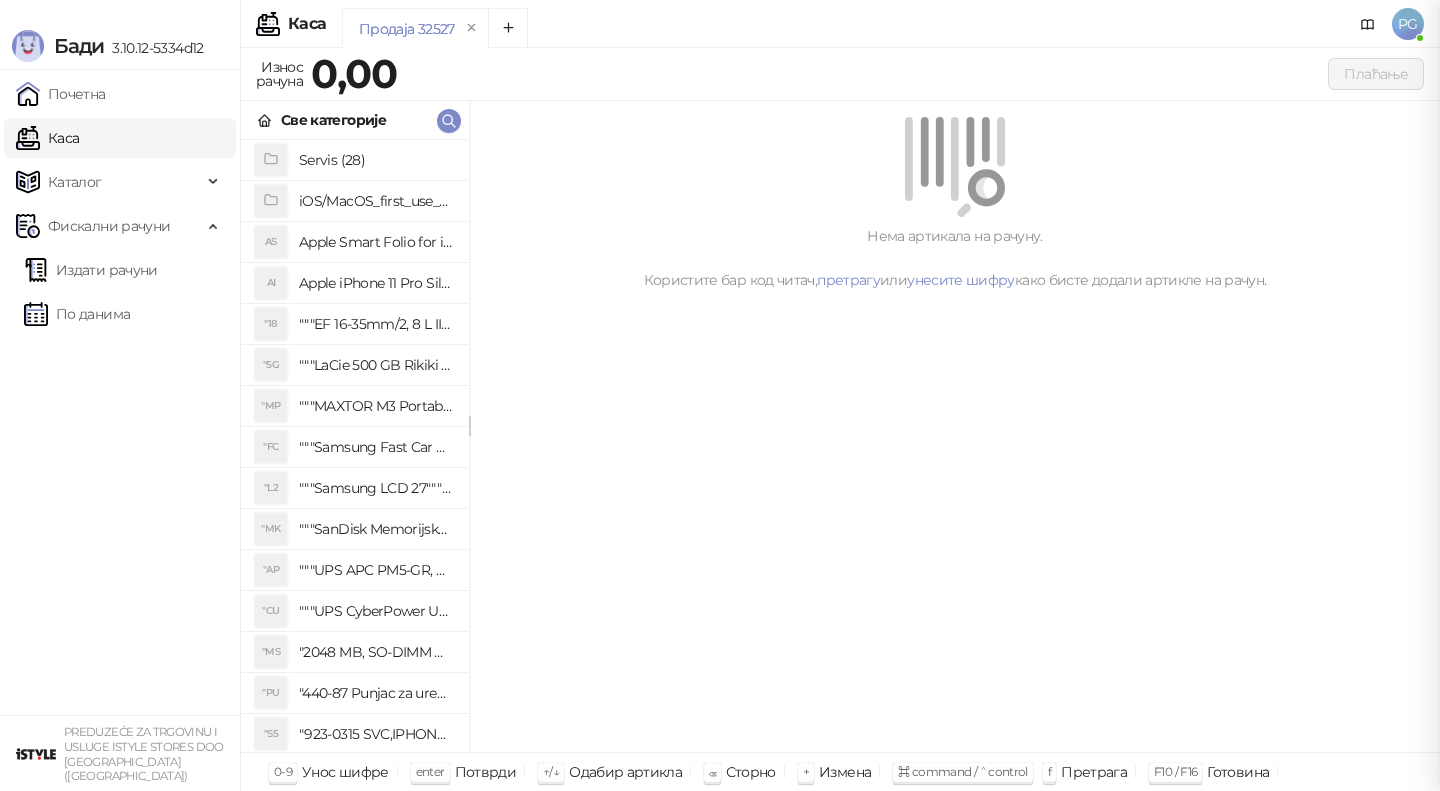 scroll, scrollTop: 0, scrollLeft: 0, axis: both 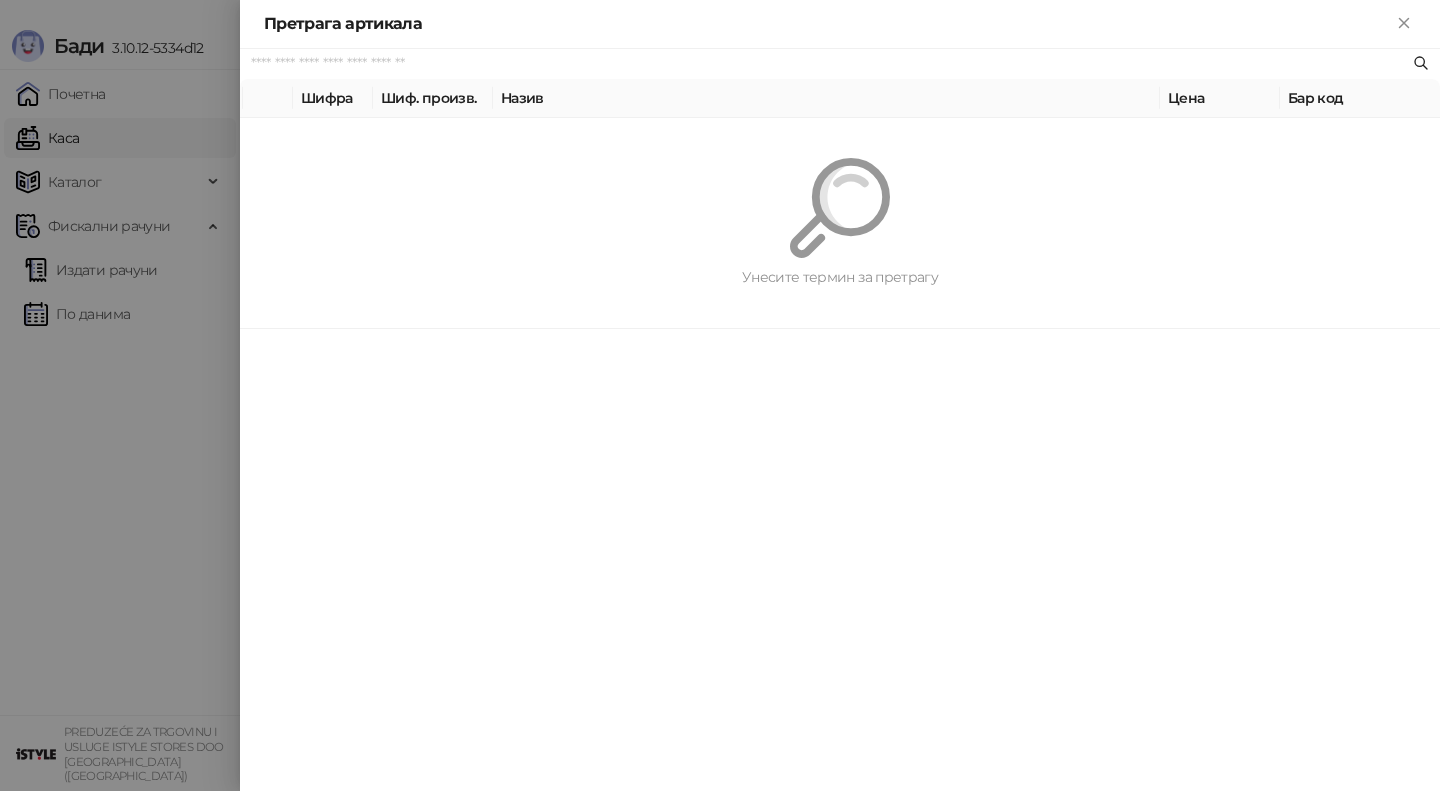 paste on "*********" 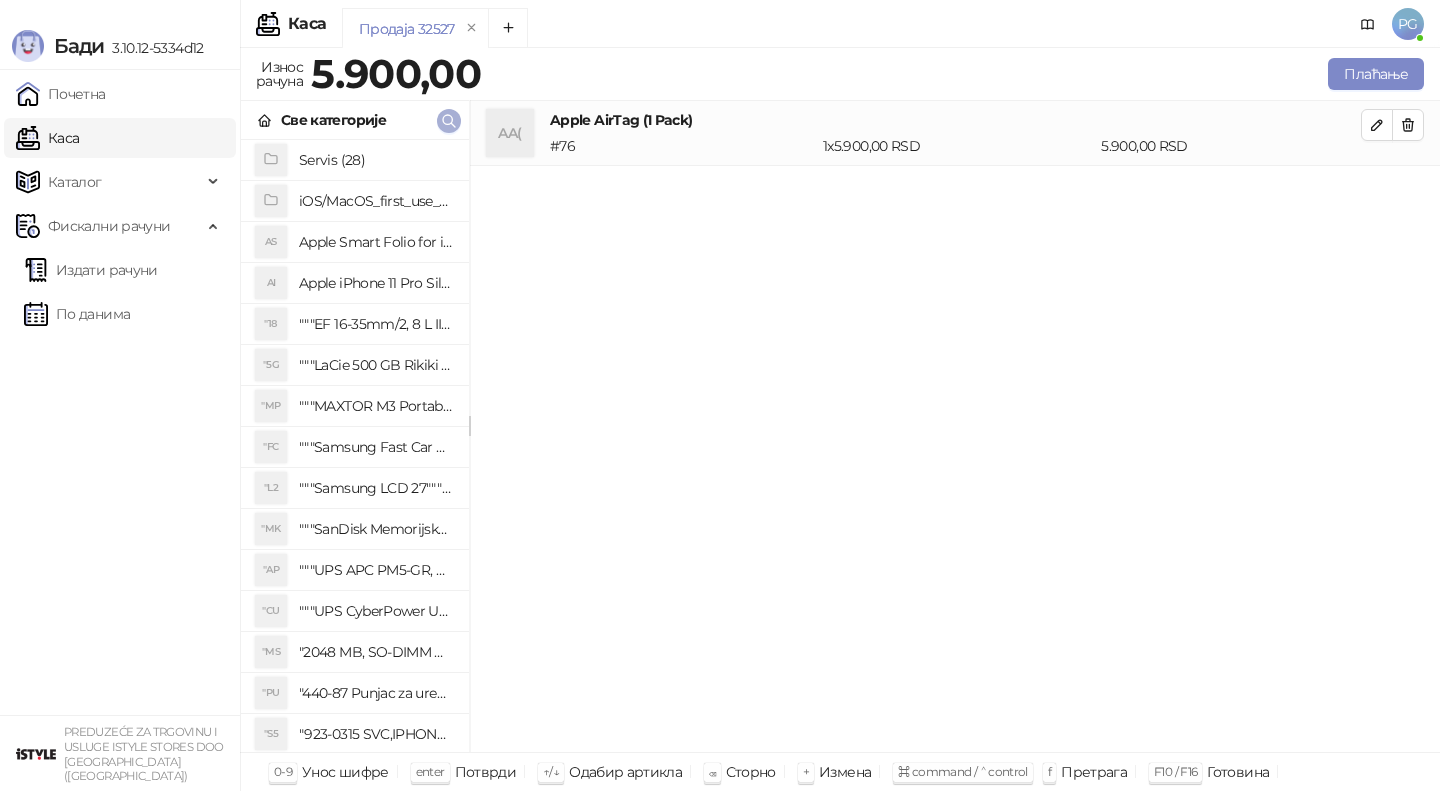 click 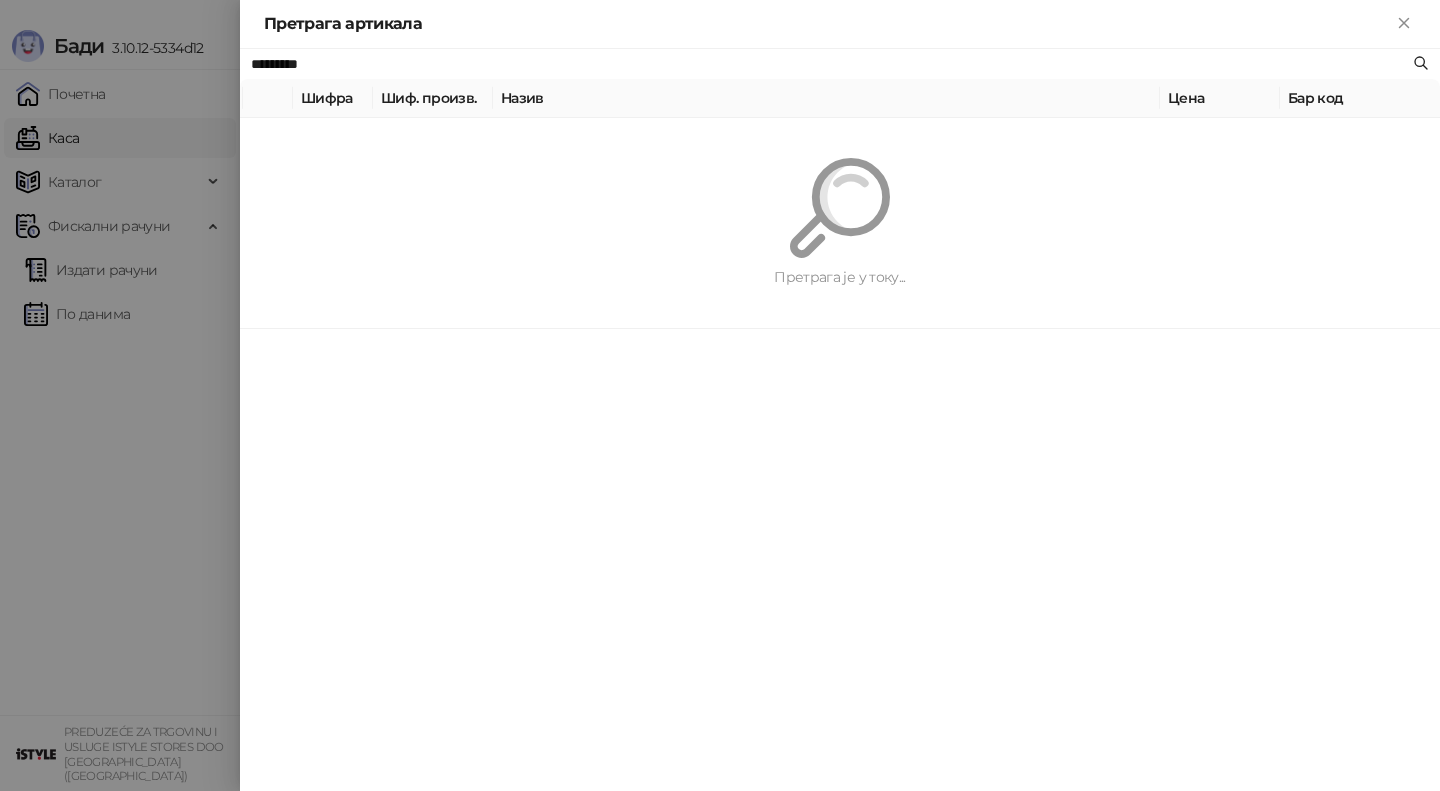 paste on "**********" 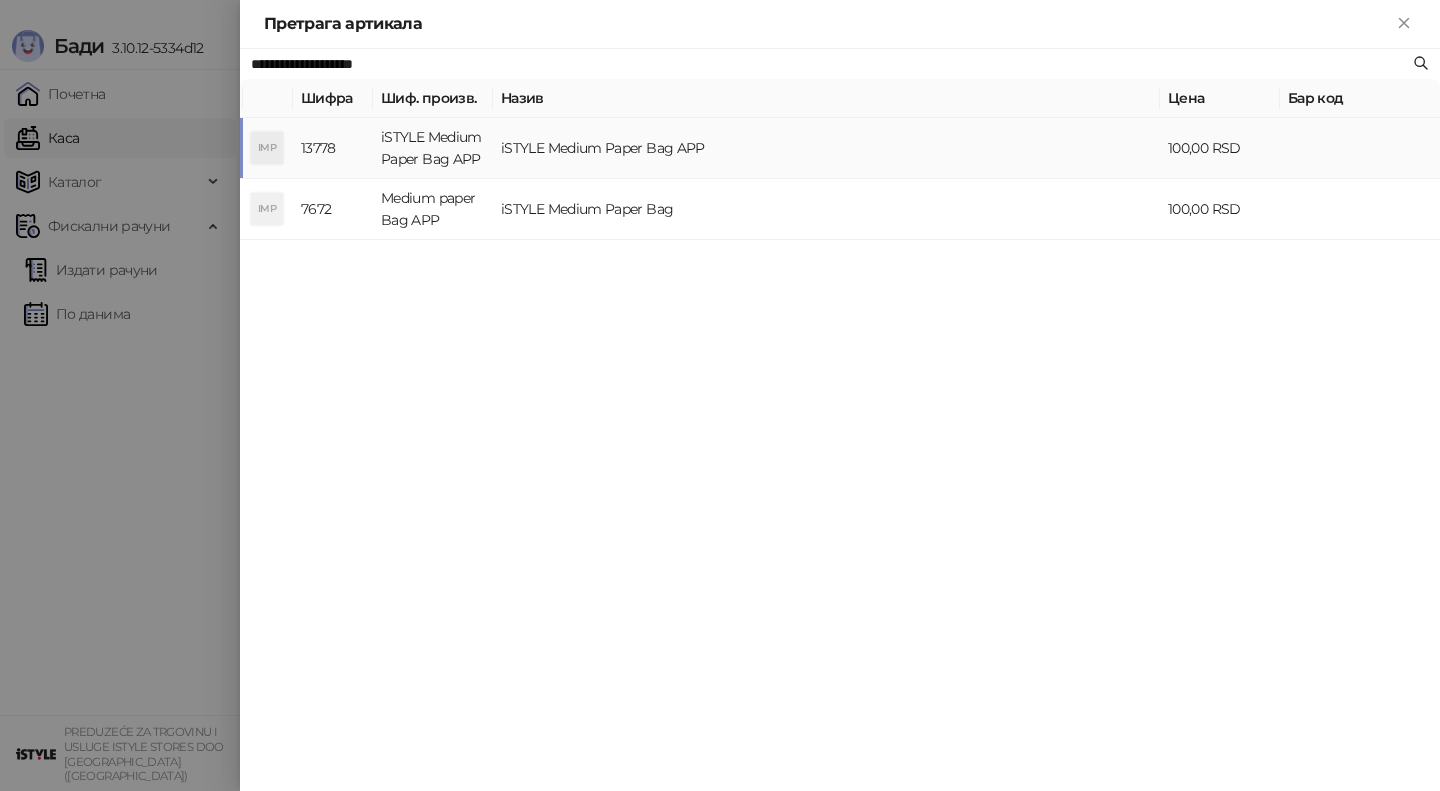 type on "**********" 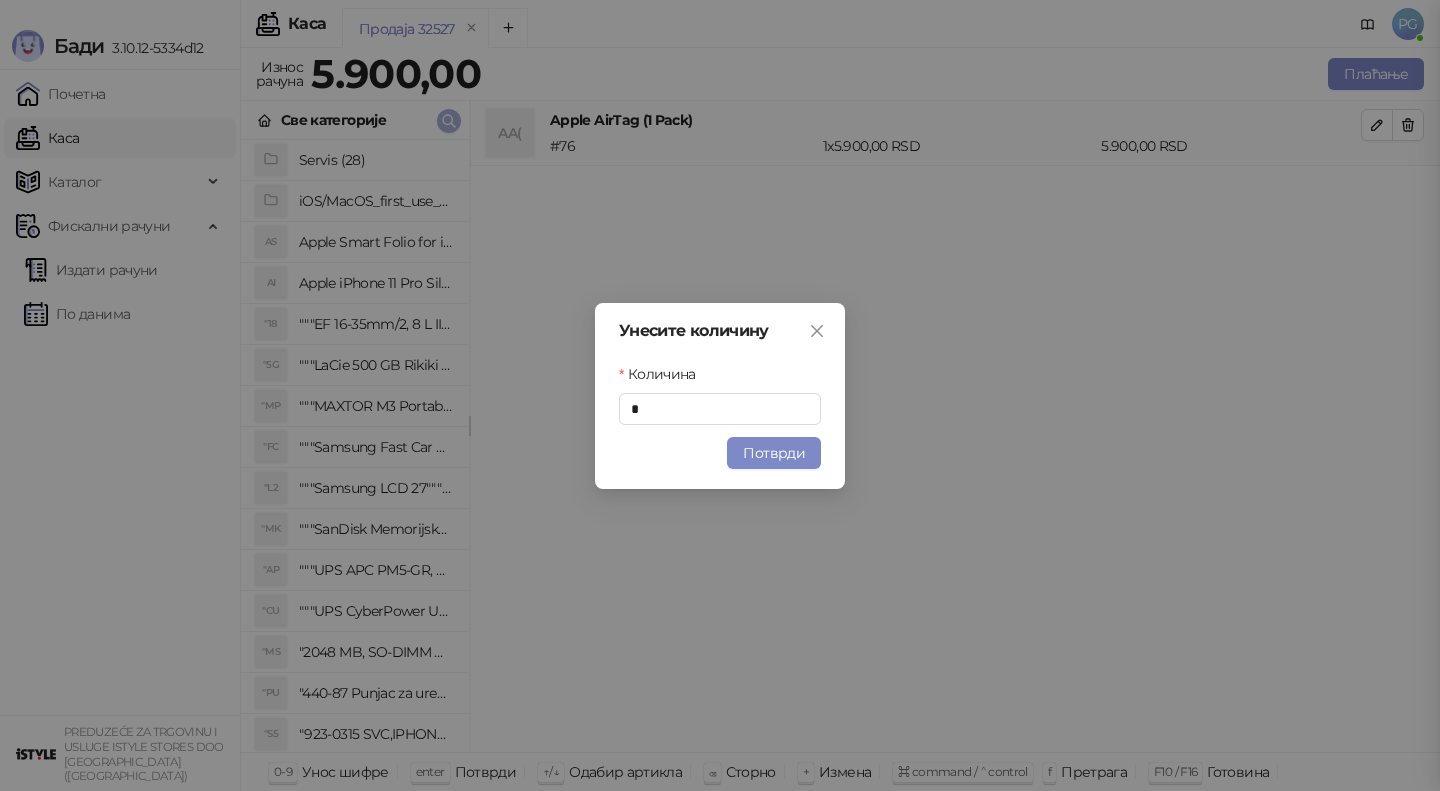 type 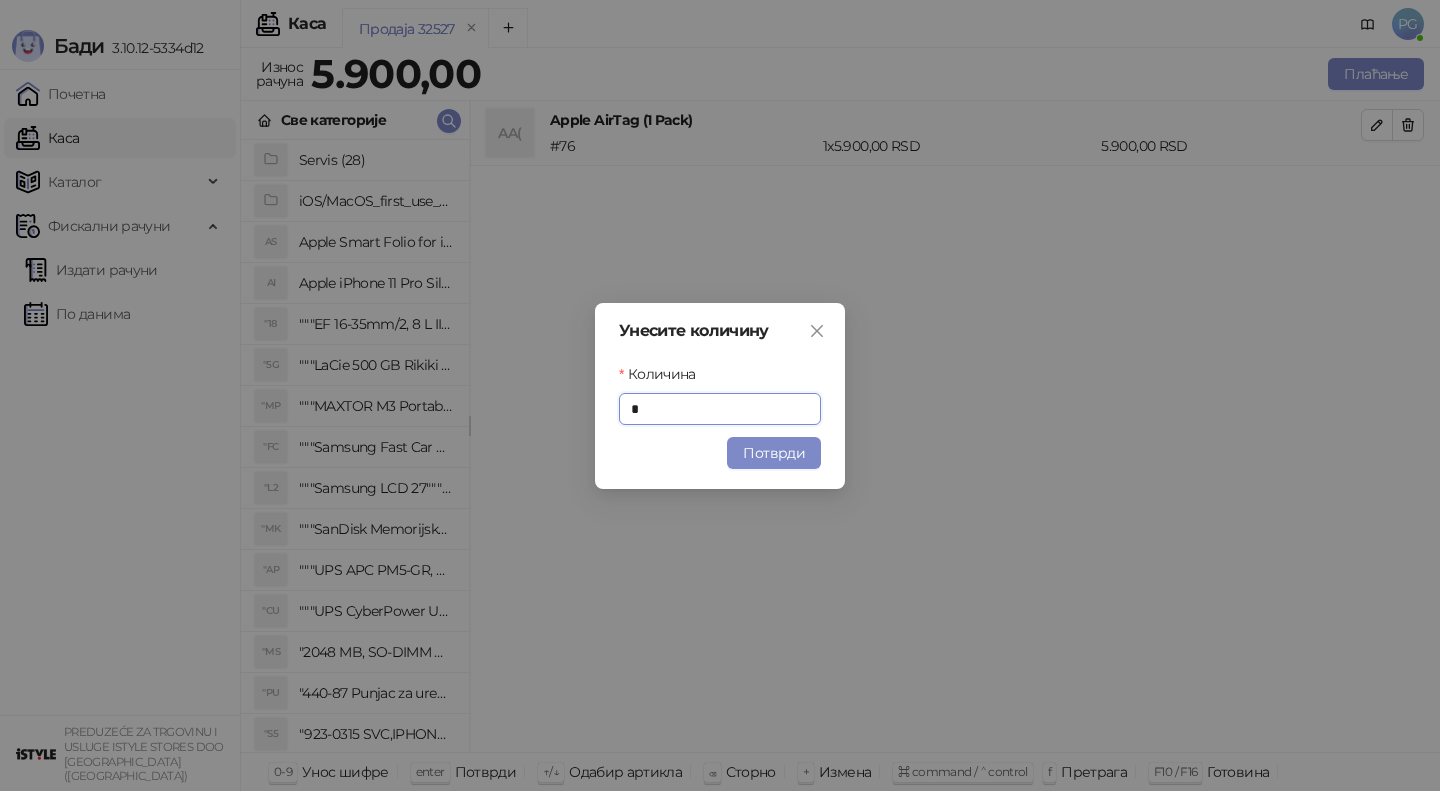 click on "Унесите количину Количина * Потврди" at bounding box center (720, 396) 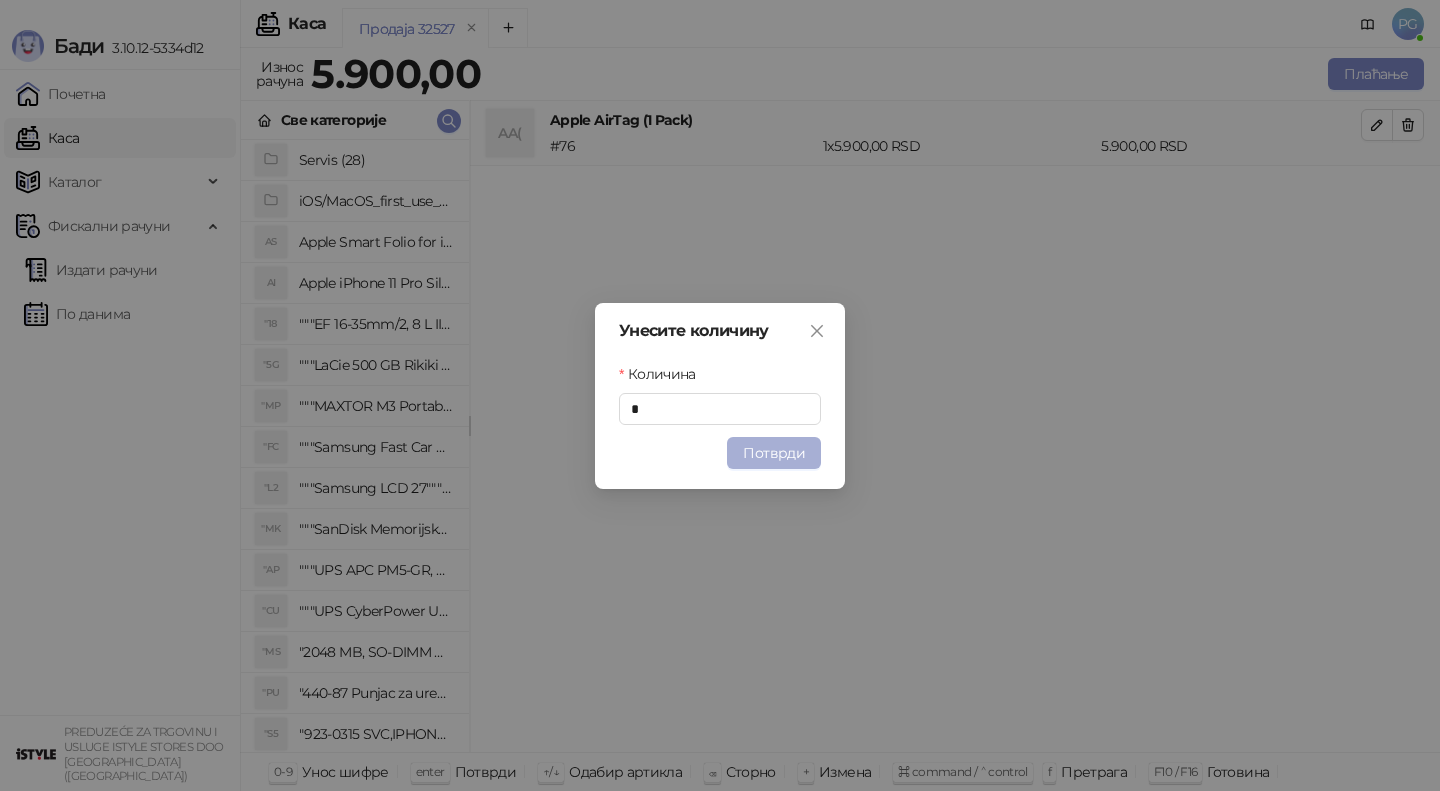 click on "Потврди" at bounding box center [774, 453] 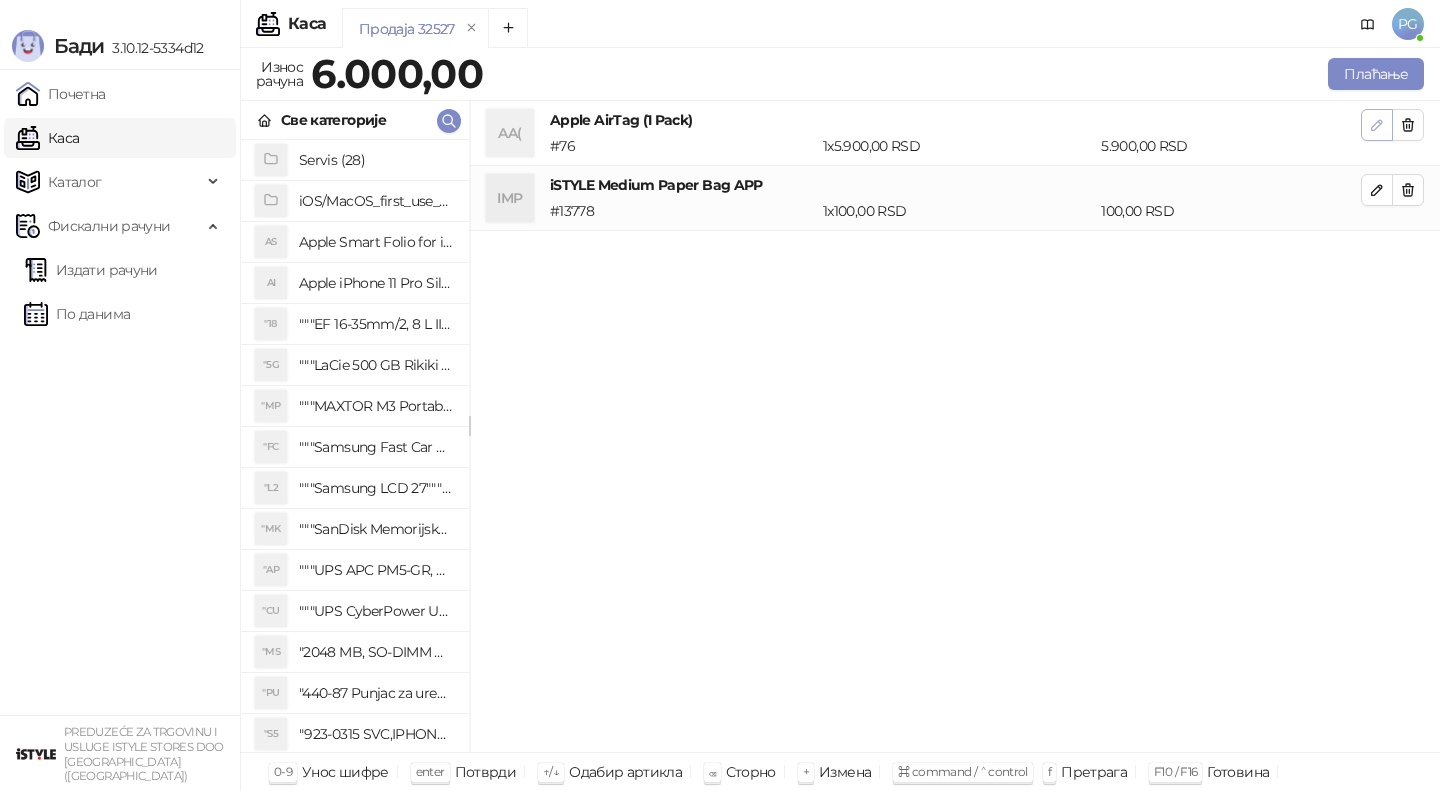 click 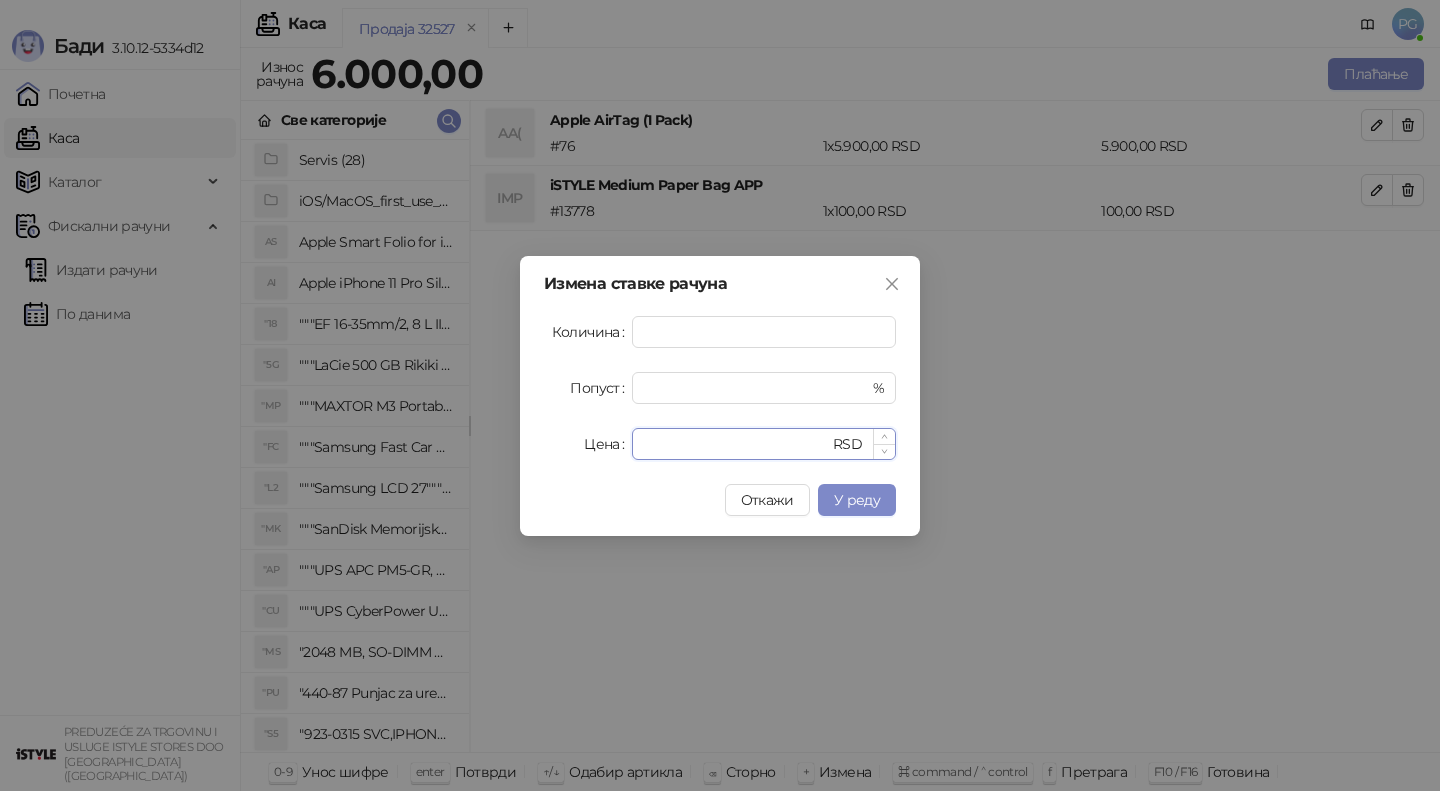 click on "****" at bounding box center (736, 444) 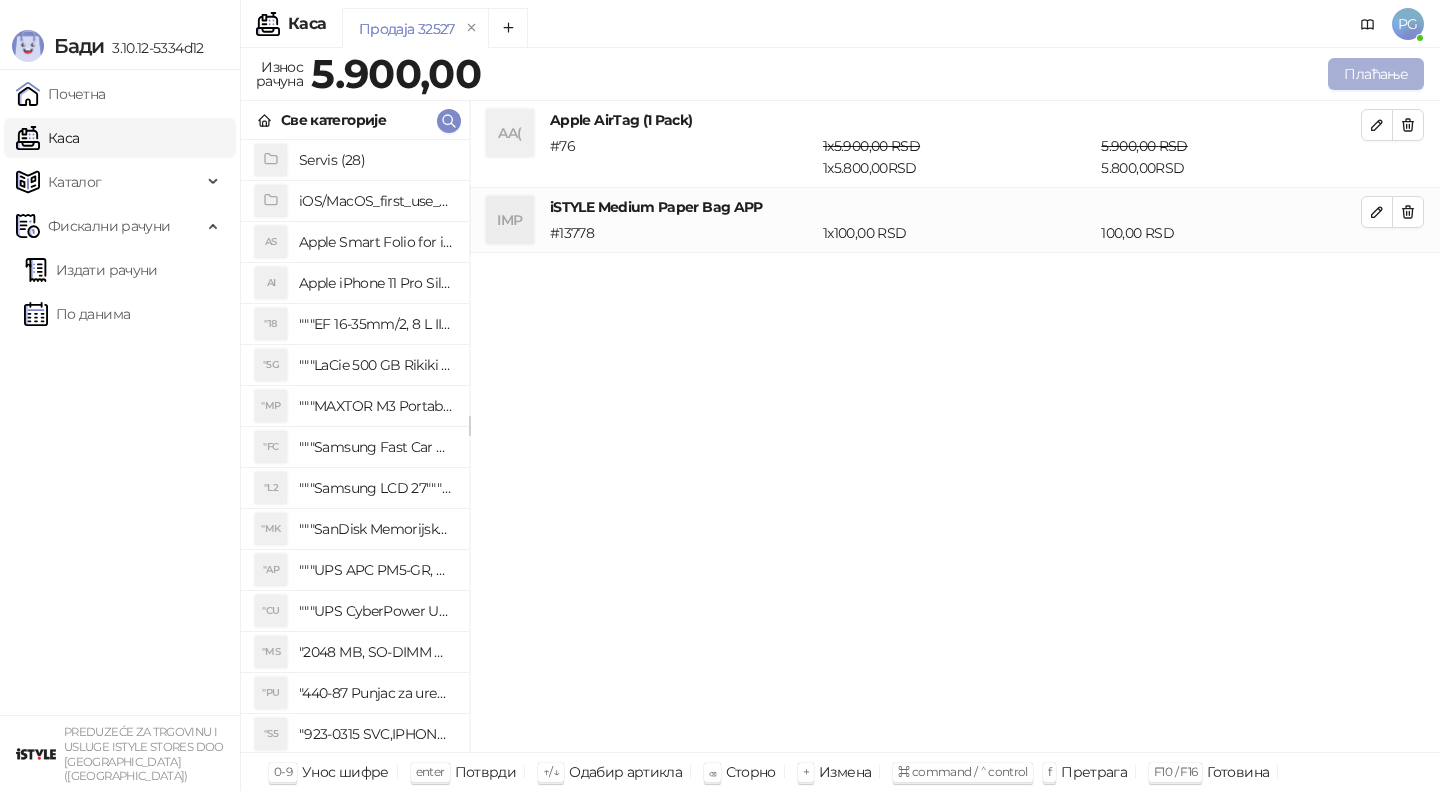 click on "Плаћање" at bounding box center [1376, 74] 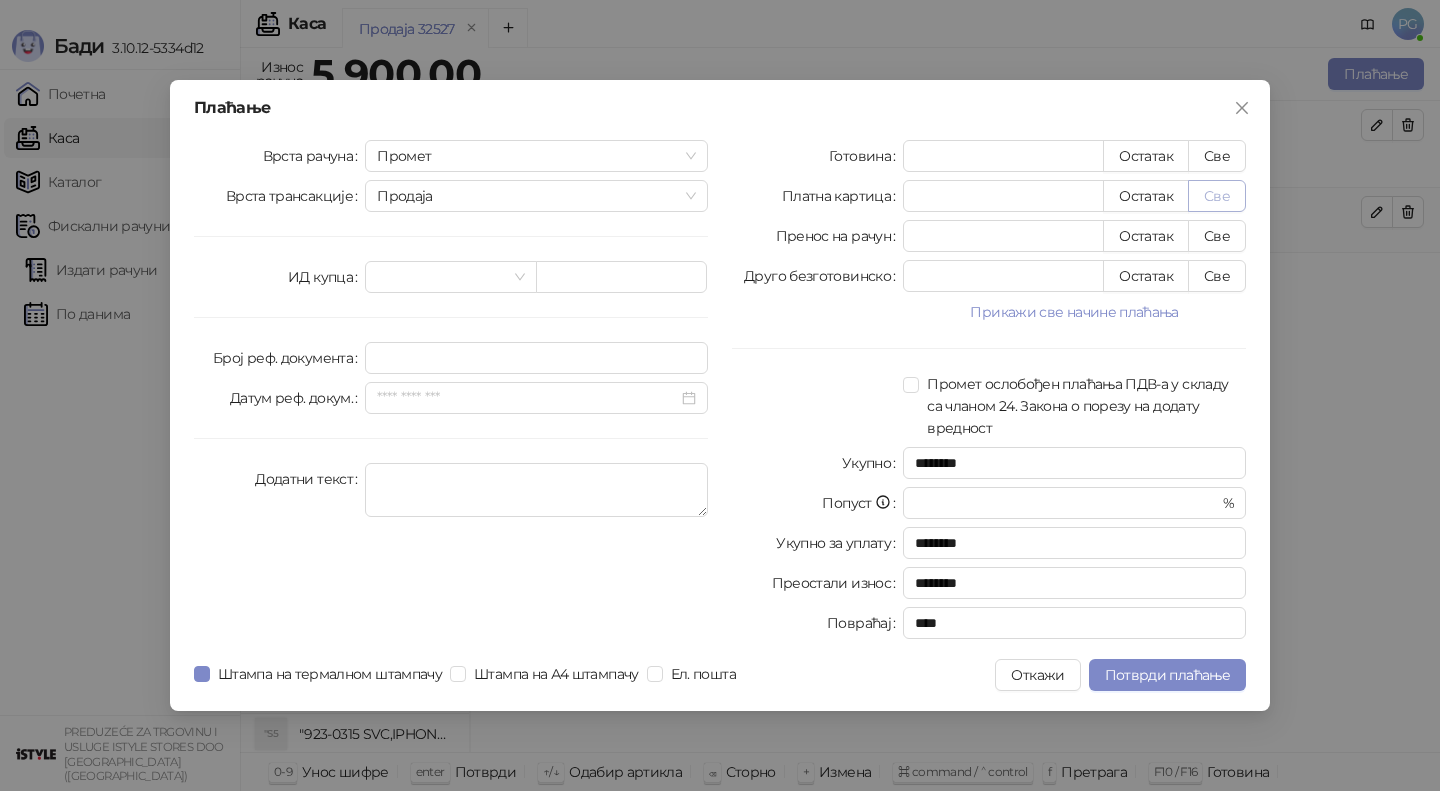 click on "Све" at bounding box center [1217, 196] 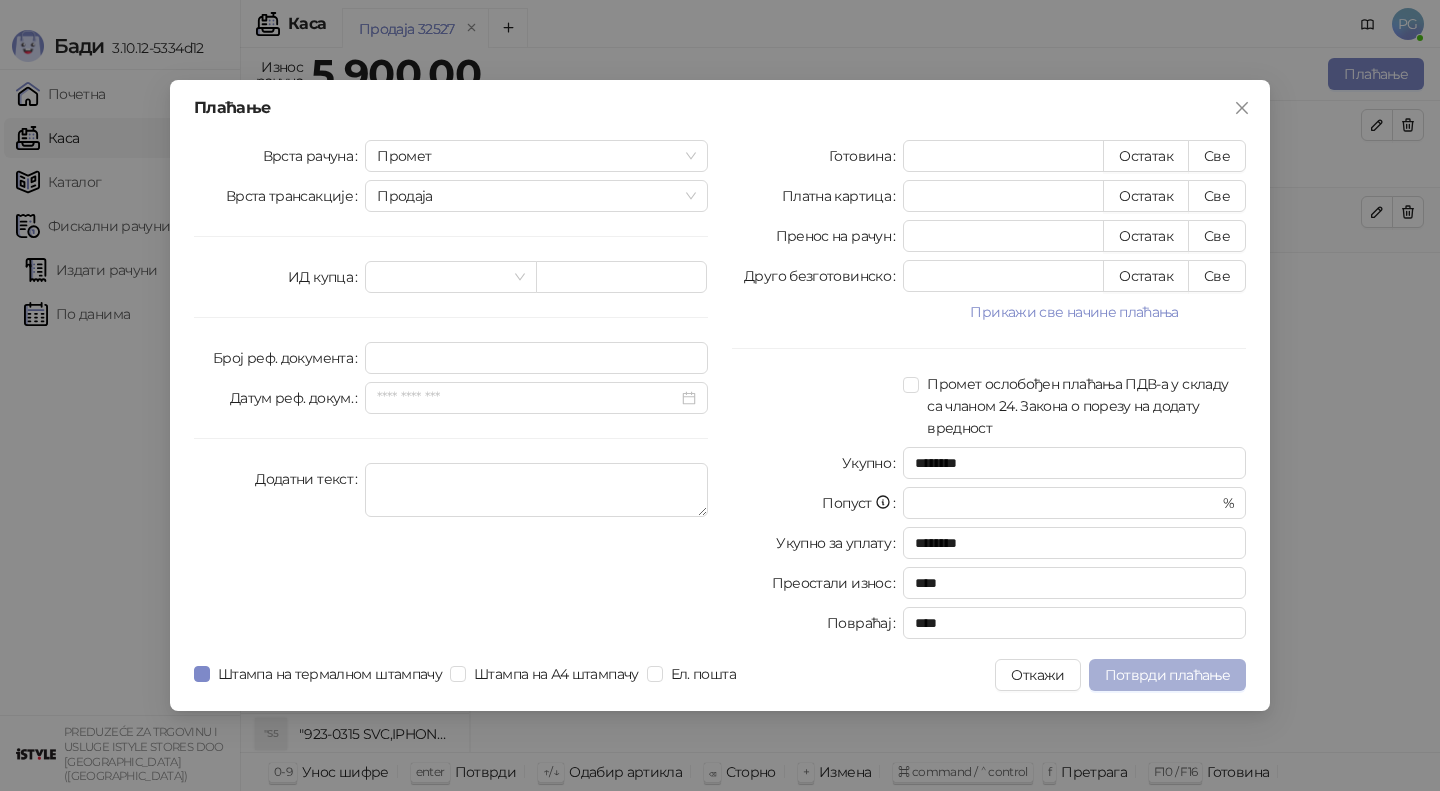 click on "Потврди плаћање" at bounding box center [1167, 675] 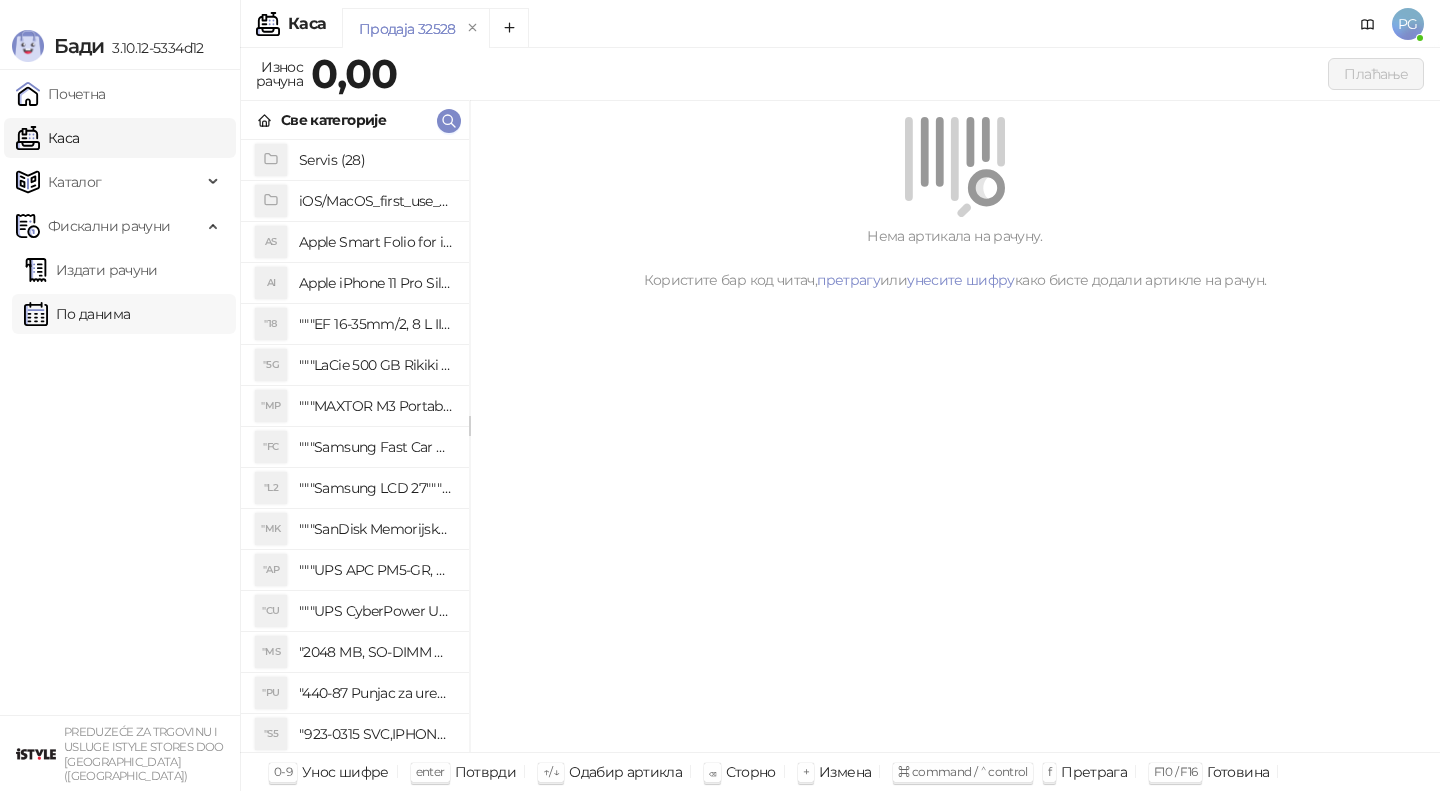 click on "Издати рачуни" at bounding box center [91, 270] 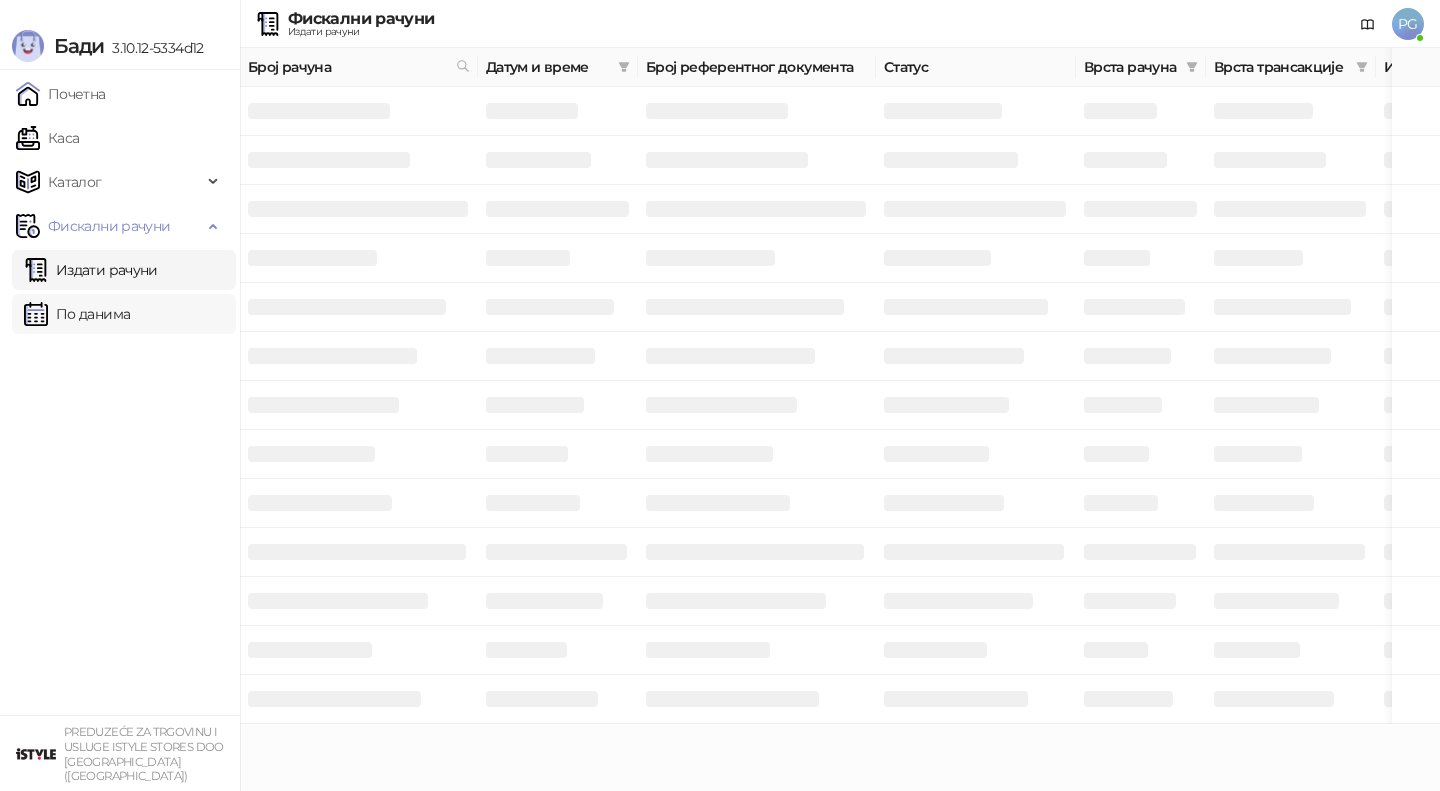 click on "По данима" at bounding box center (77, 314) 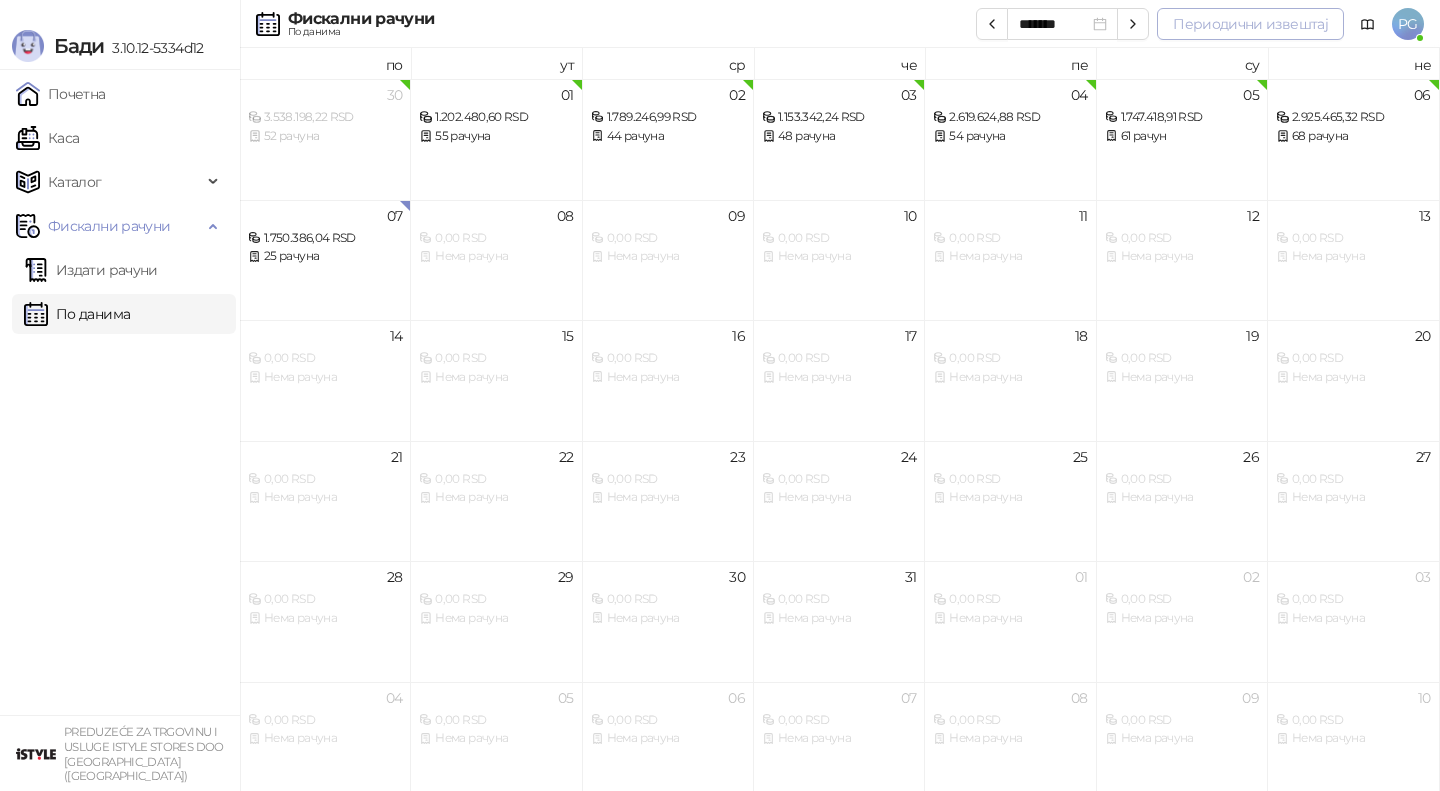 click on "Периодични извештај" at bounding box center [1250, 24] 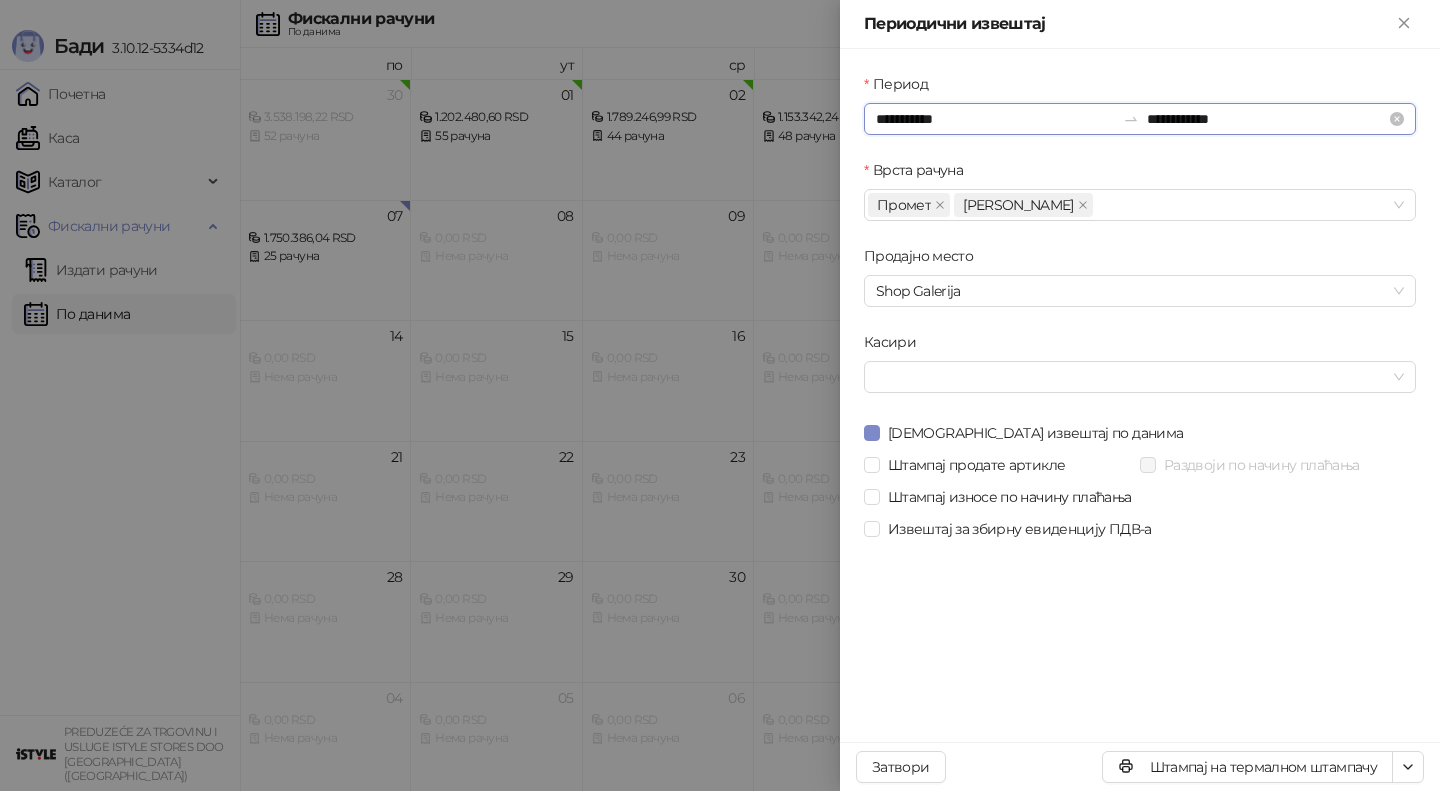 click on "**********" at bounding box center [995, 119] 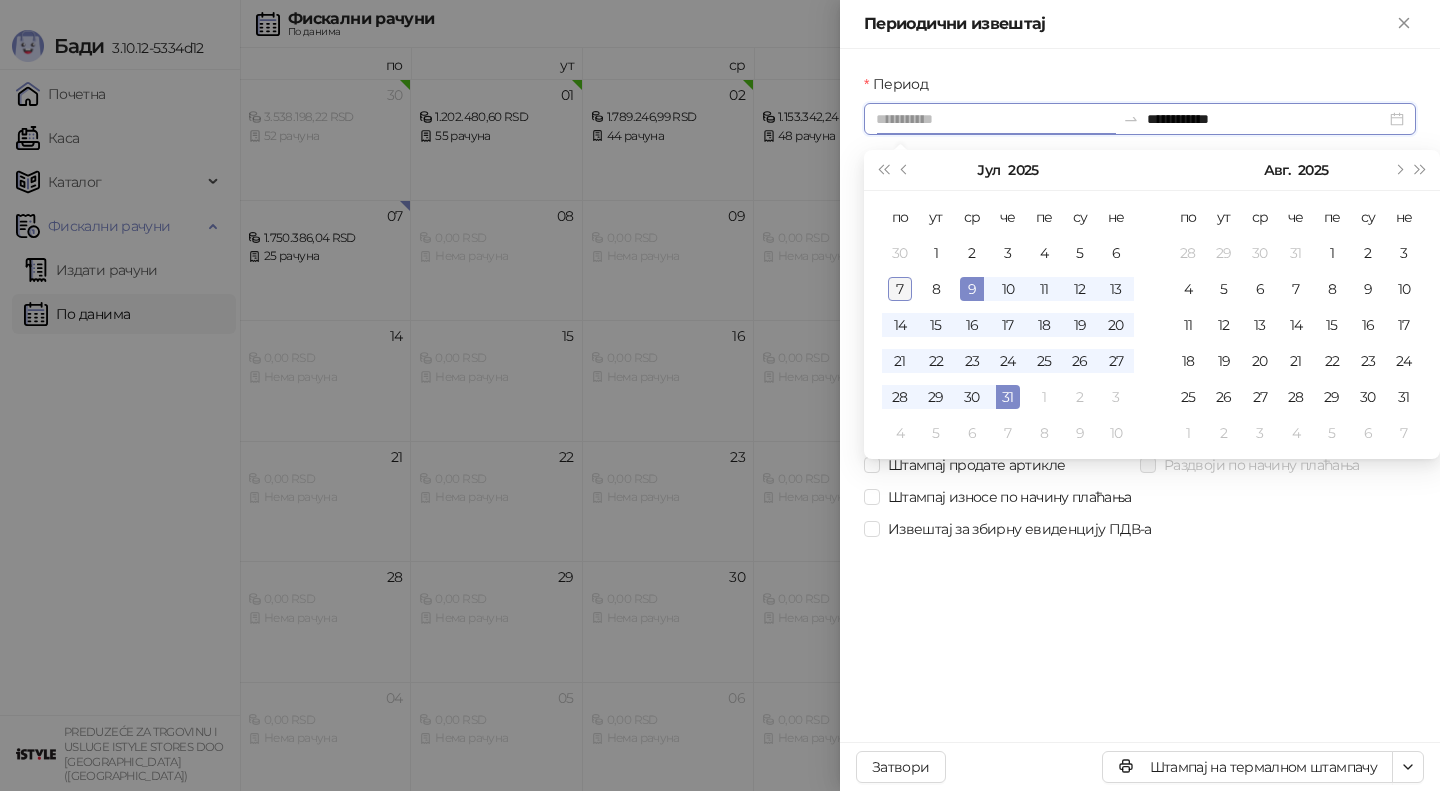 type on "**********" 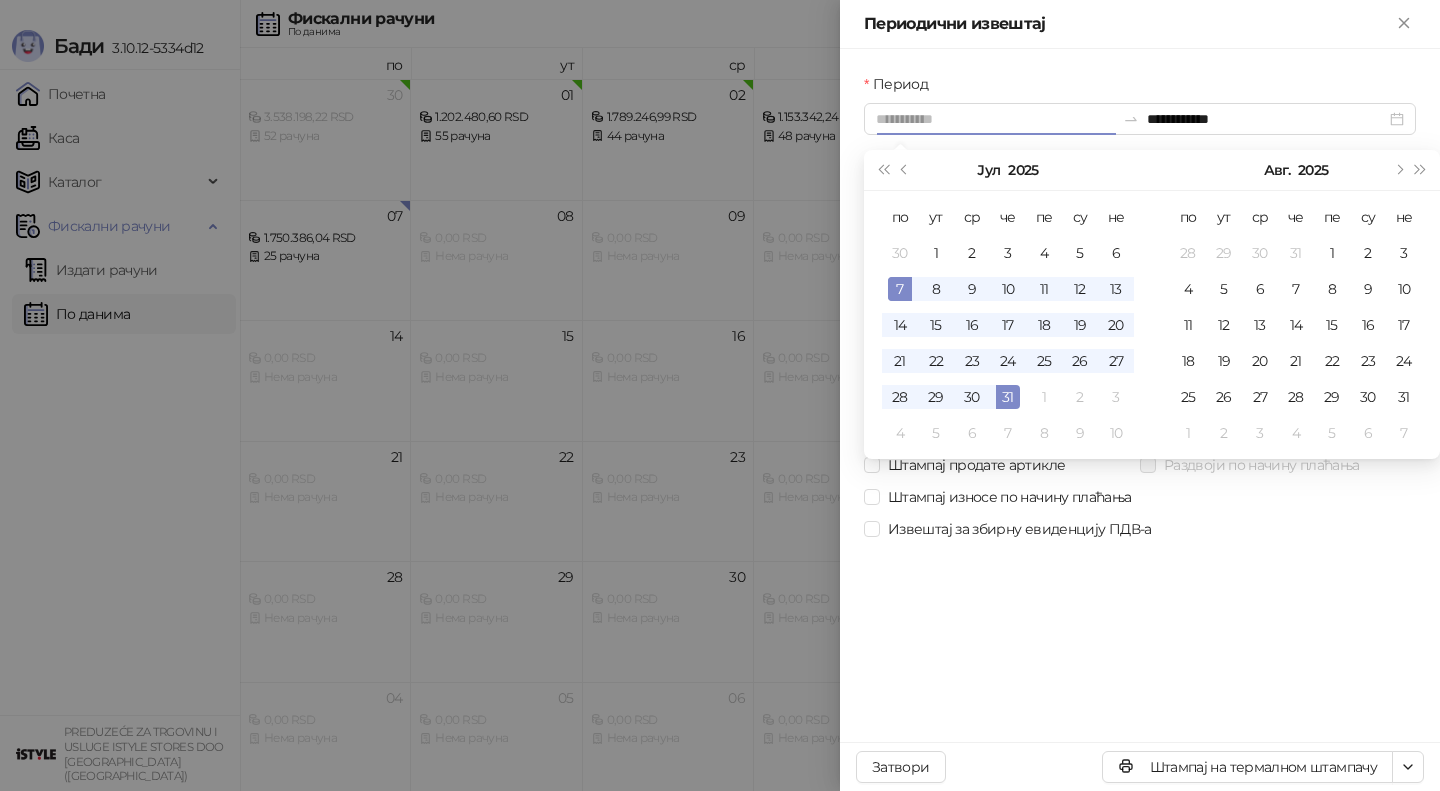 click on "7" at bounding box center (900, 289) 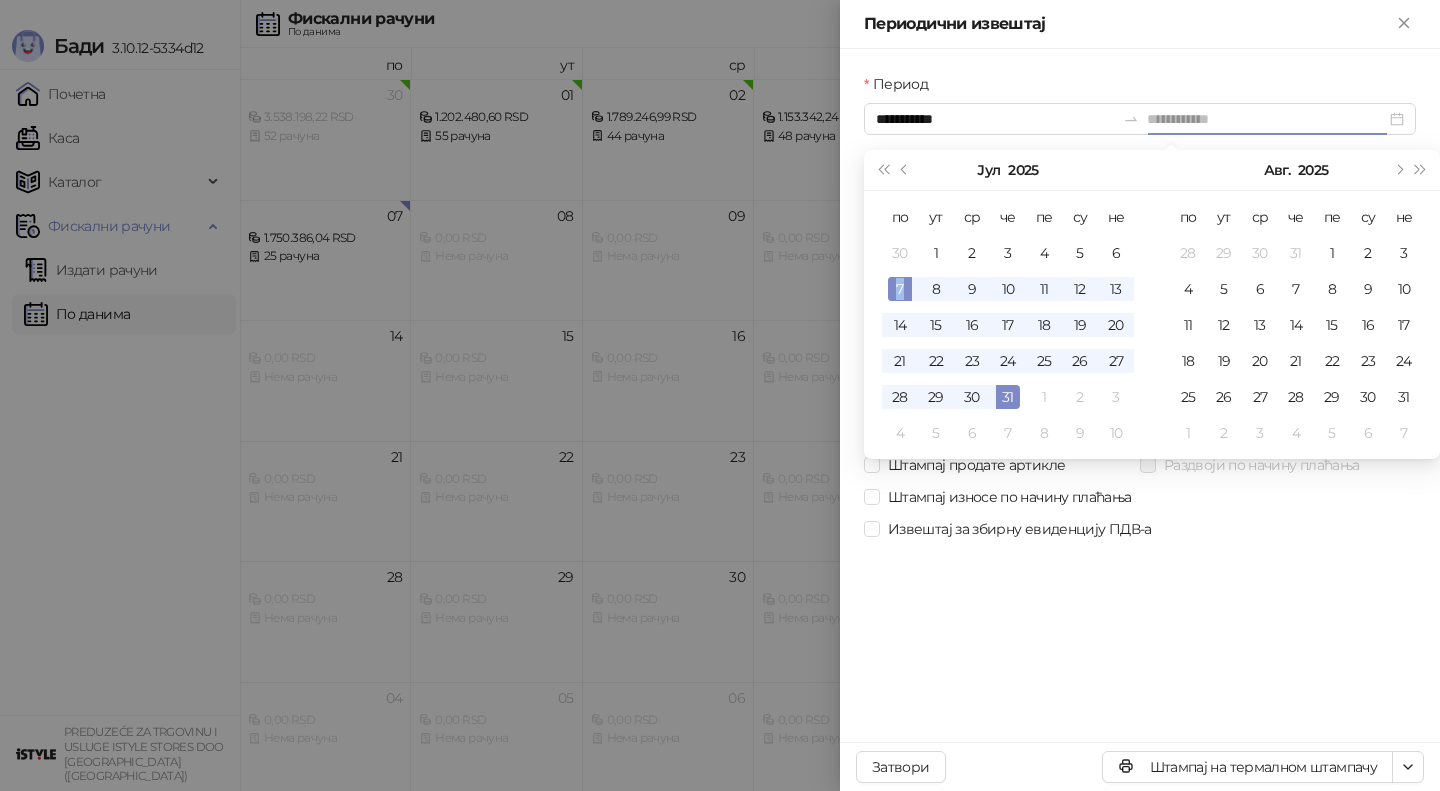 click on "7" at bounding box center (900, 289) 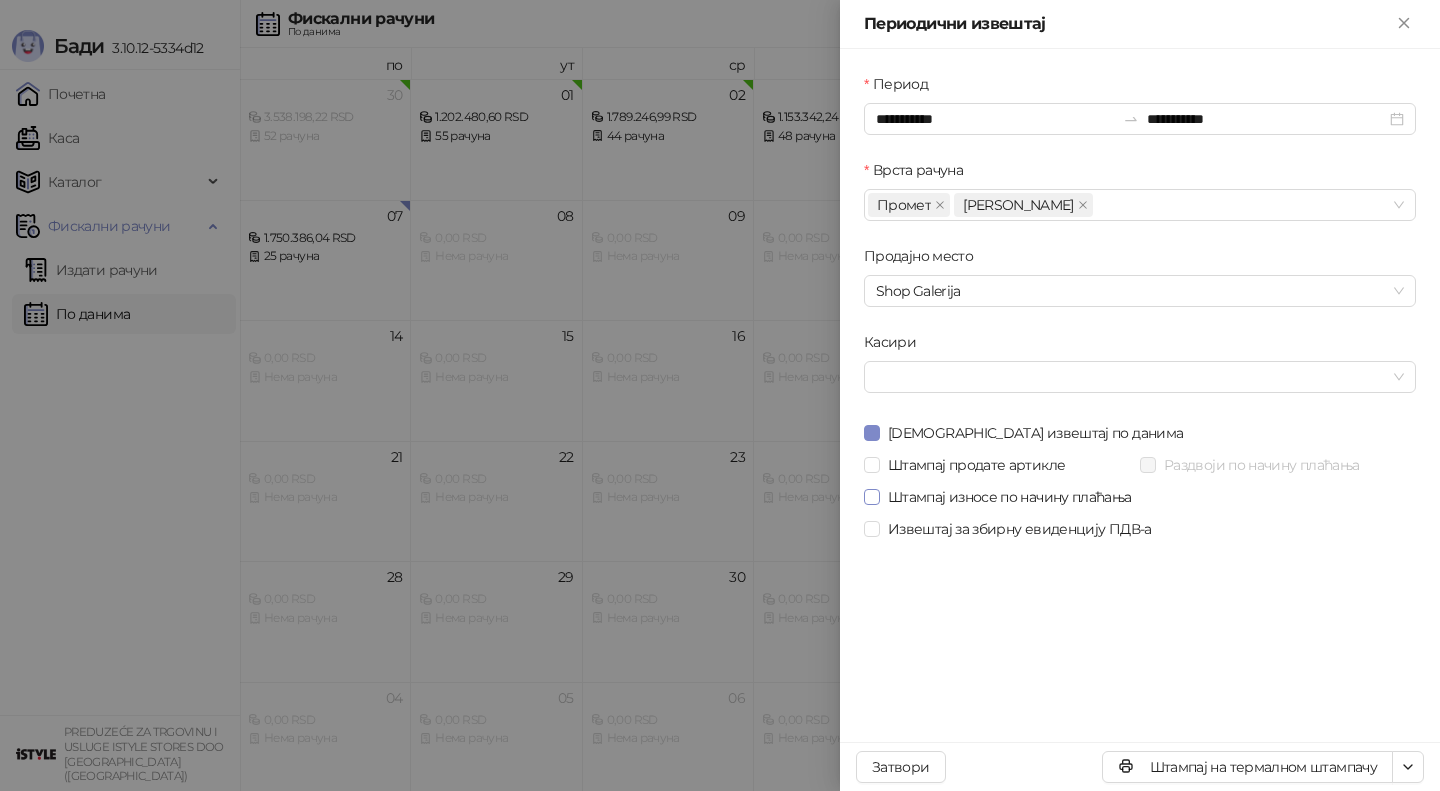 click on "Штампај износе по начину плаћања" at bounding box center (1010, 497) 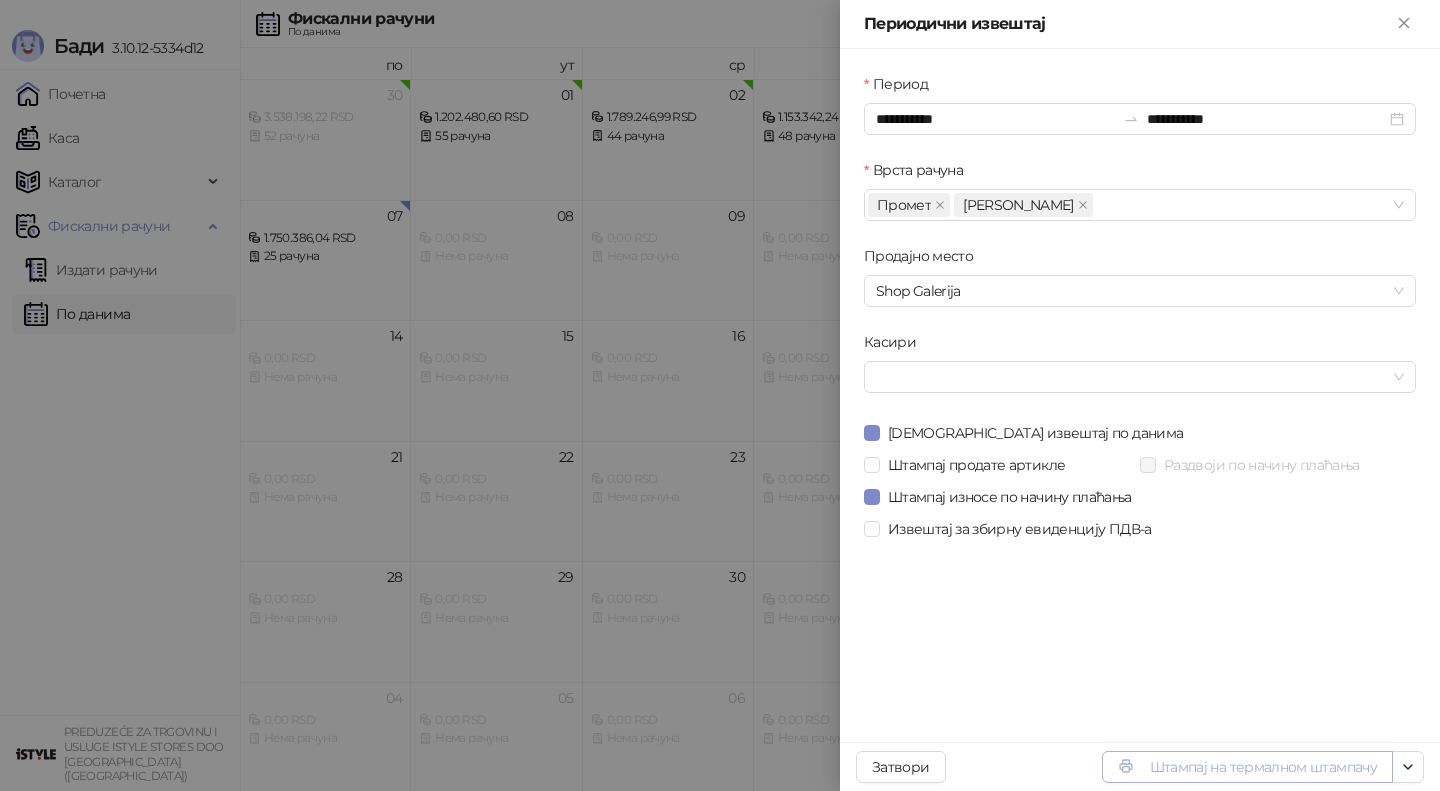 click on "Штампај на термалном штампачу" at bounding box center (1247, 767) 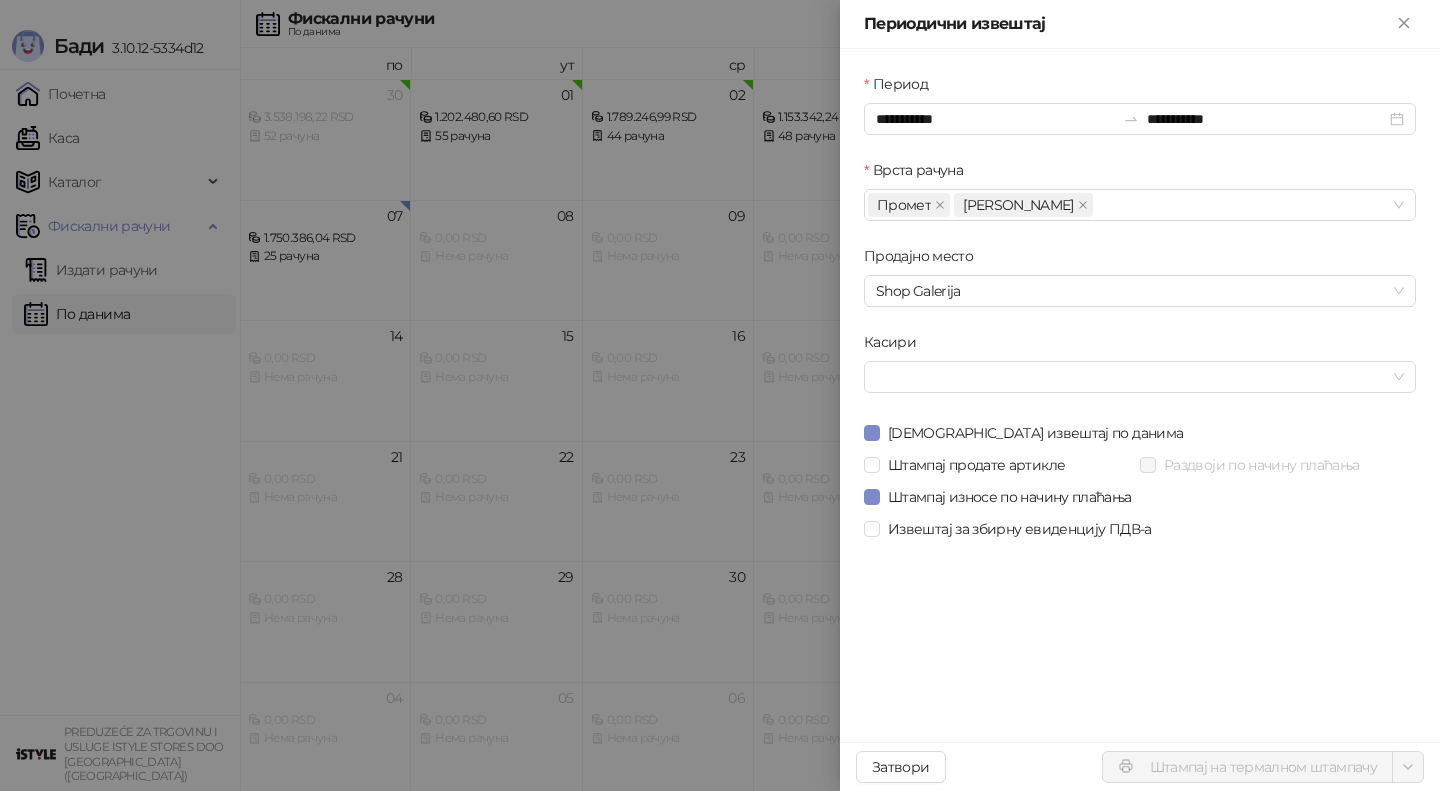 click at bounding box center (720, 395) 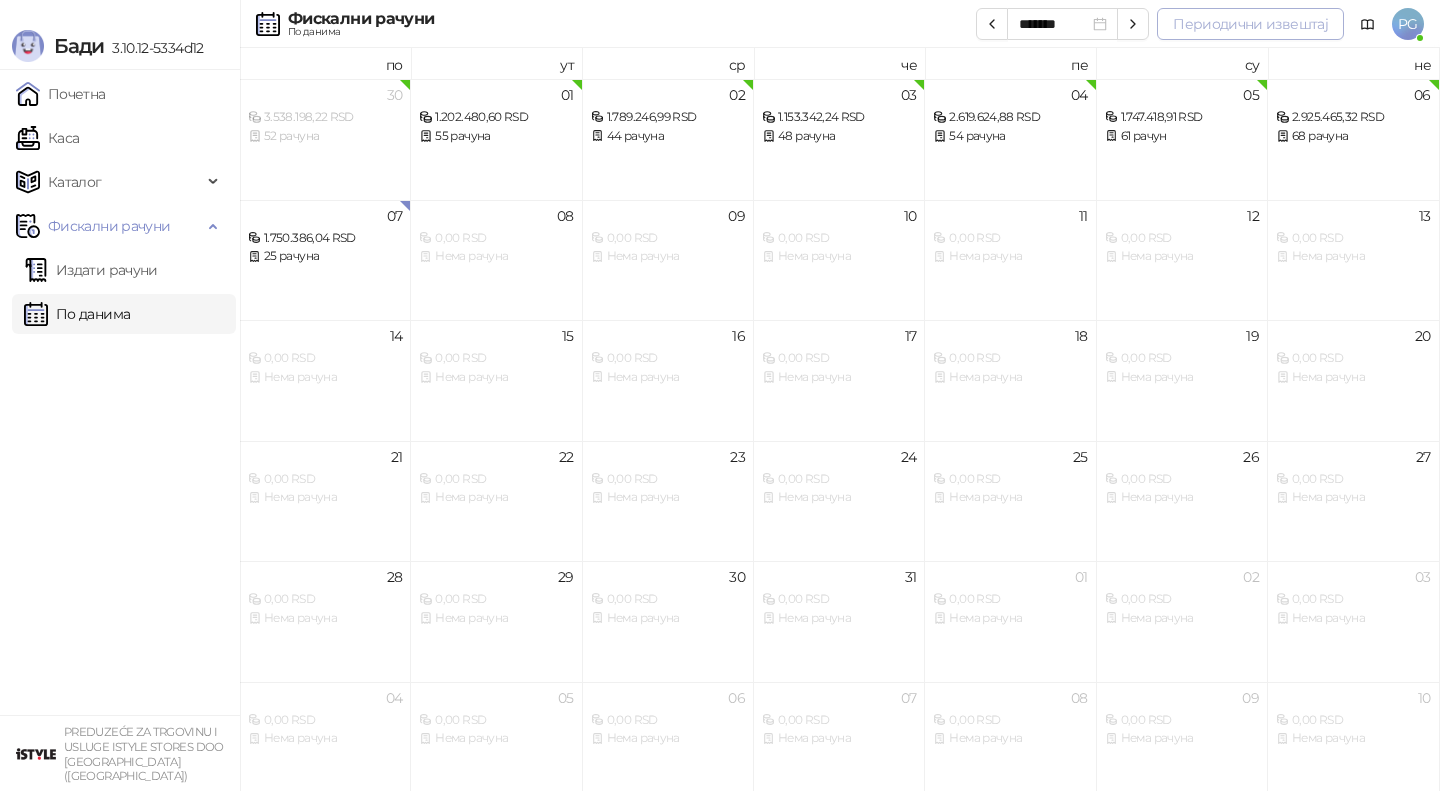 click on "Периодични извештај" at bounding box center (1250, 24) 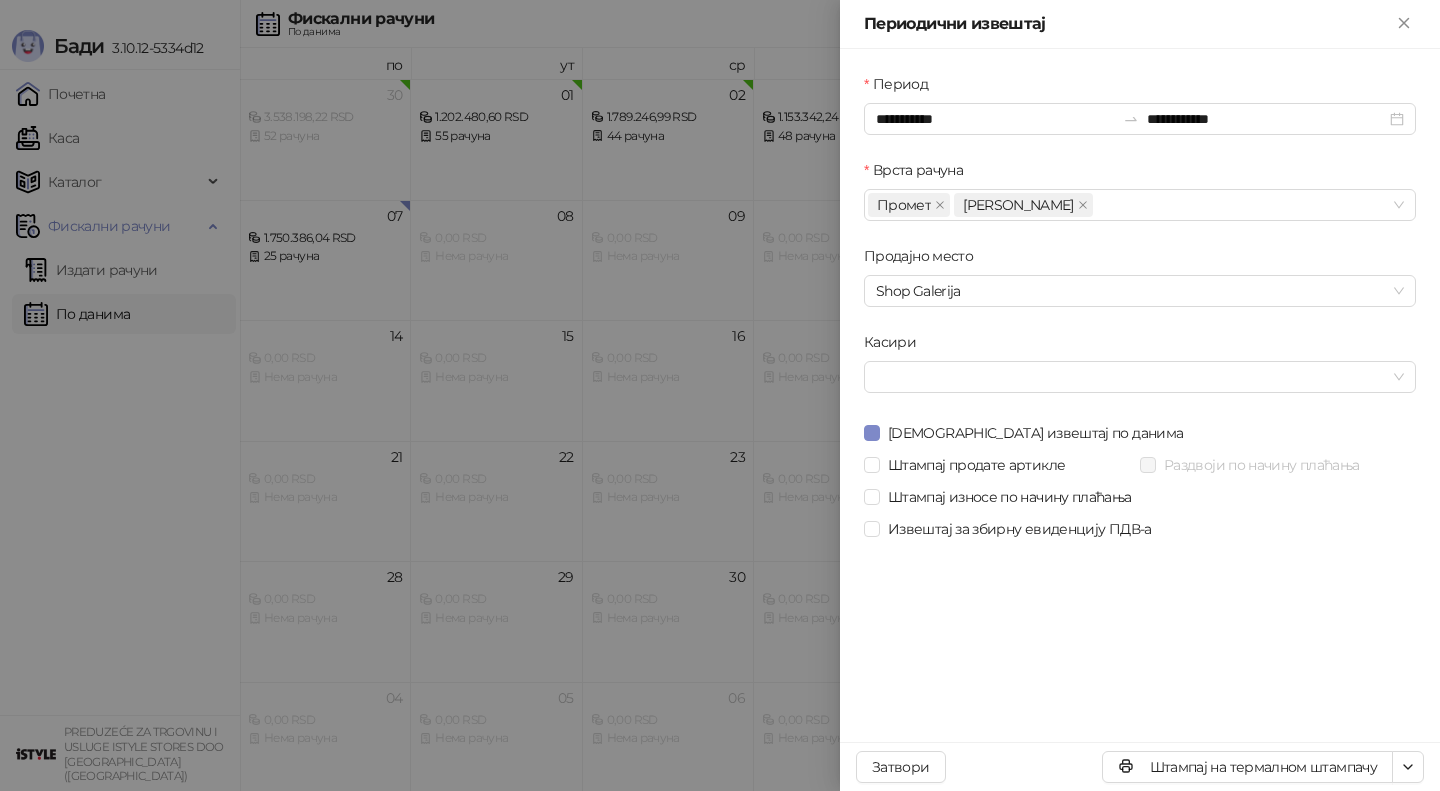 click at bounding box center (720, 395) 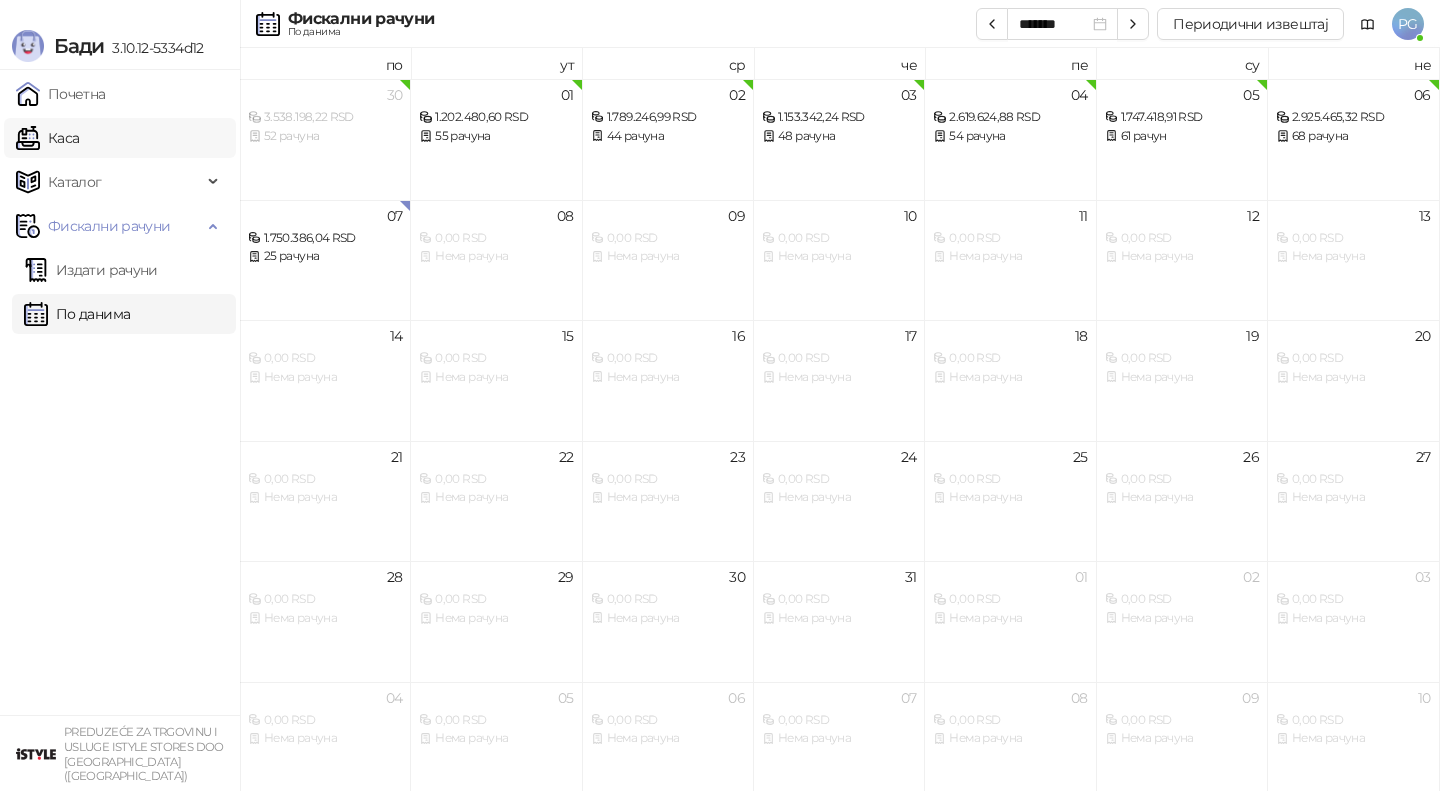 click on "Каса" at bounding box center (47, 138) 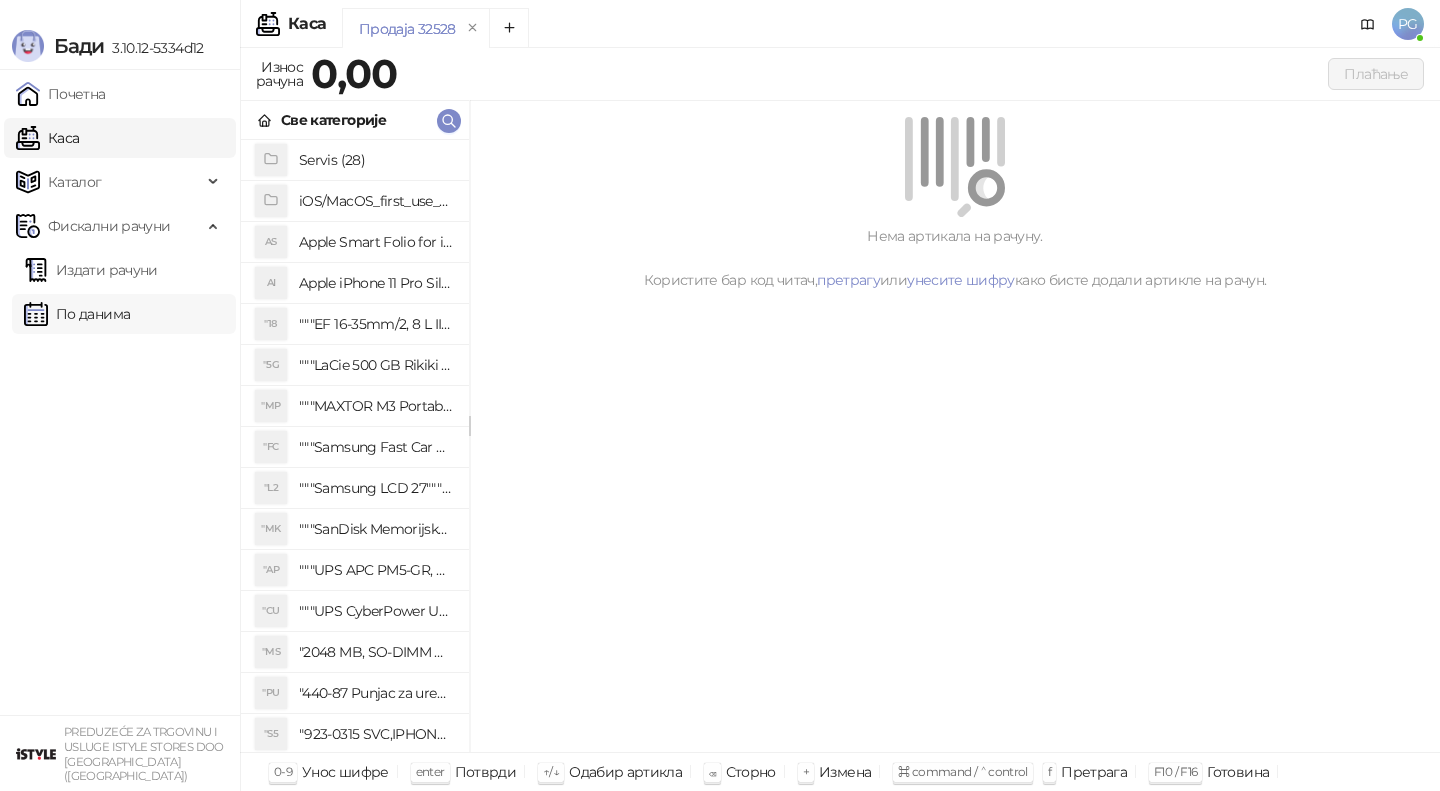 click on "По данима" at bounding box center (77, 314) 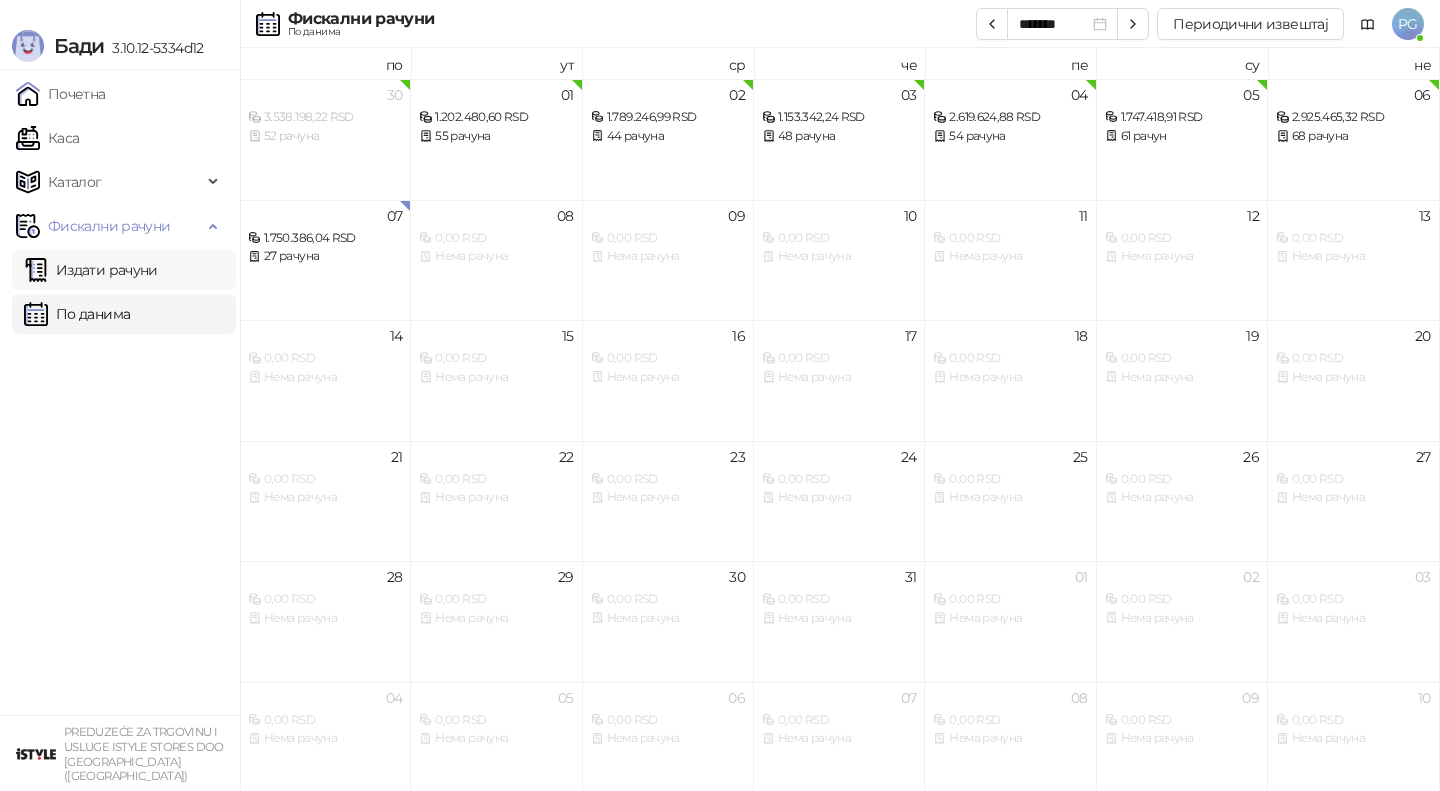 click on "Издати рачуни" at bounding box center [91, 270] 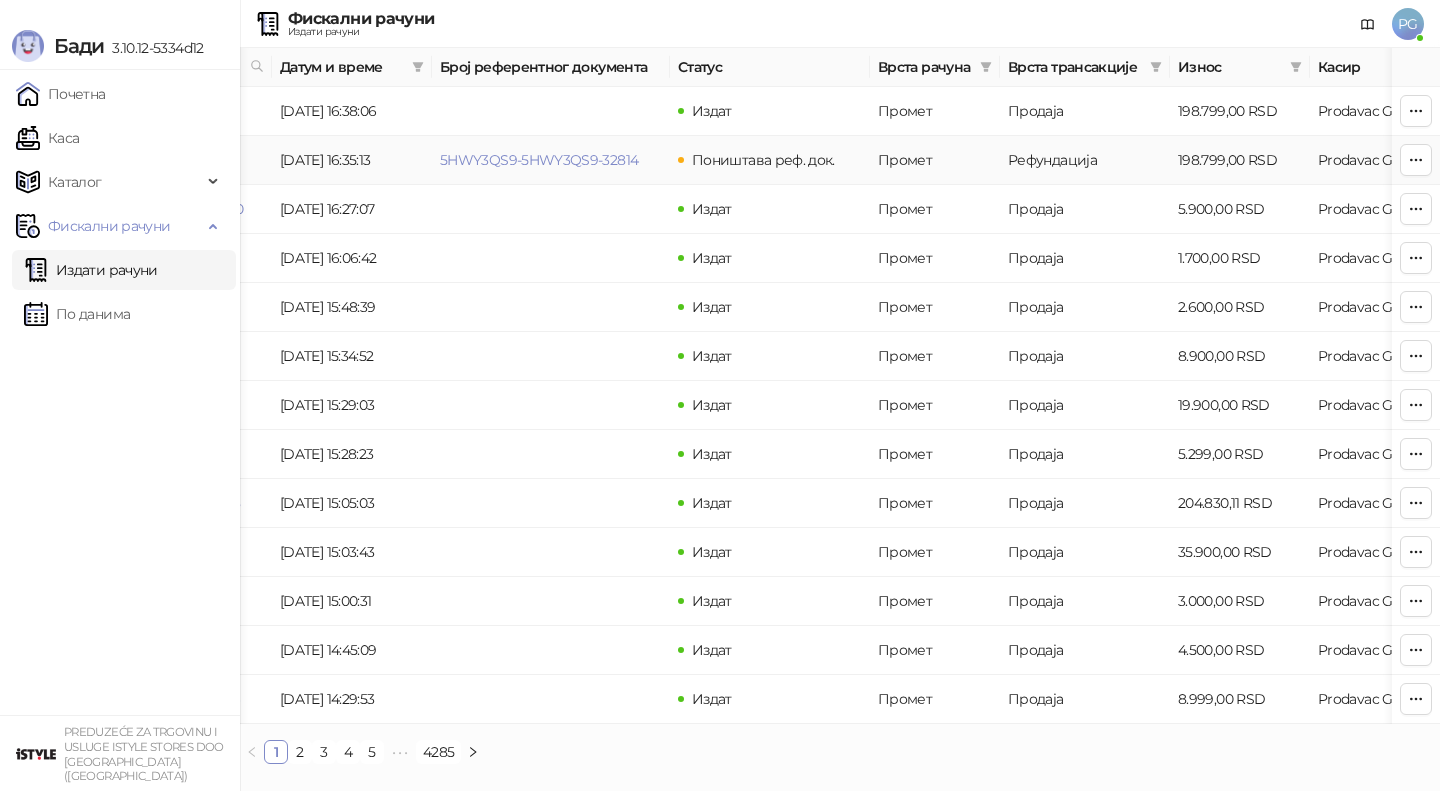 scroll, scrollTop: 0, scrollLeft: 0, axis: both 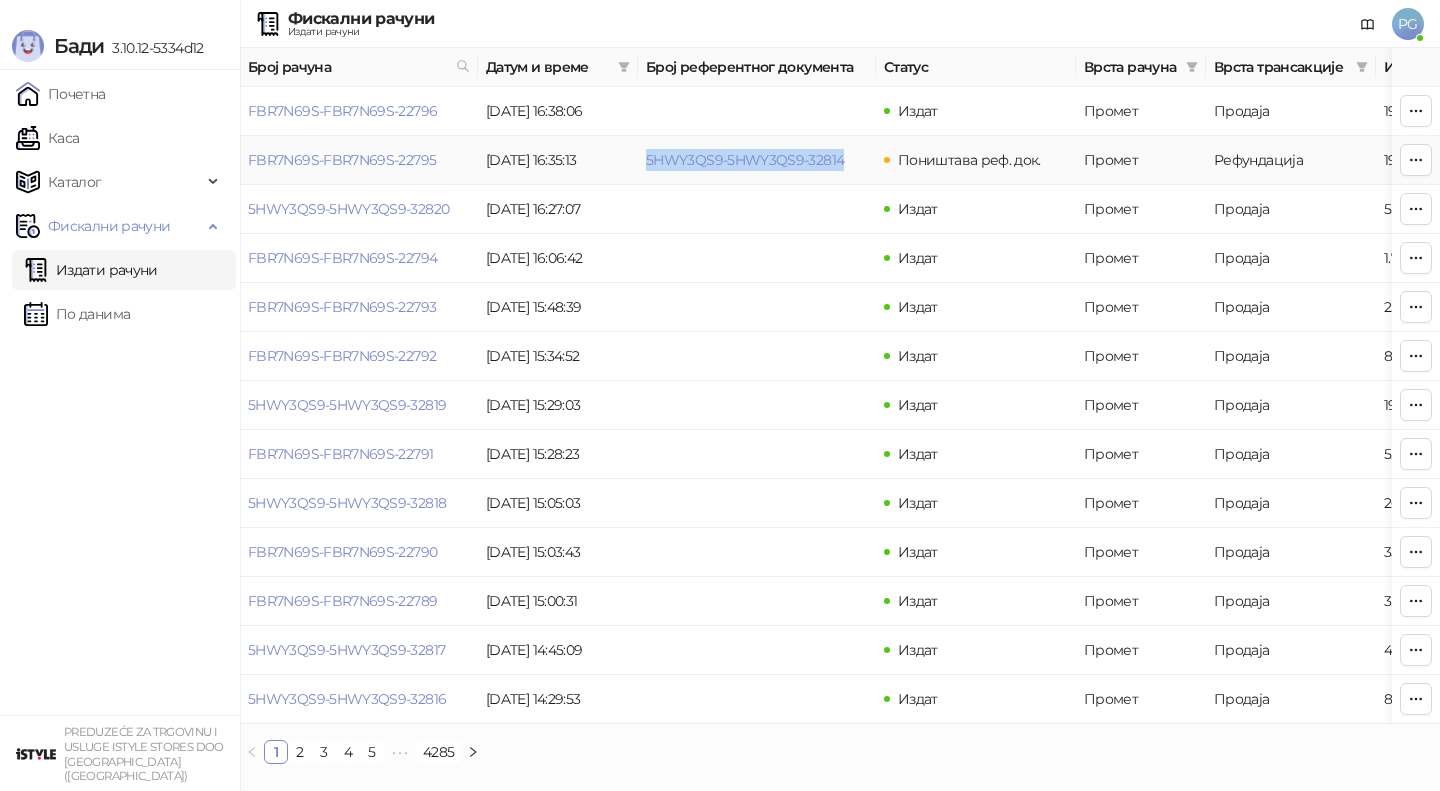 drag, startPoint x: 638, startPoint y: 162, endPoint x: 850, endPoint y: 166, distance: 212.03773 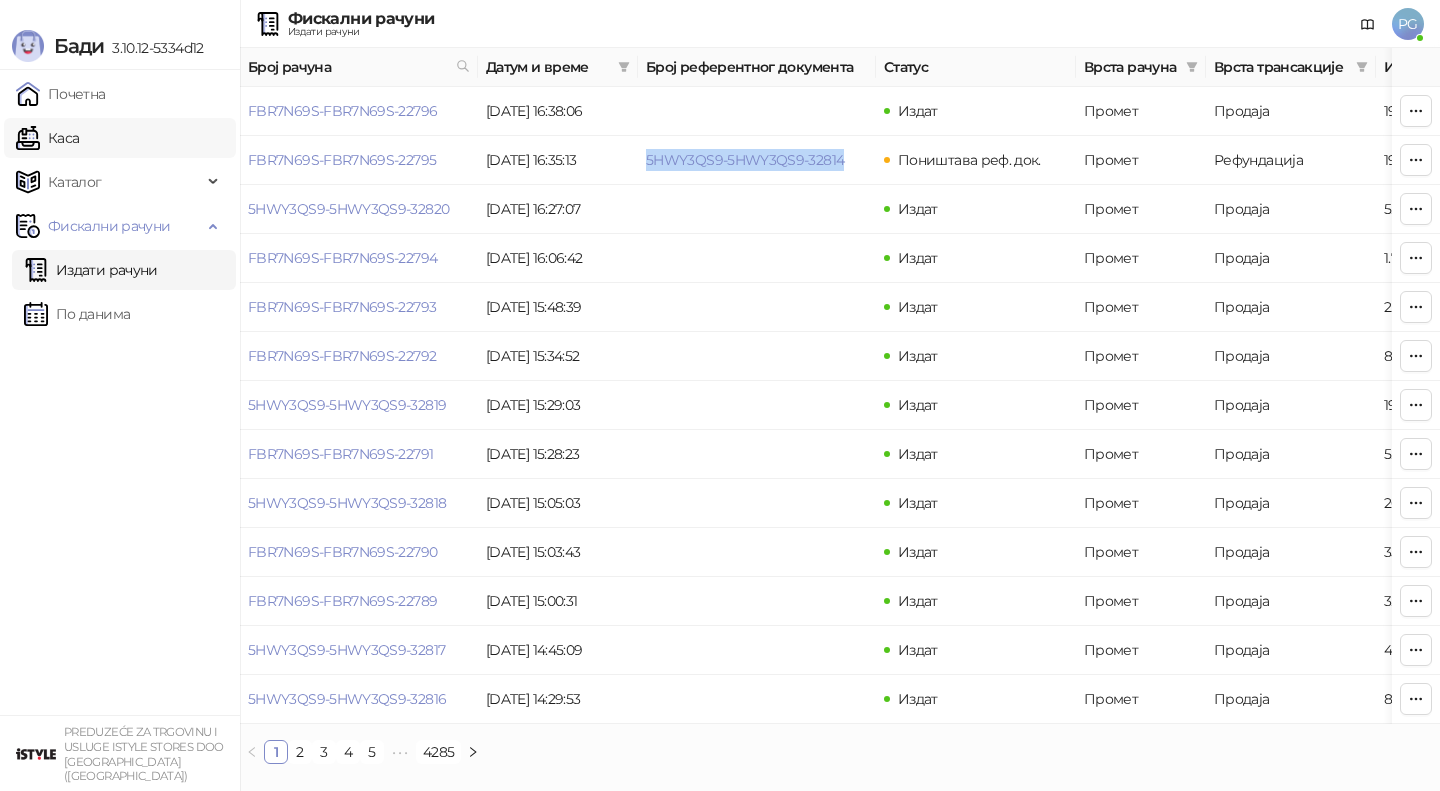 click on "Каса" at bounding box center (47, 138) 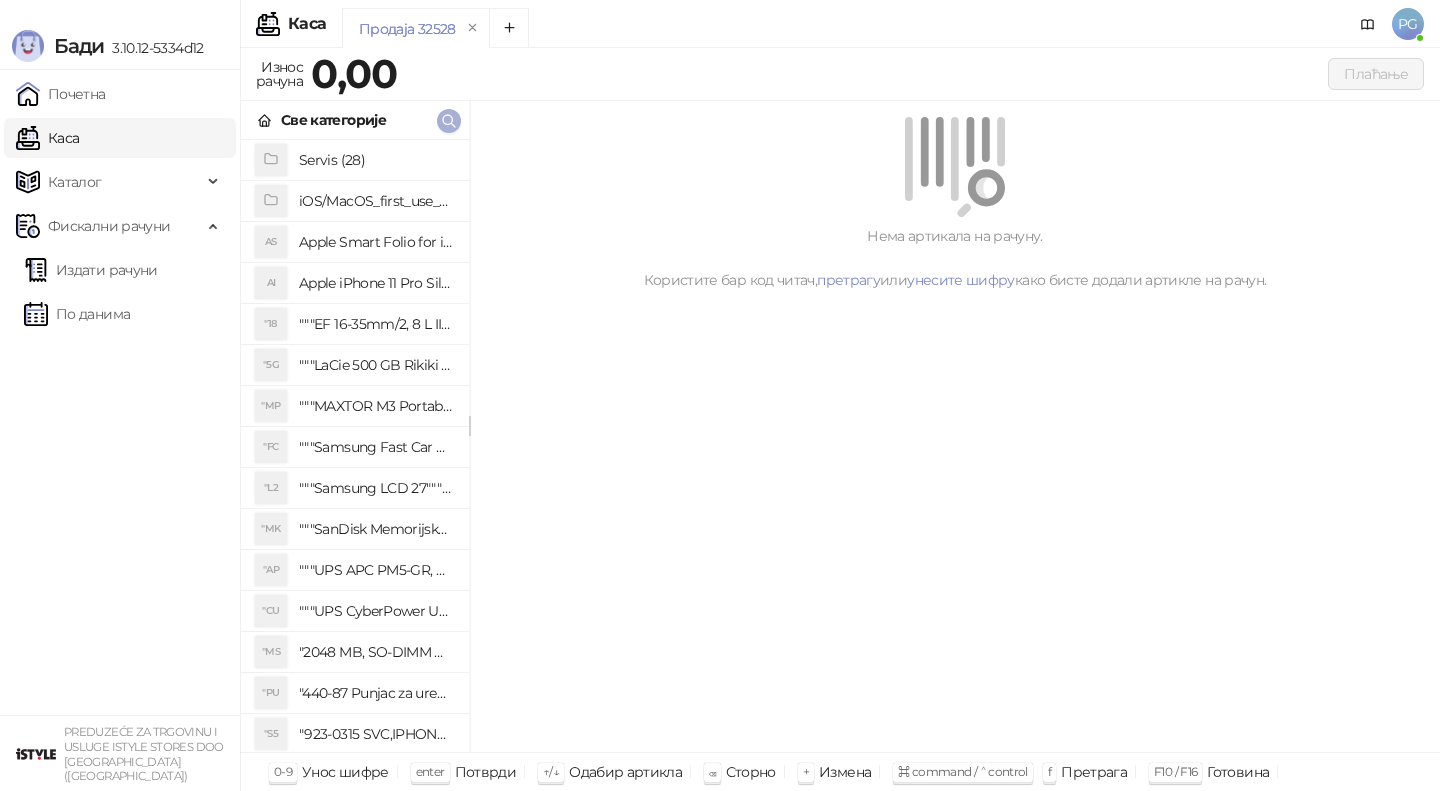 click at bounding box center (449, 120) 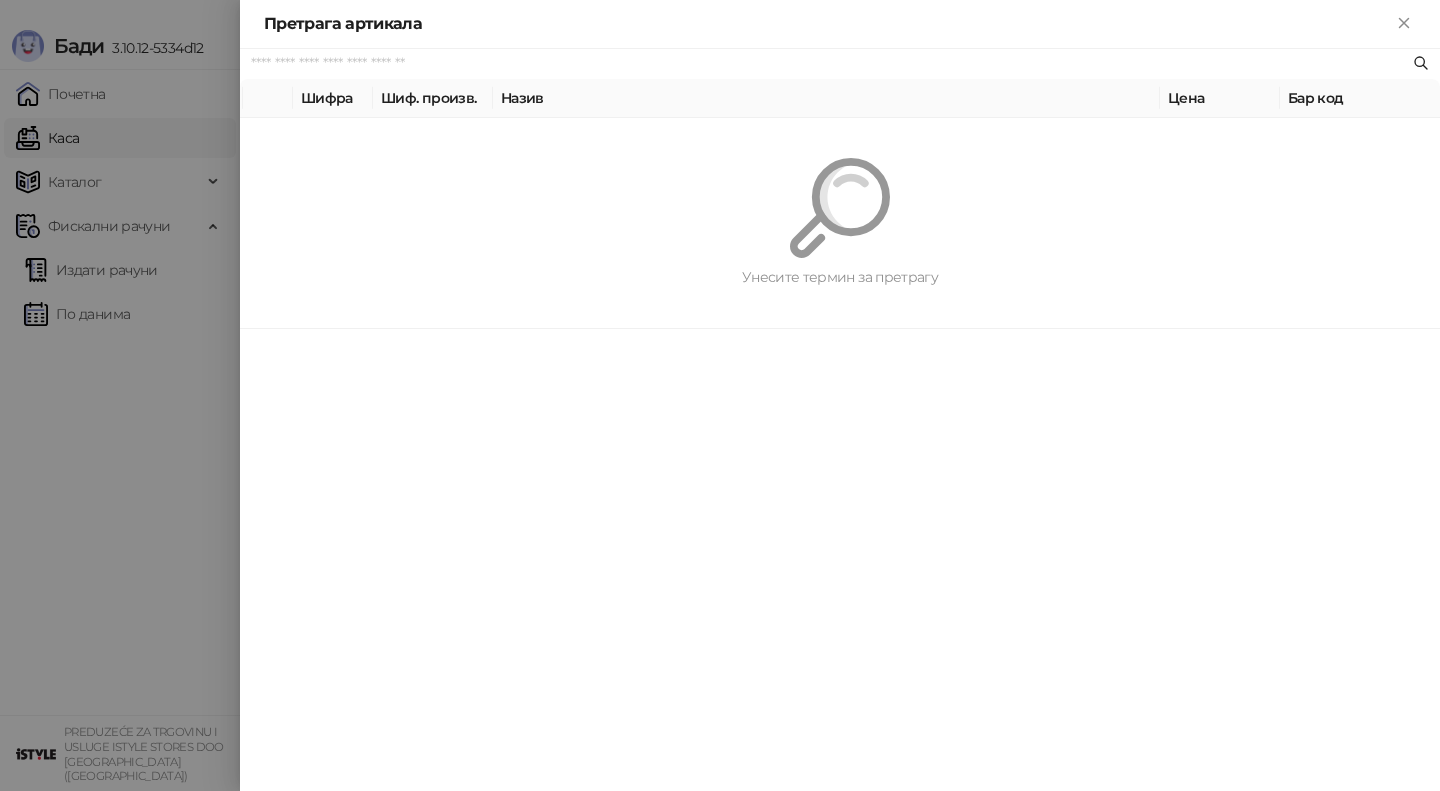 paste on "*********" 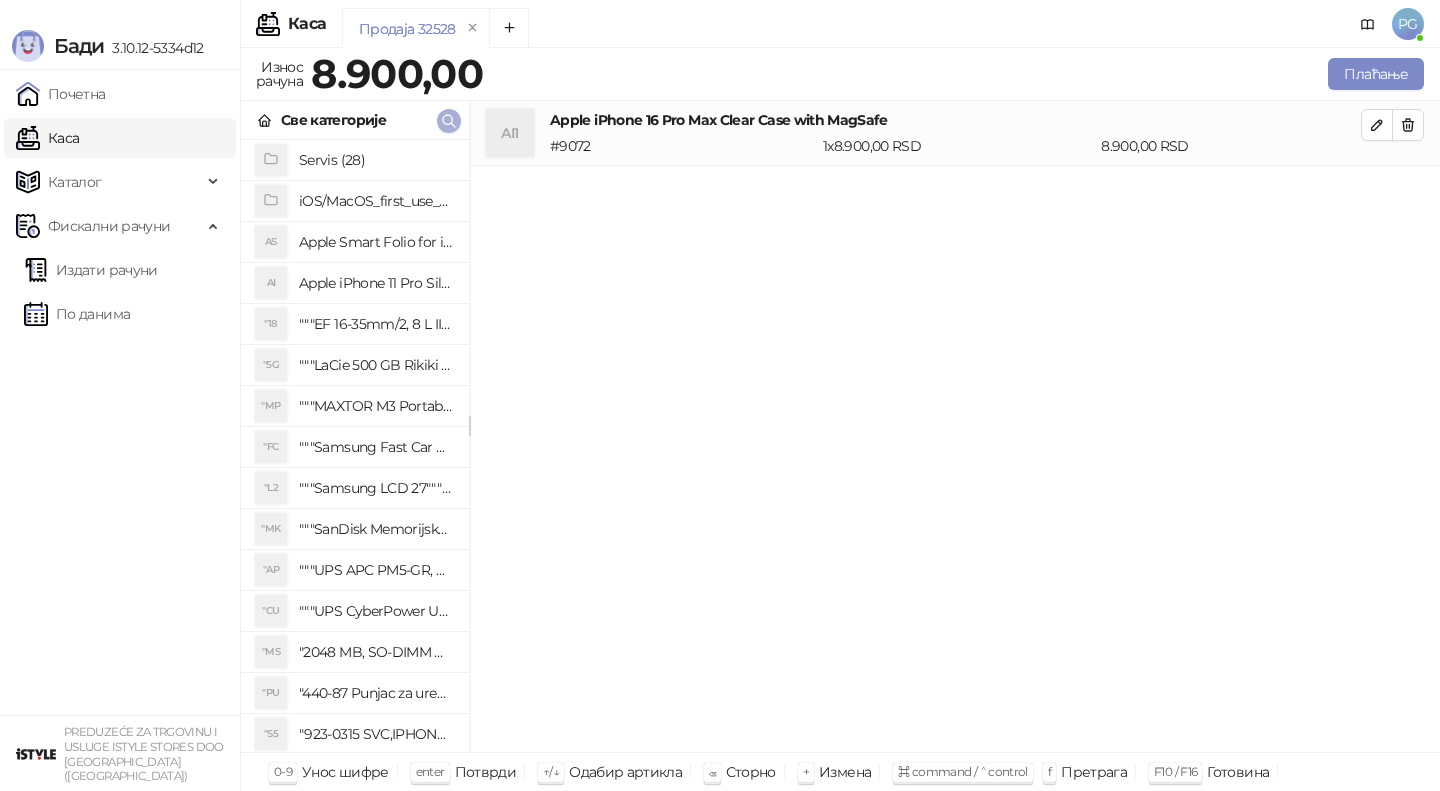 click 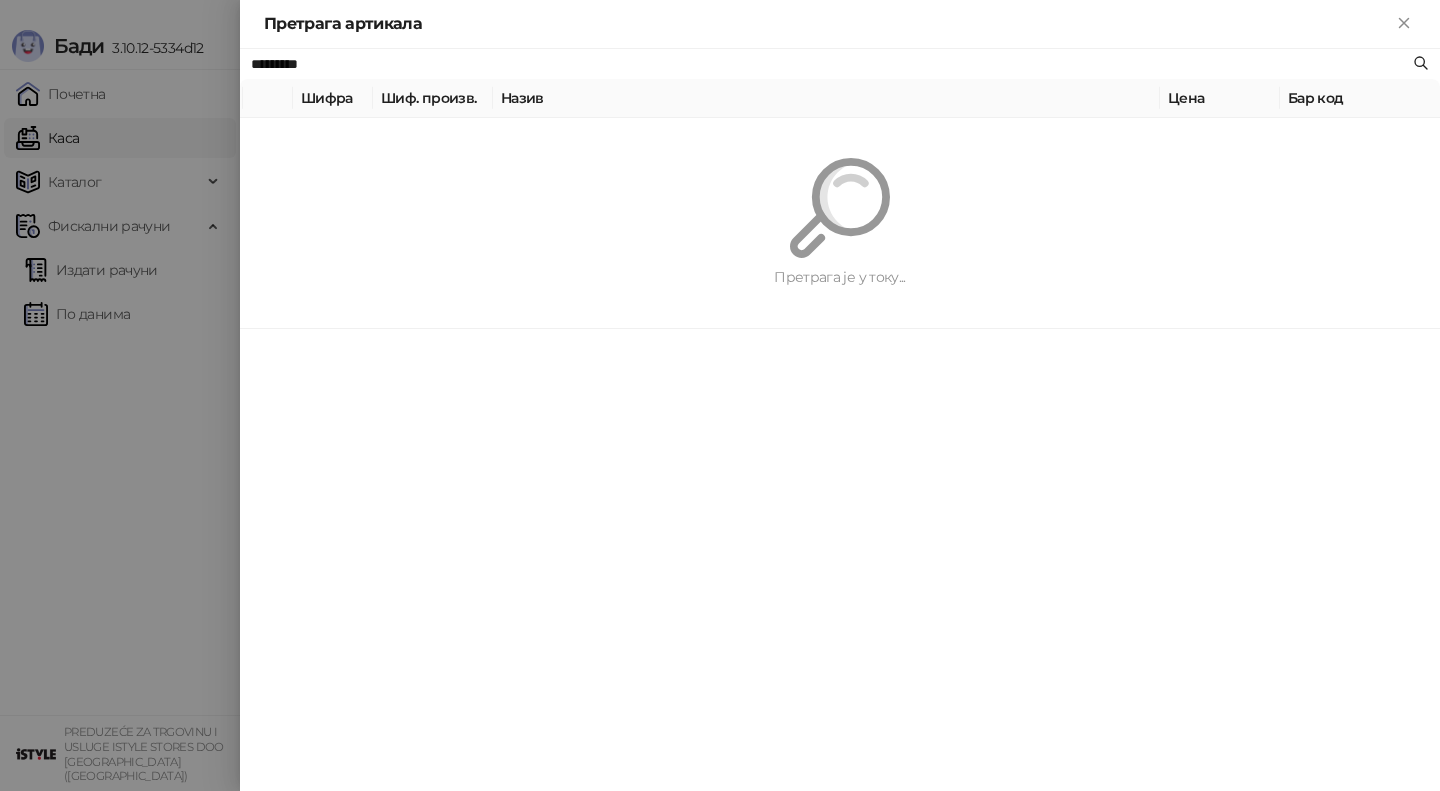 paste on "*******" 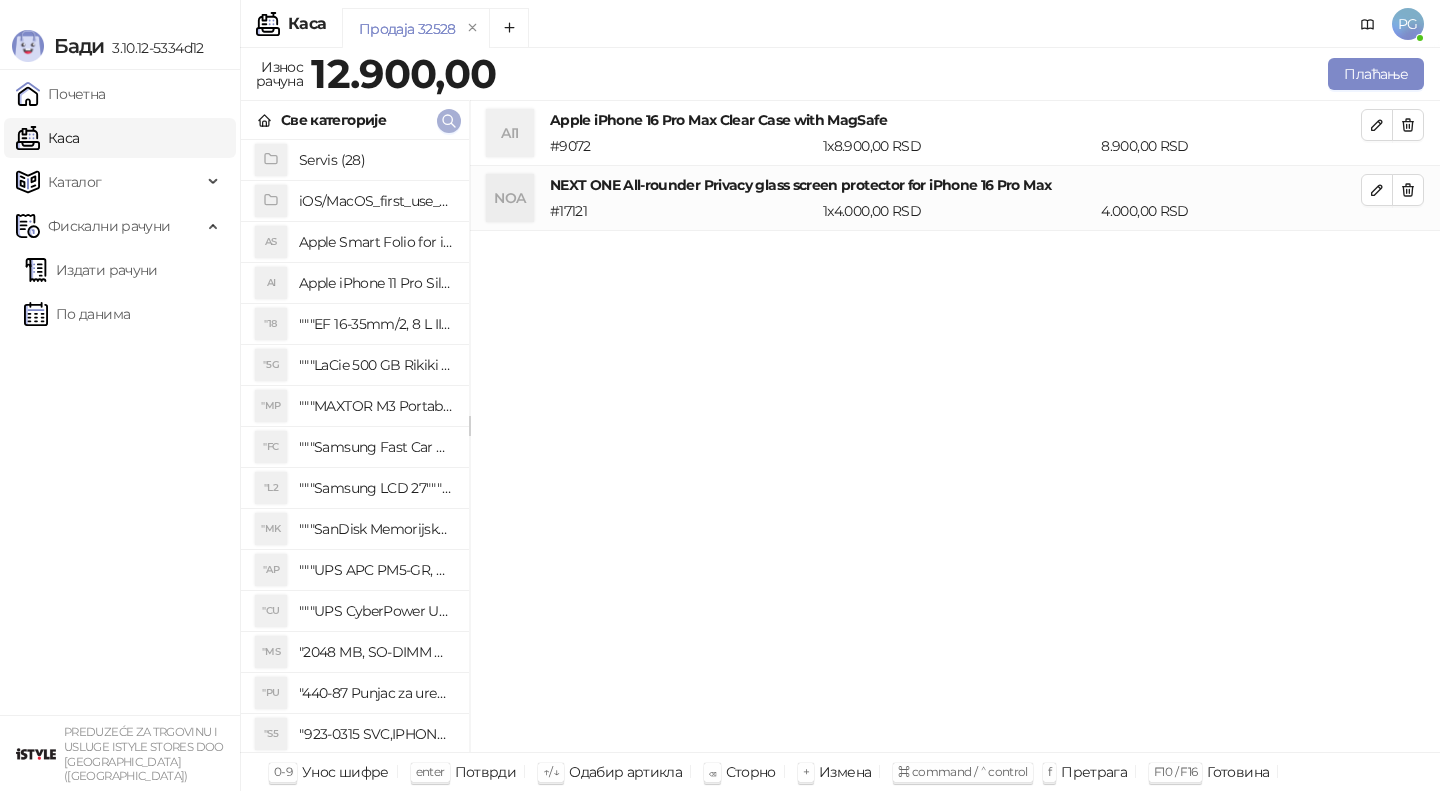 click 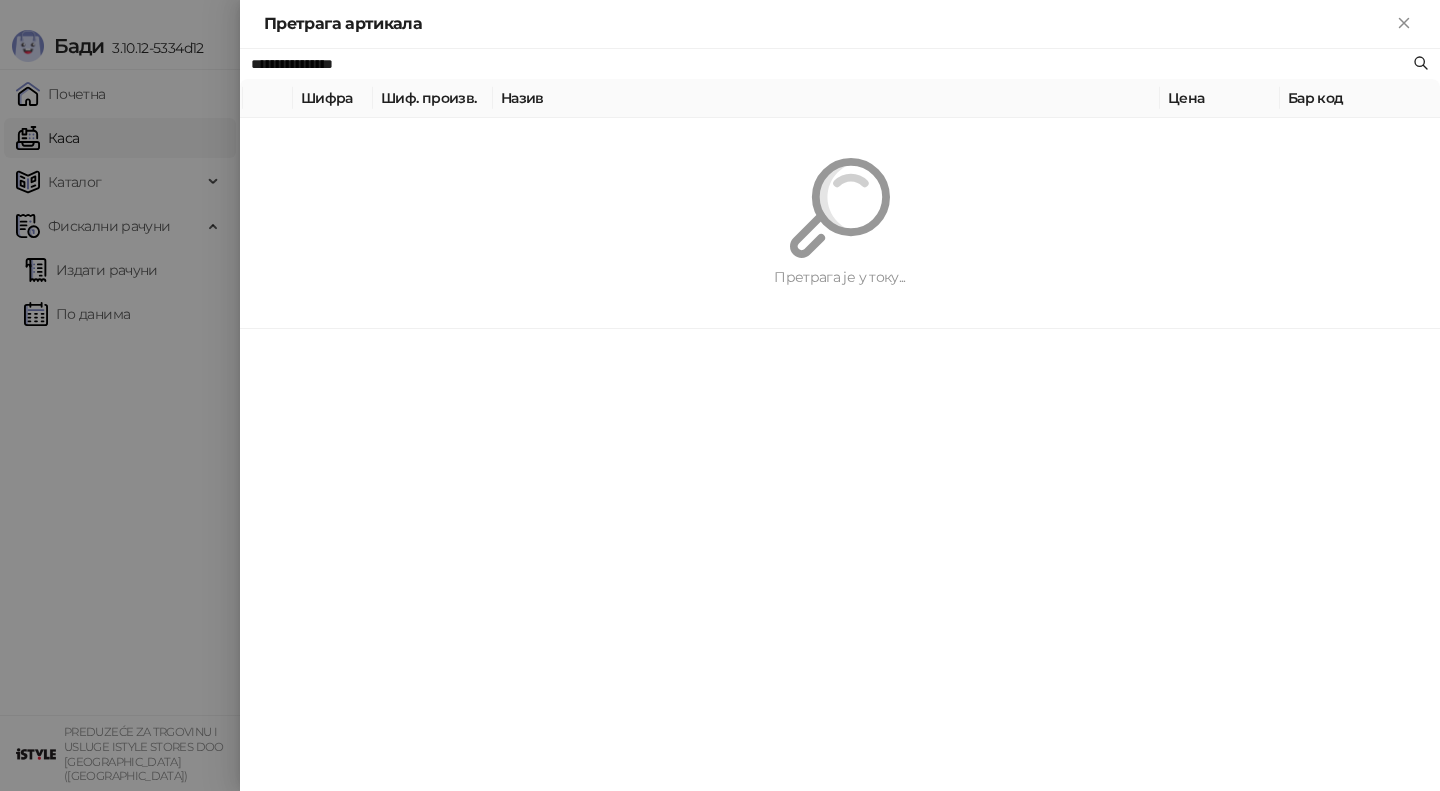paste on "*******" 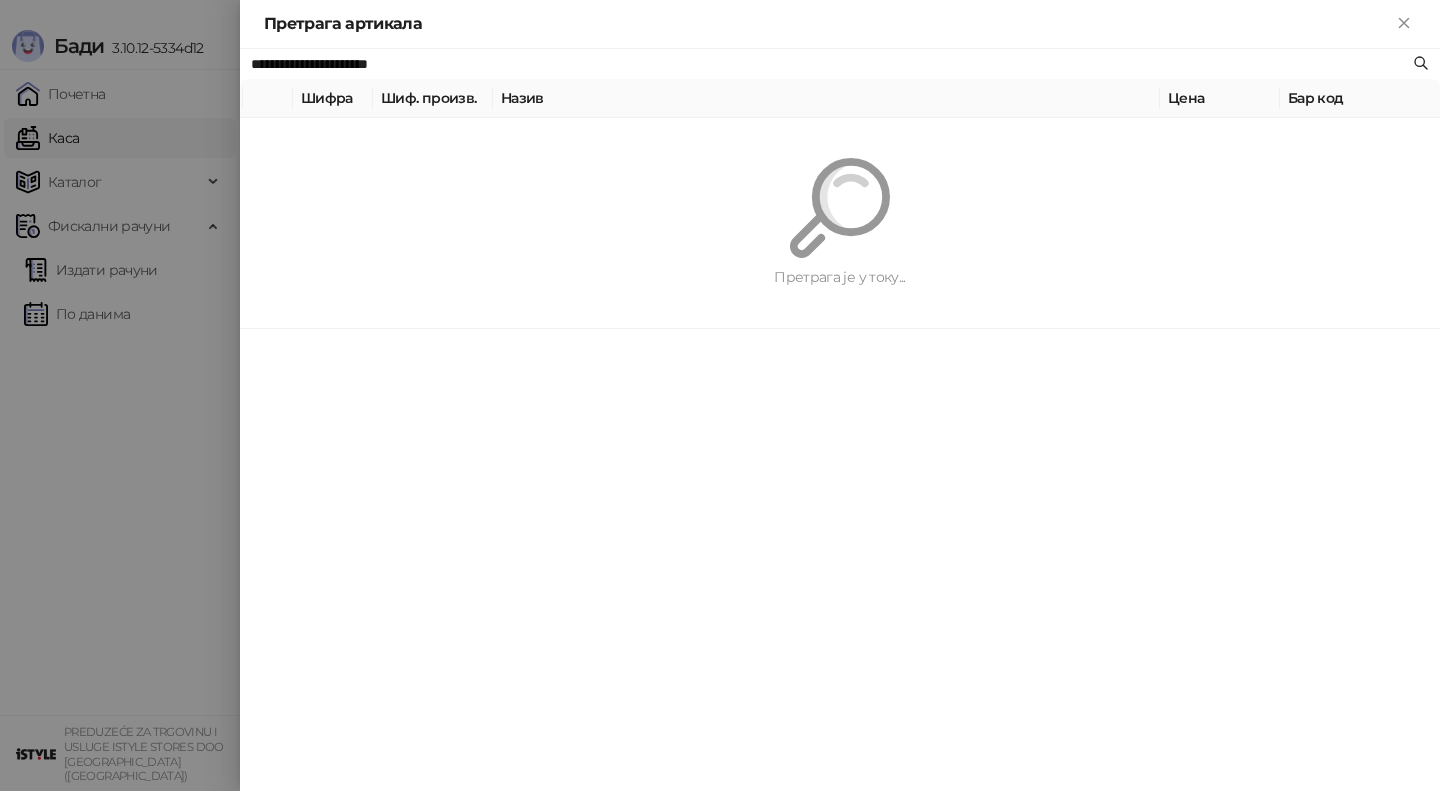 type on "**********" 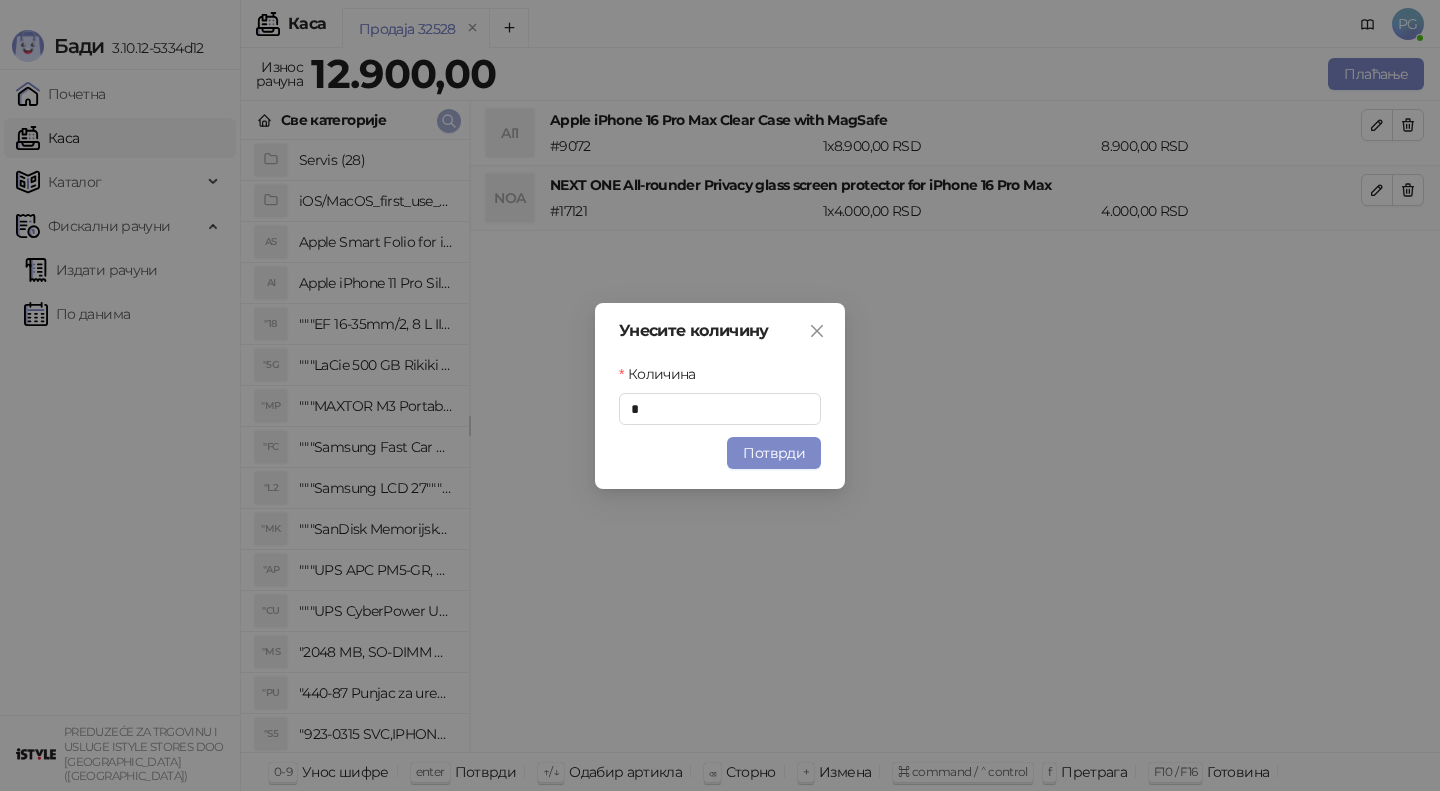 type 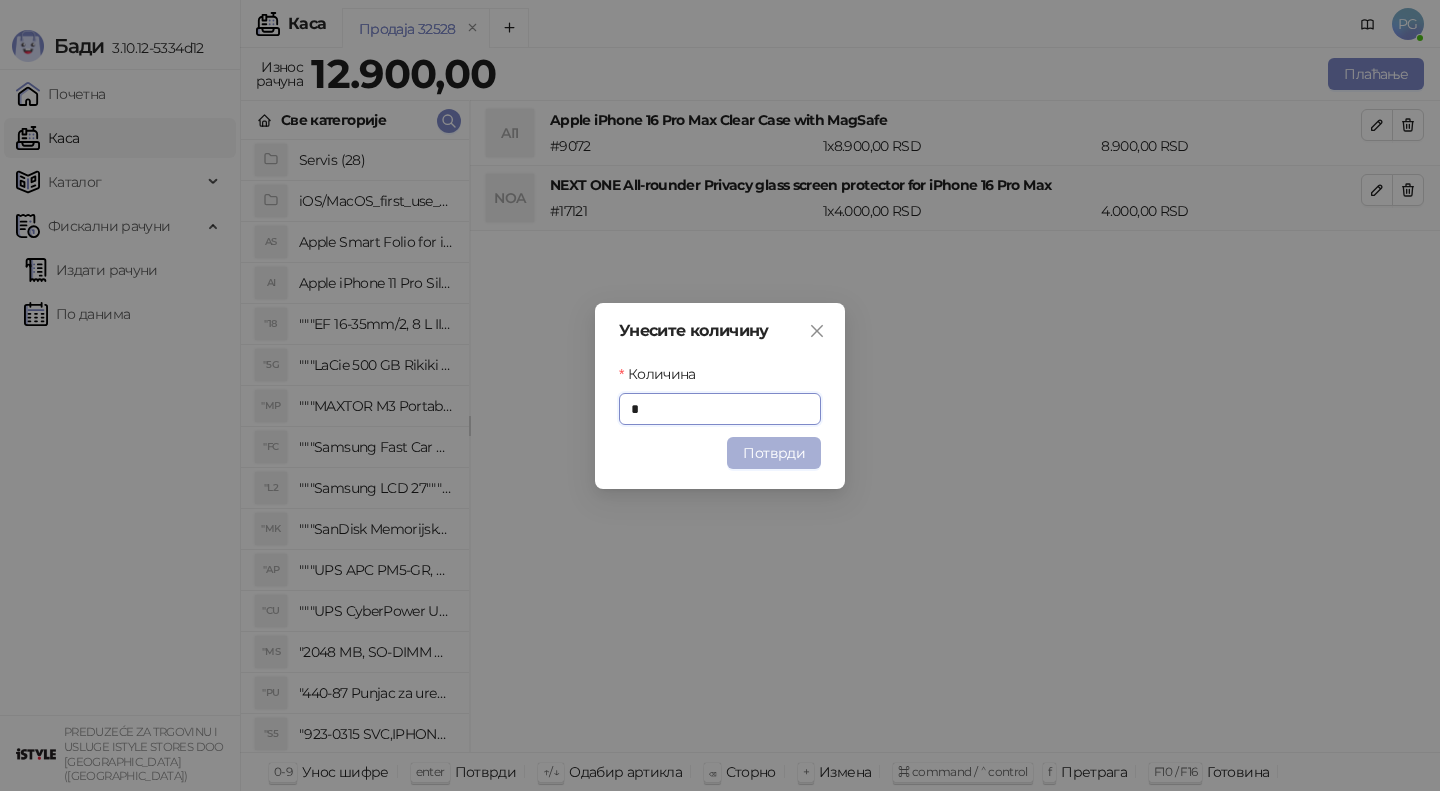 click on "Потврди" at bounding box center [774, 453] 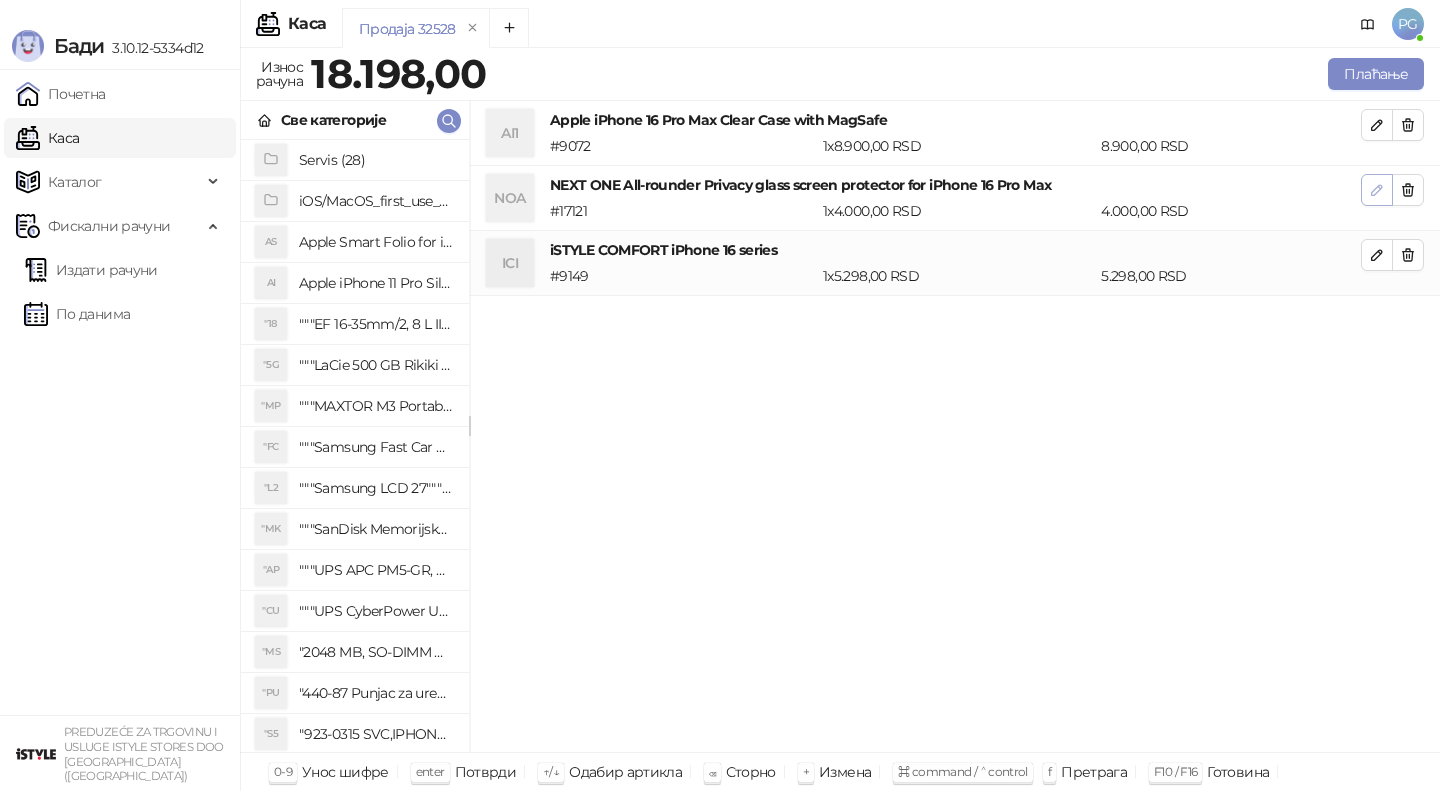 click 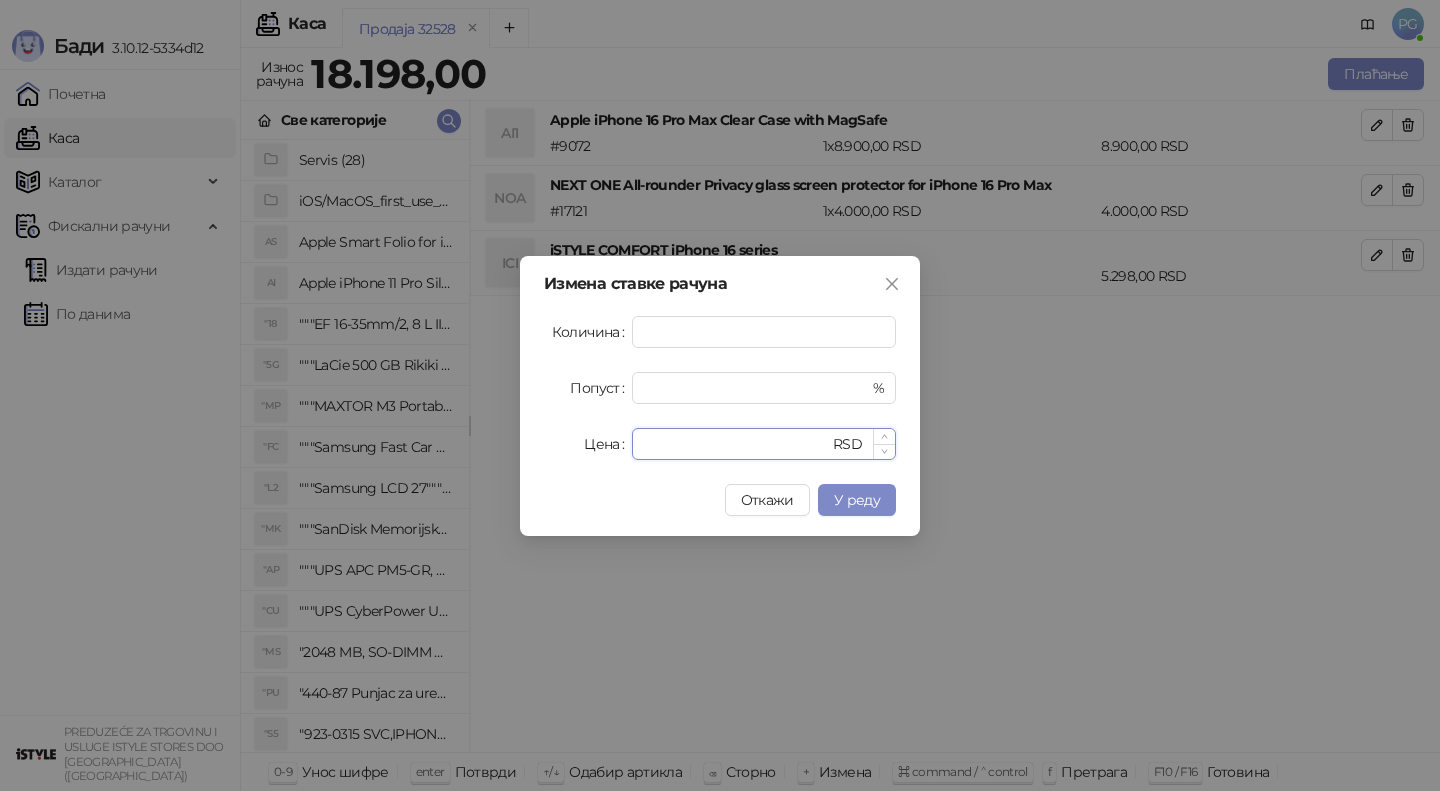 click on "****" at bounding box center (736, 444) 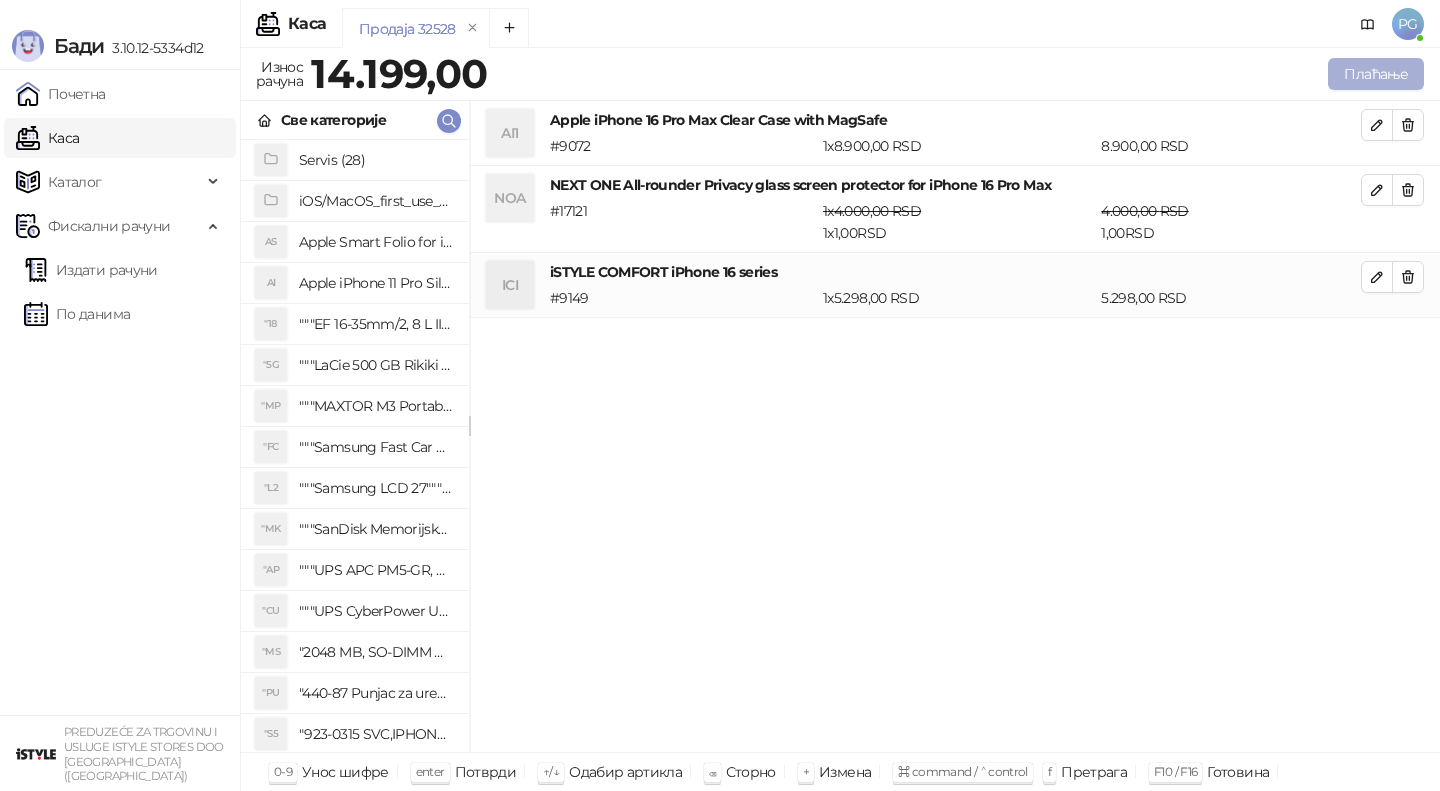 click on "Плаћање" at bounding box center (1376, 74) 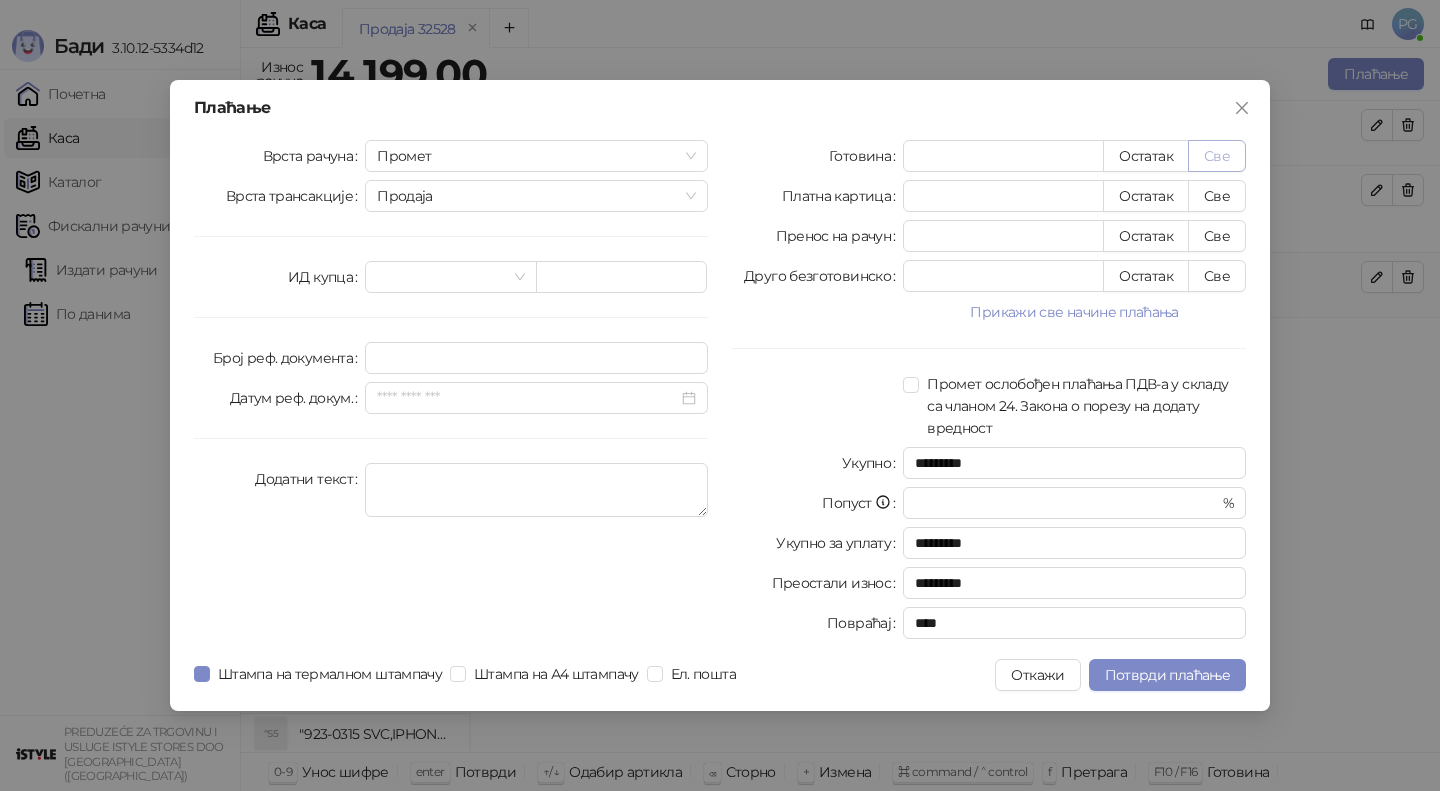 click on "Све" at bounding box center (1217, 156) 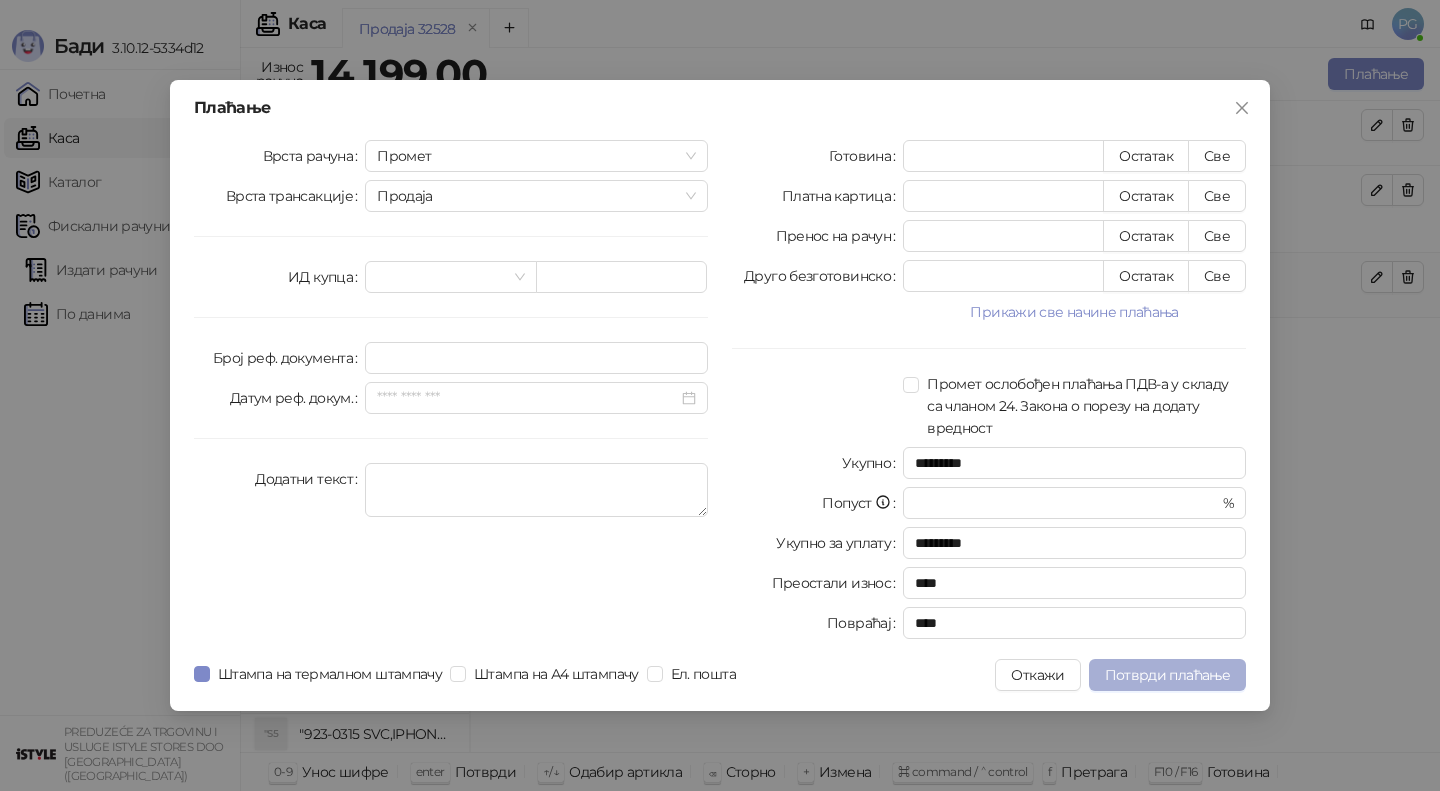 click on "Потврди плаћање" at bounding box center [1167, 675] 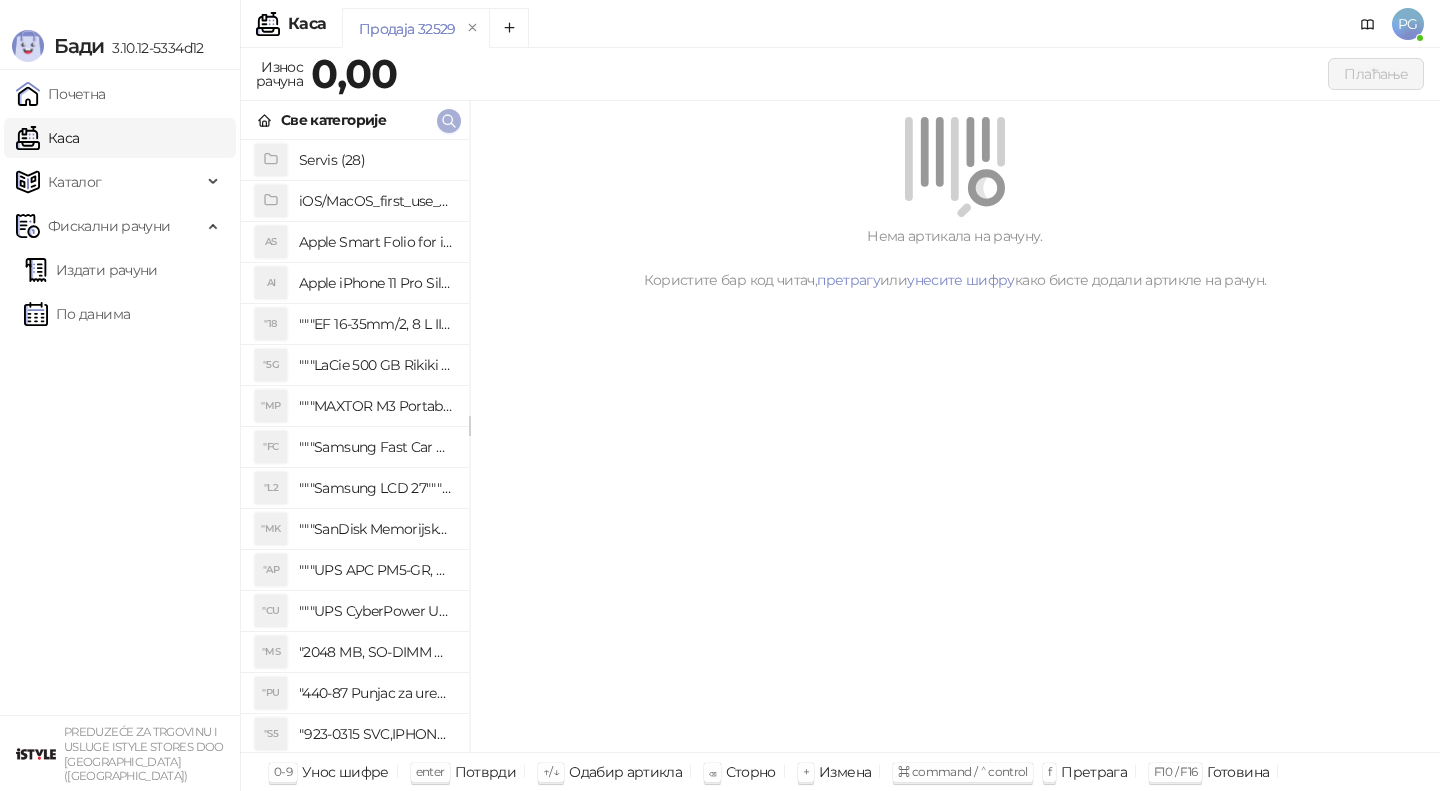 click 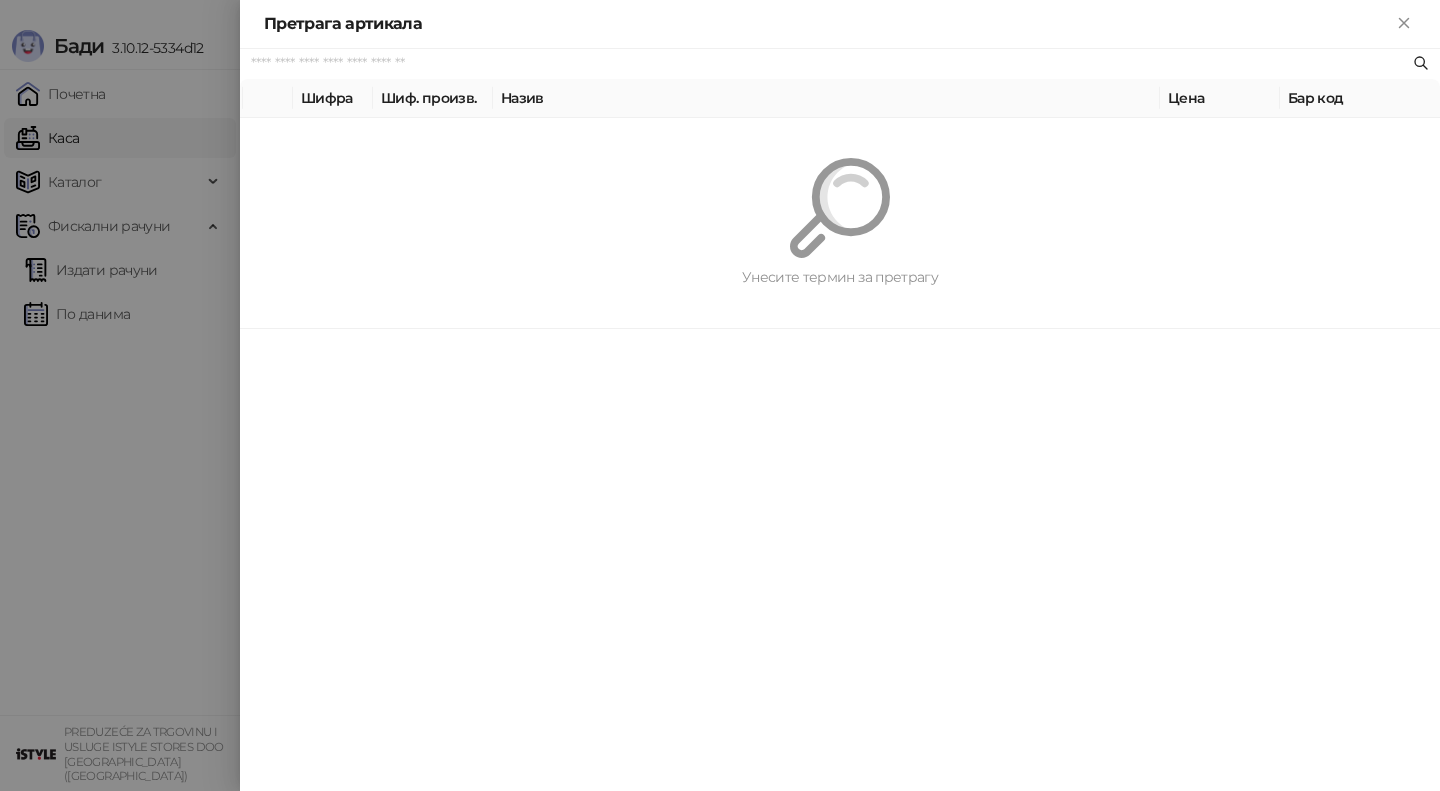paste on "*******" 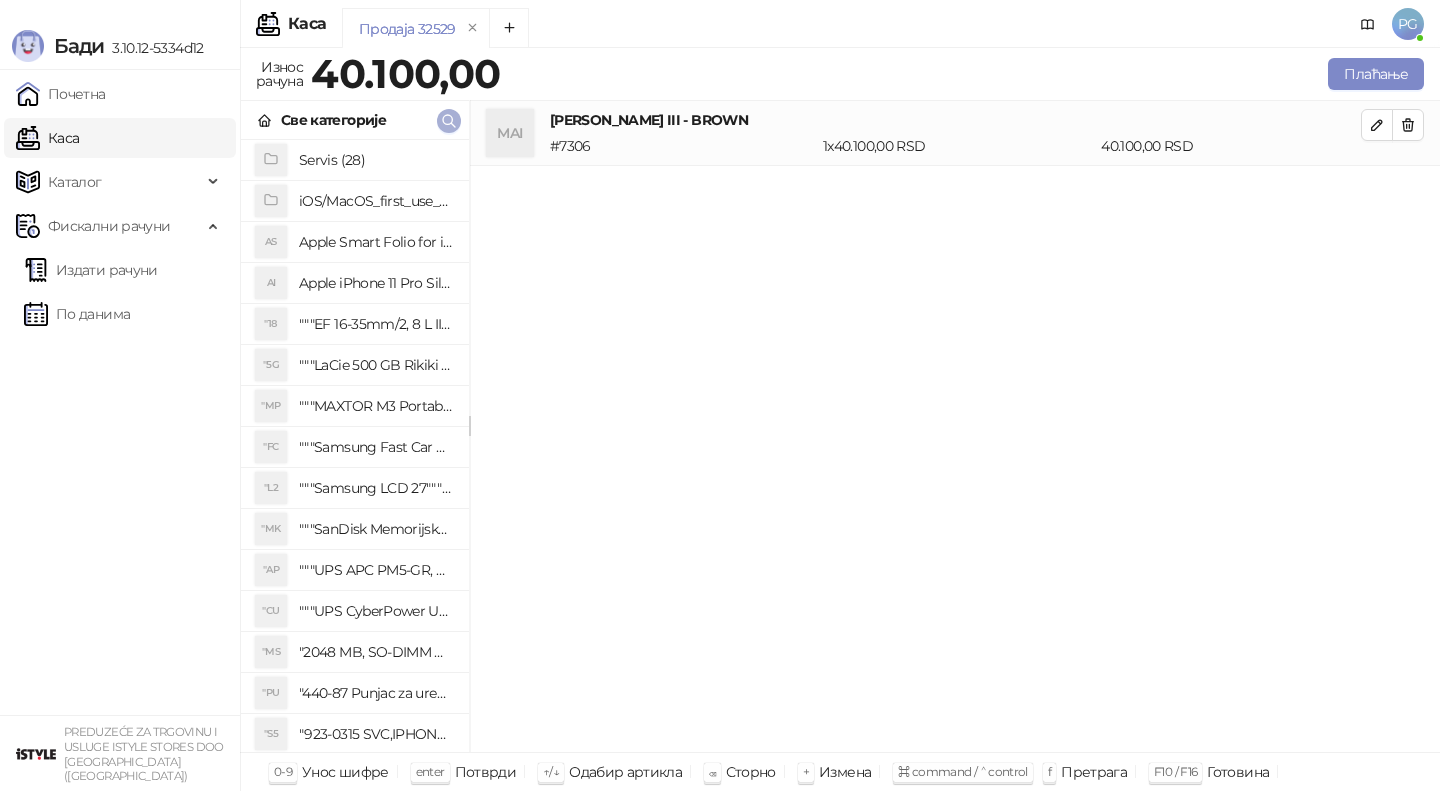 click 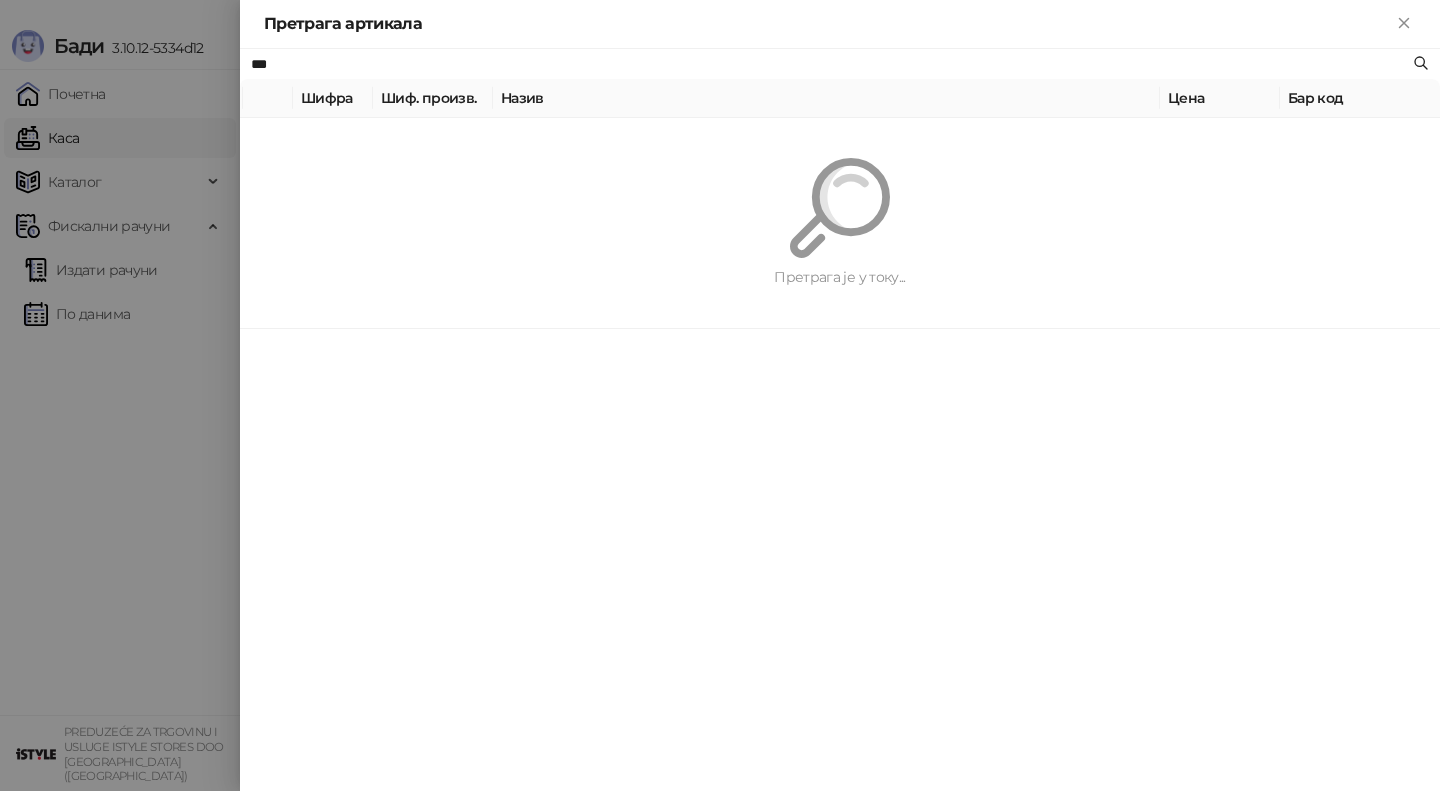 type on "***" 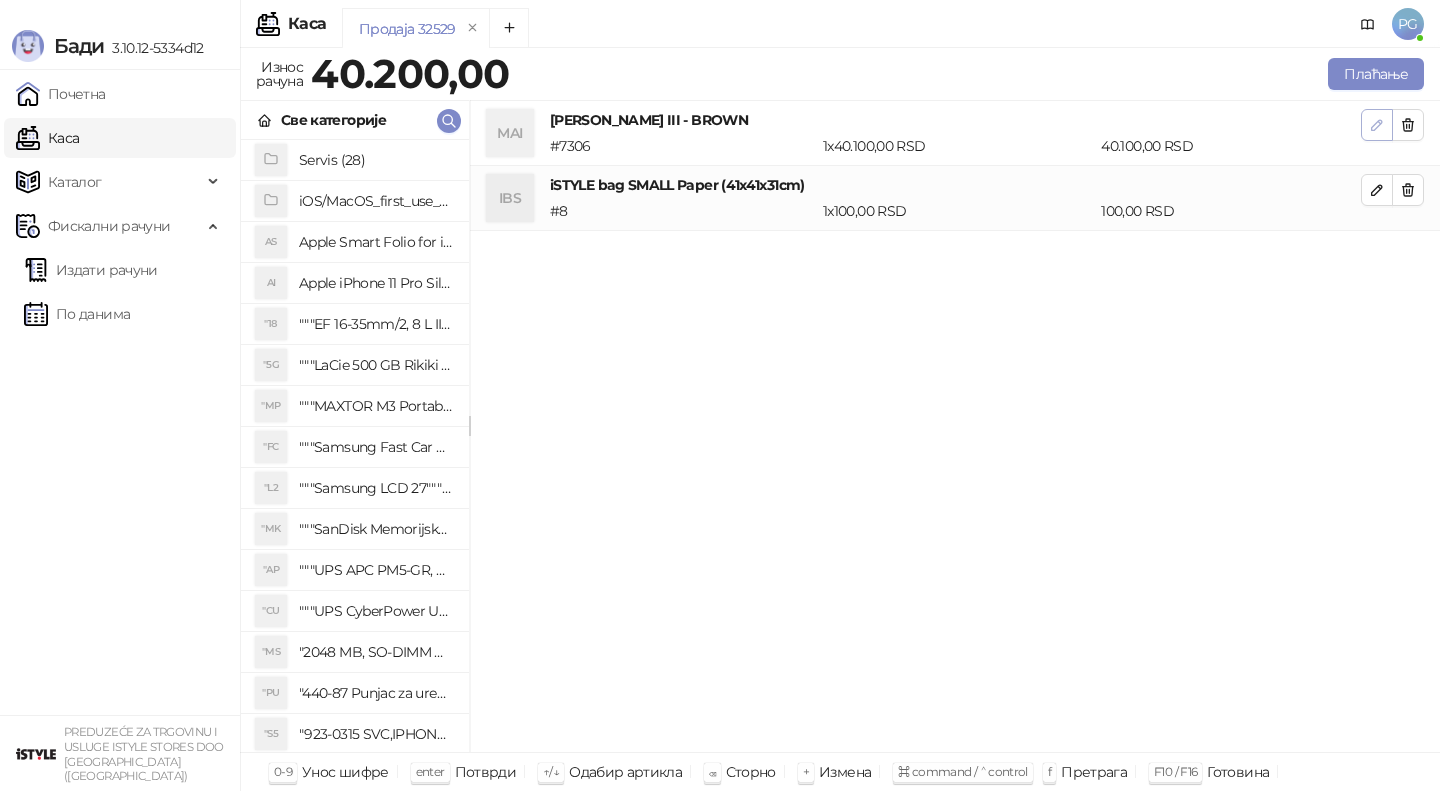 click at bounding box center [1377, 125] 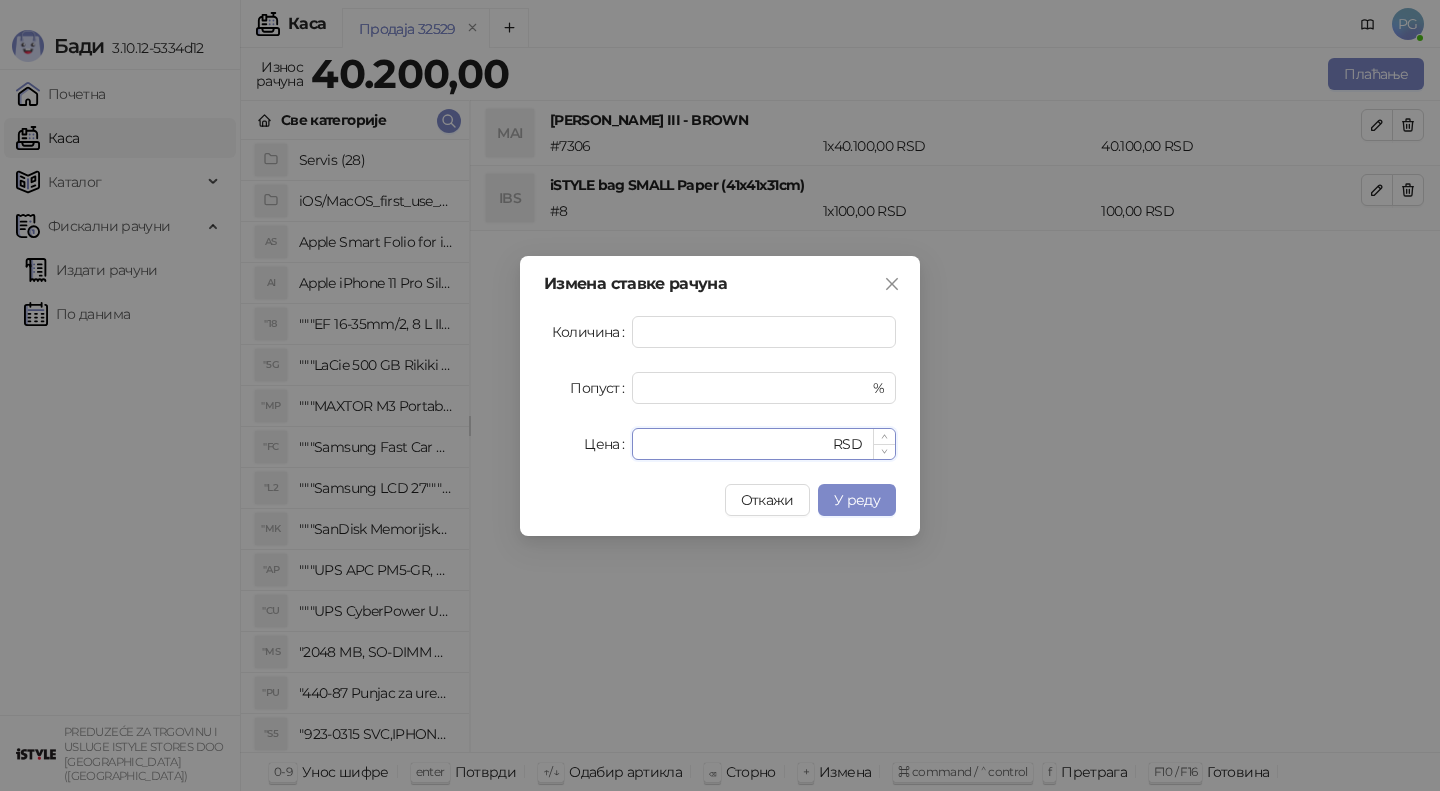 click on "*****" at bounding box center (736, 444) 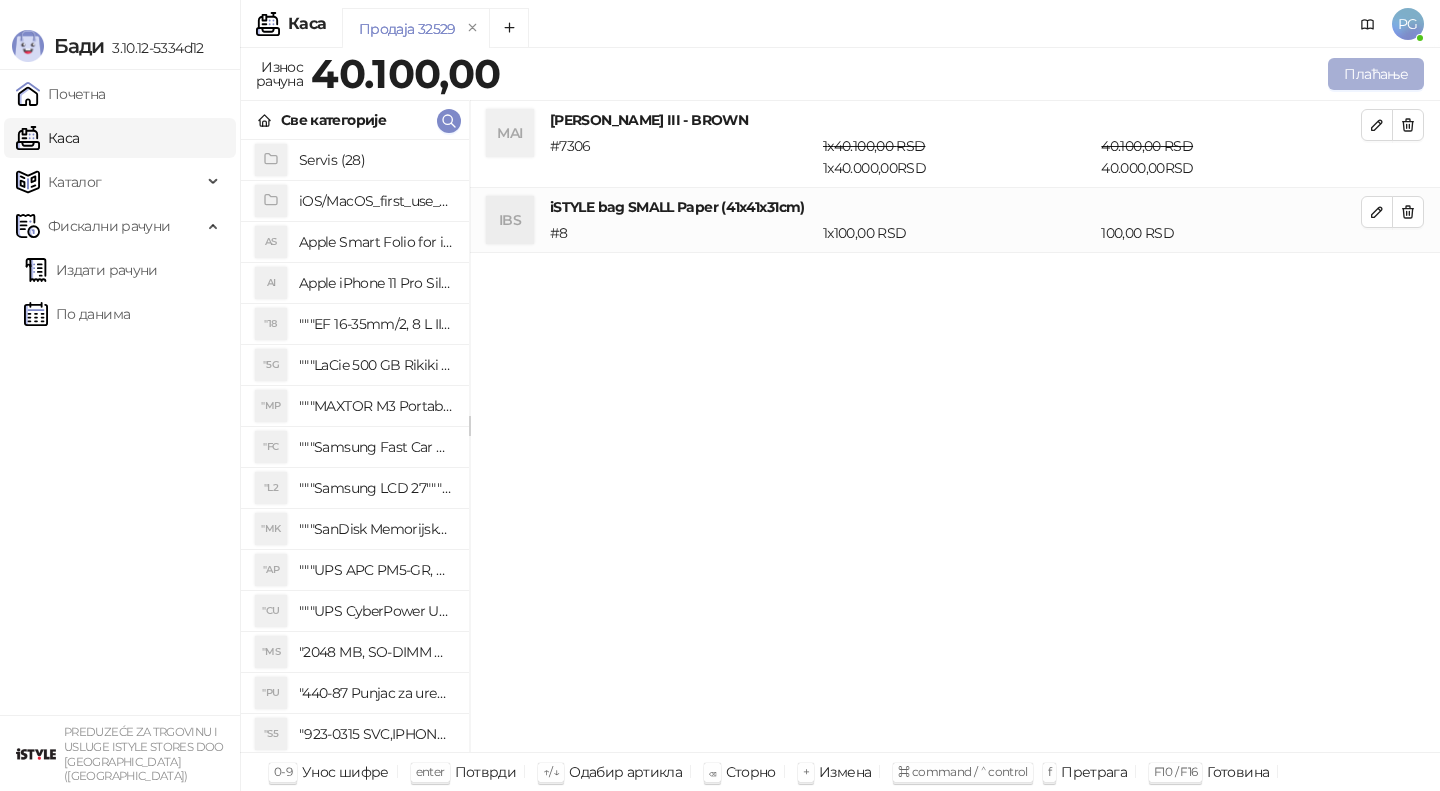click on "Плаћање" at bounding box center (1376, 74) 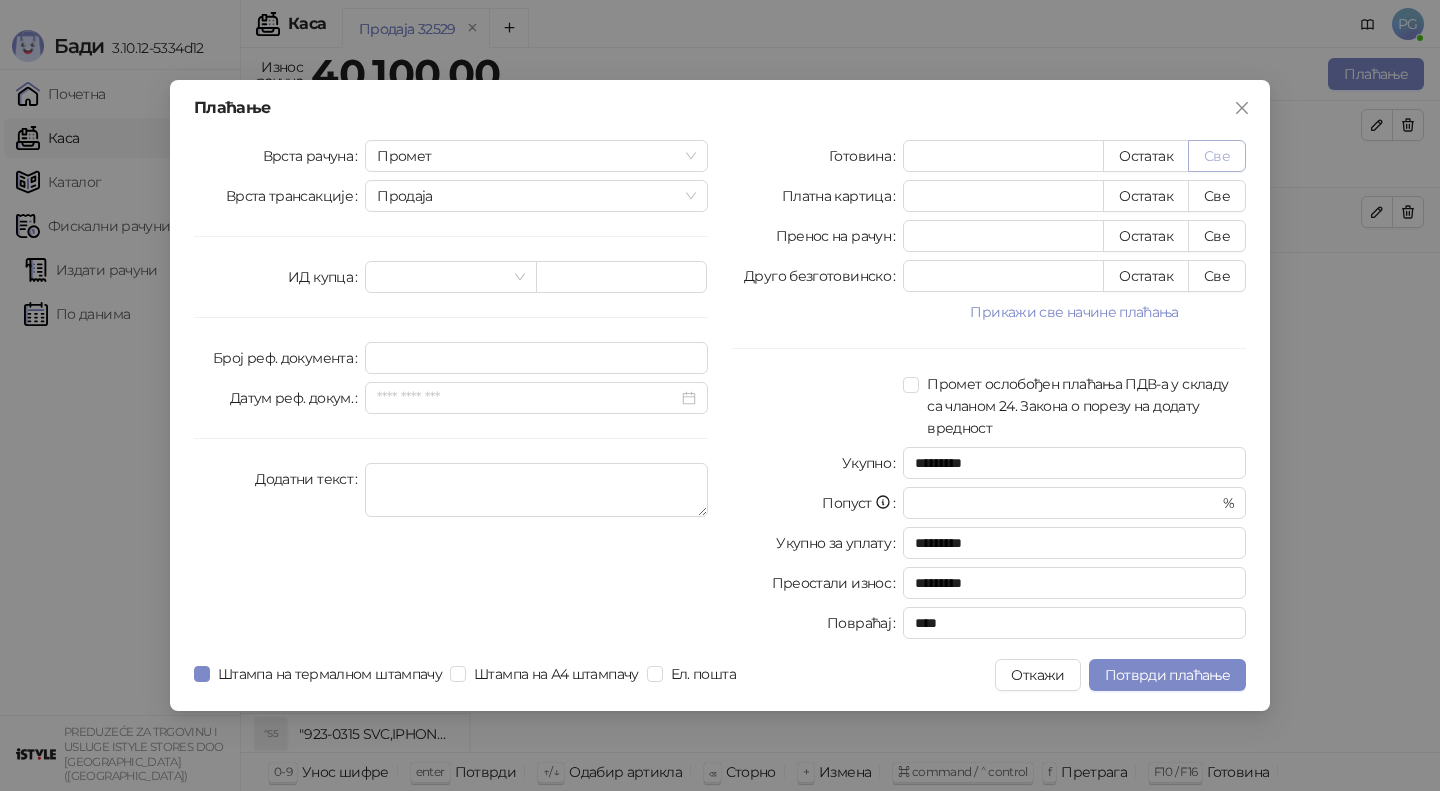 click on "Све" at bounding box center (1217, 156) 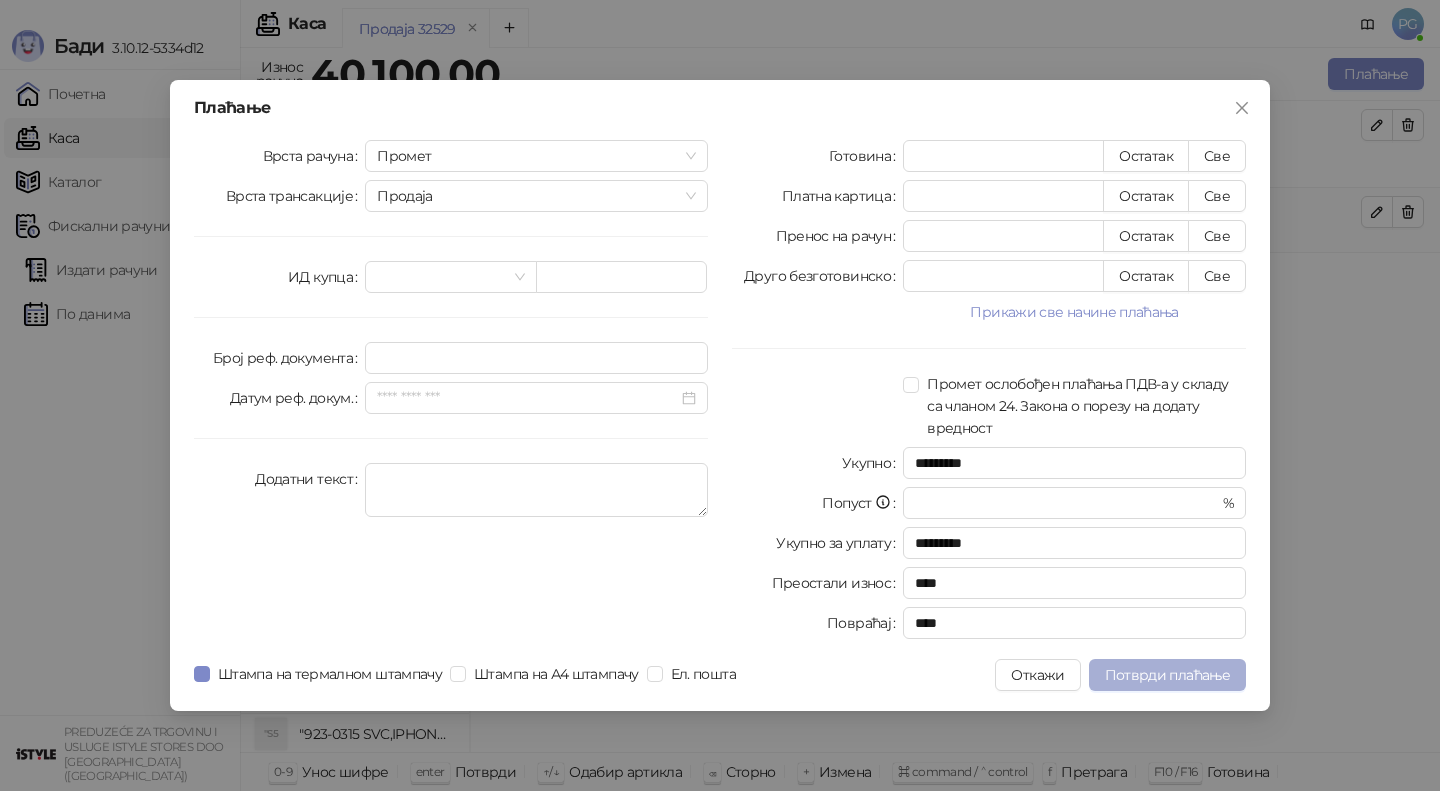 click on "Потврди плаћање" at bounding box center [1167, 675] 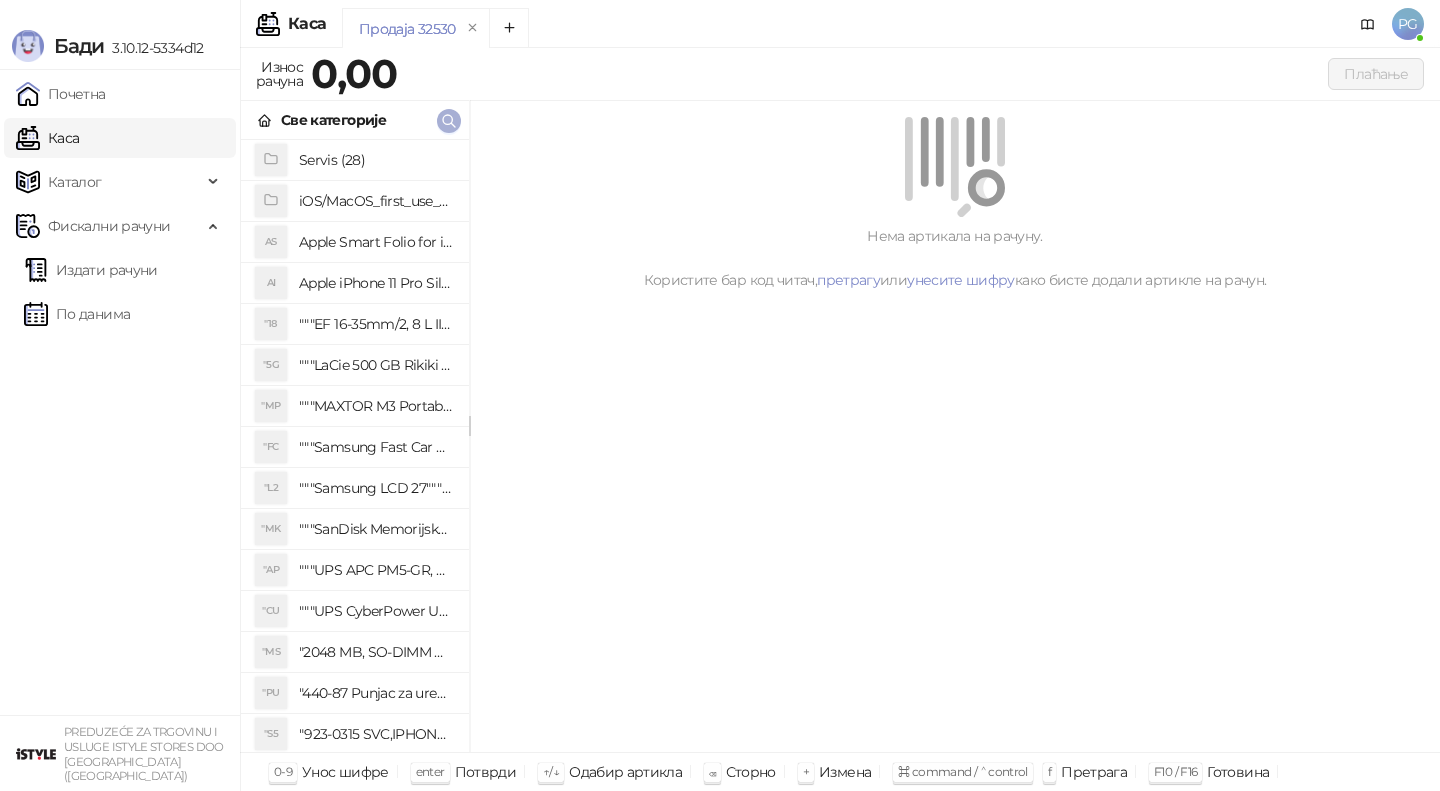 click 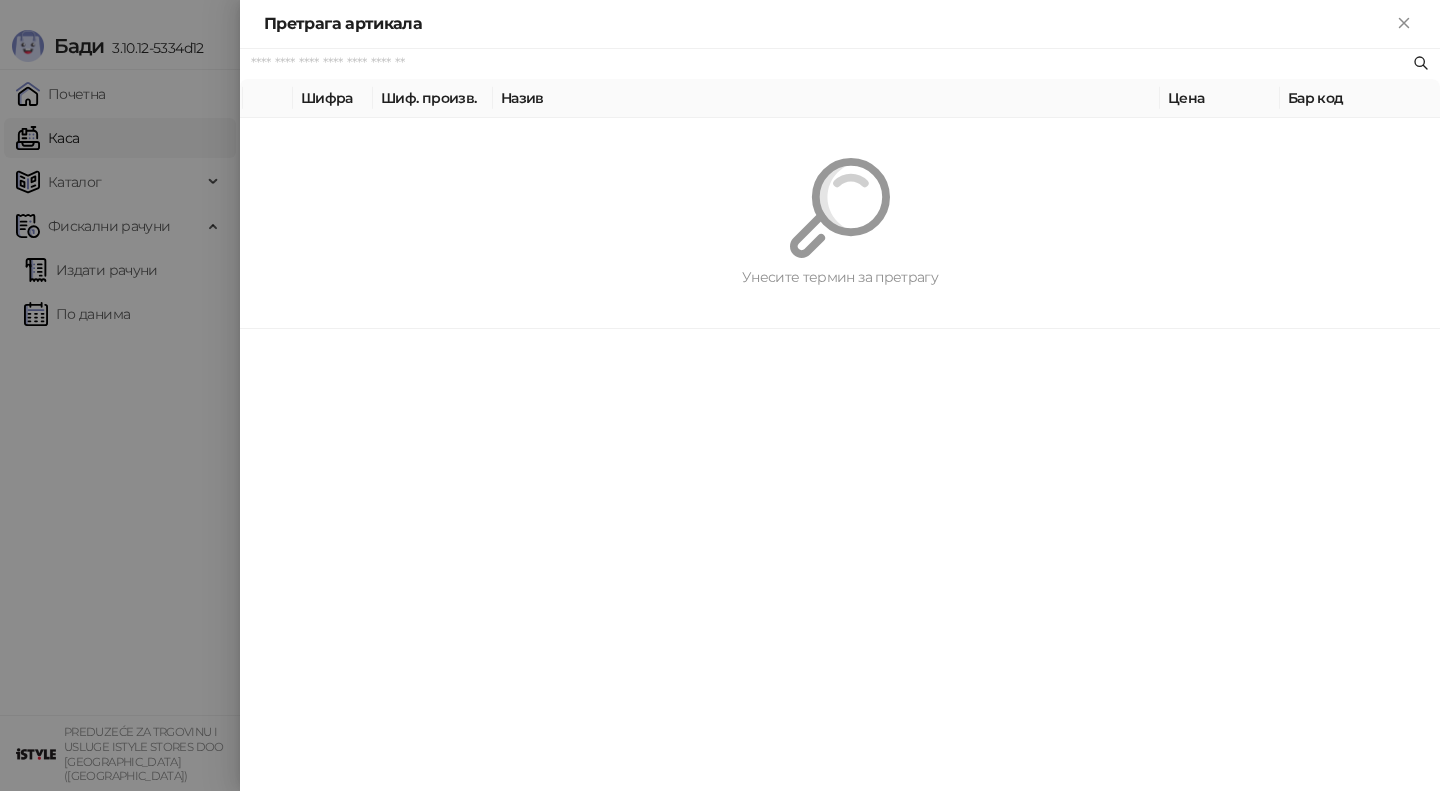 paste on "*********" 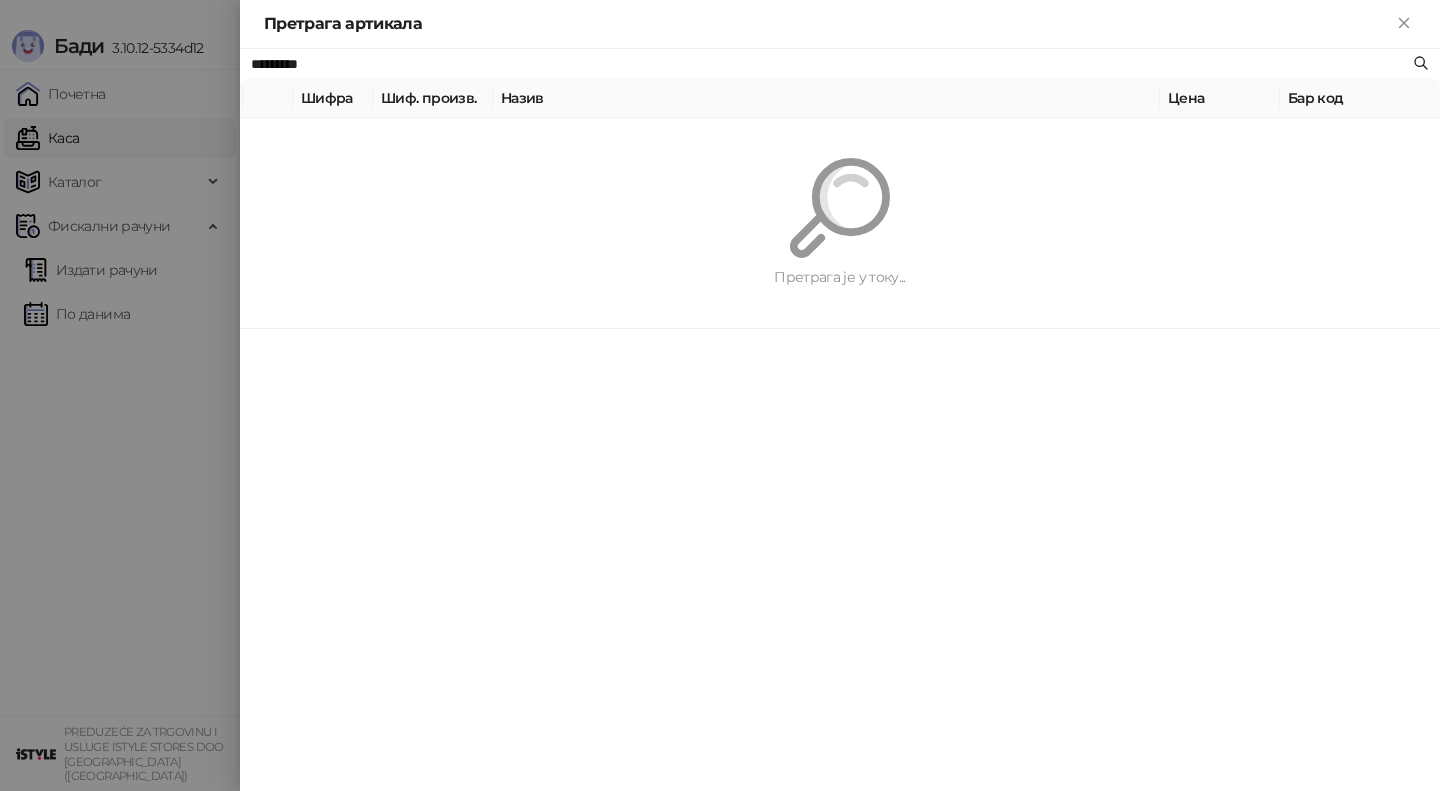 type on "*********" 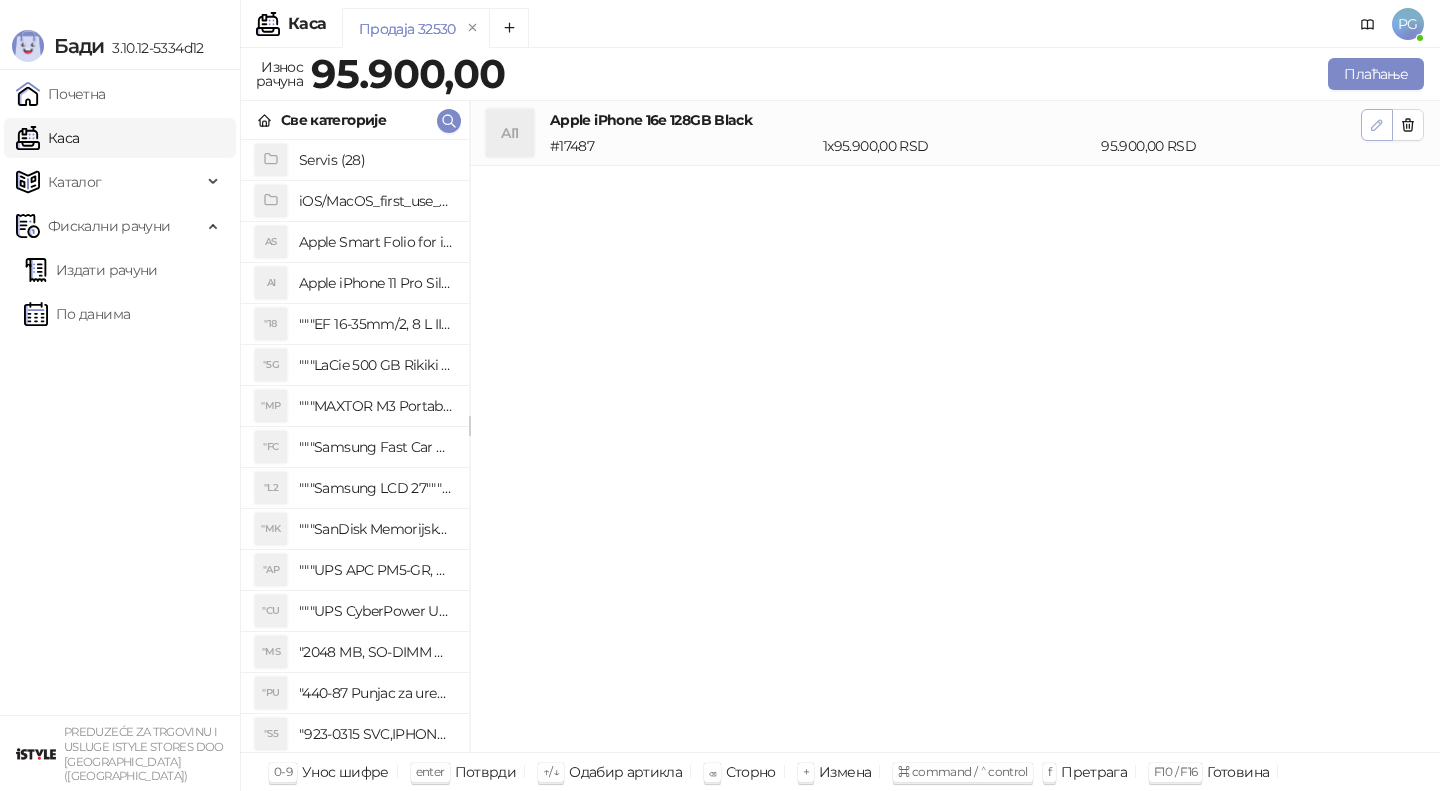 click at bounding box center [1377, 125] 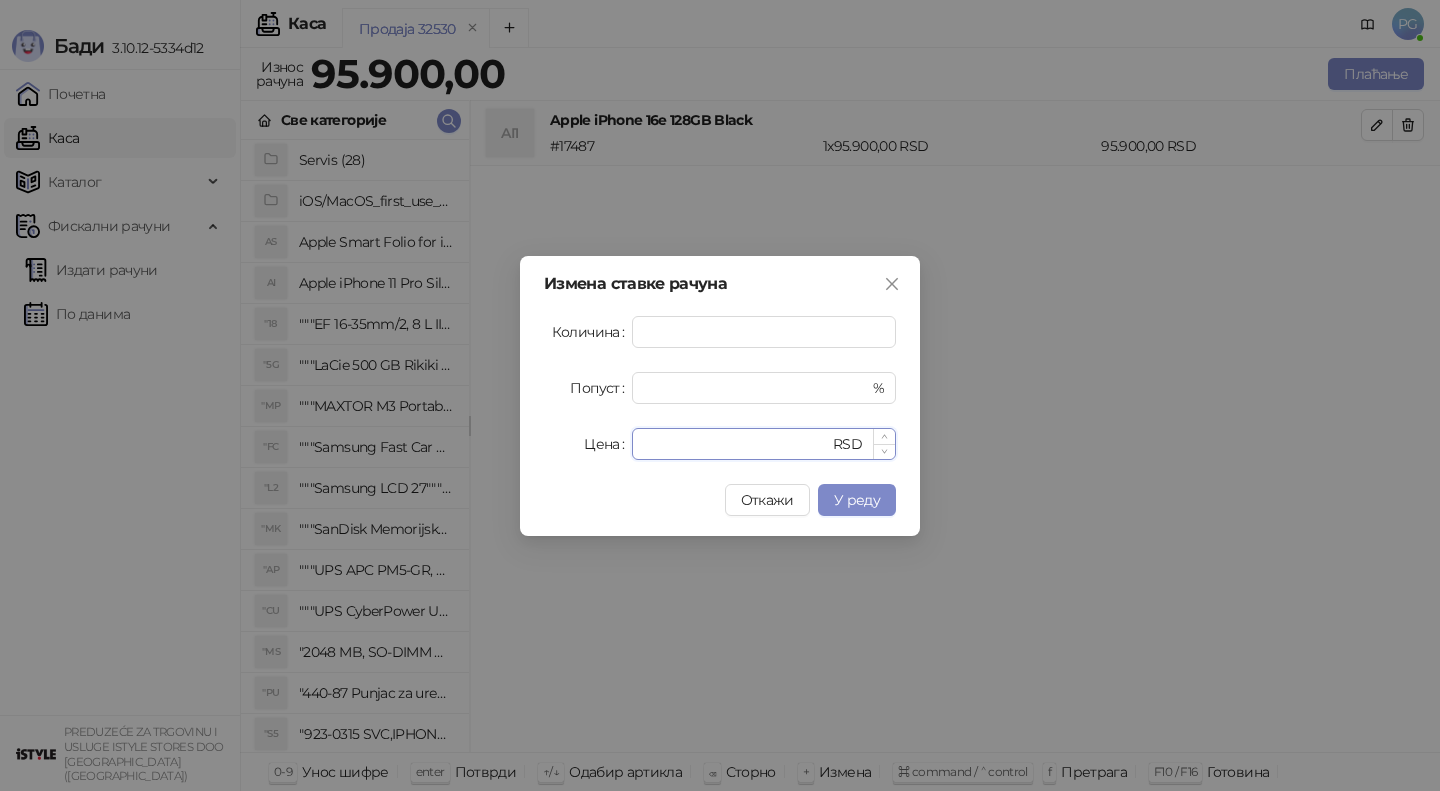 click on "*****" at bounding box center [736, 444] 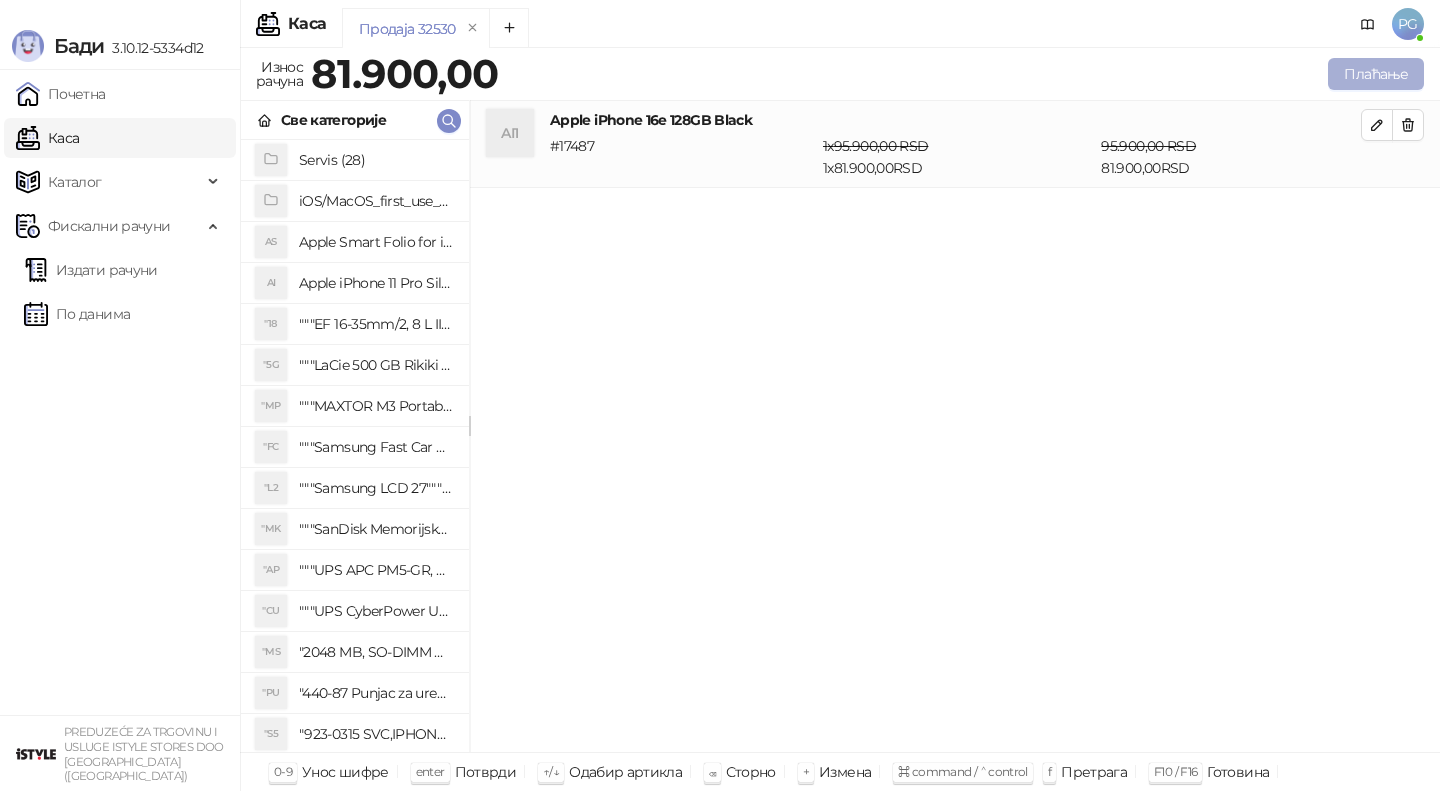 click on "Плаћање" at bounding box center [1376, 74] 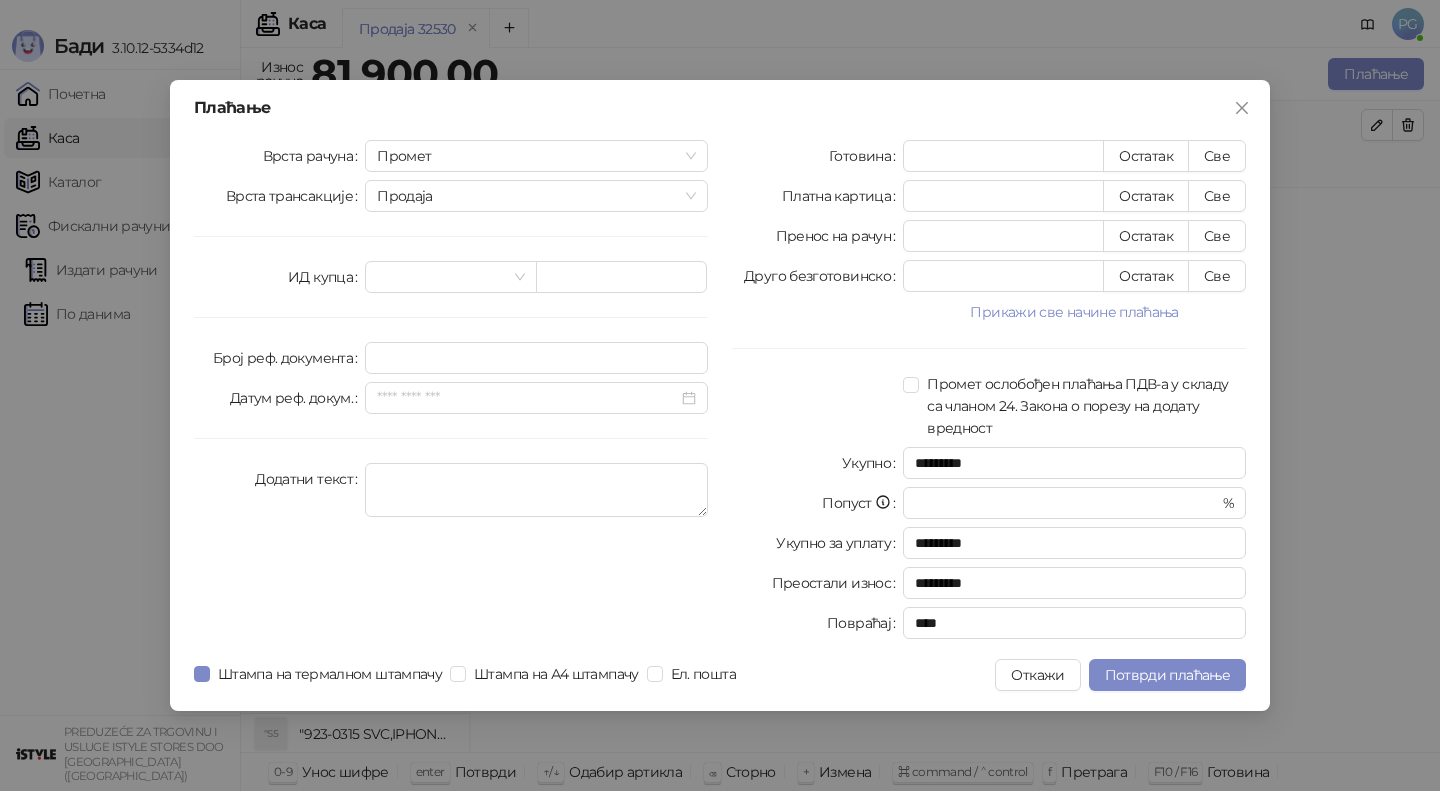 click on "Готовина * Остатак Све Платна картица * Остатак Све Пренос на рачун * Остатак Све Друго безготовинско * Остатак Све Прикажи све начине плаћања Чек * Остатак Све Ваучер * Остатак Све Инстант плаћање * Остатак Све   Промет ослобођен плаћања ПДВ-а у складу са чланом 24. Закона о порезу на додату вредност Укупно ********* Попуст   * % Укупно за уплату ********* Преостали износ ********* Повраћај ****" at bounding box center [989, 393] 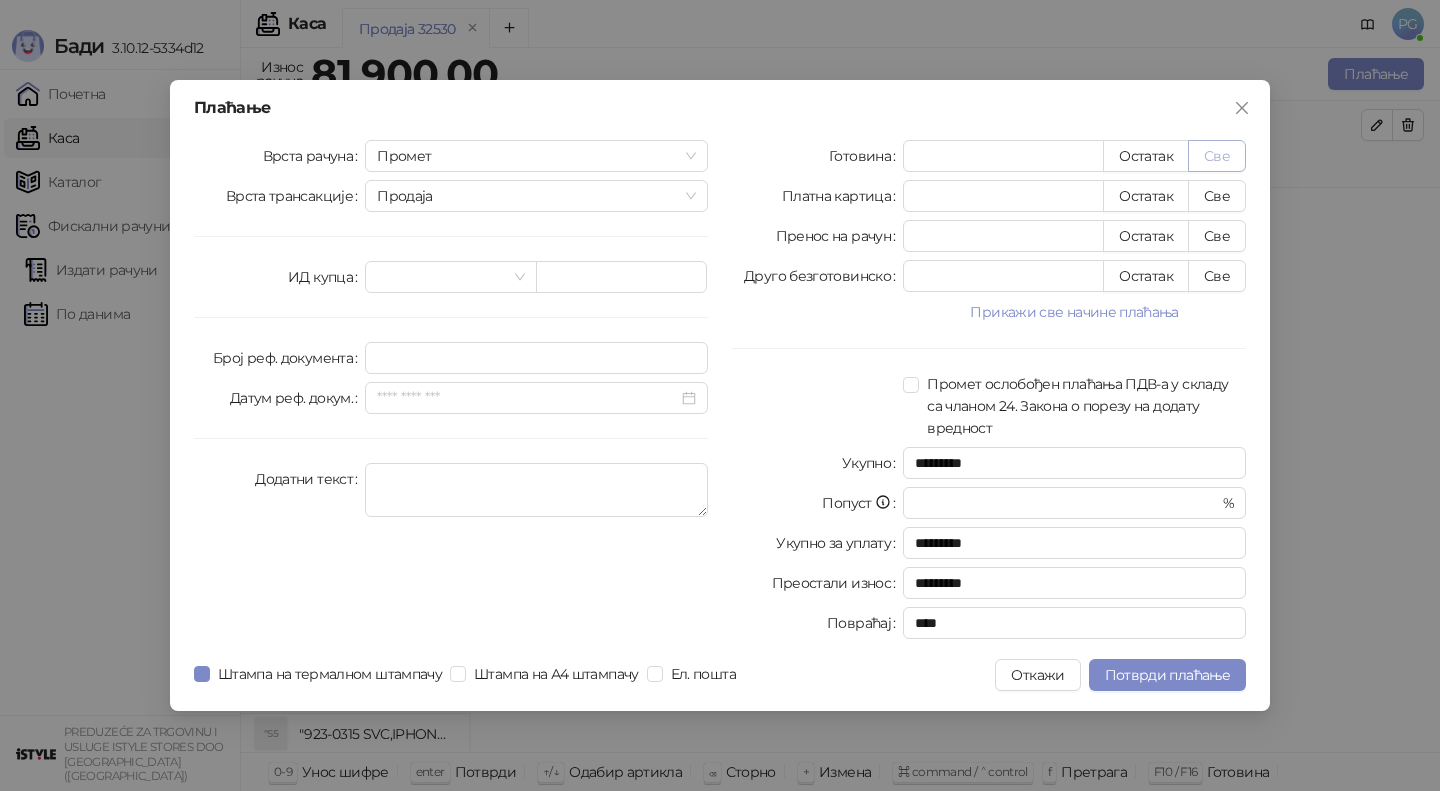 click on "Све" at bounding box center (1217, 156) 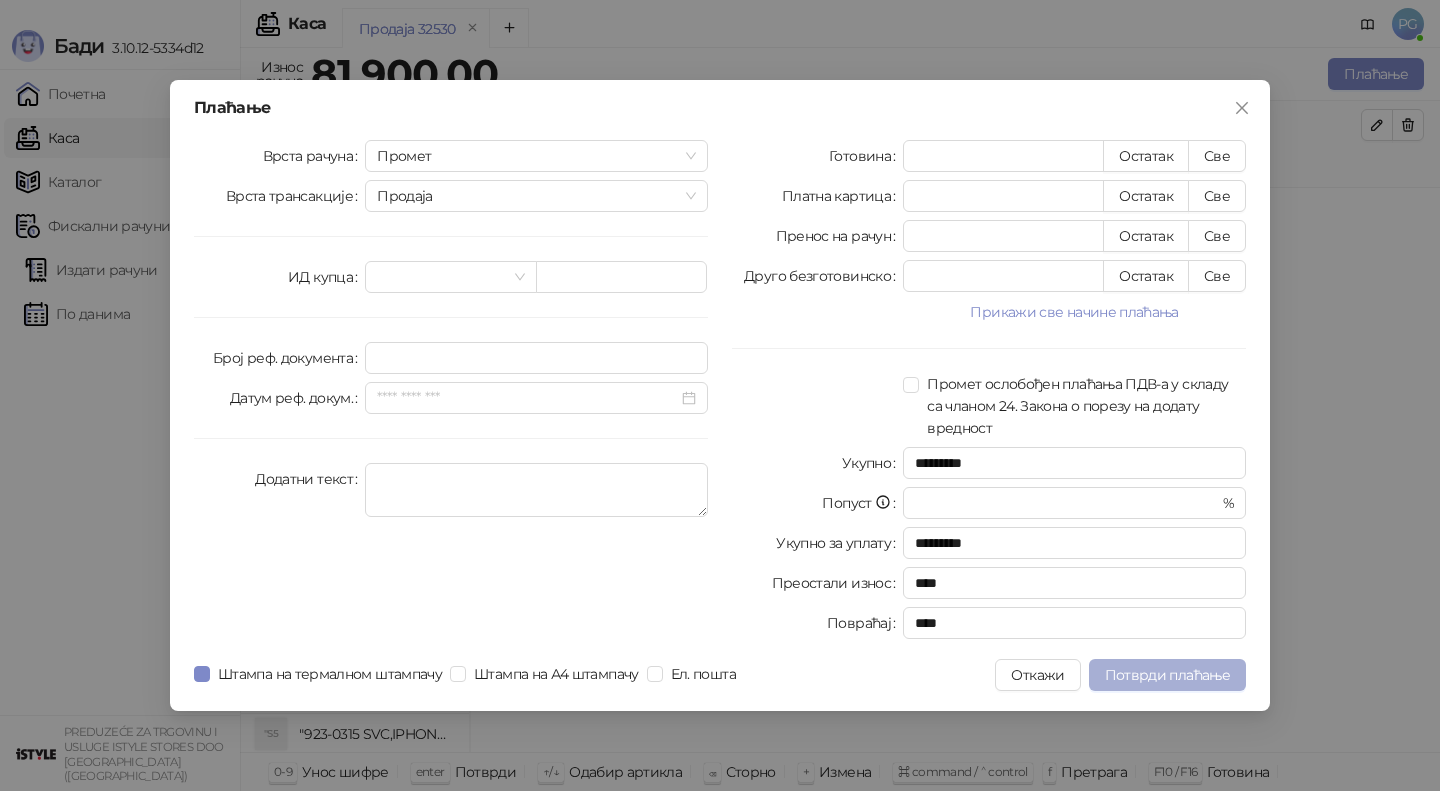 click on "Потврди плаћање" at bounding box center (1167, 675) 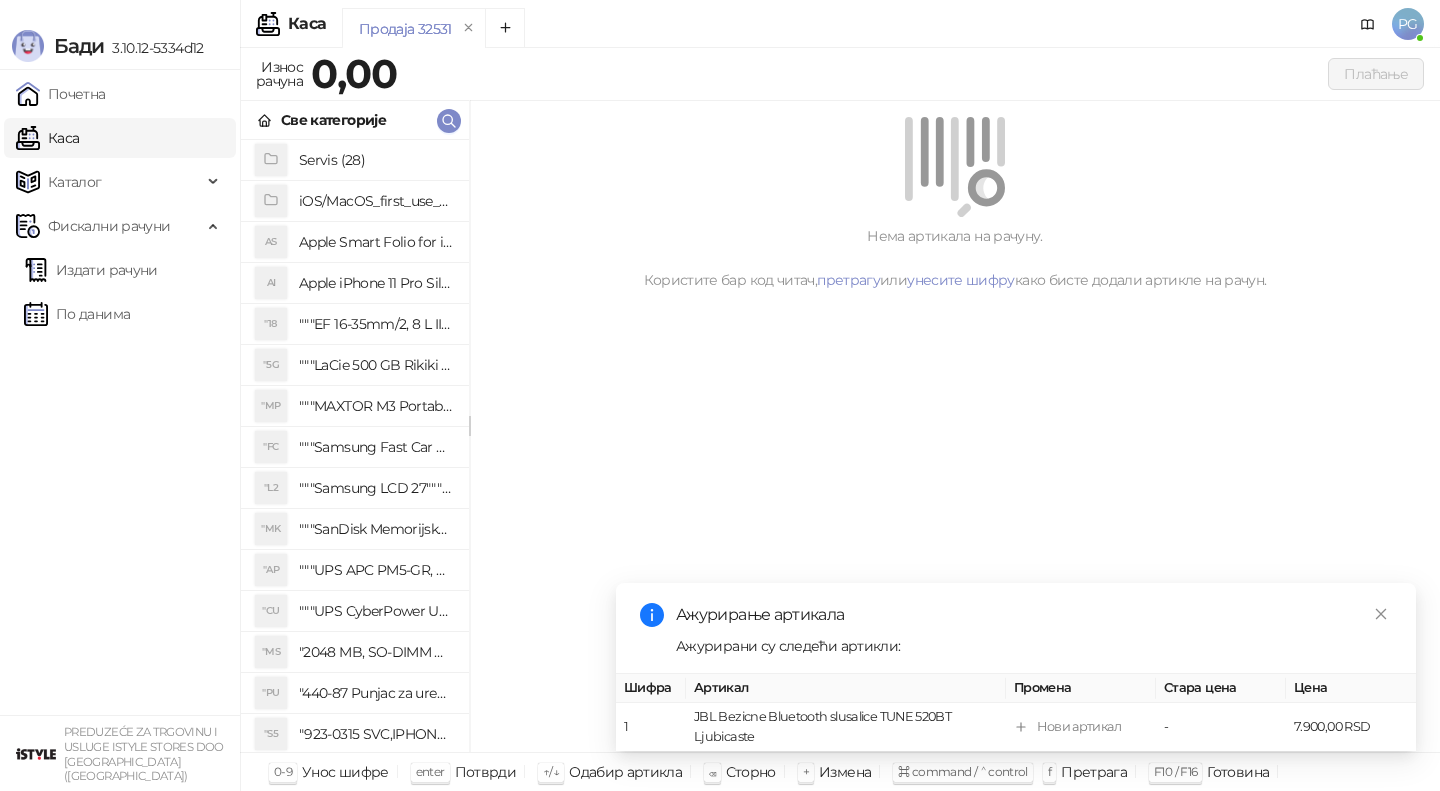 click on "Све категорије" at bounding box center [355, 120] 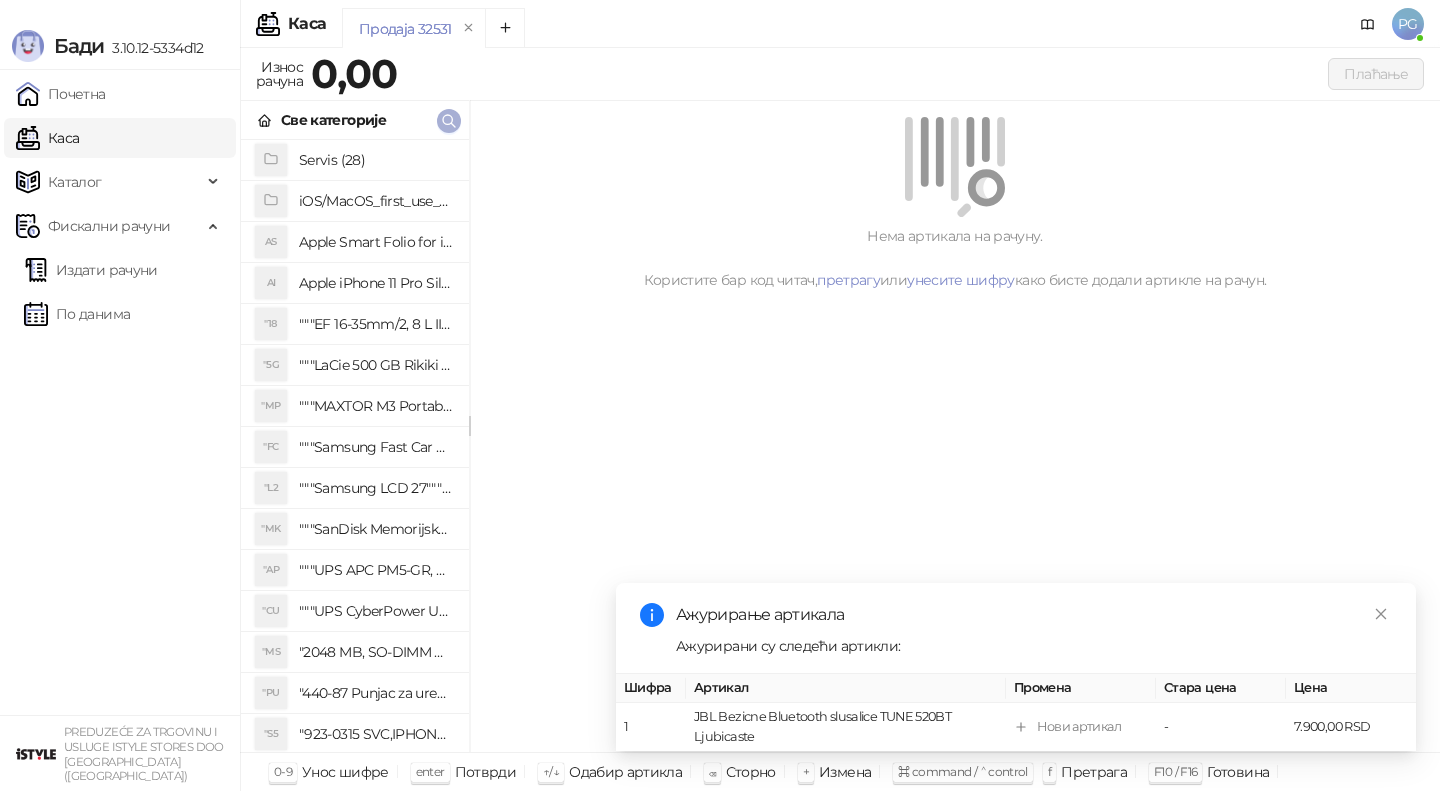 click 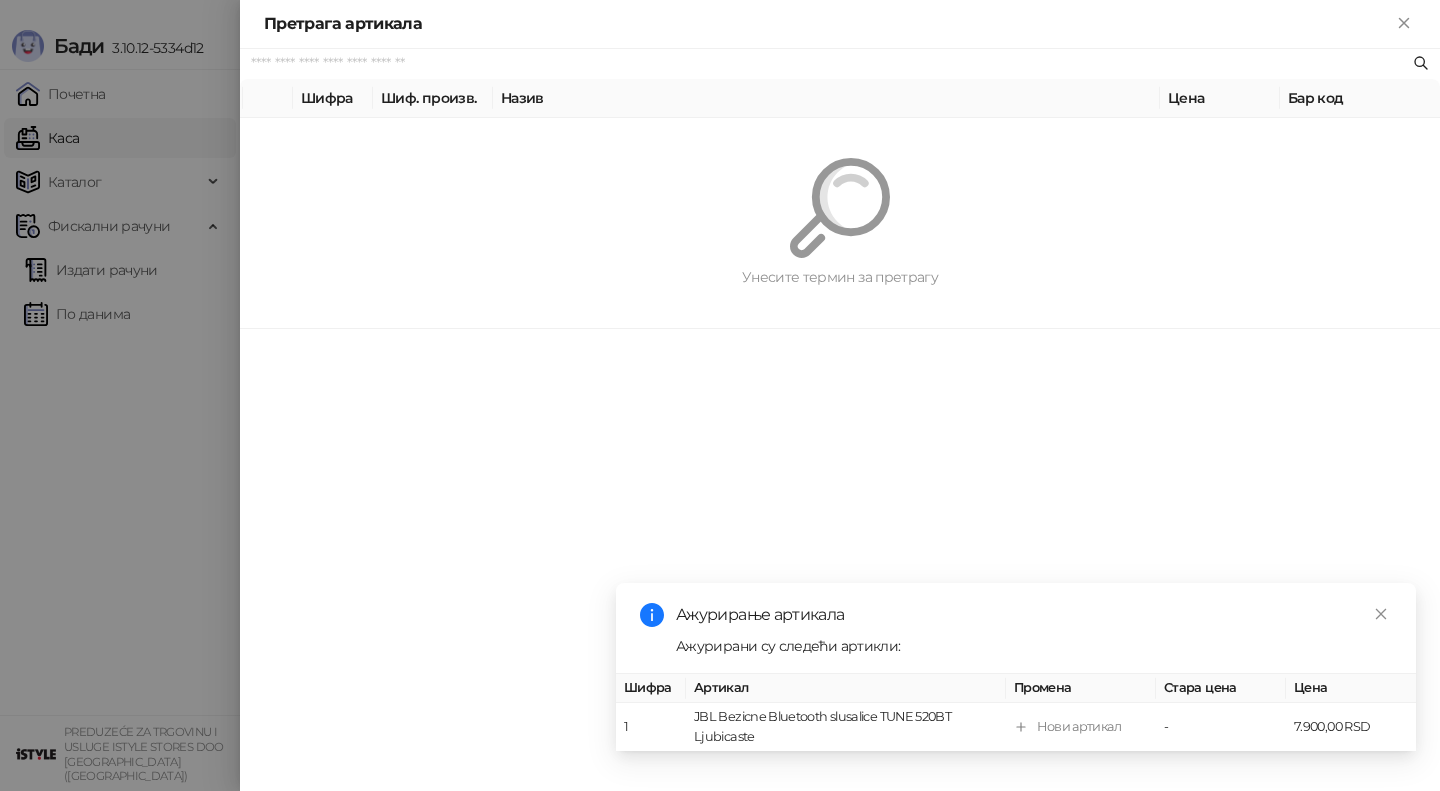 paste on "**********" 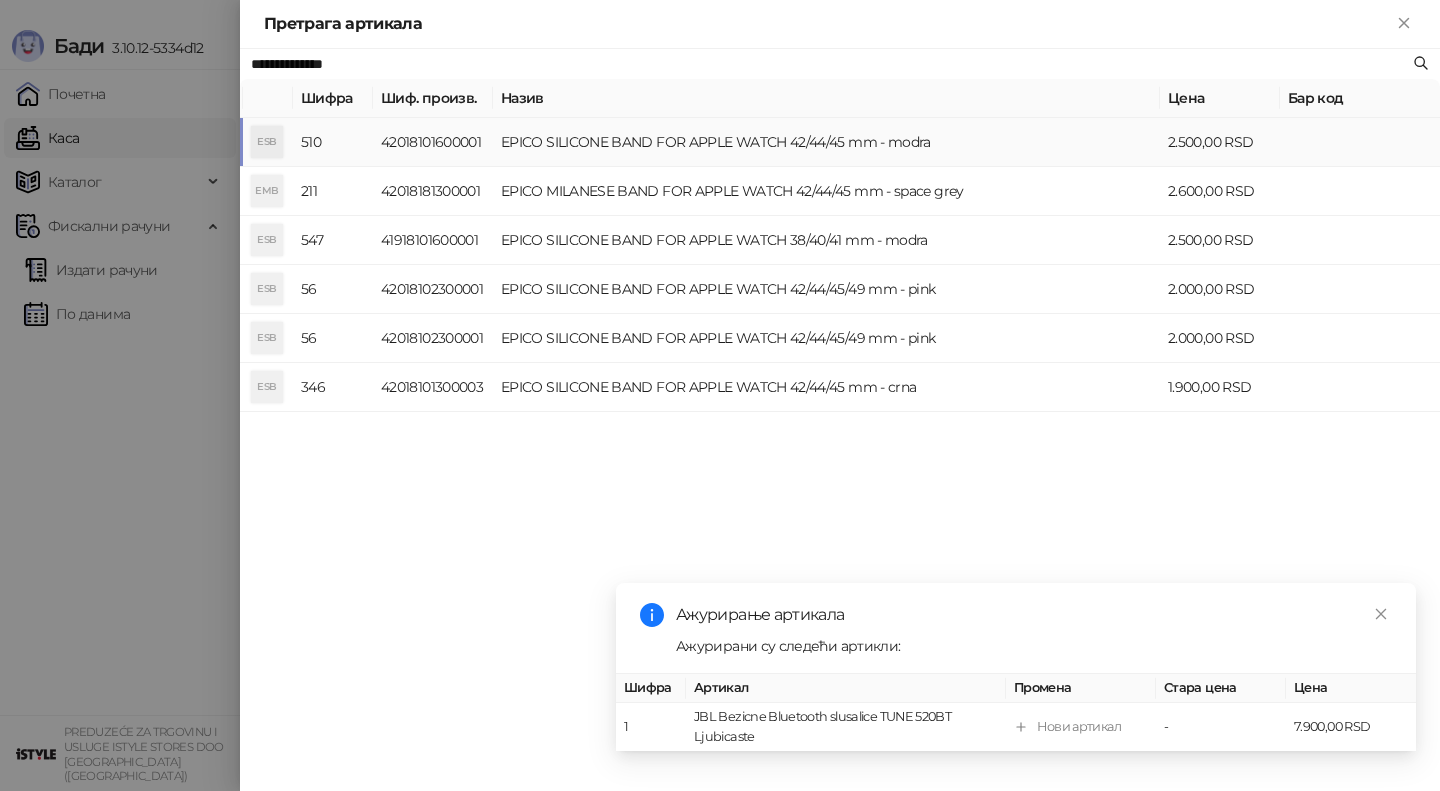 type on "**********" 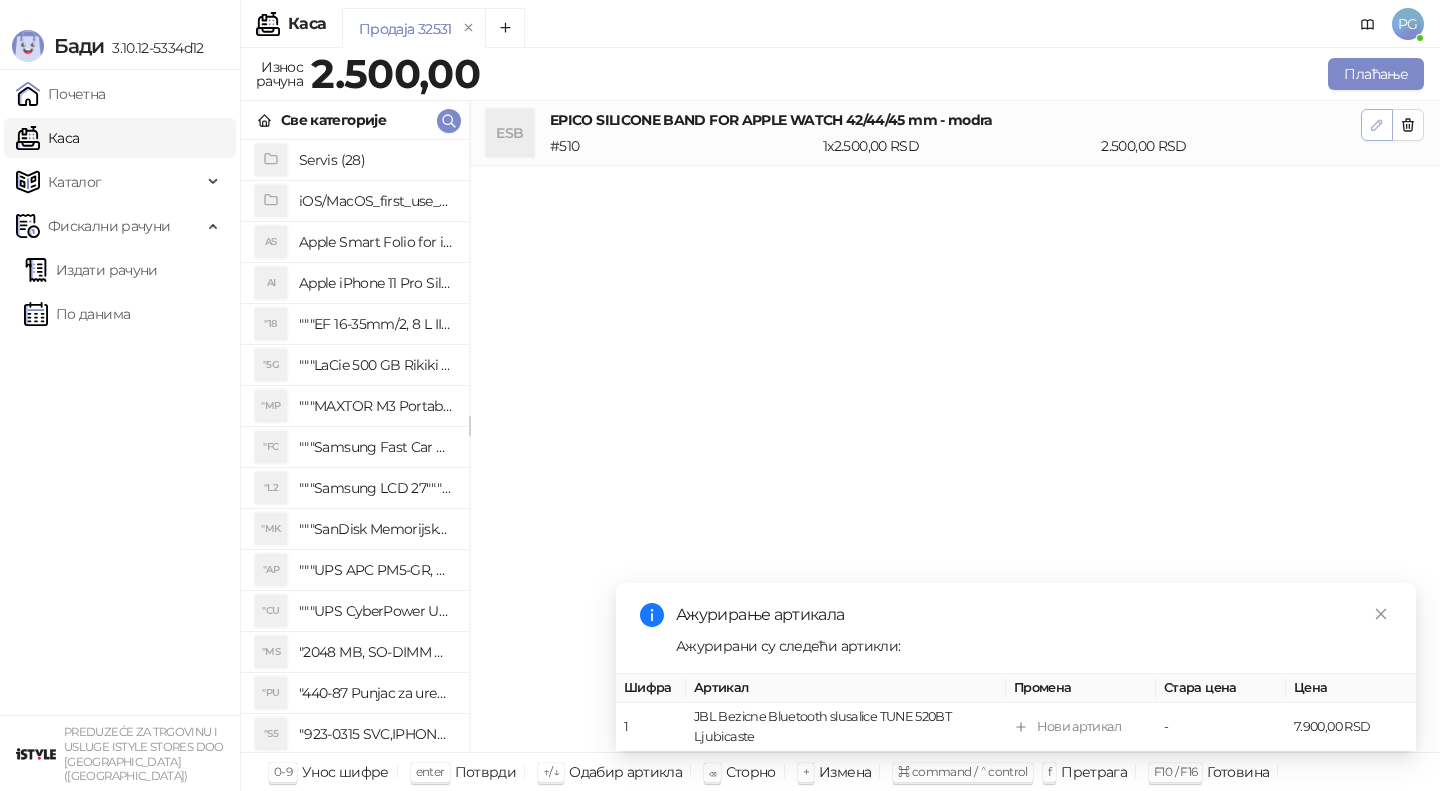 click 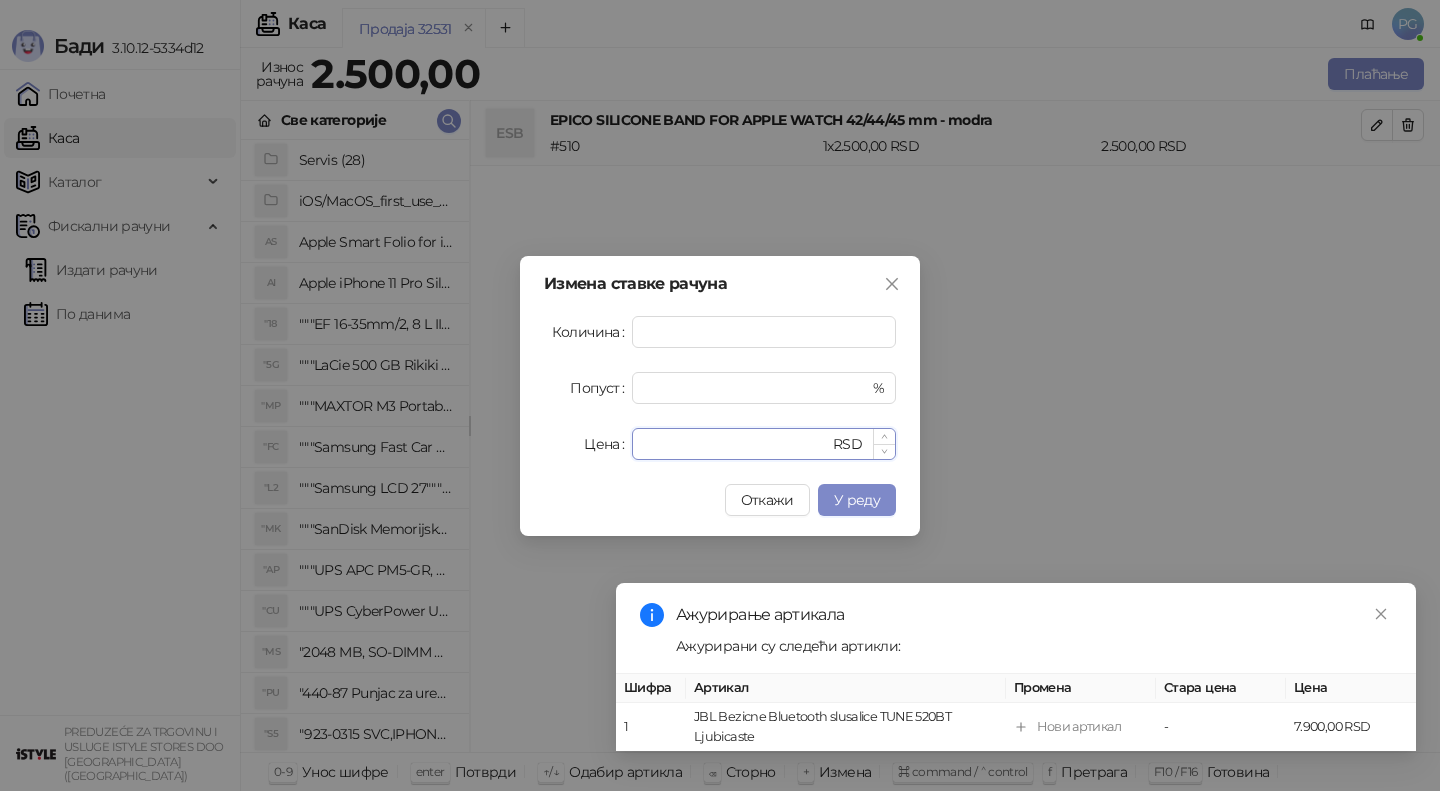 click on "********" at bounding box center [736, 444] 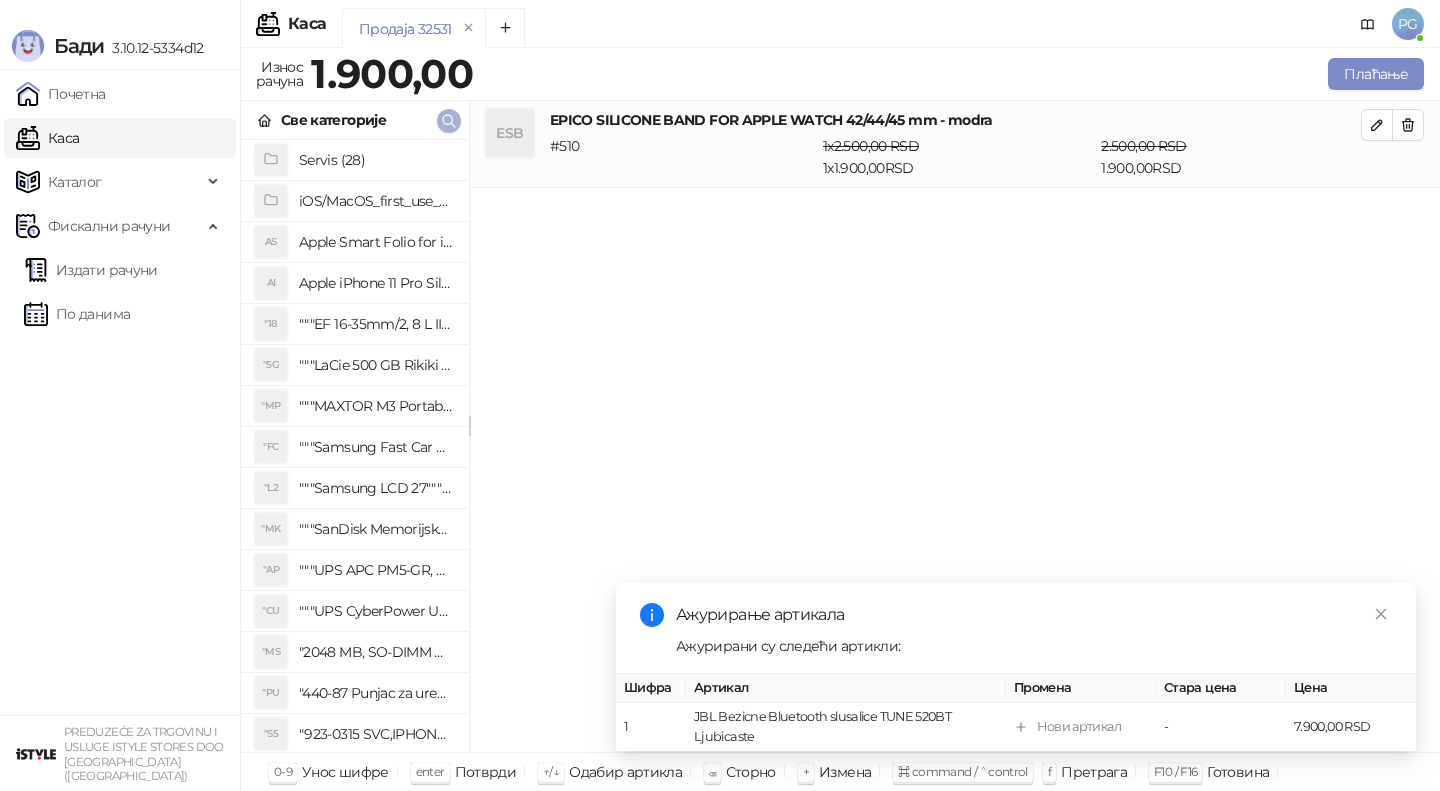 click 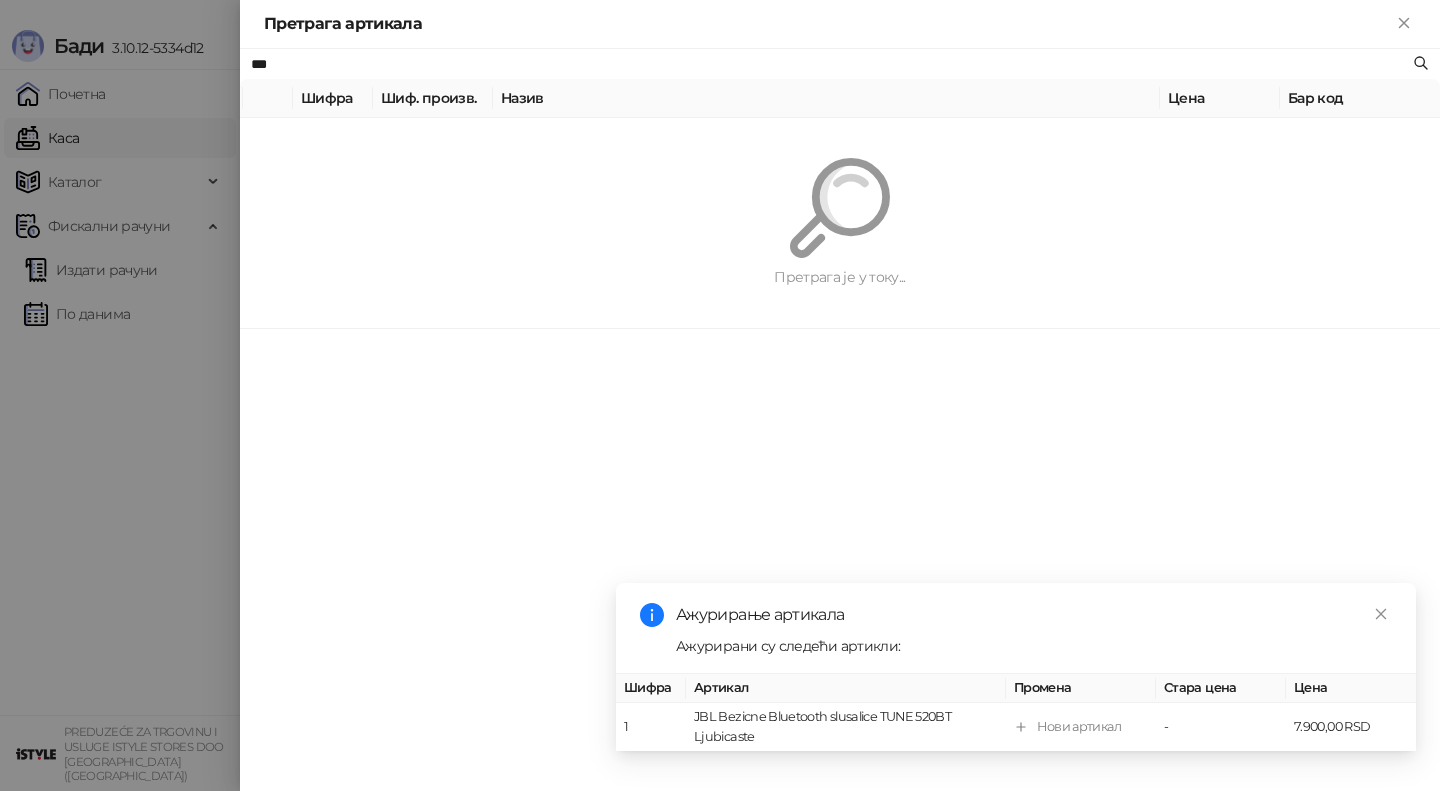 type on "***" 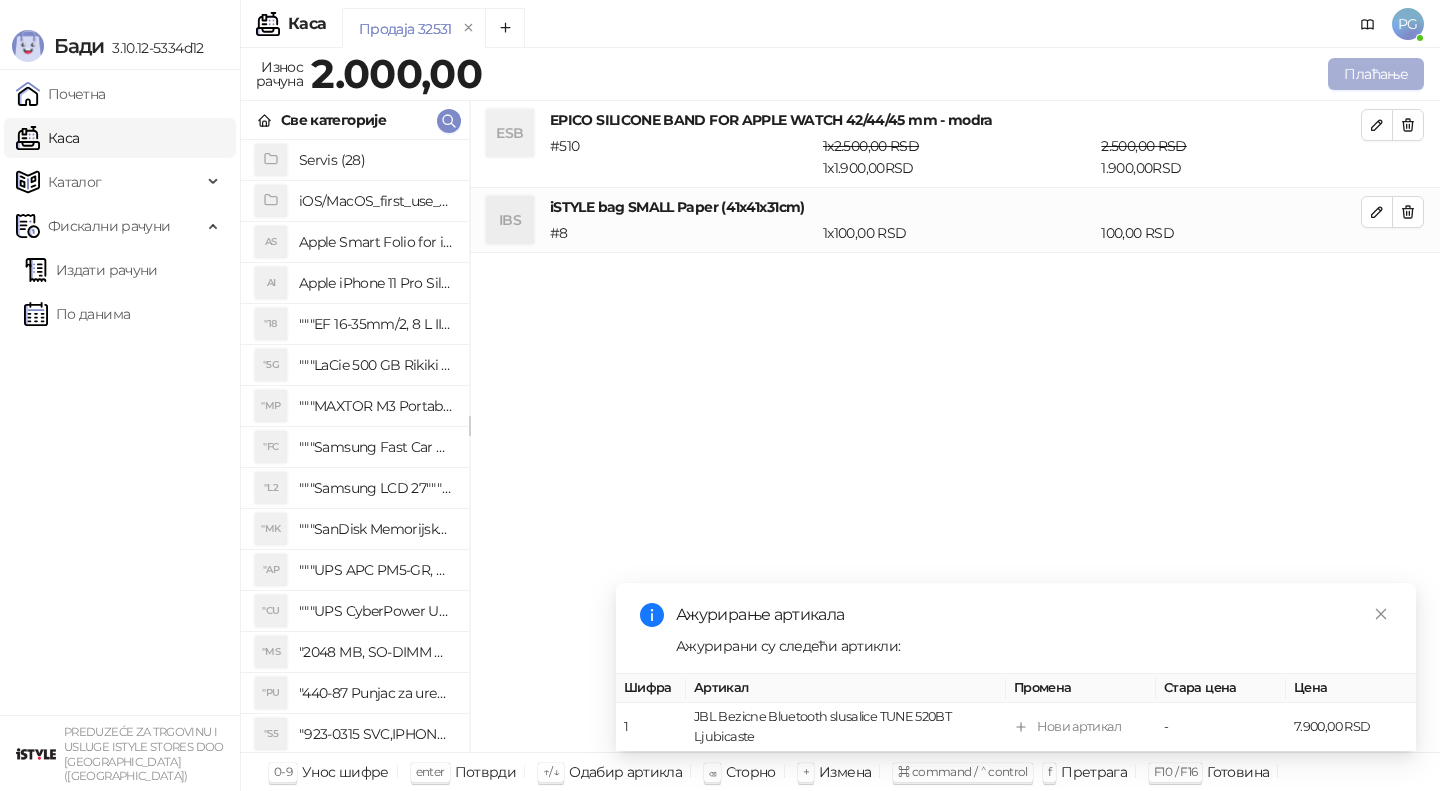 click on "Плаћање" at bounding box center [1376, 74] 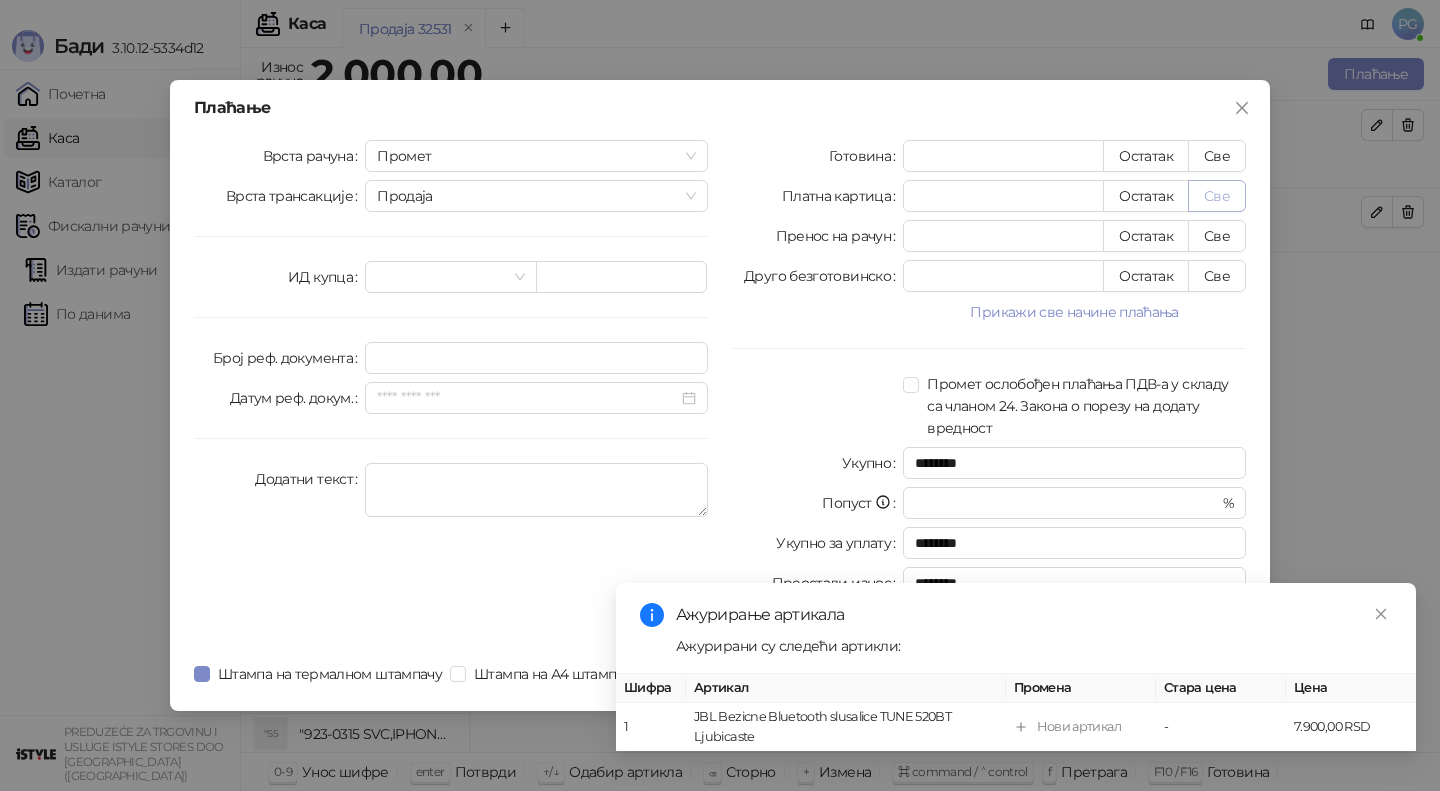 click on "Све" at bounding box center [1217, 196] 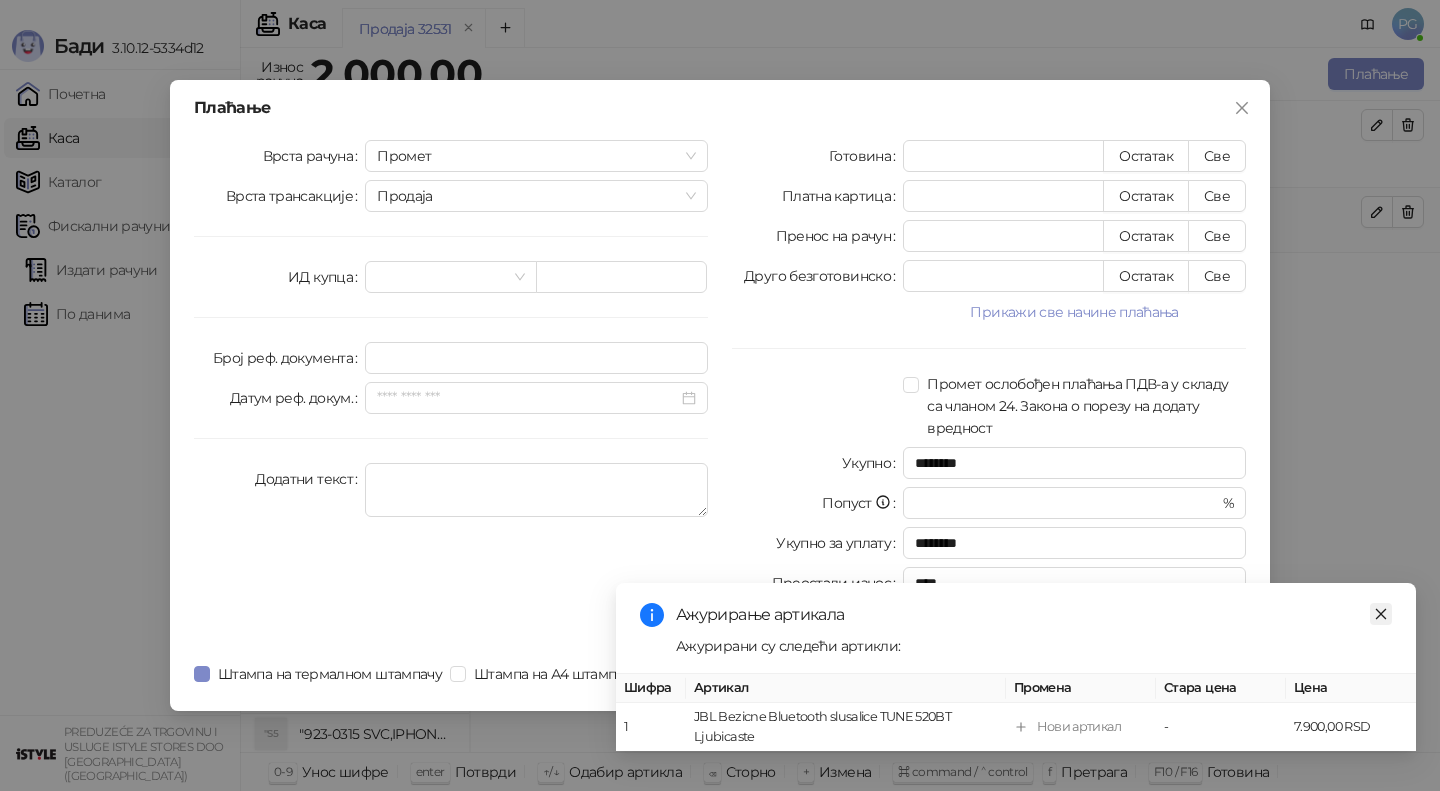 click 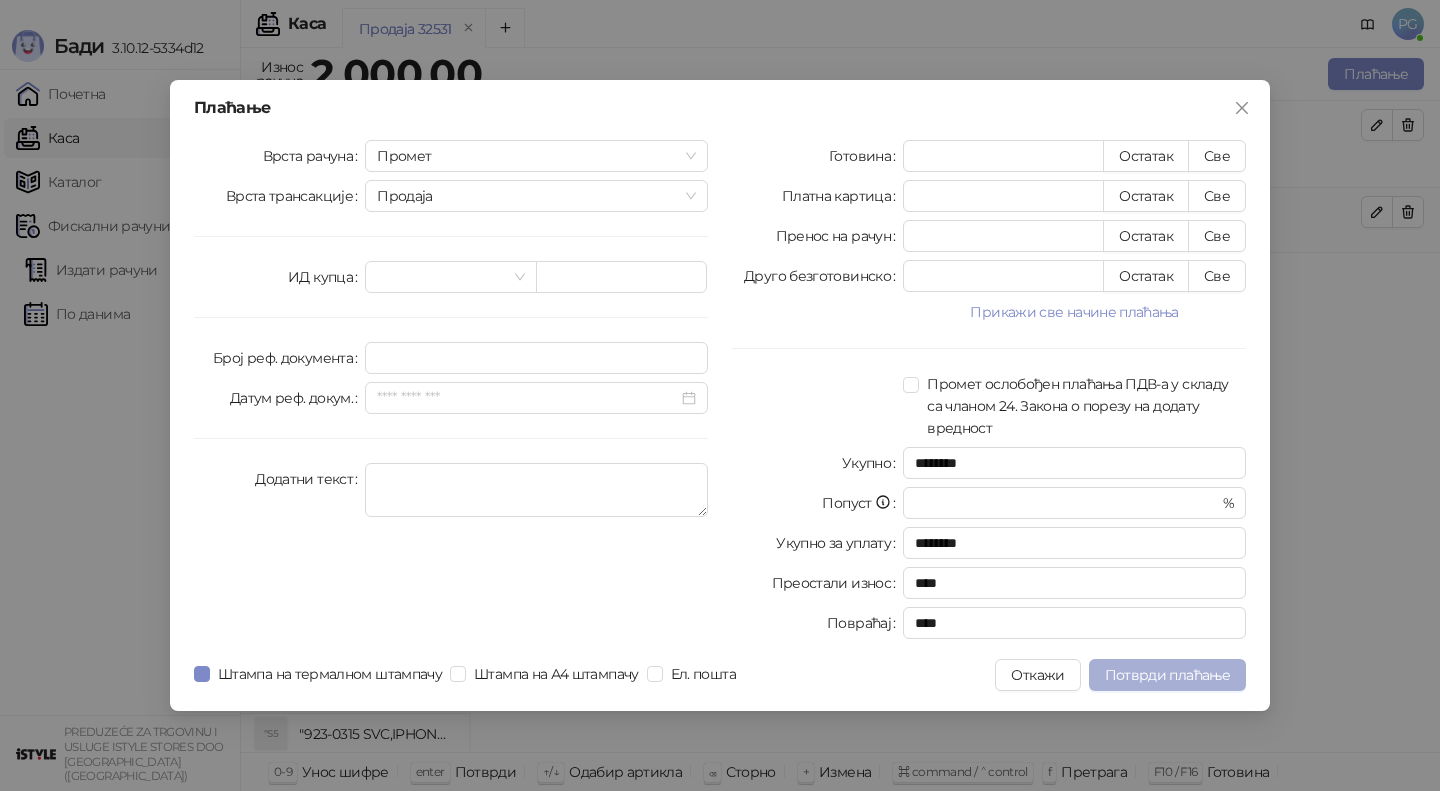 click on "Потврди плаћање" at bounding box center [1167, 675] 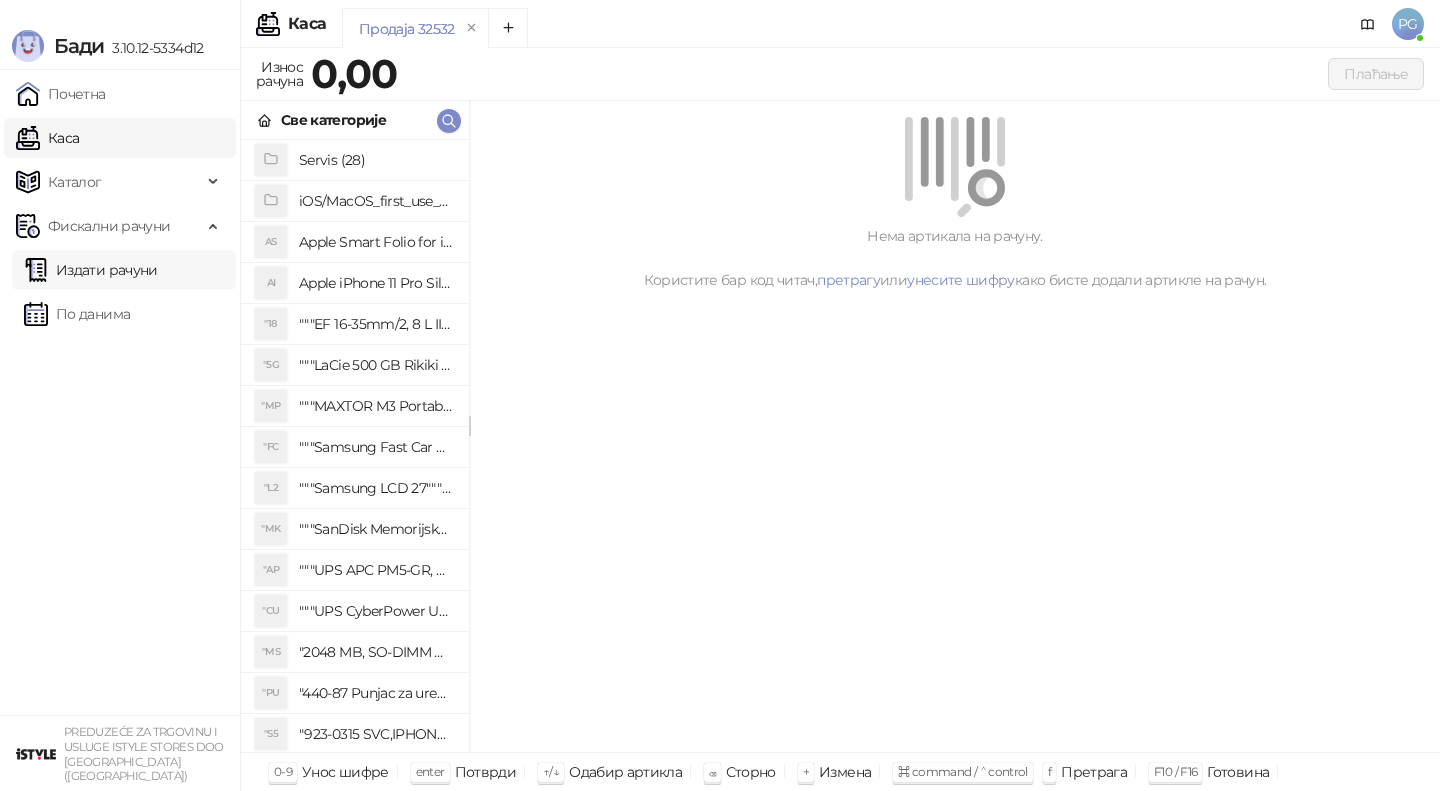 click on "Издати рачуни" at bounding box center [91, 270] 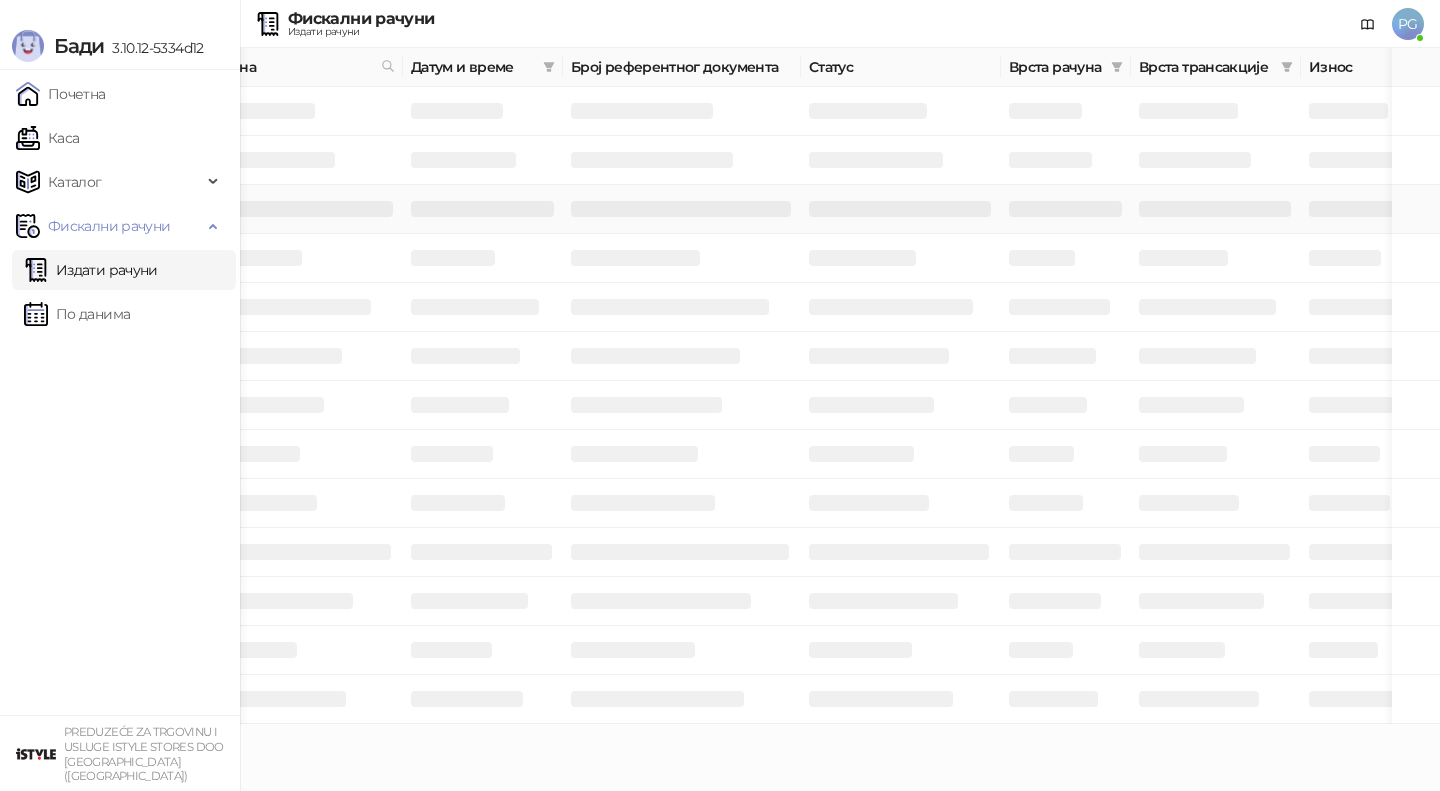 scroll, scrollTop: 0, scrollLeft: 76, axis: horizontal 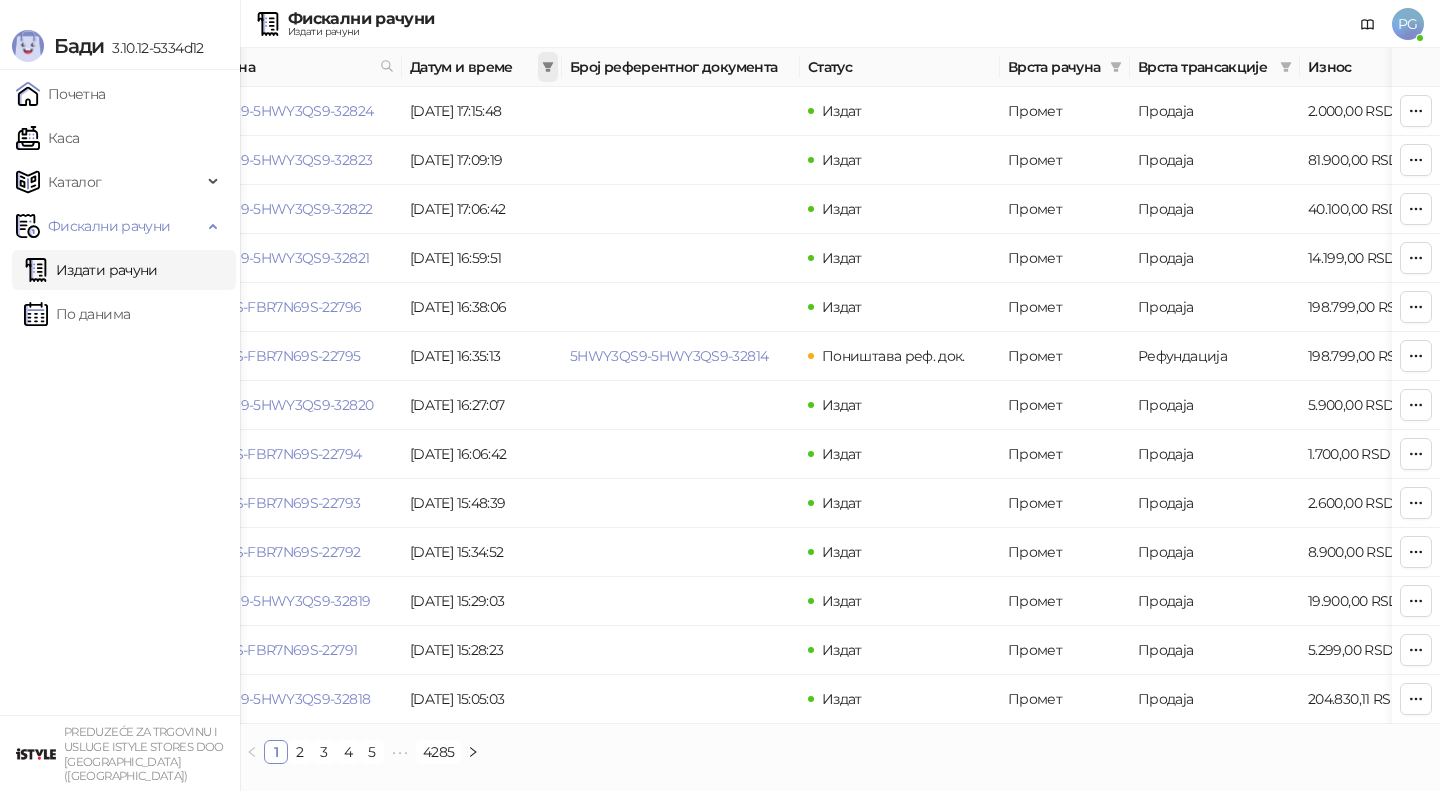 click 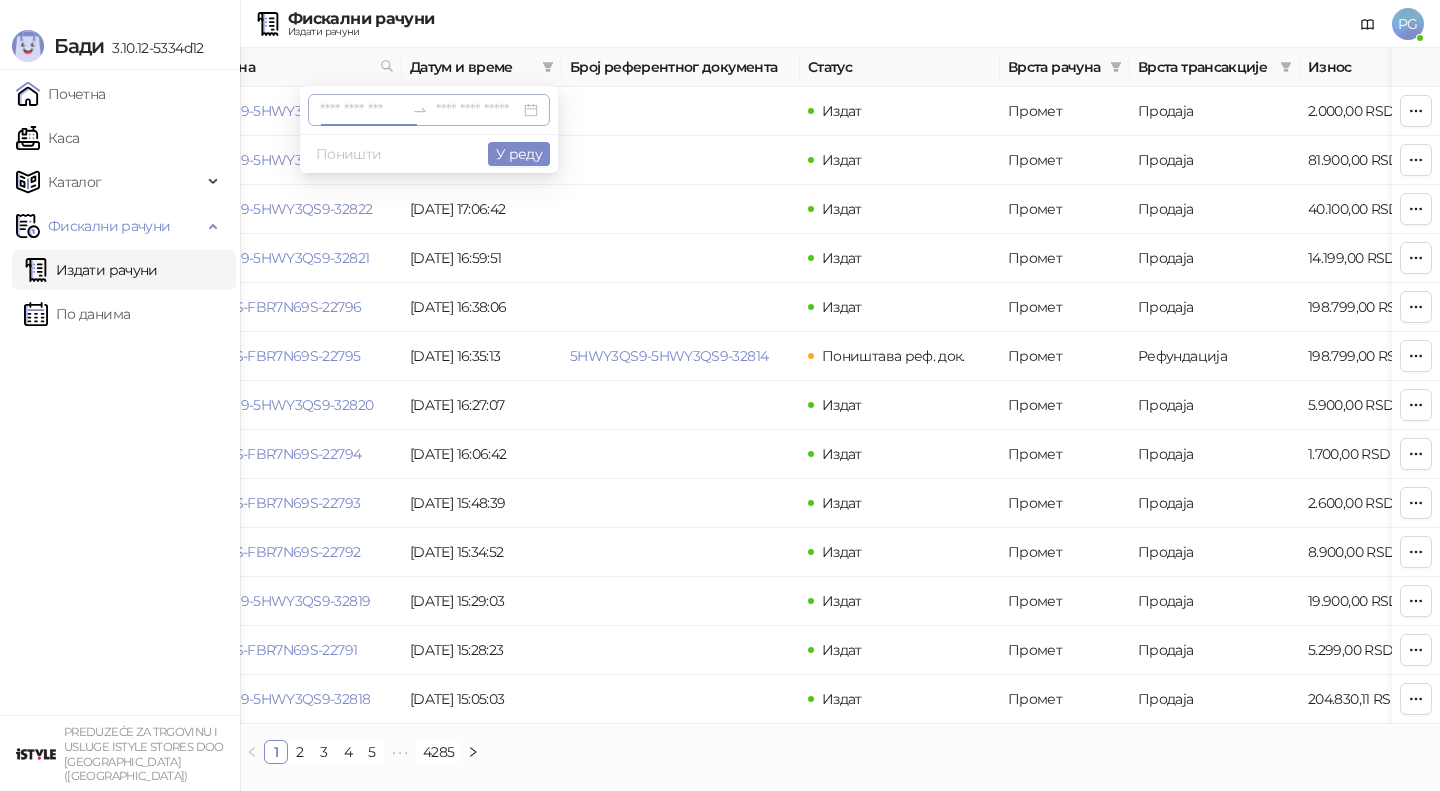 click at bounding box center [362, 110] 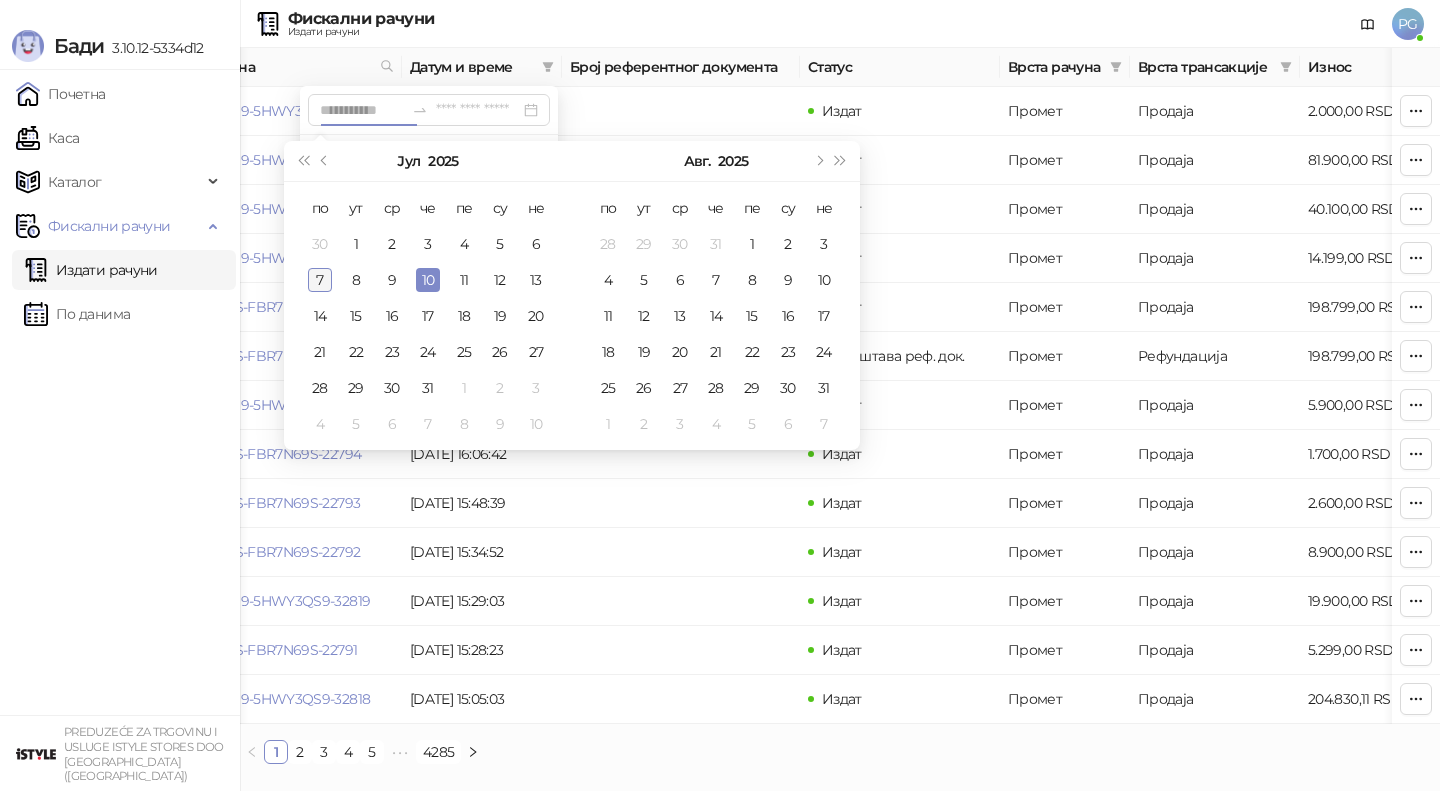 type on "**********" 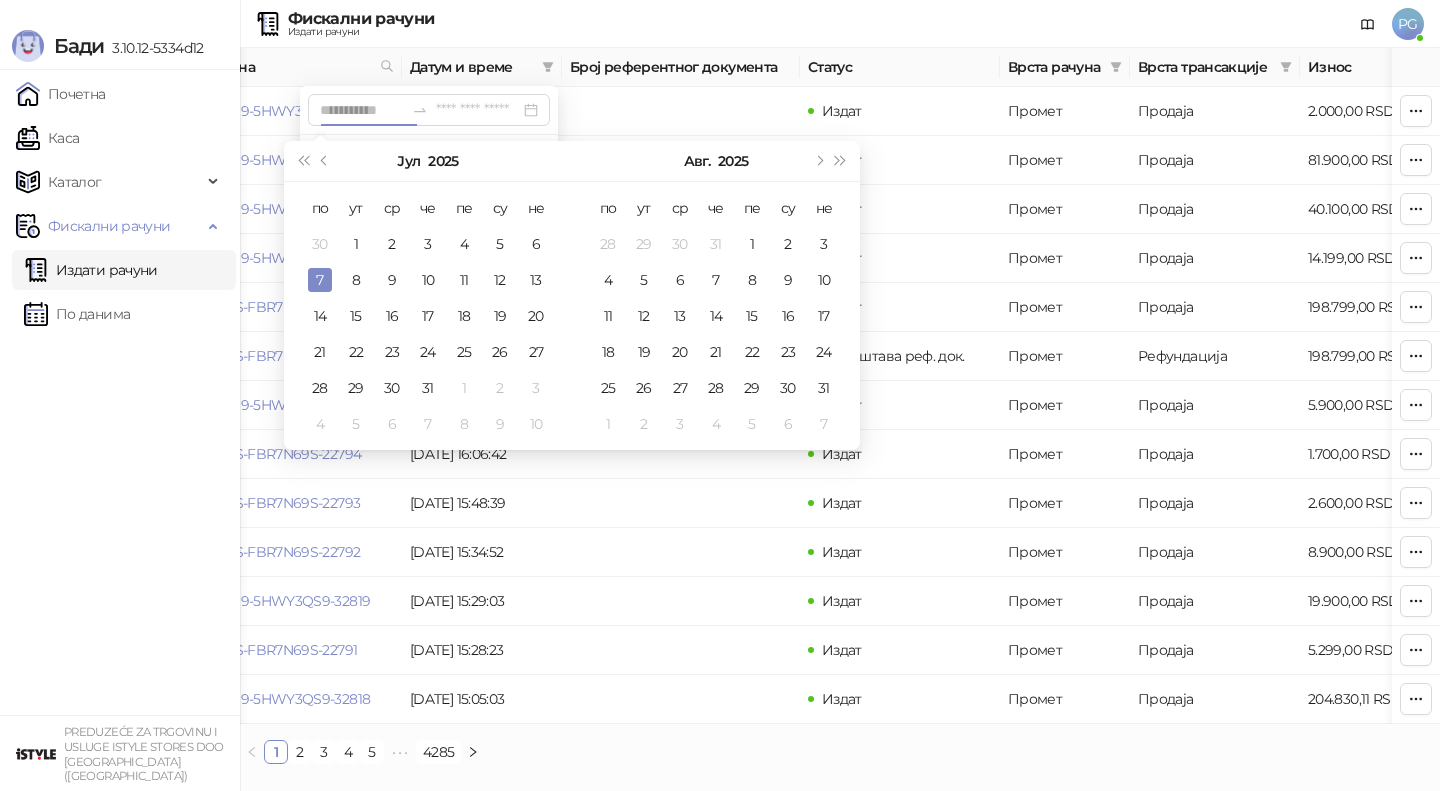 click on "7" at bounding box center (320, 280) 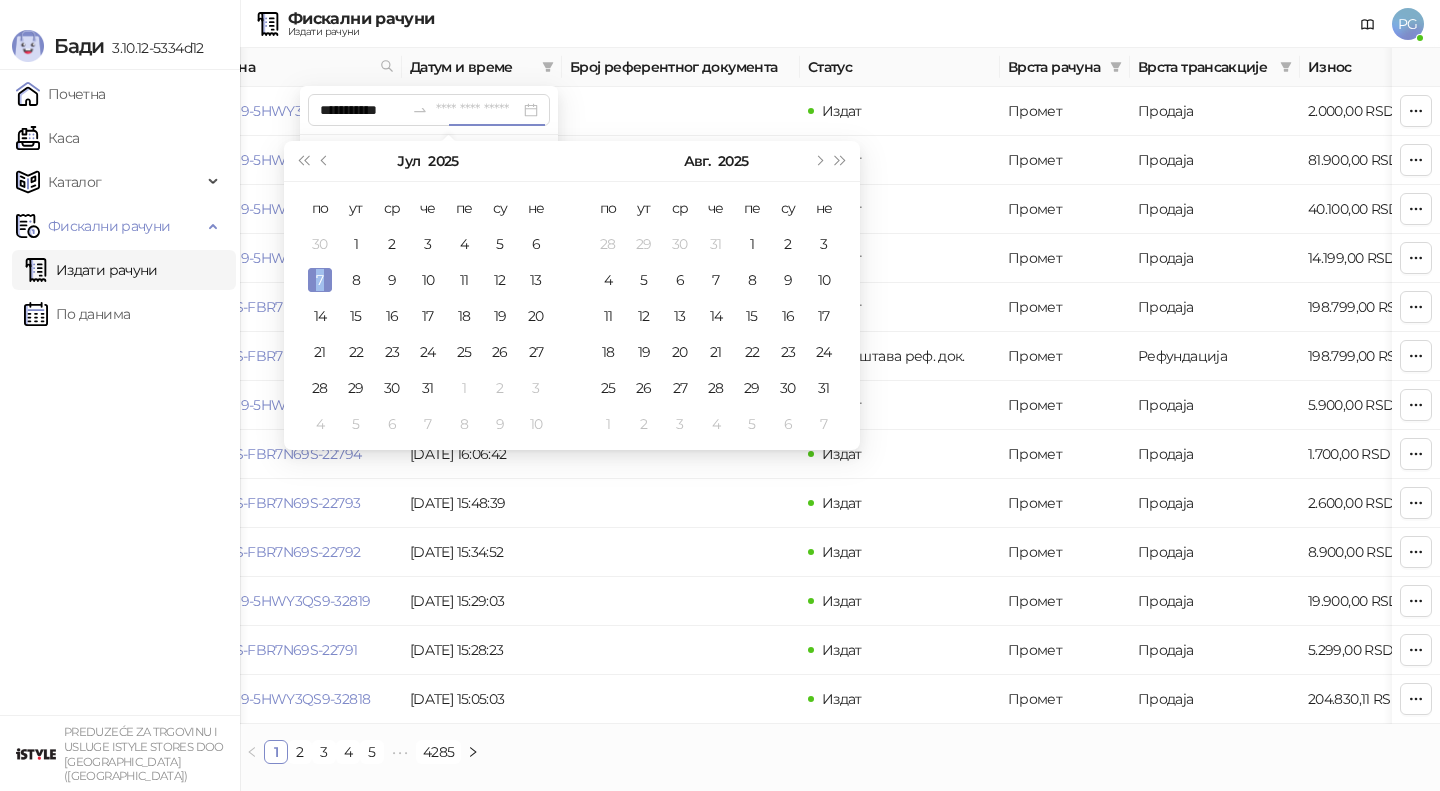 click on "7" at bounding box center (320, 280) 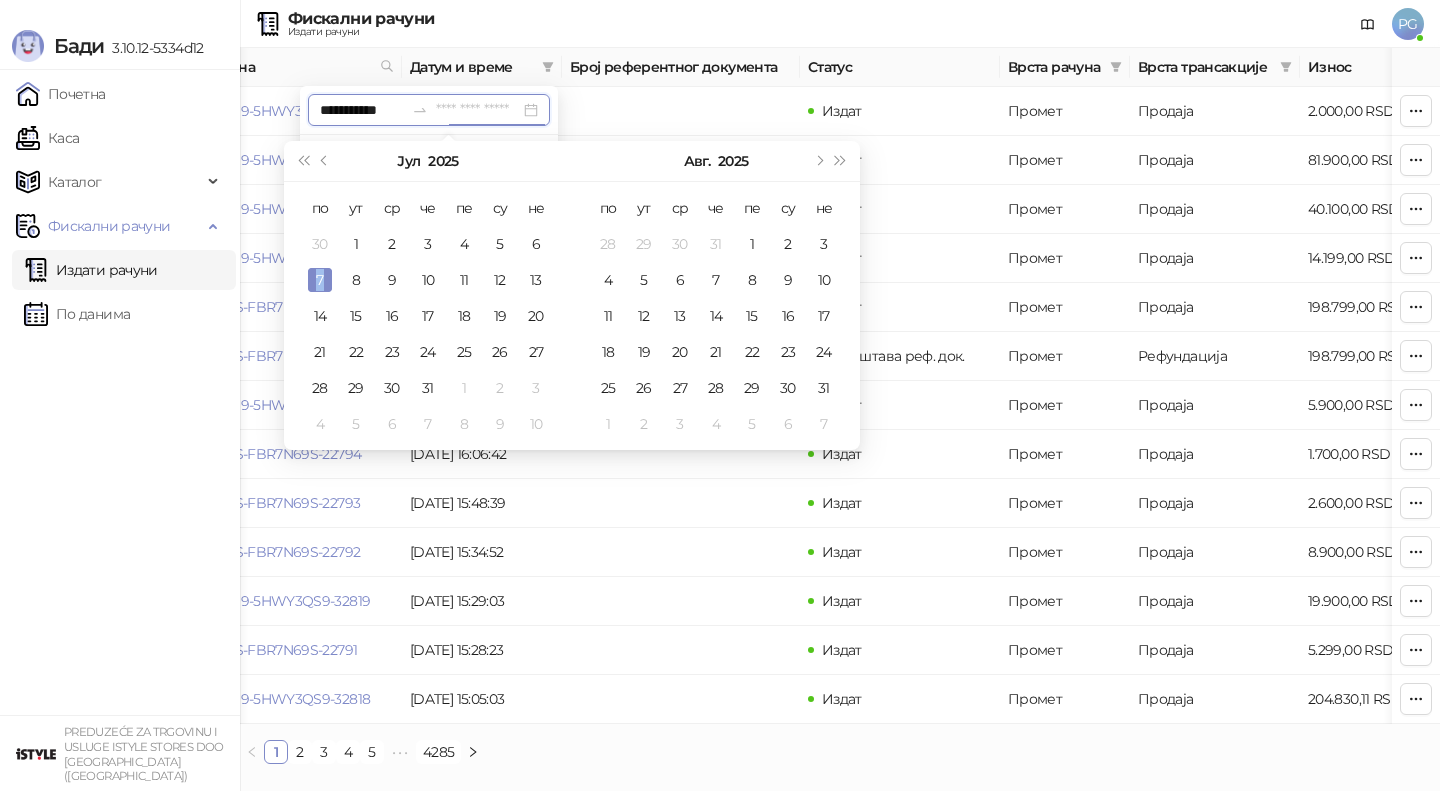 type on "**********" 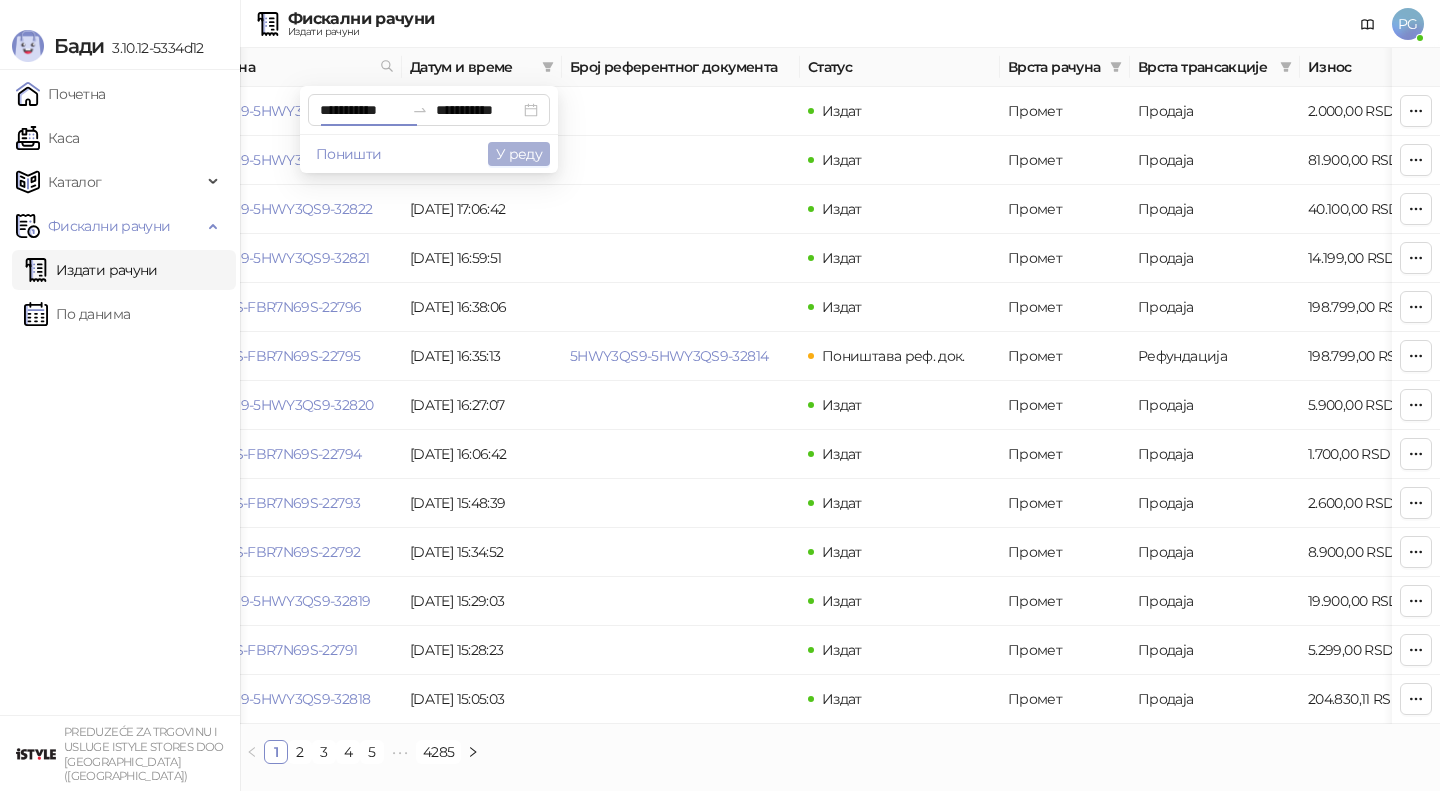 click on "У реду" at bounding box center (519, 154) 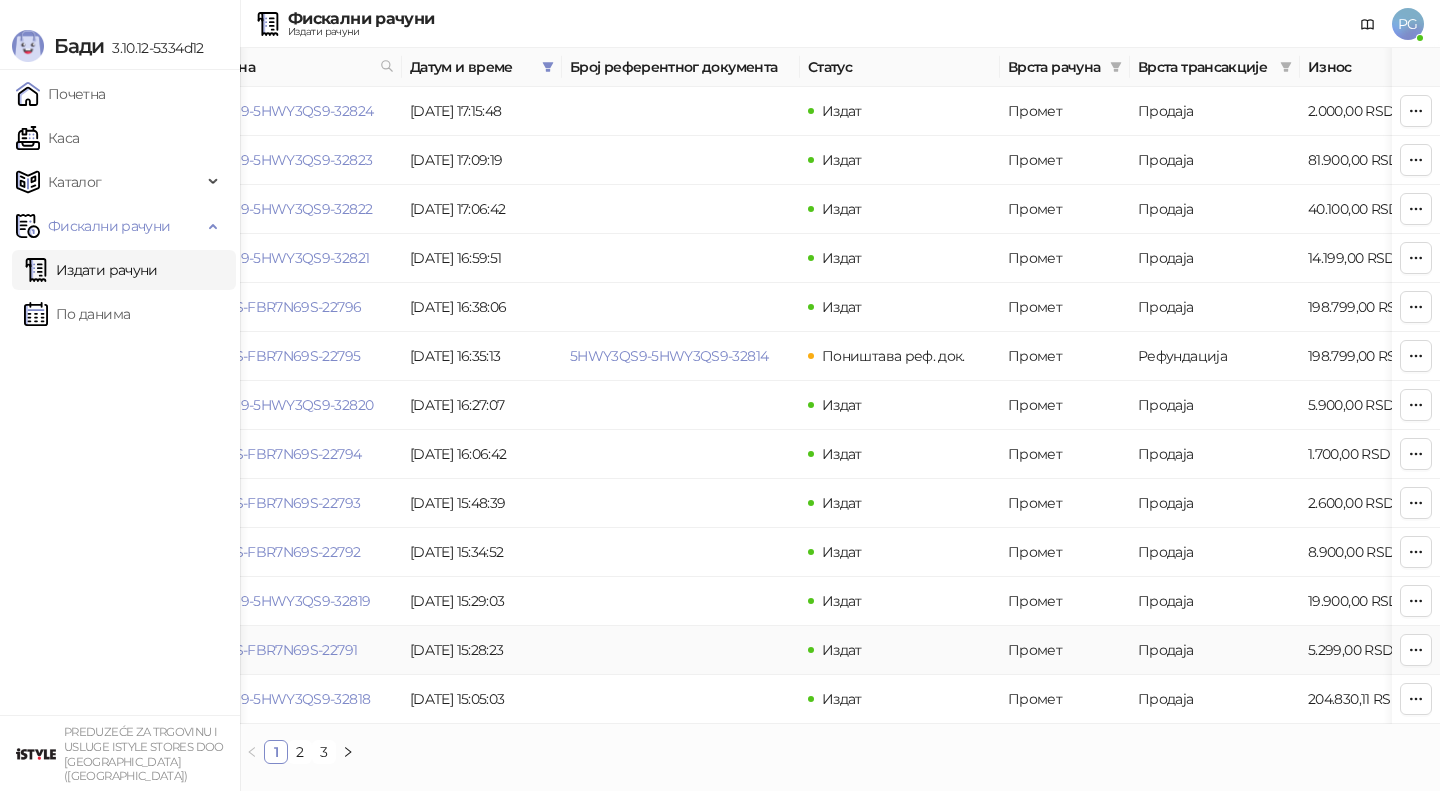 scroll, scrollTop: 0, scrollLeft: 0, axis: both 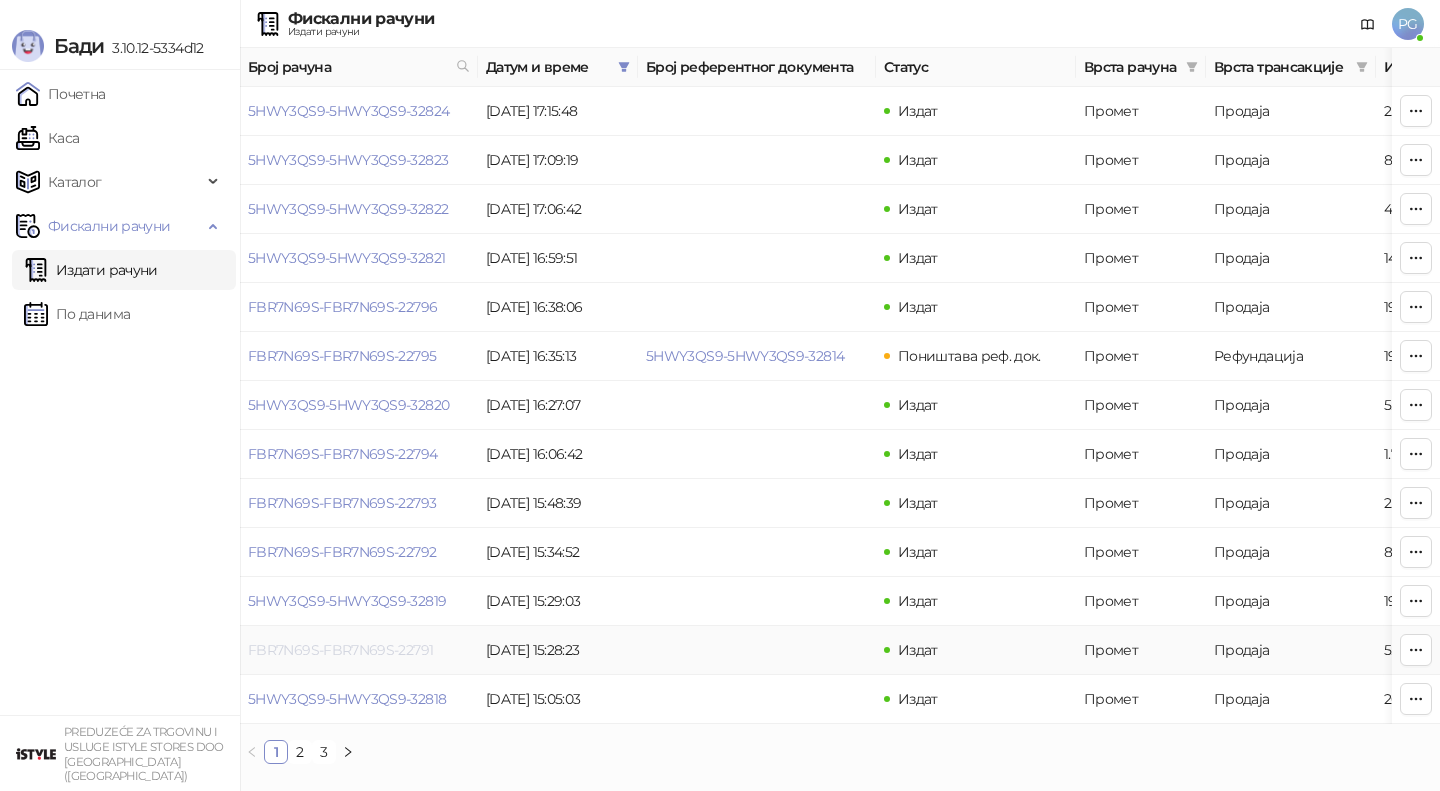 click on "FBR7N69S-FBR7N69S-22791" at bounding box center (340, 650) 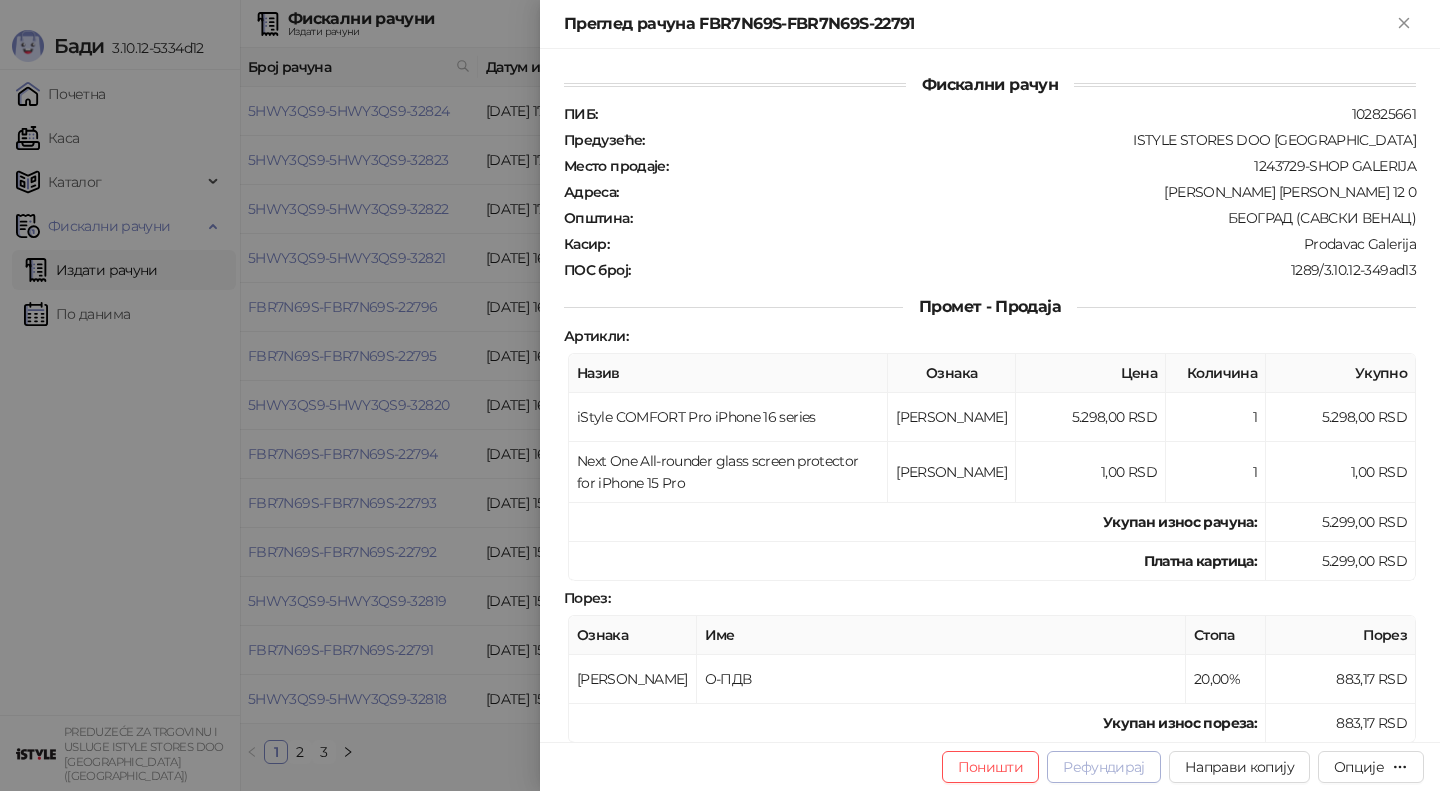 click on "Рефундирај" at bounding box center [1104, 767] 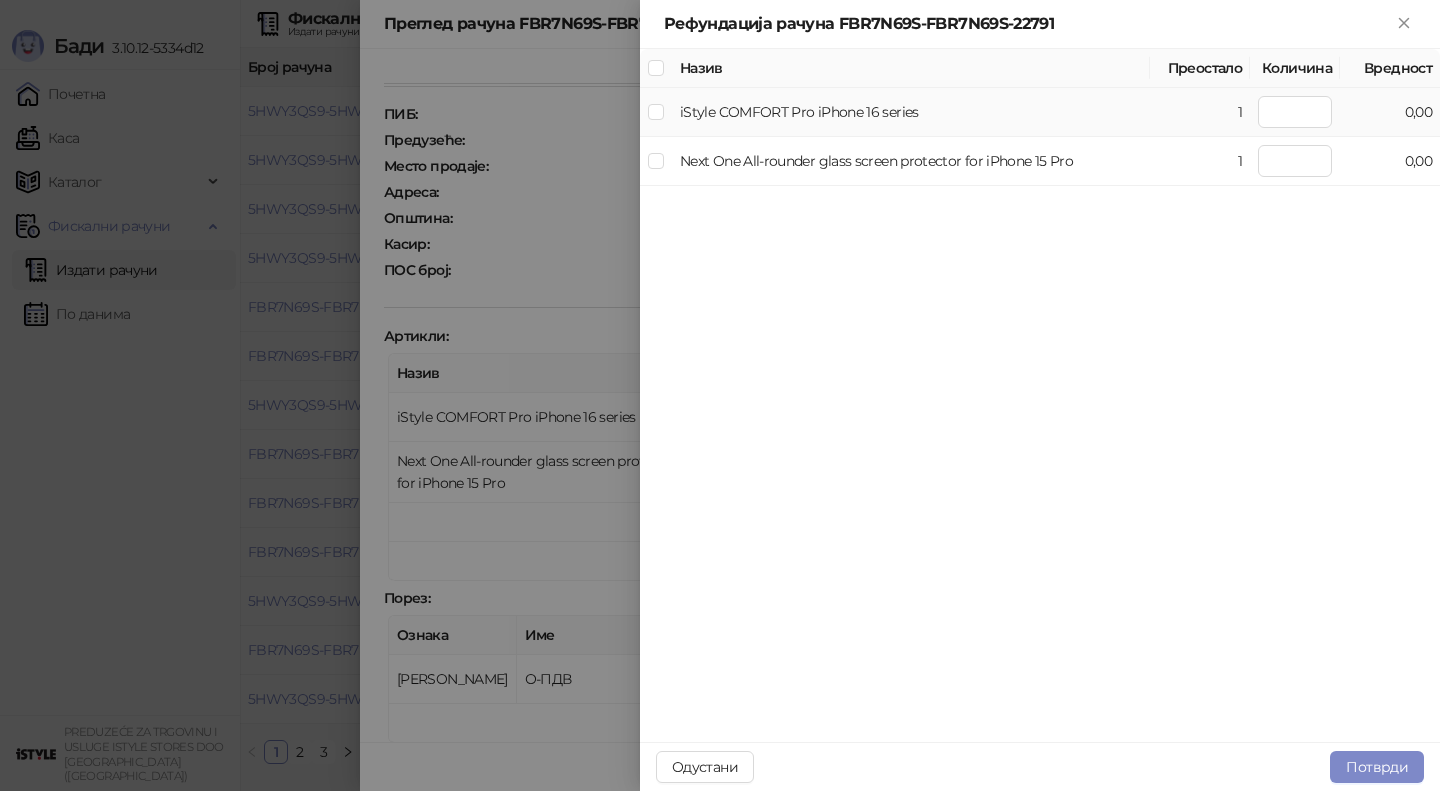 type on "*" 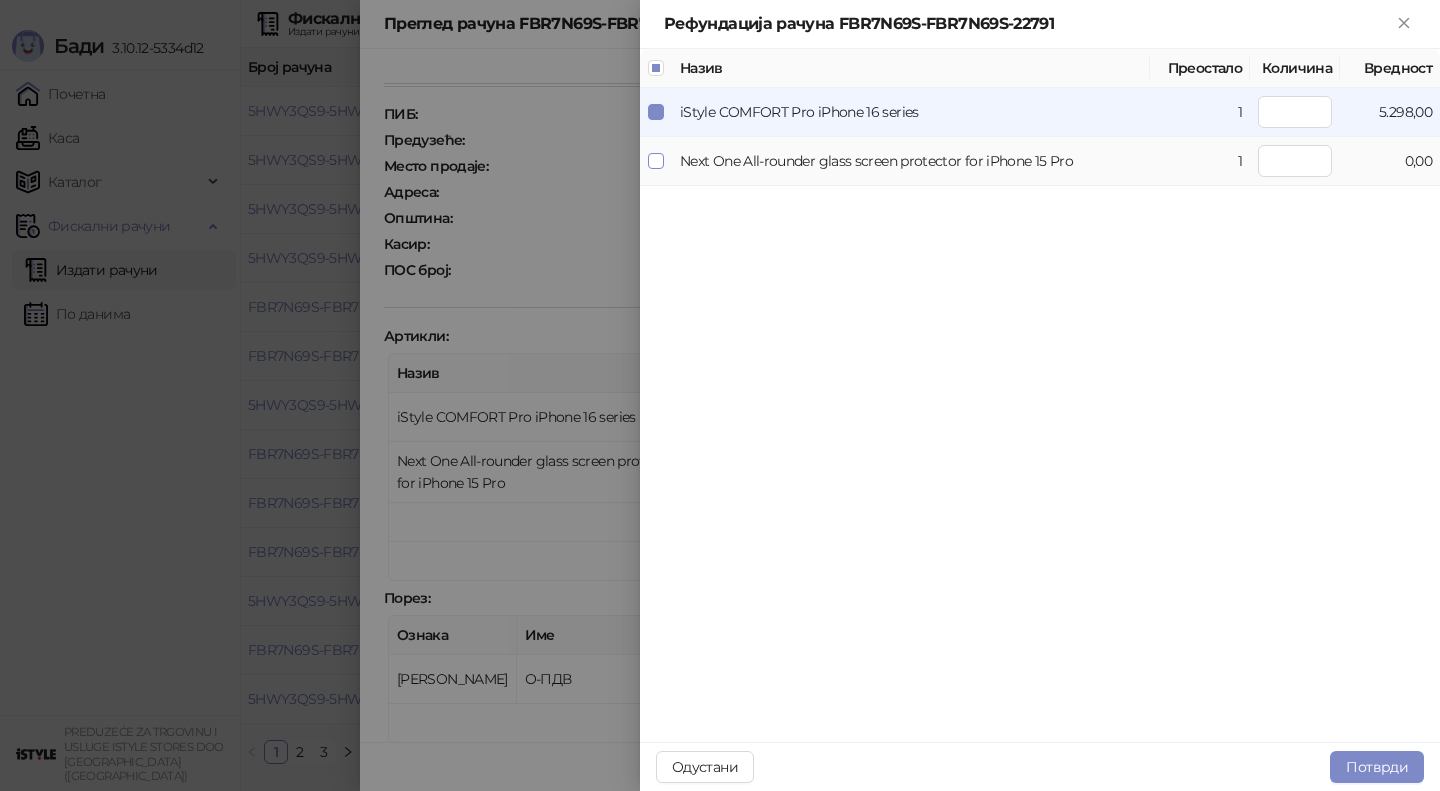type on "*" 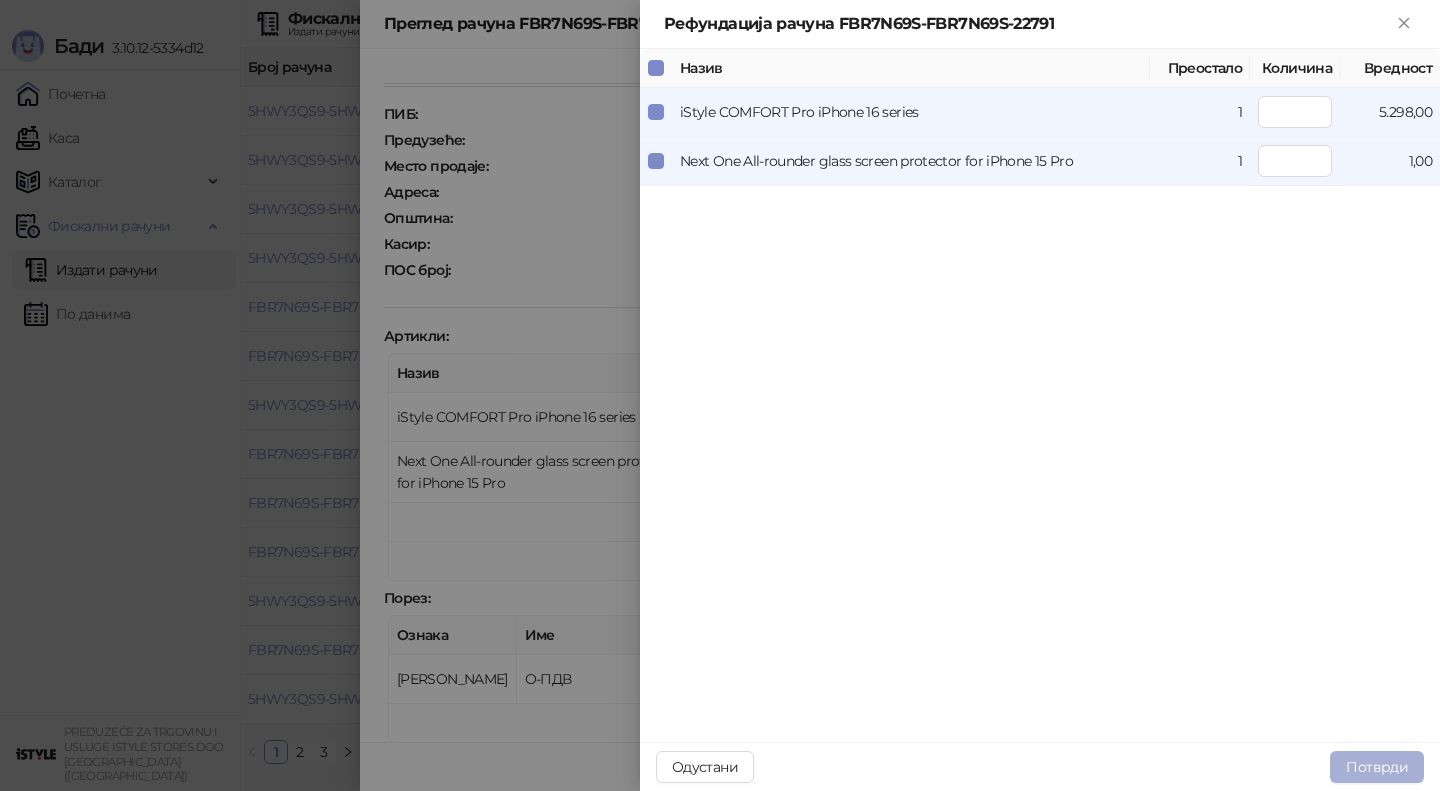click on "Потврди" at bounding box center (1377, 767) 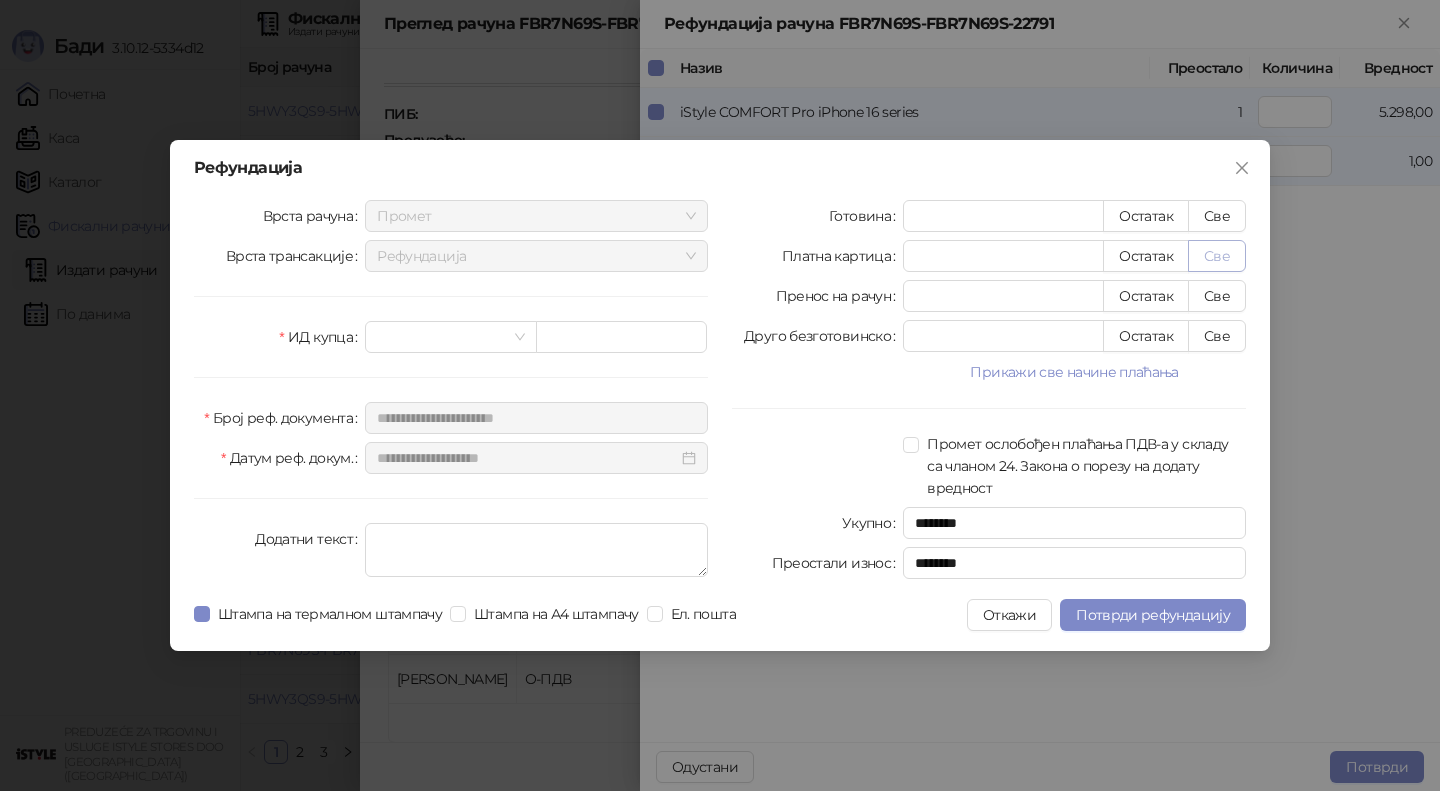 click on "Све" at bounding box center (1217, 256) 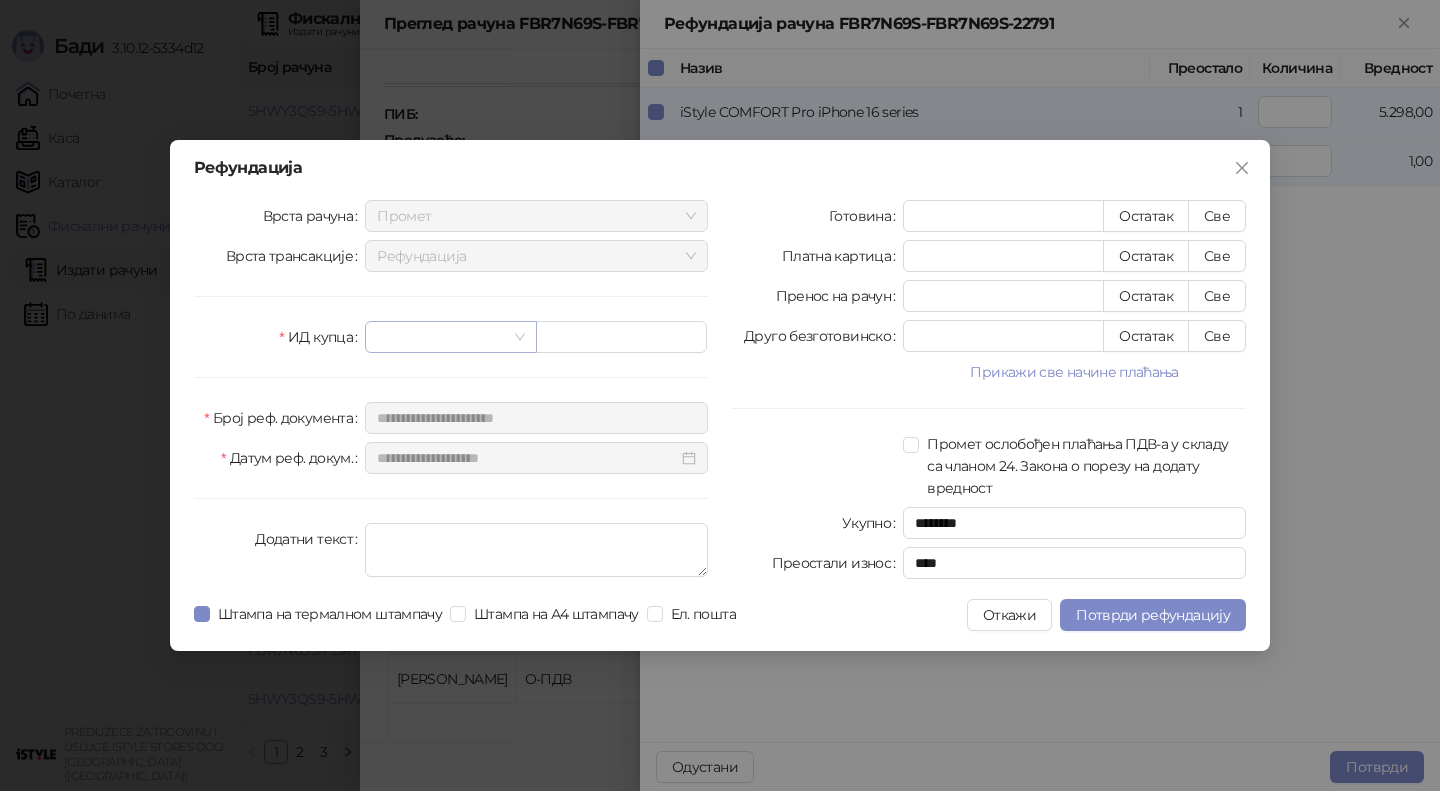 click at bounding box center [441, 337] 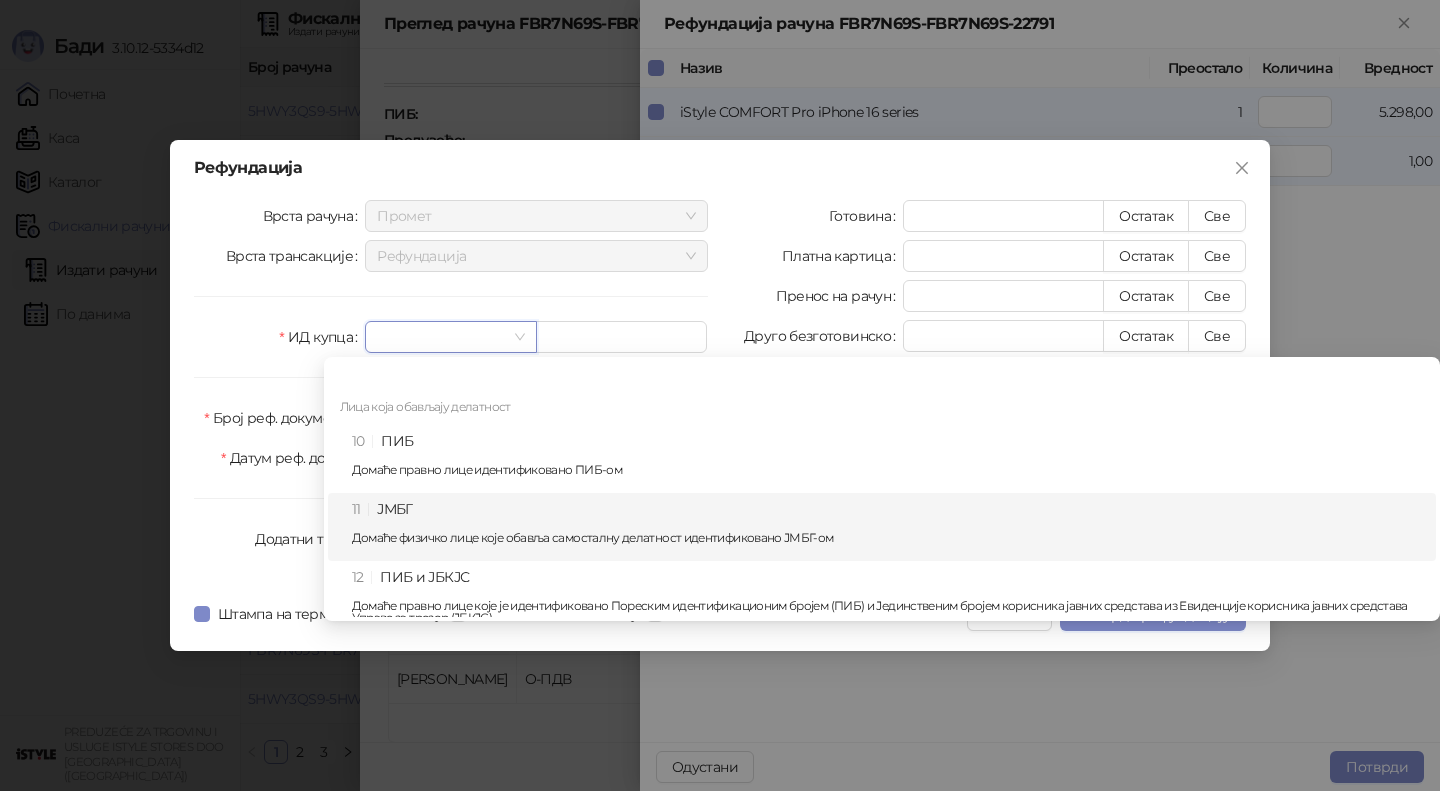 click on "11 ЈМБГ Домаће физичко лице које обавља самосталну делатност идентификовано ЈМБГ-ом" at bounding box center (888, 527) 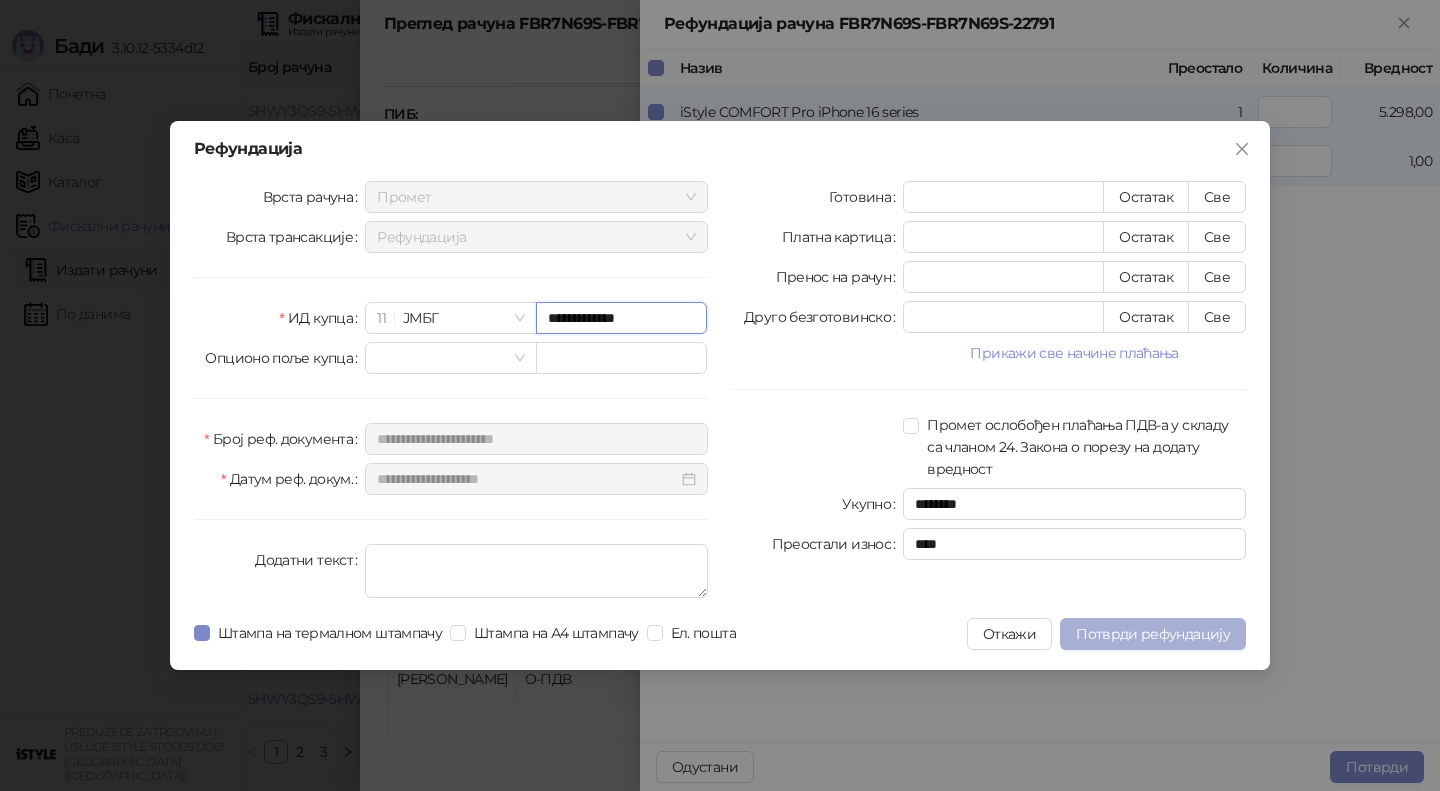 type on "**********" 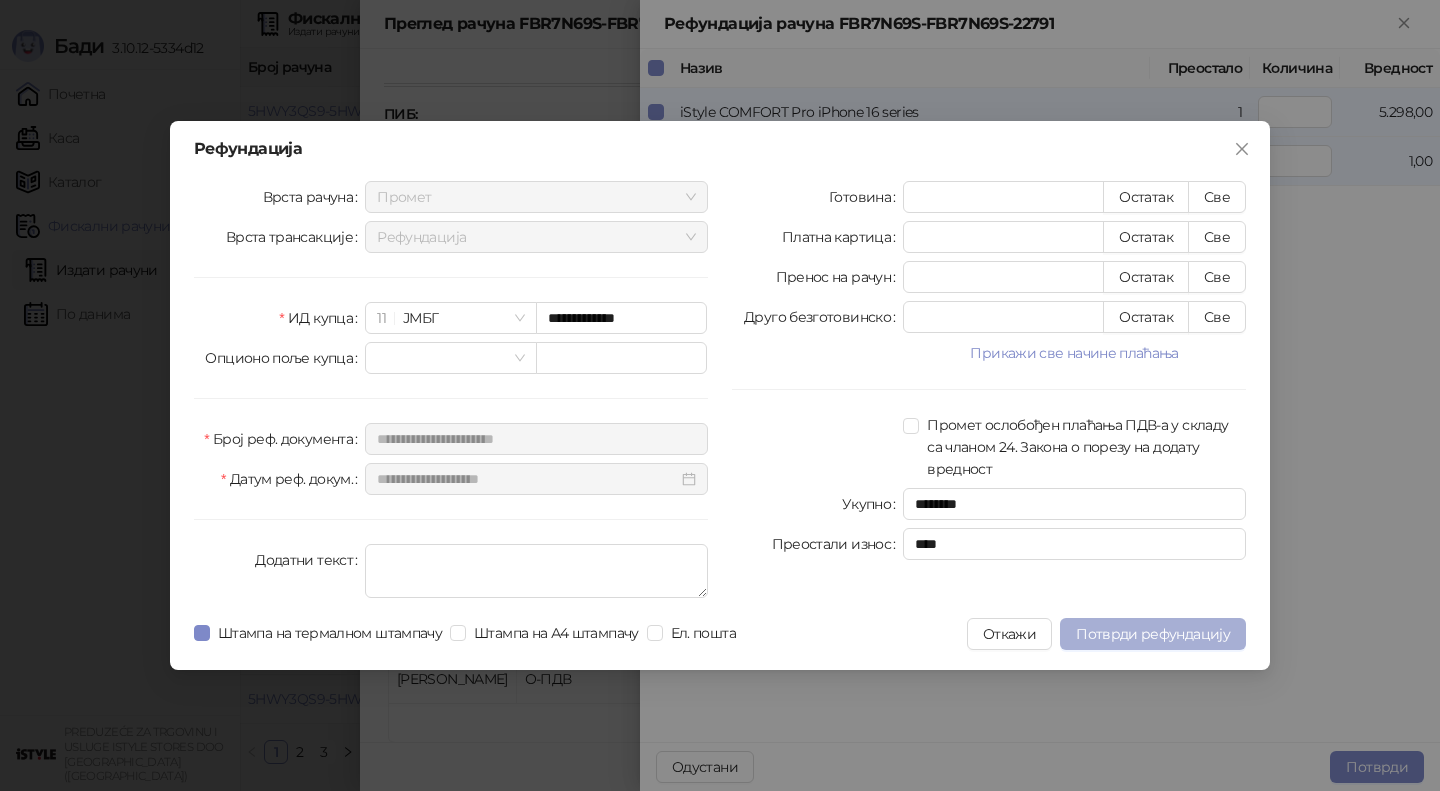 click on "Потврди рефундацију" at bounding box center (1153, 634) 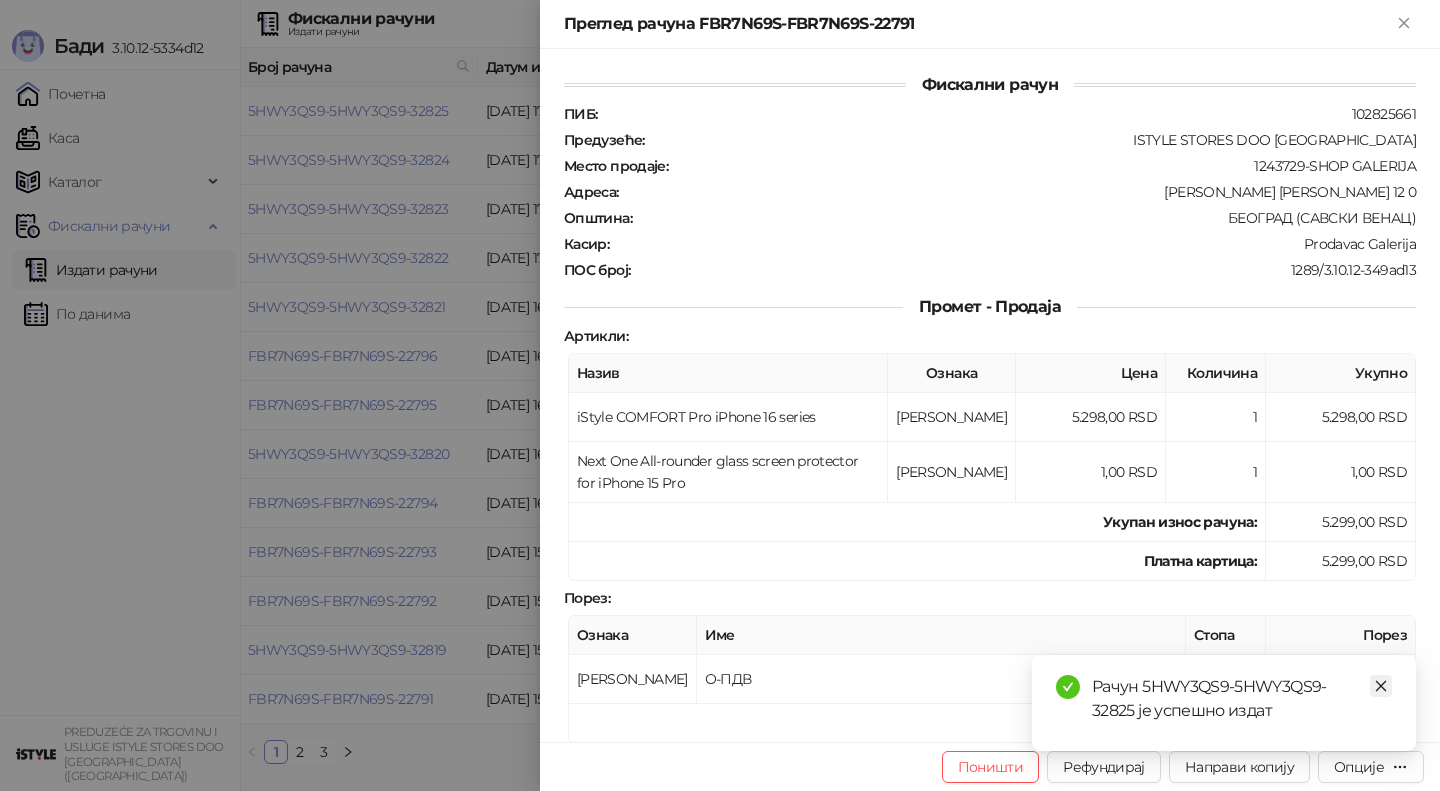 click 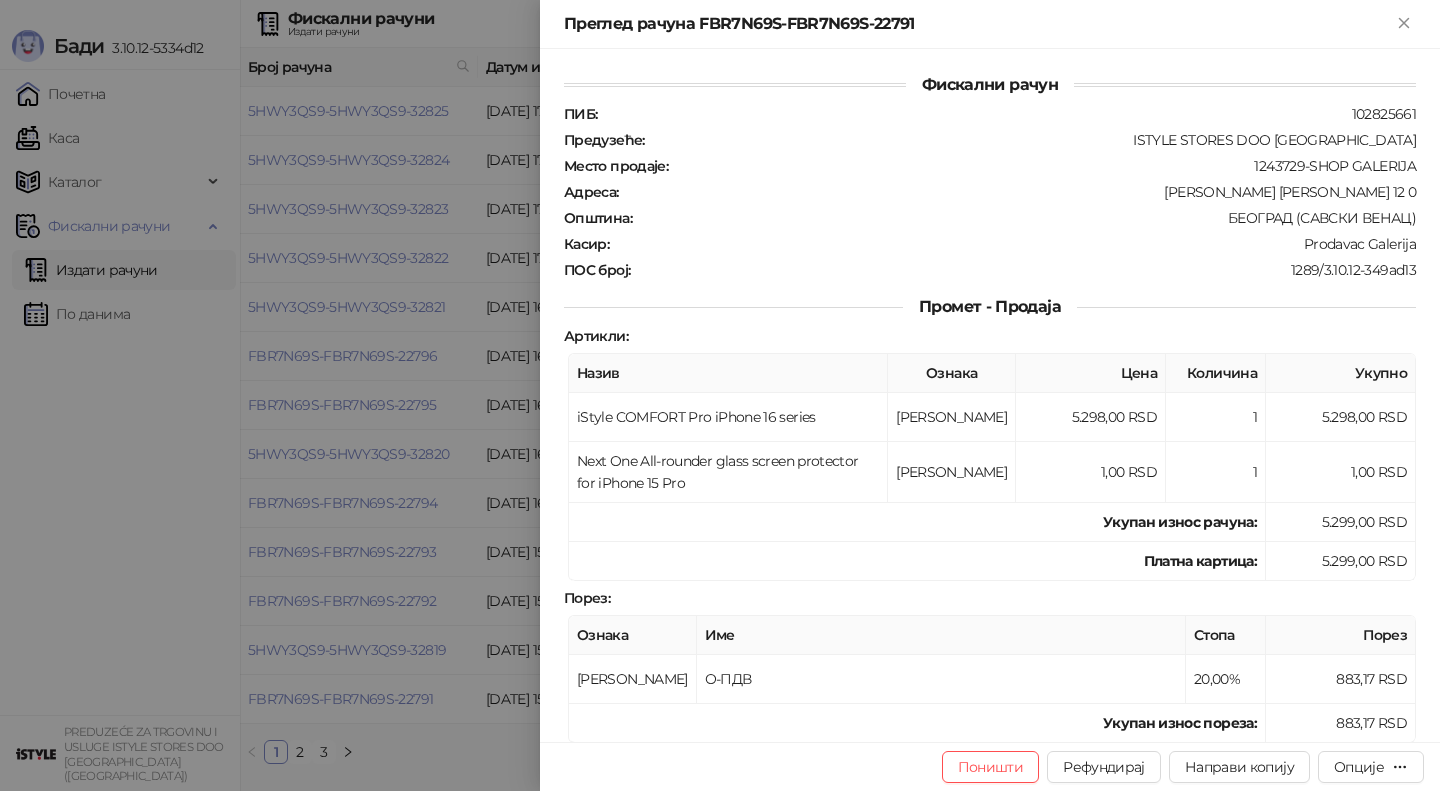 click on "Преглед рачуна FBR7N69S-FBR7N69S-22791" at bounding box center [978, 24] 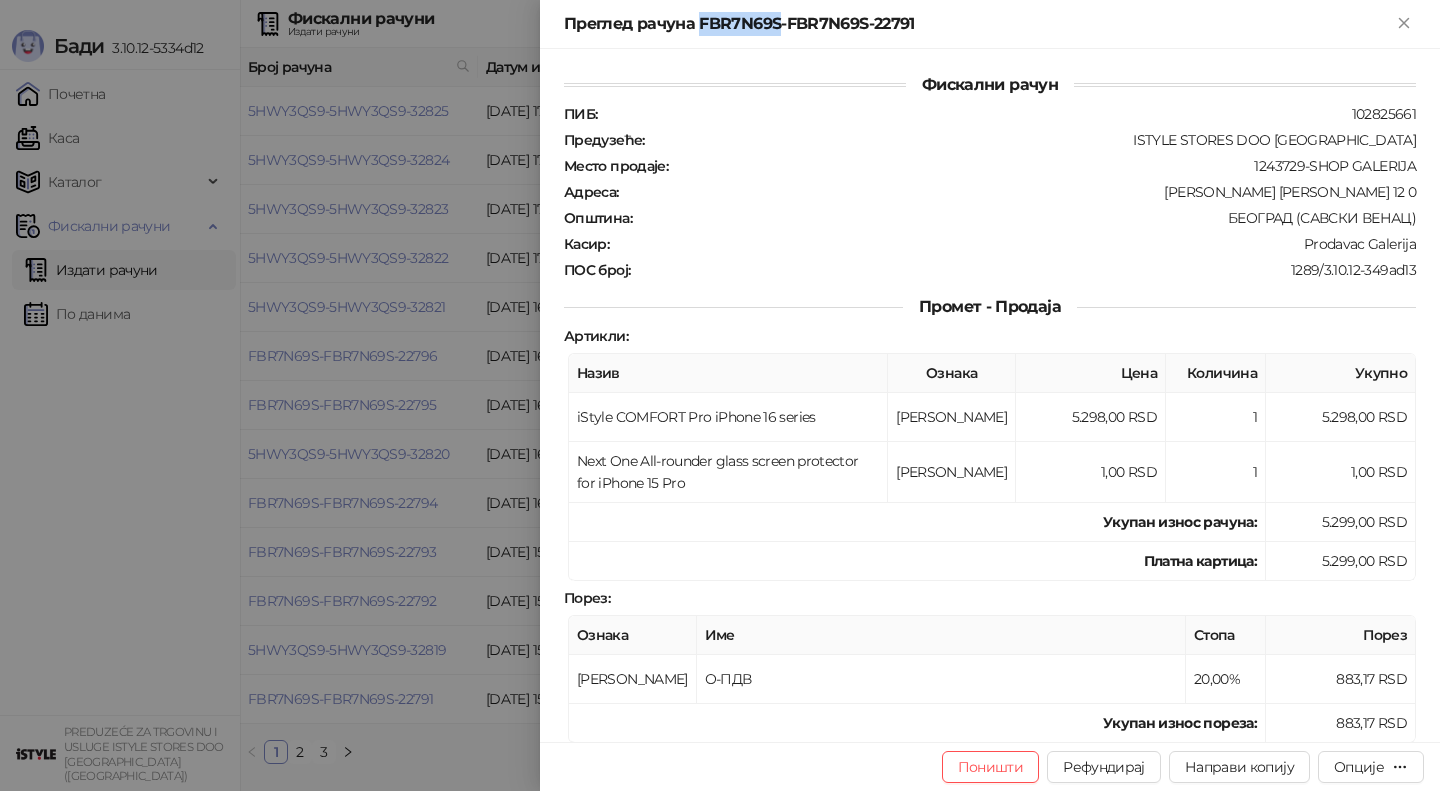 click on "Преглед рачуна FBR7N69S-FBR7N69S-22791" at bounding box center (978, 24) 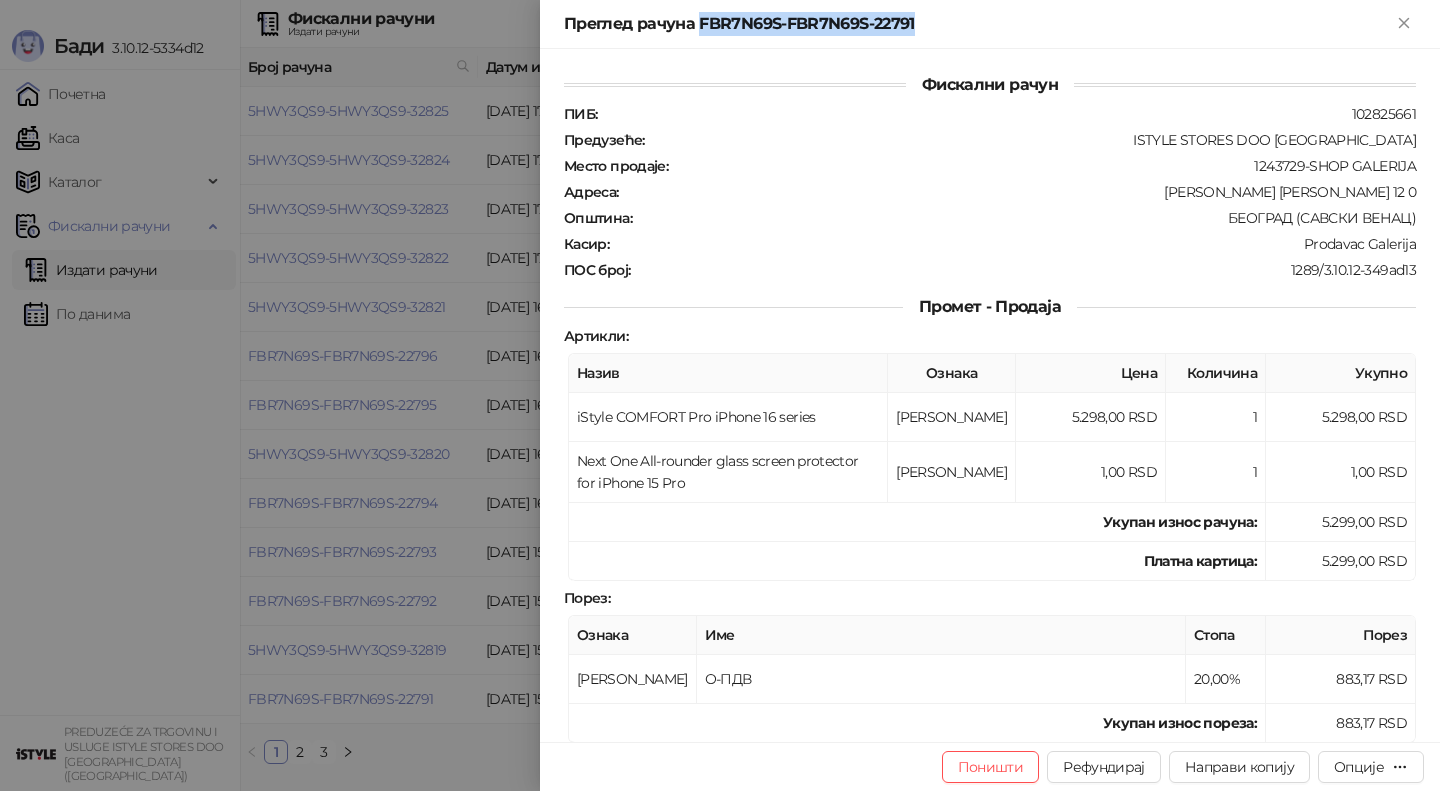 copy on "FBR7N69S-FBR7N69S-22791" 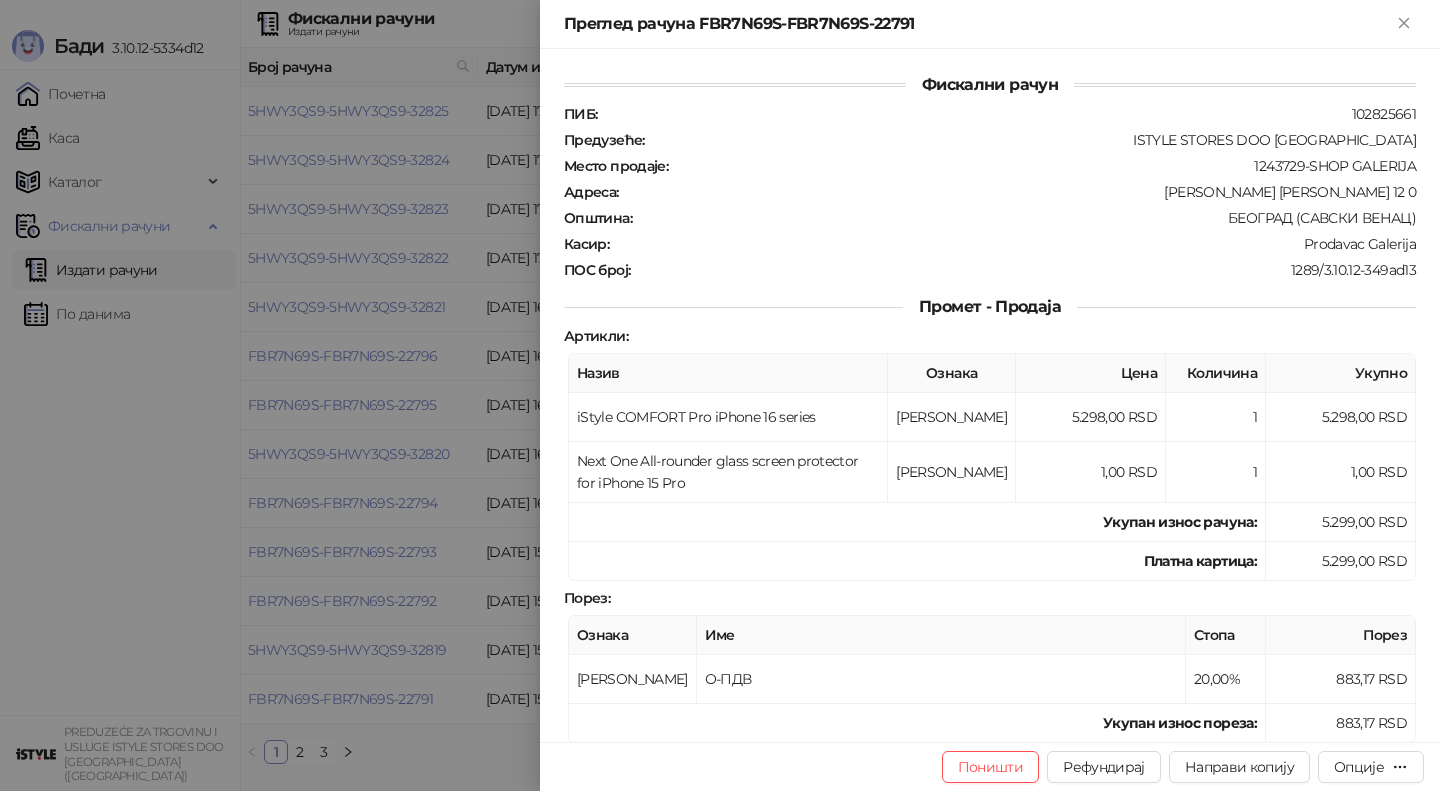 click at bounding box center [720, 395] 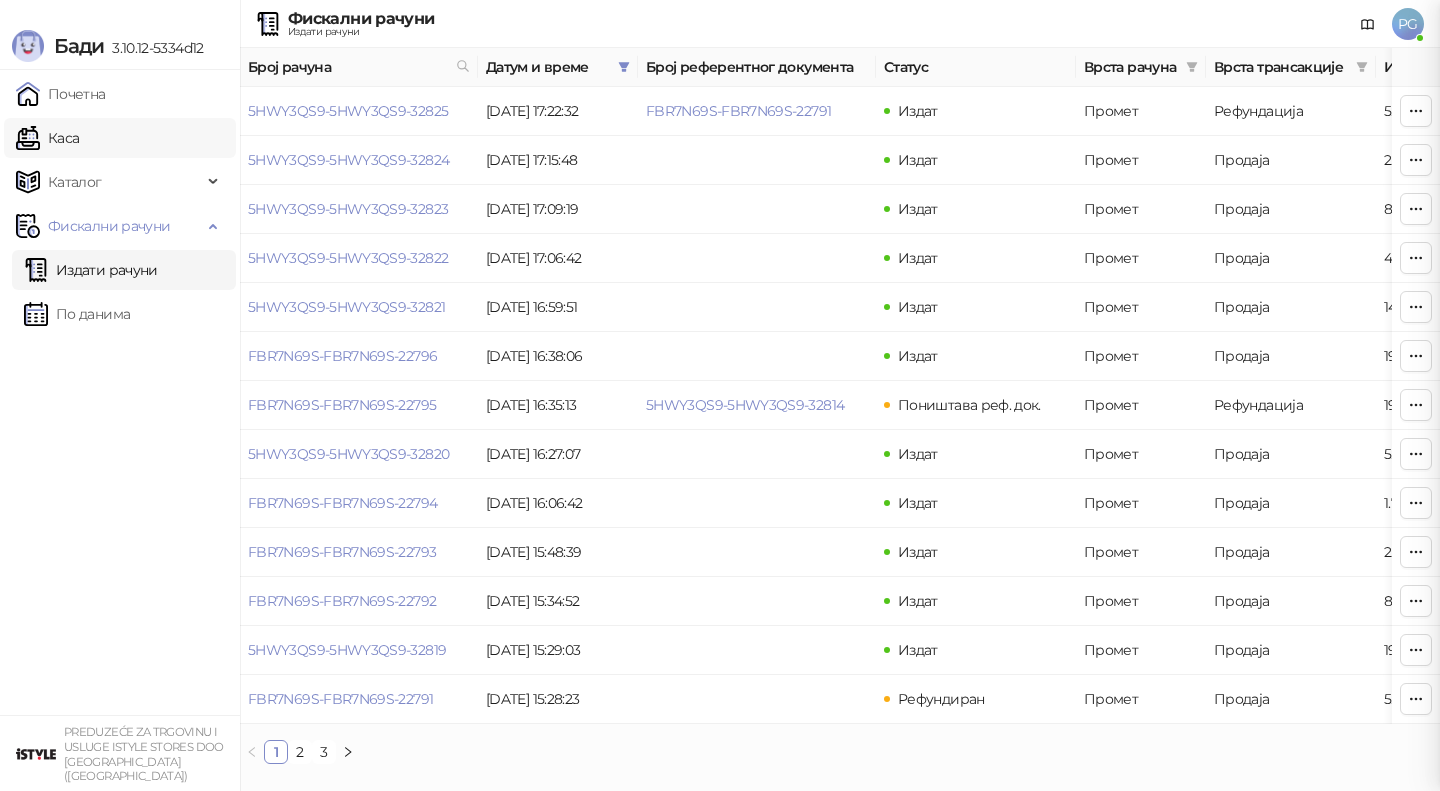 click on "Каса" at bounding box center [47, 138] 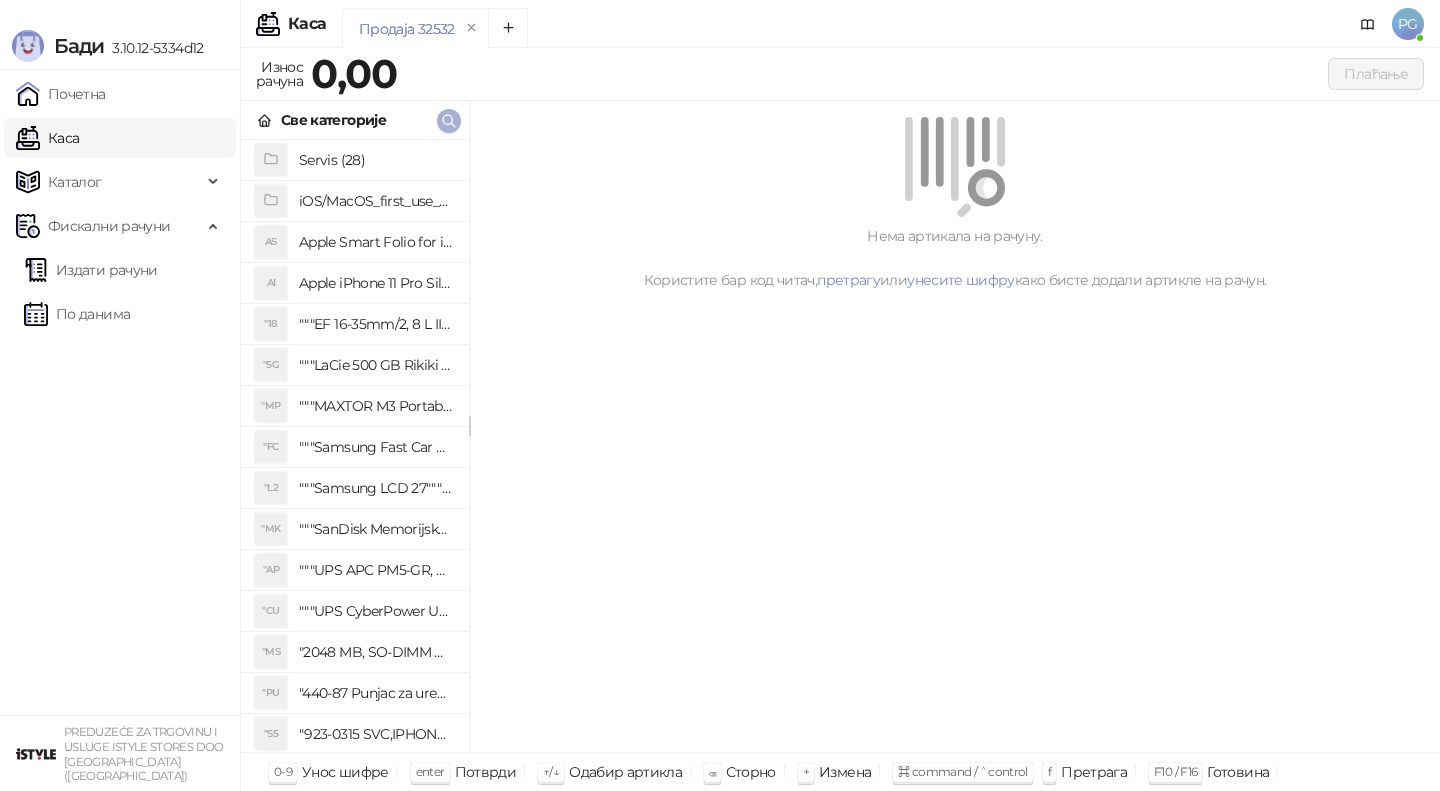click at bounding box center [449, 120] 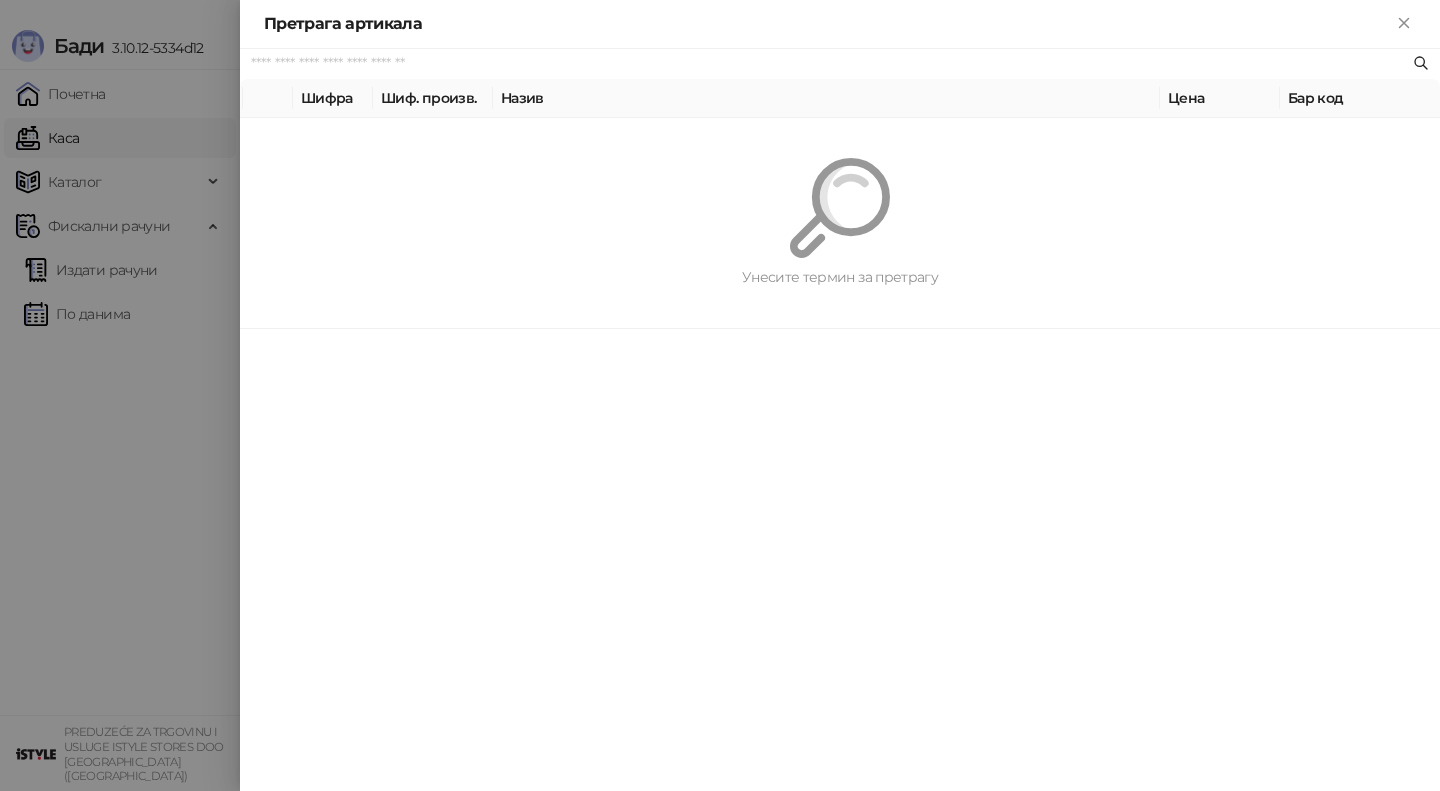 paste on "*********" 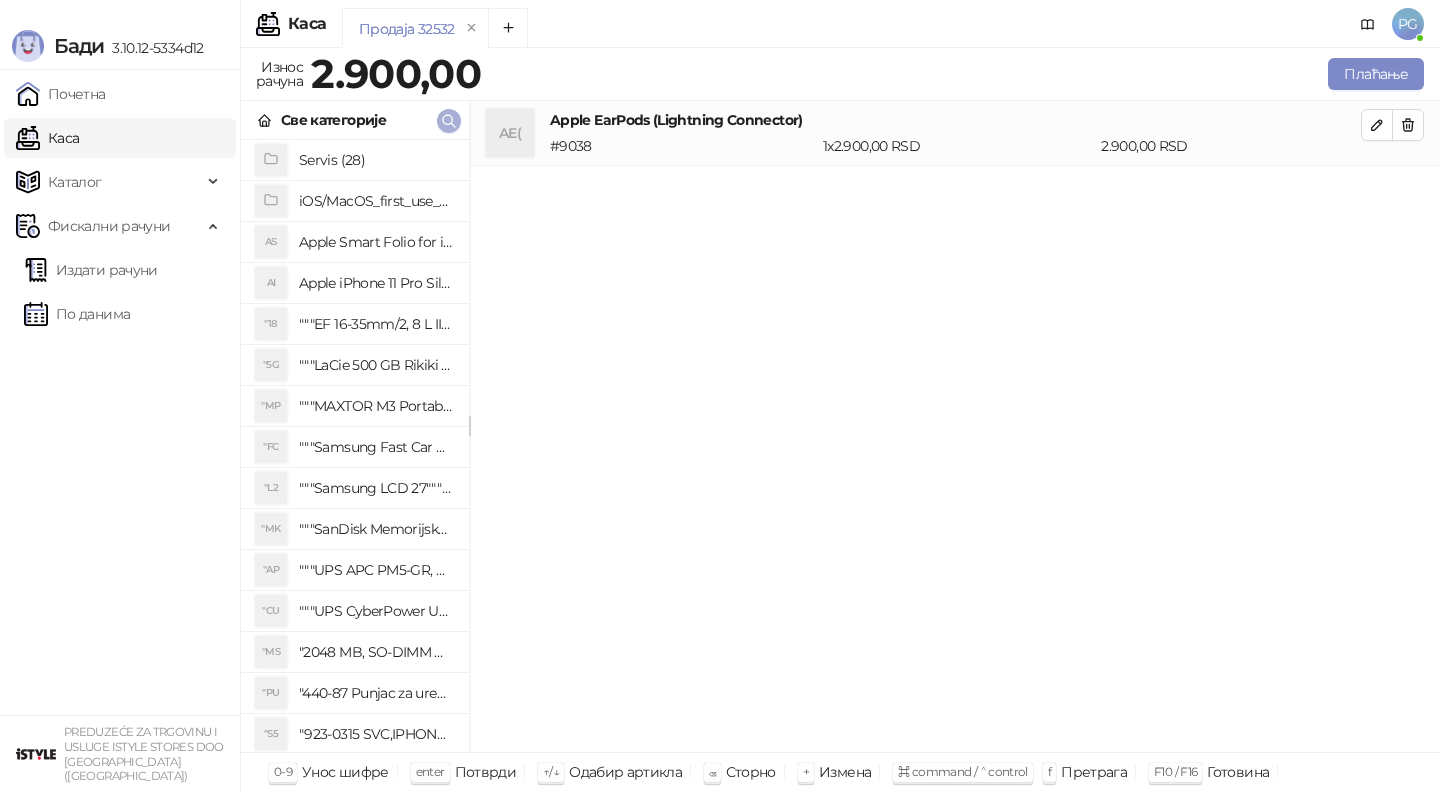 click at bounding box center (449, 120) 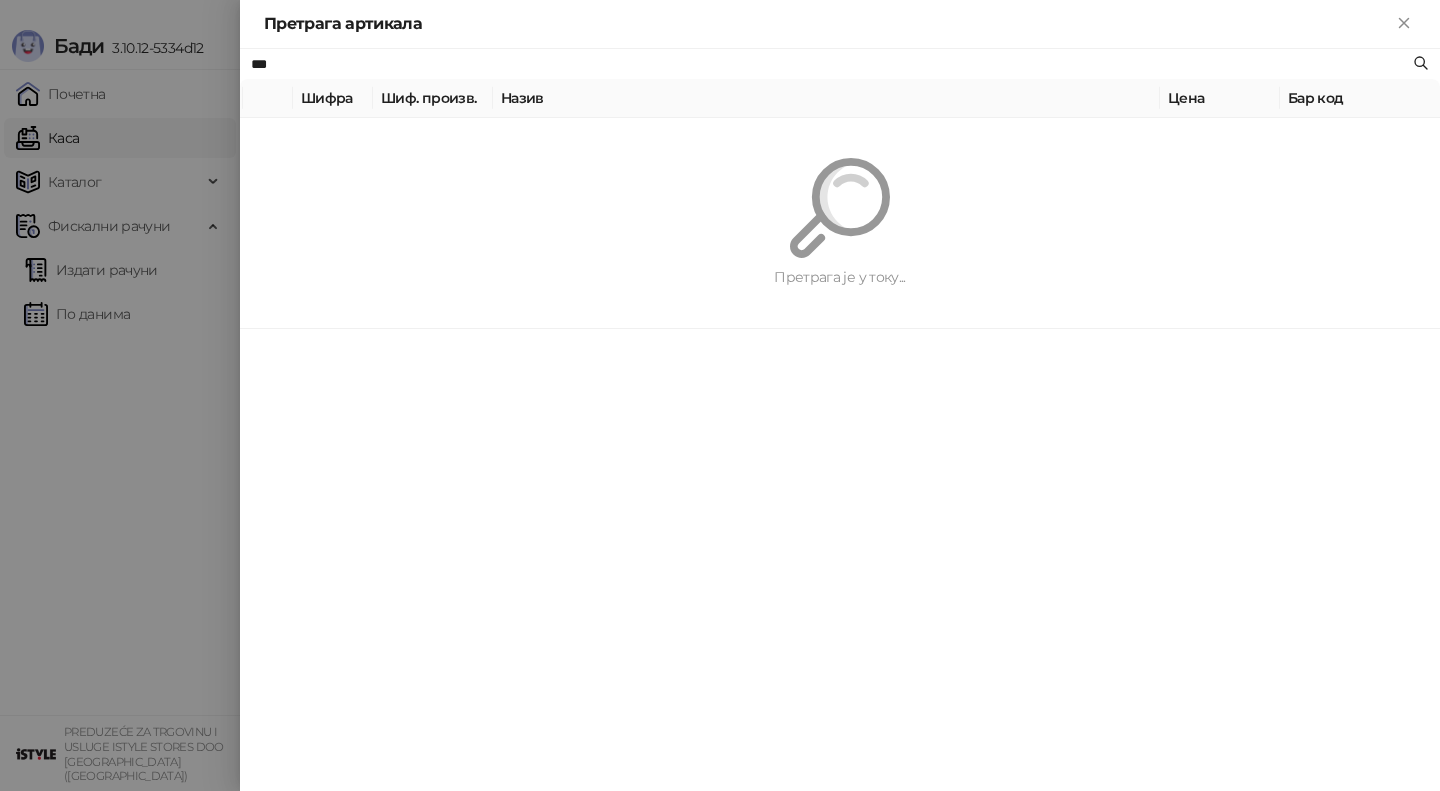 type on "***" 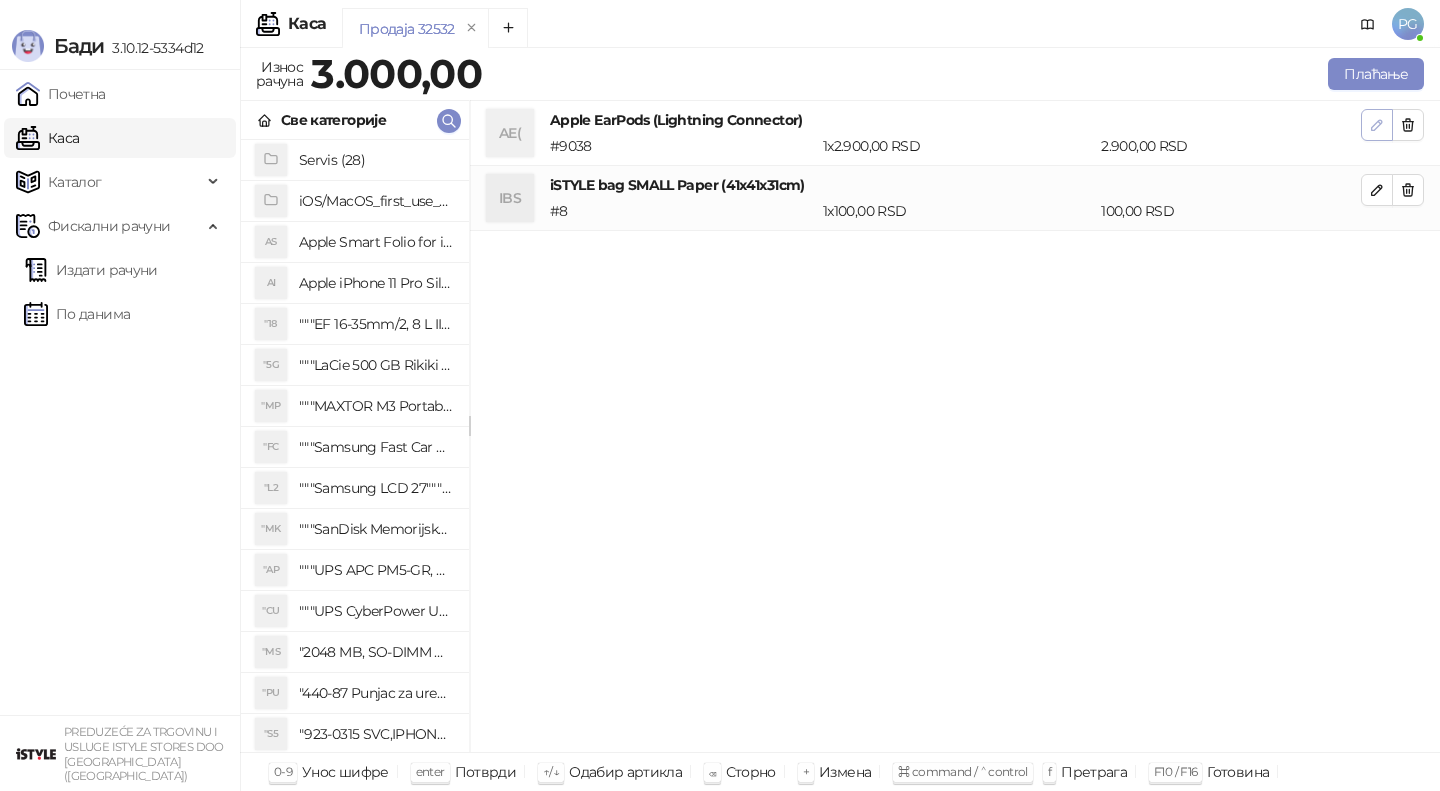 click at bounding box center (1377, 125) 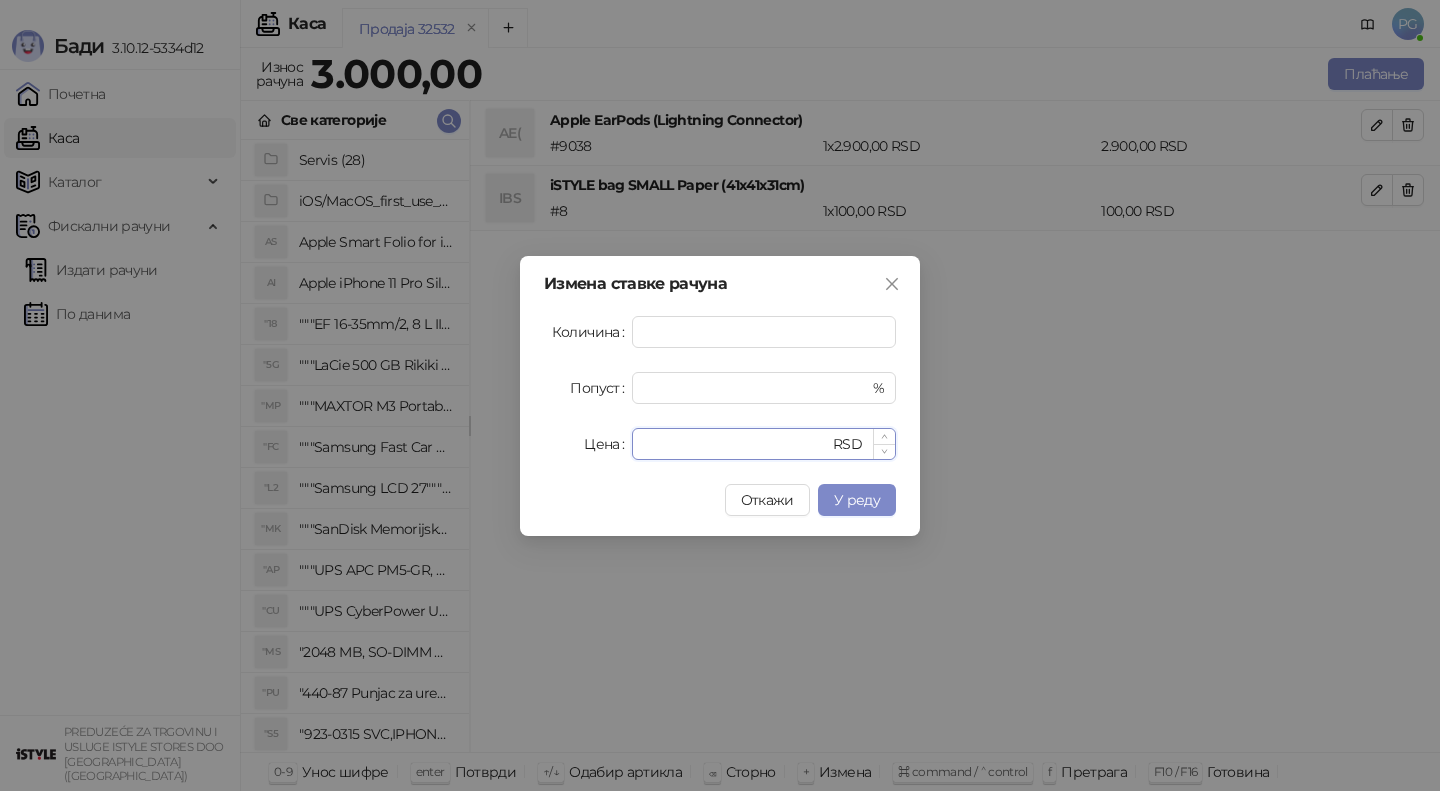 click on "****" at bounding box center [736, 444] 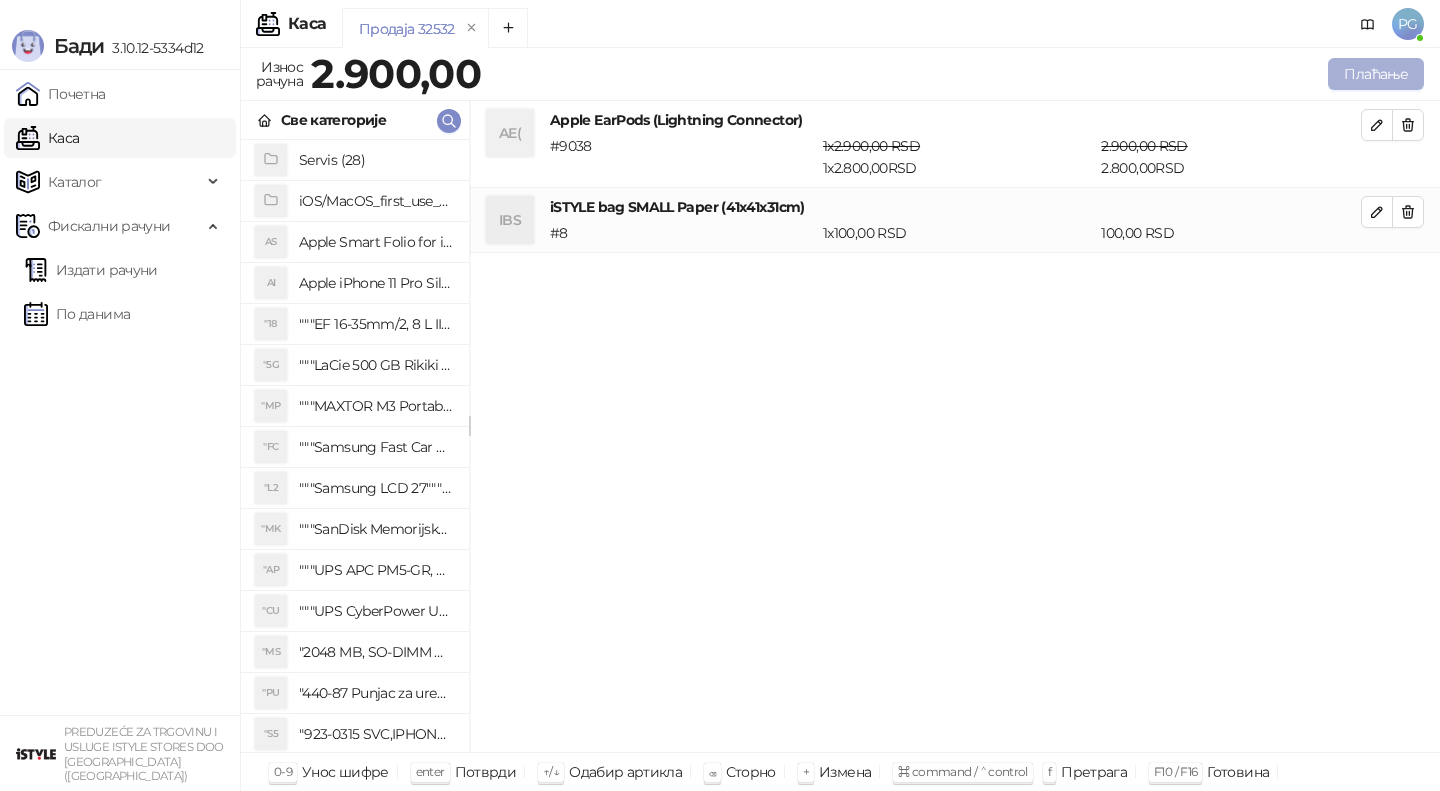 click on "Плаћање" at bounding box center (1376, 74) 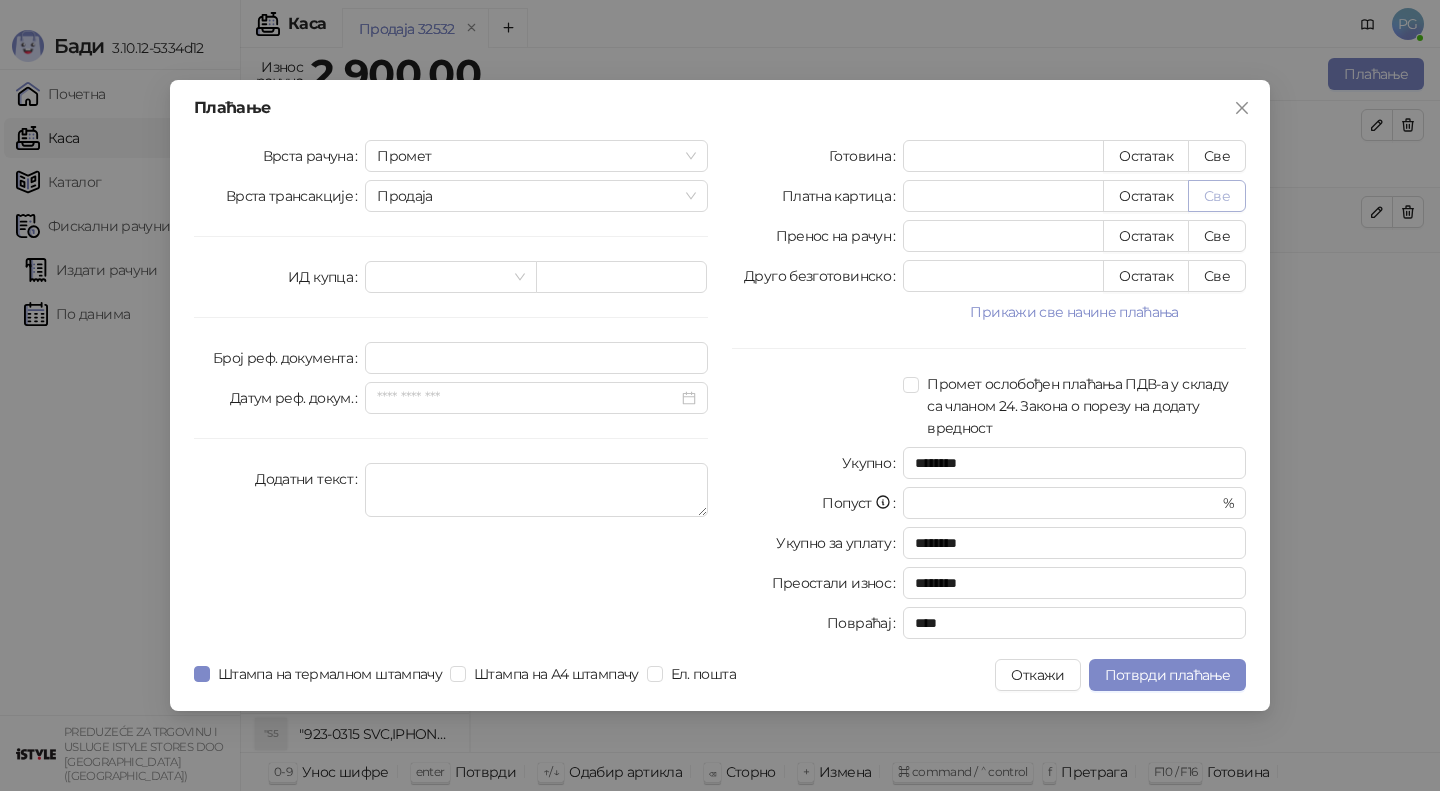 click on "Све" at bounding box center [1217, 196] 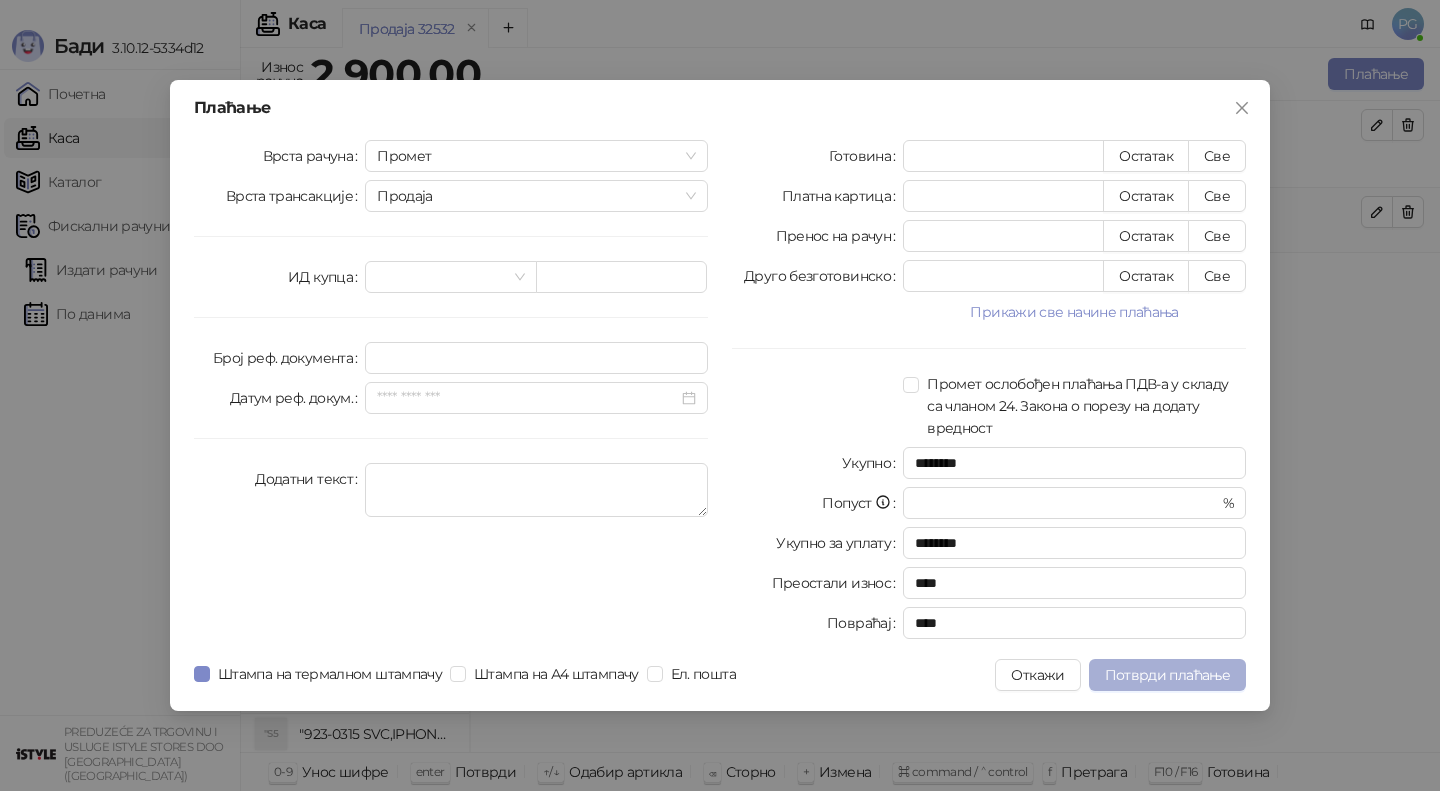 click on "Потврди плаћање" at bounding box center (1167, 675) 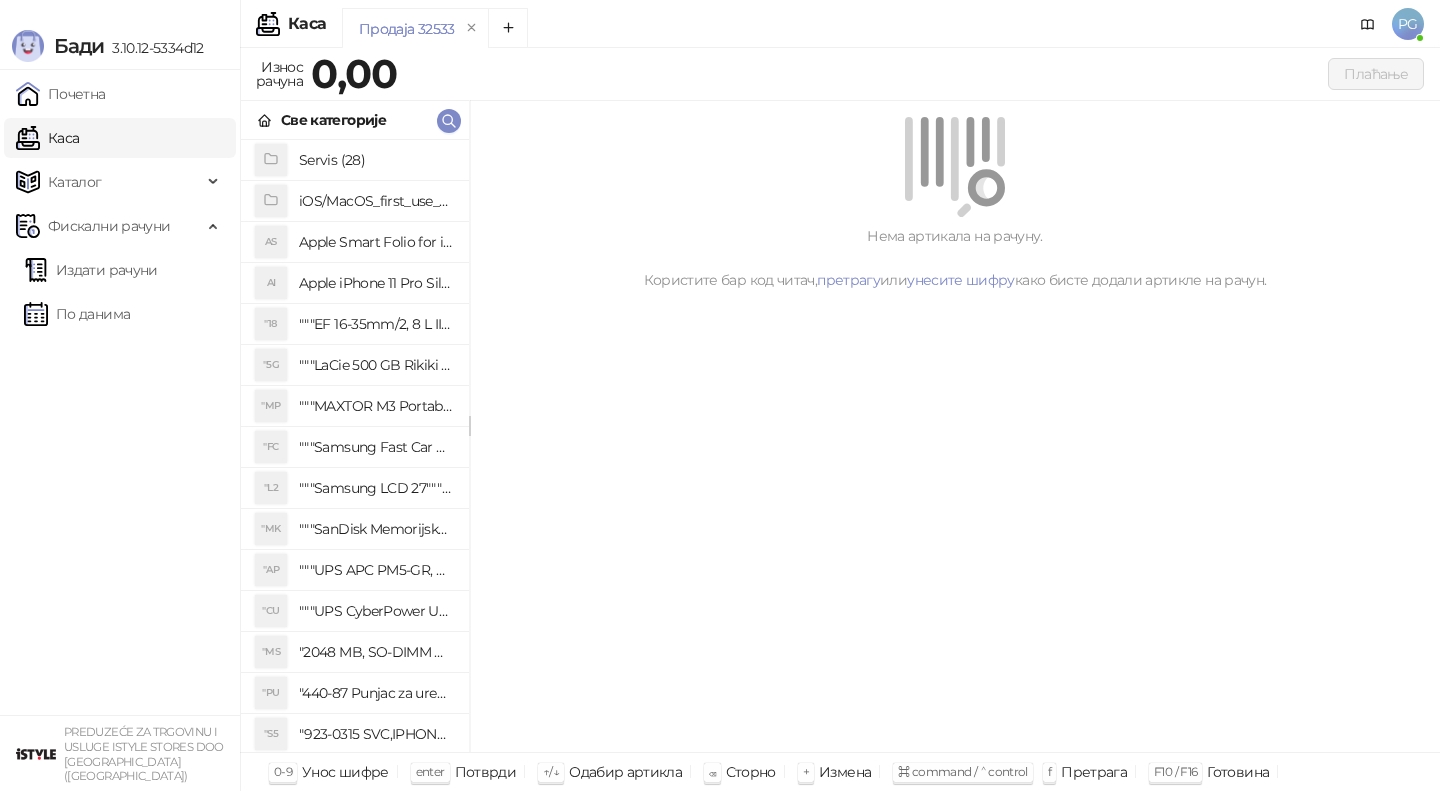 click on "Све категорије" at bounding box center [355, 120] 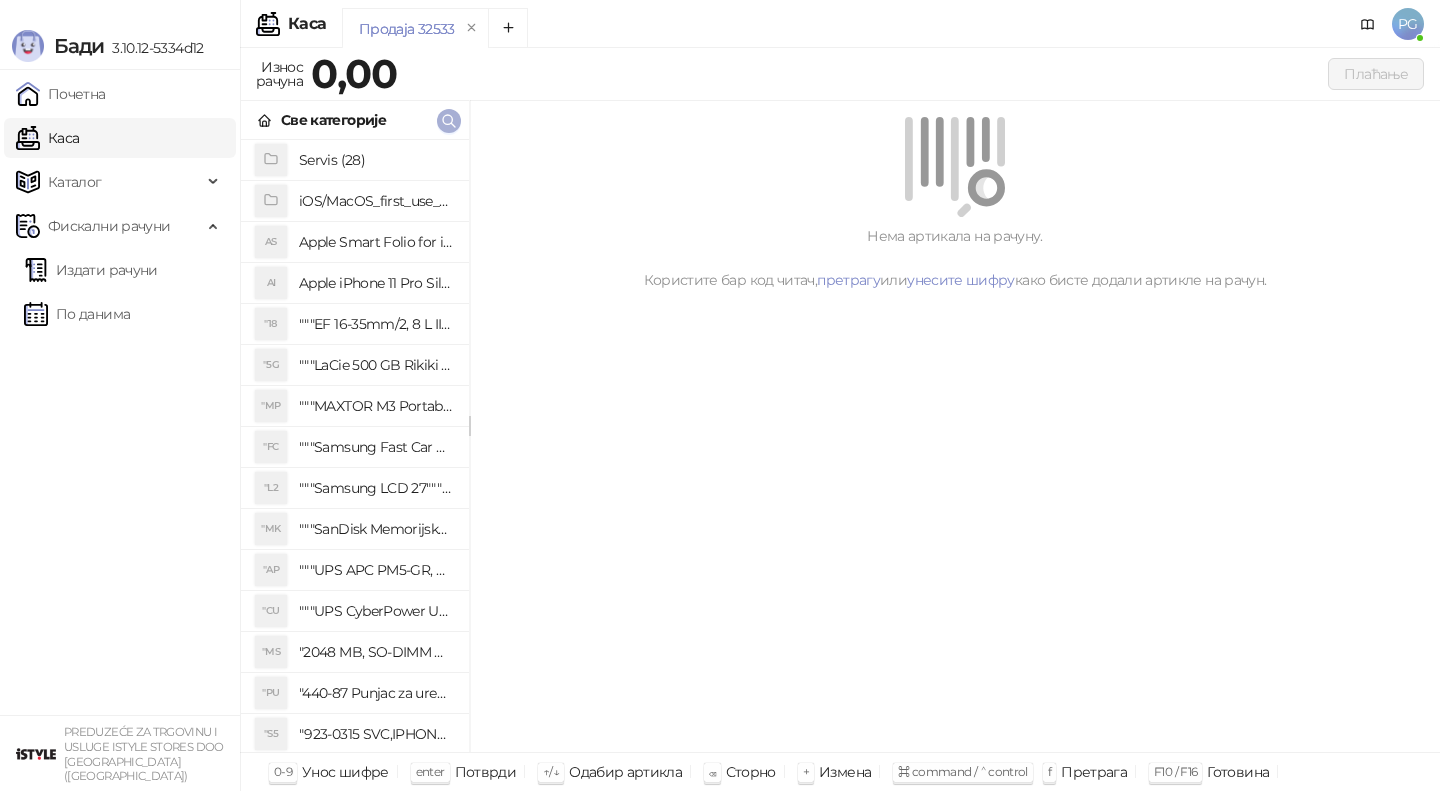 click at bounding box center [449, 121] 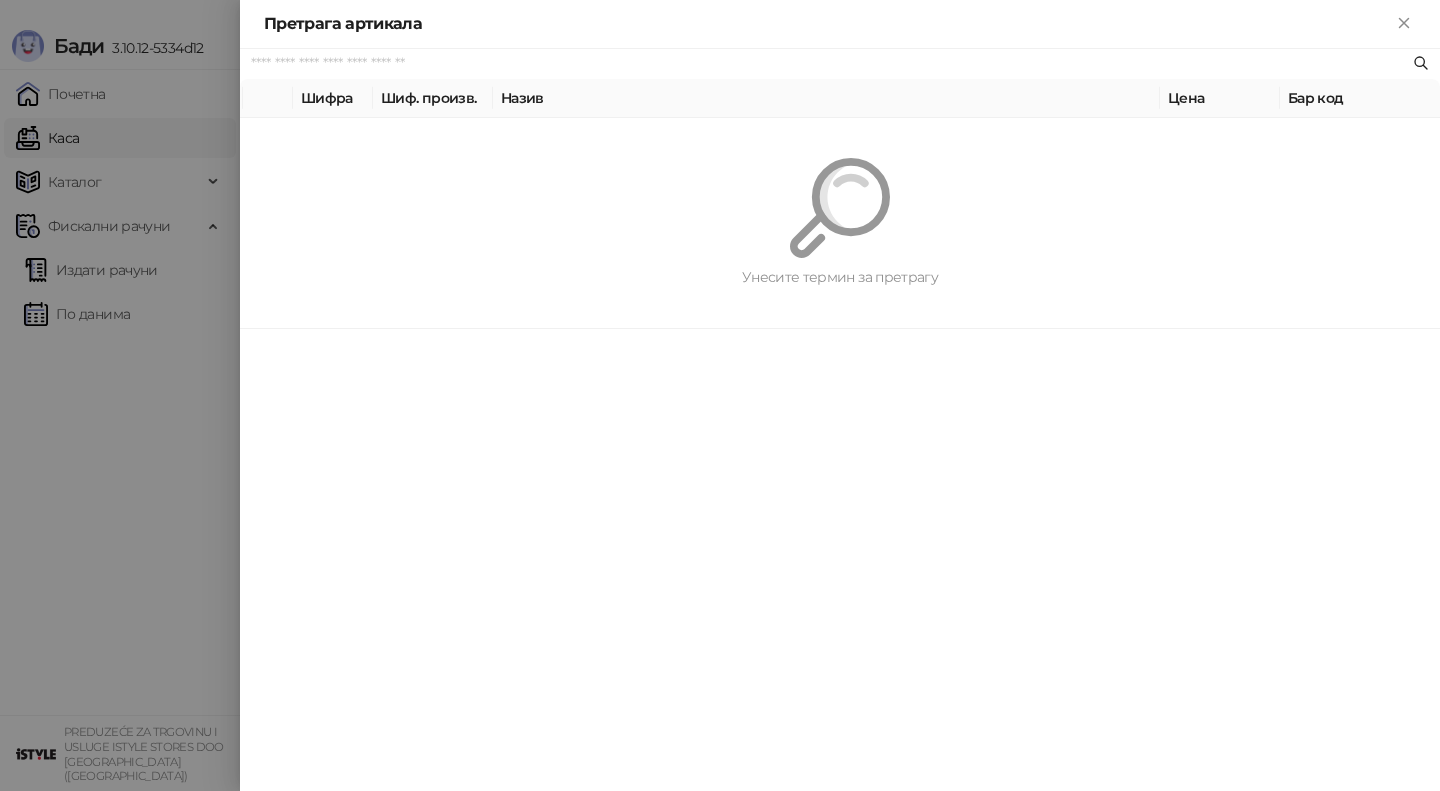 paste on "*********" 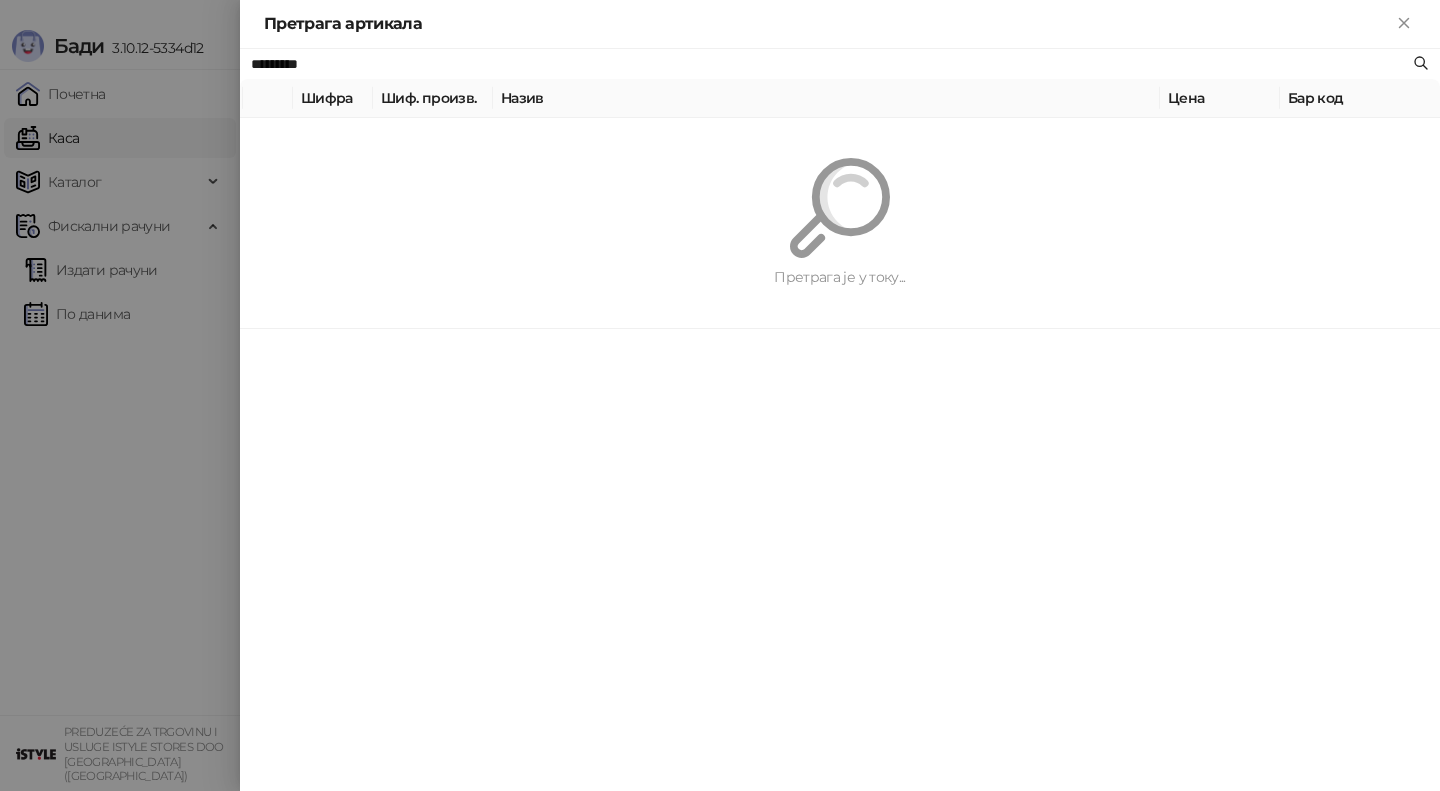 type on "*********" 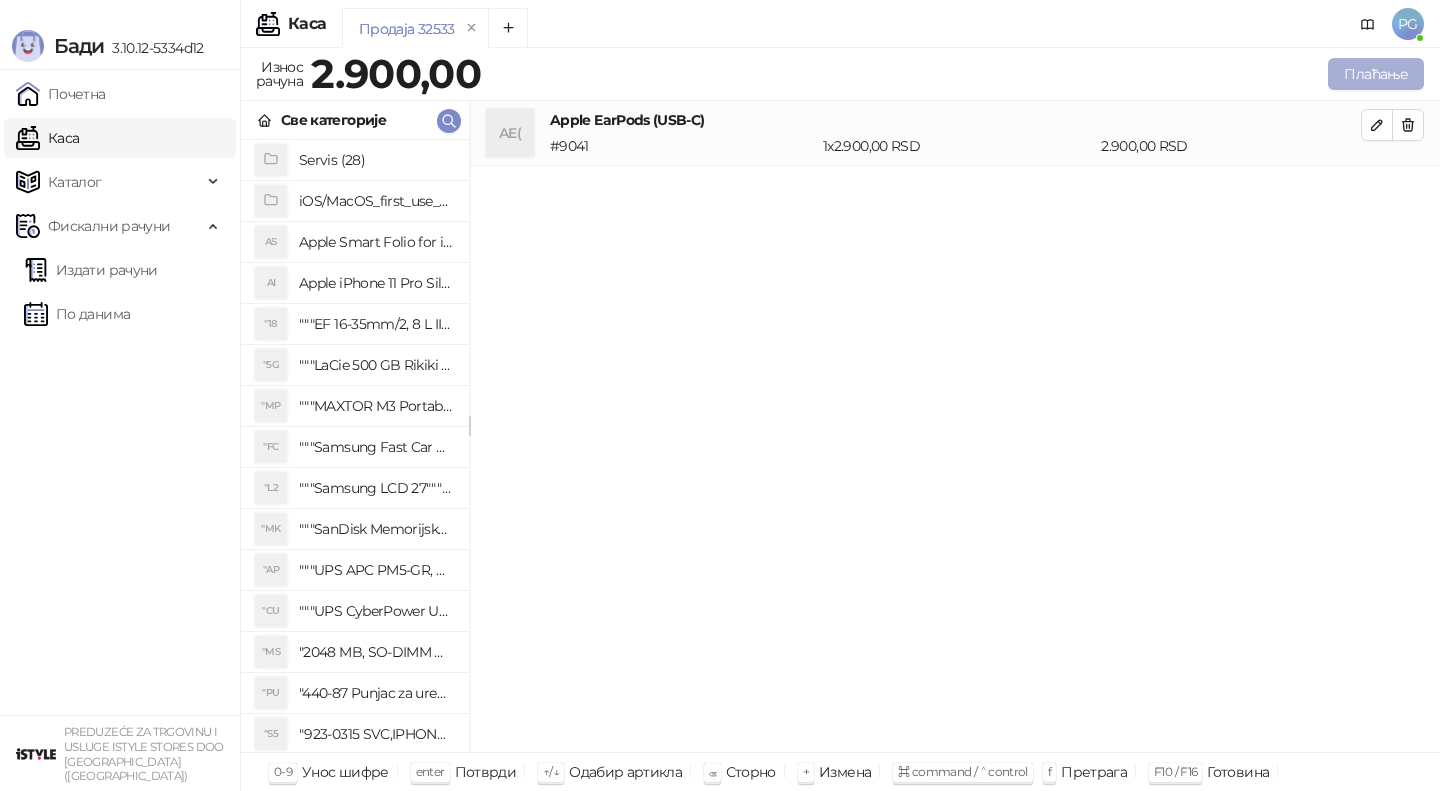 click on "Плаћање" at bounding box center [1376, 74] 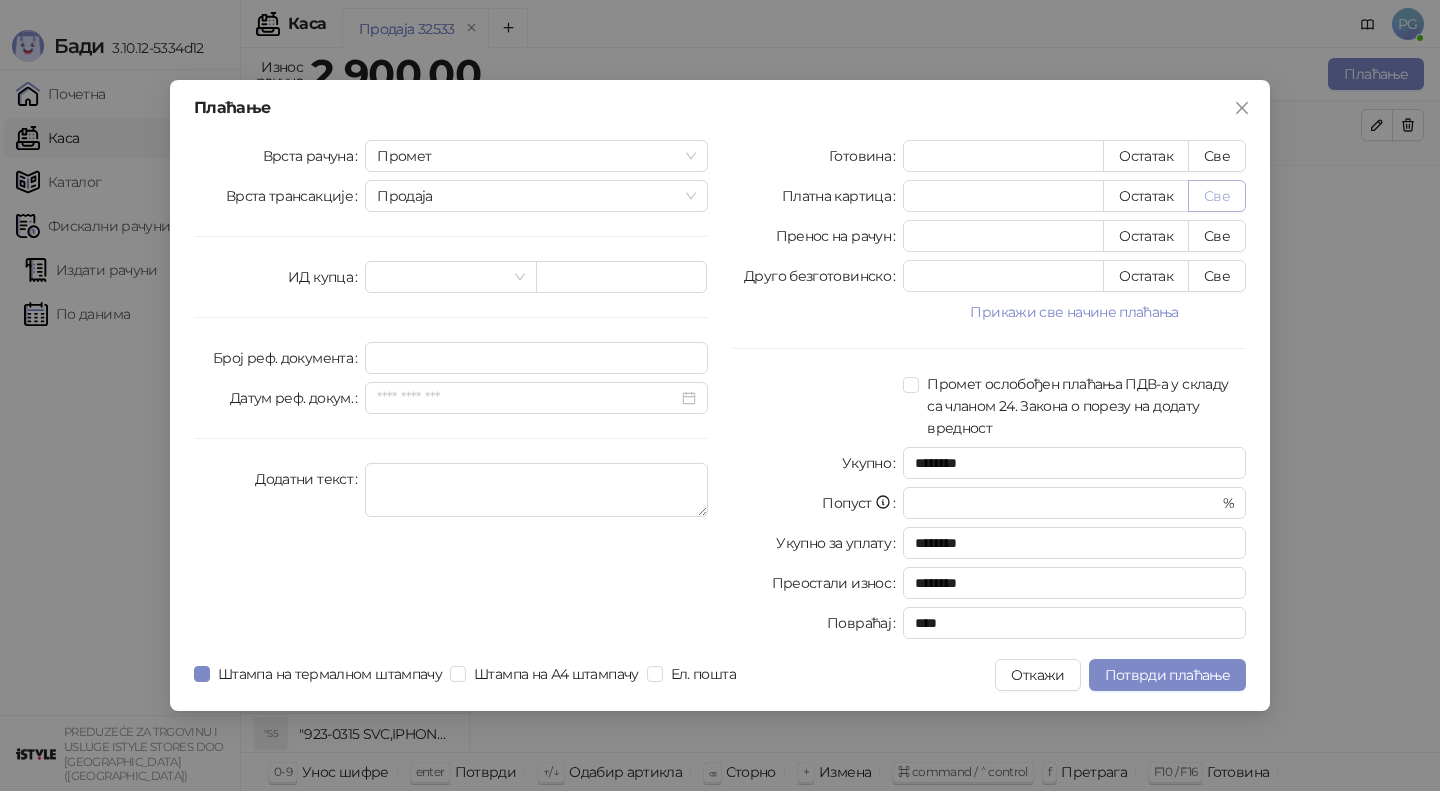 click on "Све" at bounding box center [1217, 196] 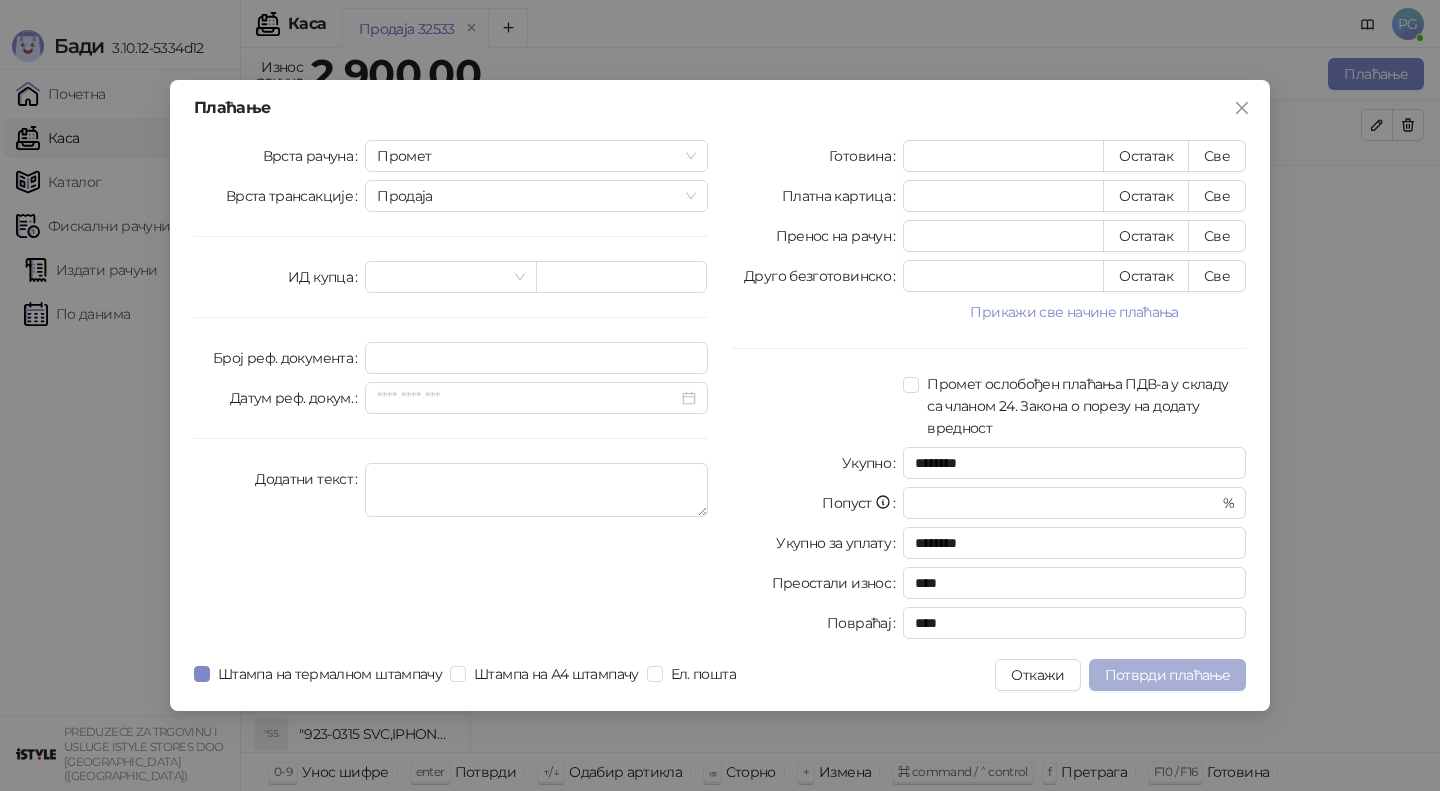 click on "Потврди плаћање" at bounding box center (1167, 675) 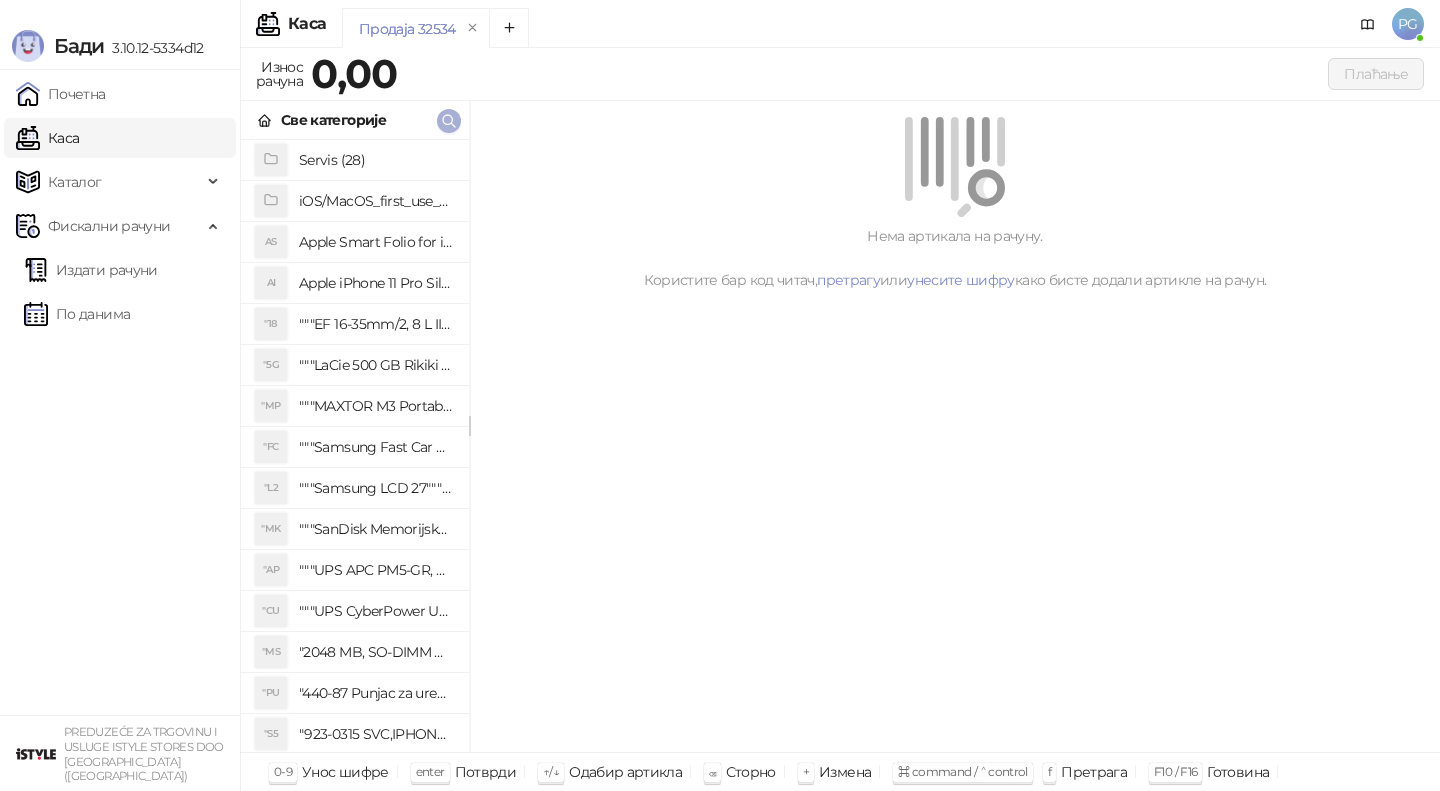 click at bounding box center [449, 120] 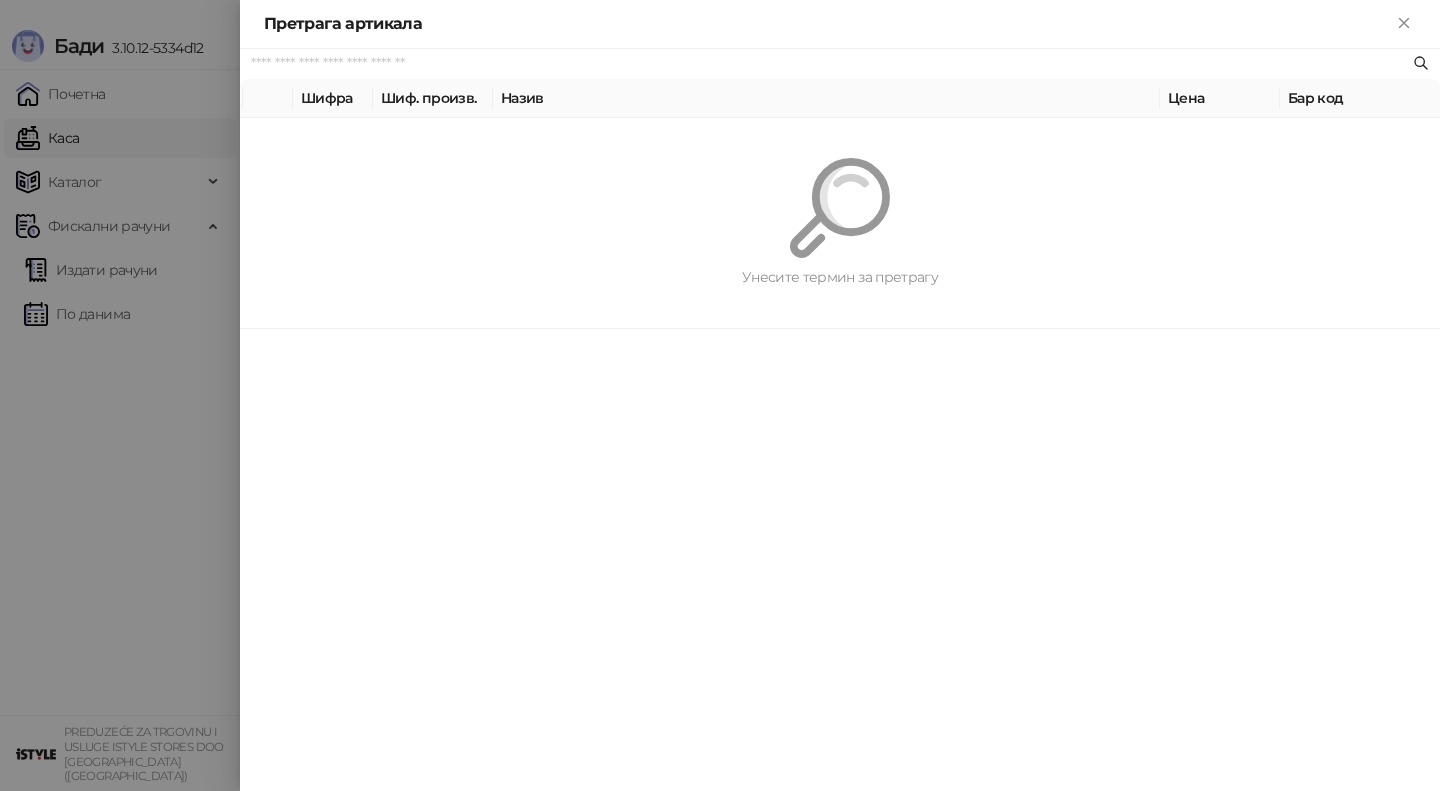 paste on "*********" 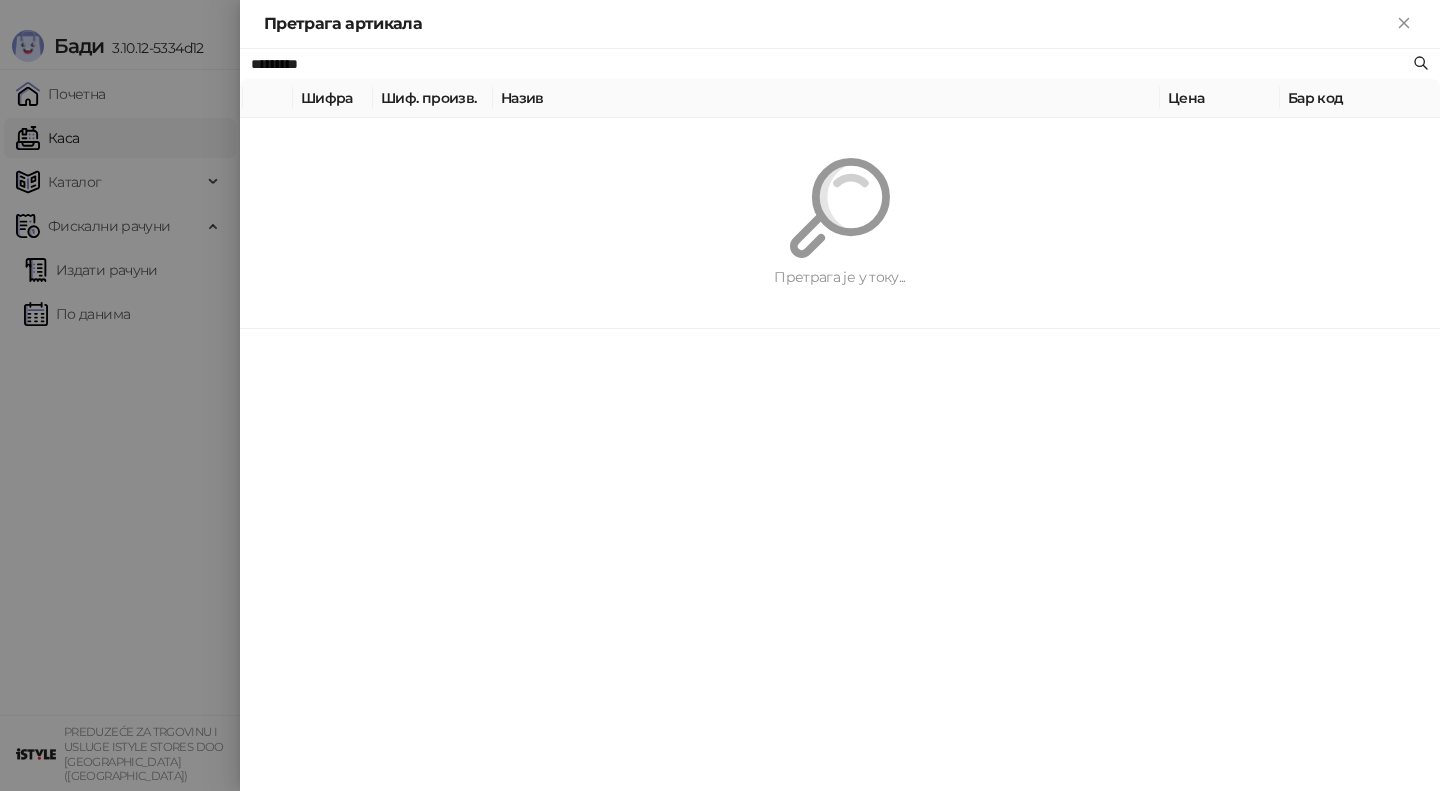 type on "*********" 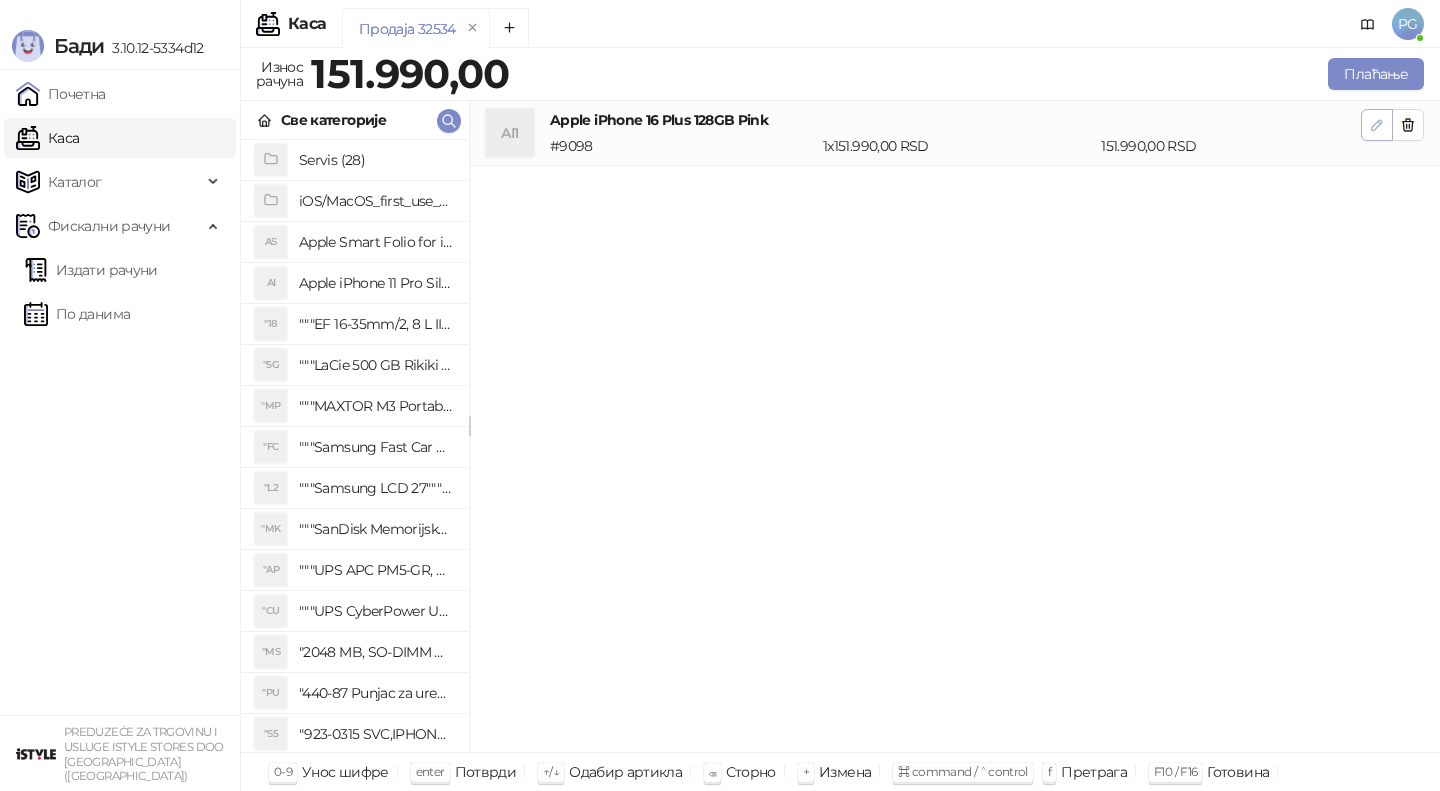 click at bounding box center (1377, 125) 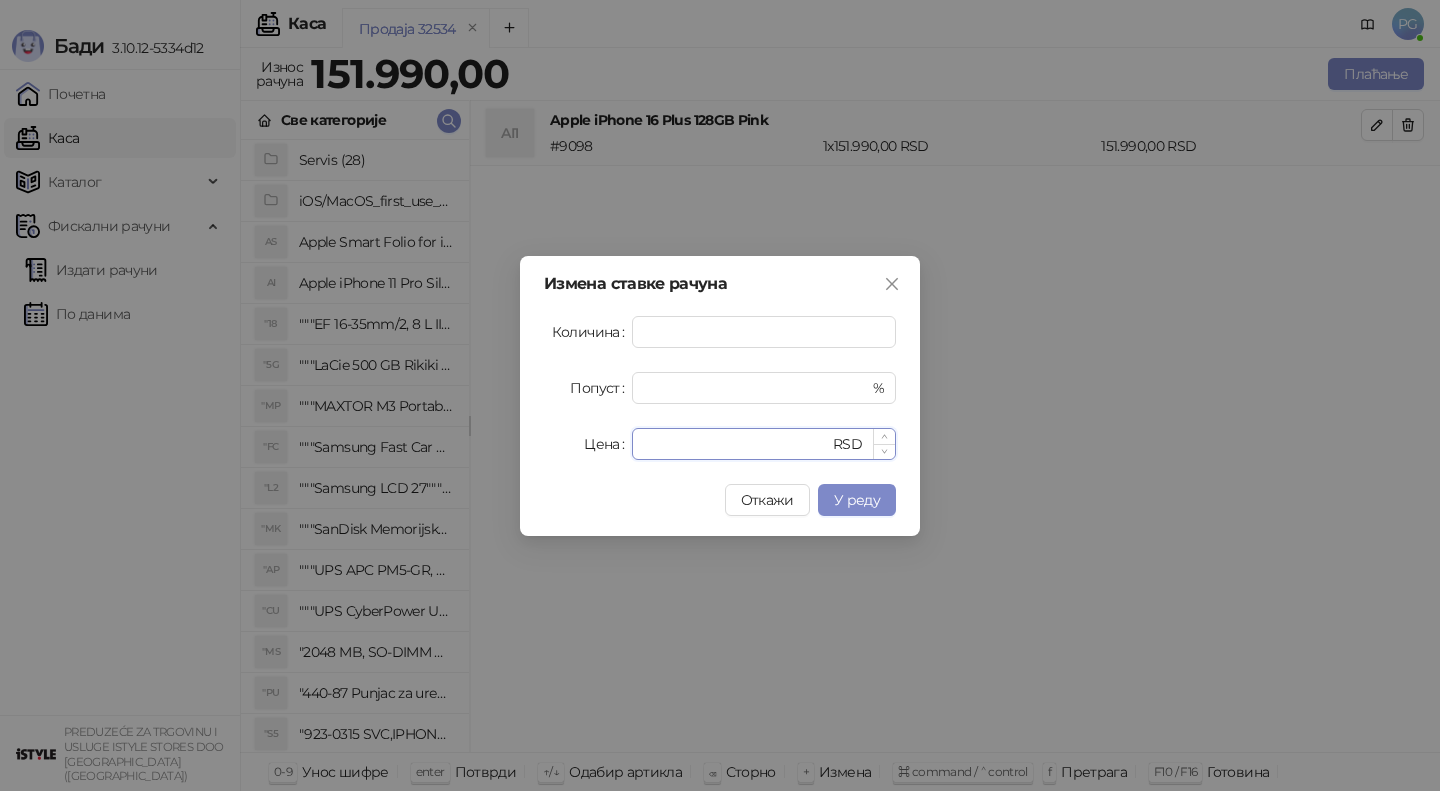 click on "******" at bounding box center [736, 444] 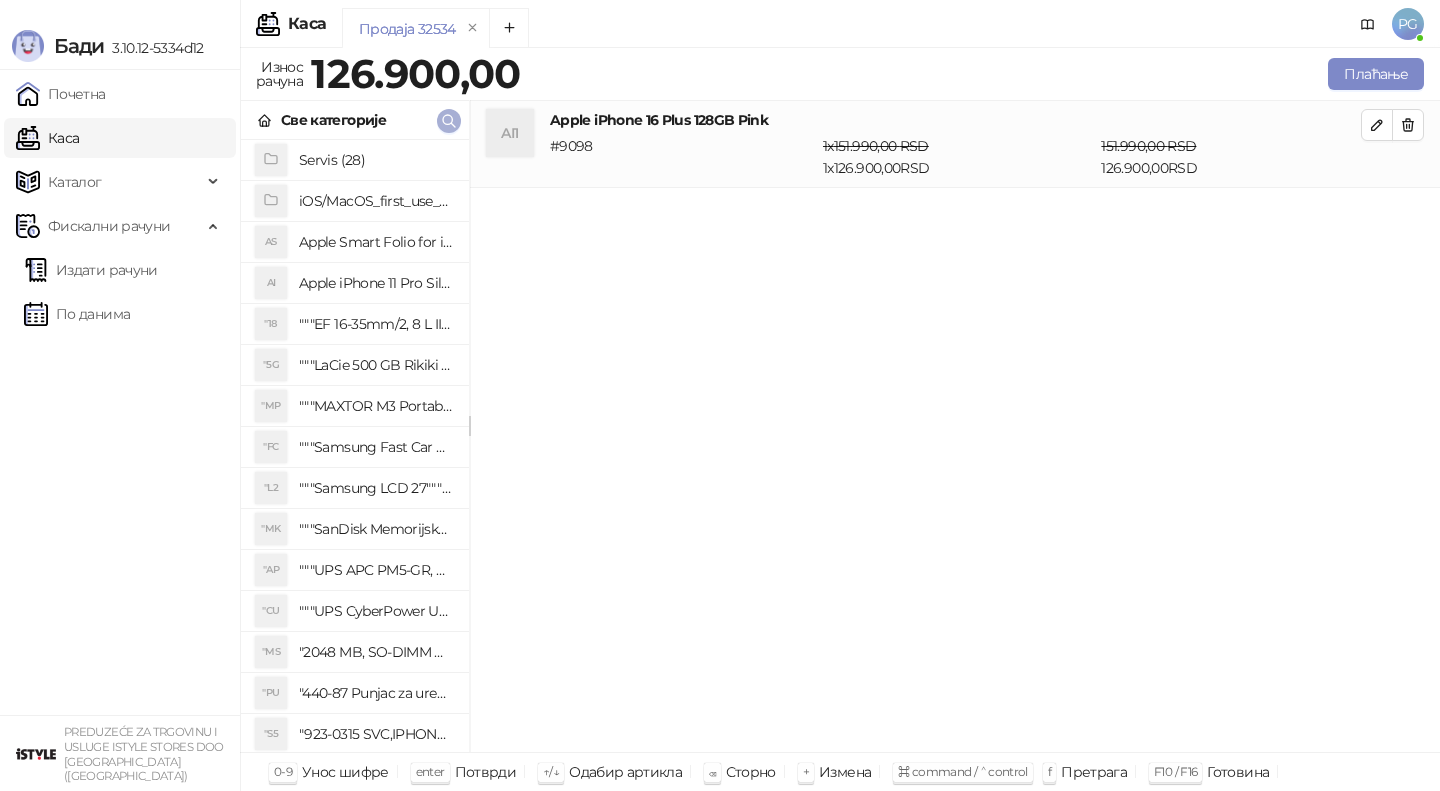 click 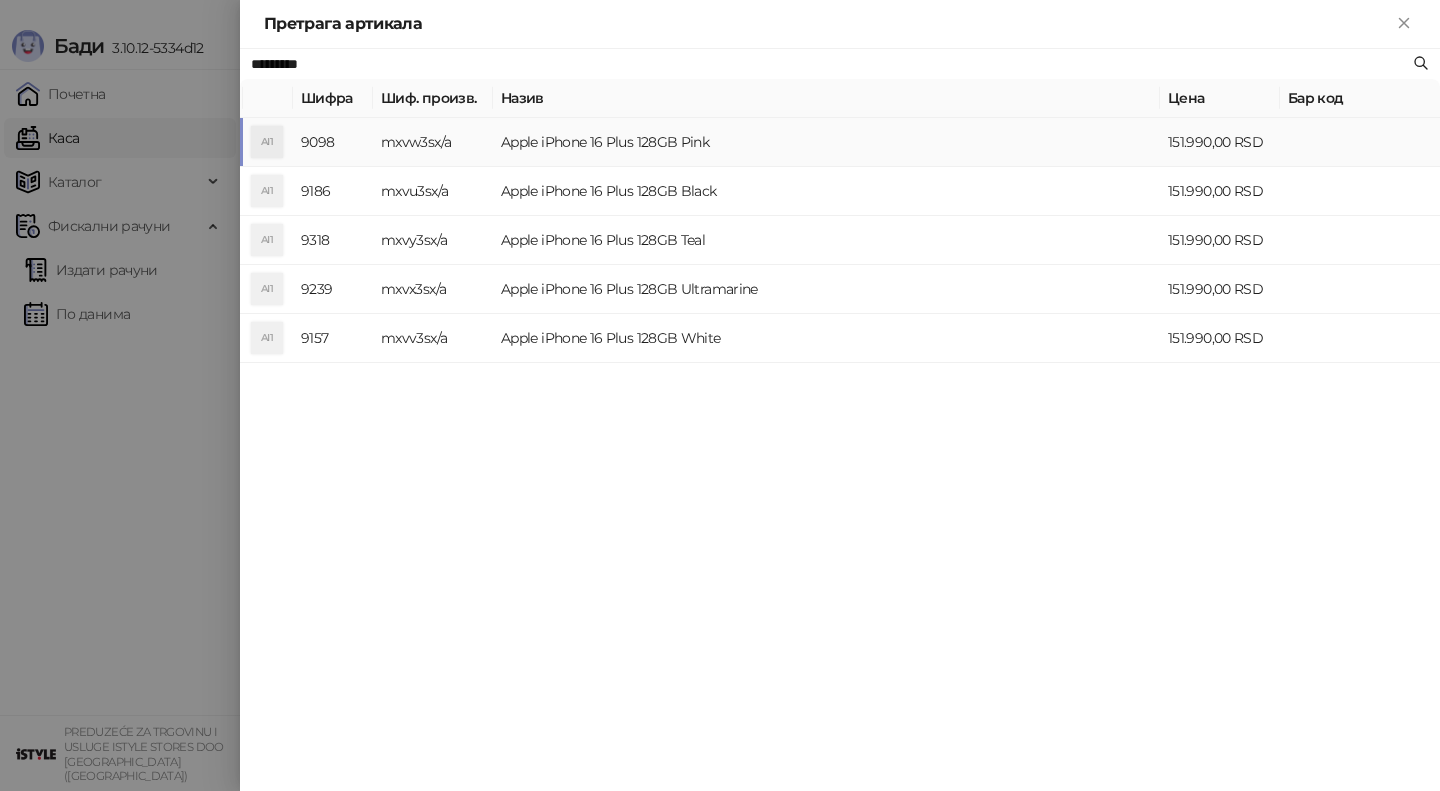 paste on "**********" 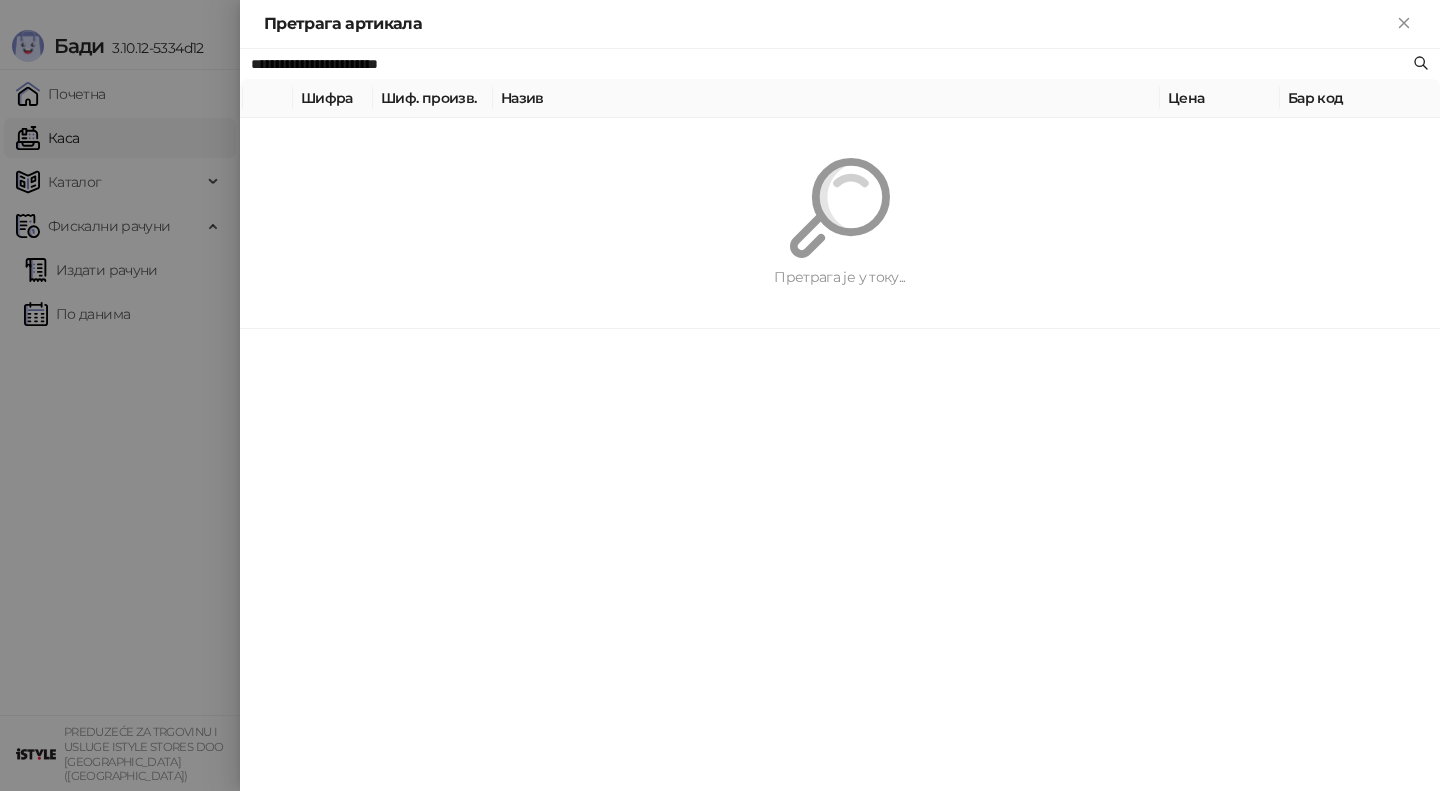 type on "**********" 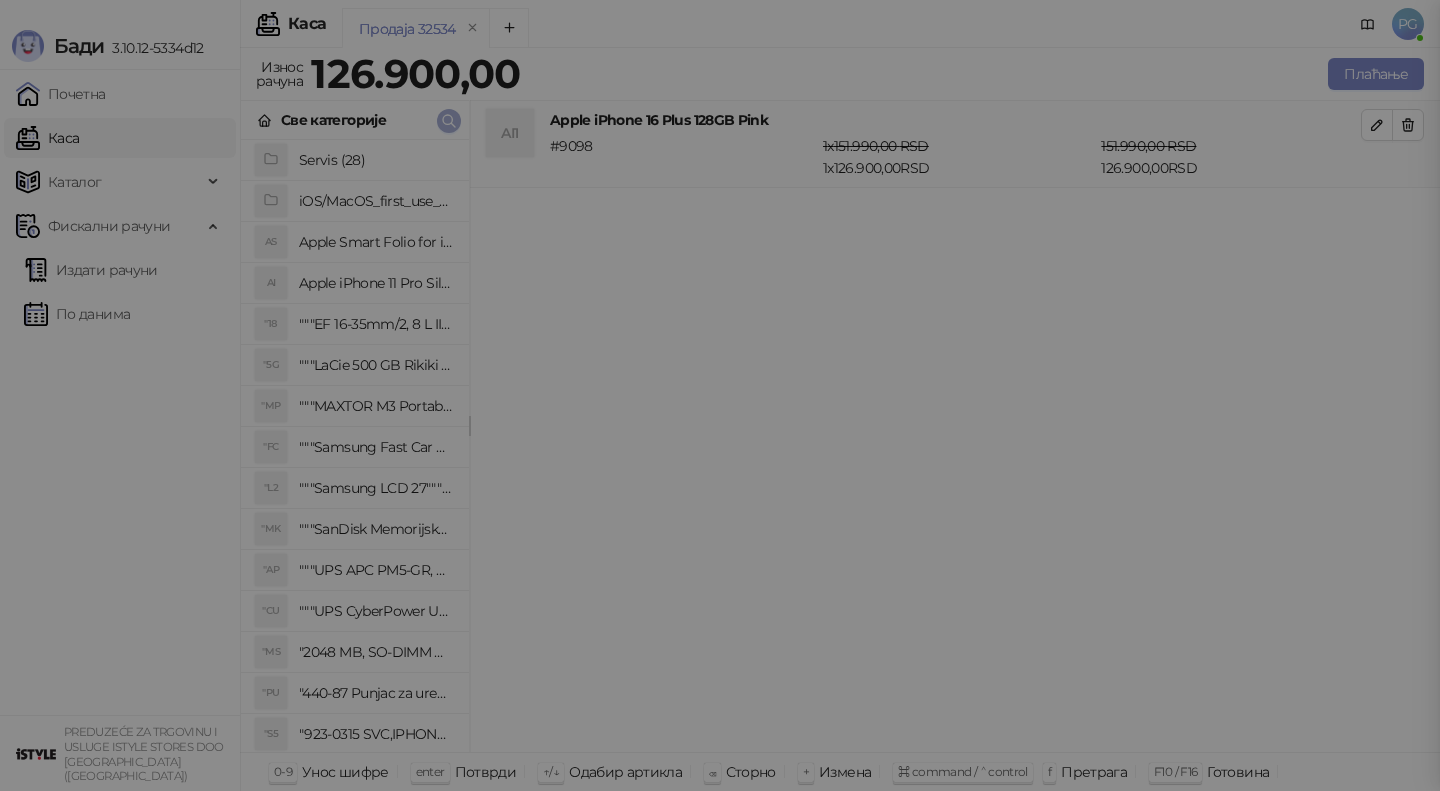 type 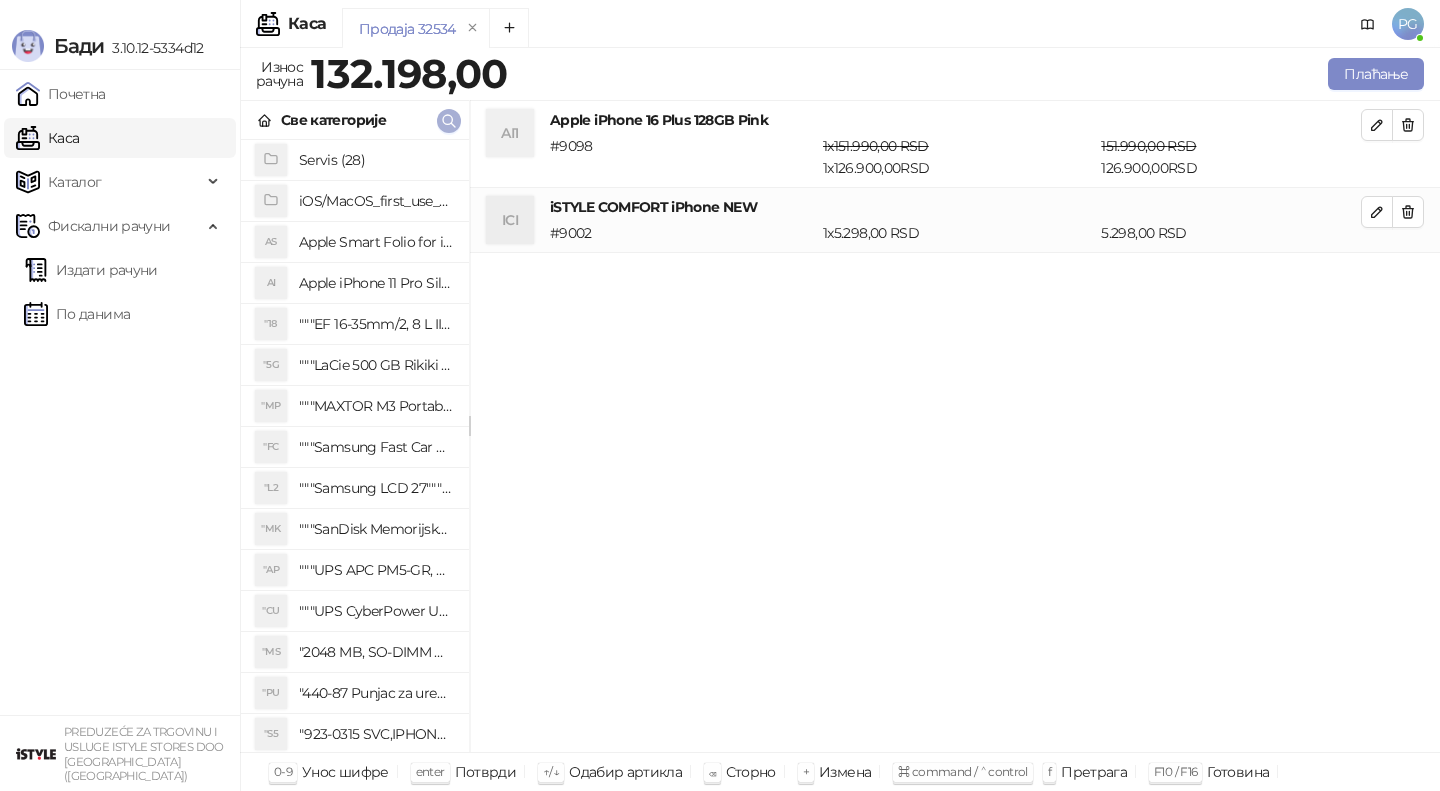 click at bounding box center [449, 121] 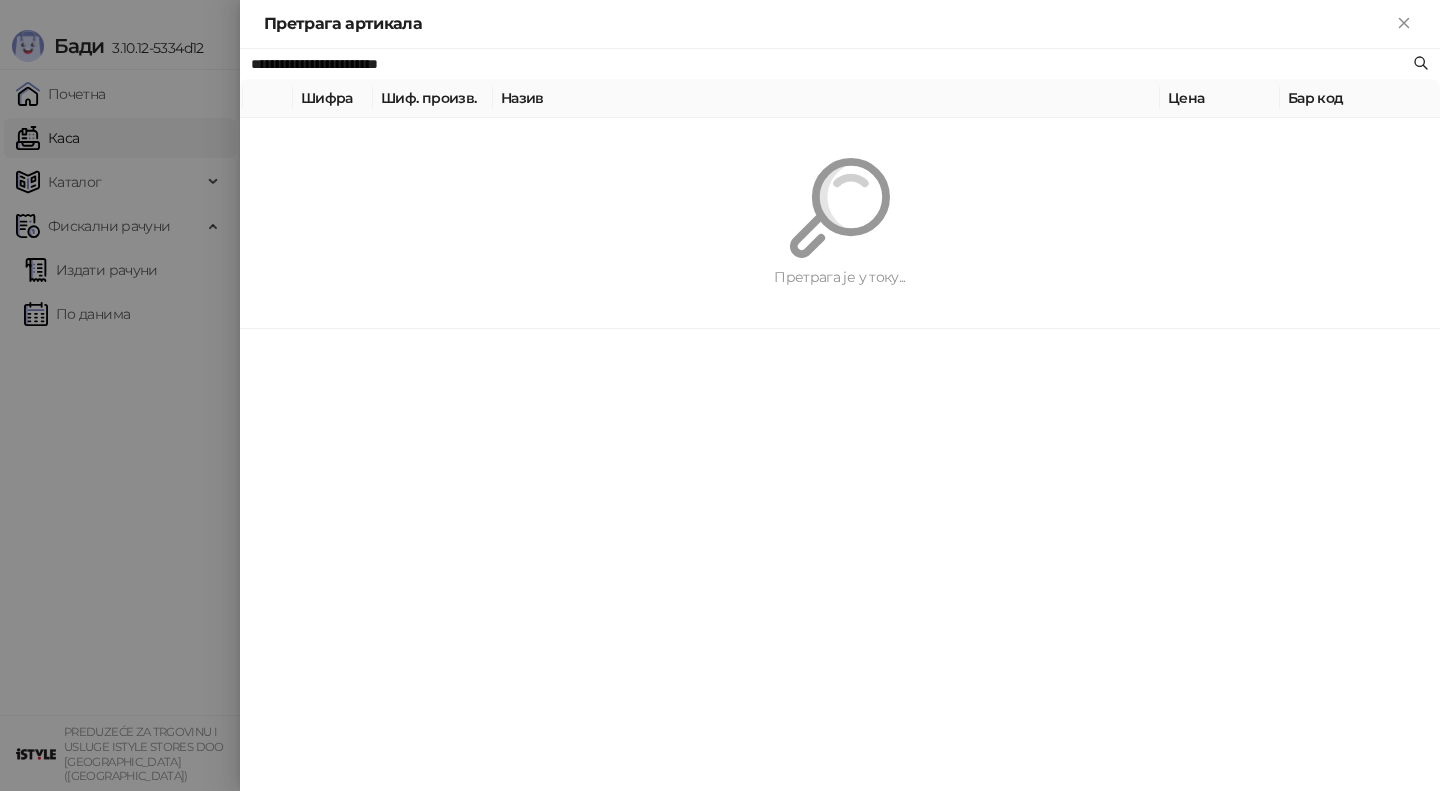 paste 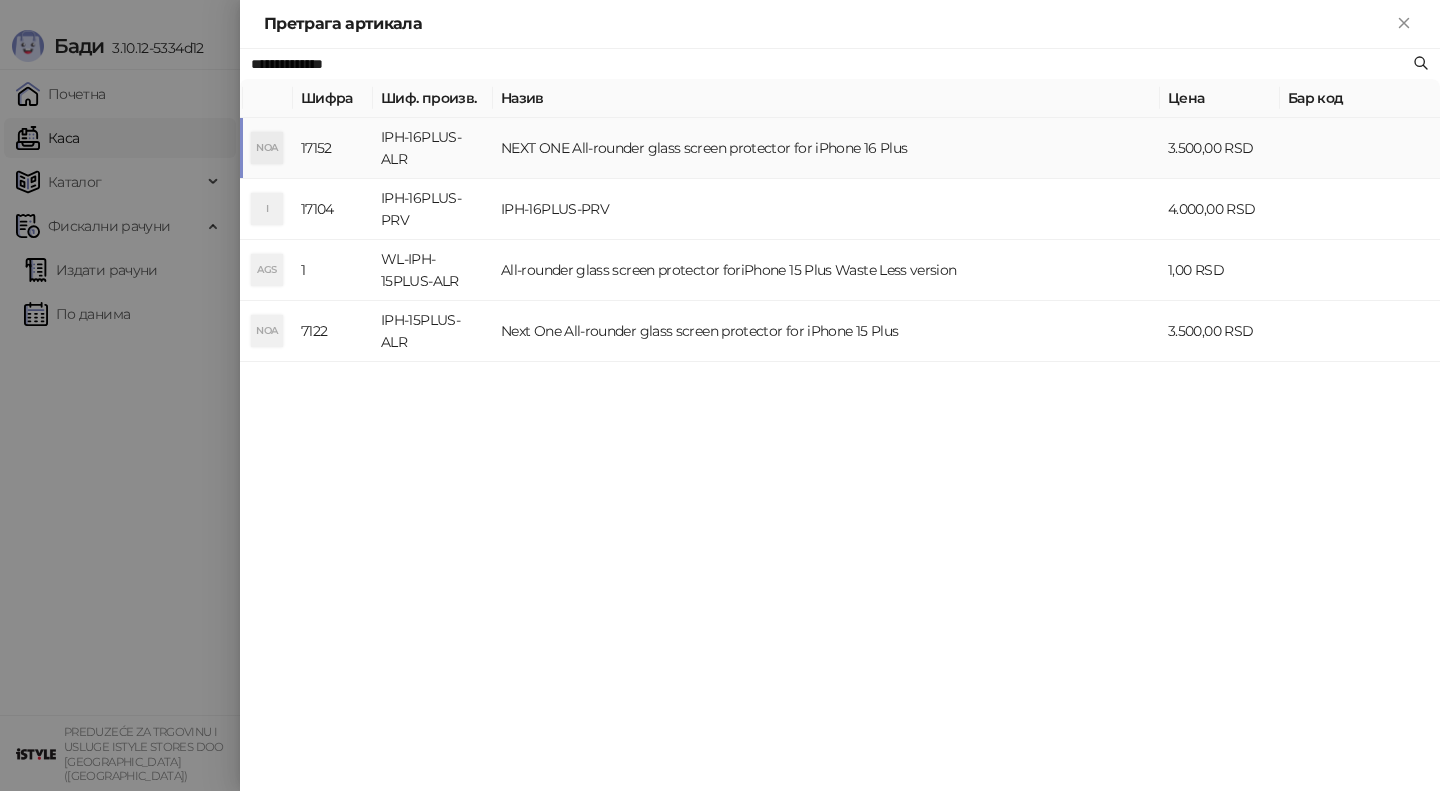 type on "**********" 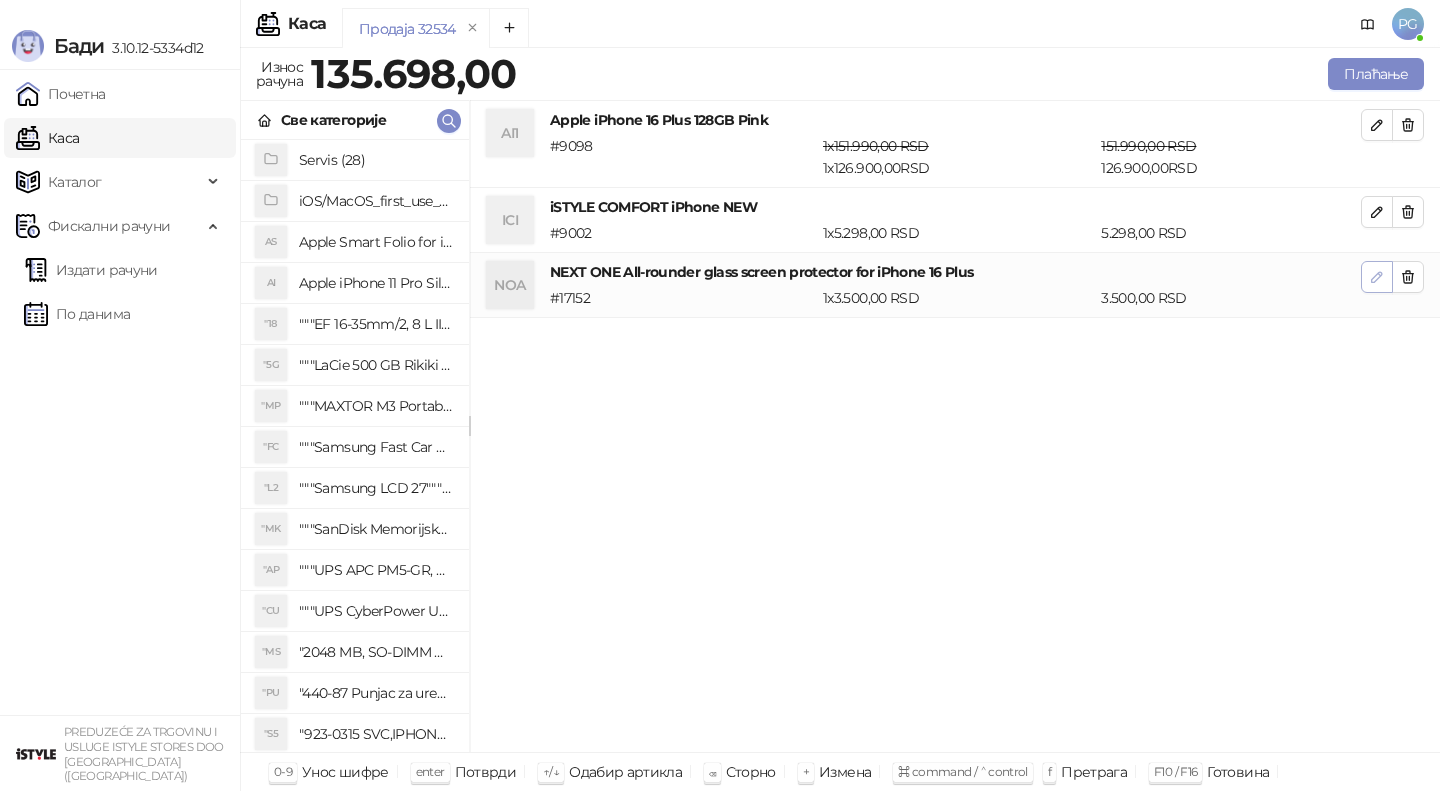 click at bounding box center [1377, 277] 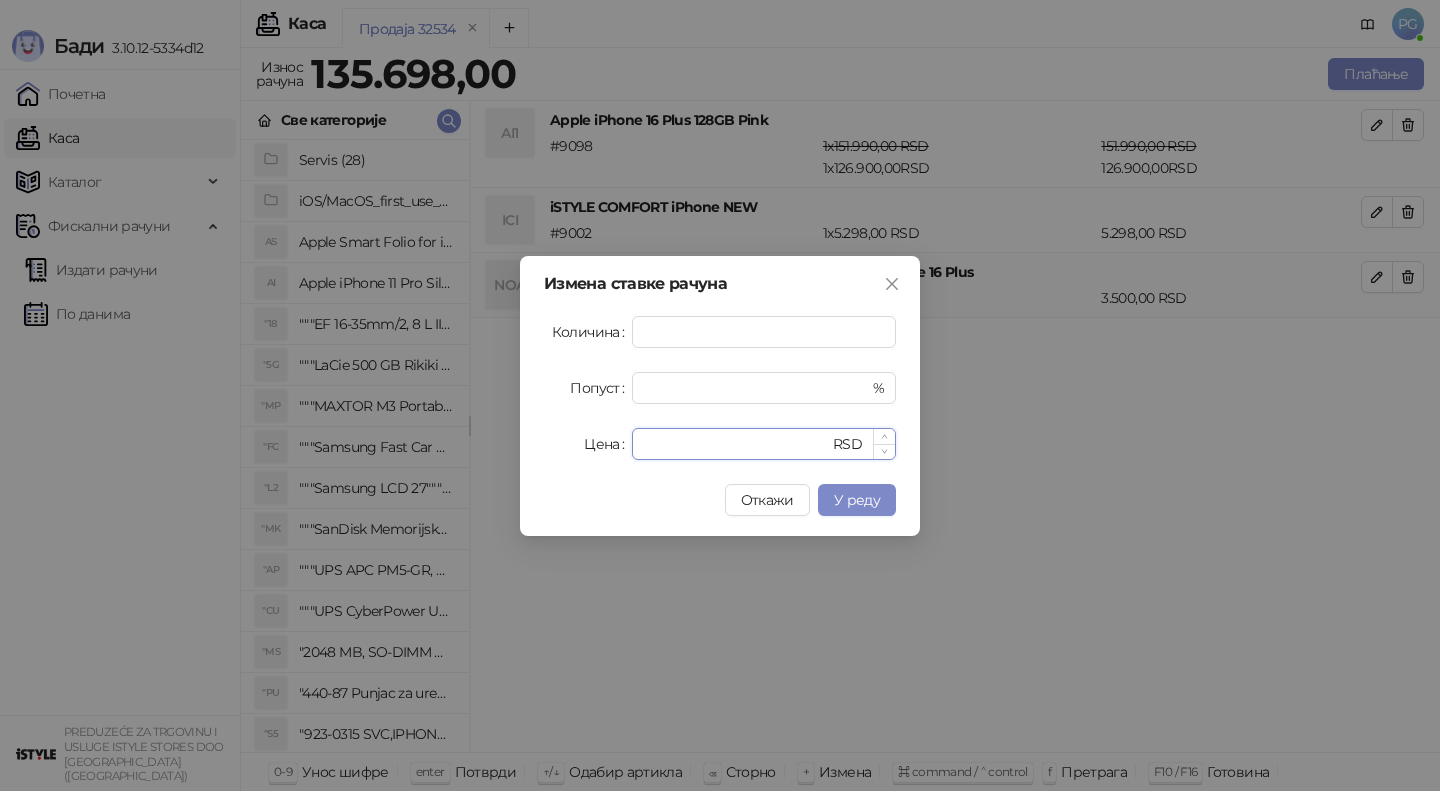 click on "****" at bounding box center (736, 444) 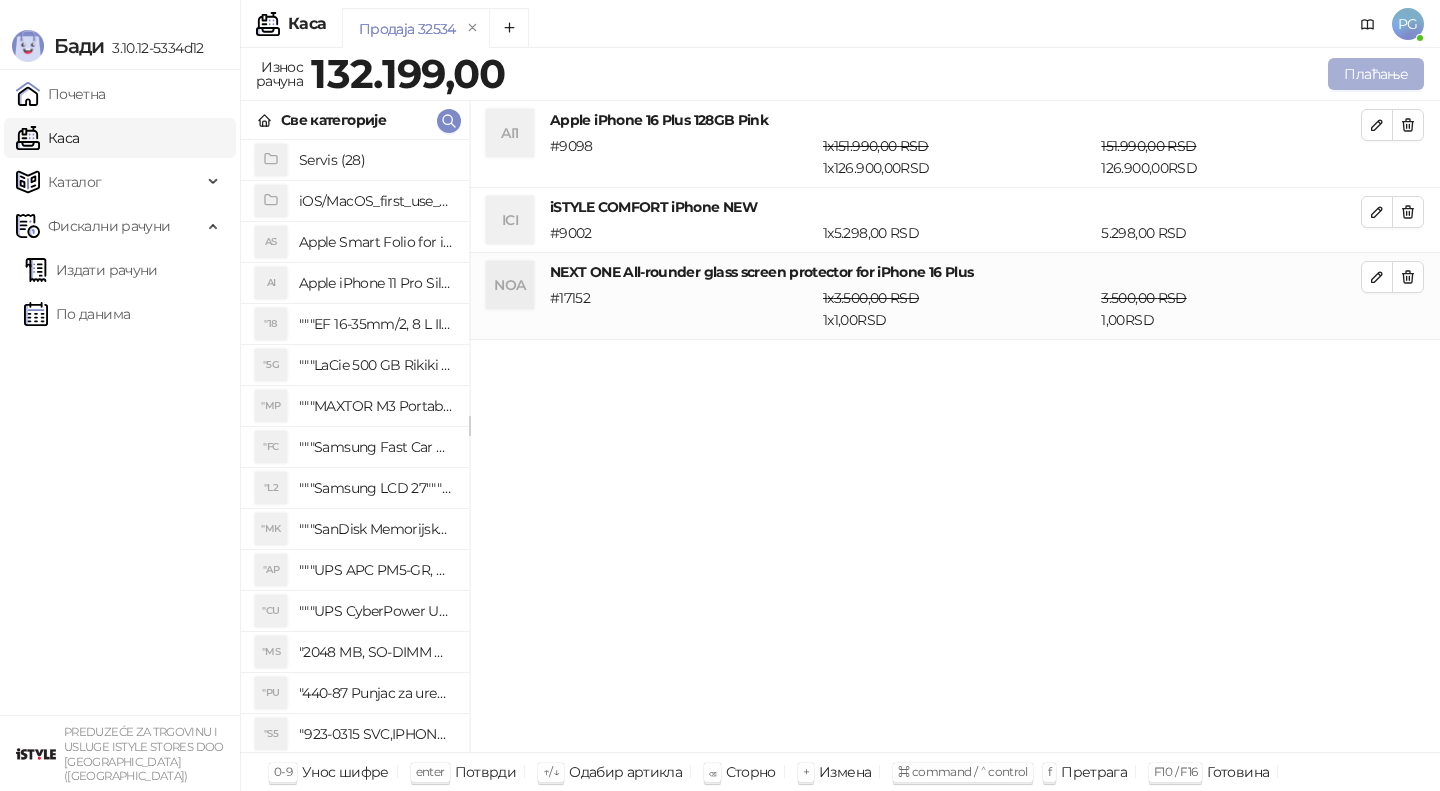 click on "Плаћање" at bounding box center [1376, 74] 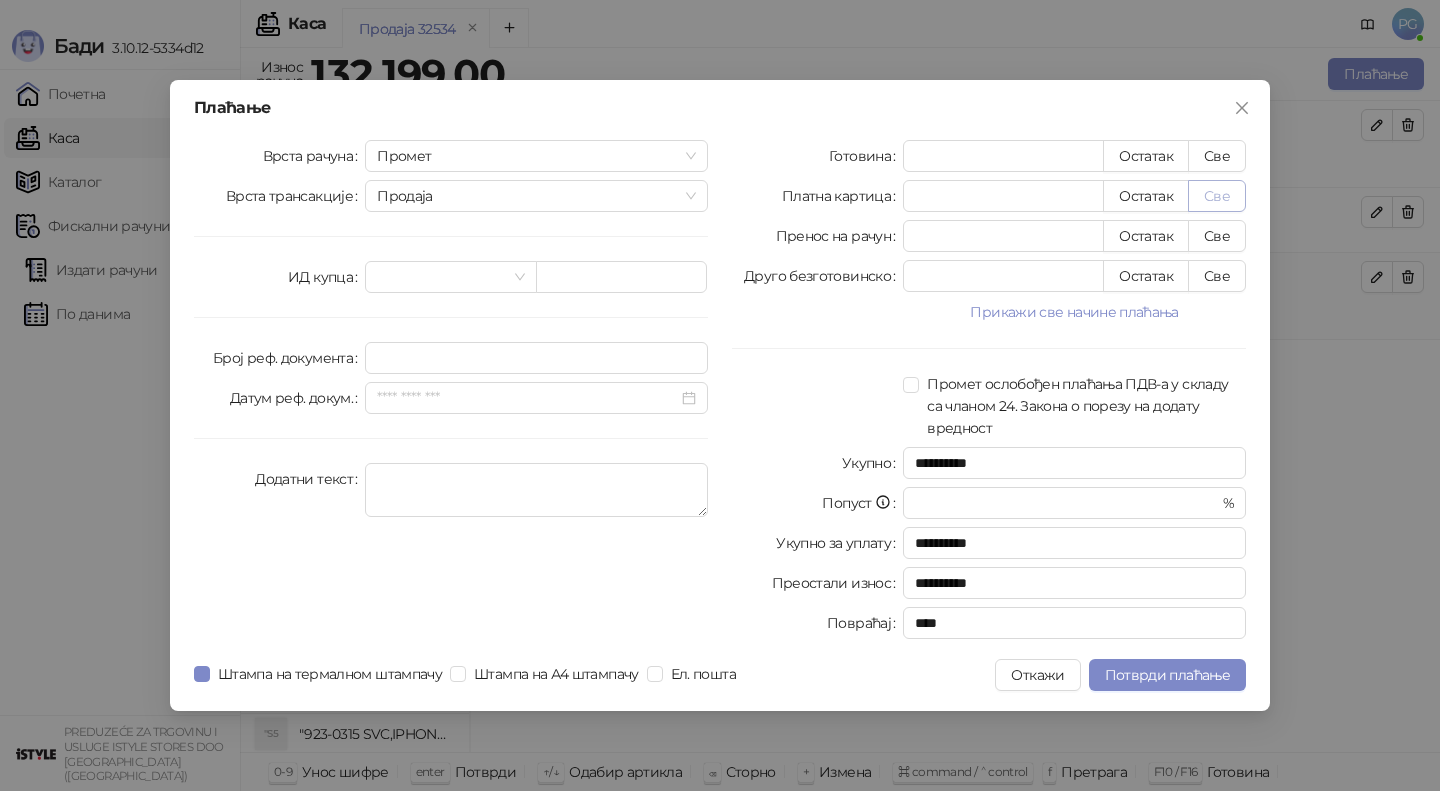 click on "Све" at bounding box center [1217, 196] 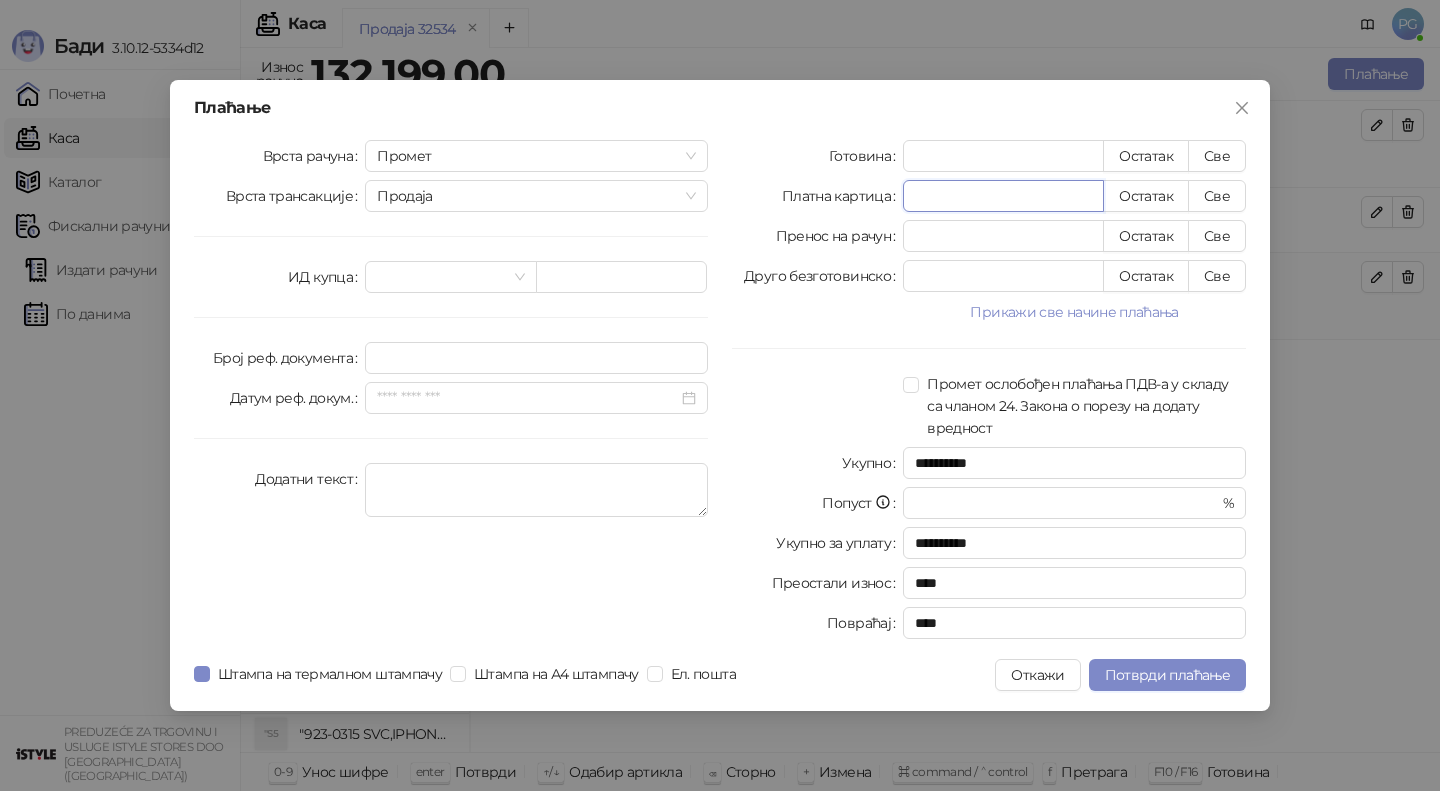 click on "******" at bounding box center [1003, 196] 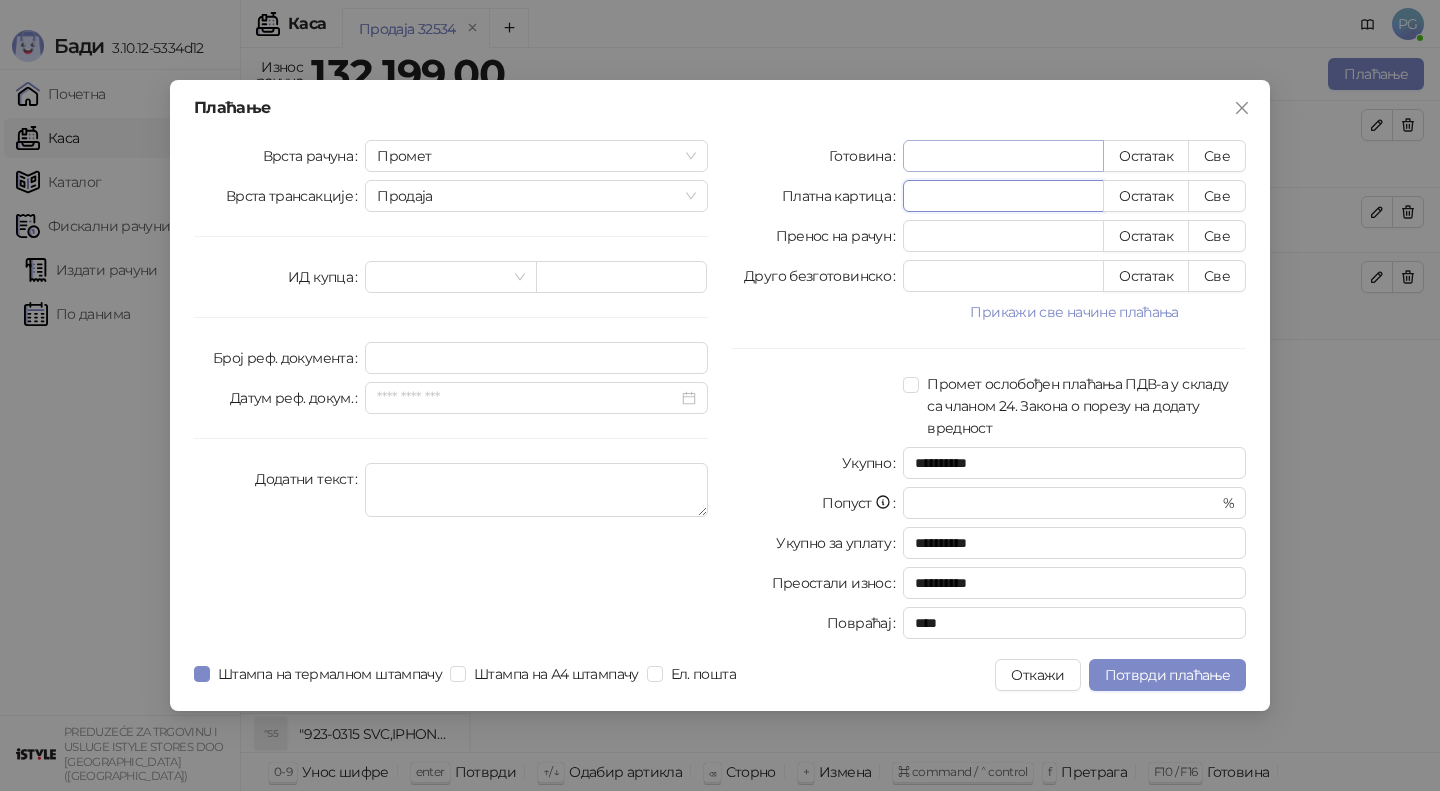 type 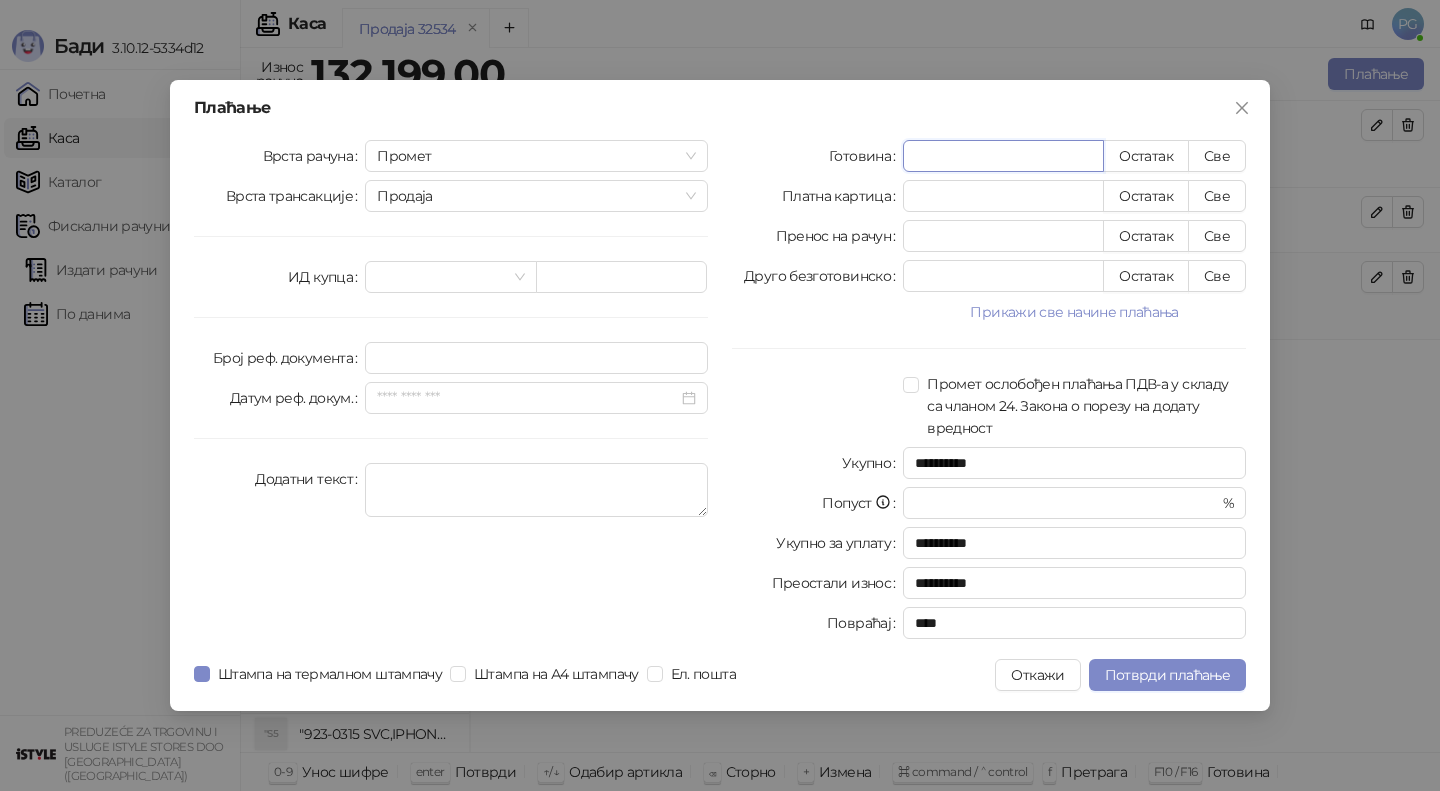 click on "*" at bounding box center (1003, 156) 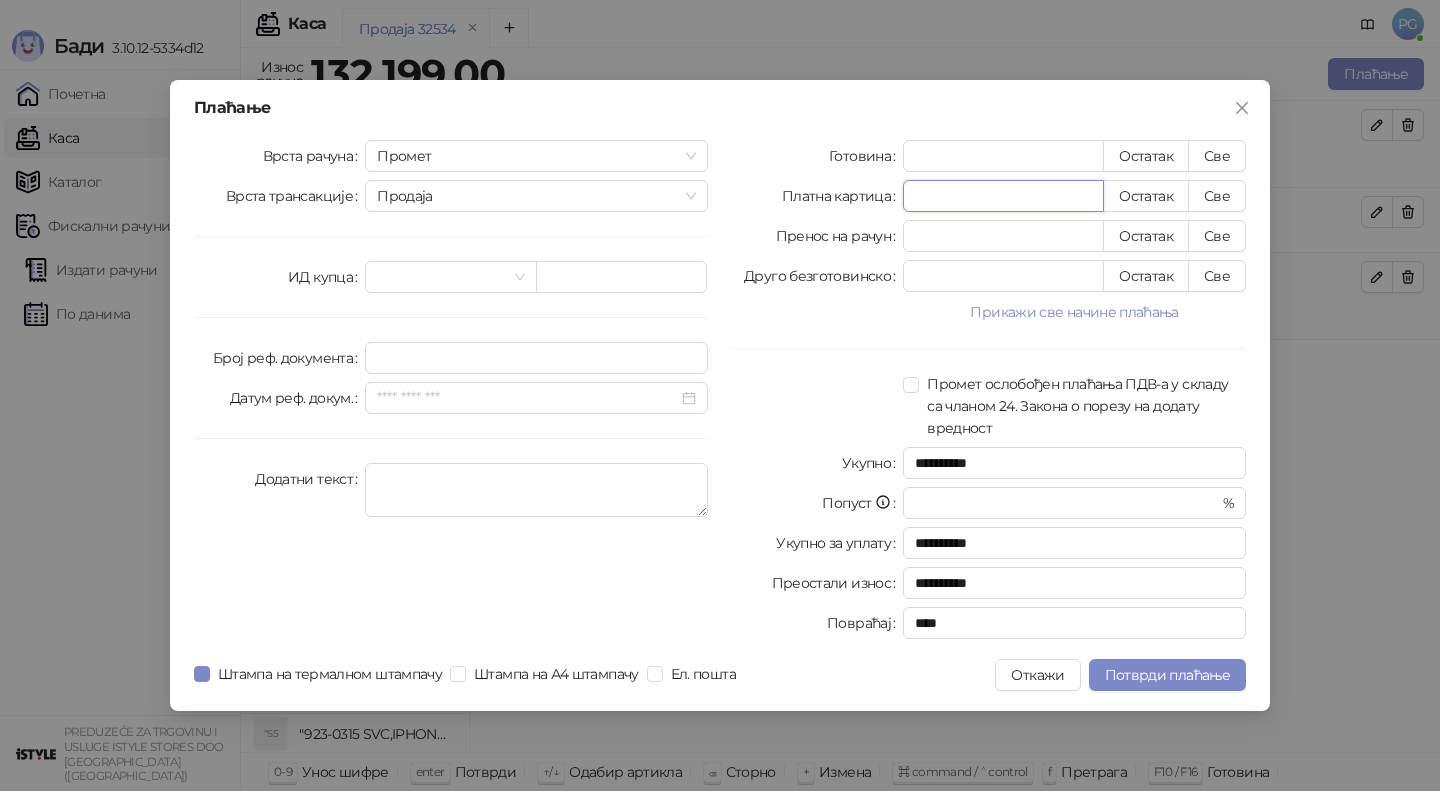 click at bounding box center (1003, 196) 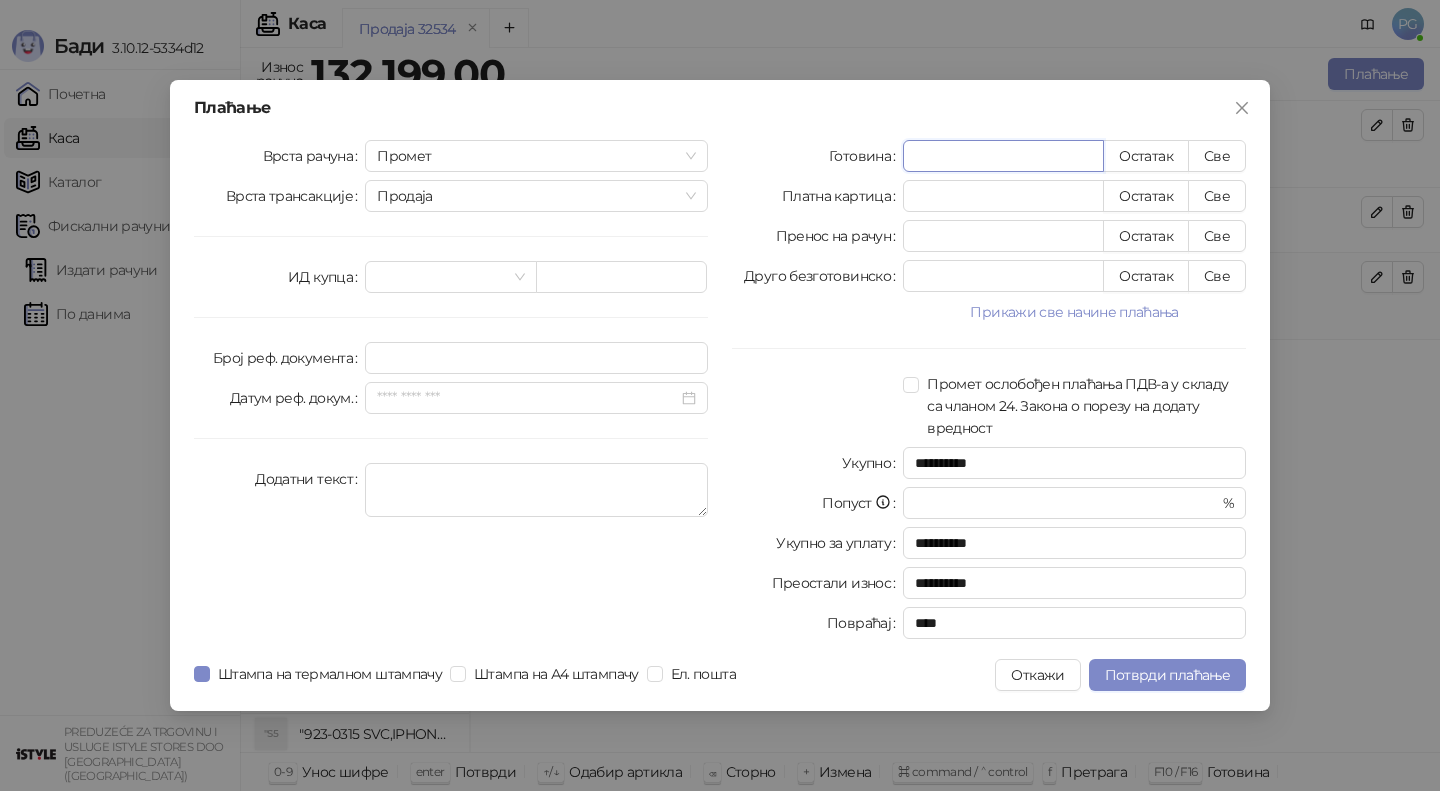 click on "*" at bounding box center (1003, 156) 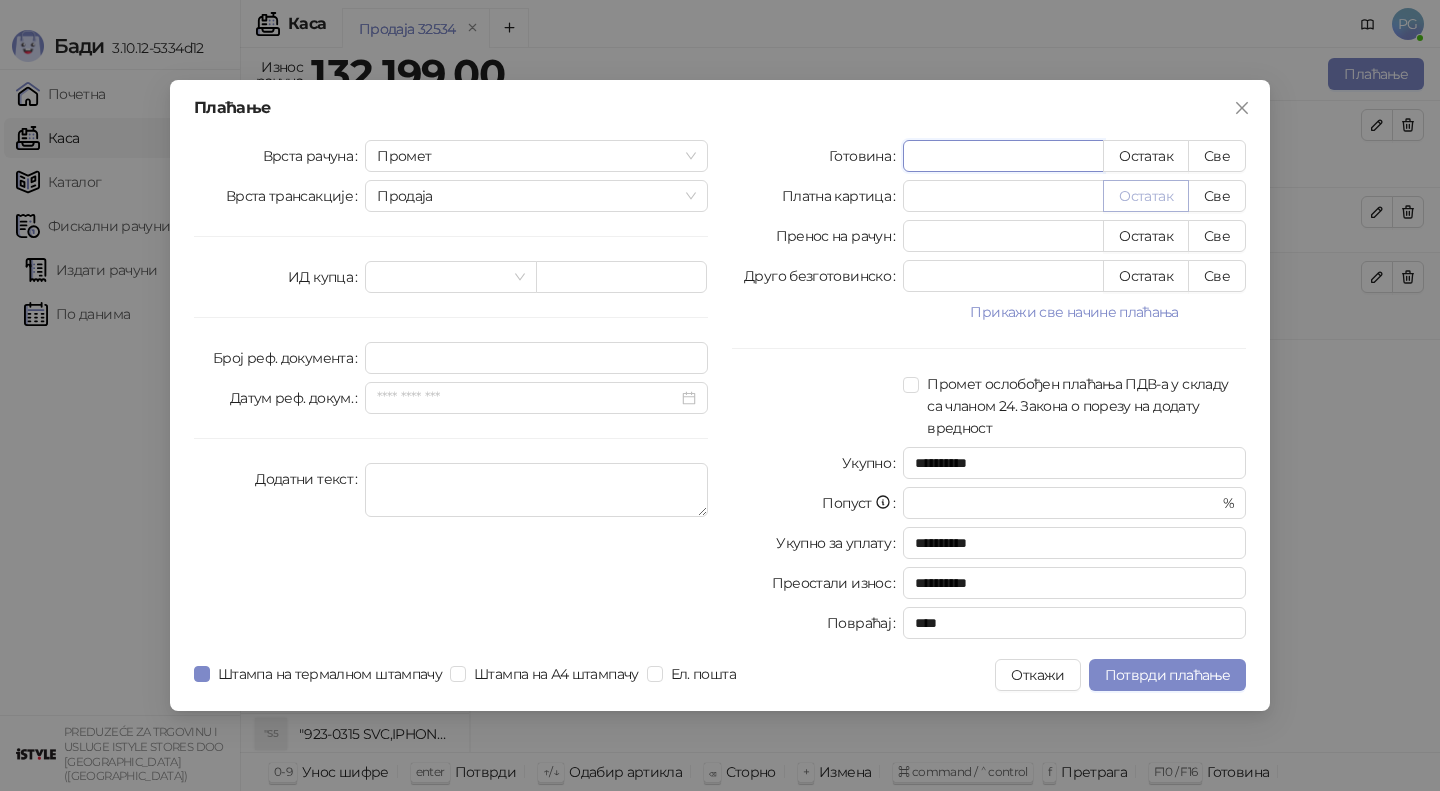 type on "****" 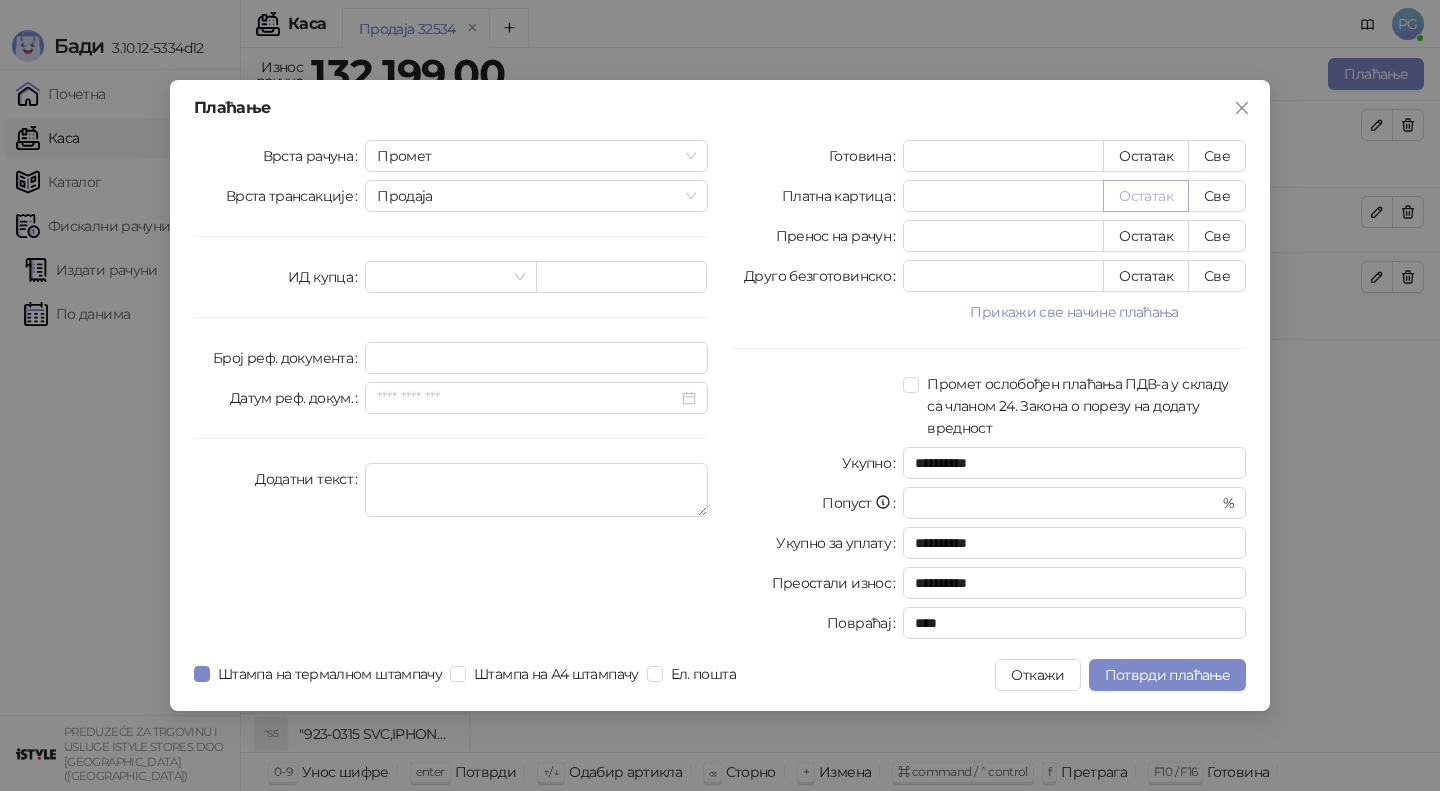 click on "Остатак" at bounding box center (1146, 196) 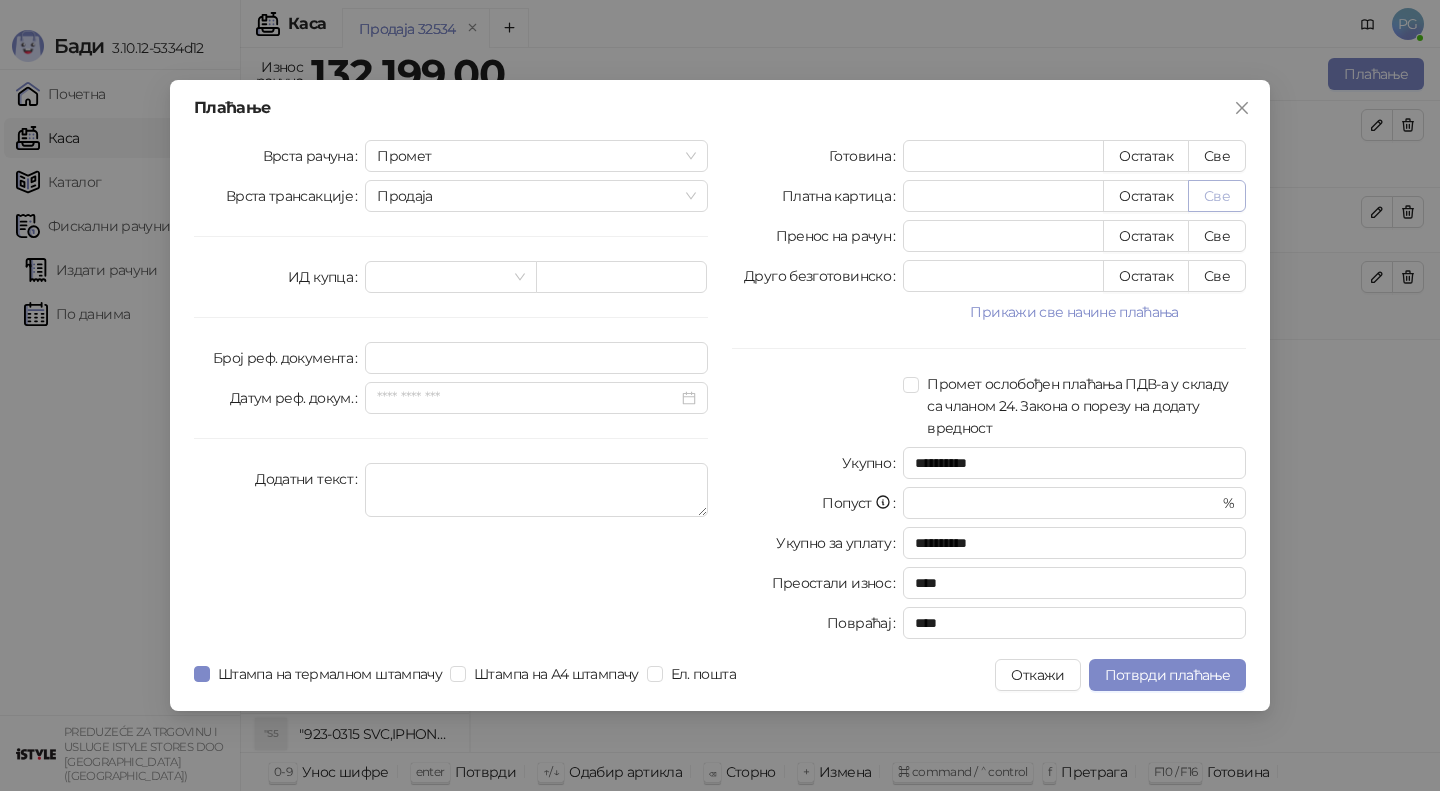 click on "Све" at bounding box center [1217, 196] 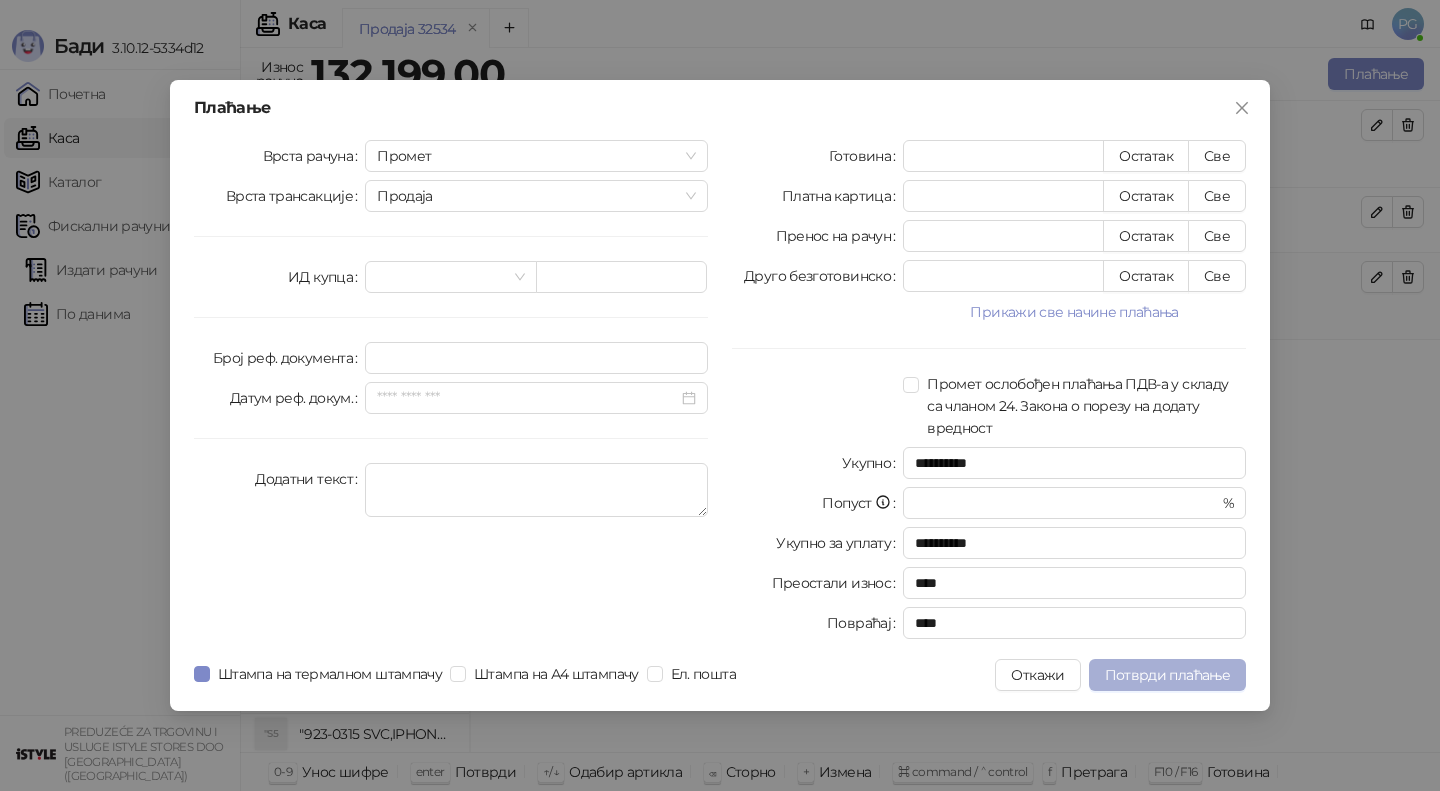 click on "Потврди плаћање" at bounding box center [1167, 675] 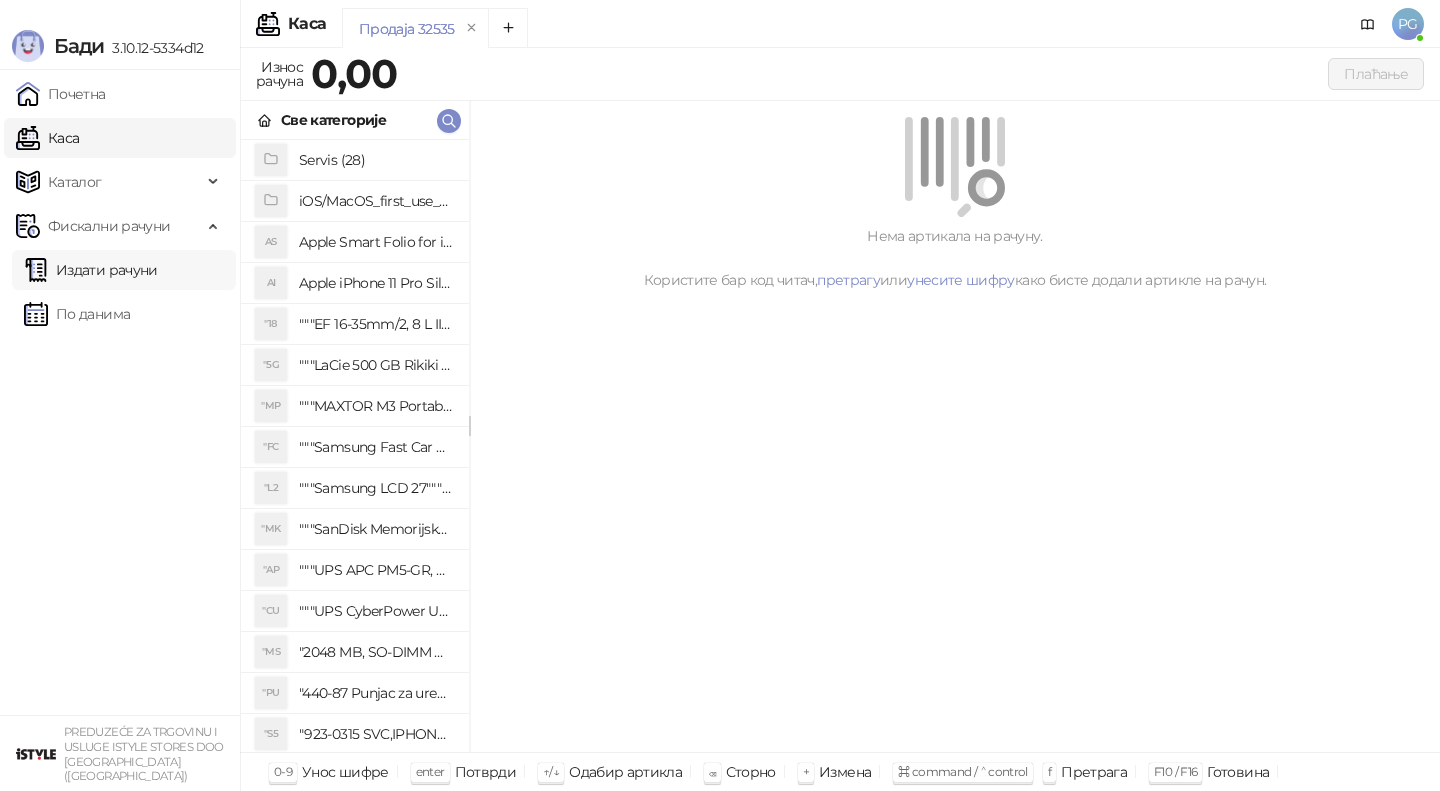 click on "Издати рачуни" at bounding box center (91, 270) 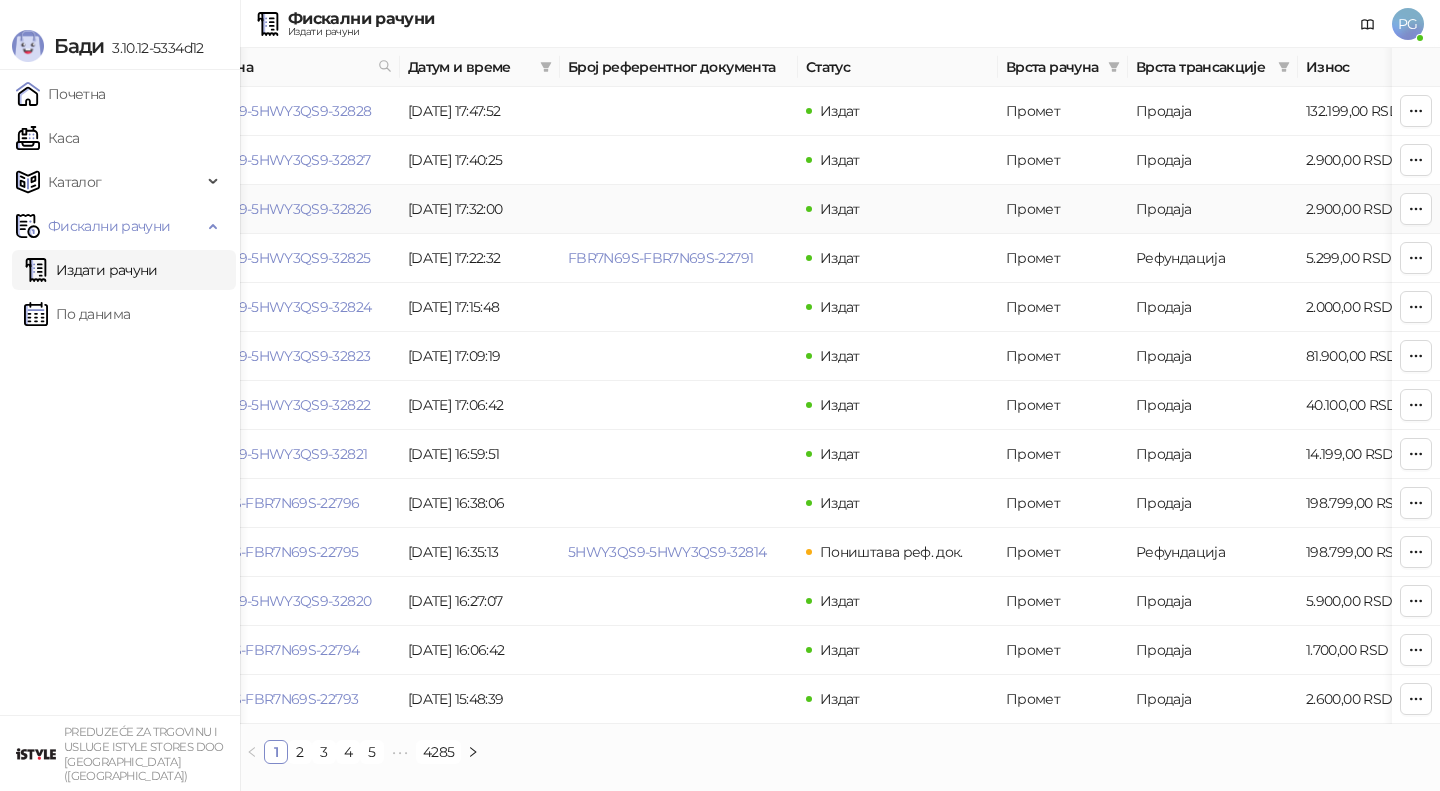 scroll, scrollTop: 0, scrollLeft: 0, axis: both 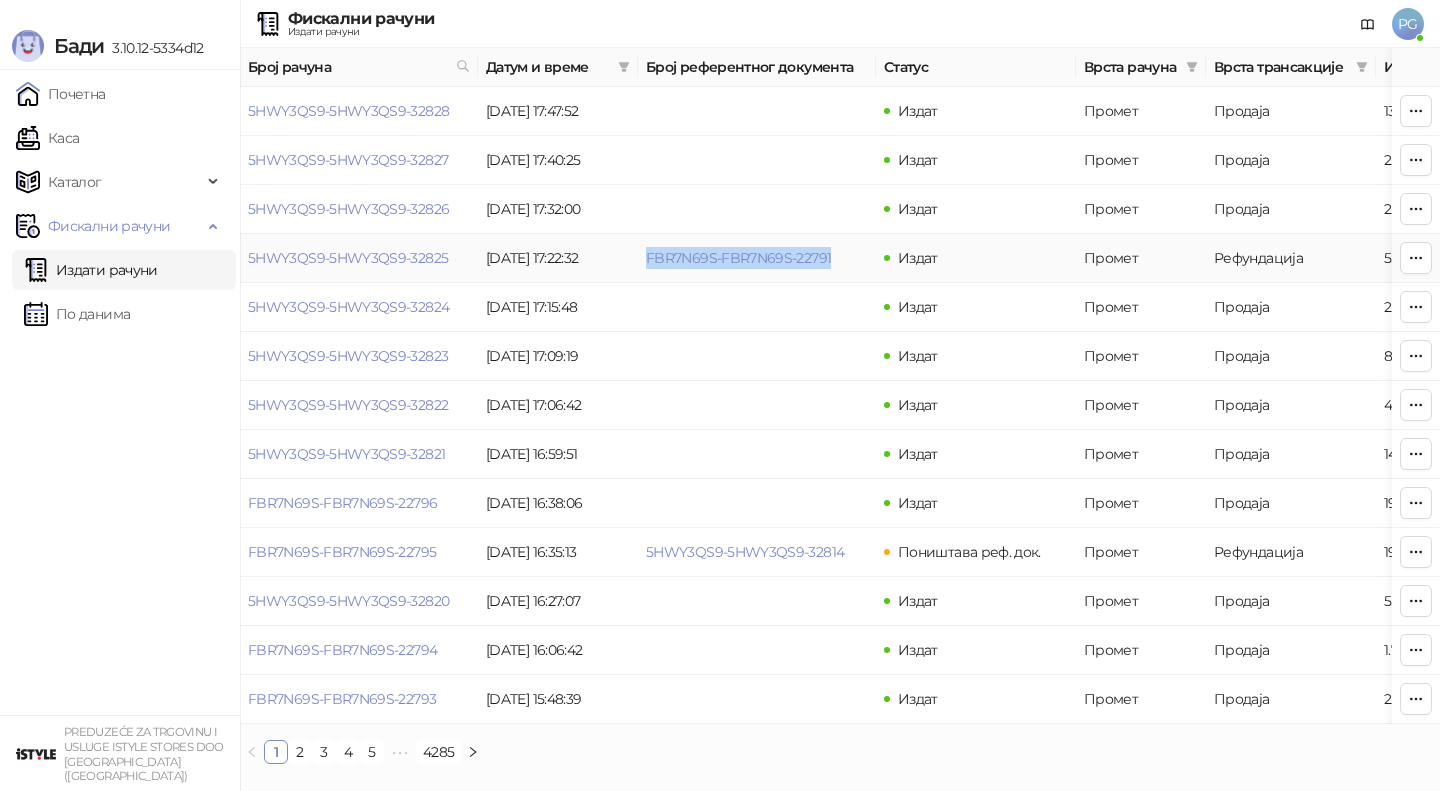 drag, startPoint x: 638, startPoint y: 258, endPoint x: 859, endPoint y: 264, distance: 221.08144 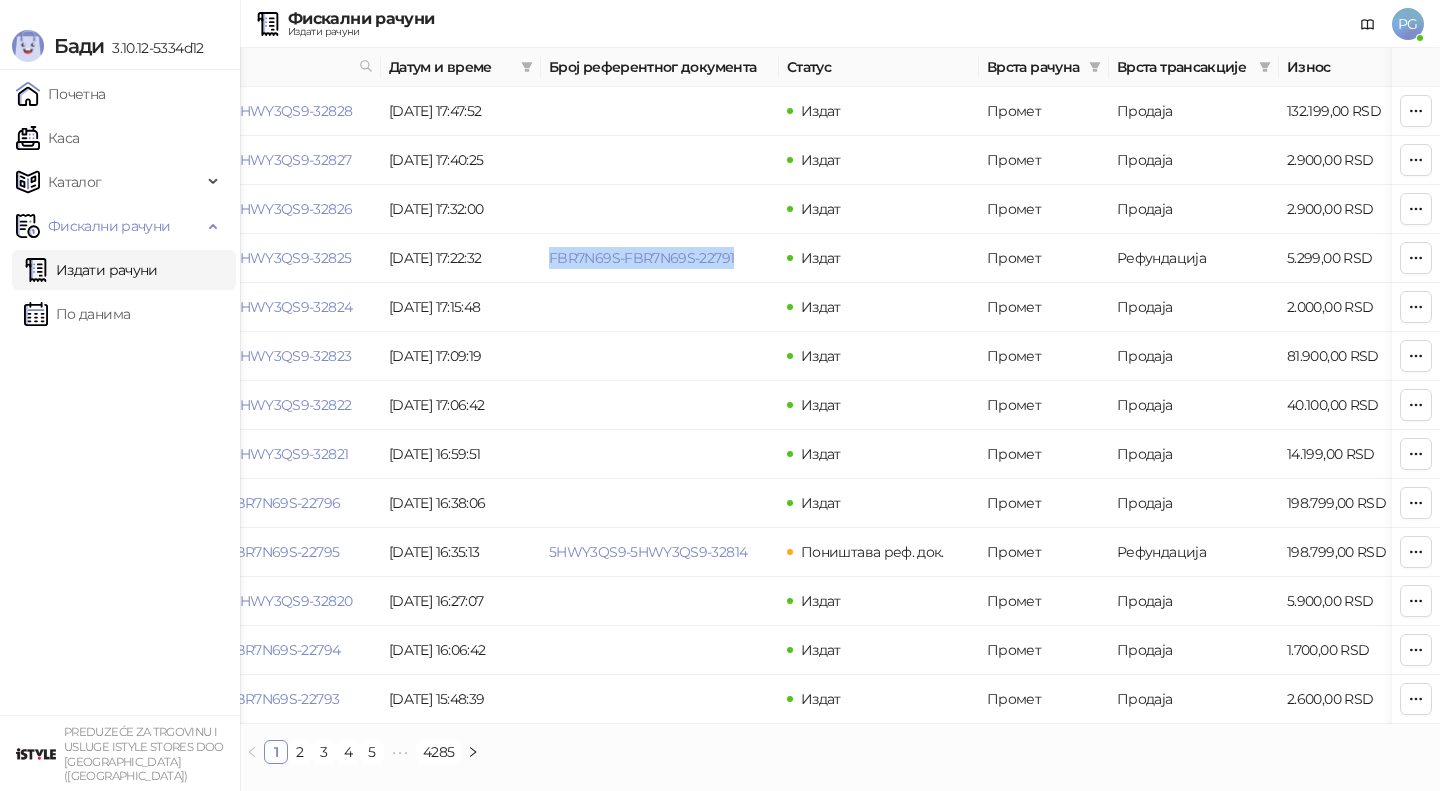 scroll, scrollTop: 0, scrollLeft: 106, axis: horizontal 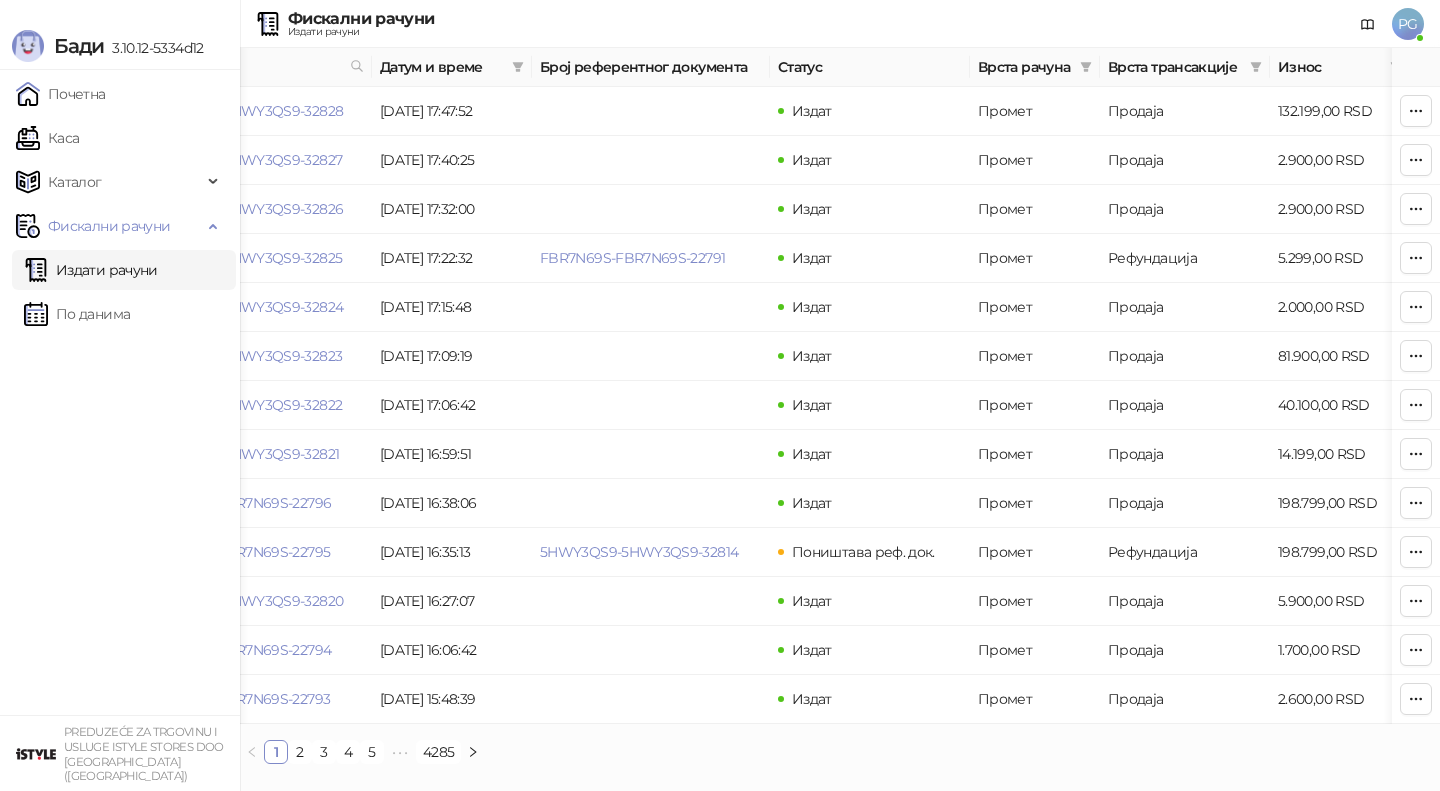 click on "Врста трансакције" at bounding box center [1185, 67] 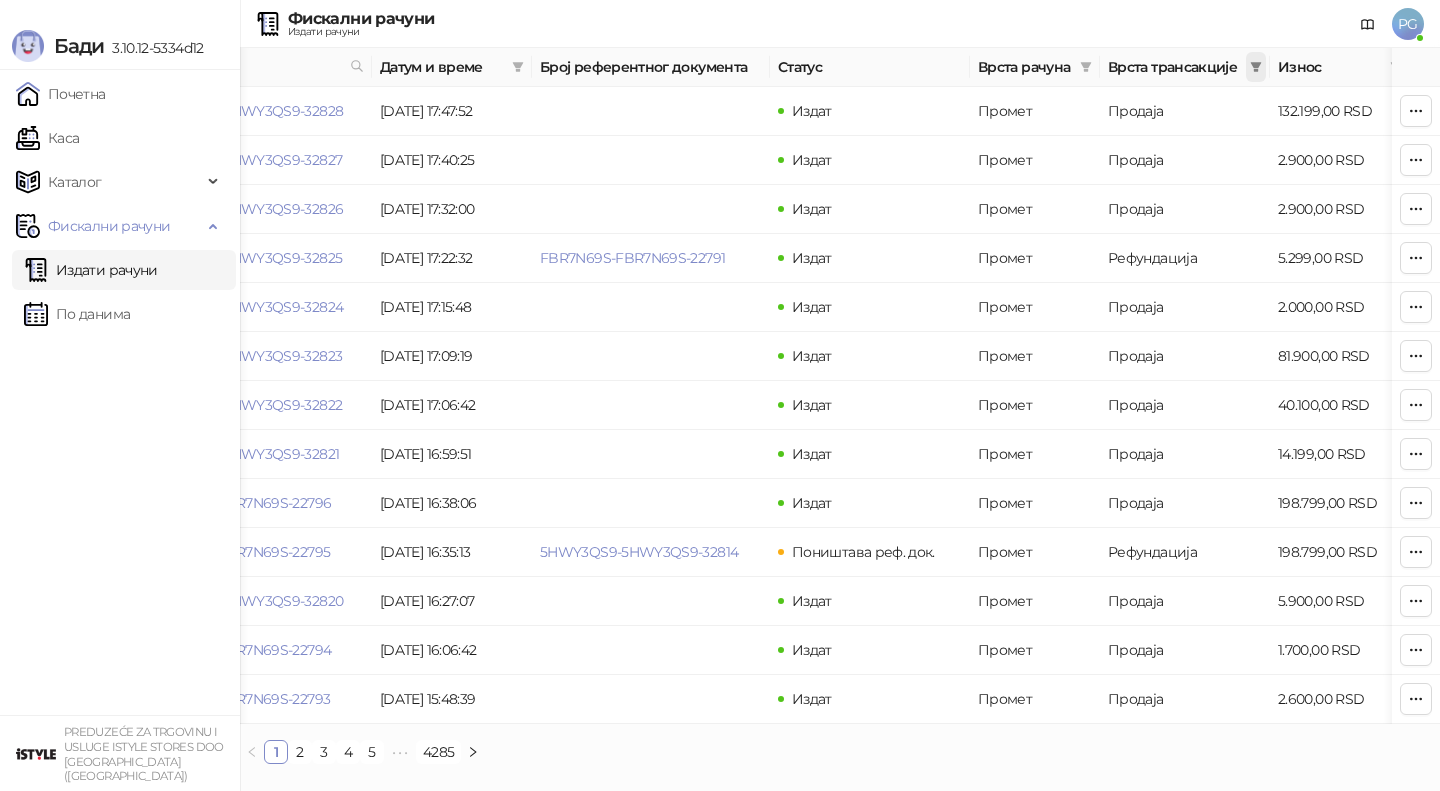 click 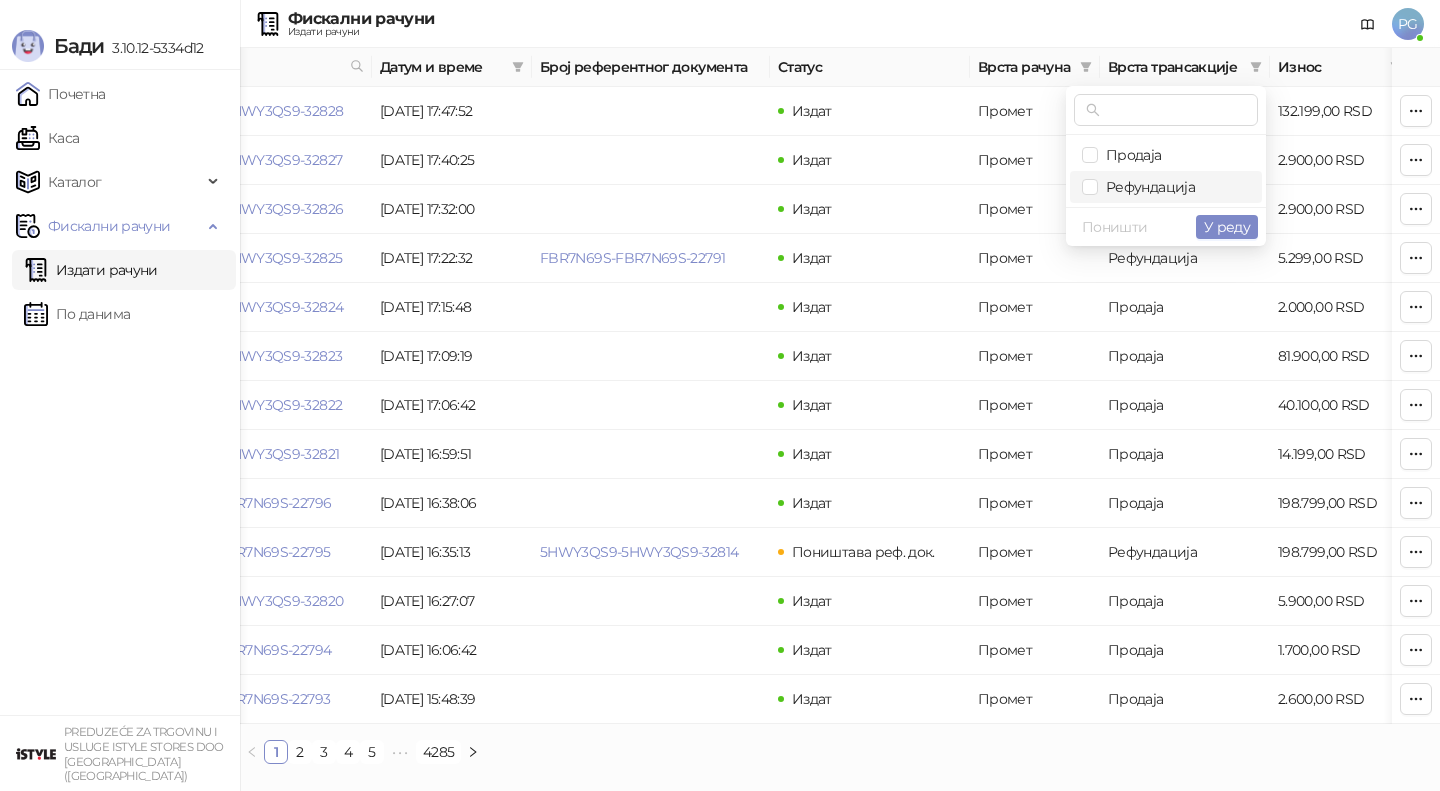 click on "Рефундација" at bounding box center [1146, 187] 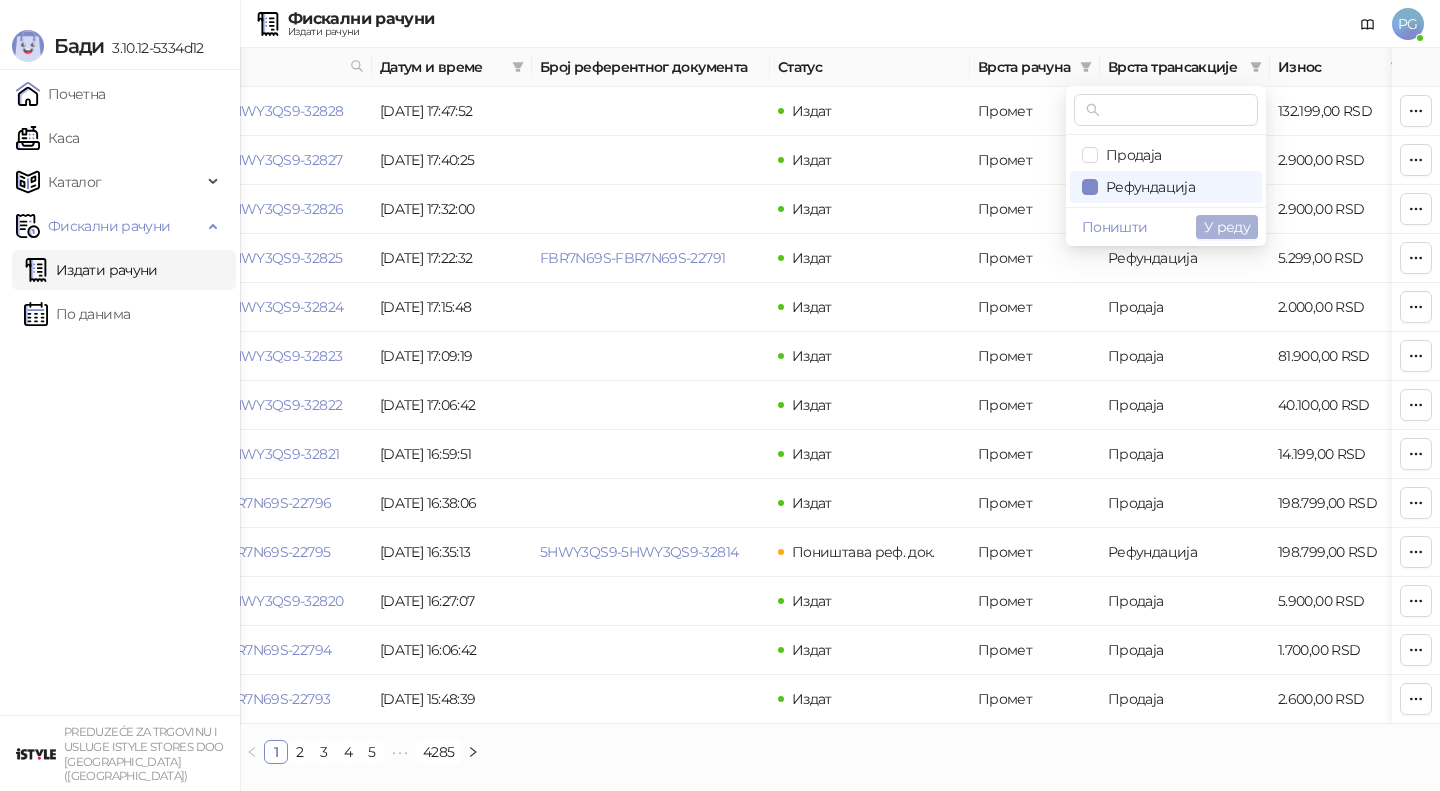 click on "У реду" at bounding box center (1227, 227) 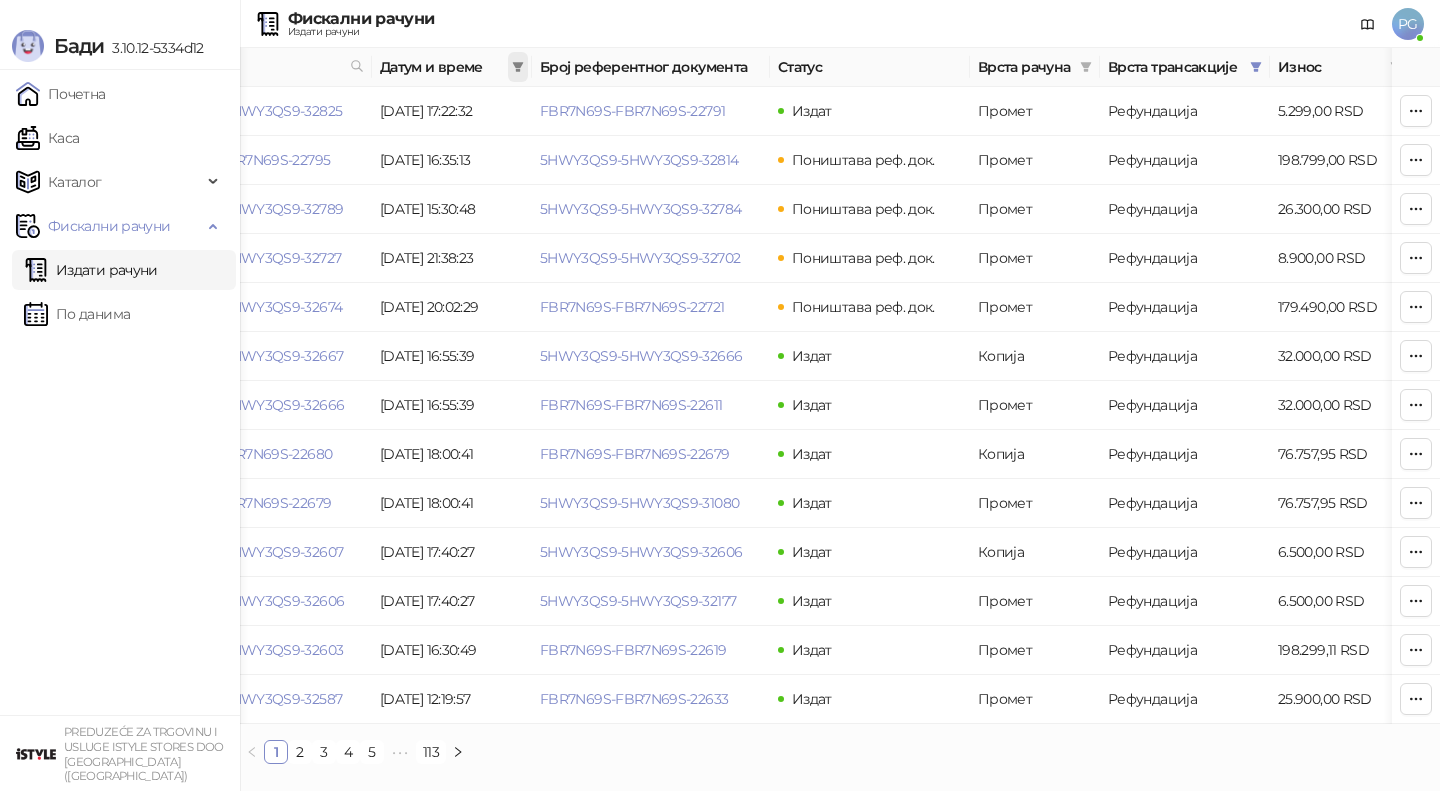 click at bounding box center [518, 67] 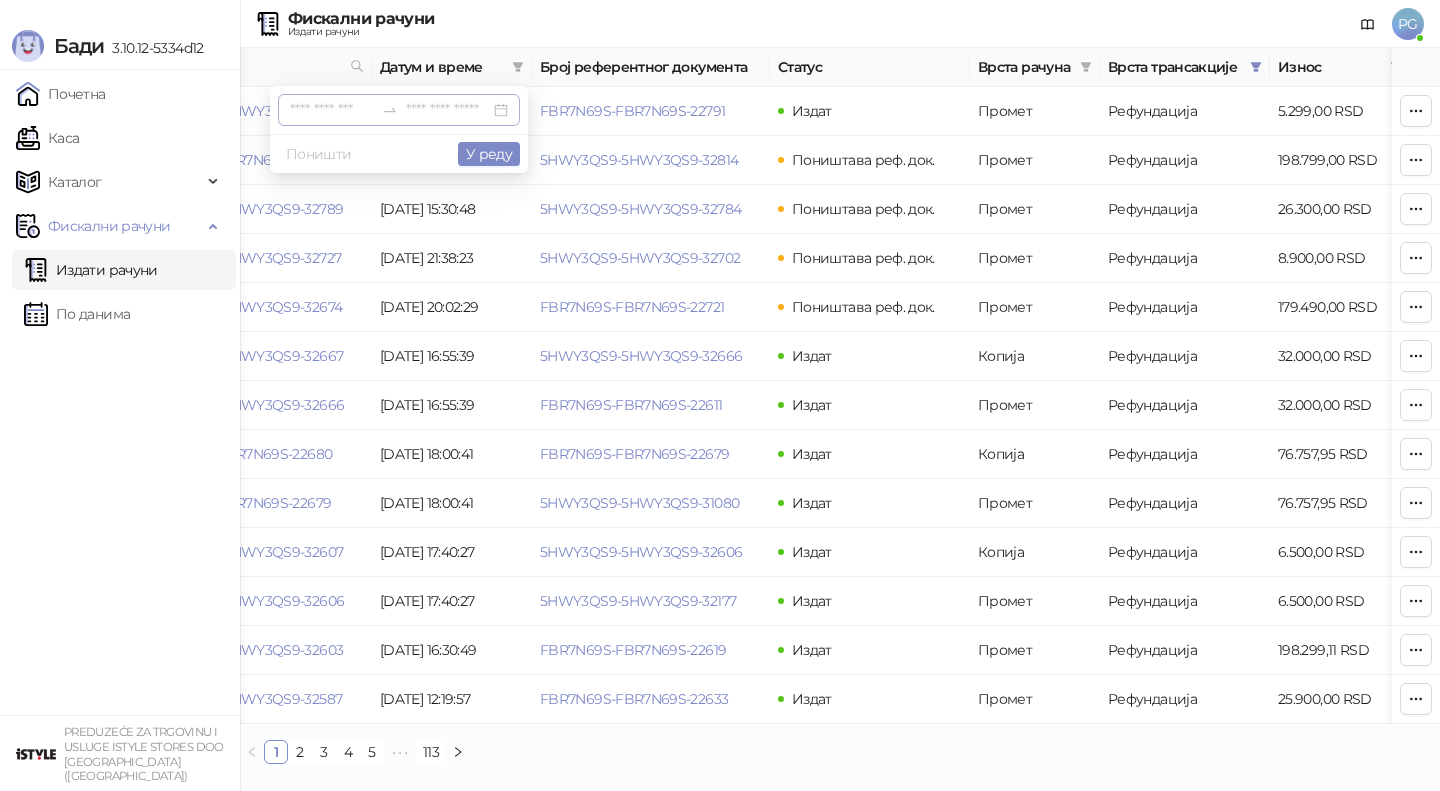 click at bounding box center [332, 110] 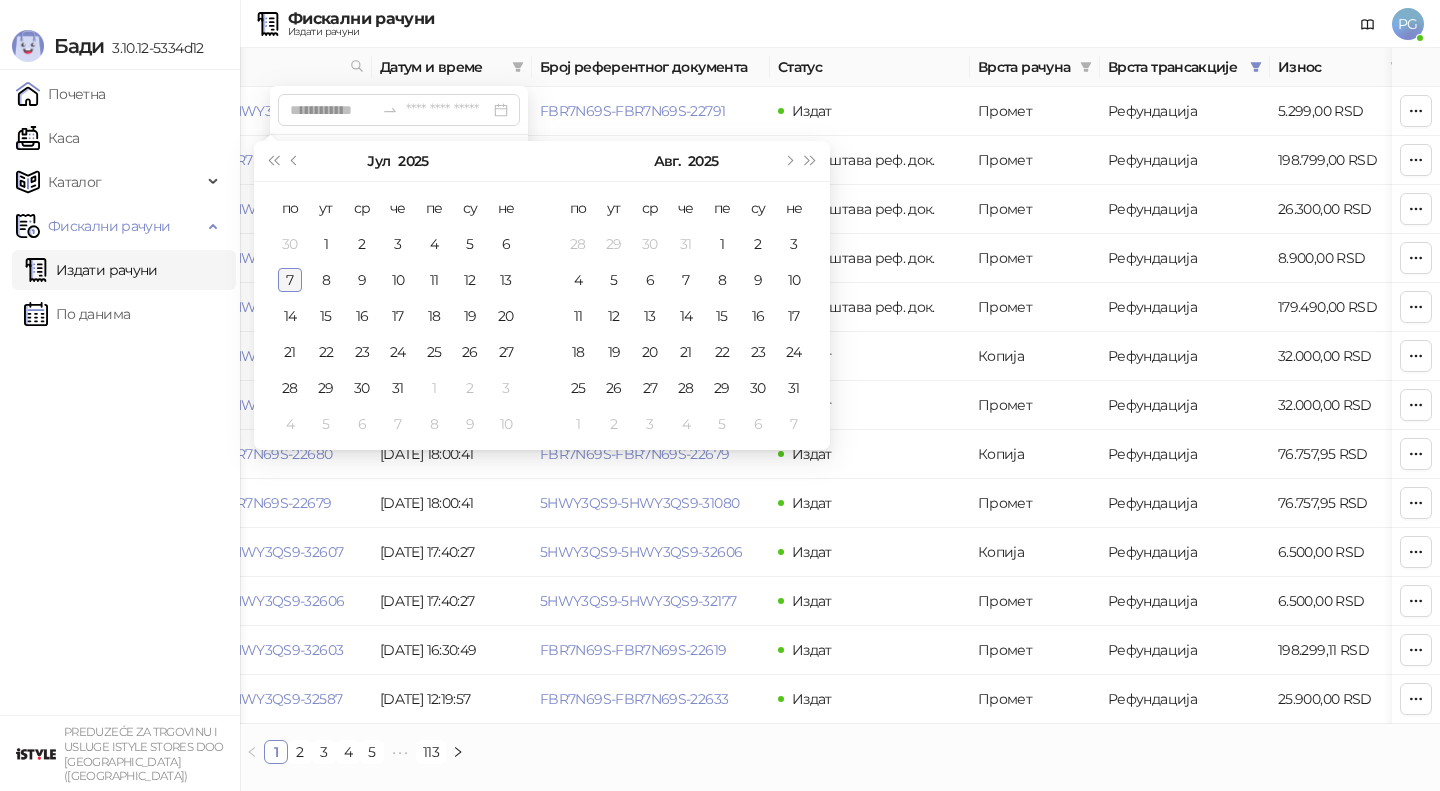 type on "**********" 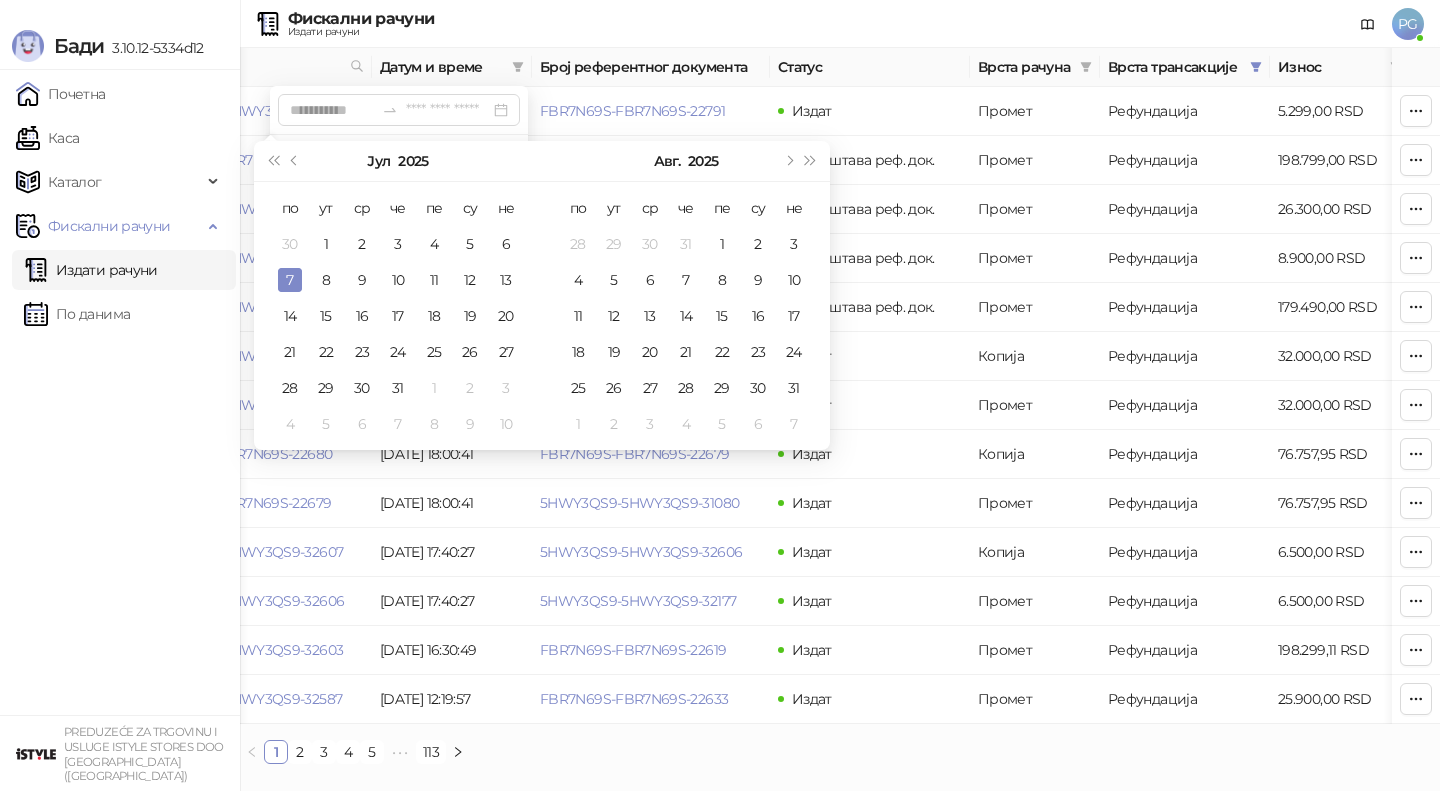 click on "7" at bounding box center (290, 280) 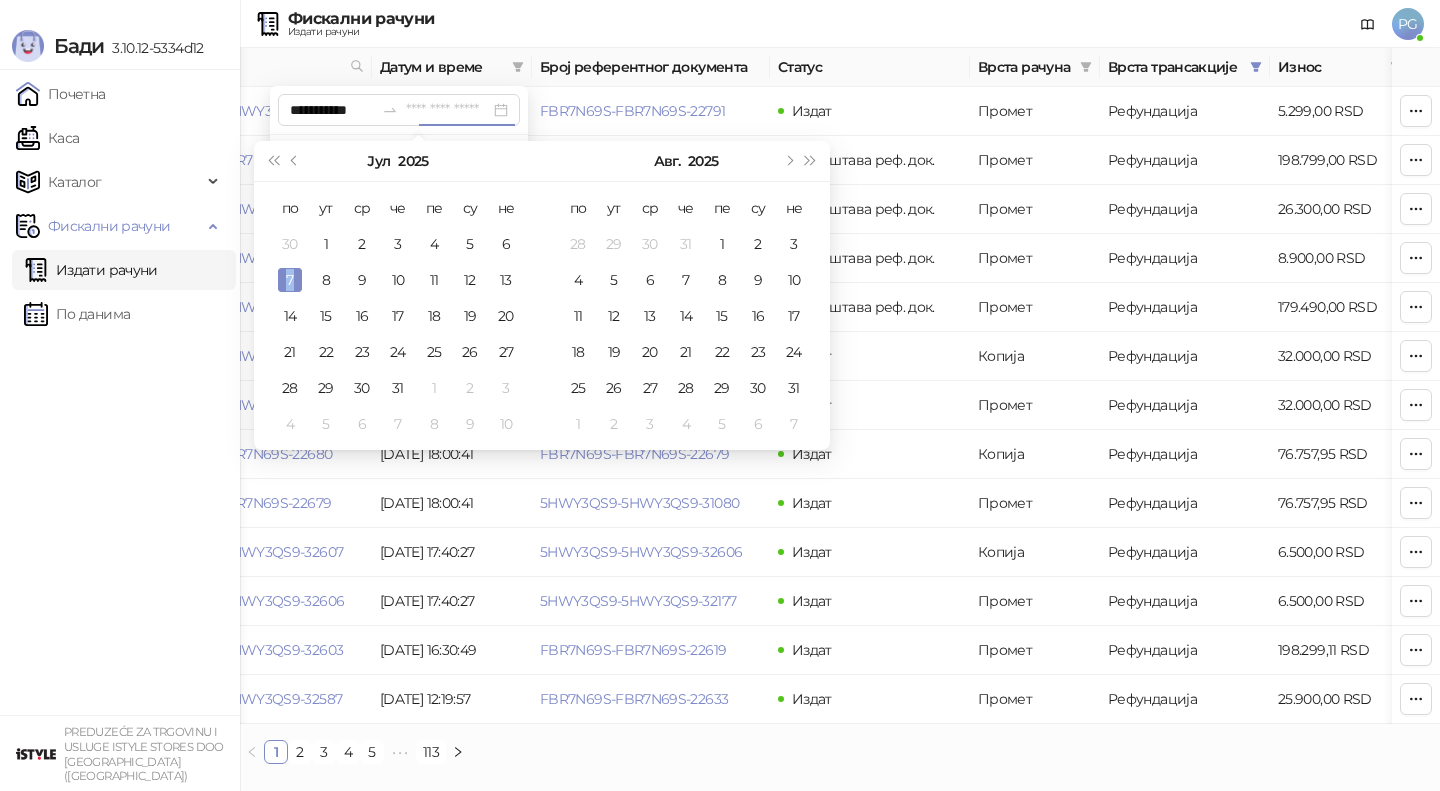 click on "7" at bounding box center [290, 280] 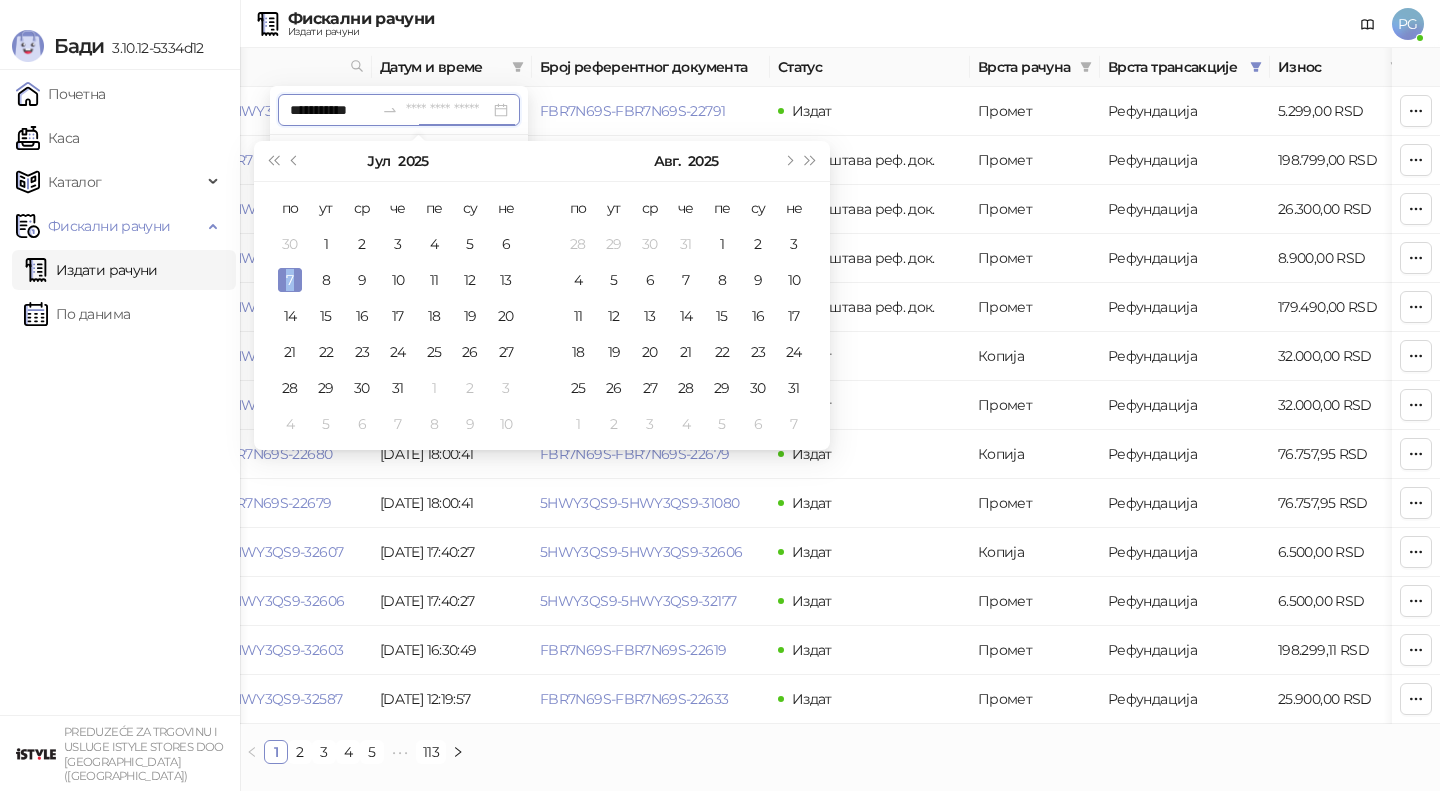 type on "**********" 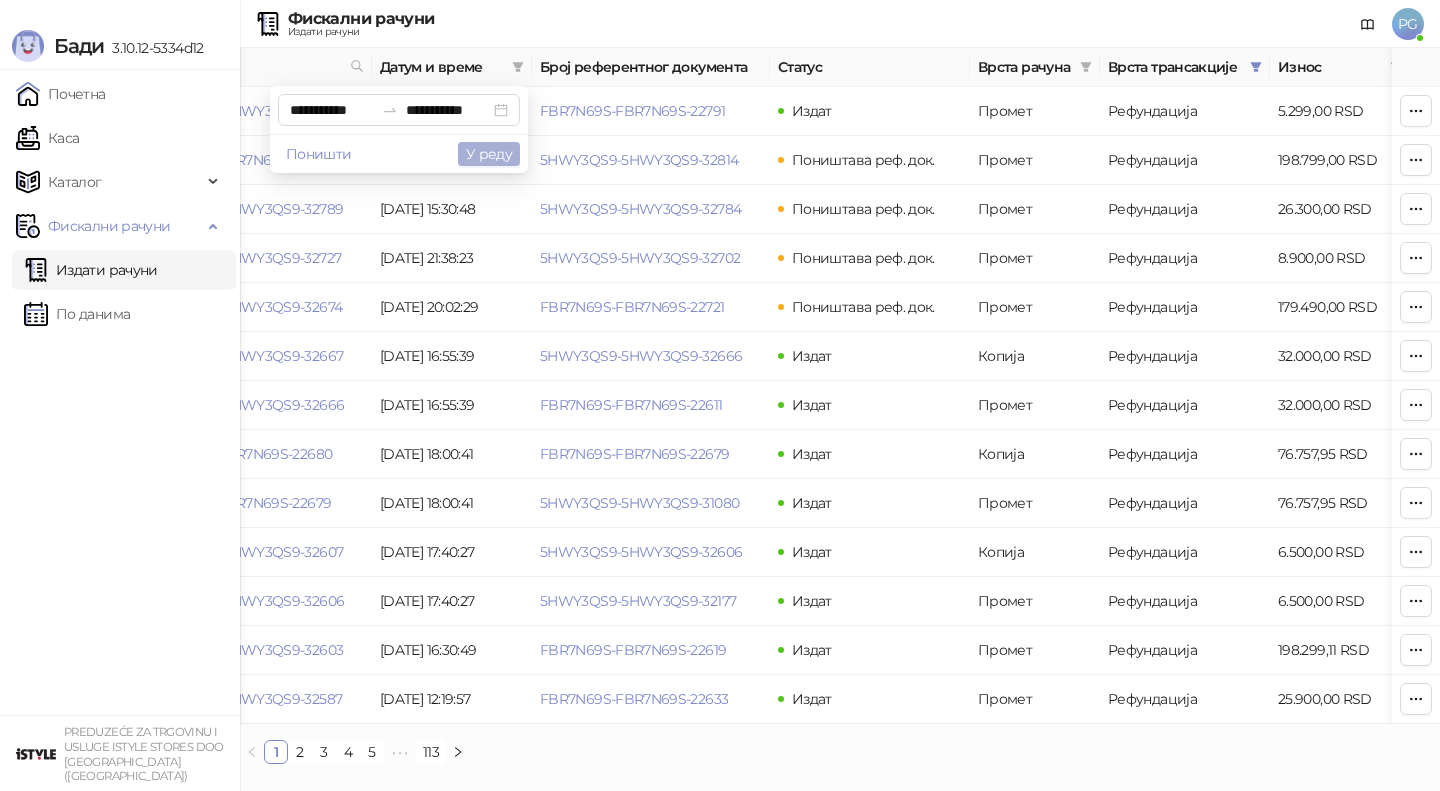 click on "У реду" at bounding box center (489, 154) 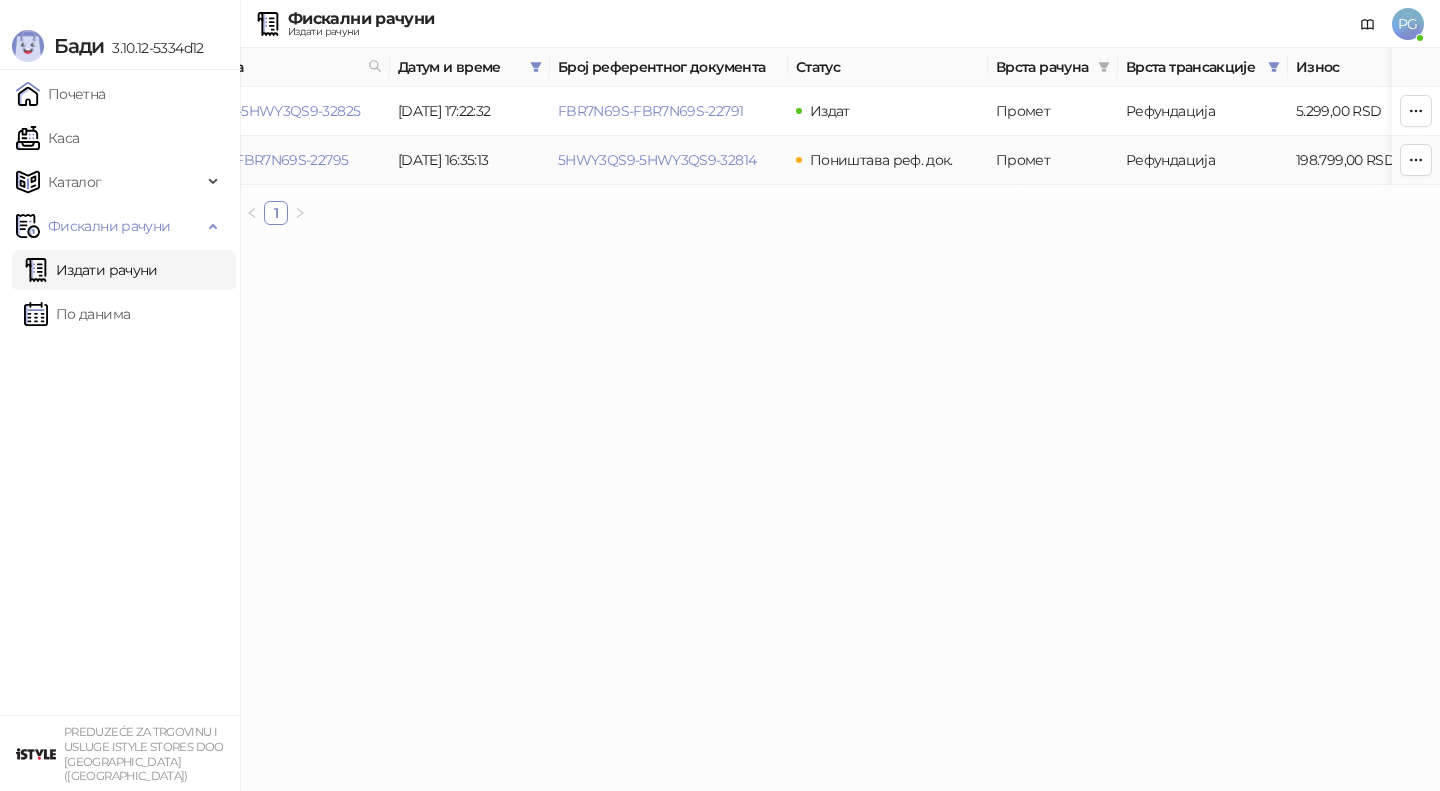 scroll, scrollTop: 0, scrollLeft: 0, axis: both 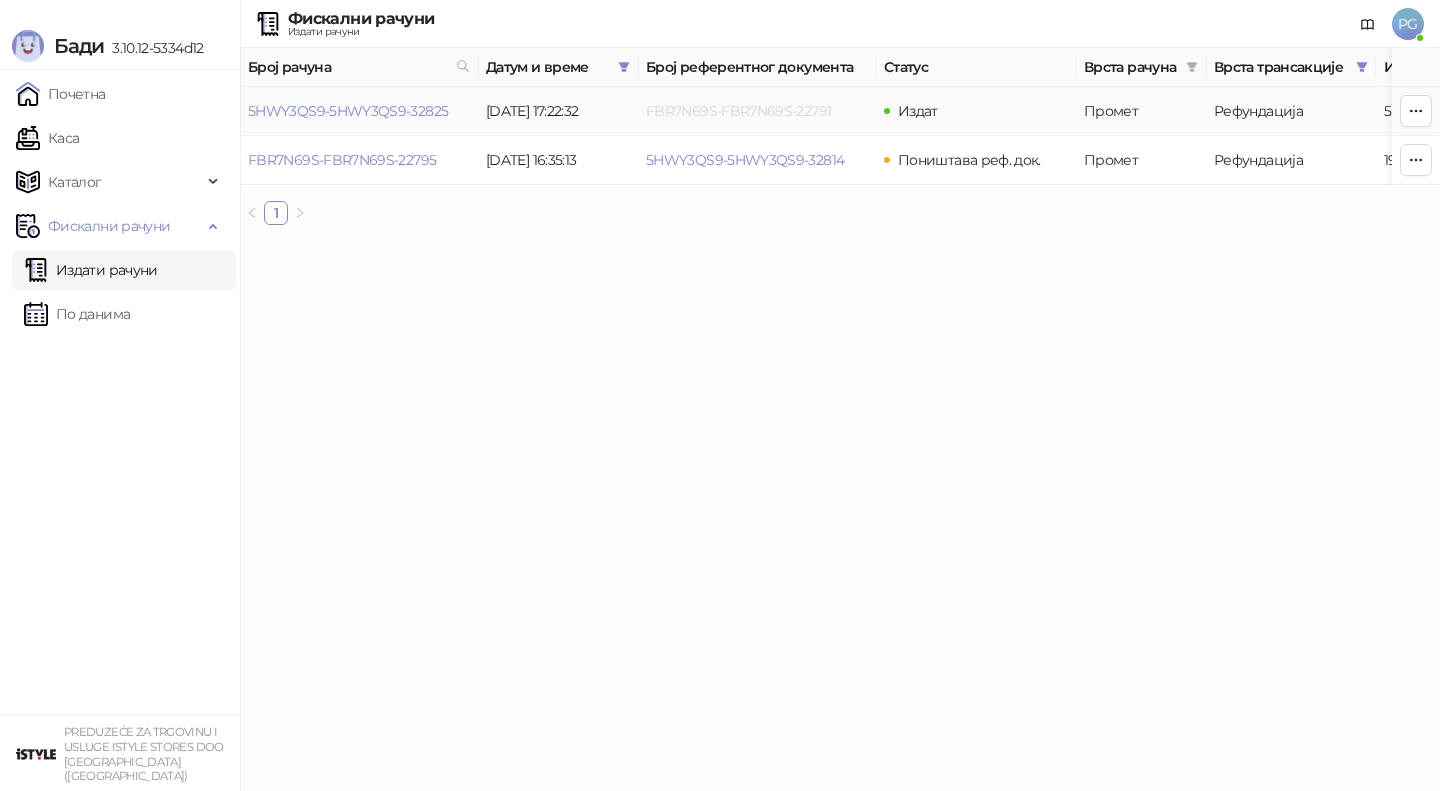 drag, startPoint x: 637, startPoint y: 108, endPoint x: 720, endPoint y: 104, distance: 83.09633 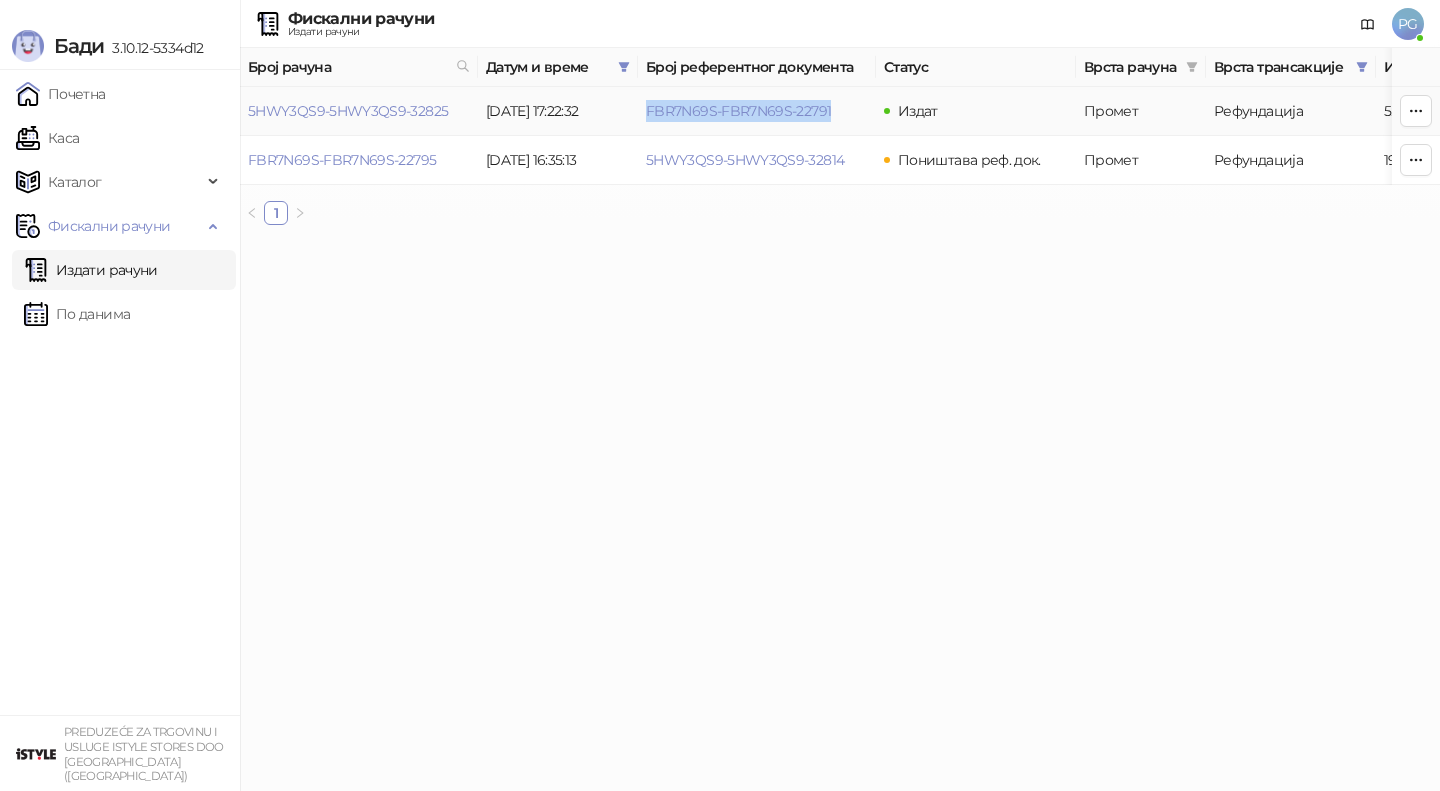 drag, startPoint x: 641, startPoint y: 111, endPoint x: 838, endPoint y: 119, distance: 197.16237 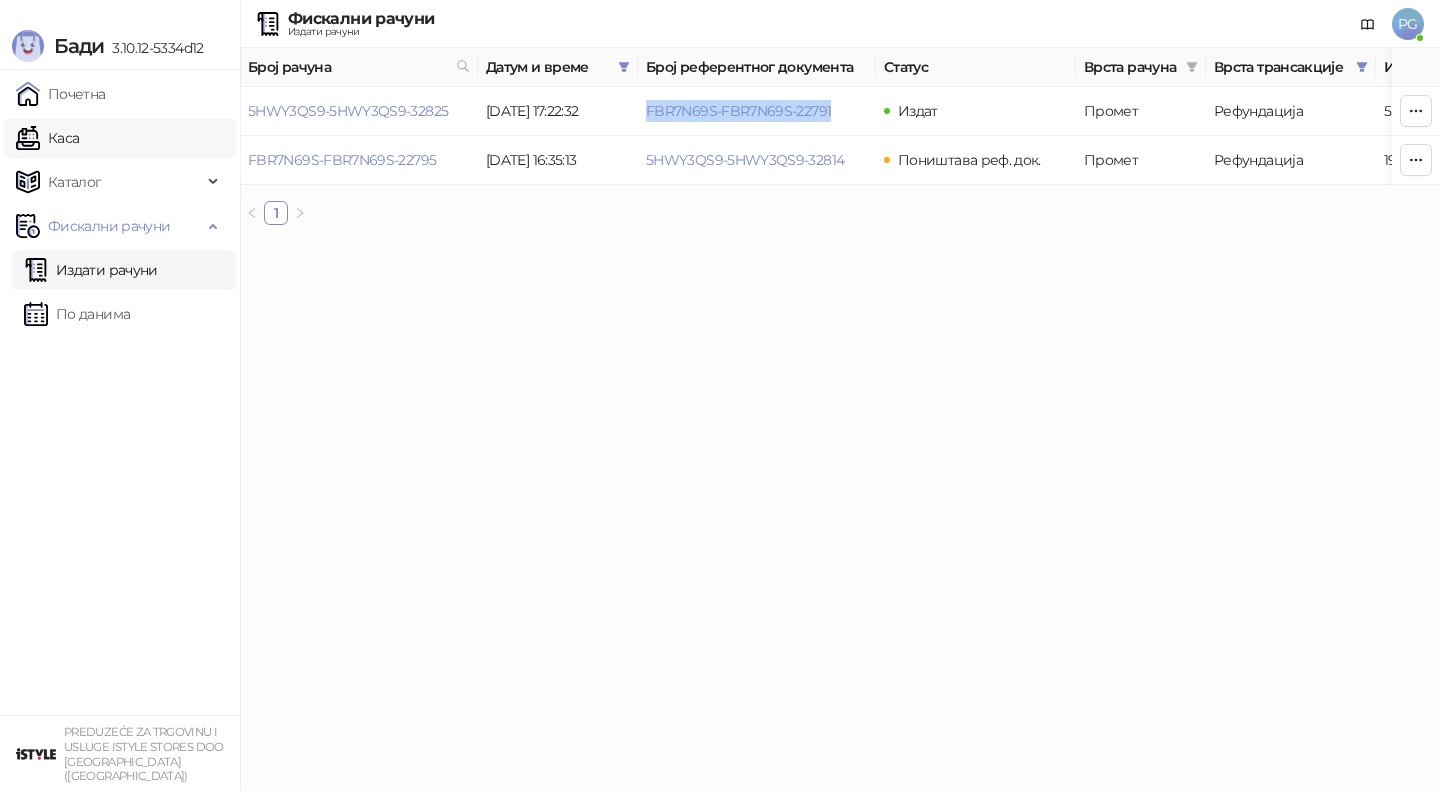 click on "Каса" at bounding box center (47, 138) 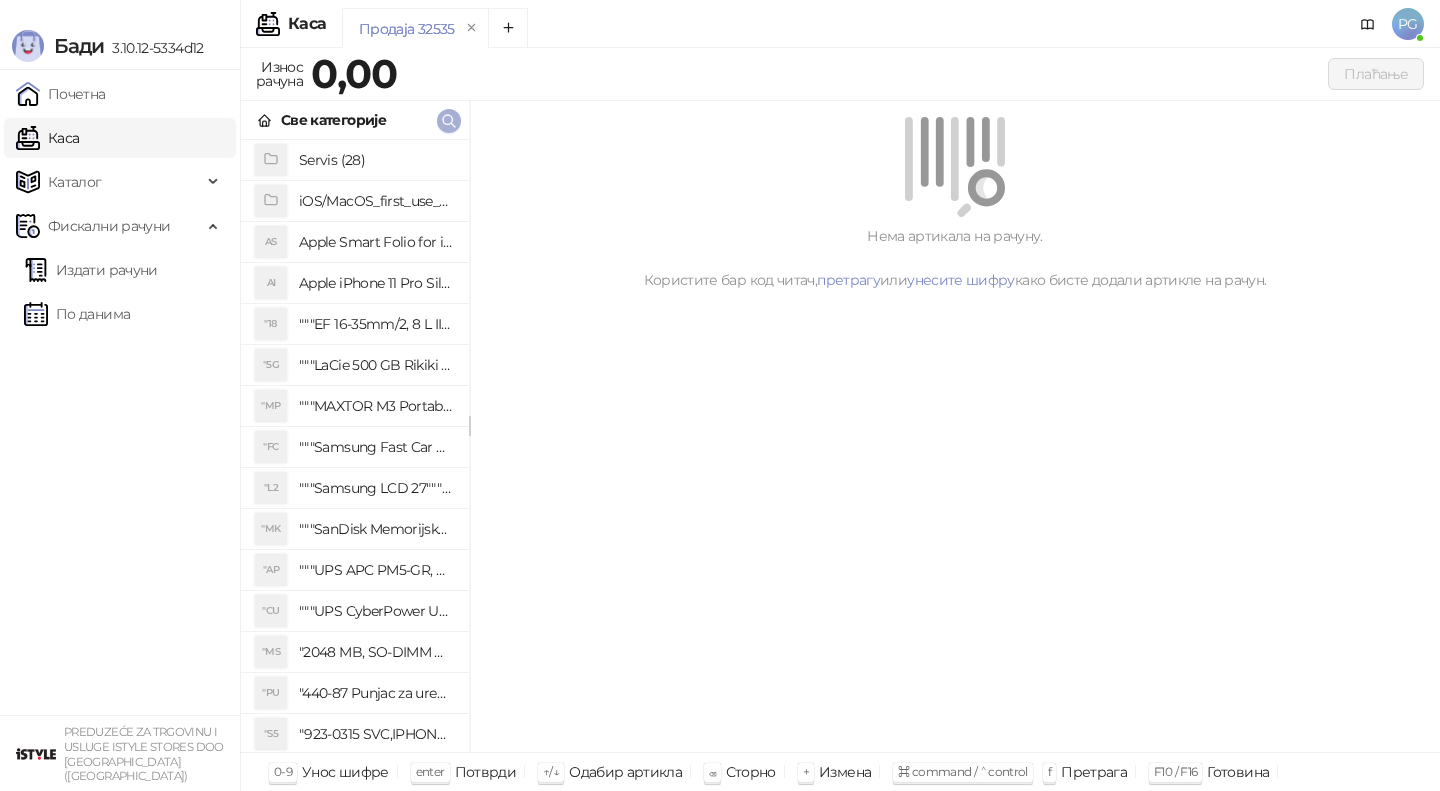 click 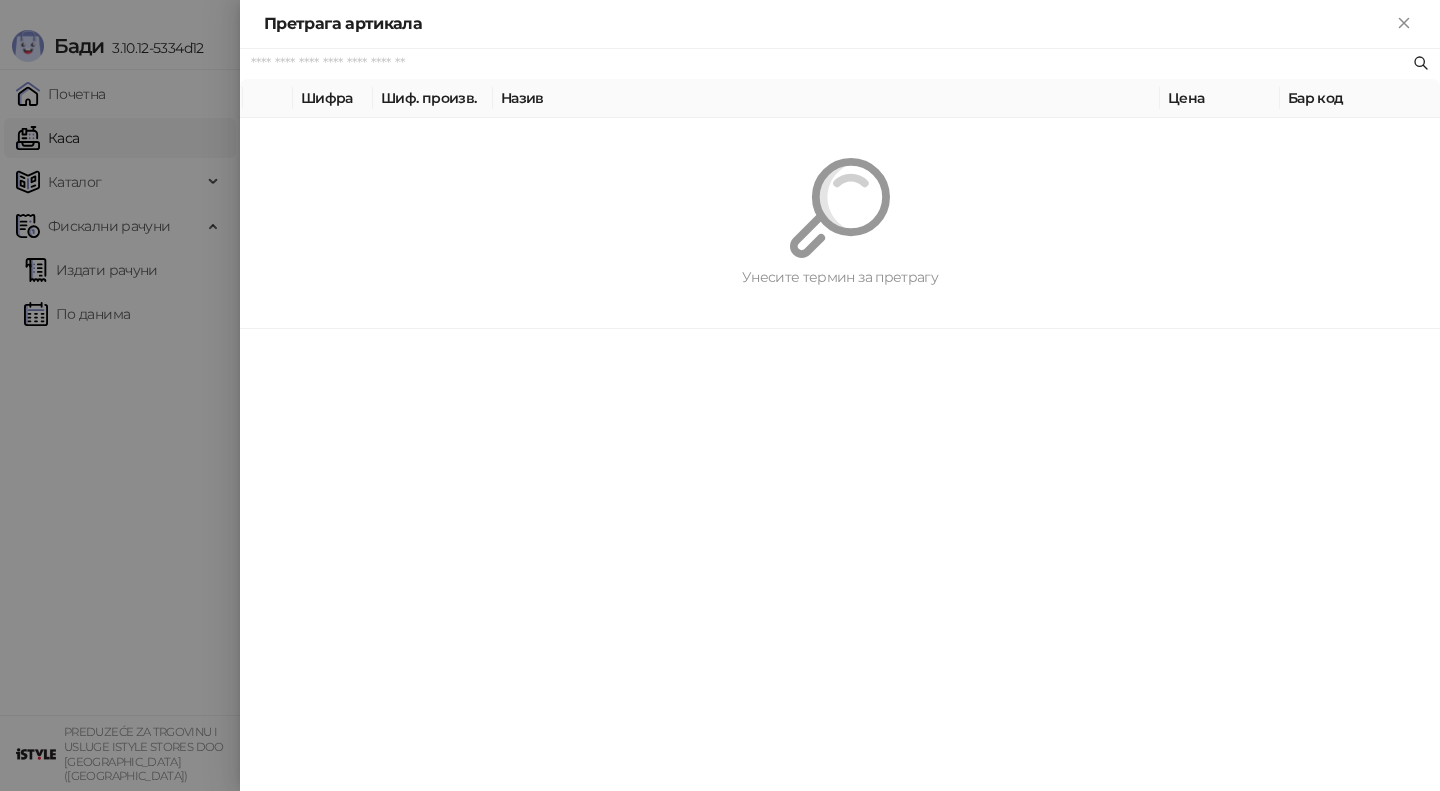 paste on "*********" 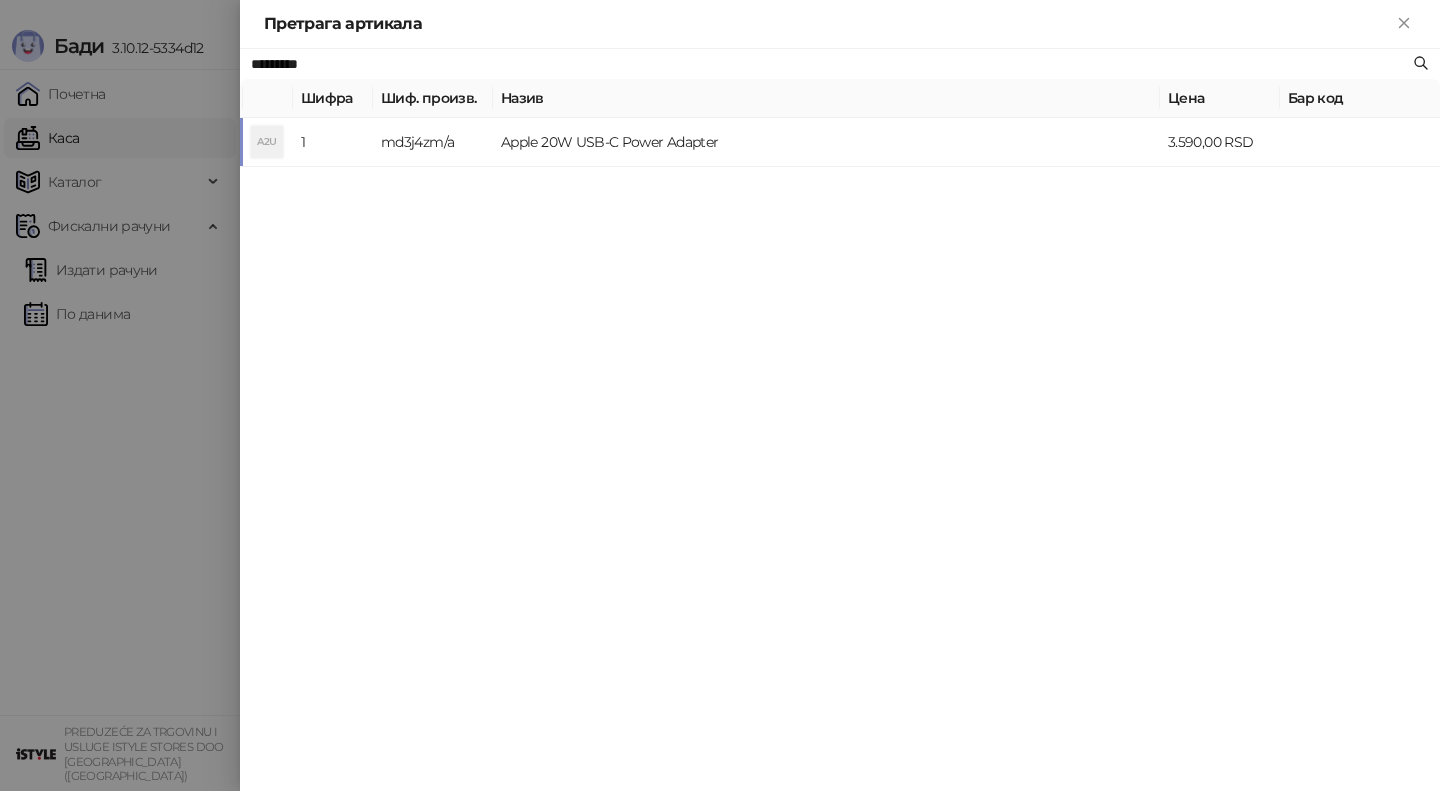 type on "*********" 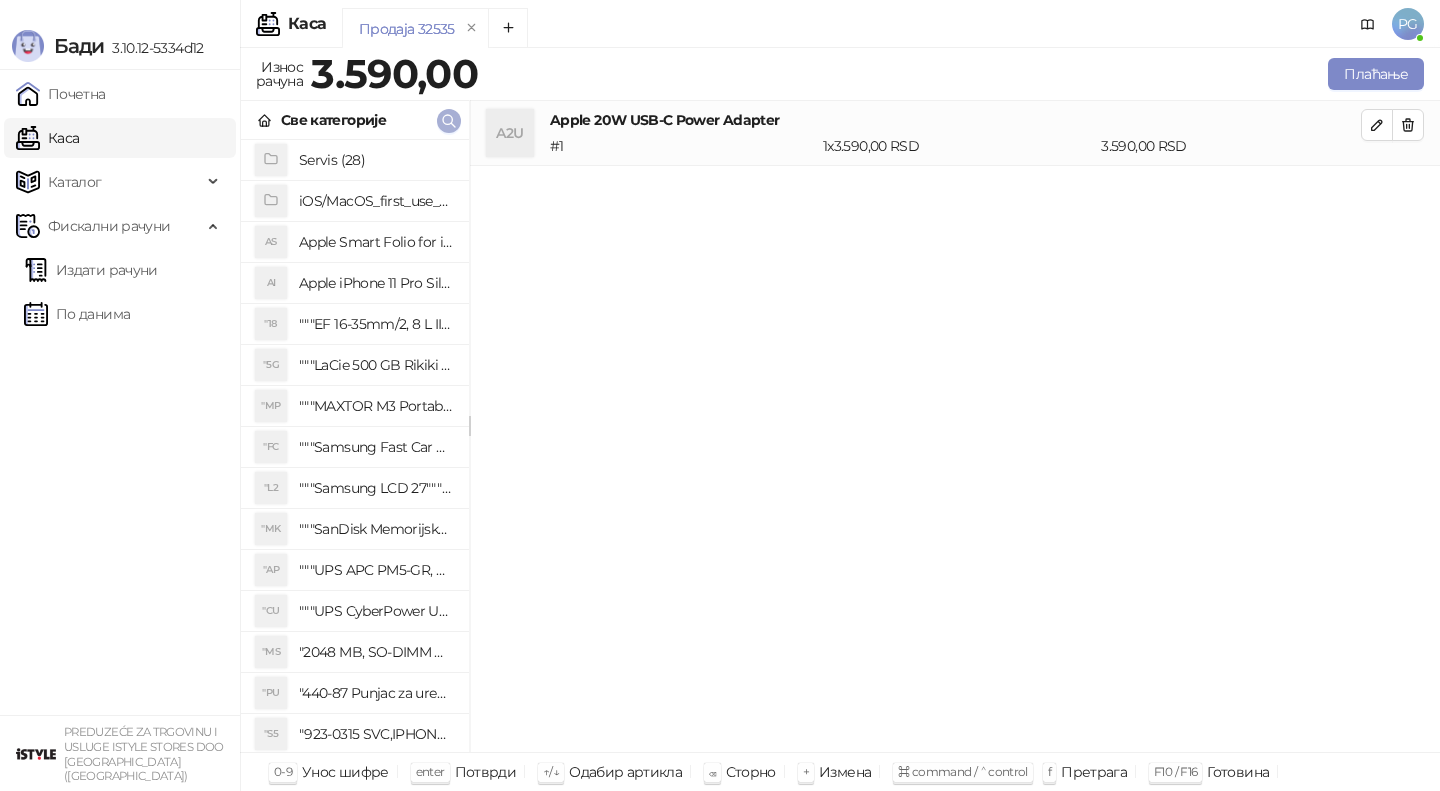 type 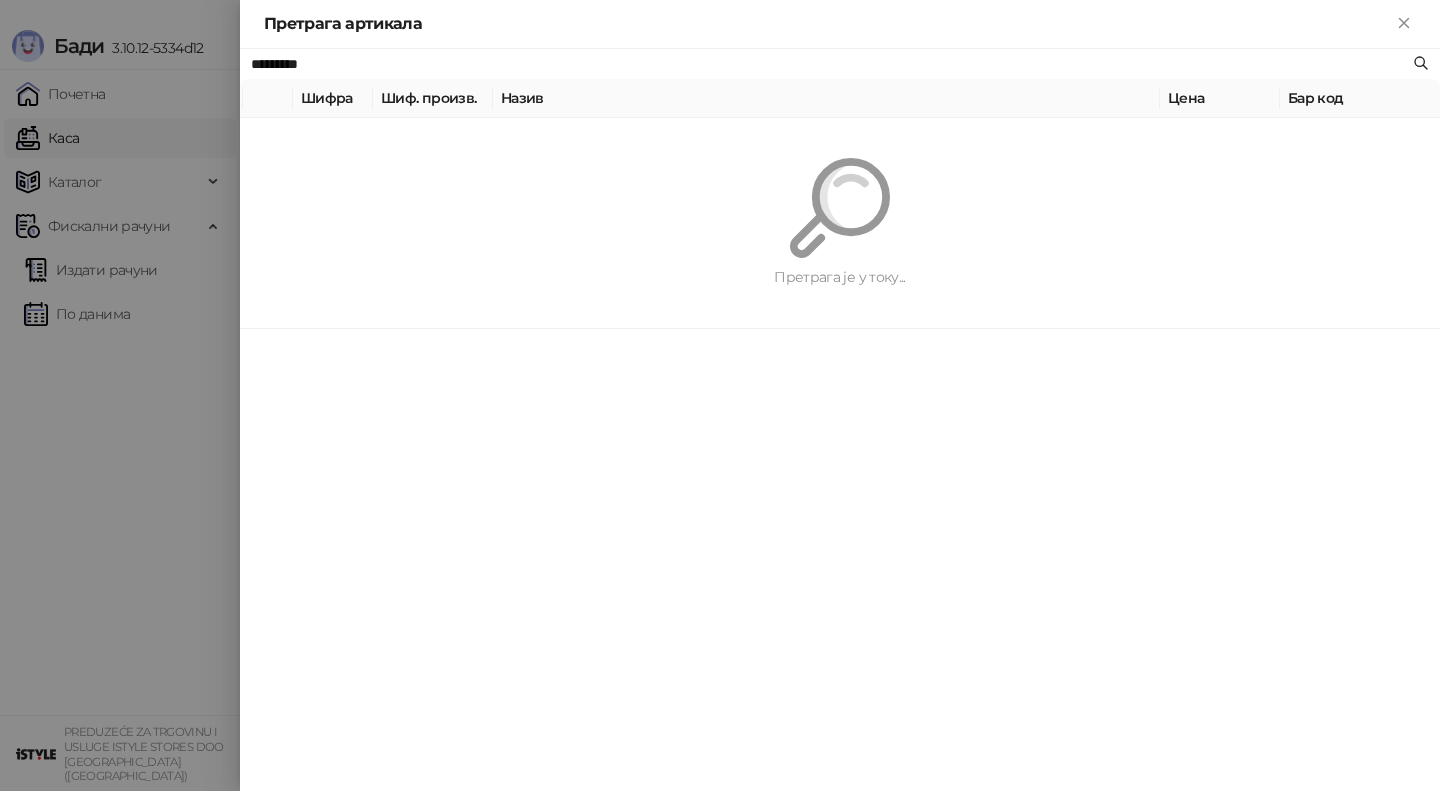 paste 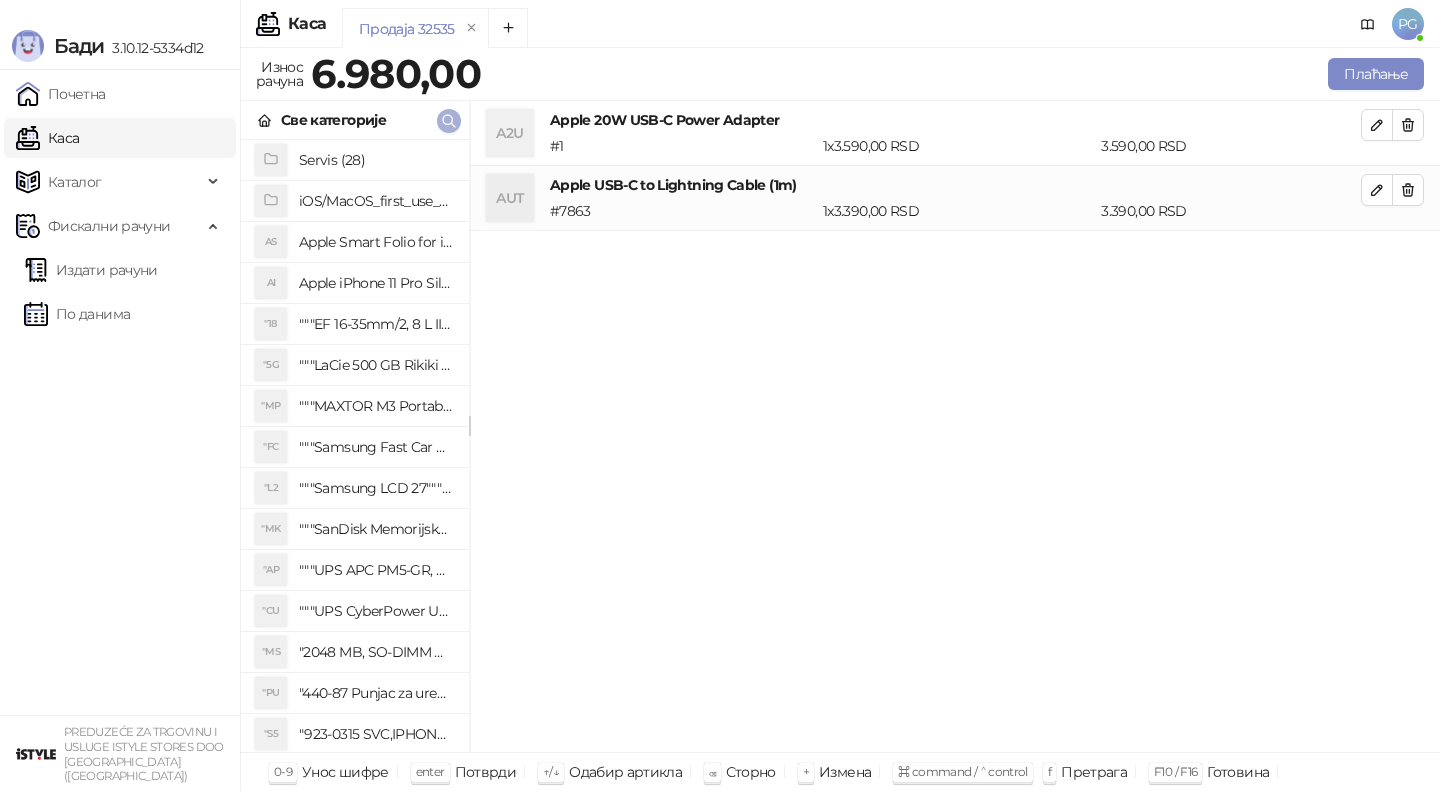 click 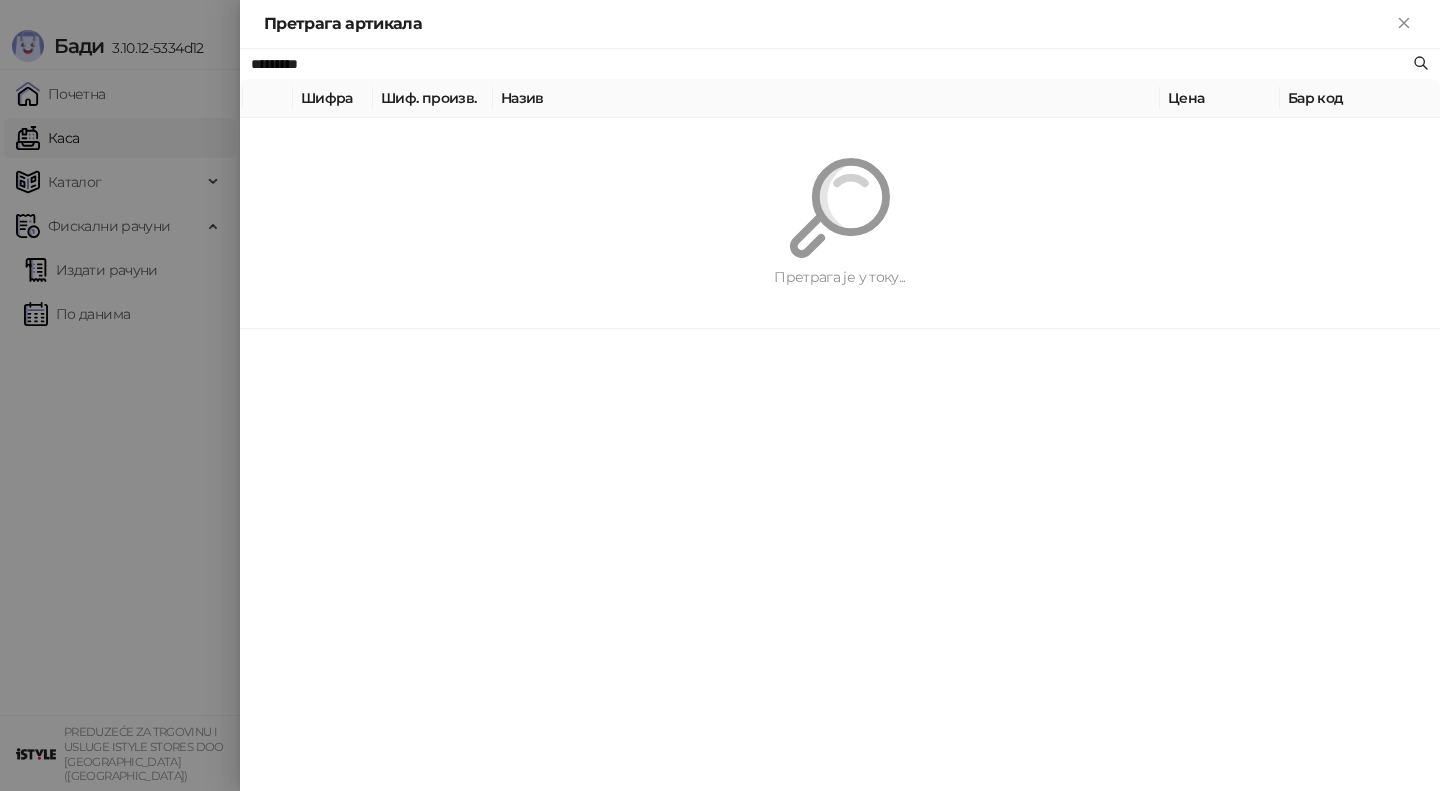 paste on "**********" 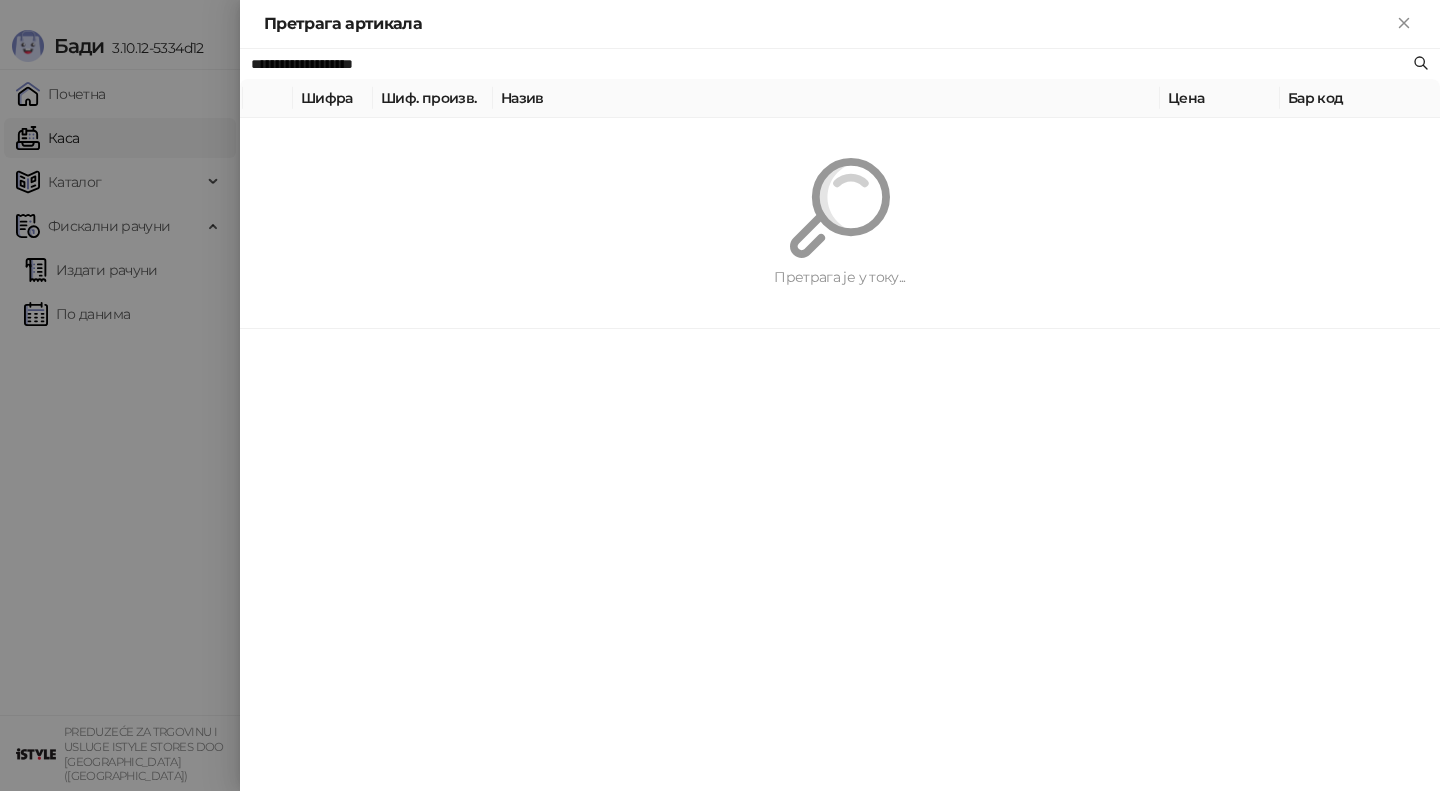 type on "**********" 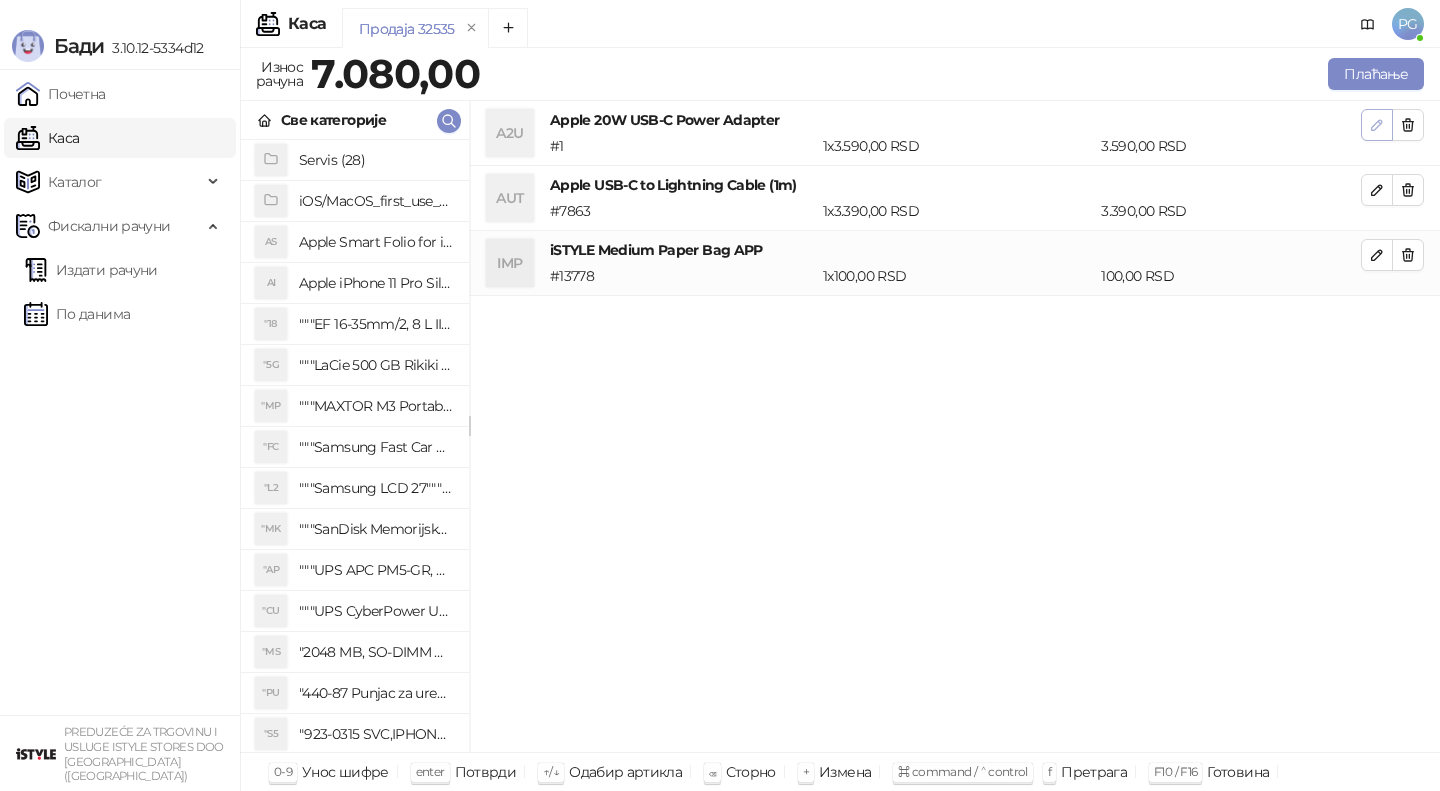 click 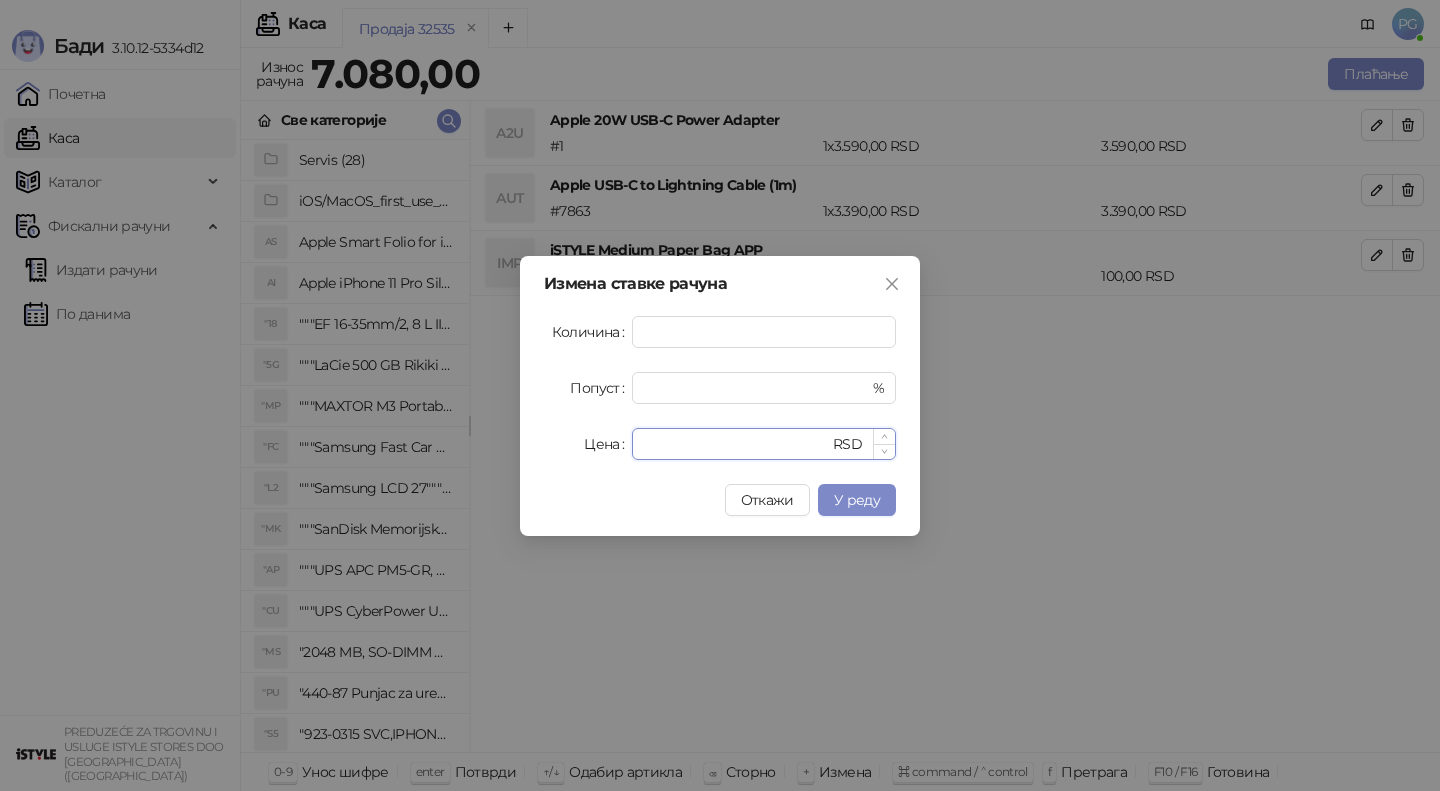click on "****" at bounding box center (736, 444) 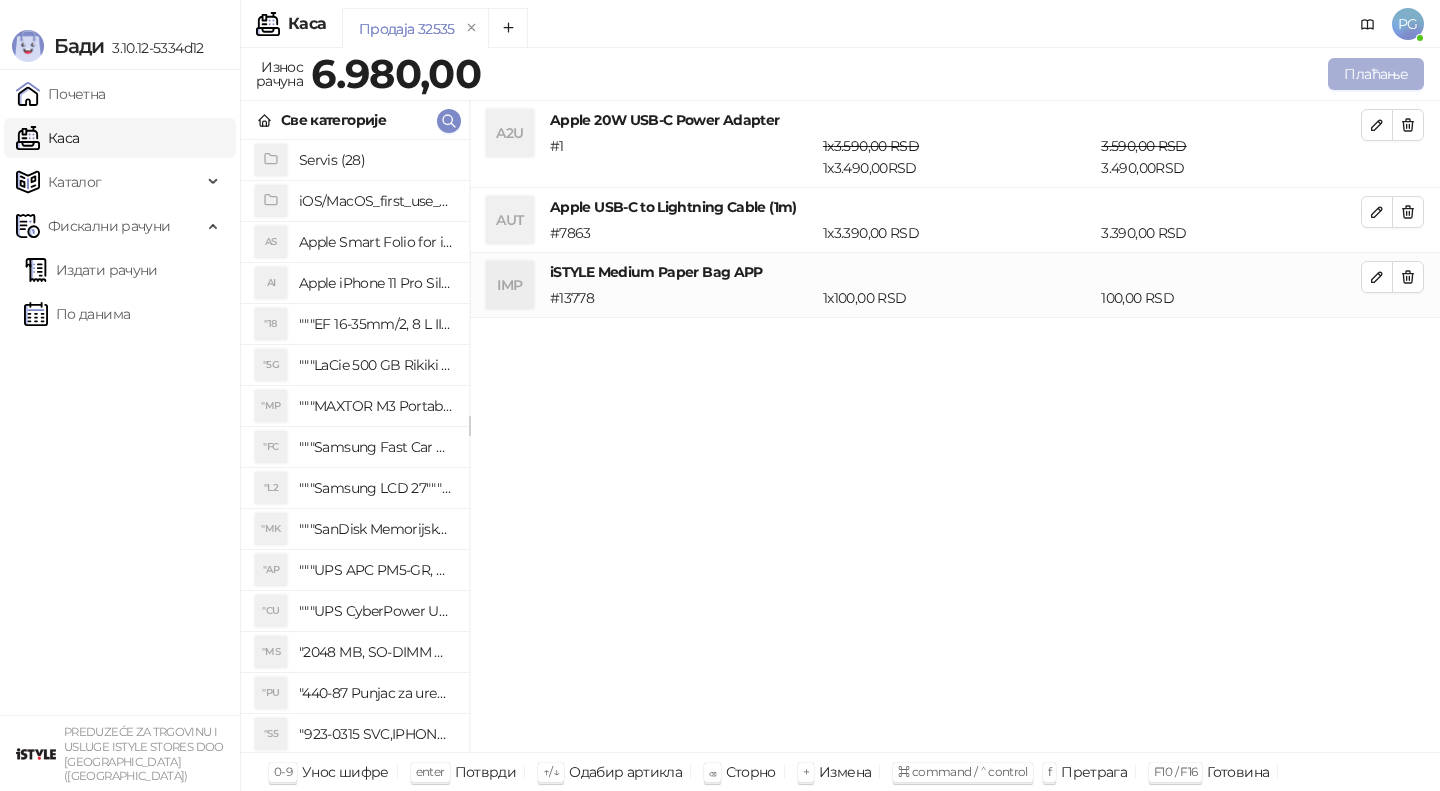 click on "Плаћање" at bounding box center (1376, 74) 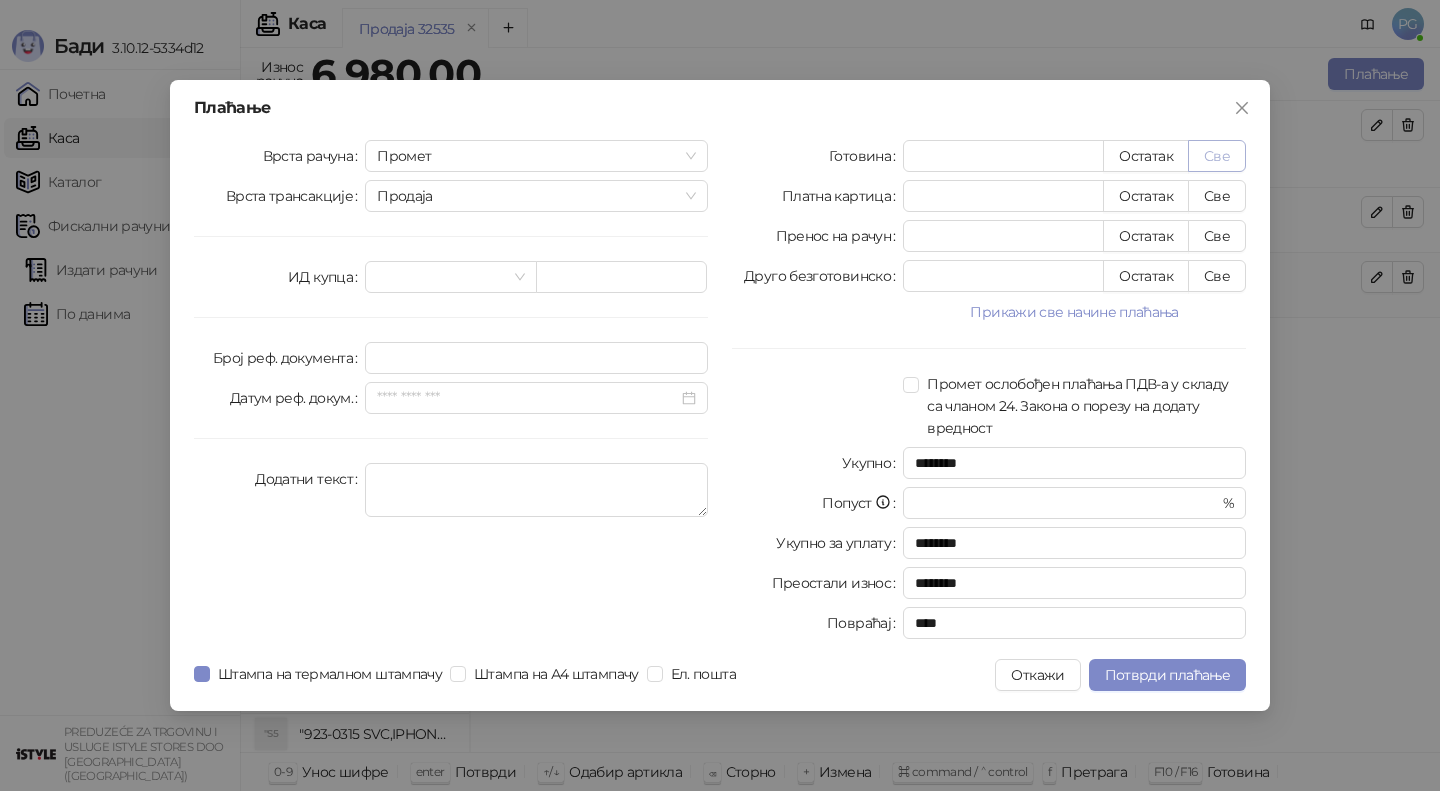 click on "Све" at bounding box center (1217, 156) 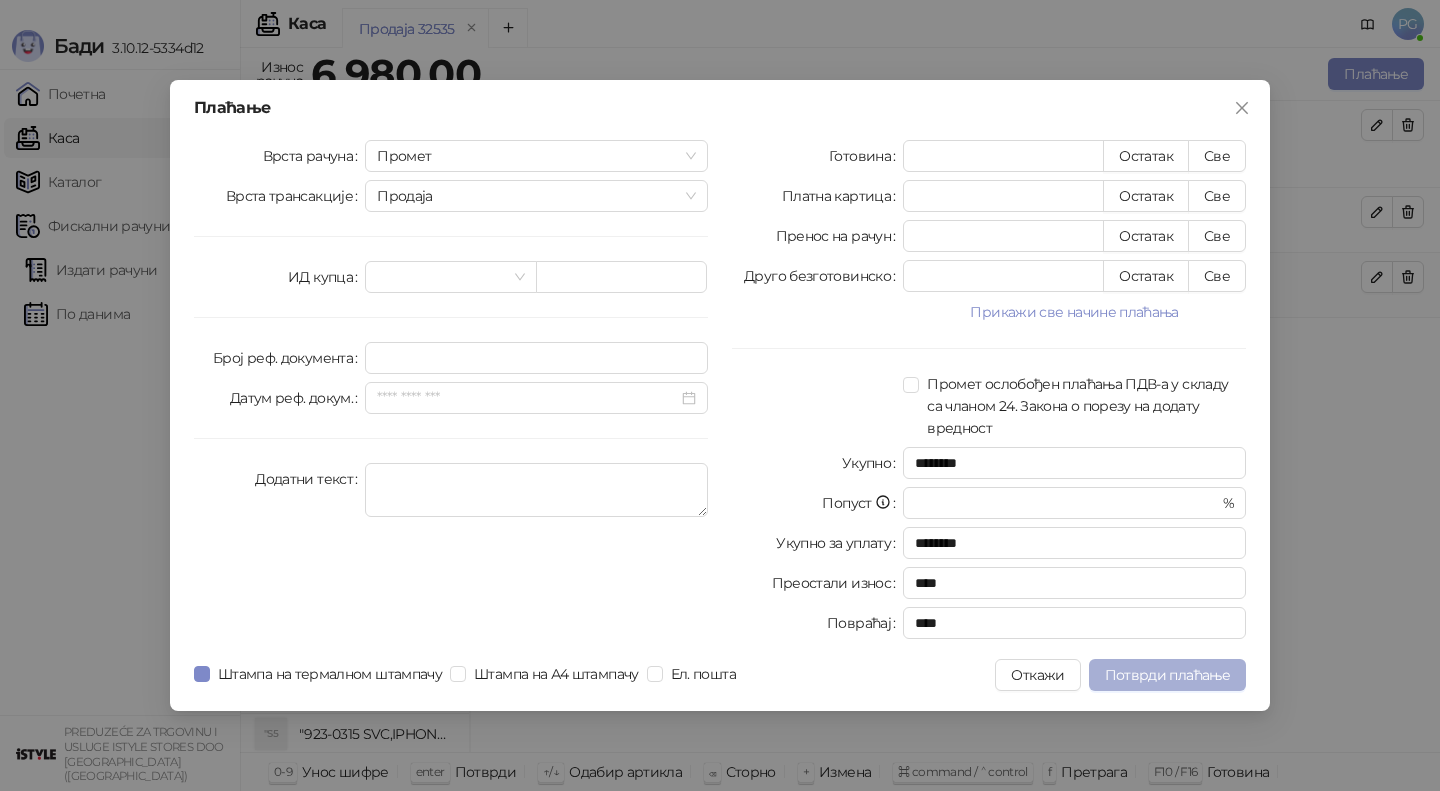 click on "Потврди плаћање" at bounding box center (1167, 675) 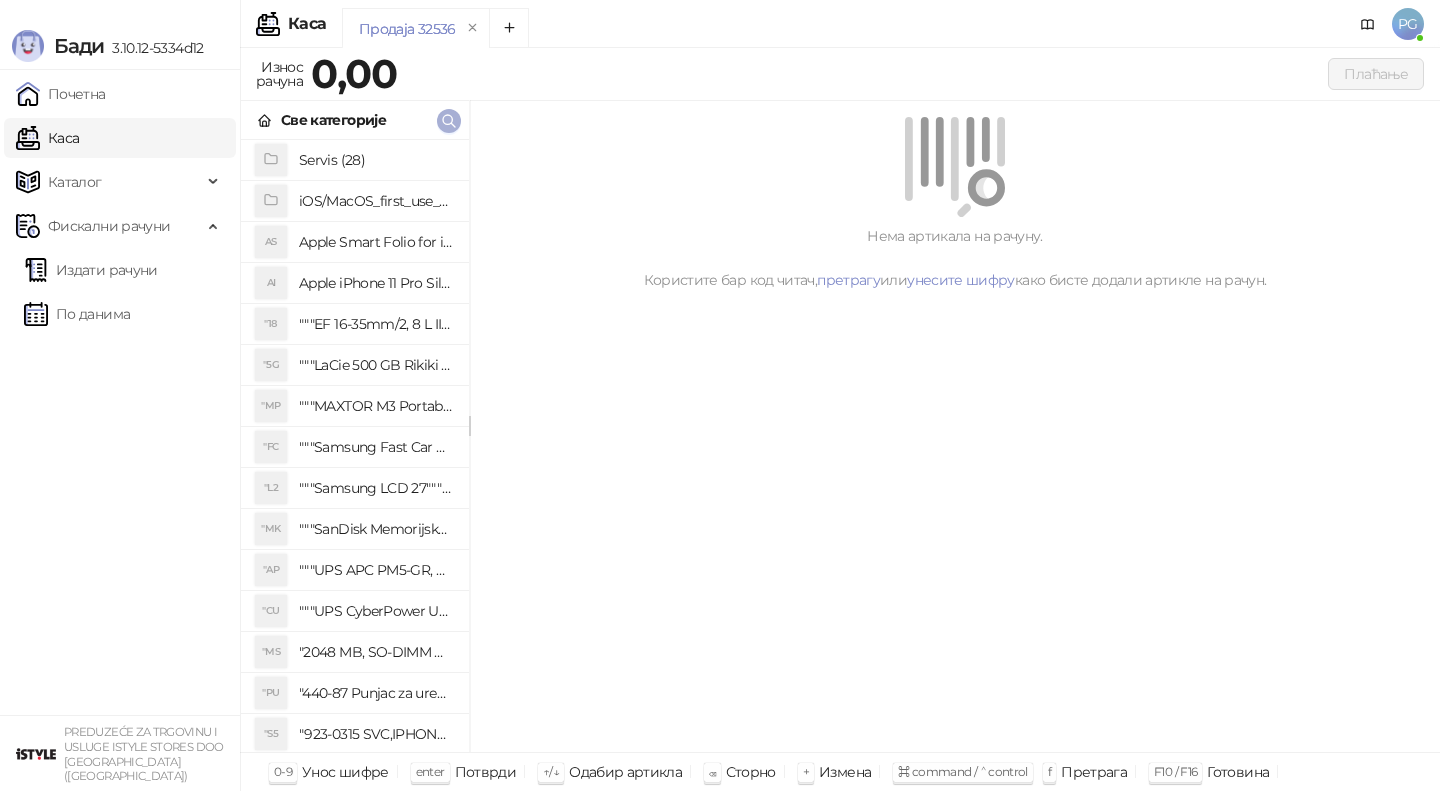 click 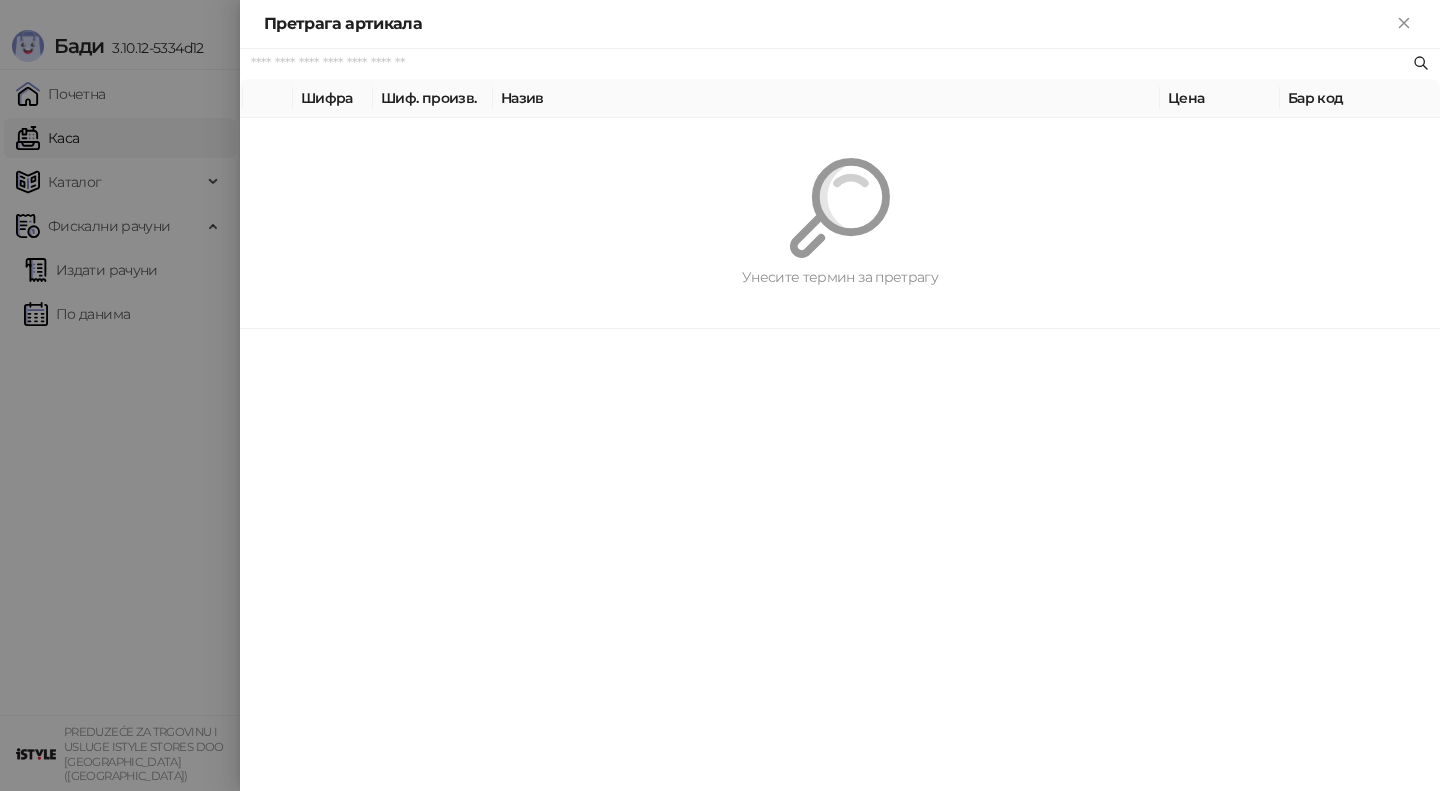 paste on "*********" 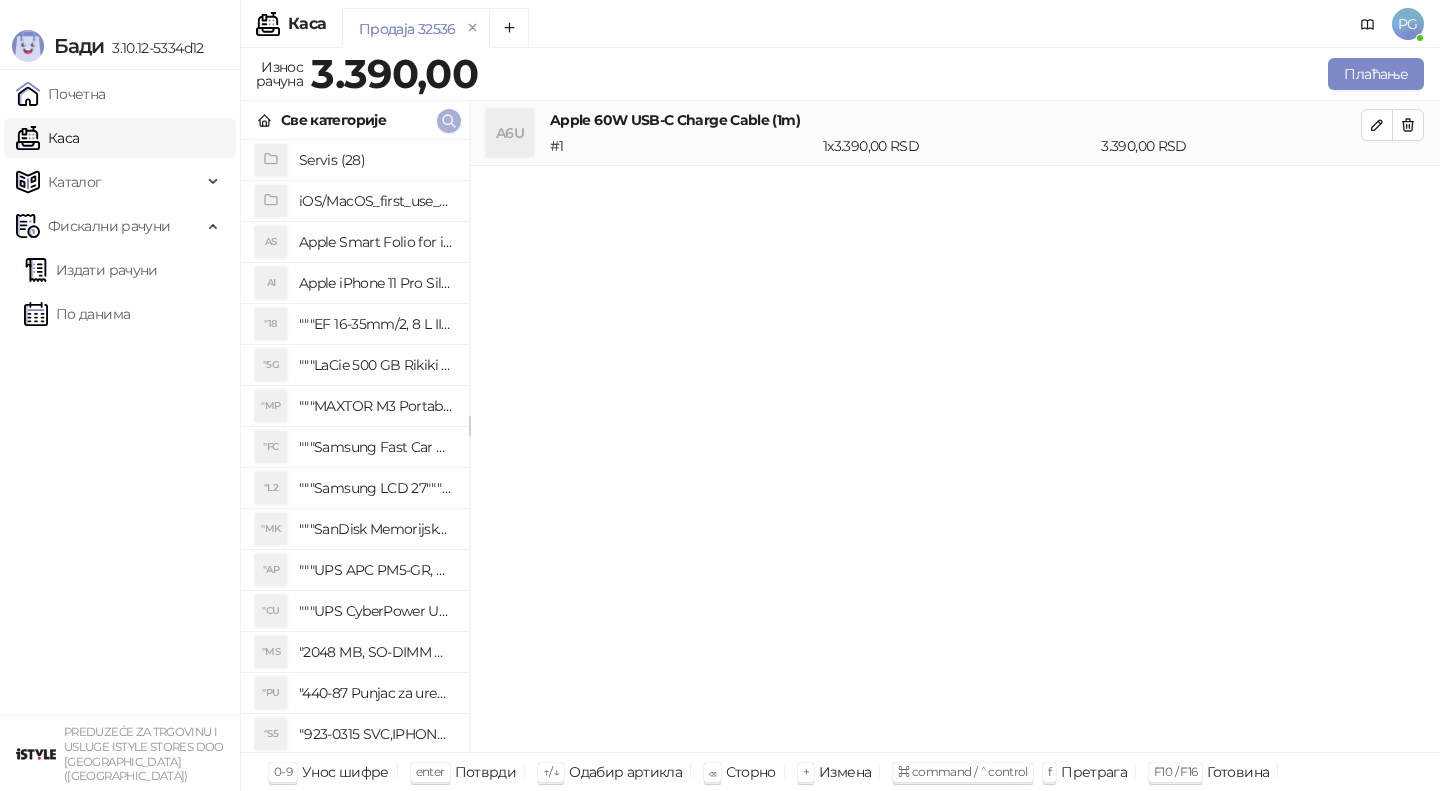 click at bounding box center [449, 120] 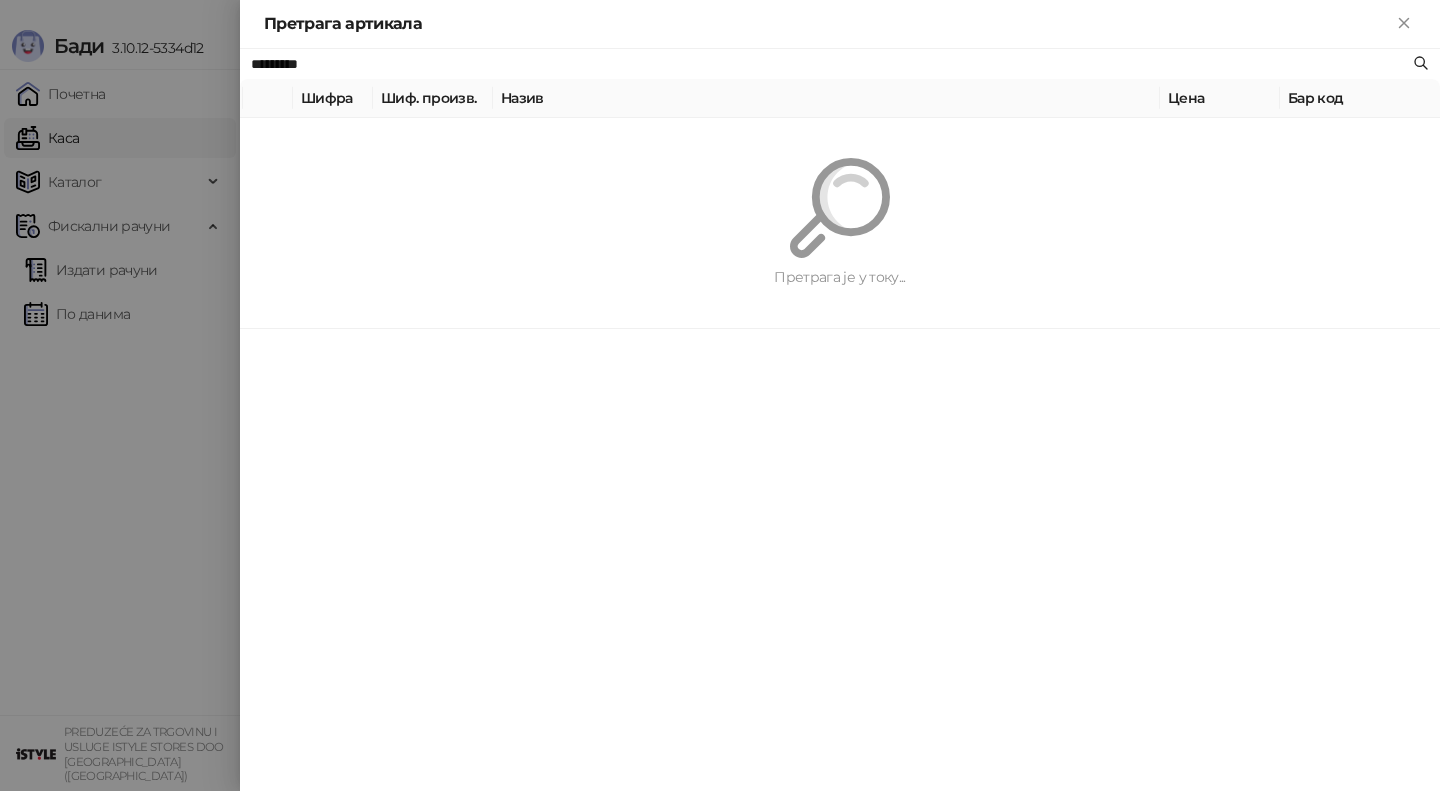 paste on "**********" 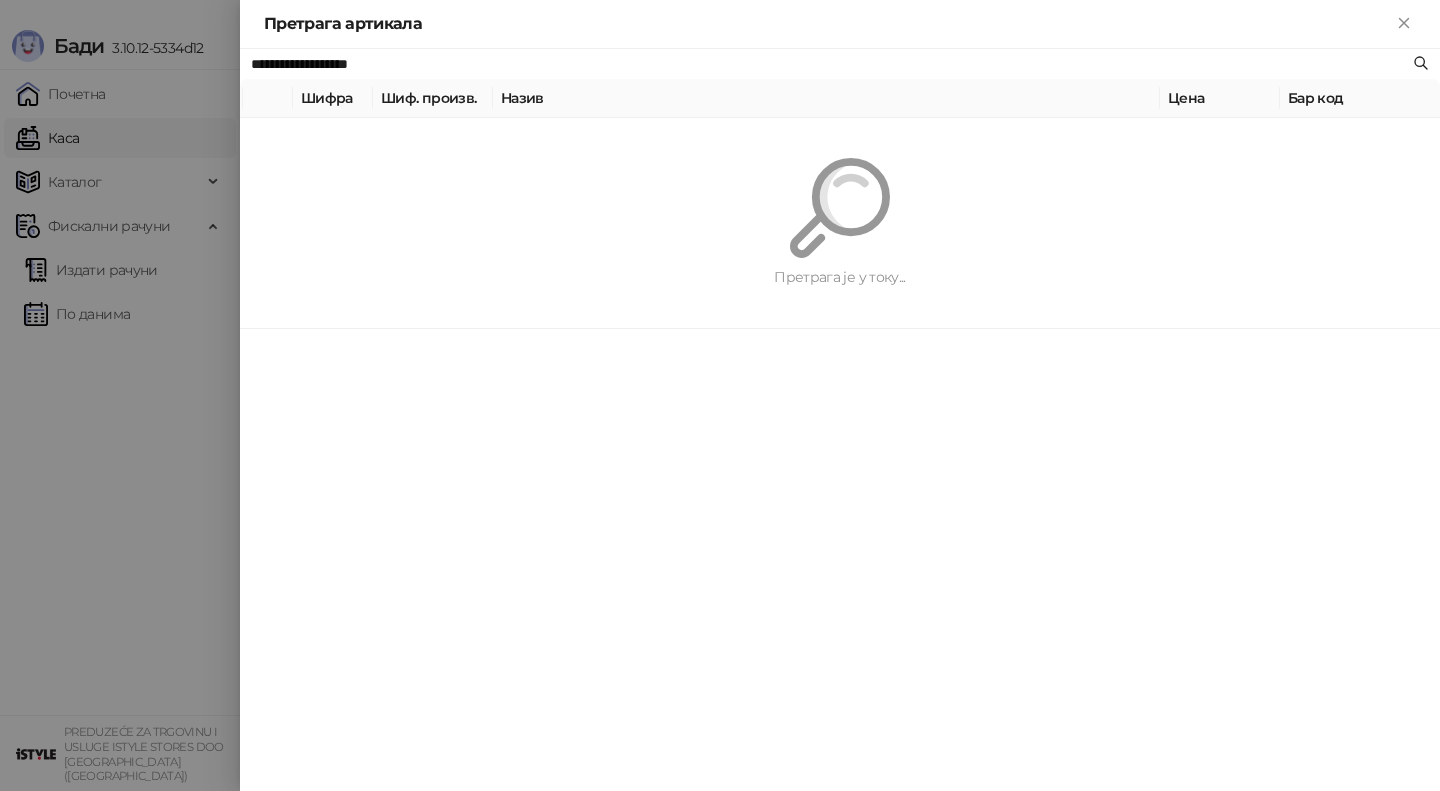 type on "**********" 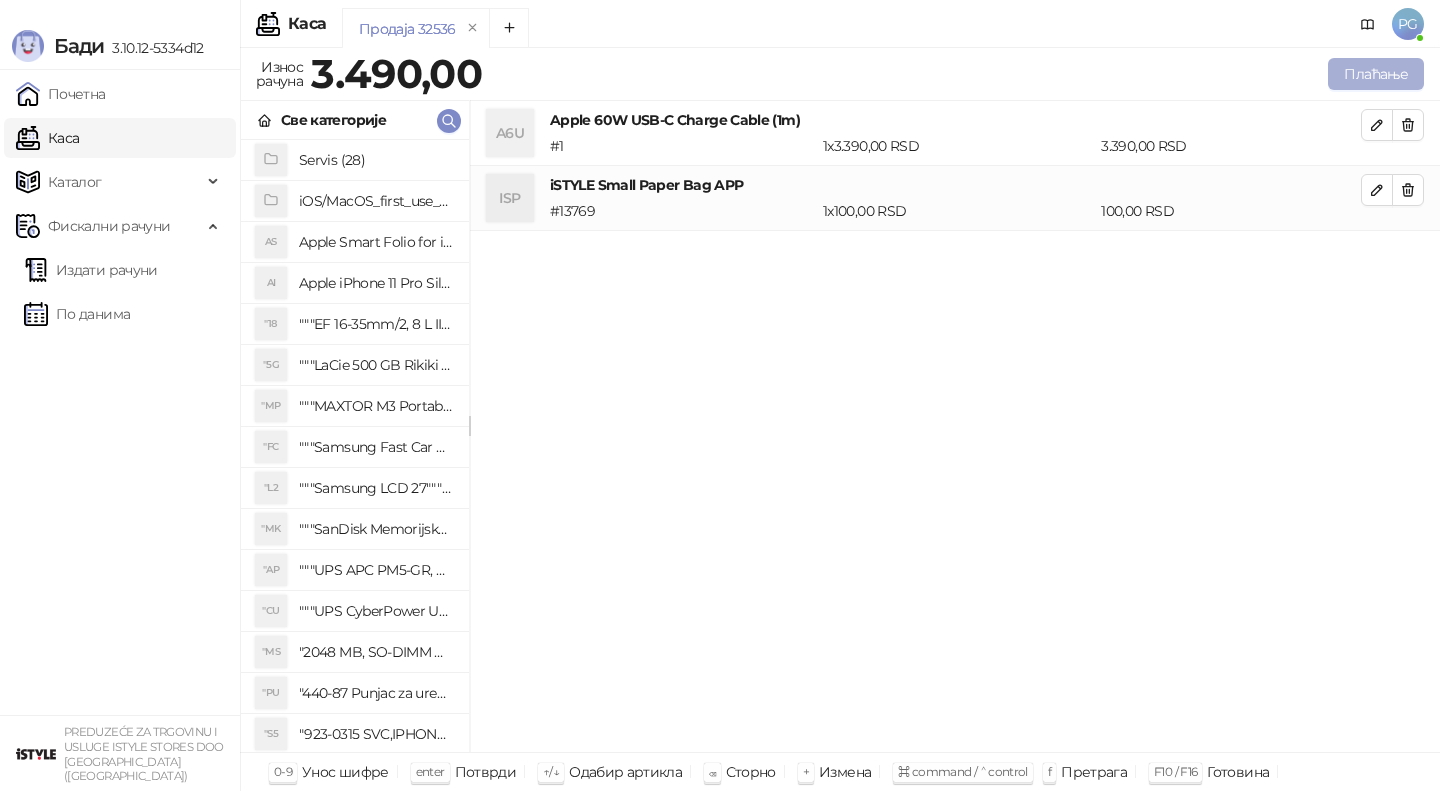click on "Плаћање" at bounding box center [1376, 74] 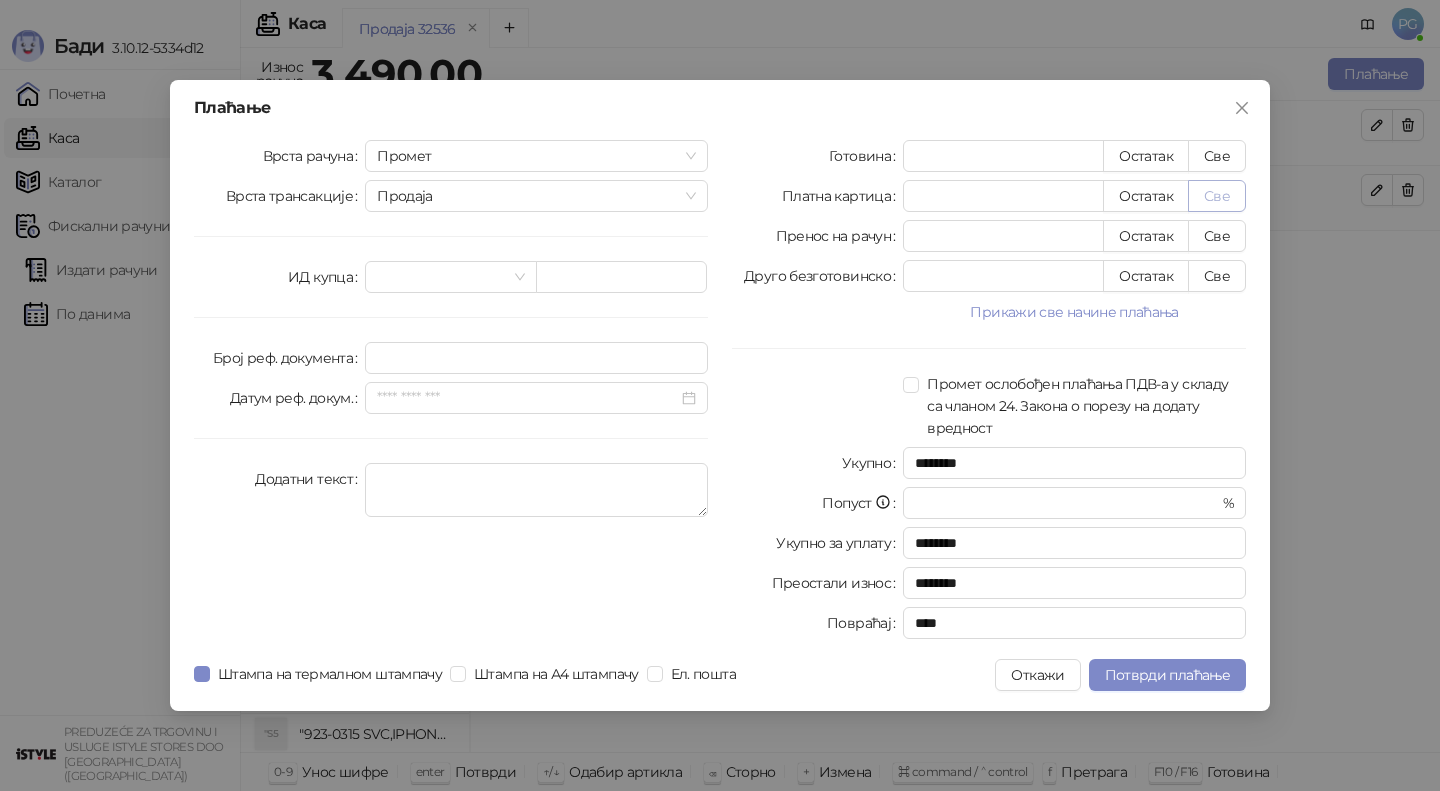 click on "Све" at bounding box center (1217, 196) 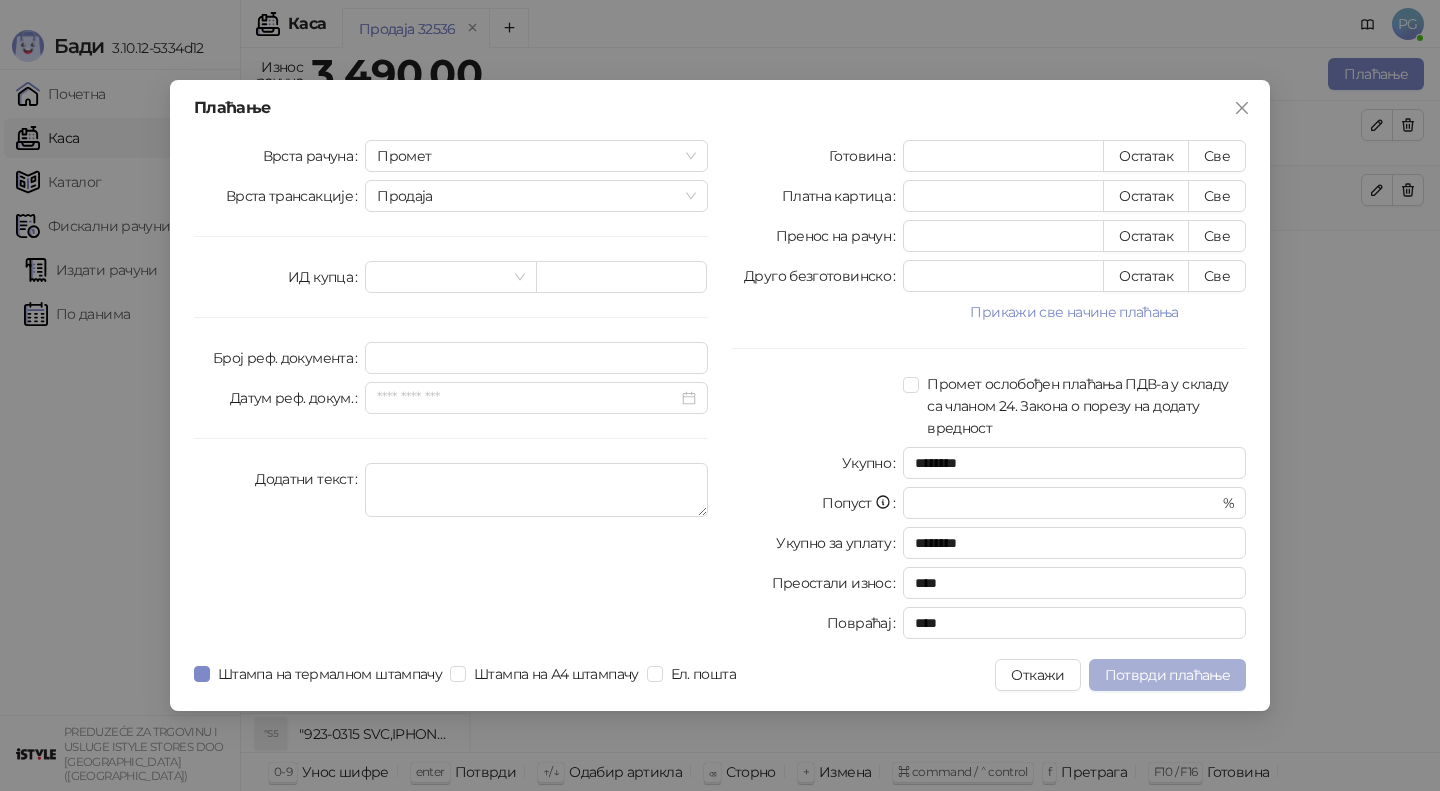 click on "Потврди плаћање" at bounding box center (1167, 675) 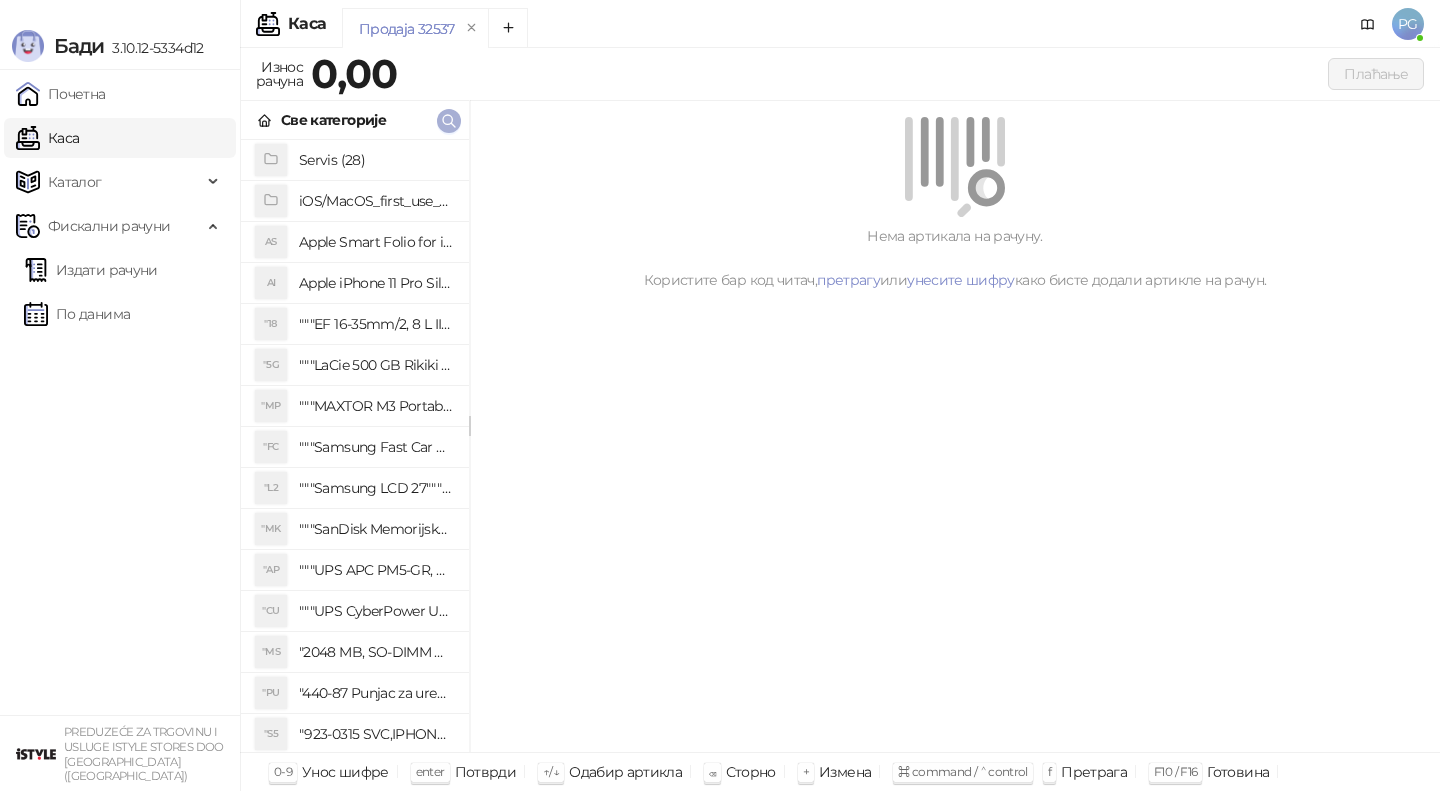click 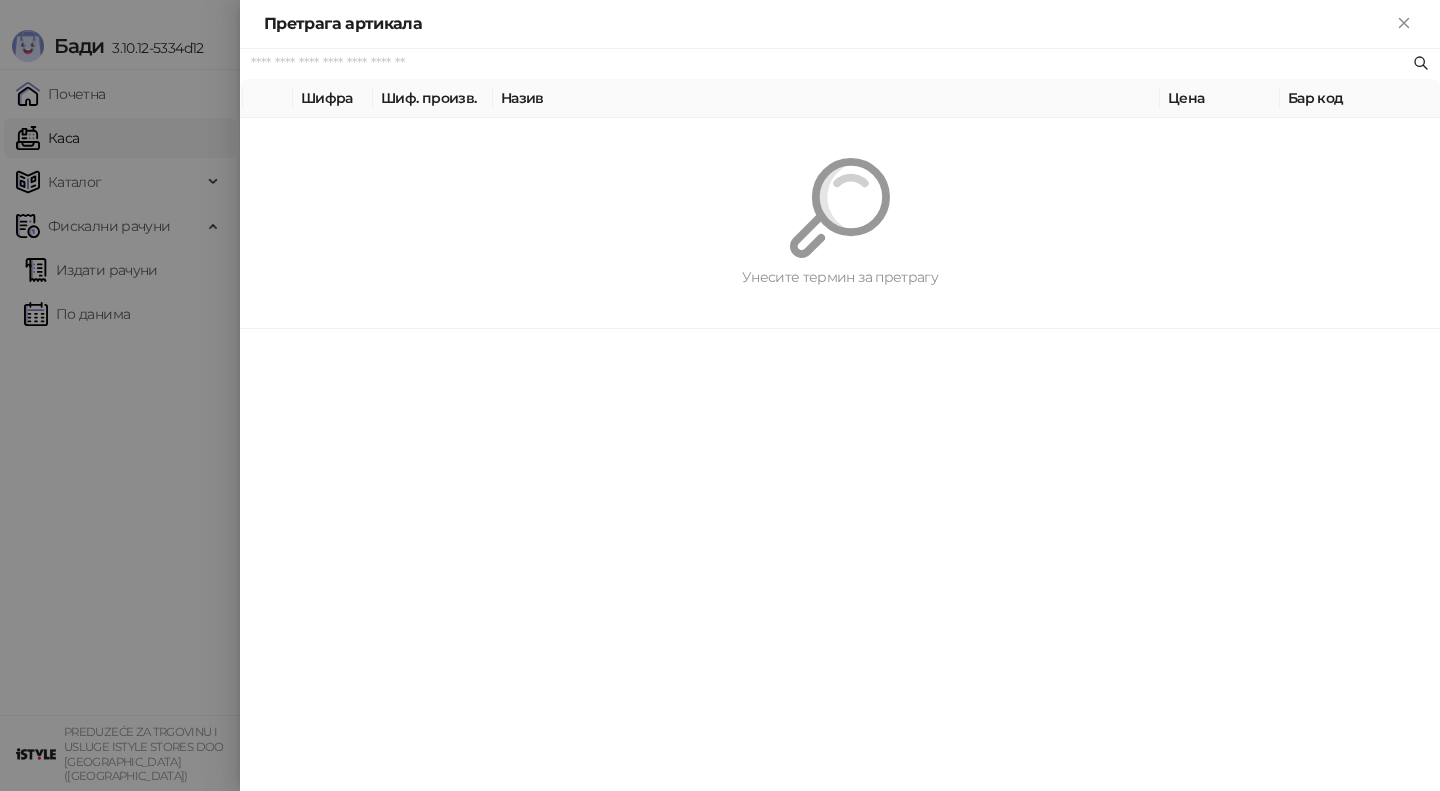 paste on "*********" 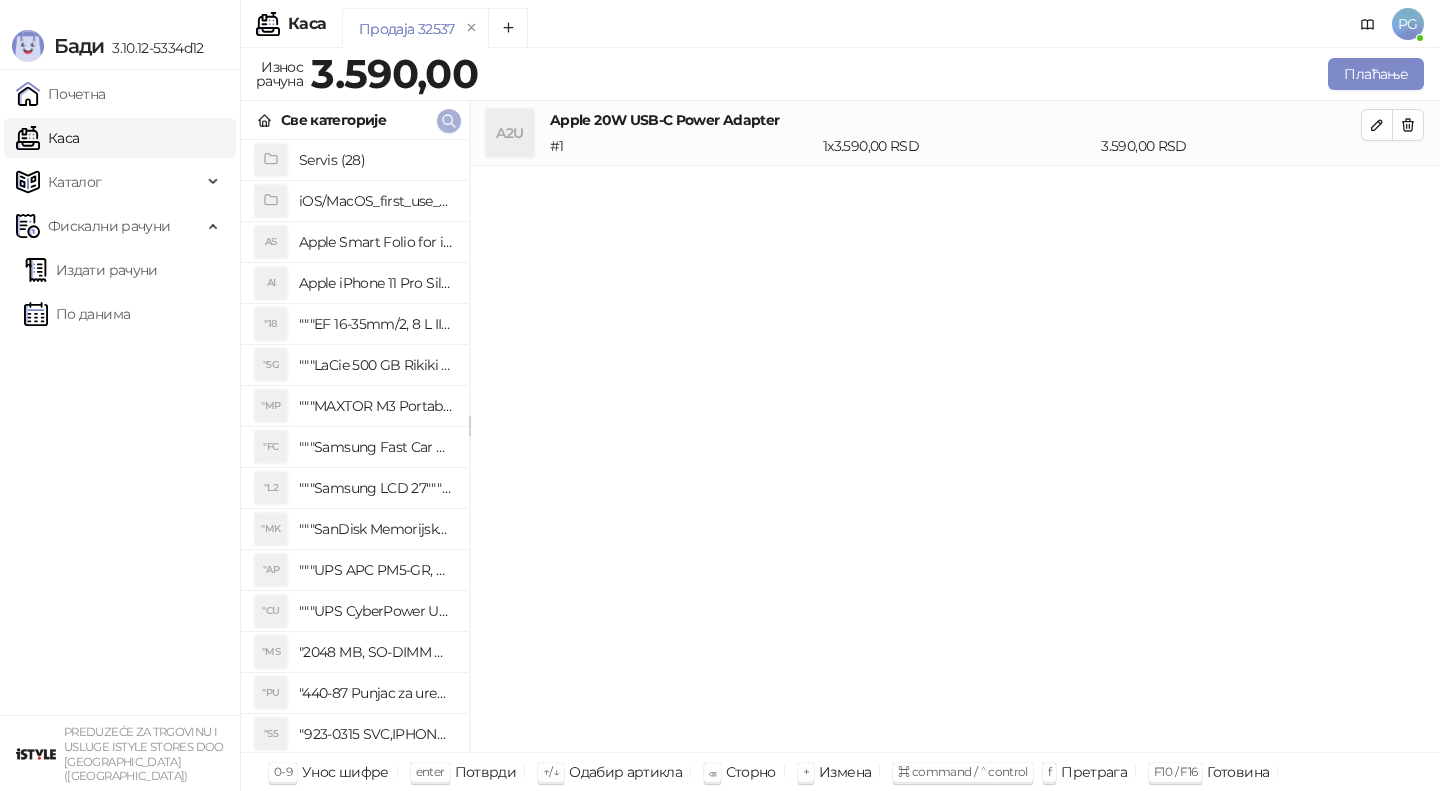 click 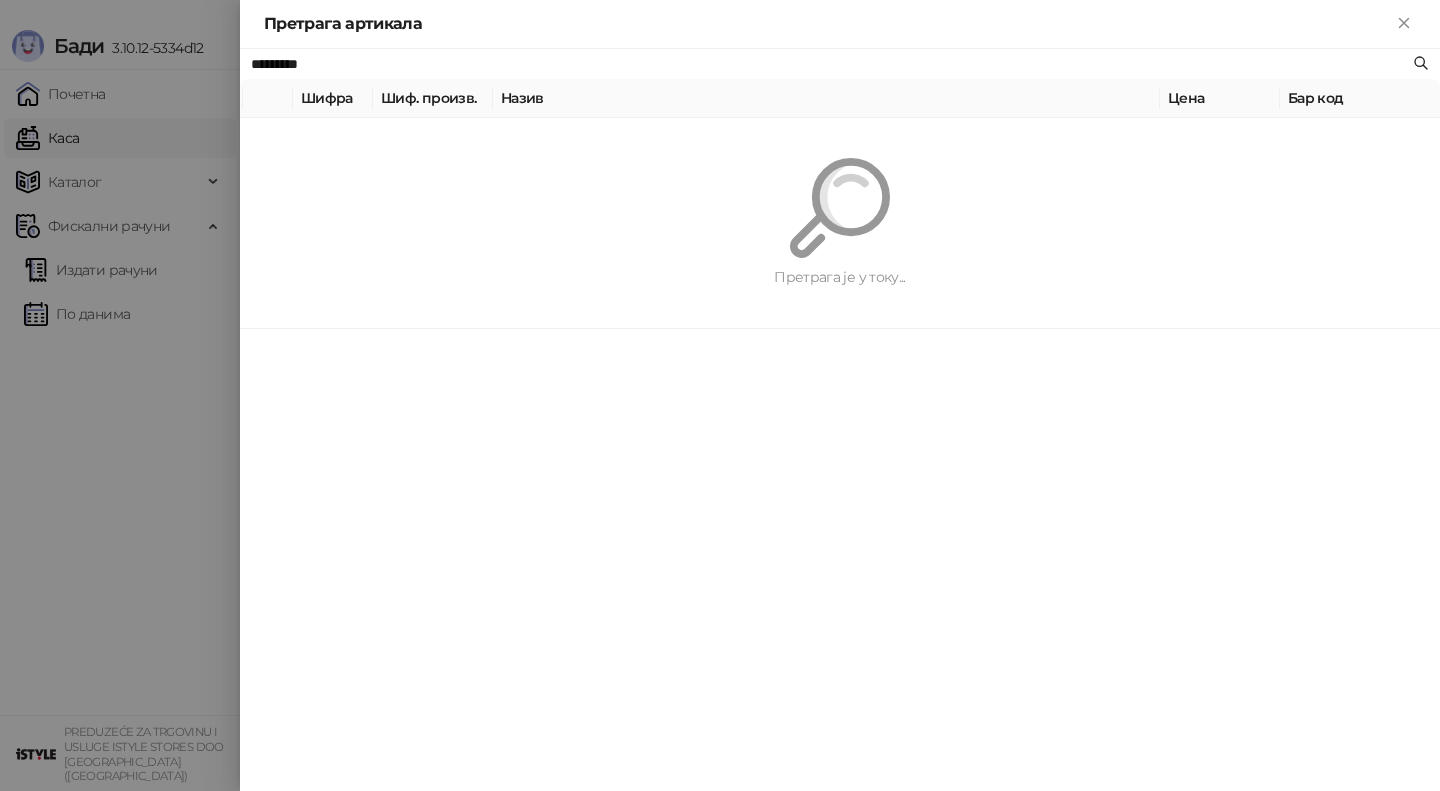 paste on "**********" 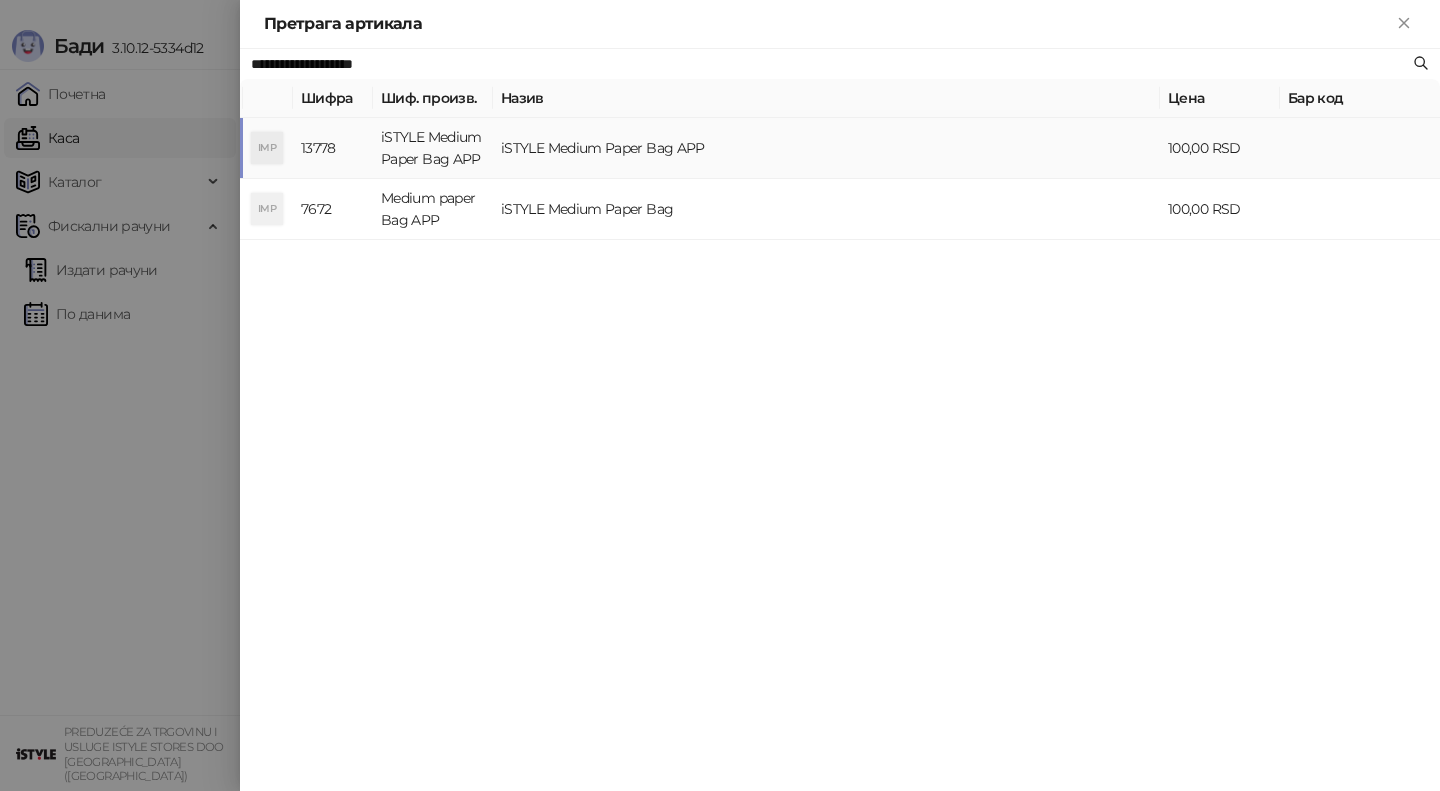 type on "**********" 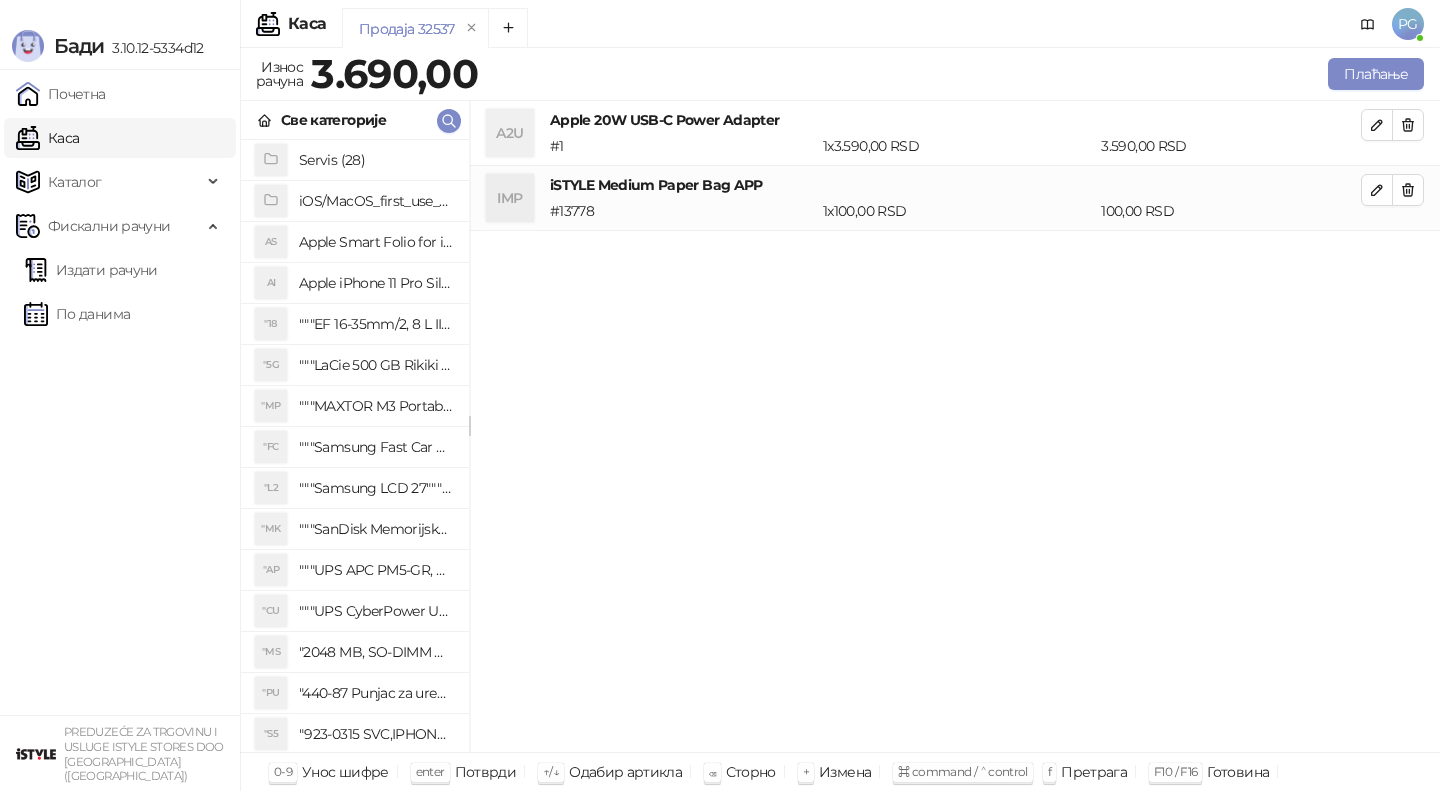 click on "A2U Apple 20W USB-C Power Adapter    # 1 1  x  3.590,00 RSD 3.590,00 RSD" at bounding box center [955, 133] 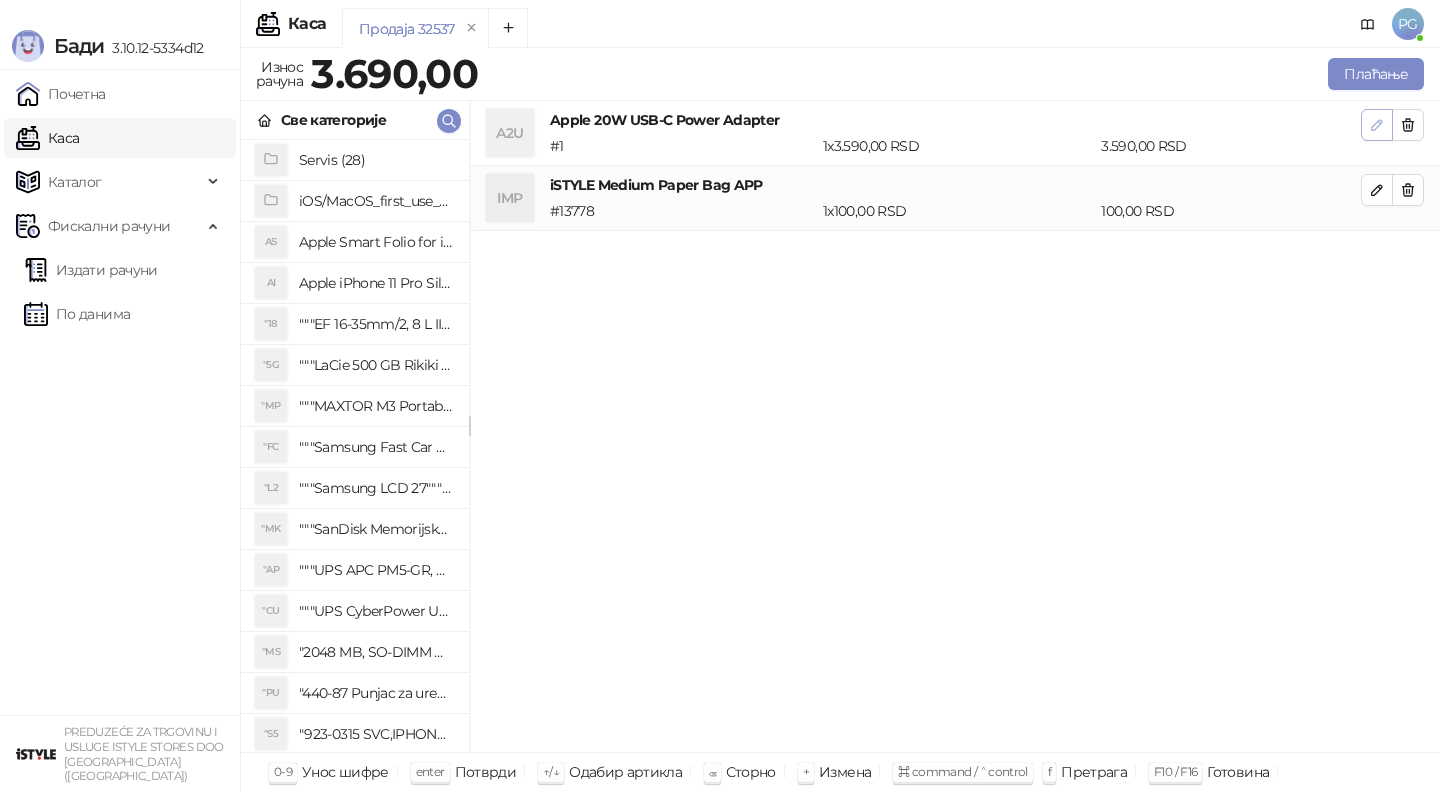 click at bounding box center [1377, 124] 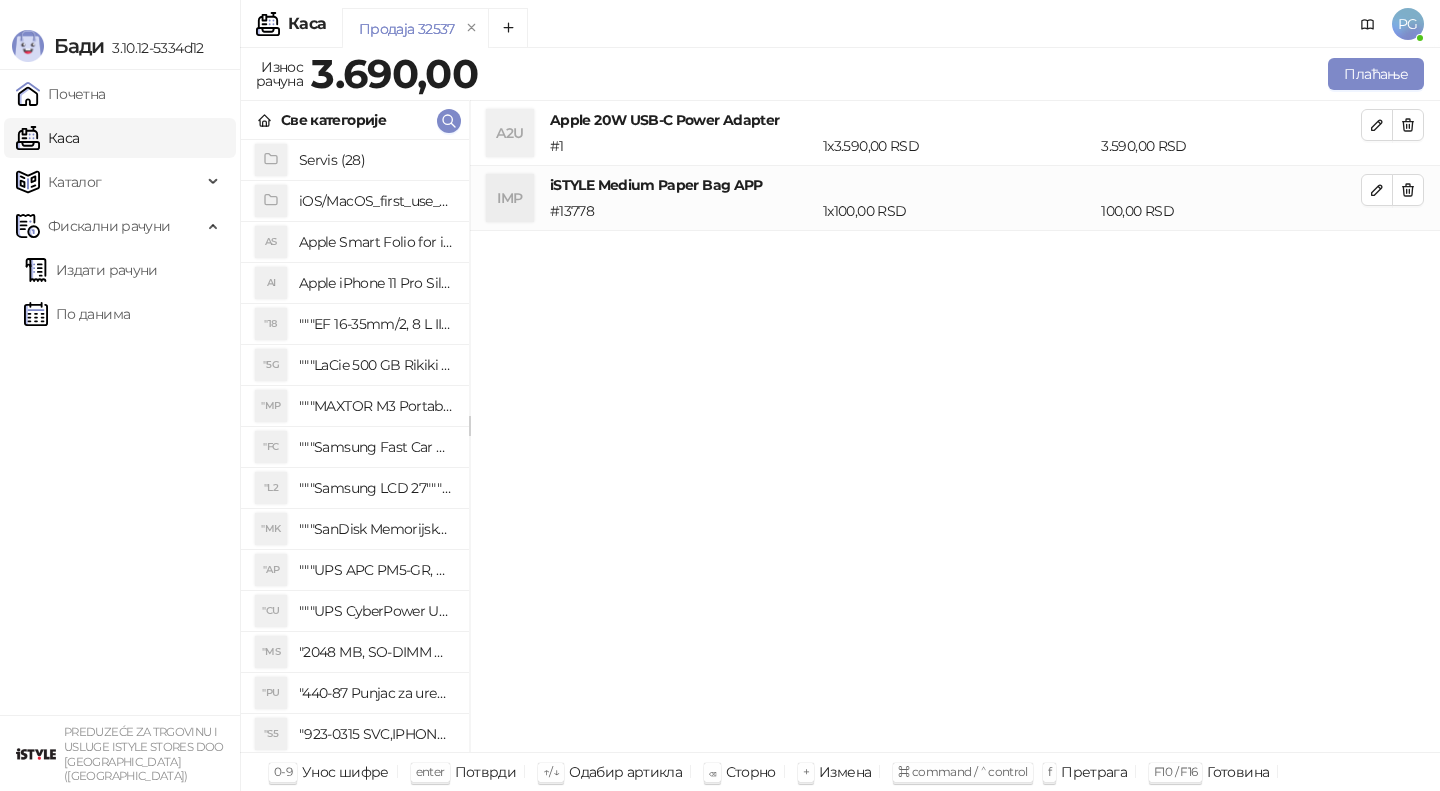 type on "*" 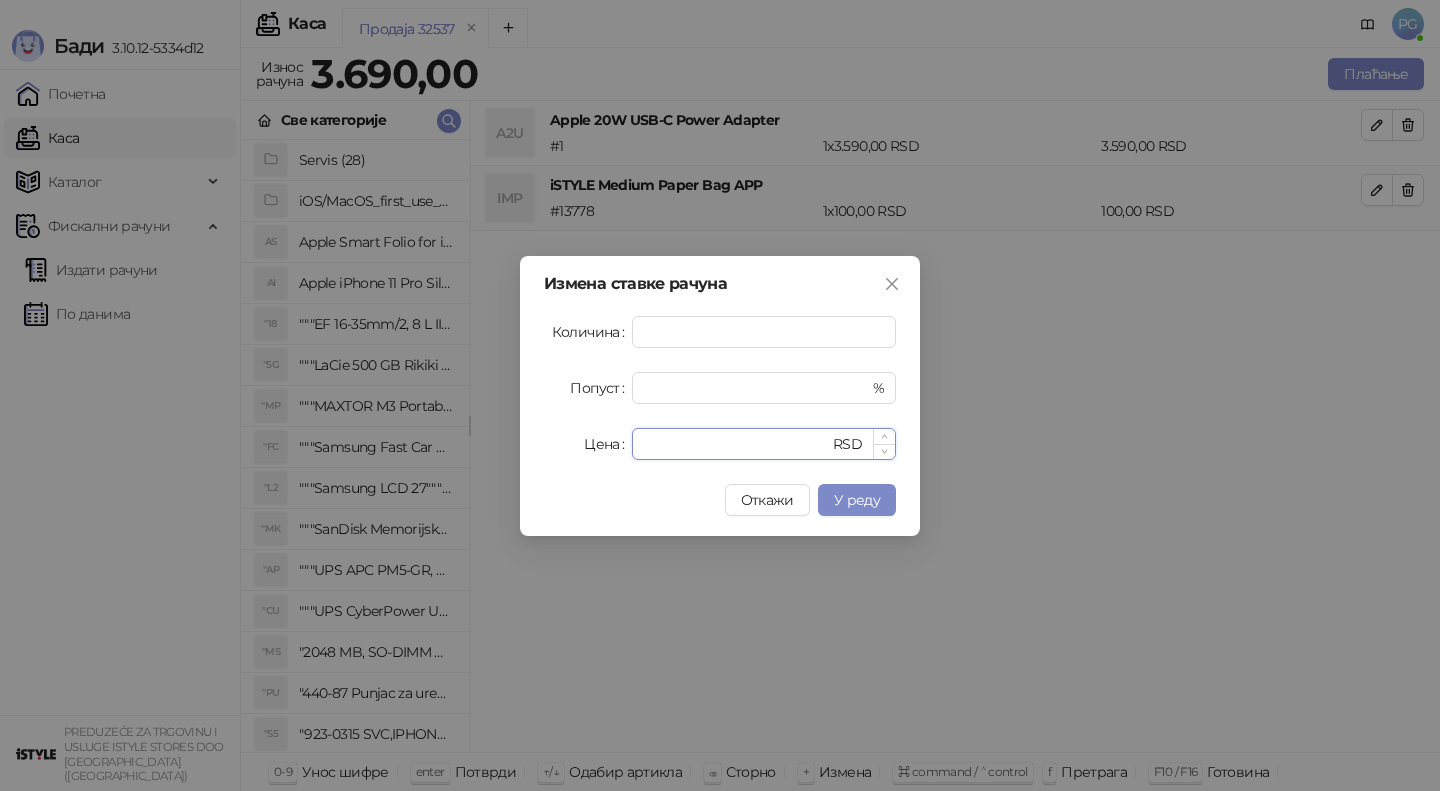 click on "****" at bounding box center [736, 444] 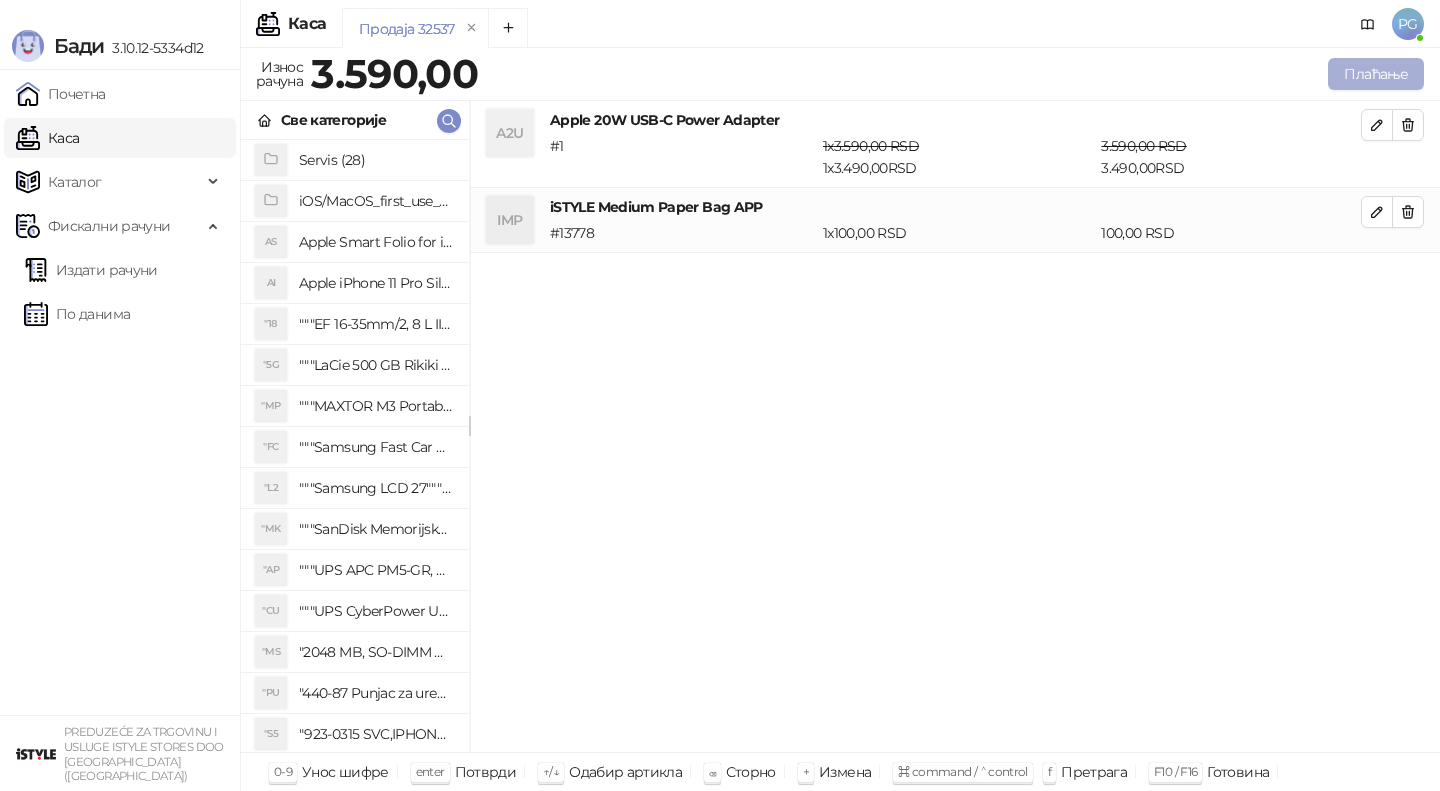 click on "Плаћање" at bounding box center (1376, 74) 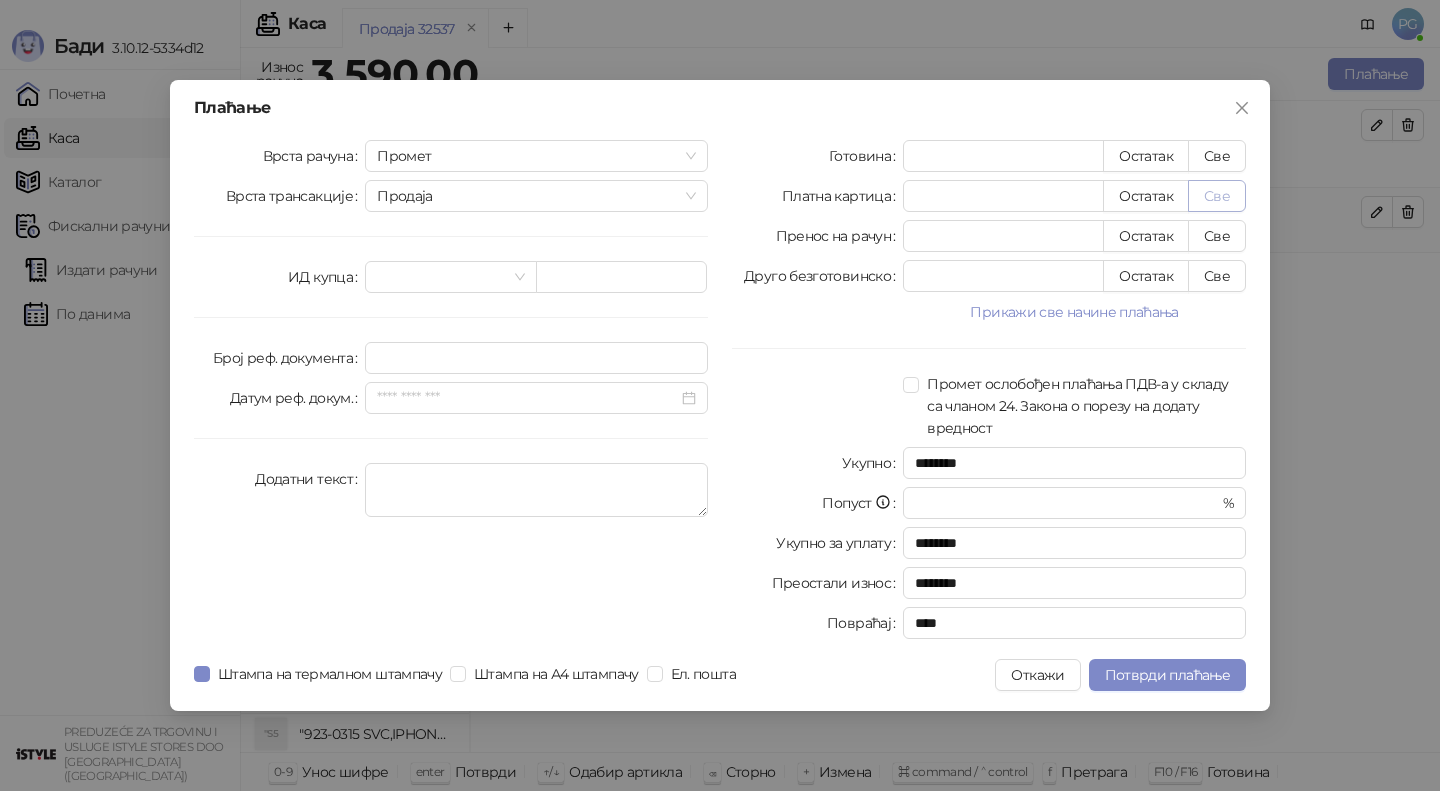 click on "Све" at bounding box center [1217, 196] 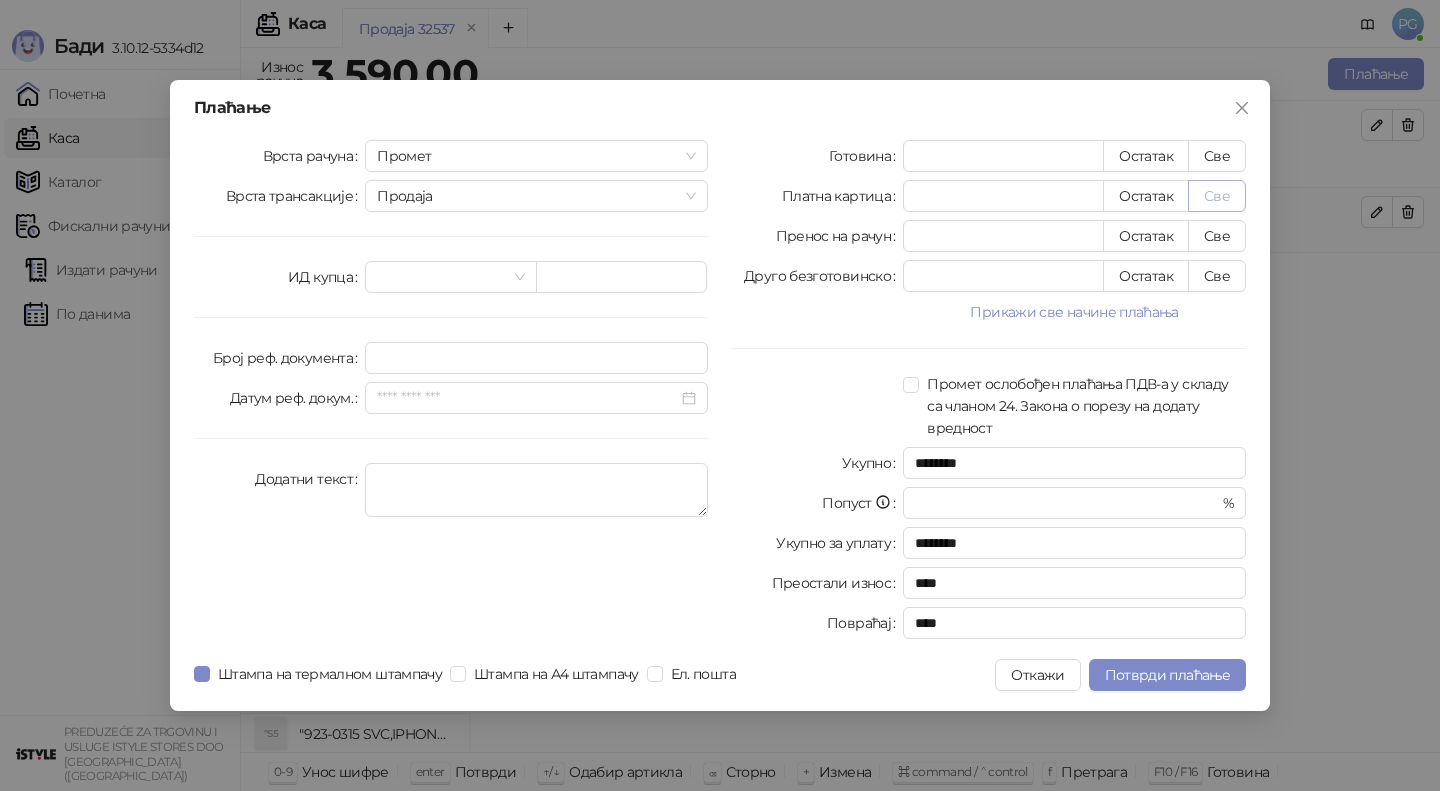 type on "****" 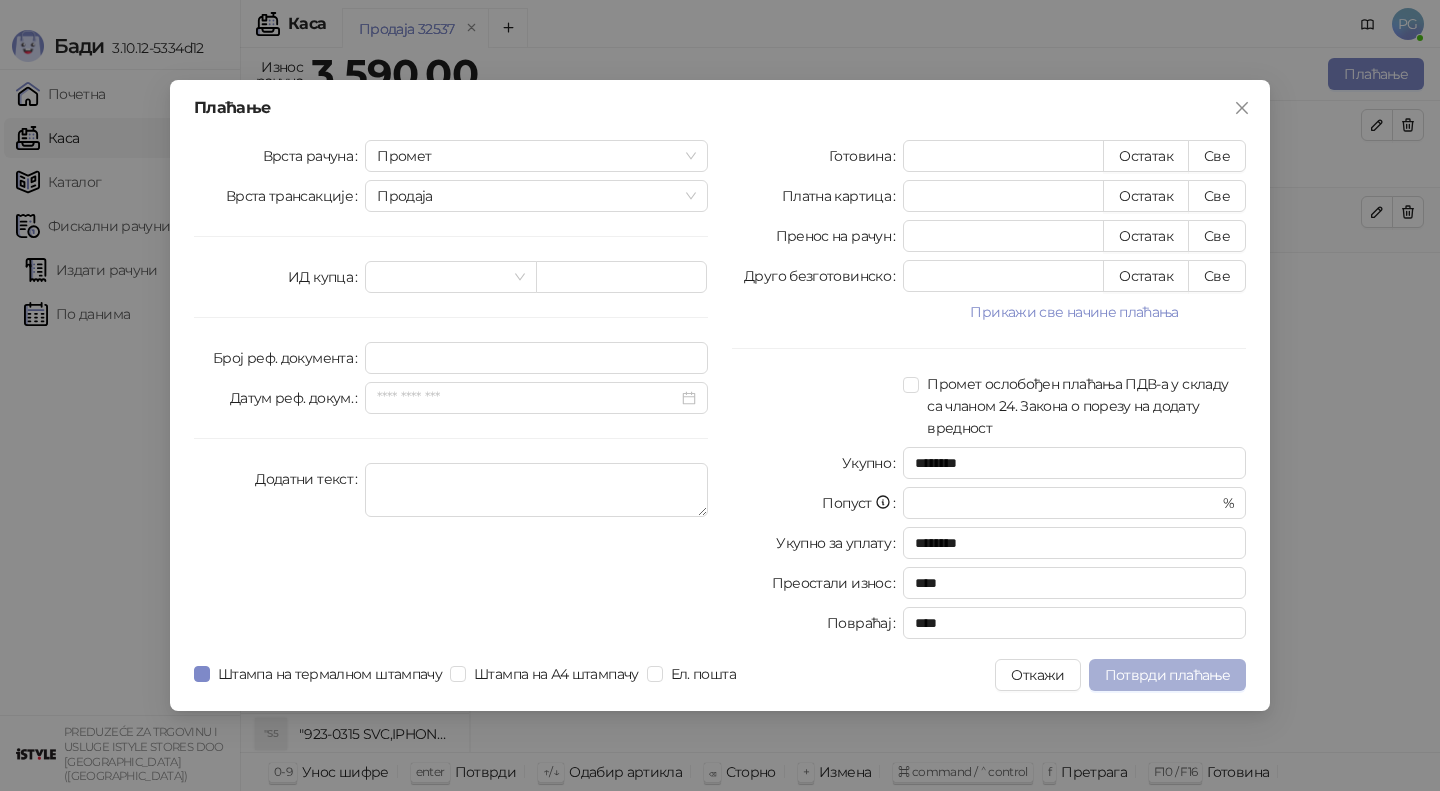 click on "Потврди плаћање" at bounding box center (1167, 675) 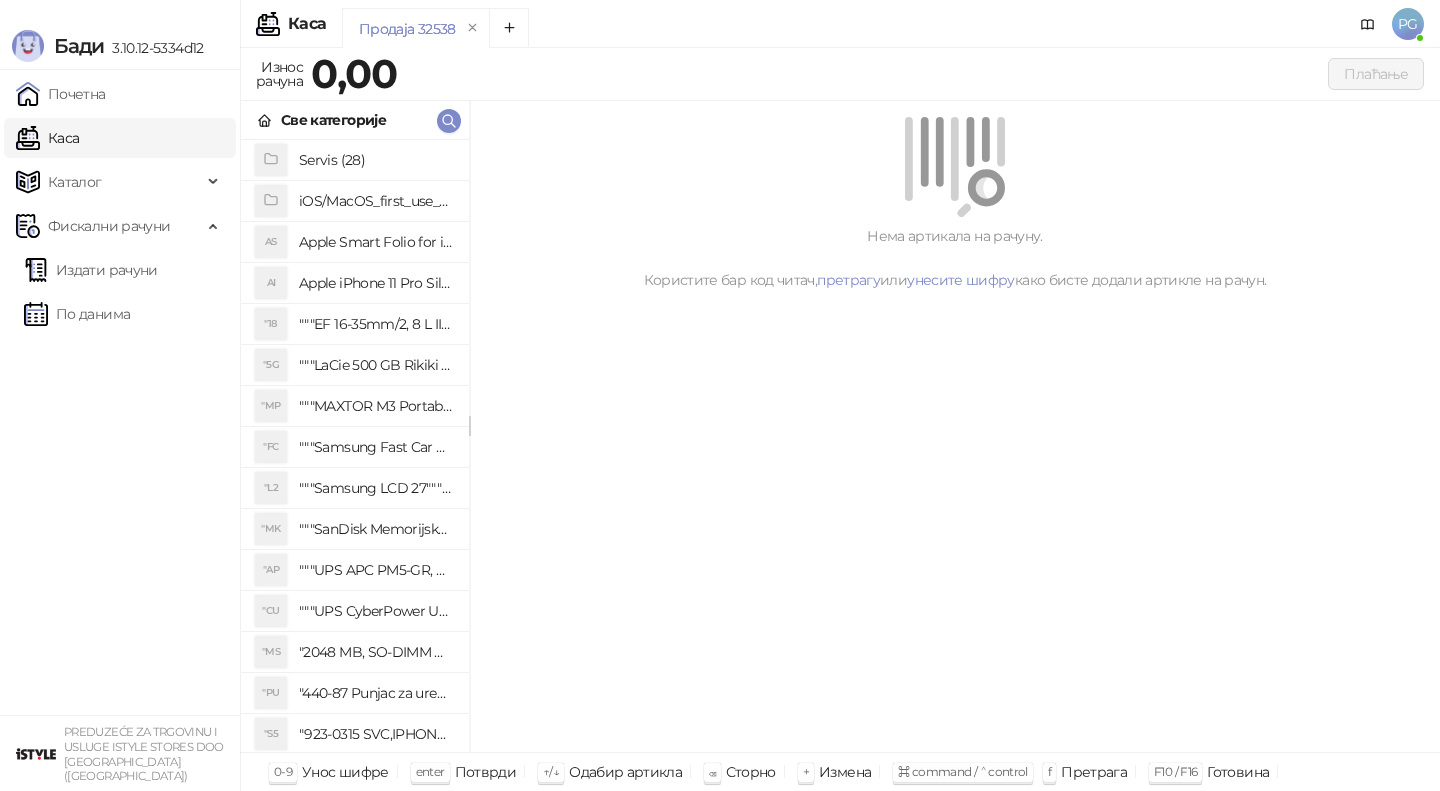 click on "Све категорије" at bounding box center [355, 120] 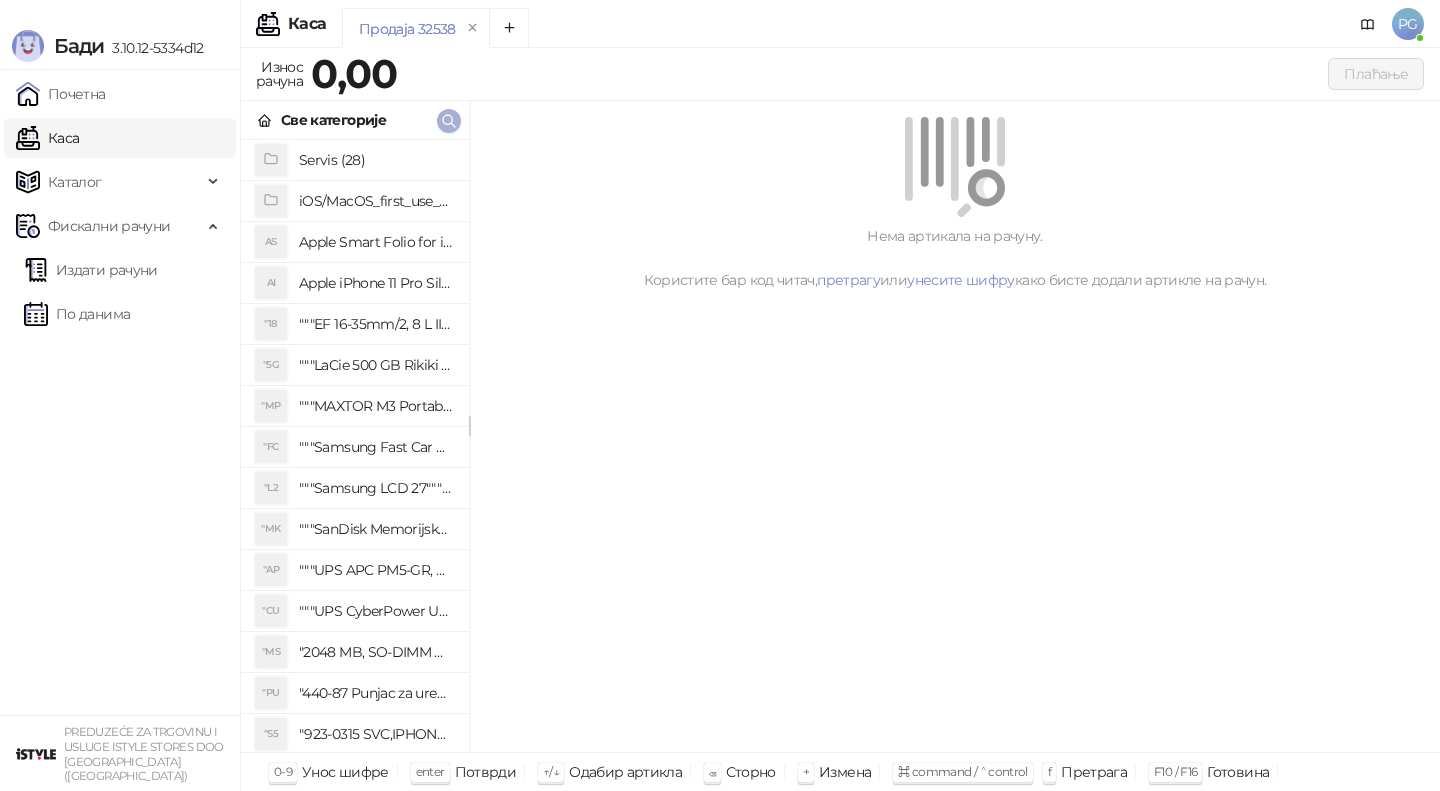 click 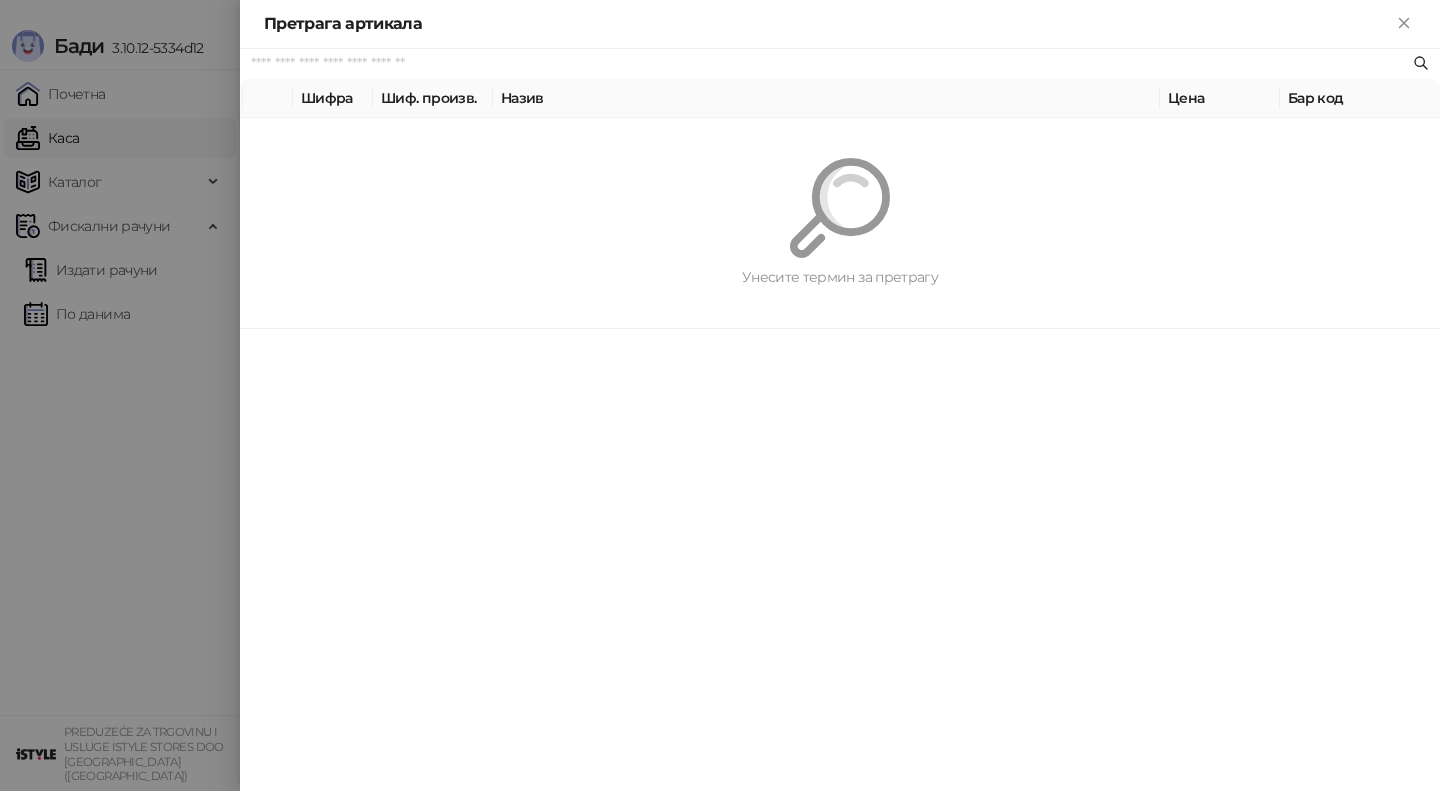 paste on "********" 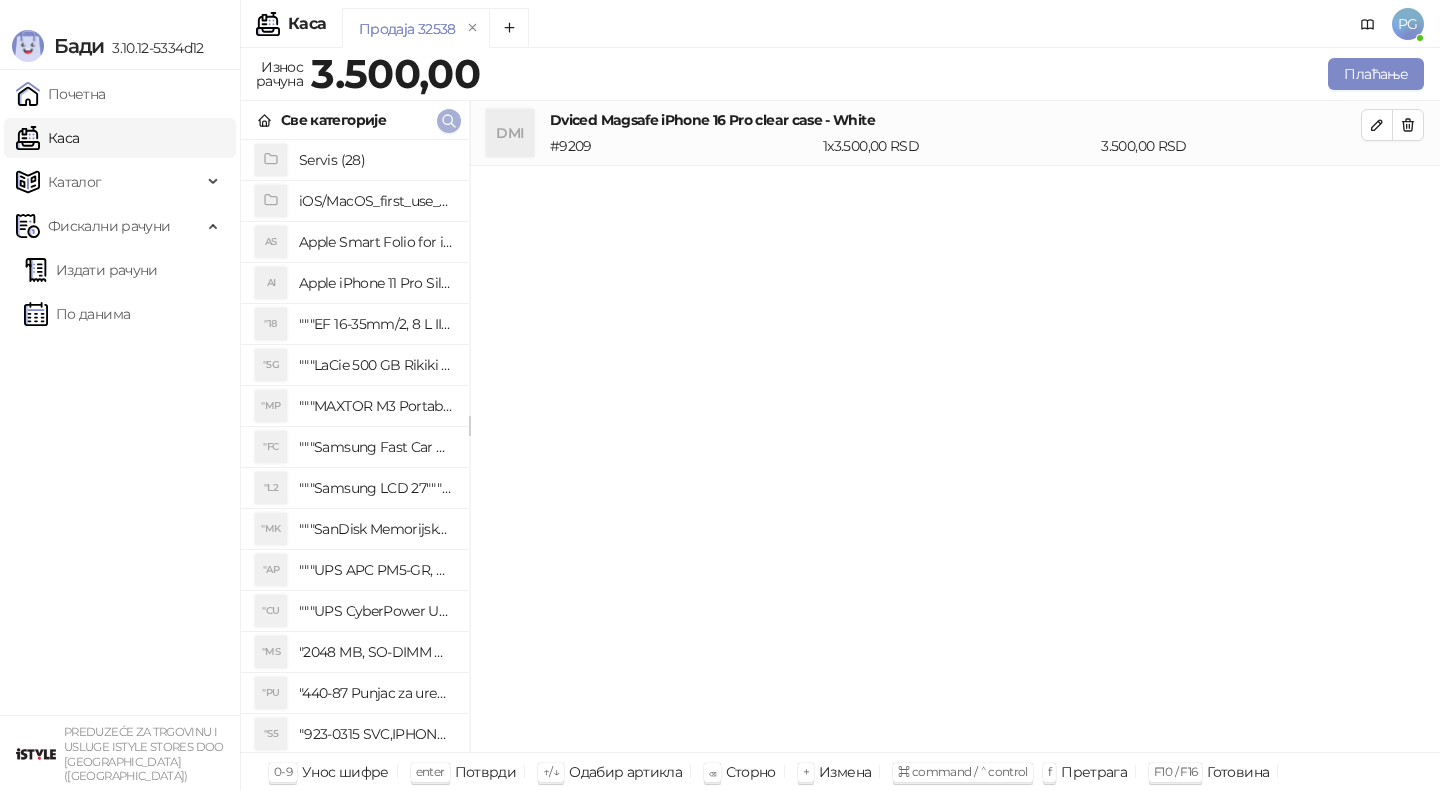 click 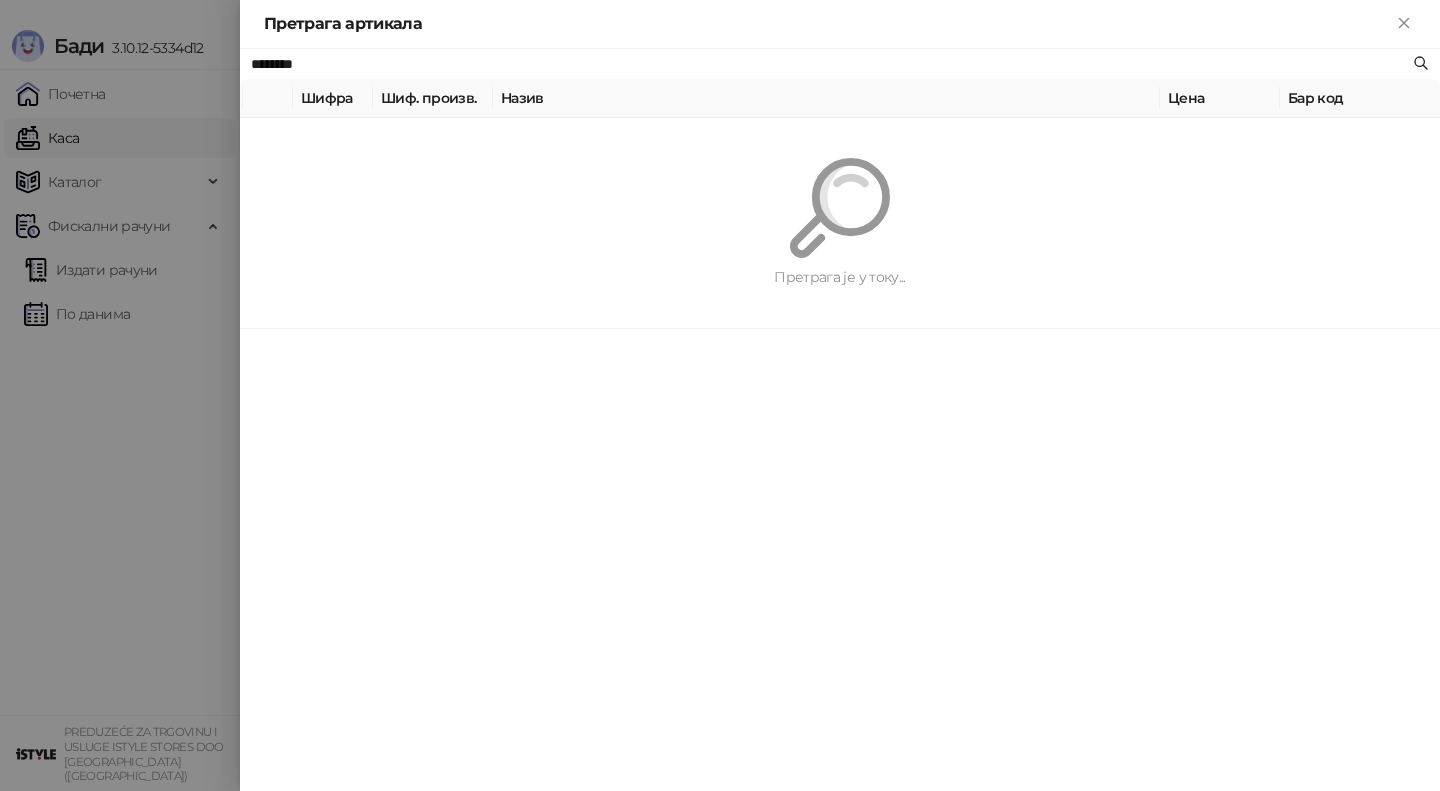 paste on "*****" 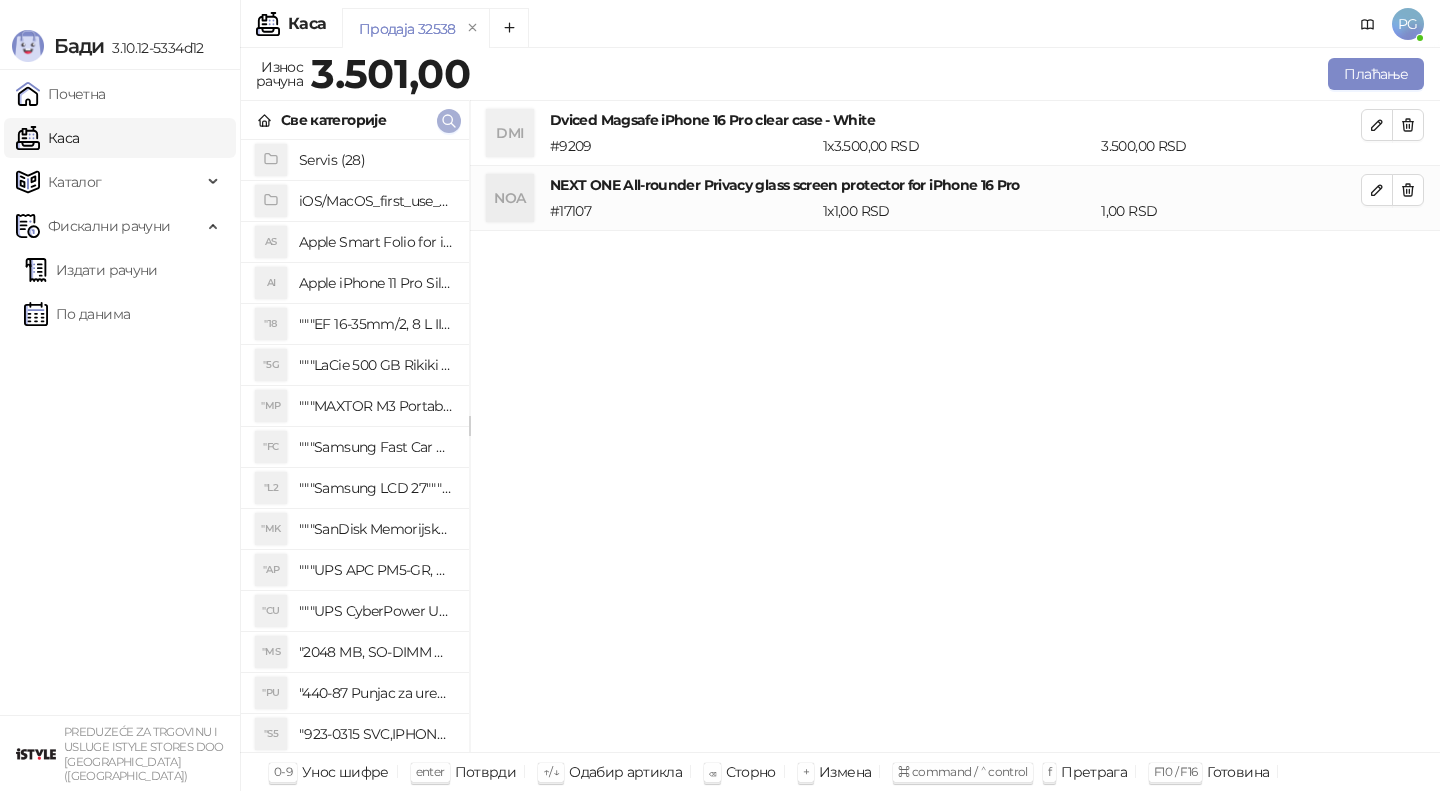 click 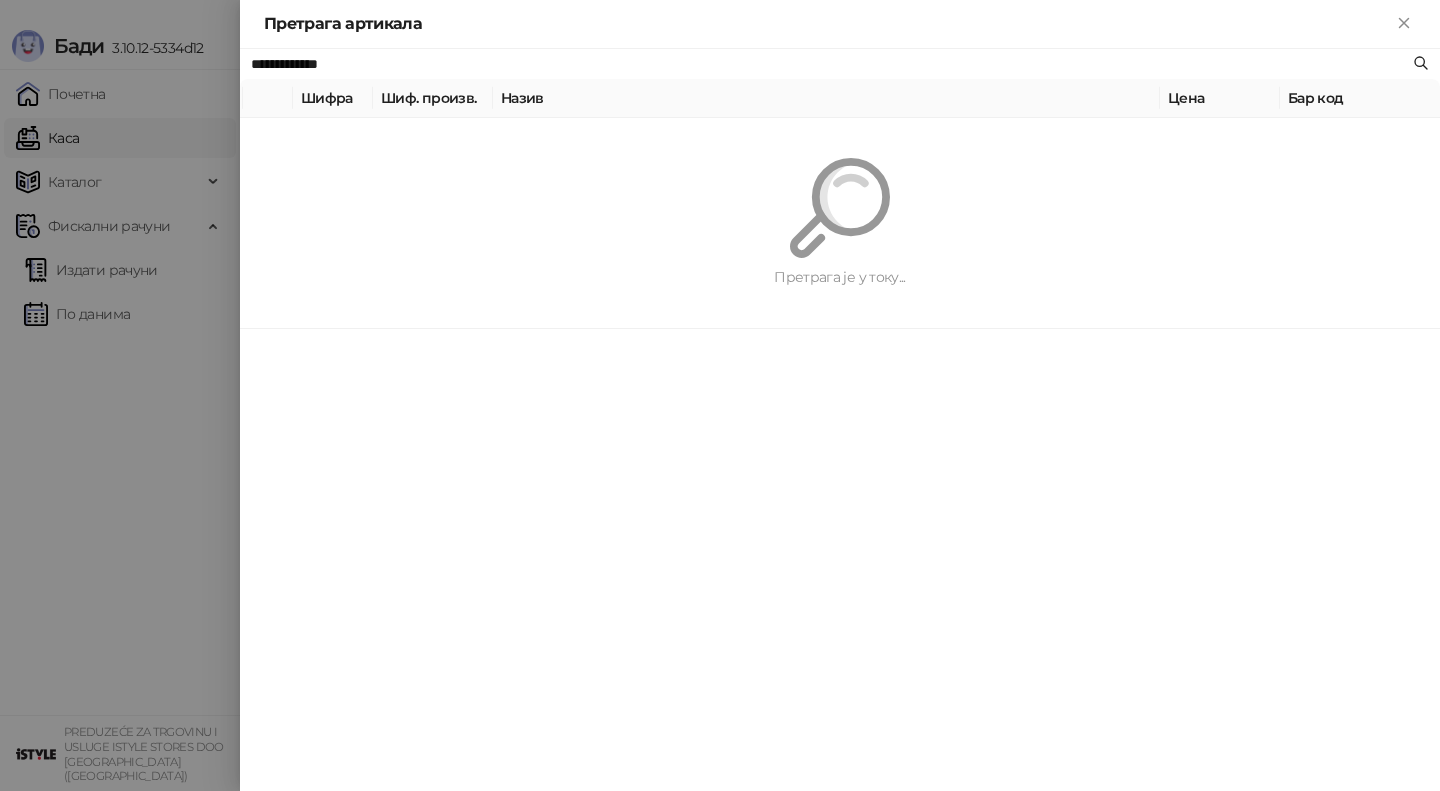 paste 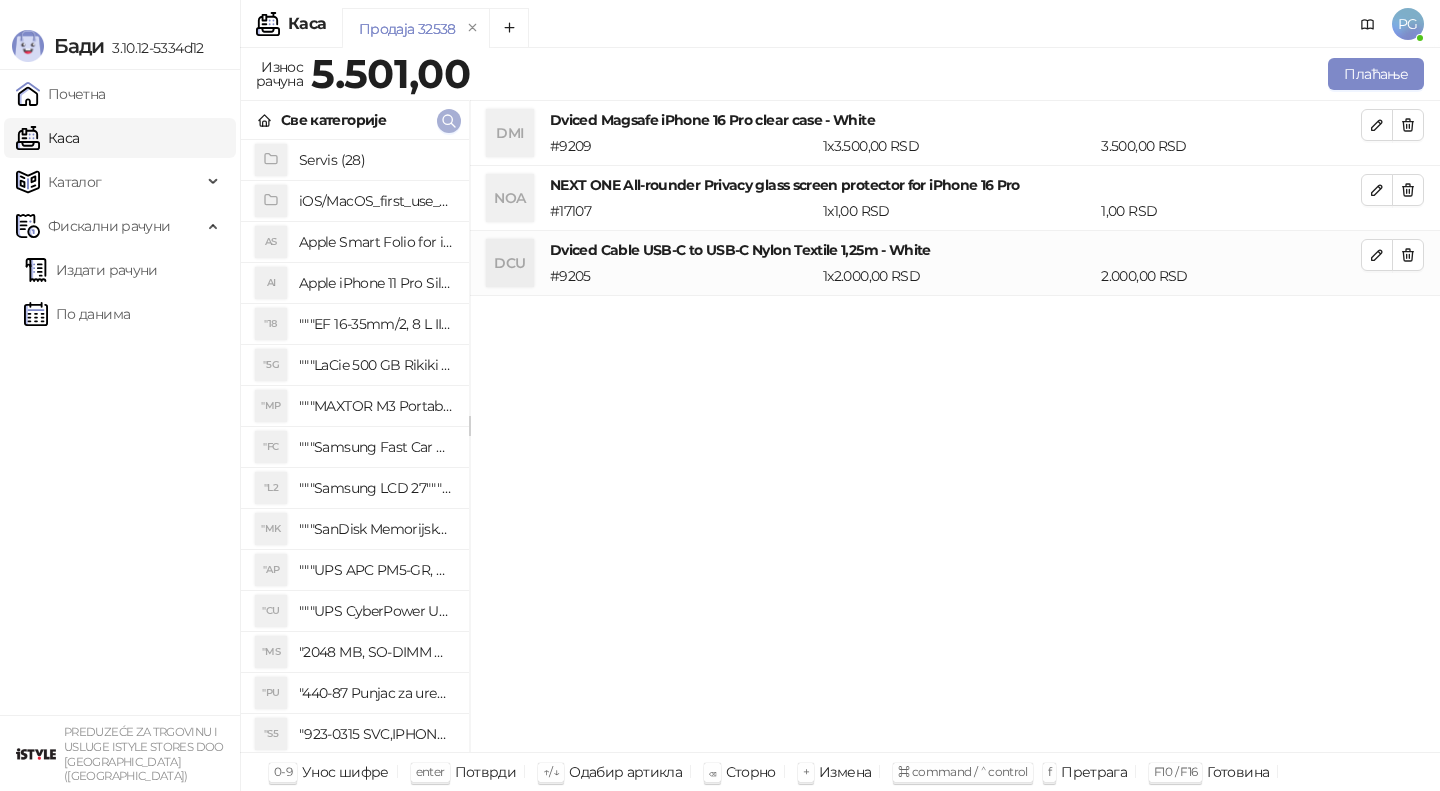 click 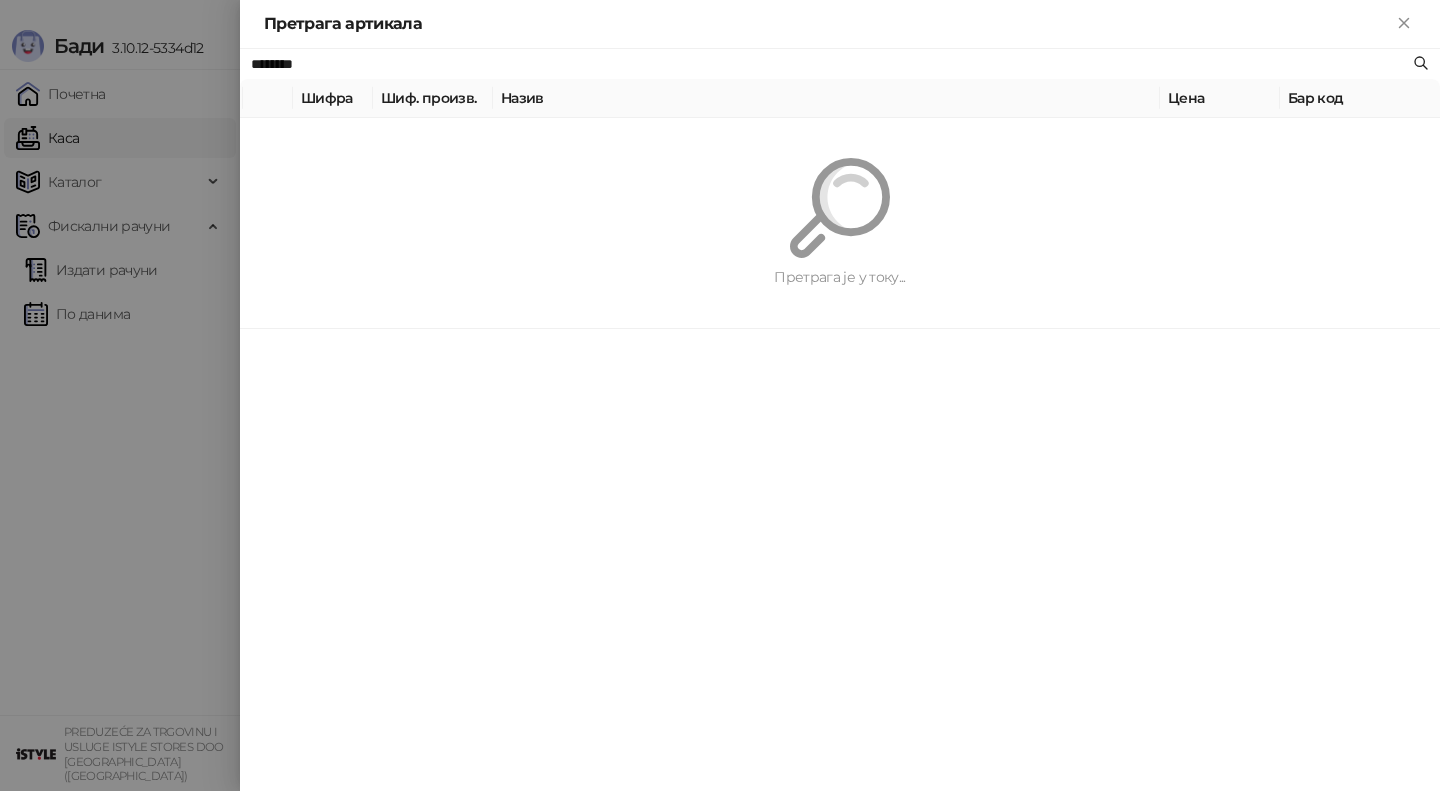 paste on "**********" 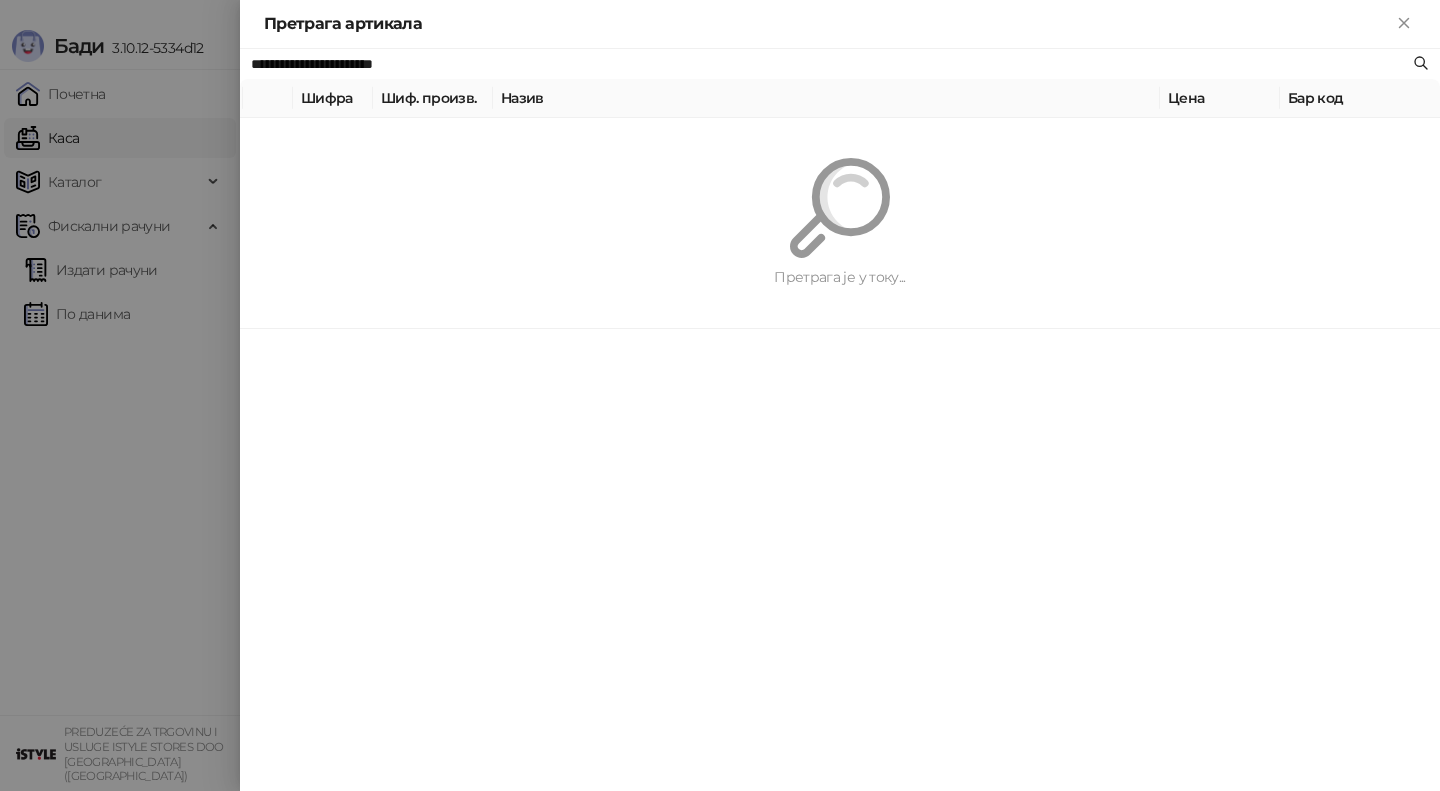 type on "**********" 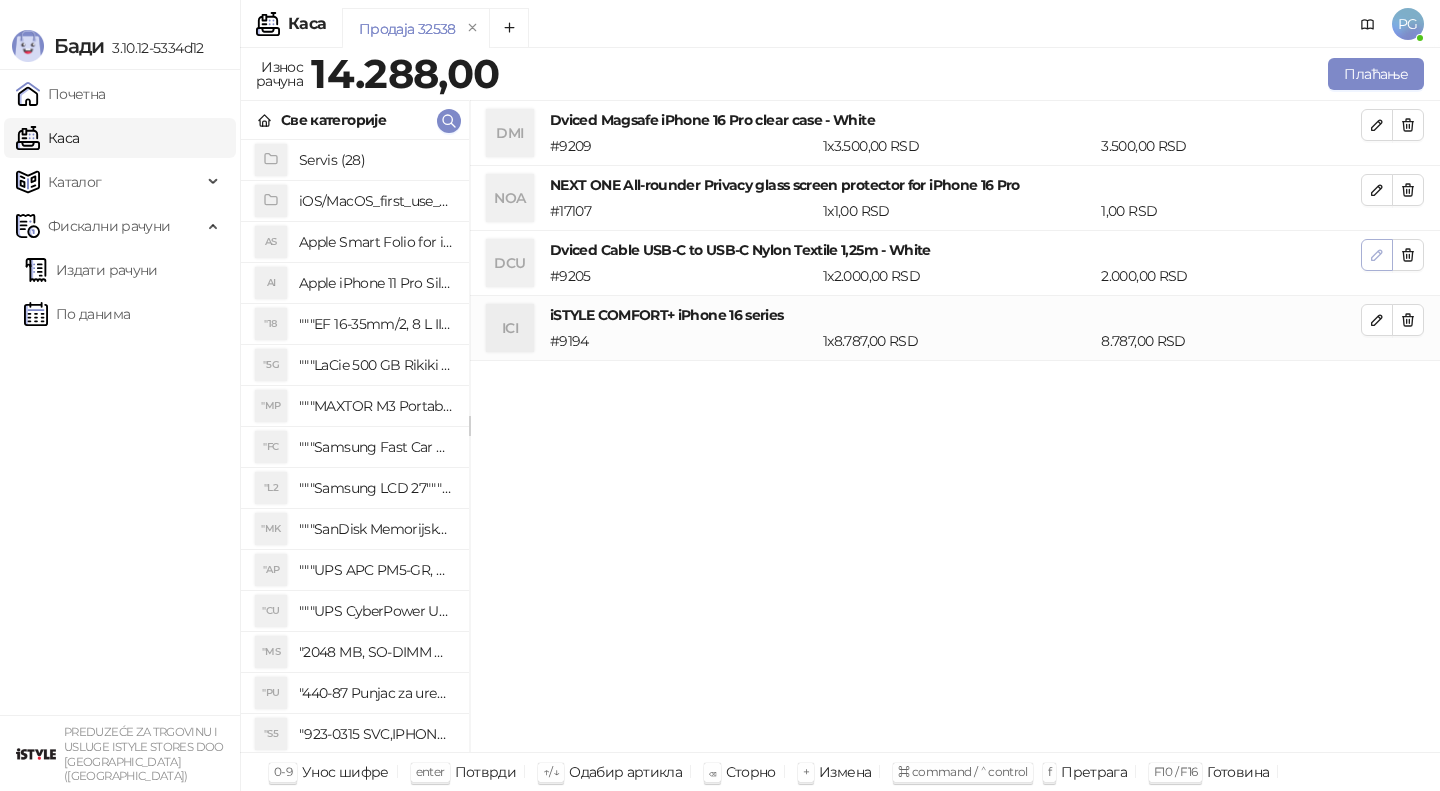 click 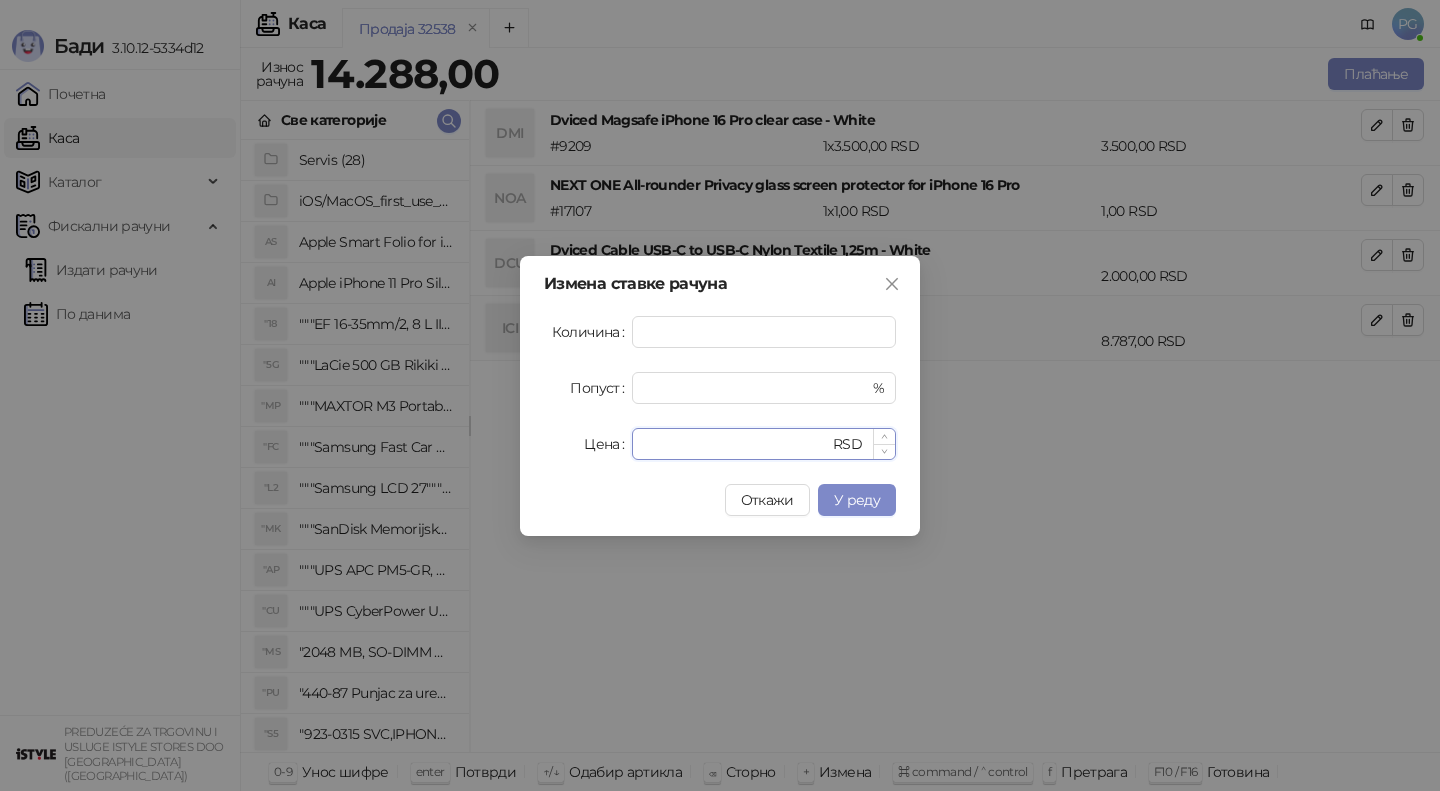 click on "****" at bounding box center (736, 444) 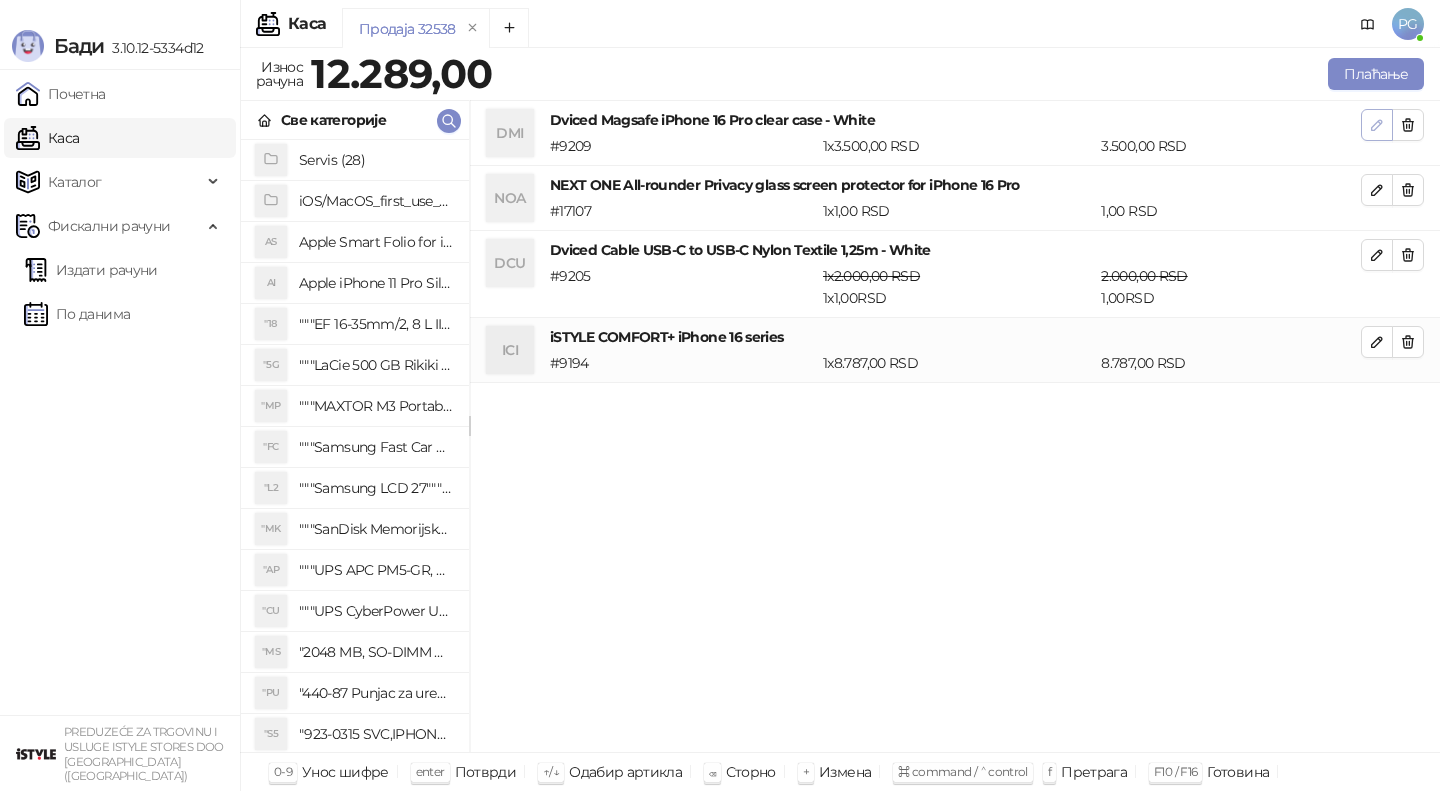 click 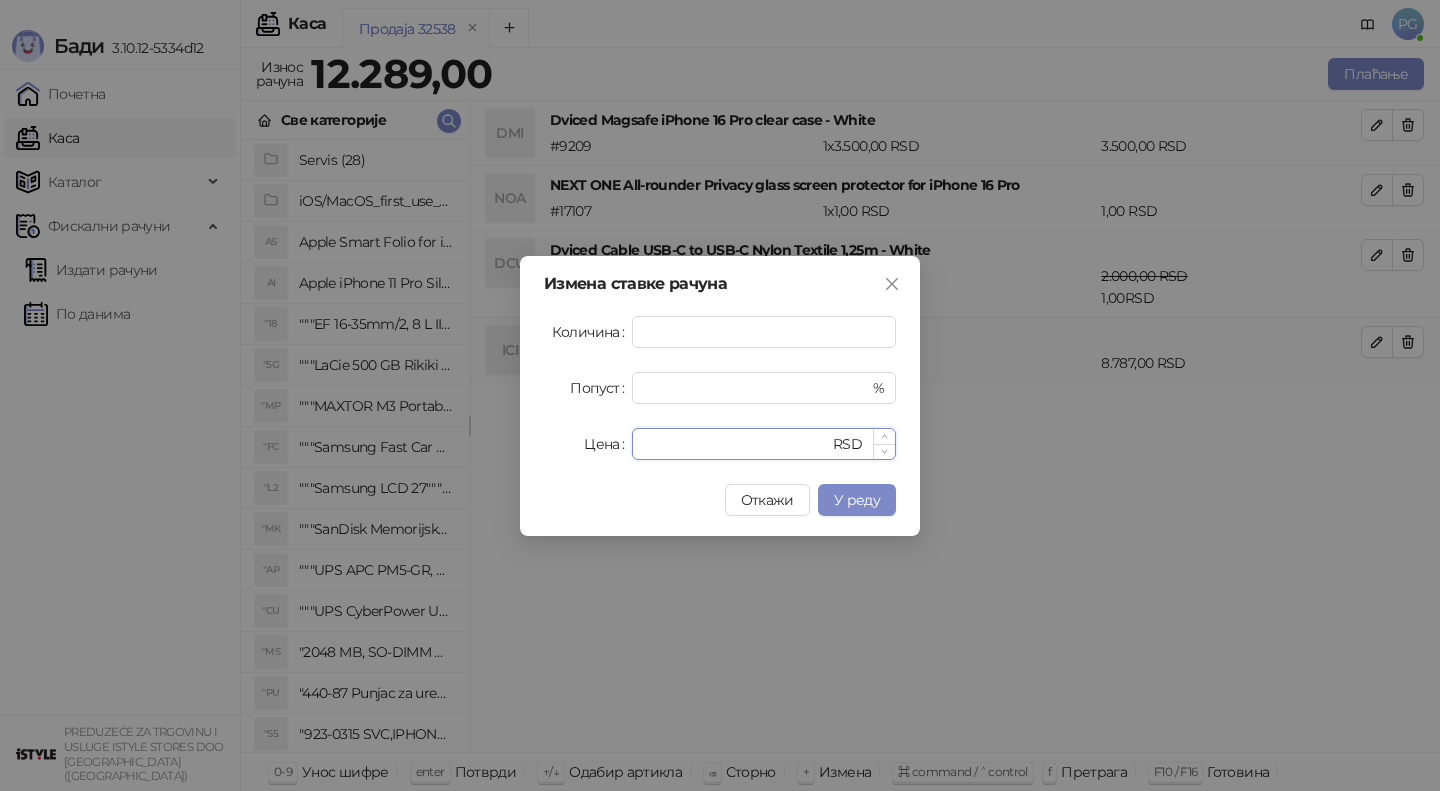 click on "****" at bounding box center (736, 444) 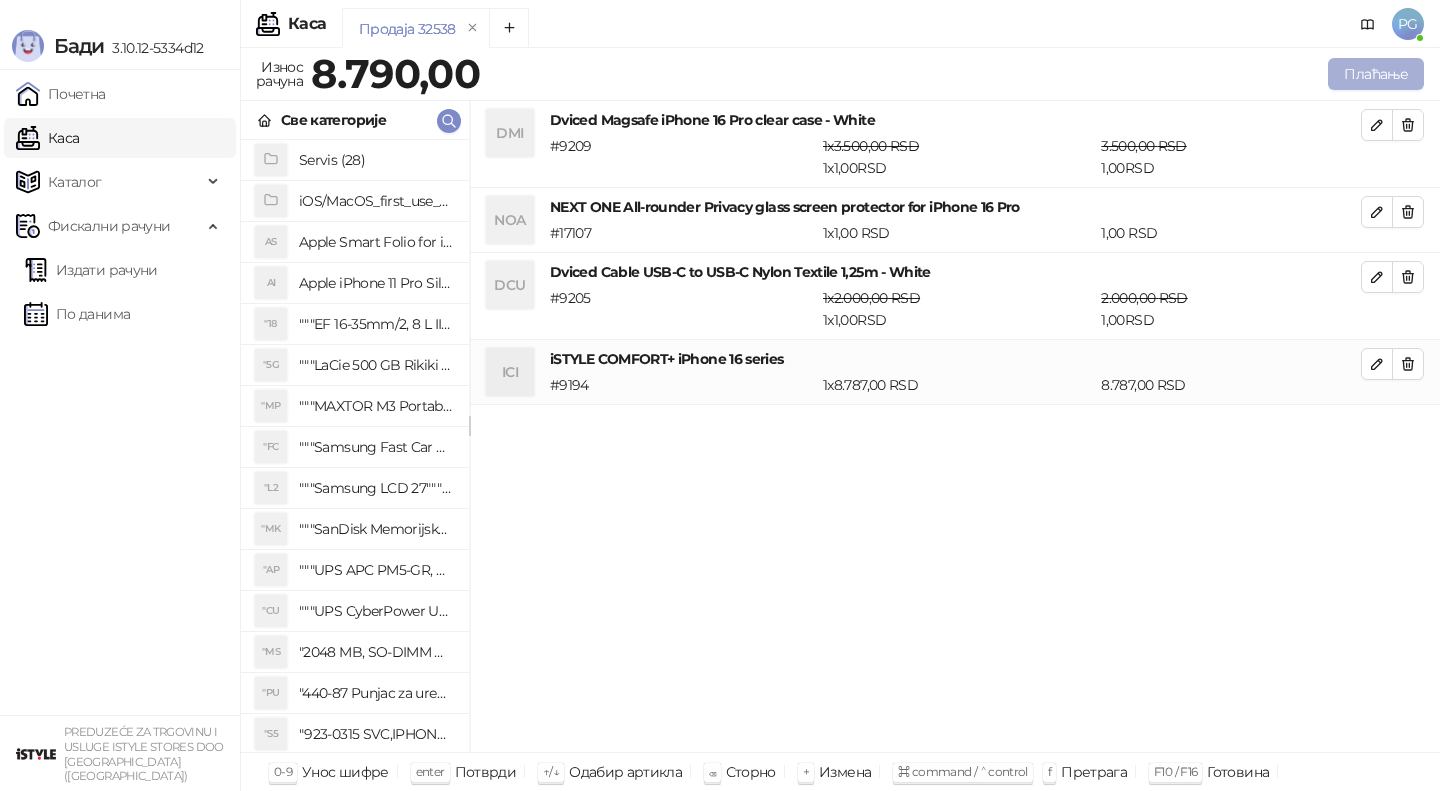 click on "Плаћање" at bounding box center (1376, 74) 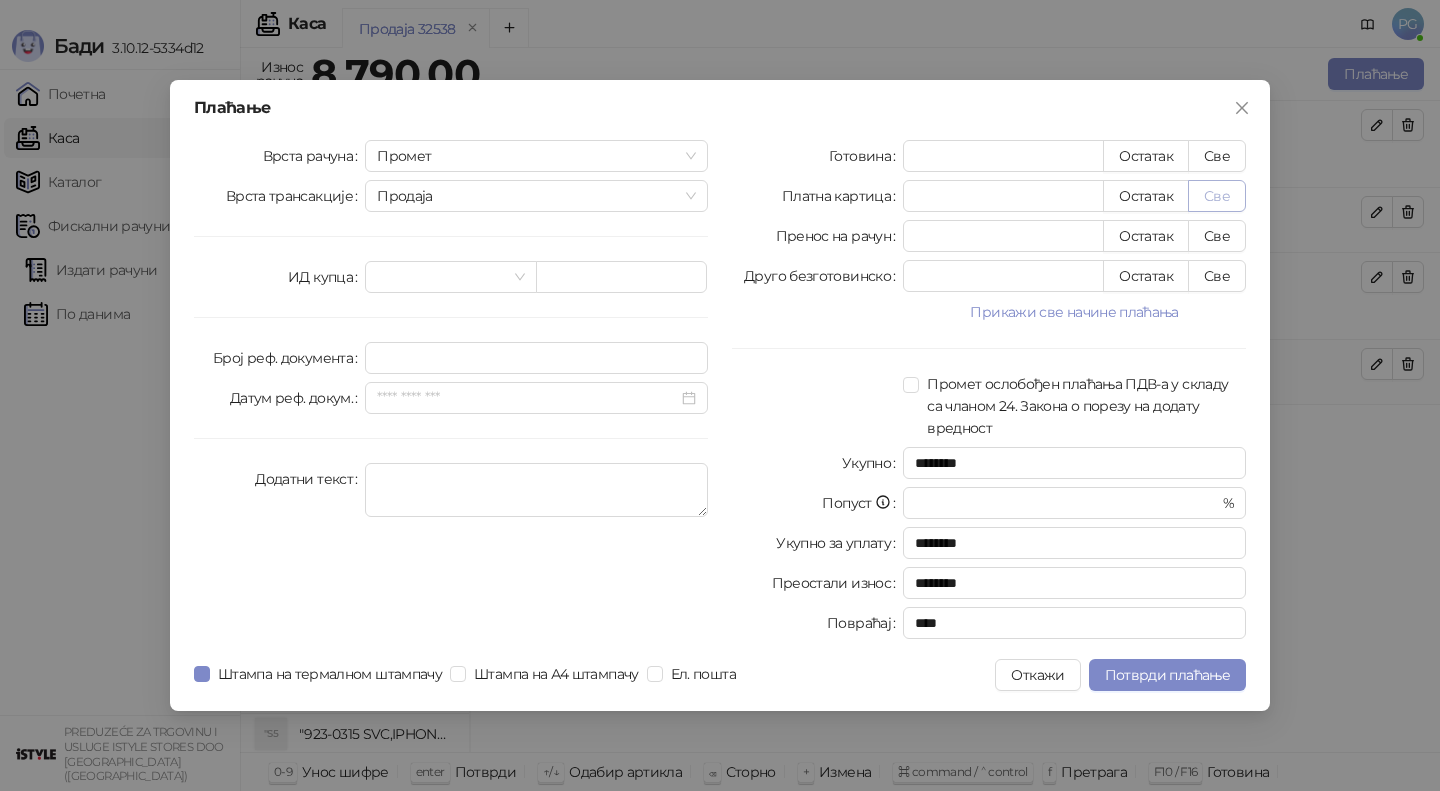 click on "Све" at bounding box center (1217, 196) 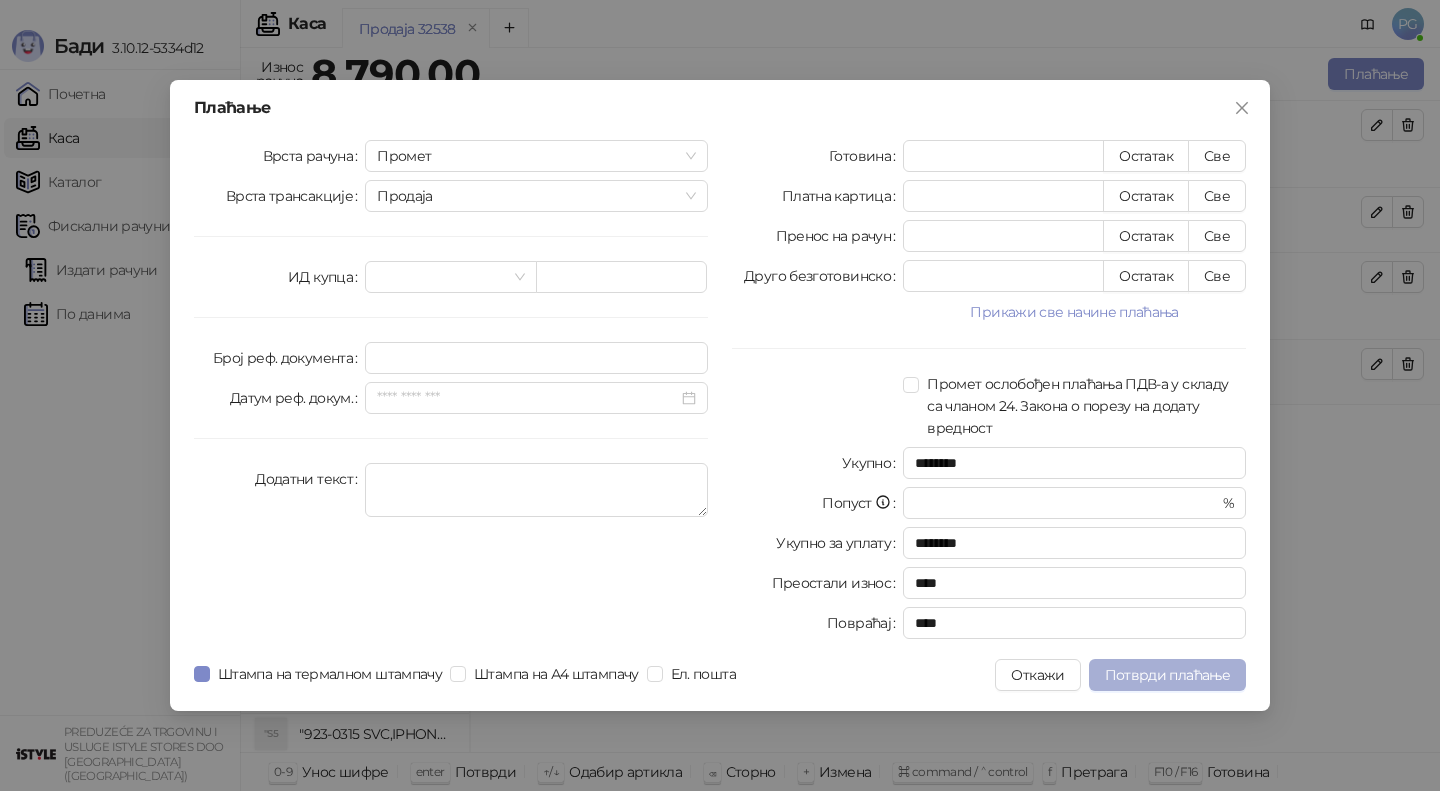 click on "Потврди плаћање" at bounding box center [1167, 675] 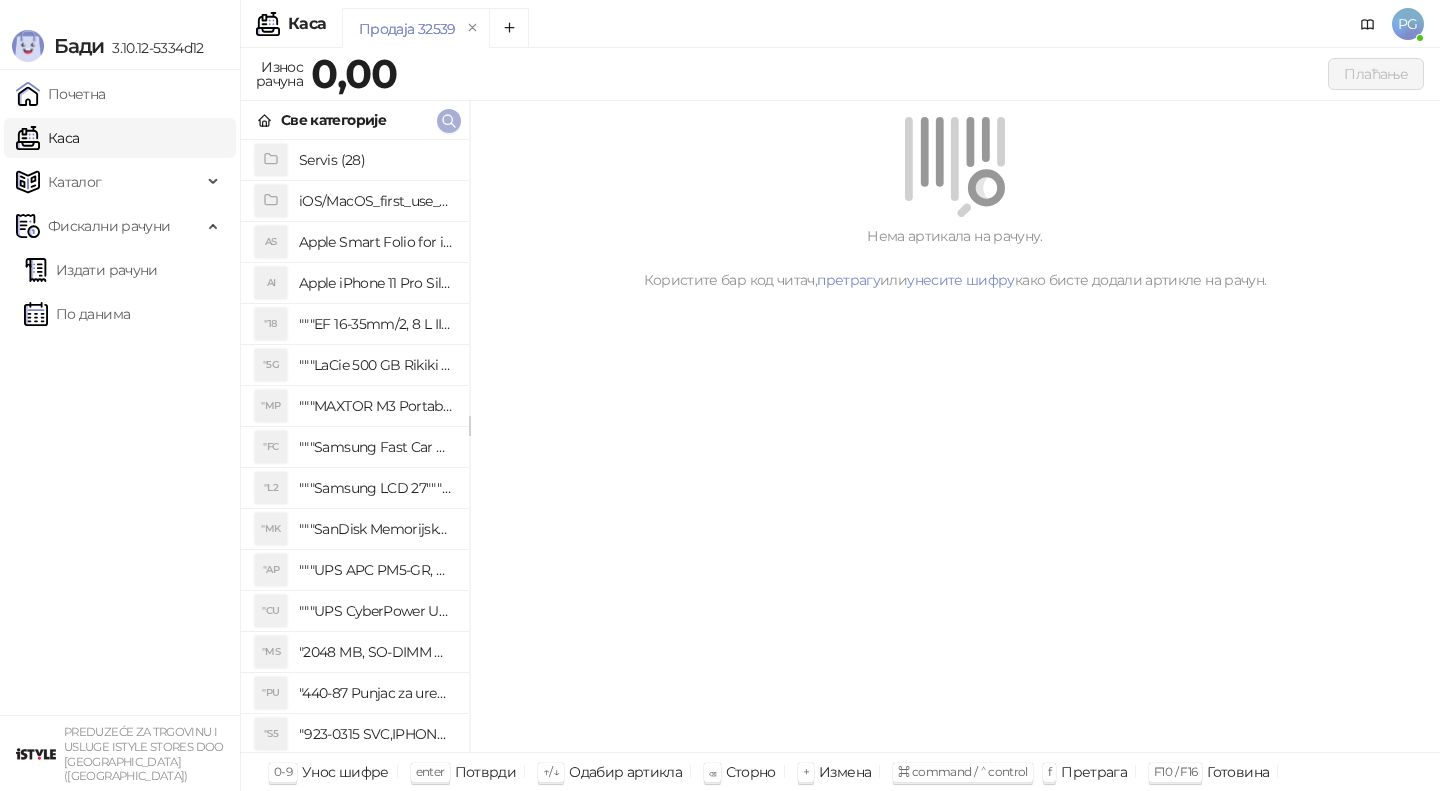 click 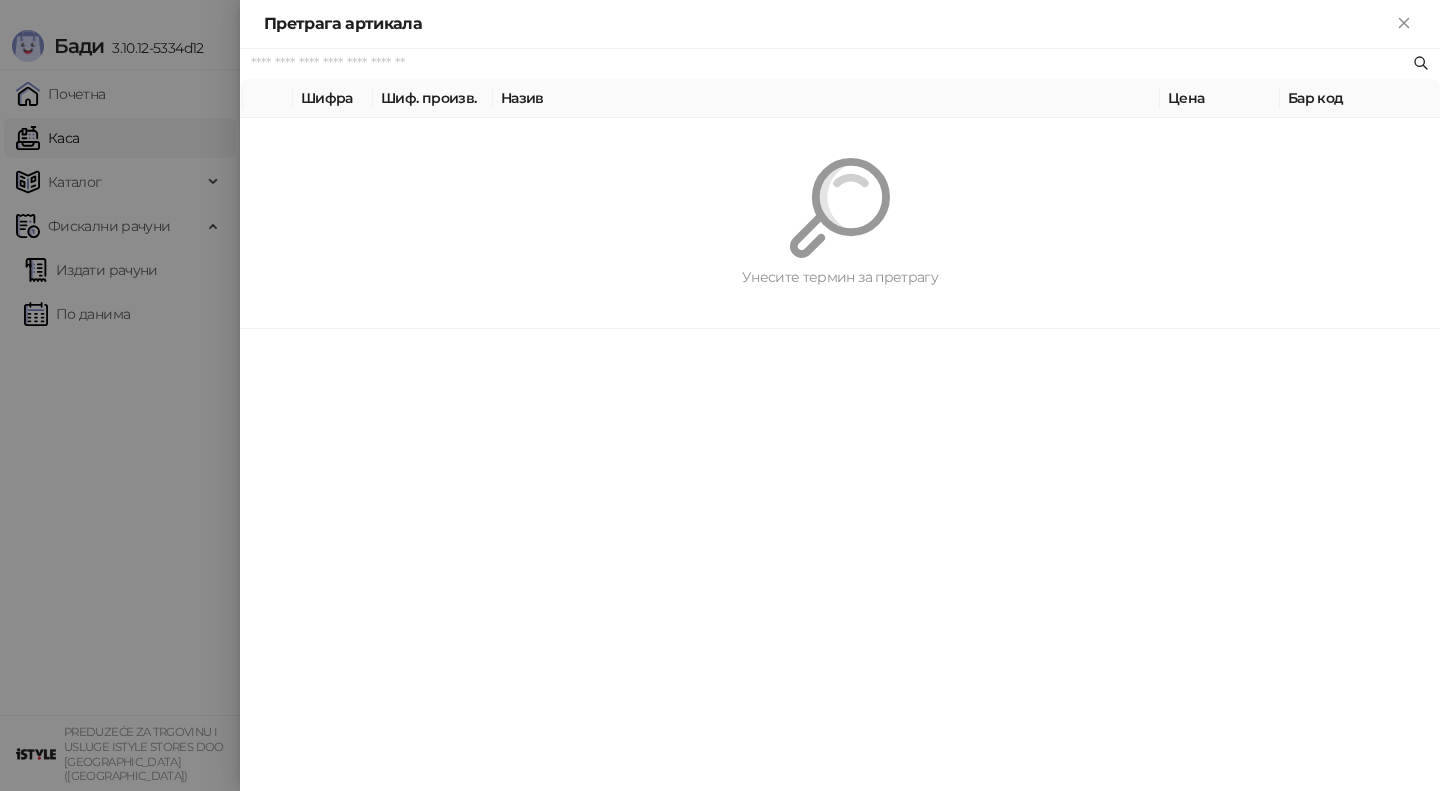 paste on "*********" 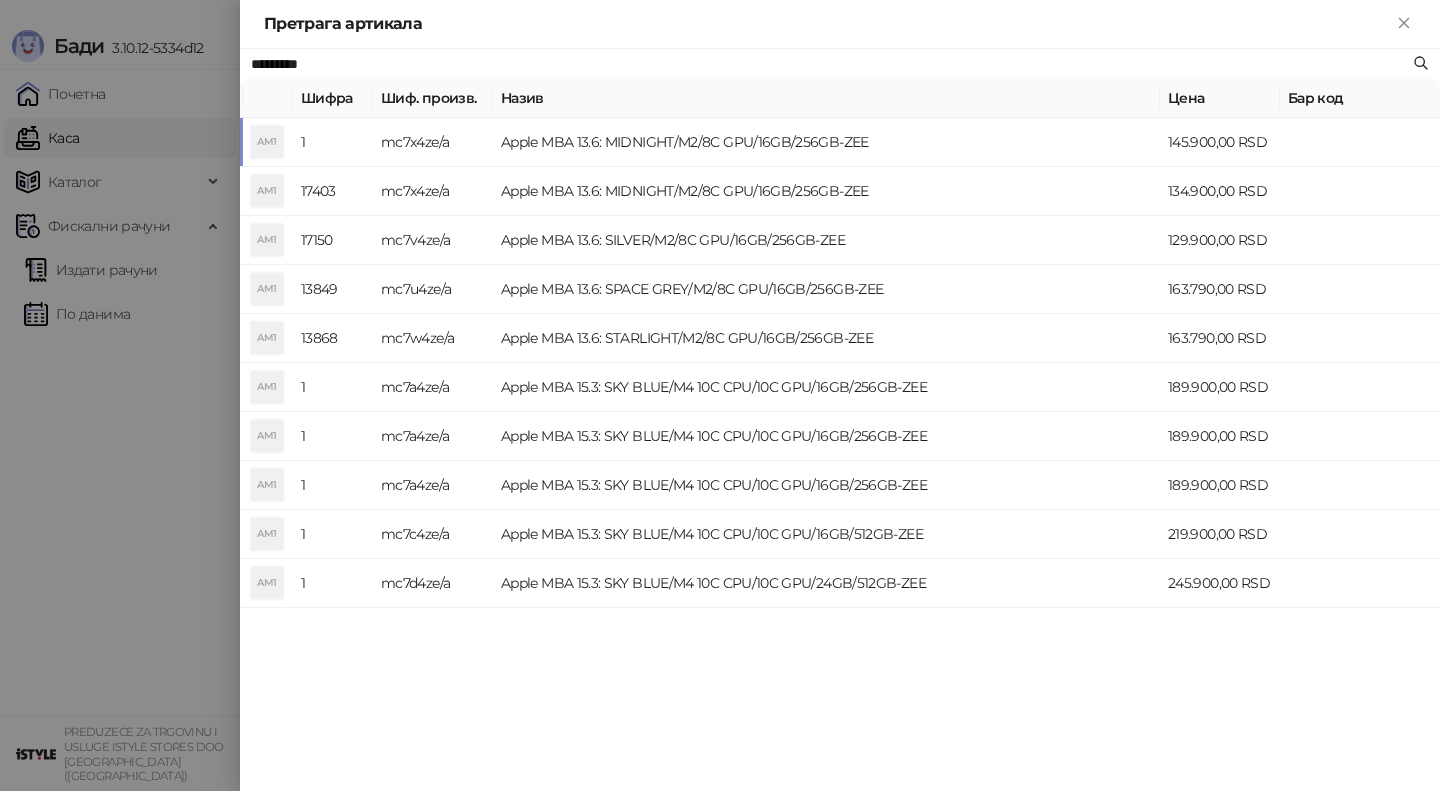 type on "*********" 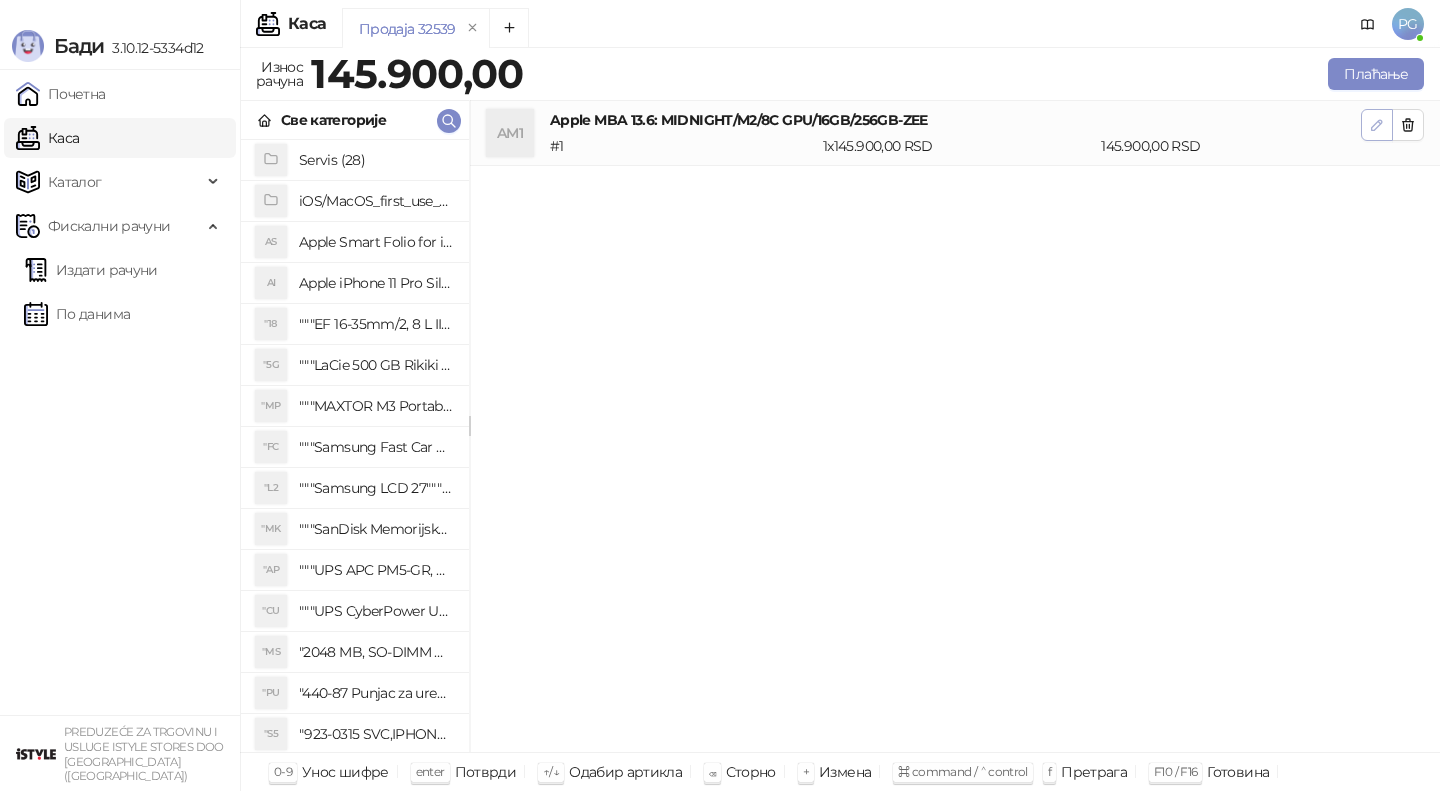 click at bounding box center [1377, 125] 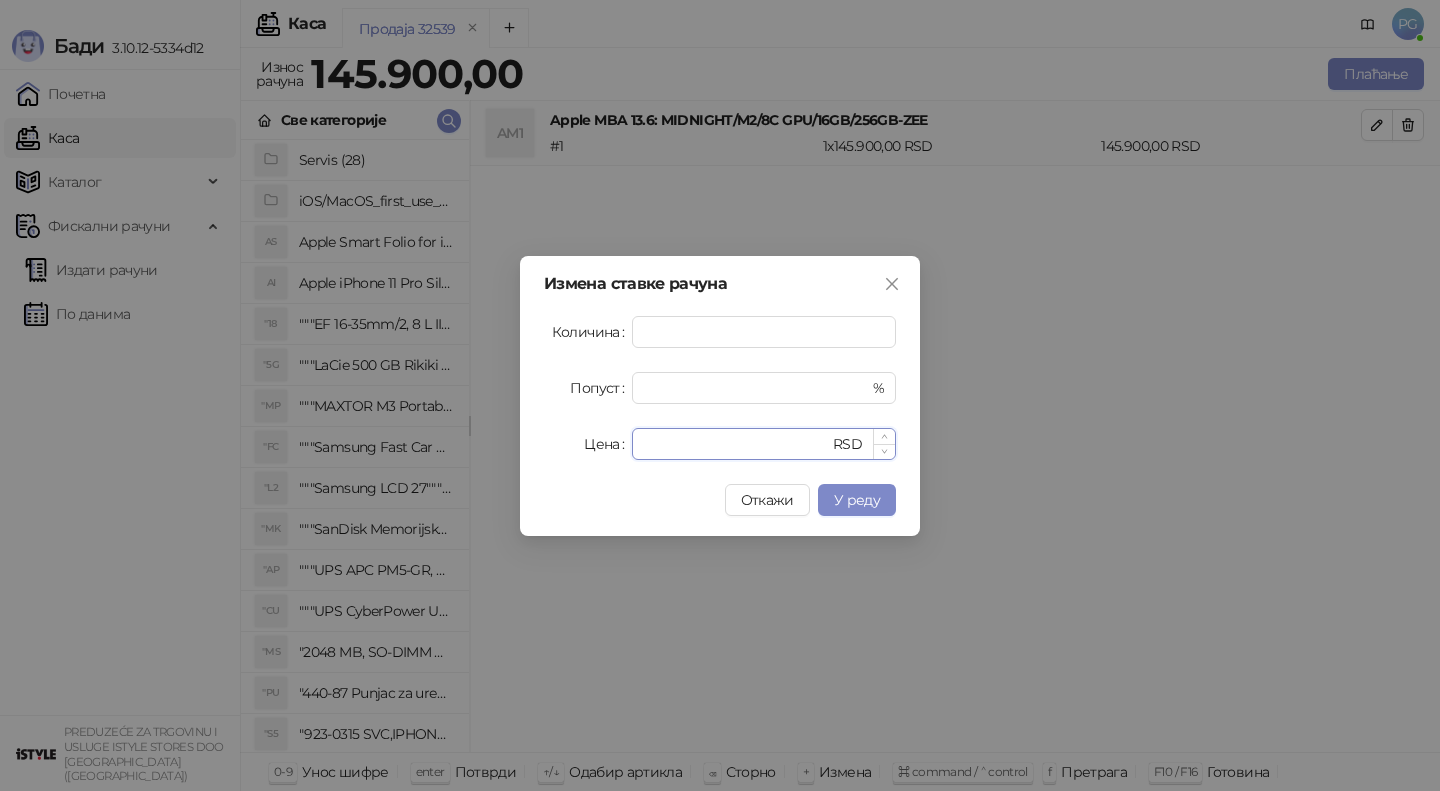 click on "******" at bounding box center (736, 444) 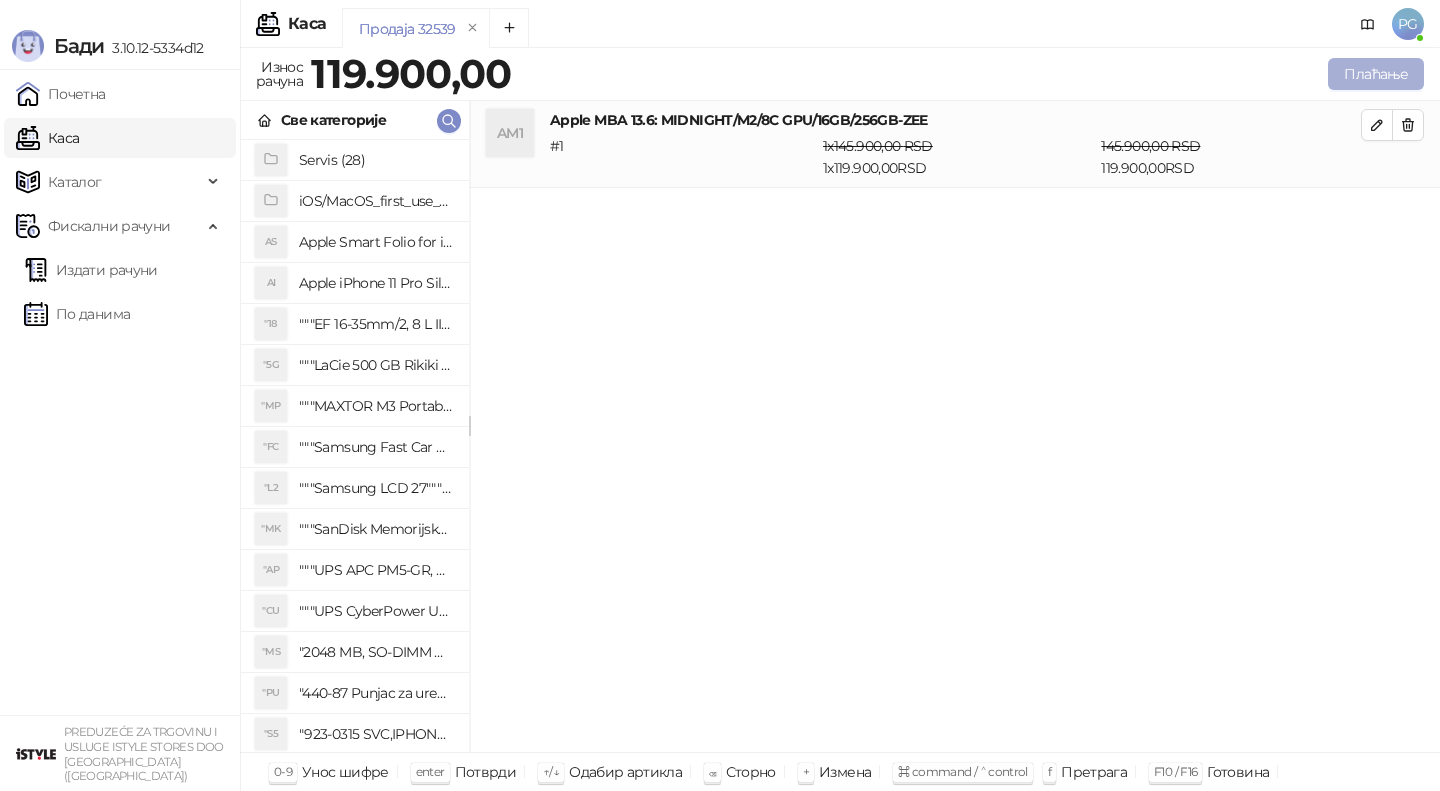 click on "Плаћање" at bounding box center (1376, 74) 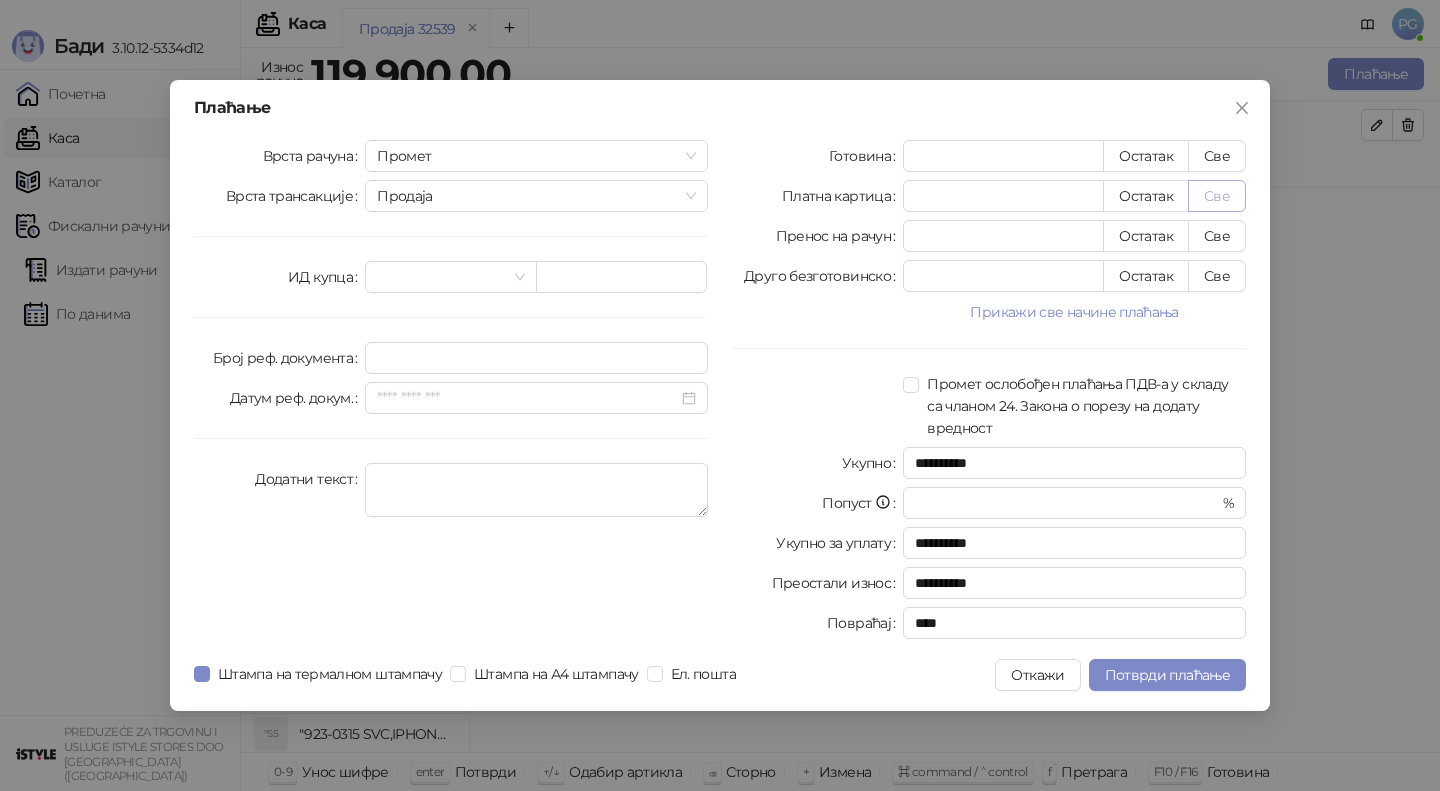 click on "Све" at bounding box center [1217, 196] 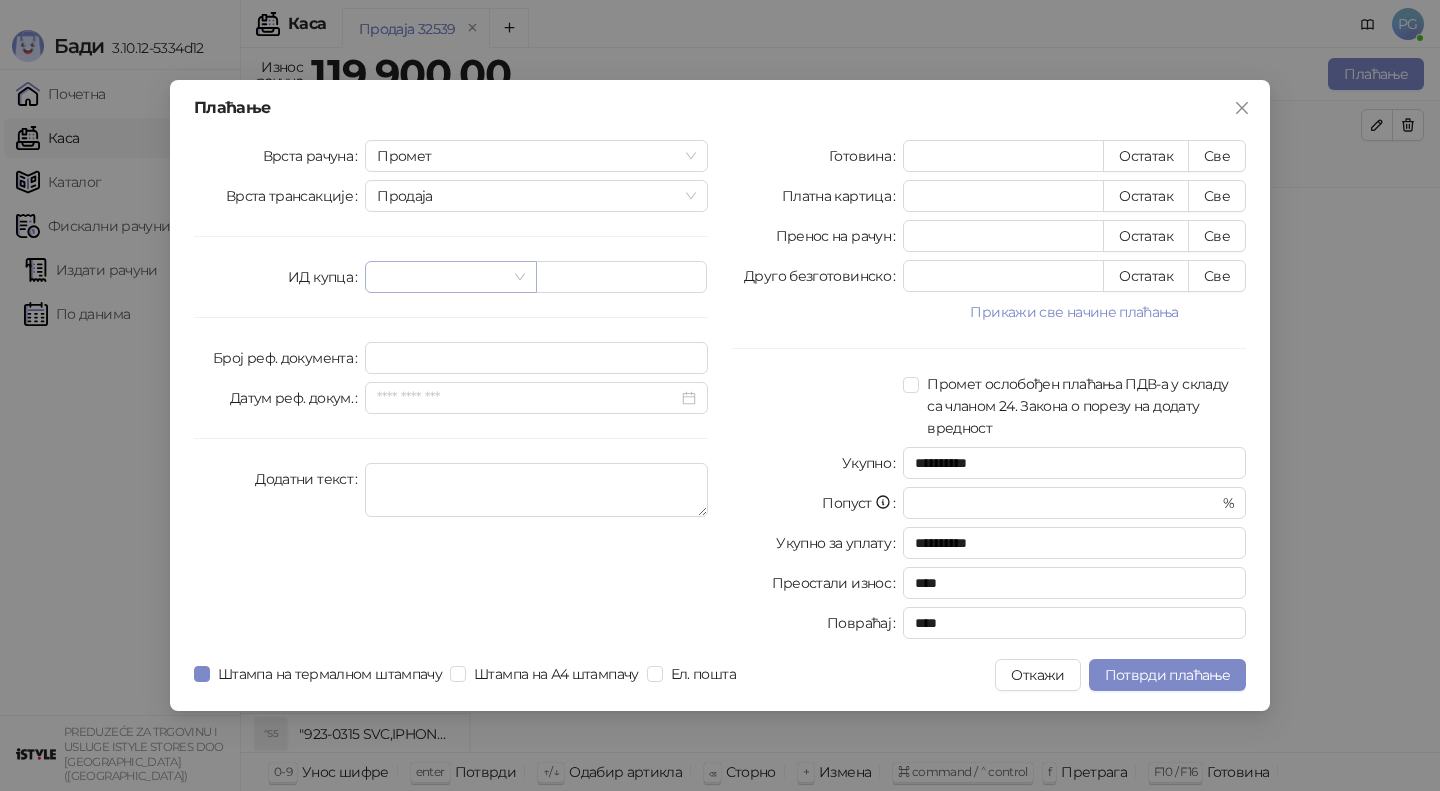 click at bounding box center [450, 277] 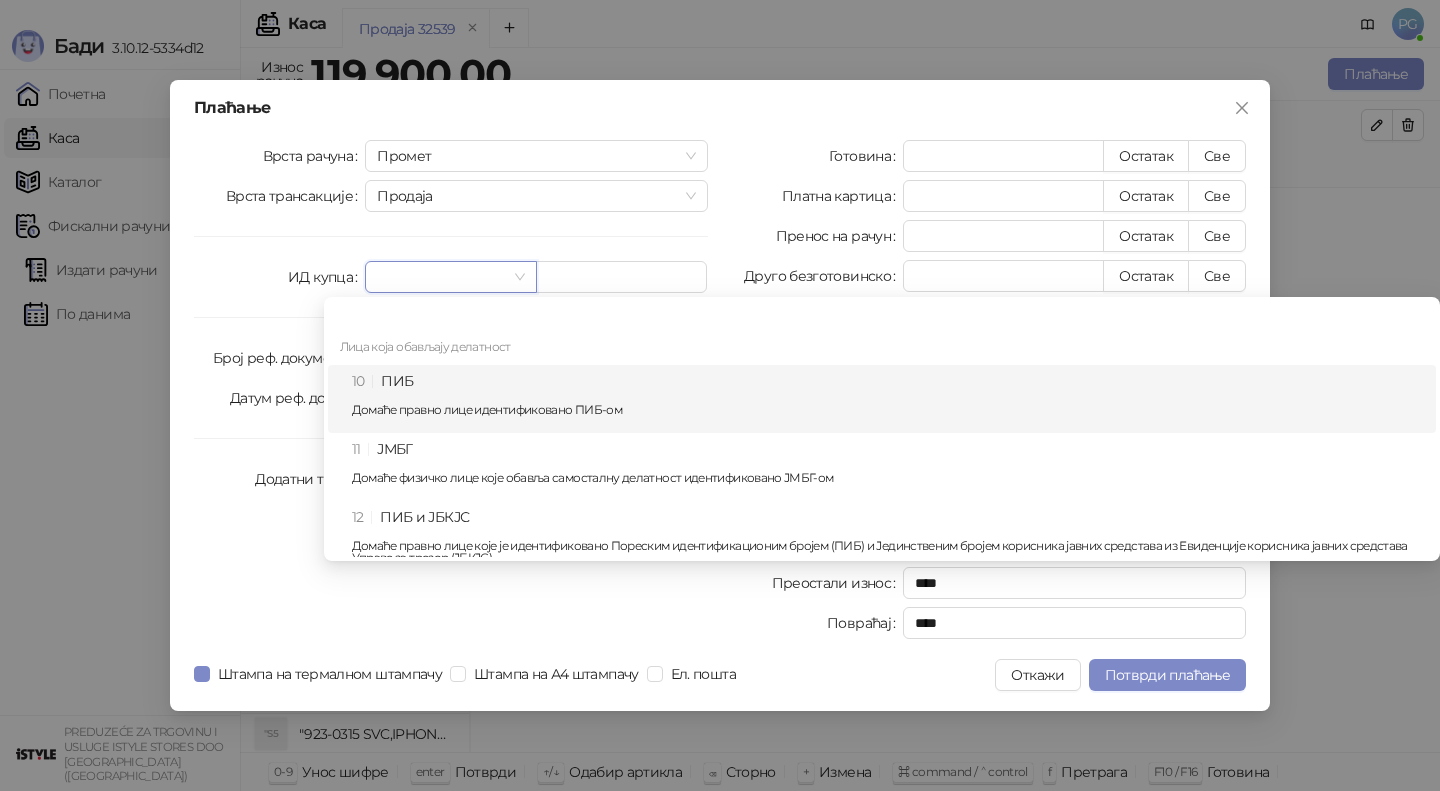 click on "10 ПИБ Домаће правно лице идентификовано ПИБ-ом" at bounding box center [888, 399] 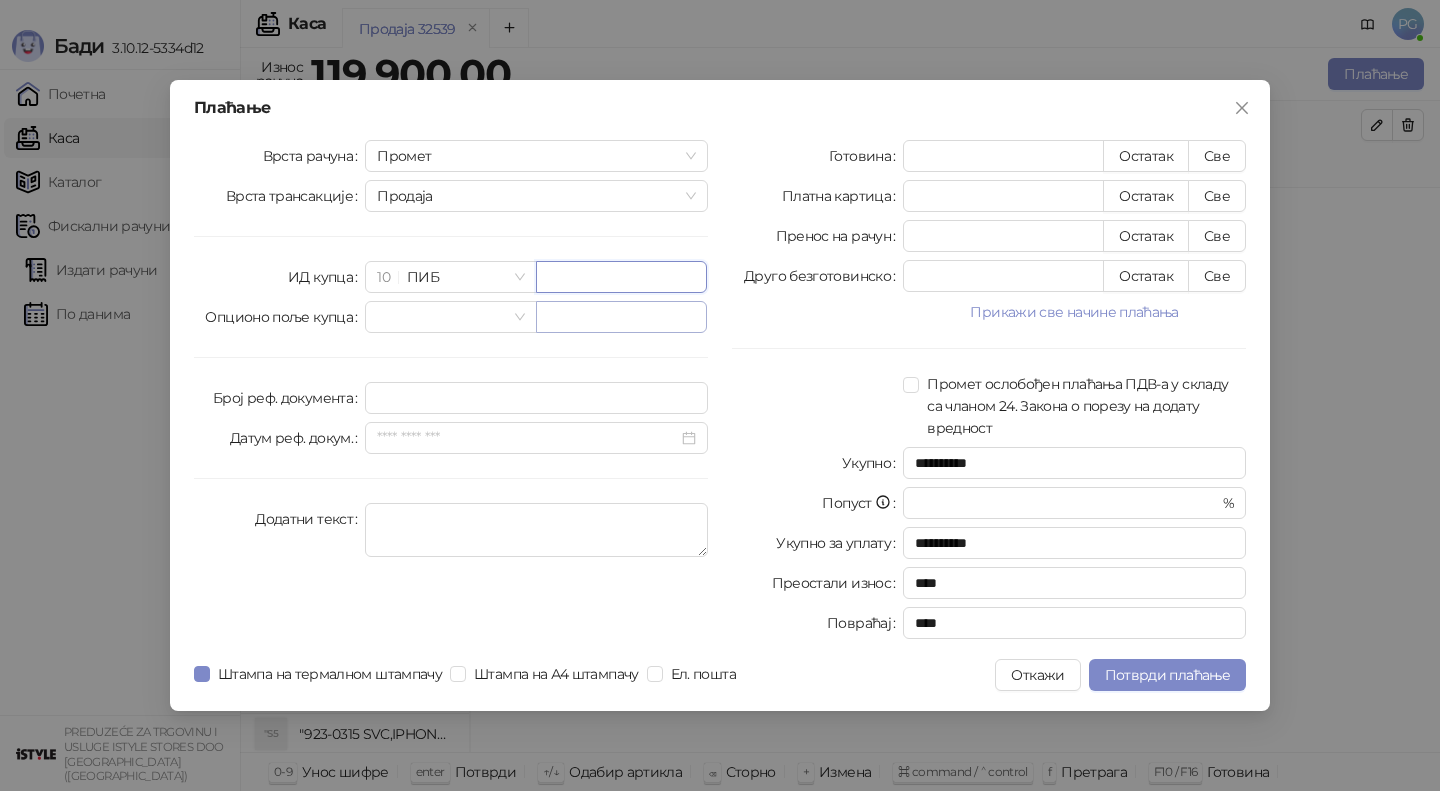 paste on "*********" 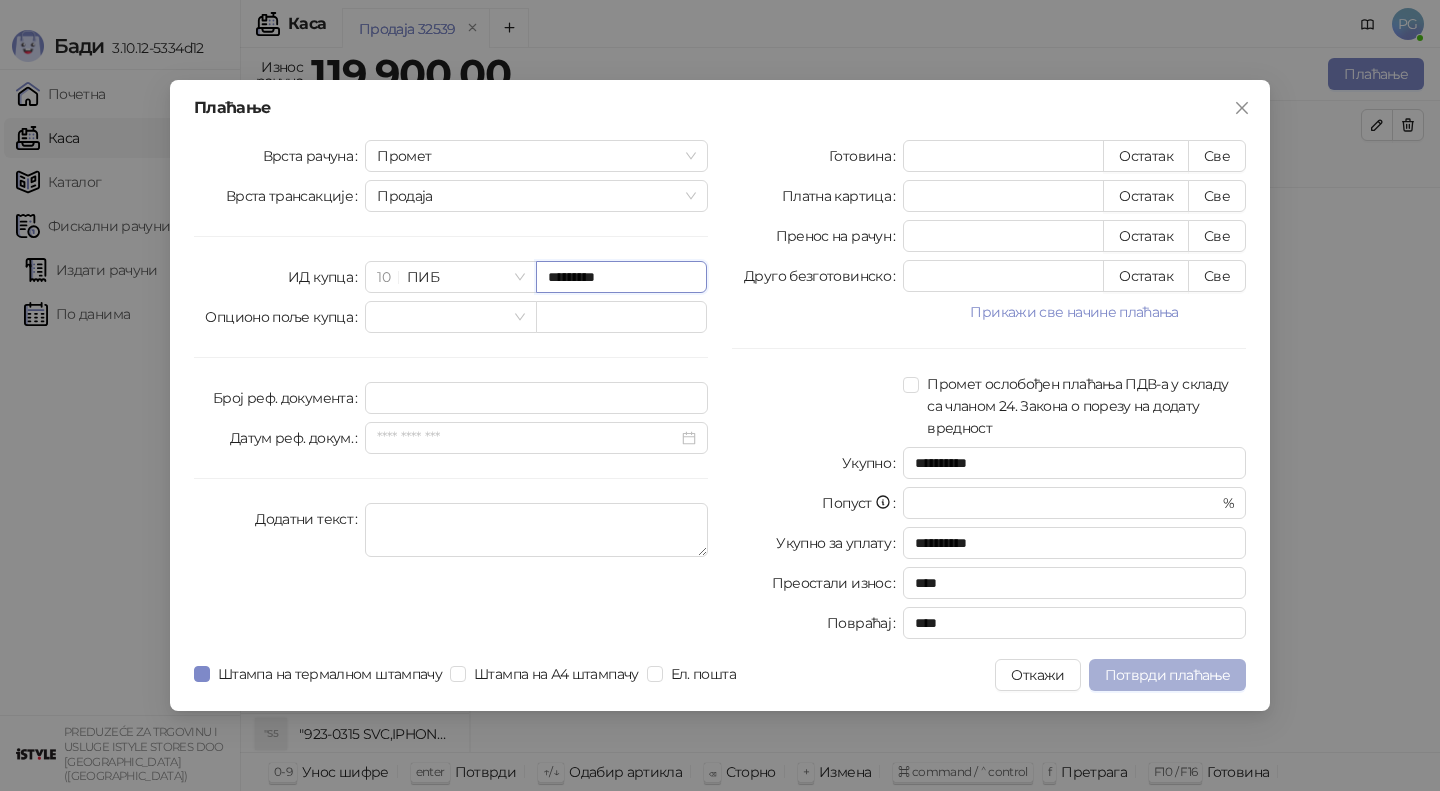 type on "*********" 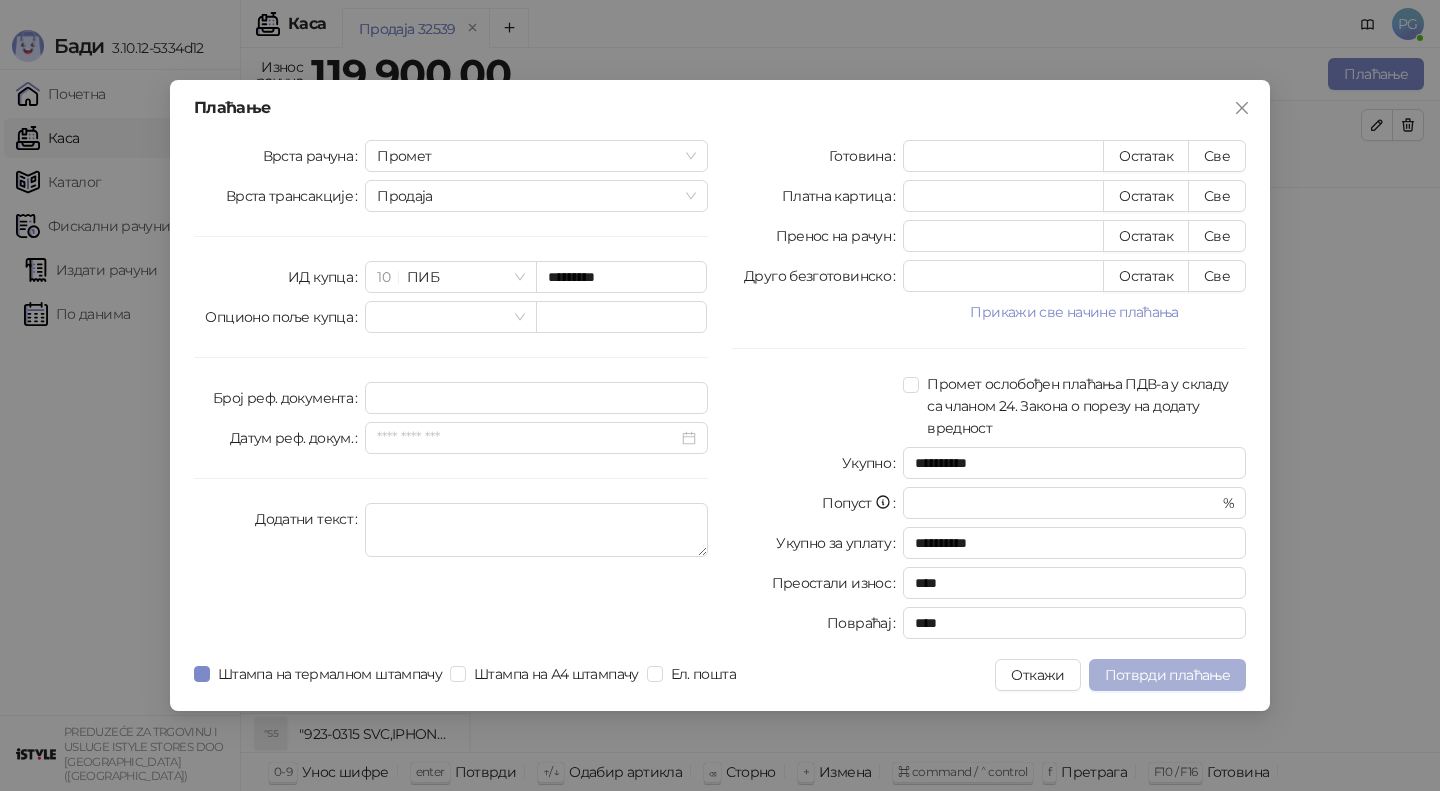 click on "Потврди плаћање" at bounding box center [1167, 675] 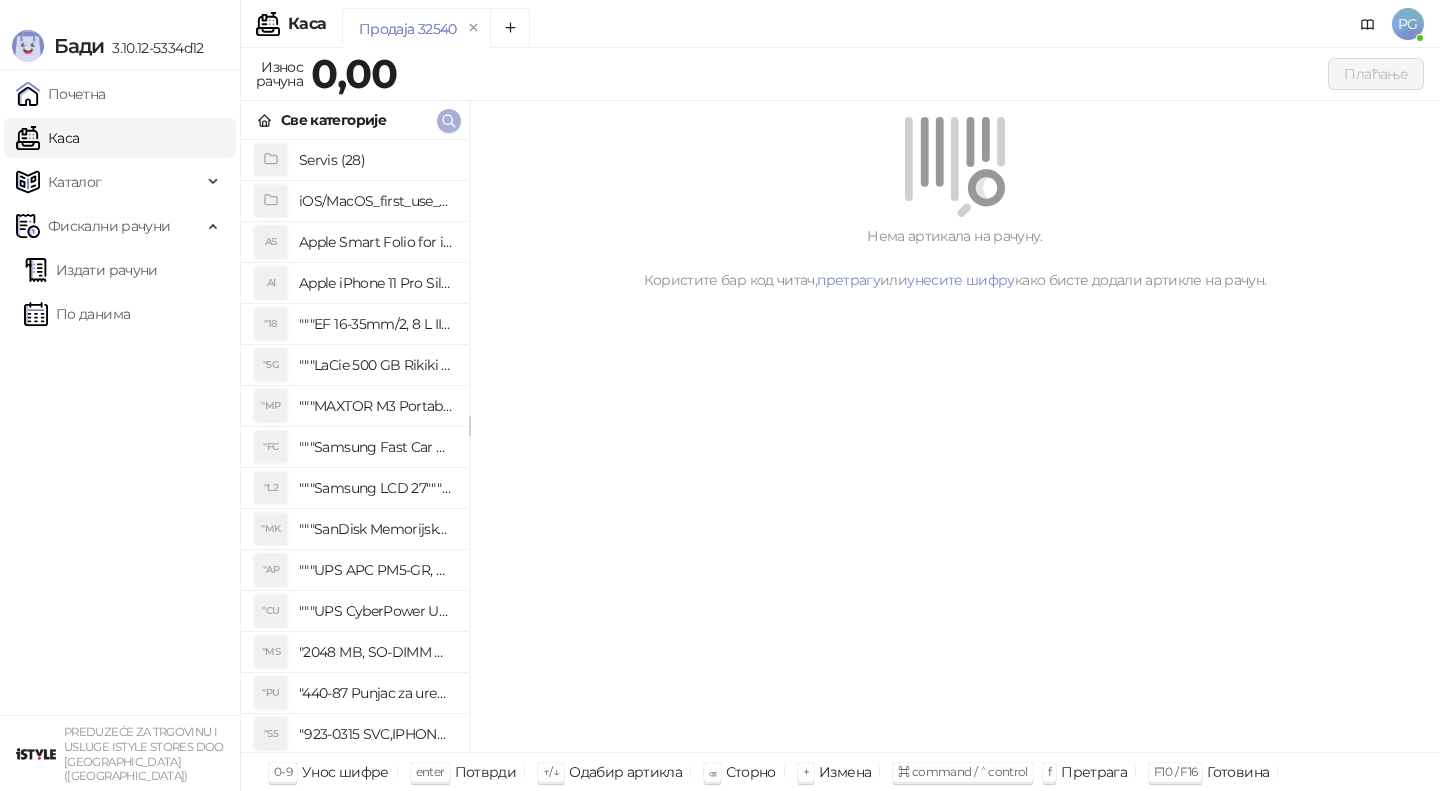 click 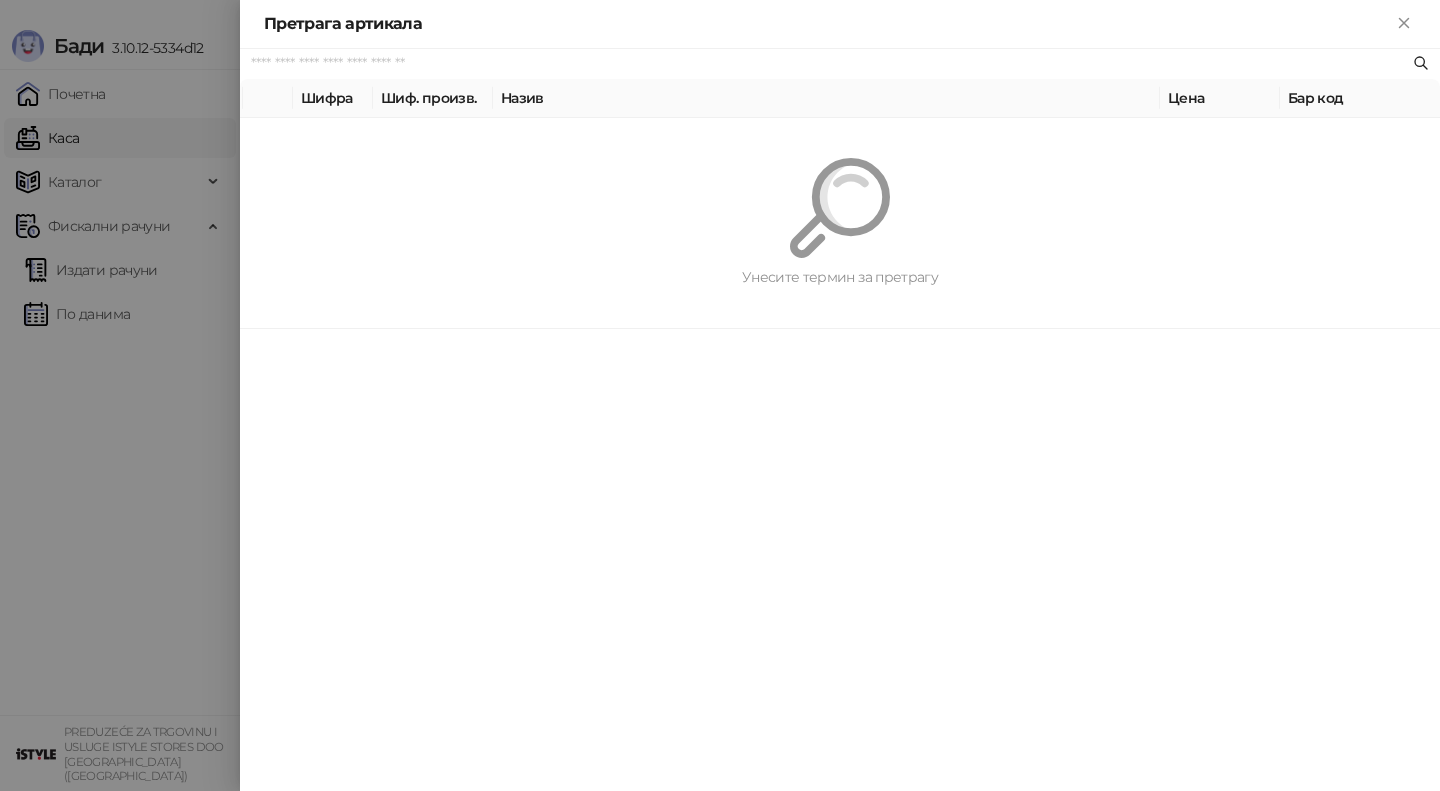 paste on "**********" 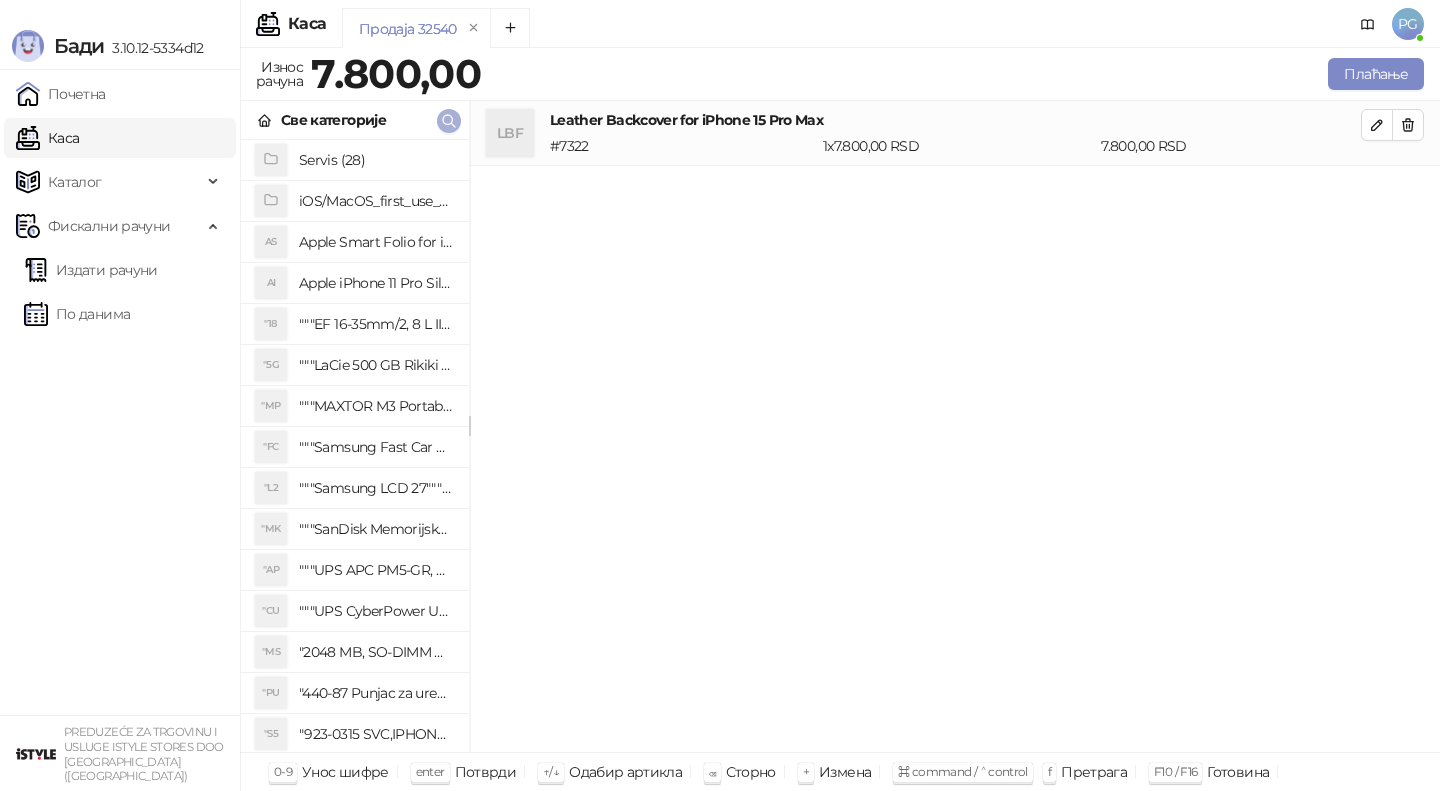click 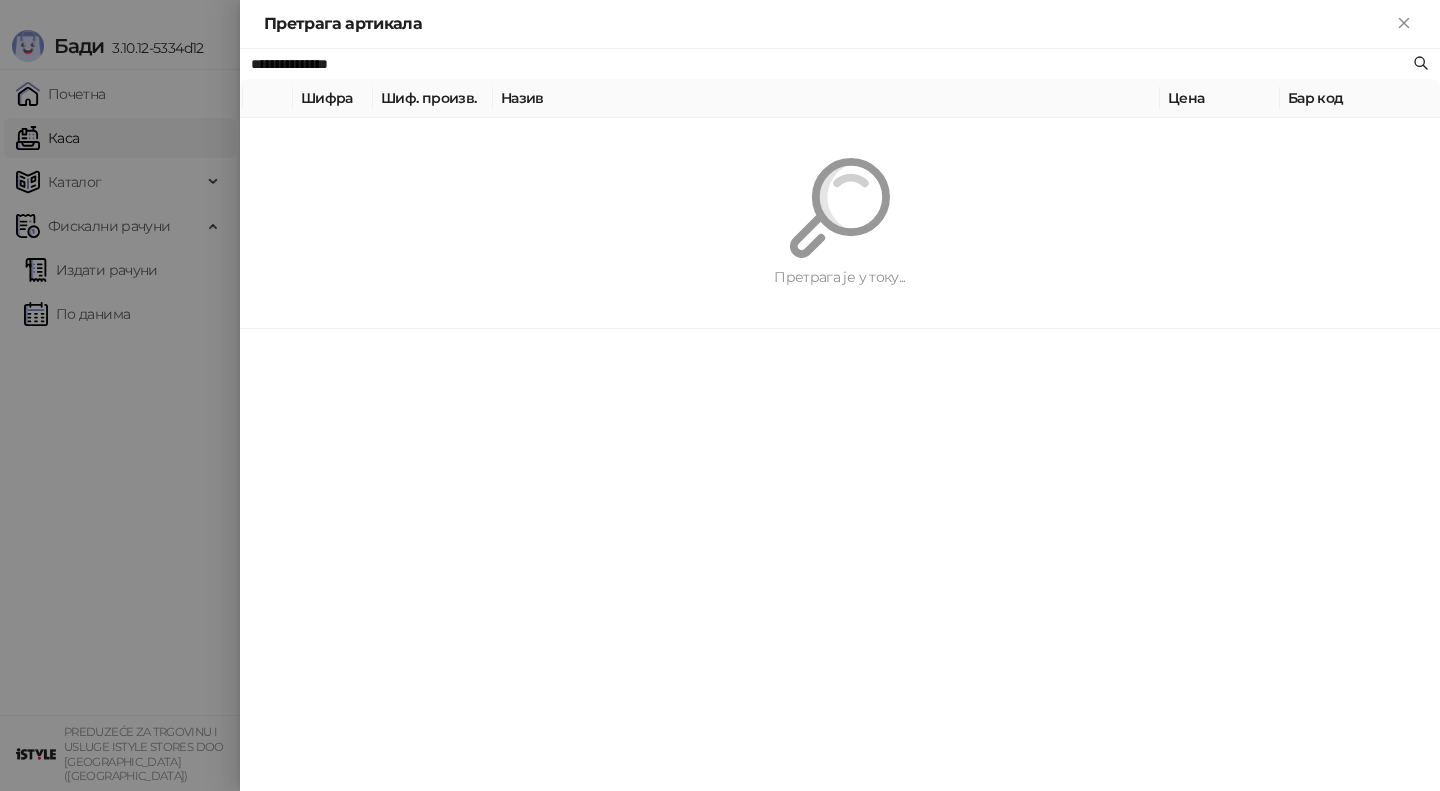 paste 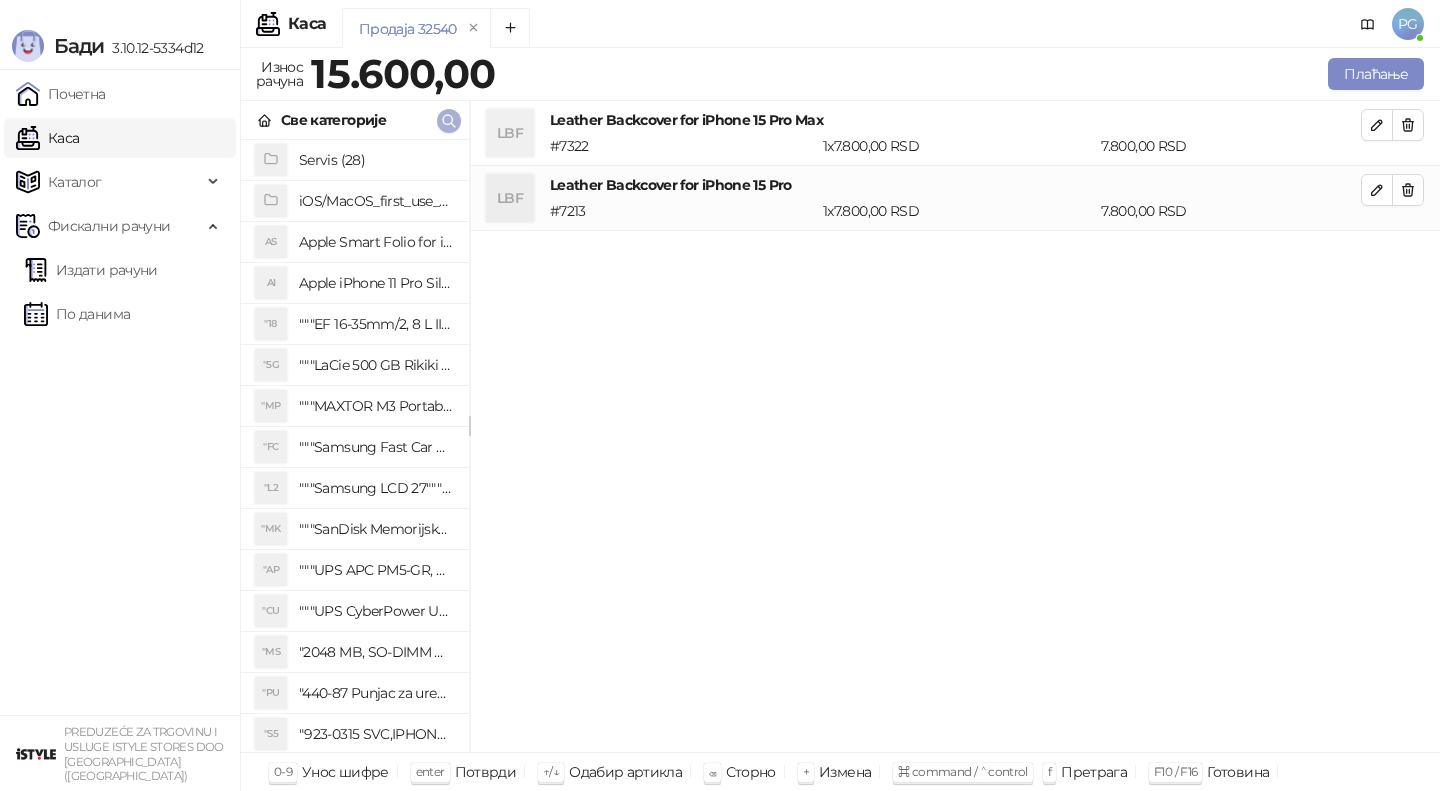 click 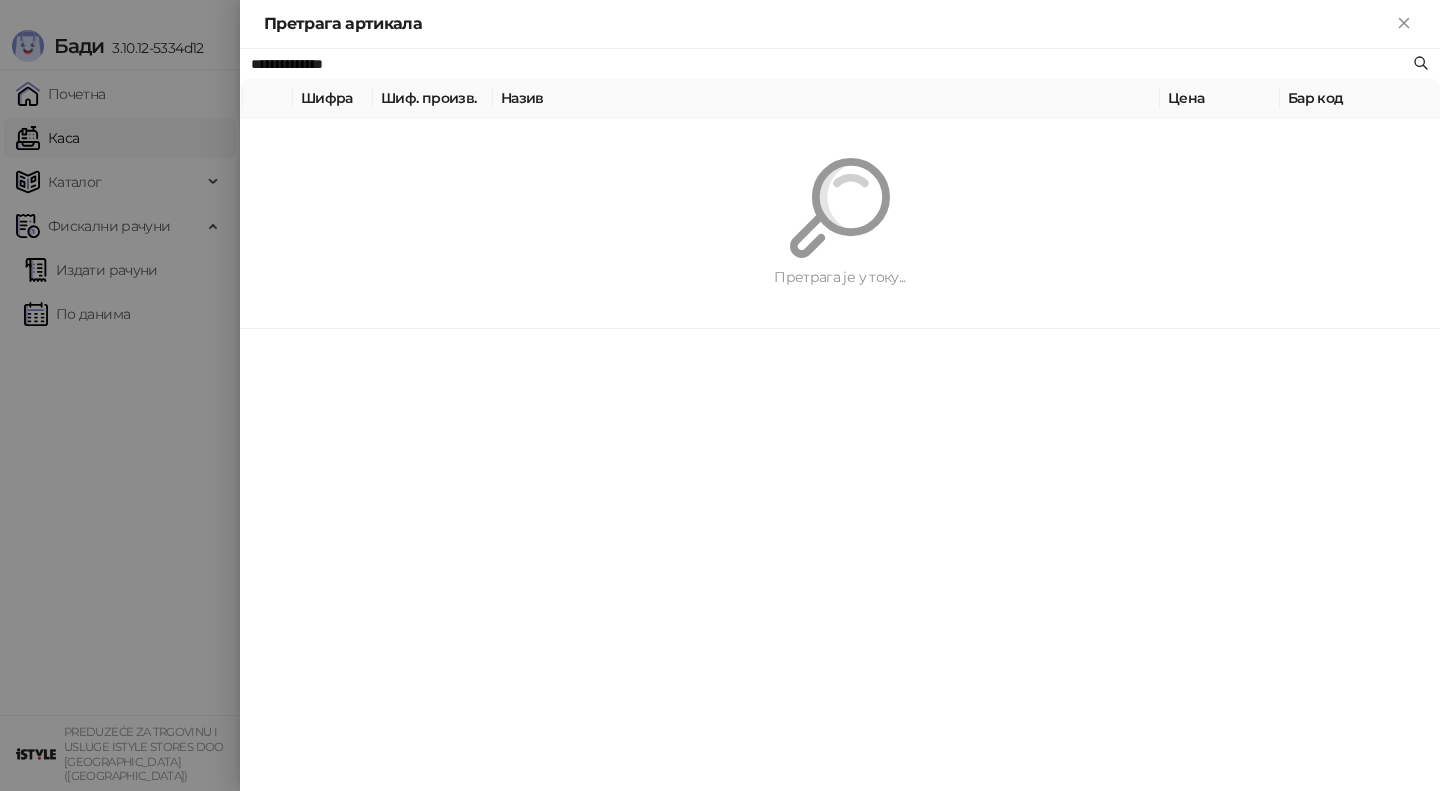 paste on "**" 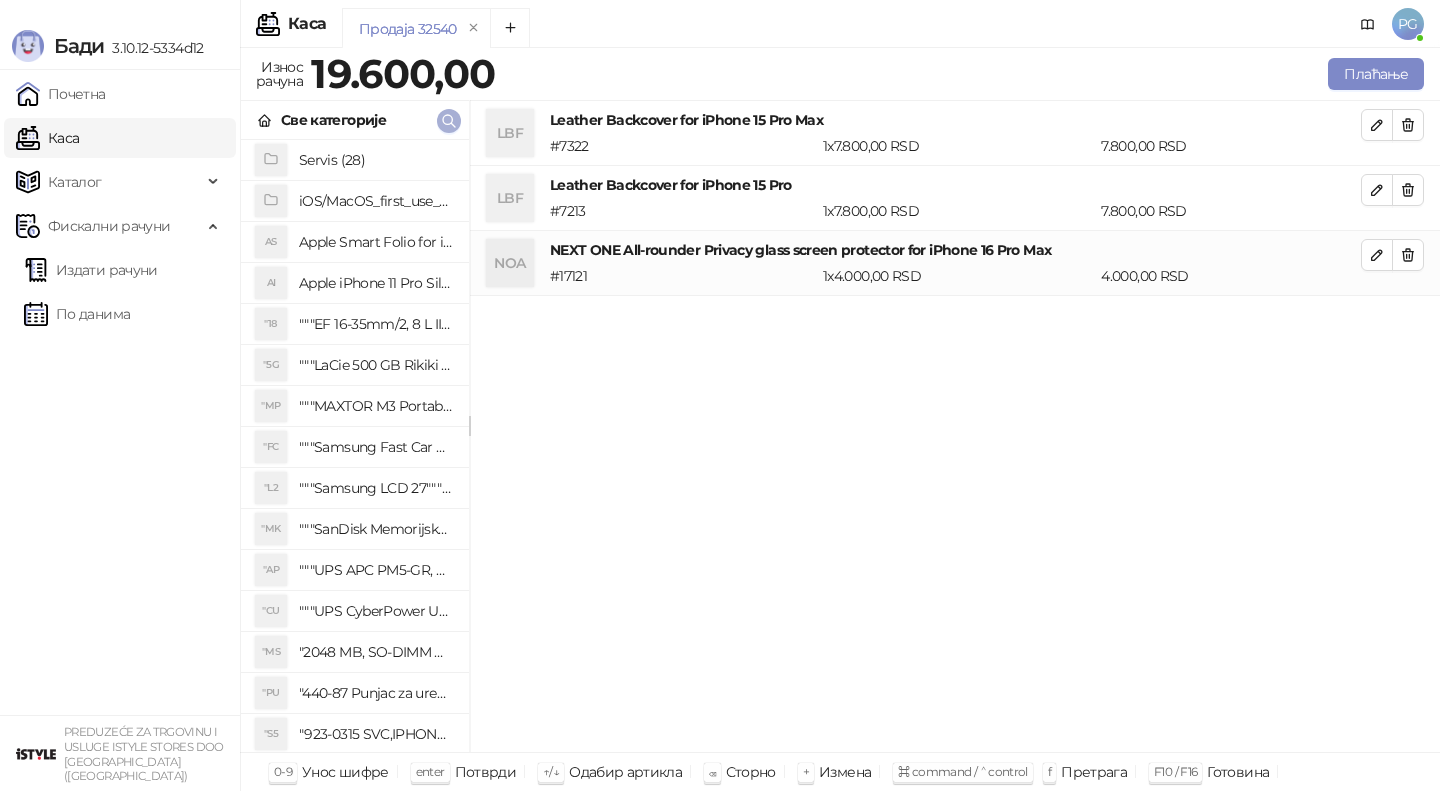 click 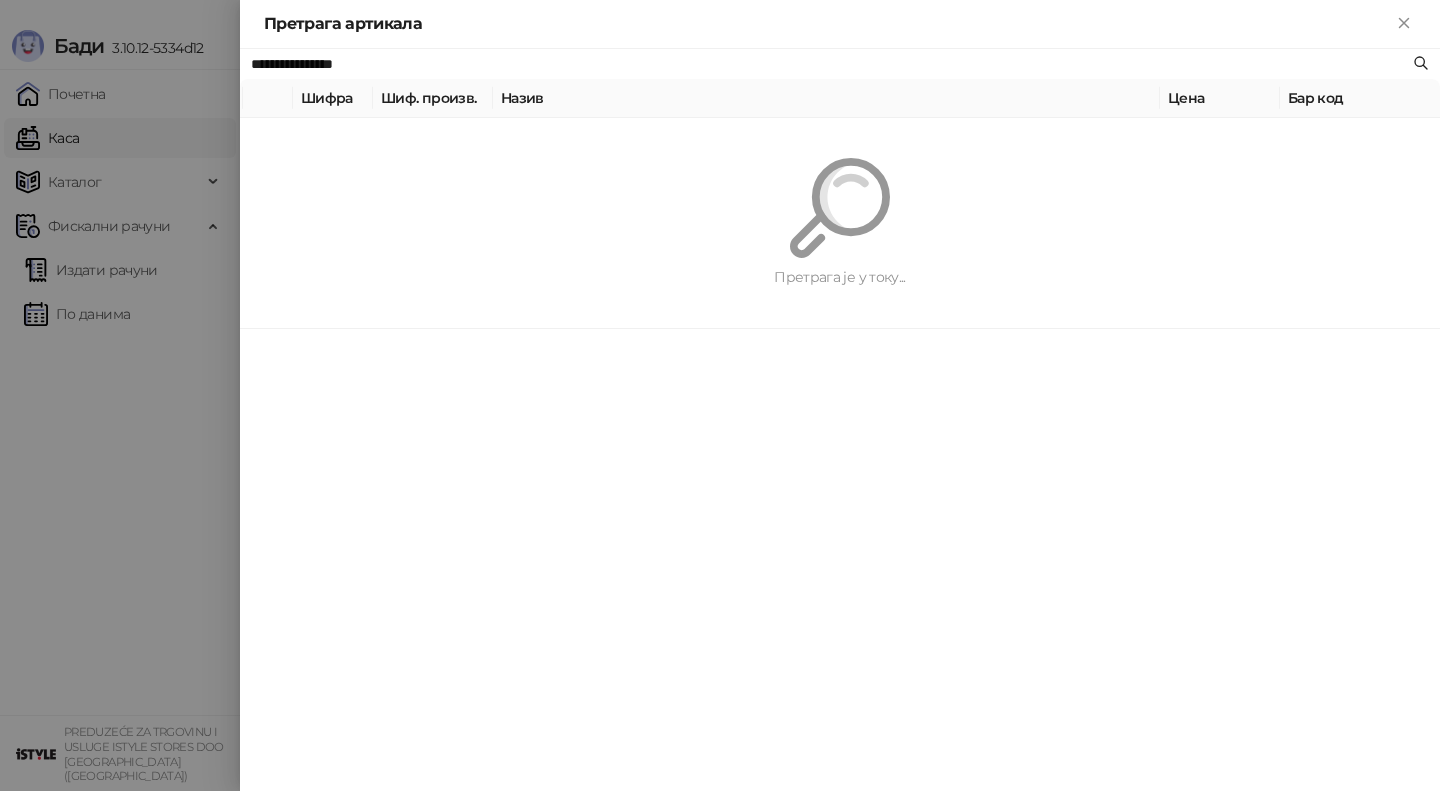 paste 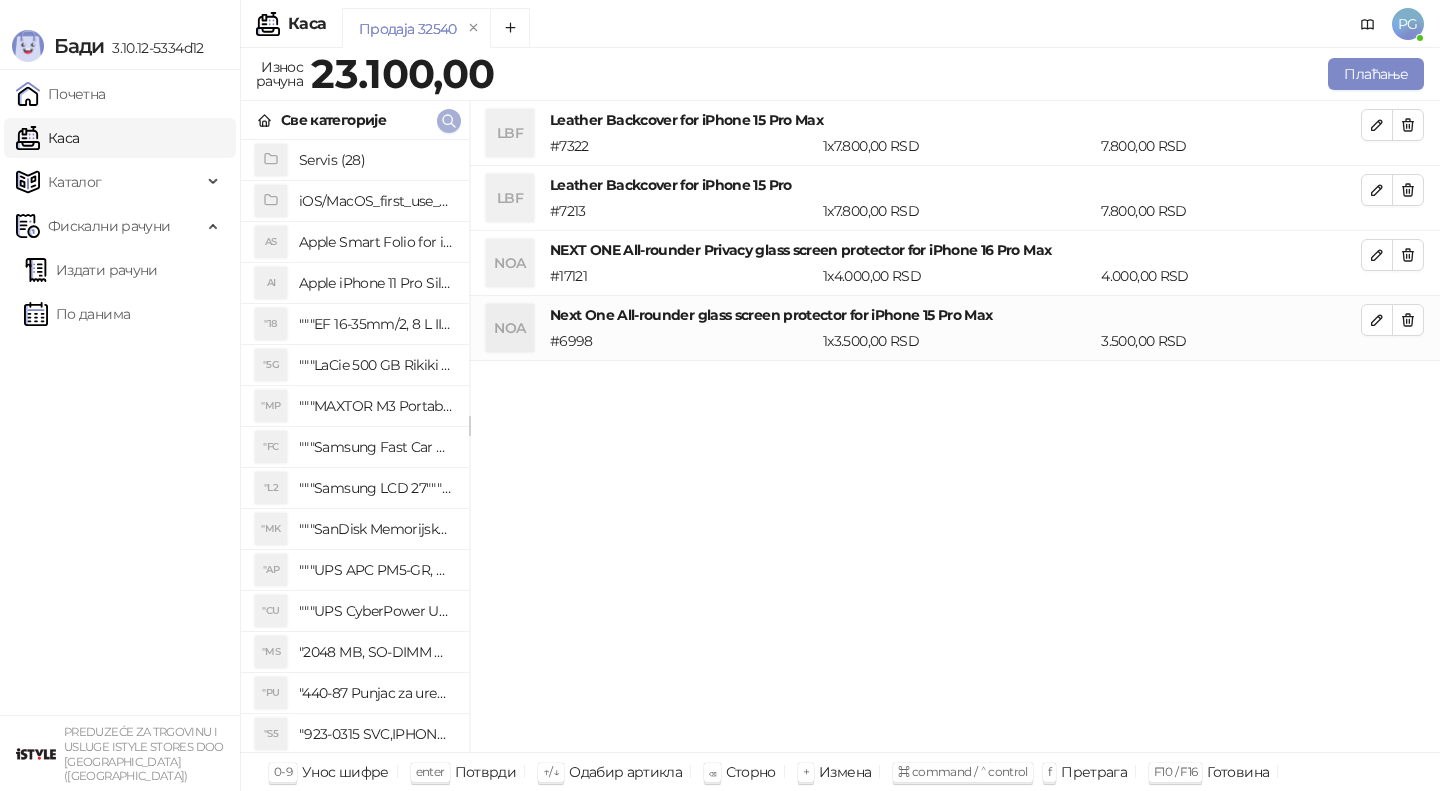 click 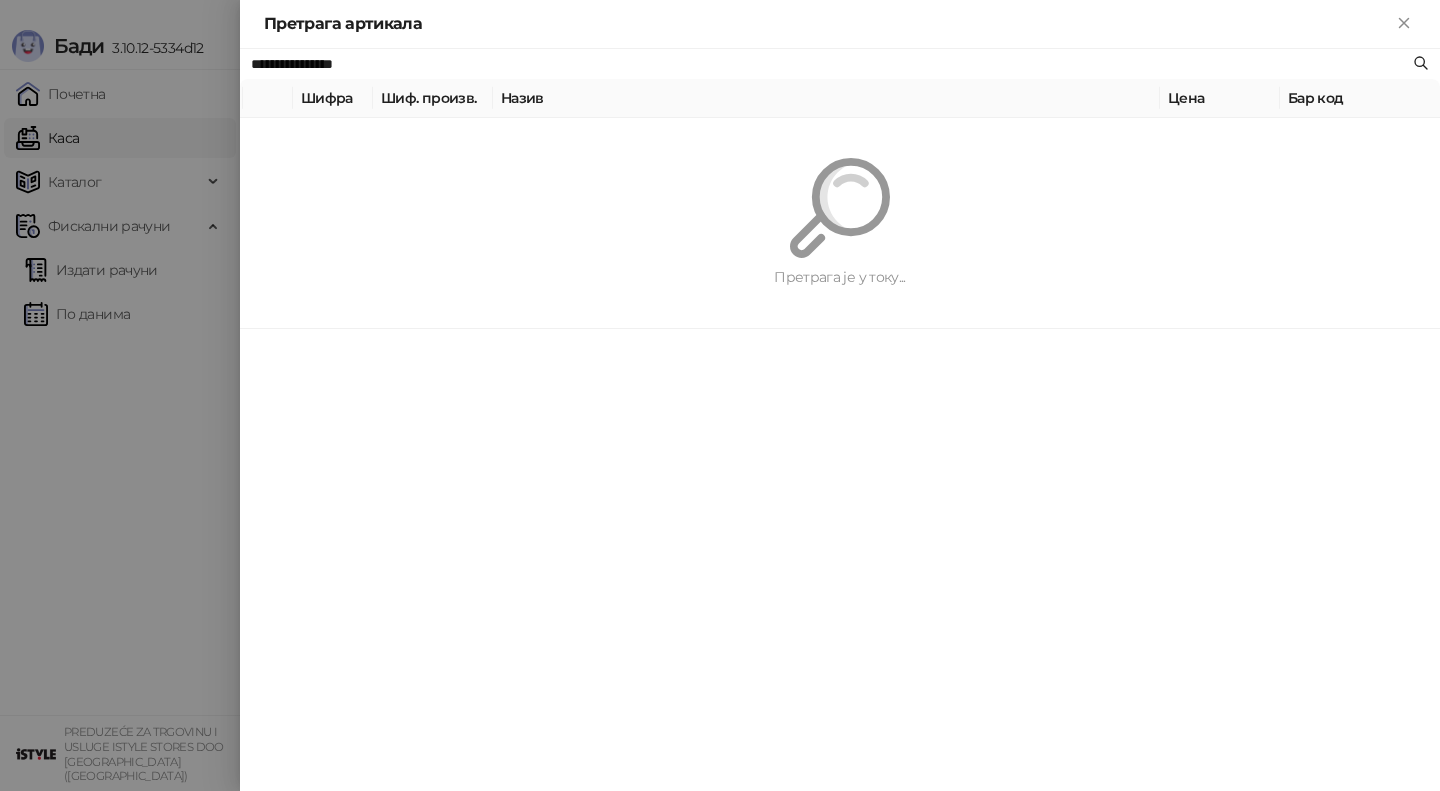paste on "**********" 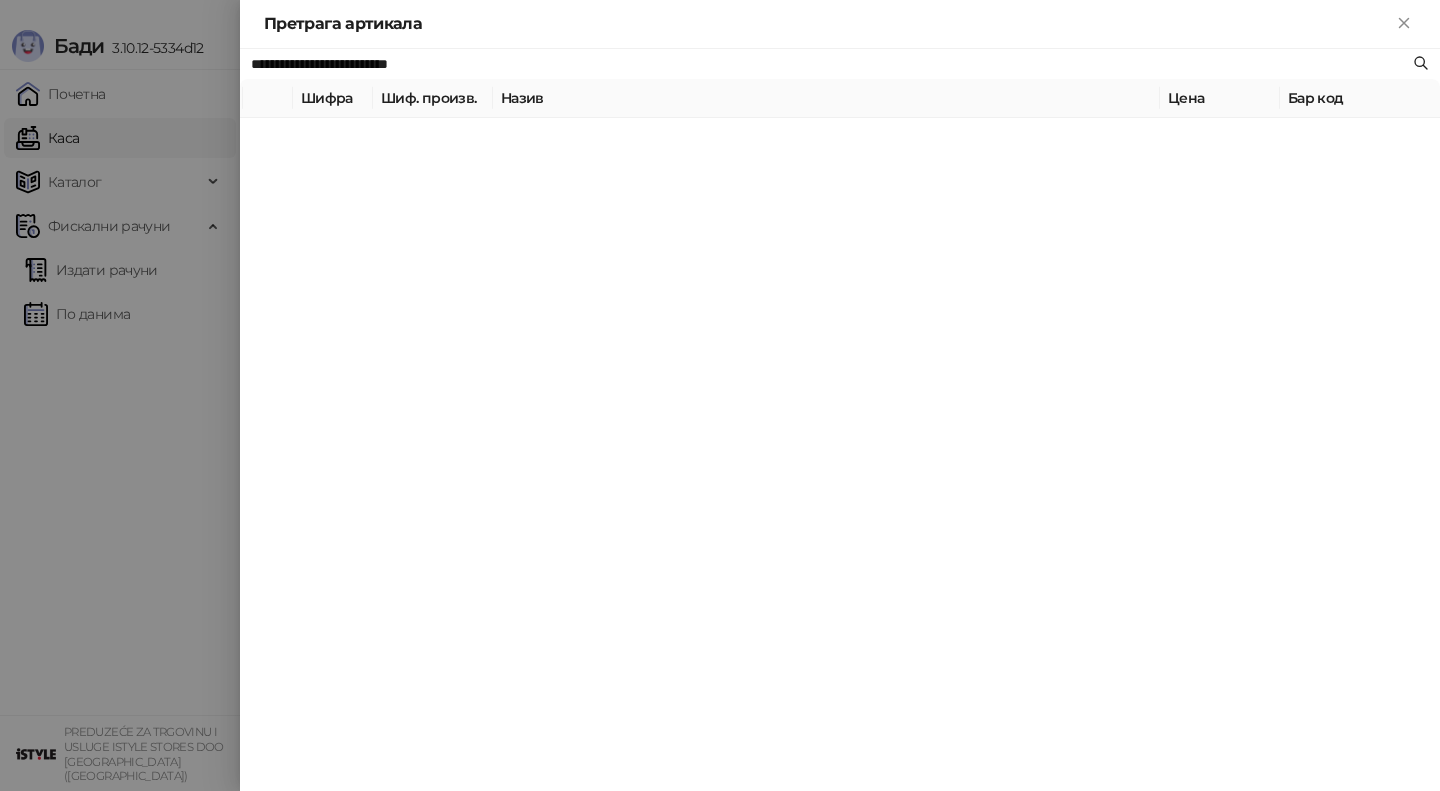 type on "**********" 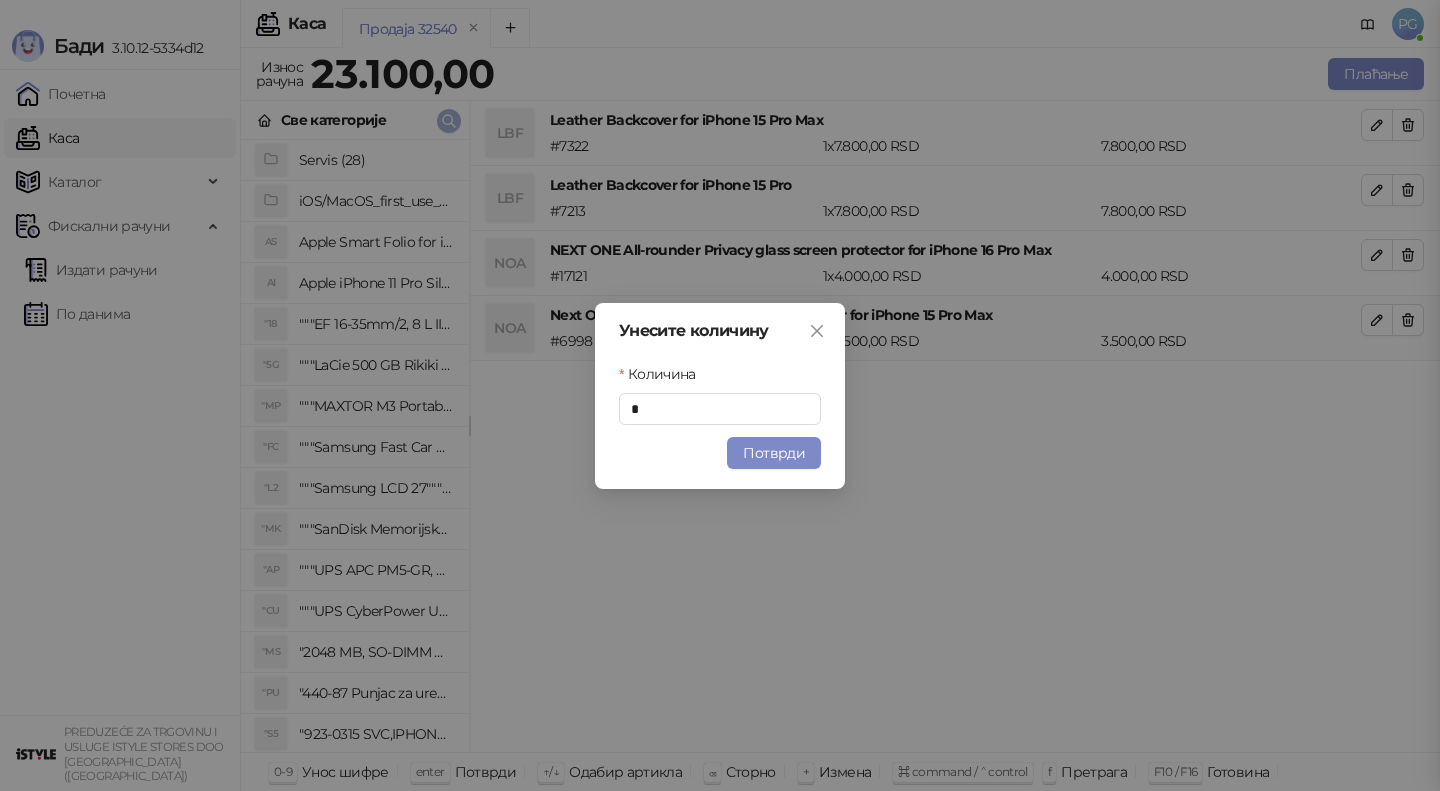 type 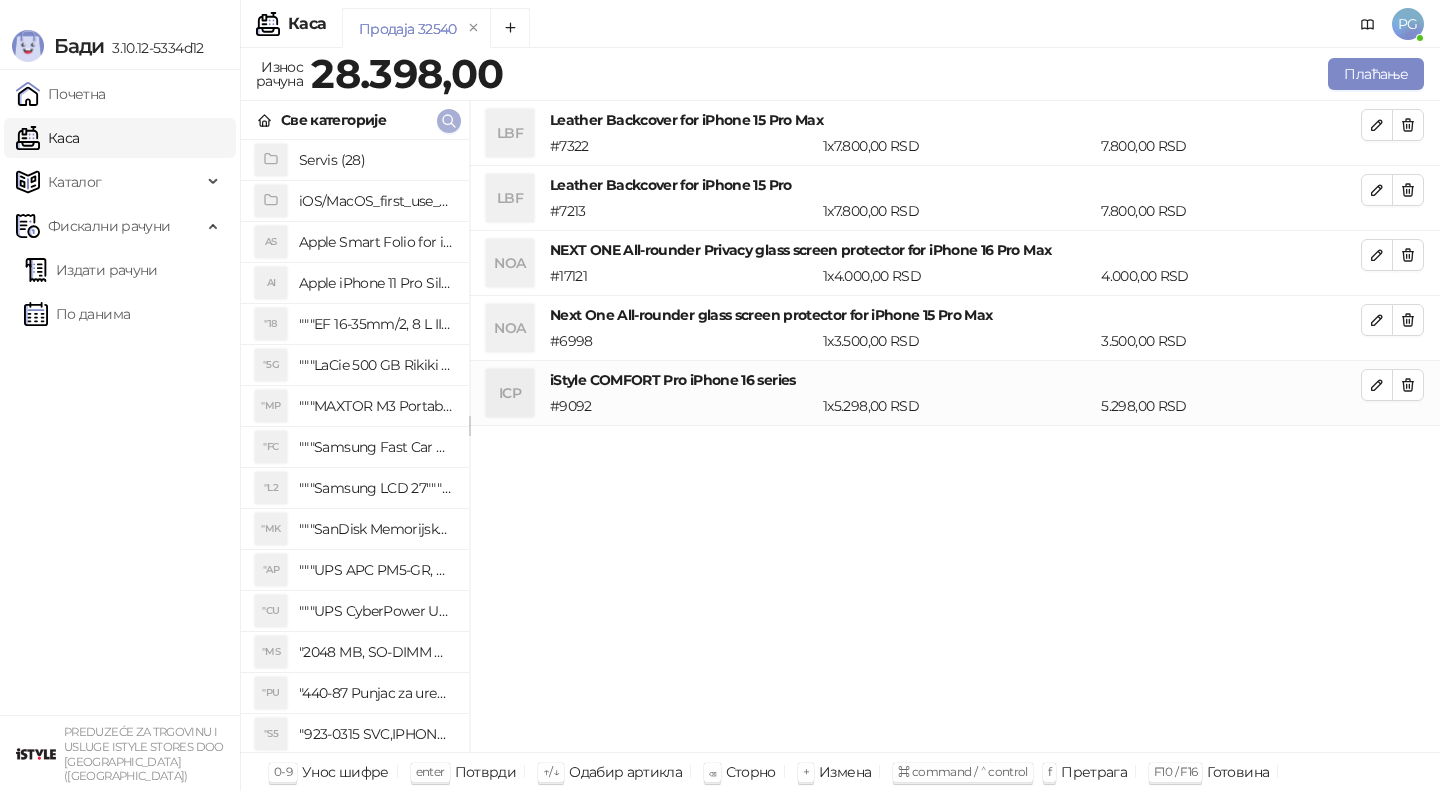 click at bounding box center [449, 120] 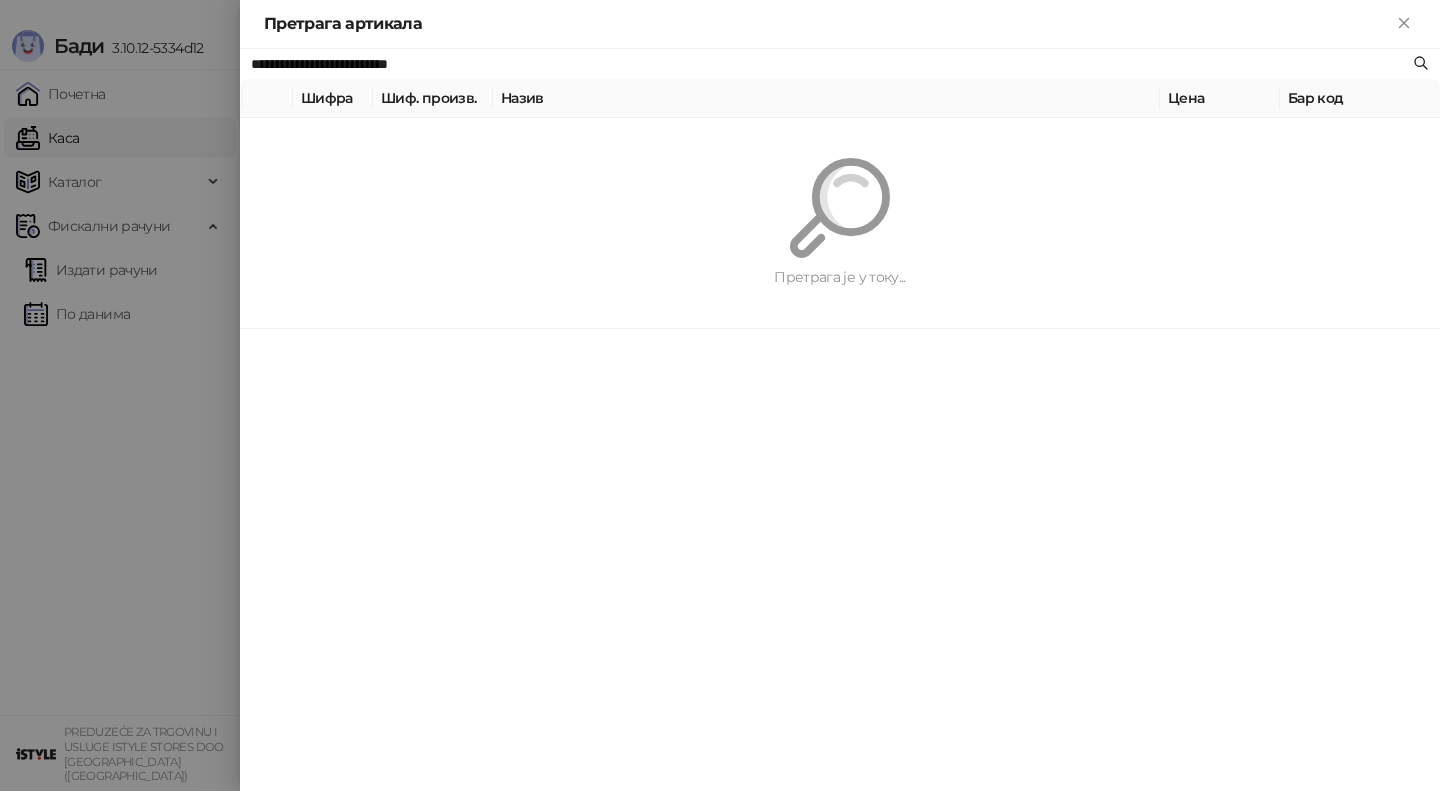 paste 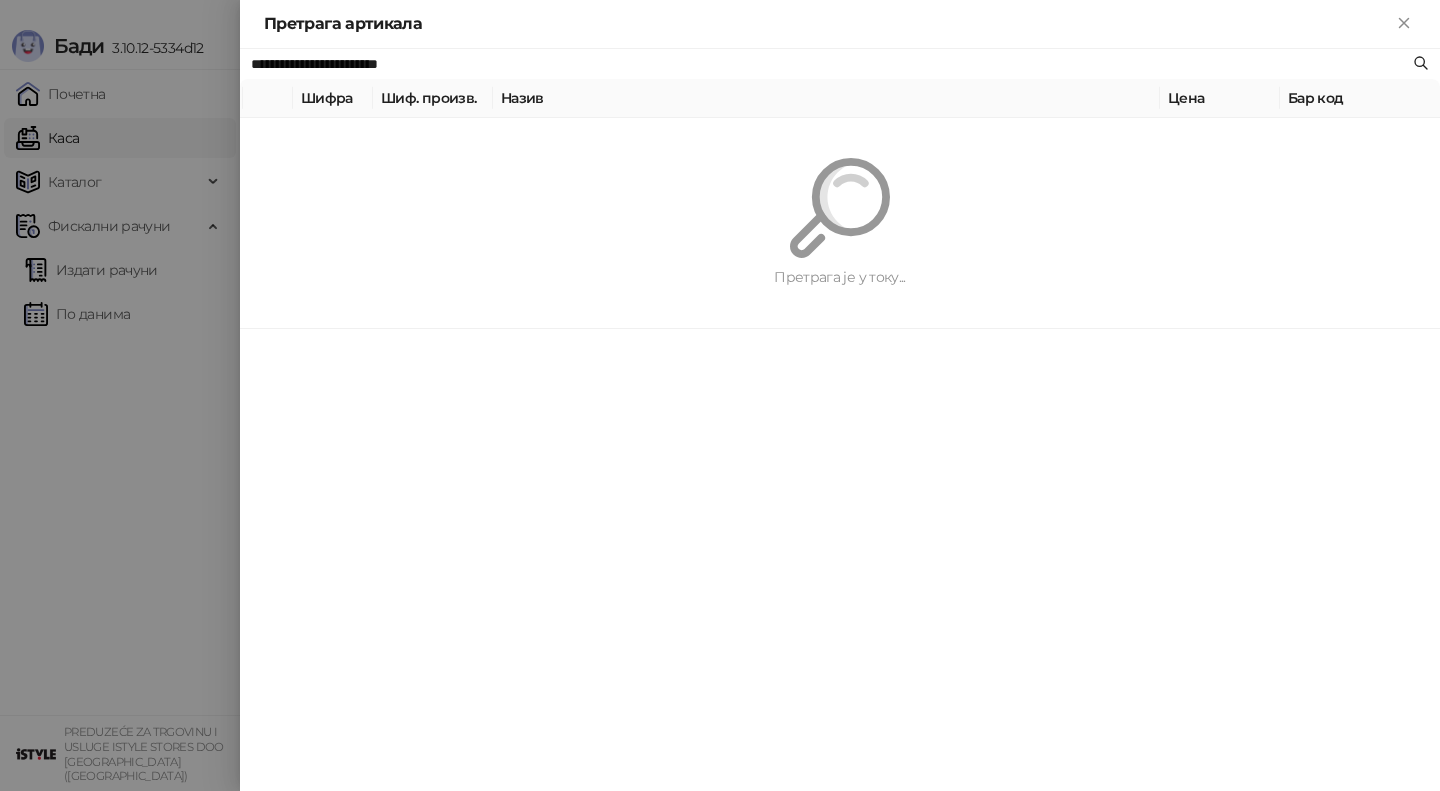 type on "**********" 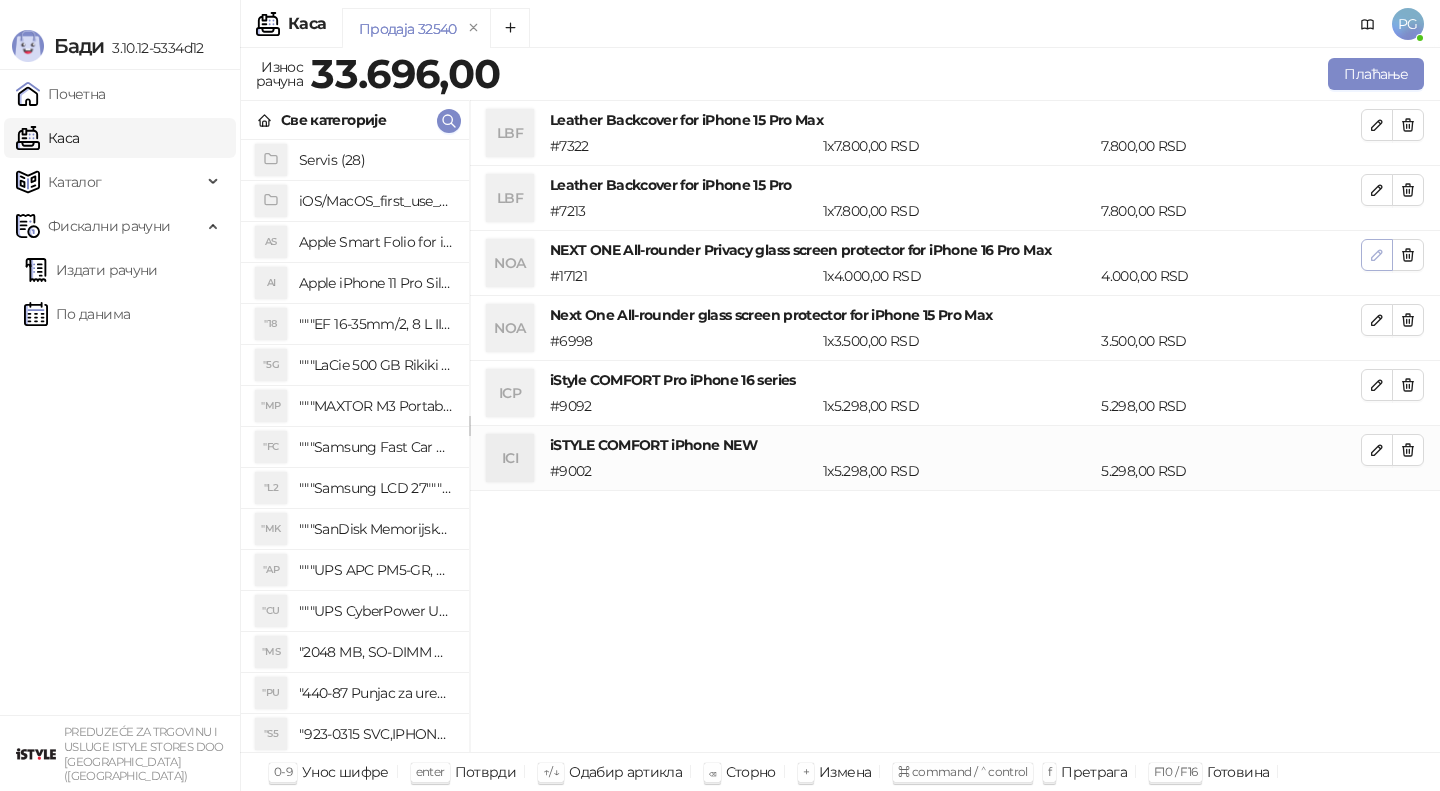 click 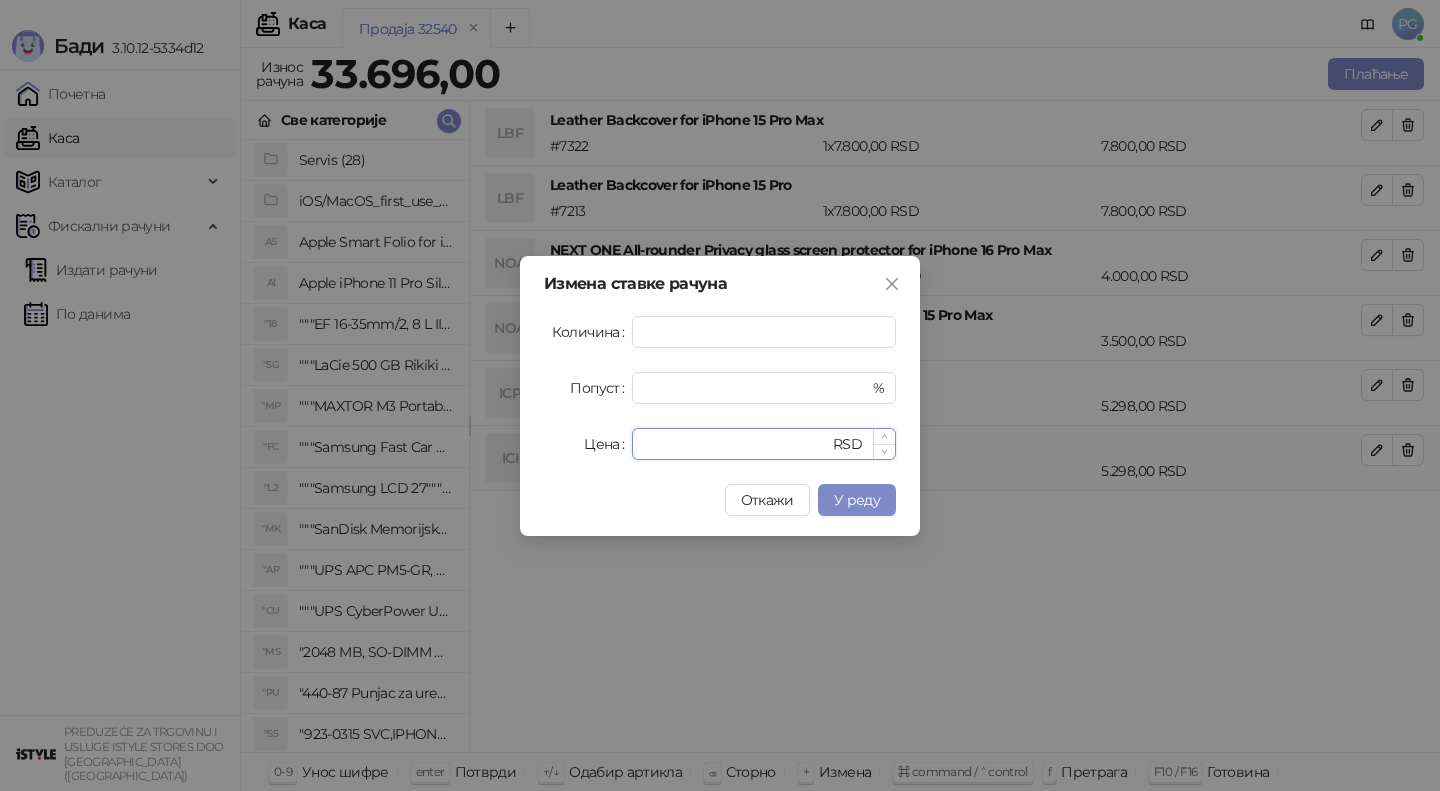 click on "****" at bounding box center [736, 444] 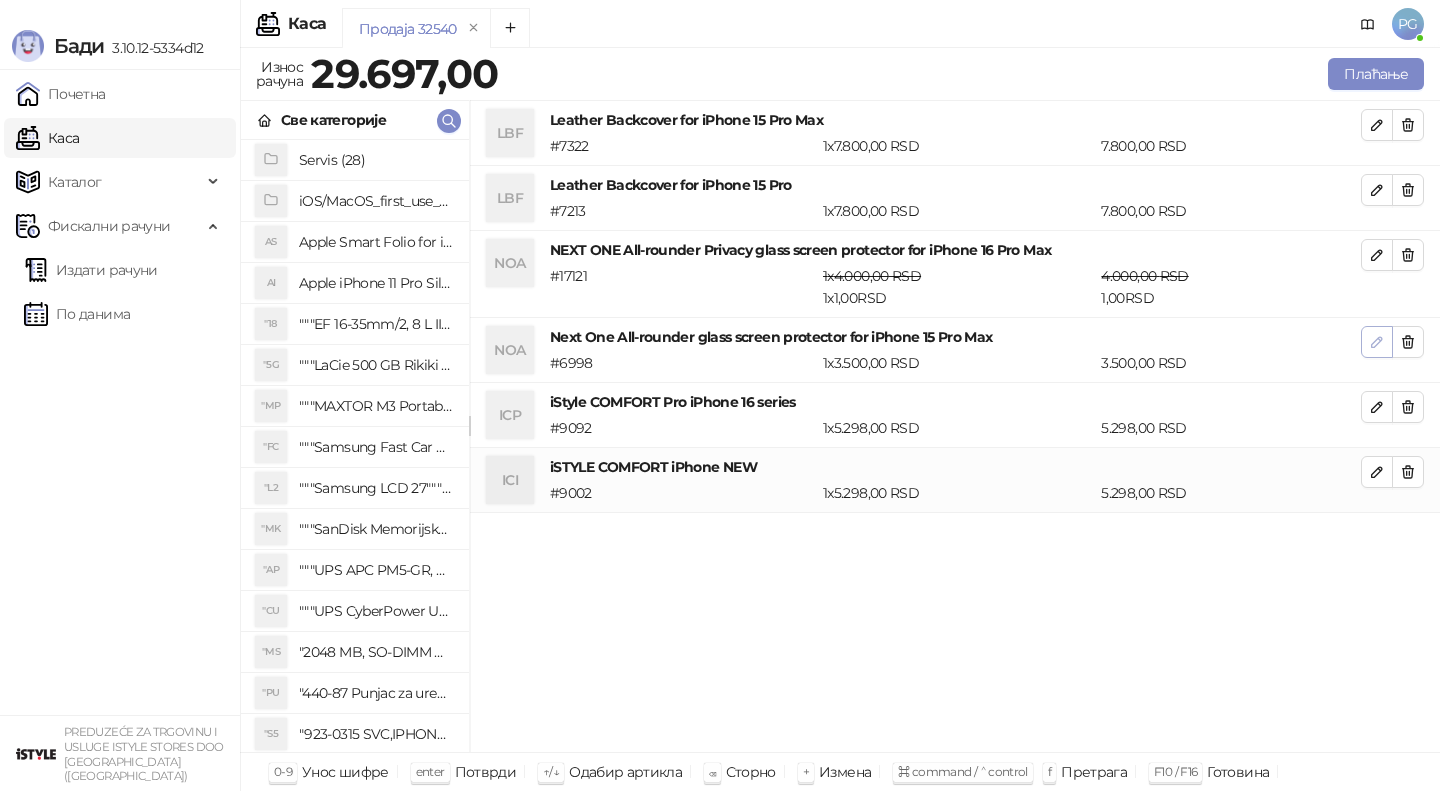 click 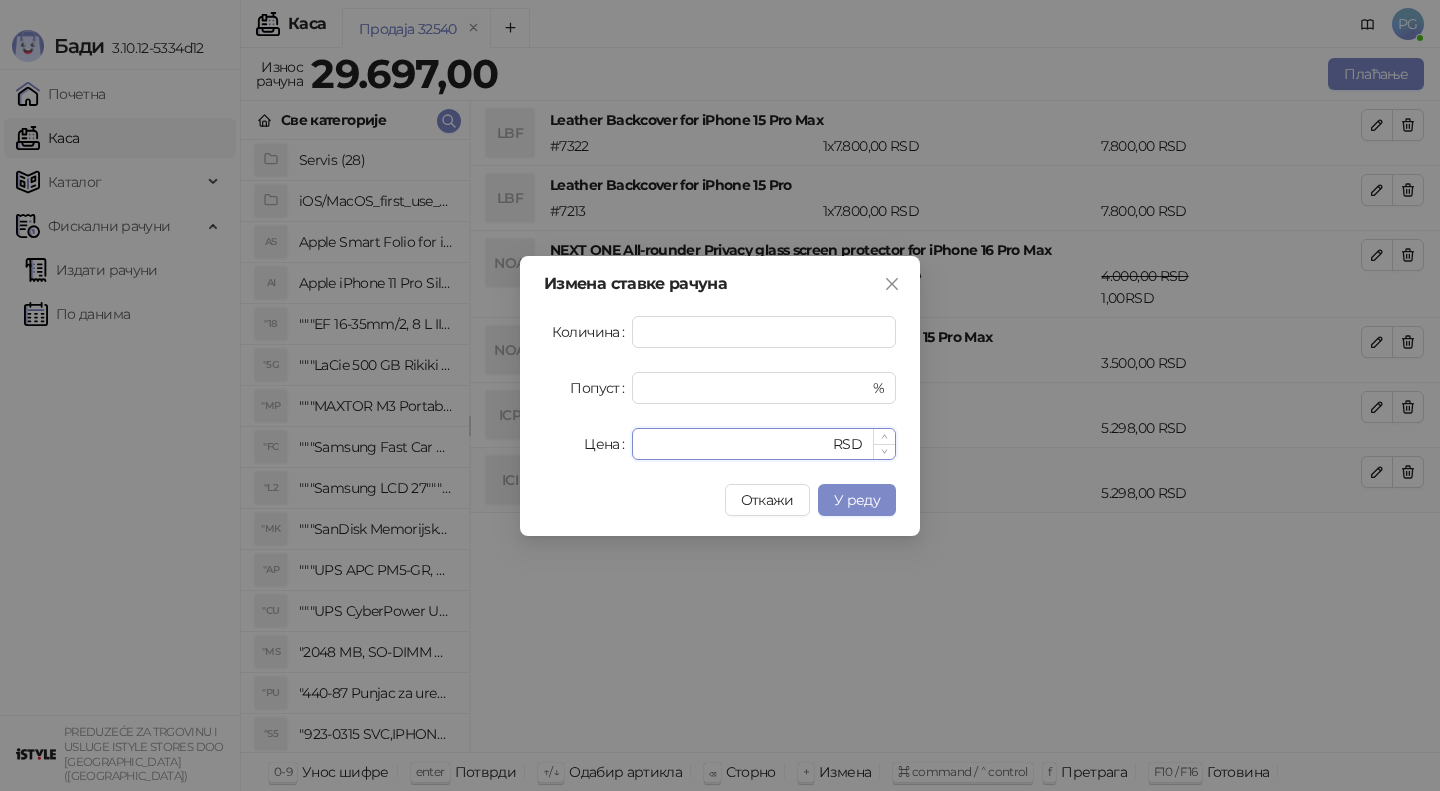click on "****" at bounding box center (736, 444) 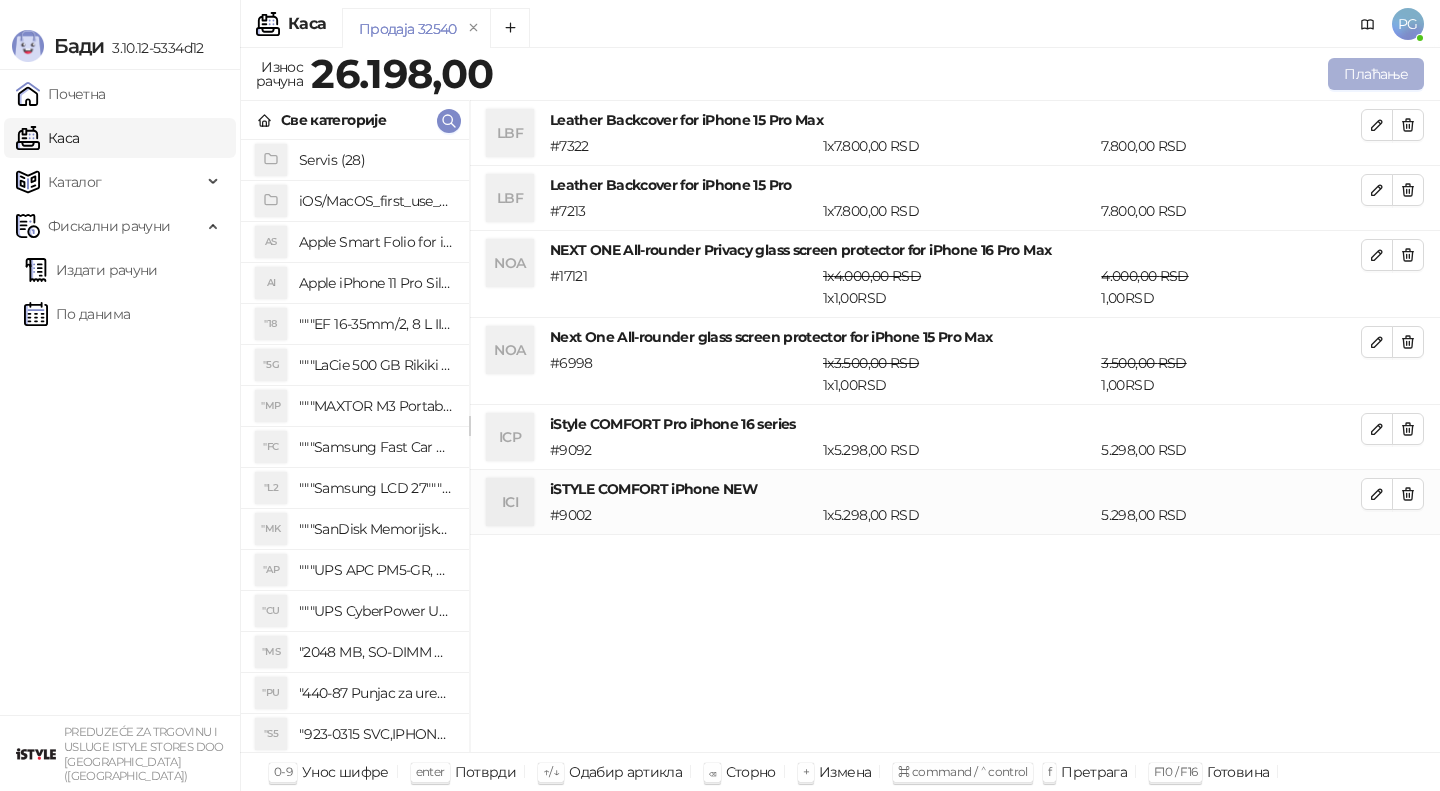 click on "Плаћање" at bounding box center (1376, 74) 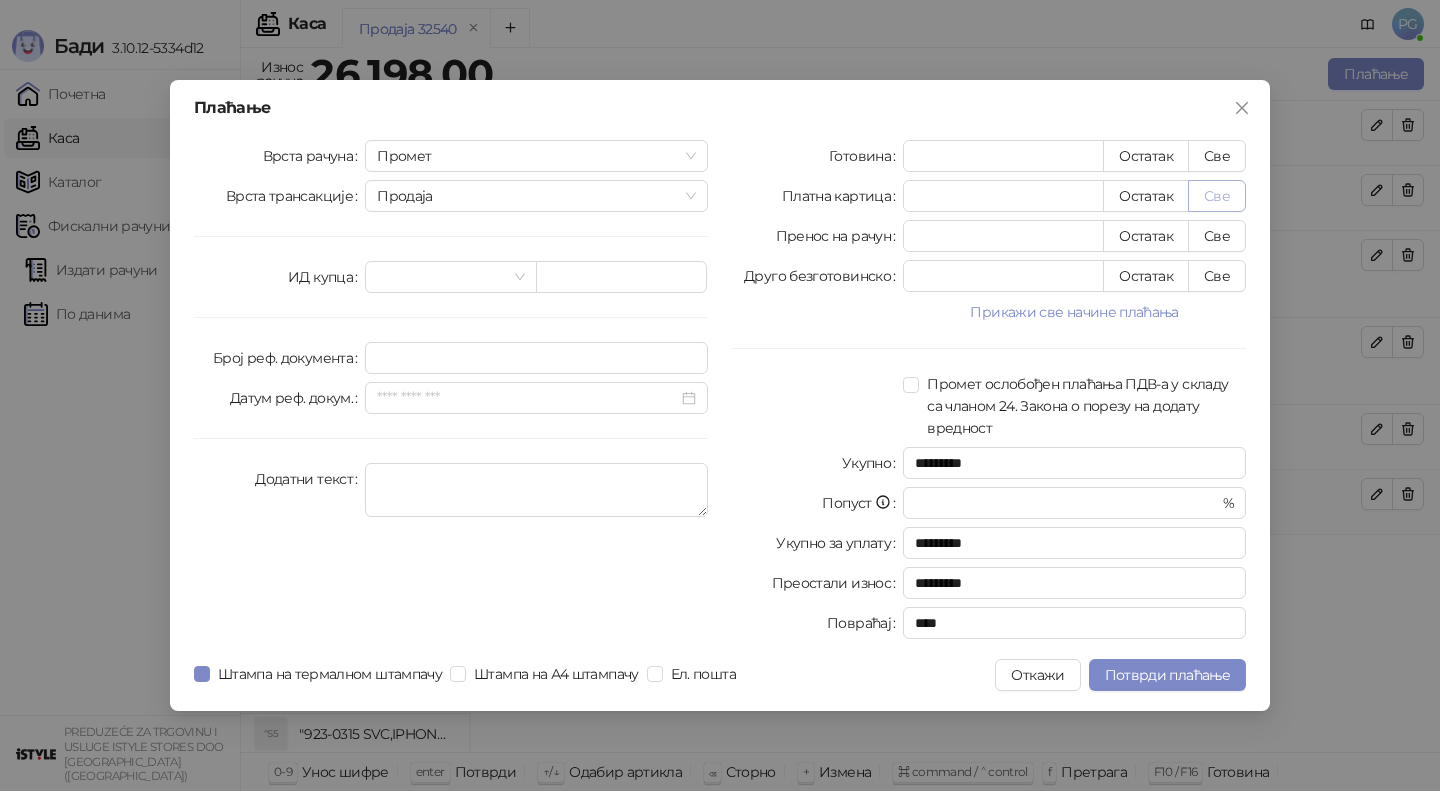 click on "Све" at bounding box center (1217, 196) 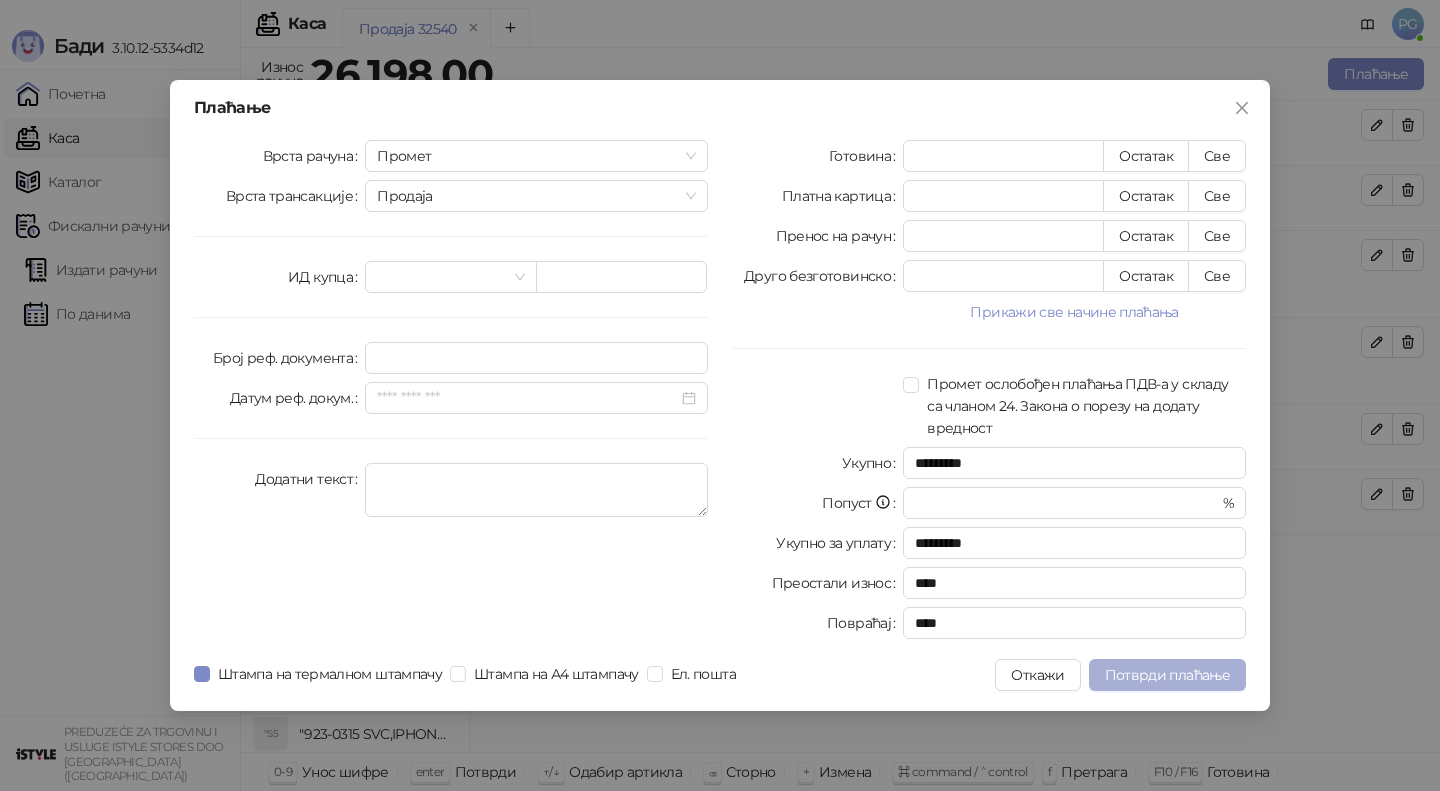 click on "Потврди плаћање" at bounding box center (1167, 675) 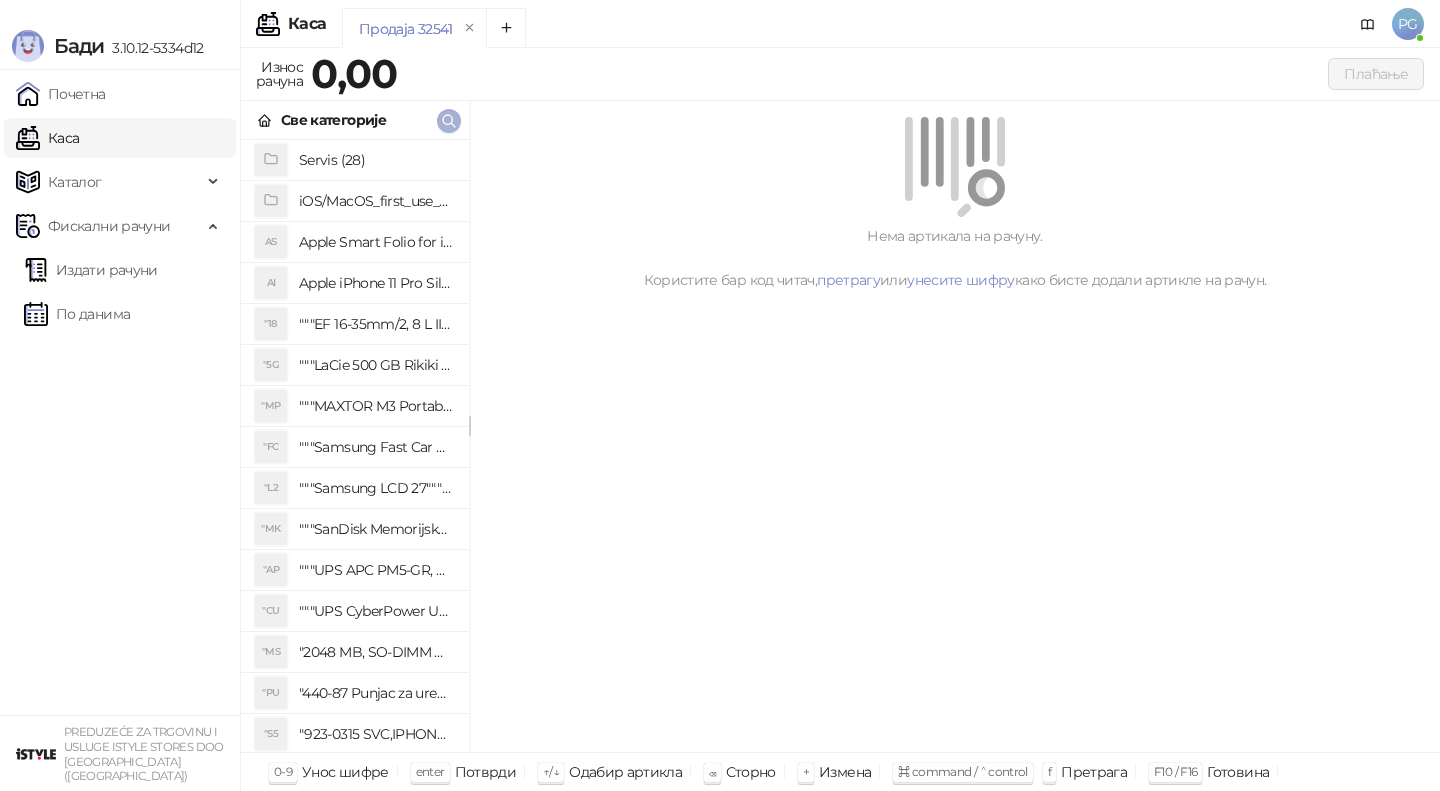 click 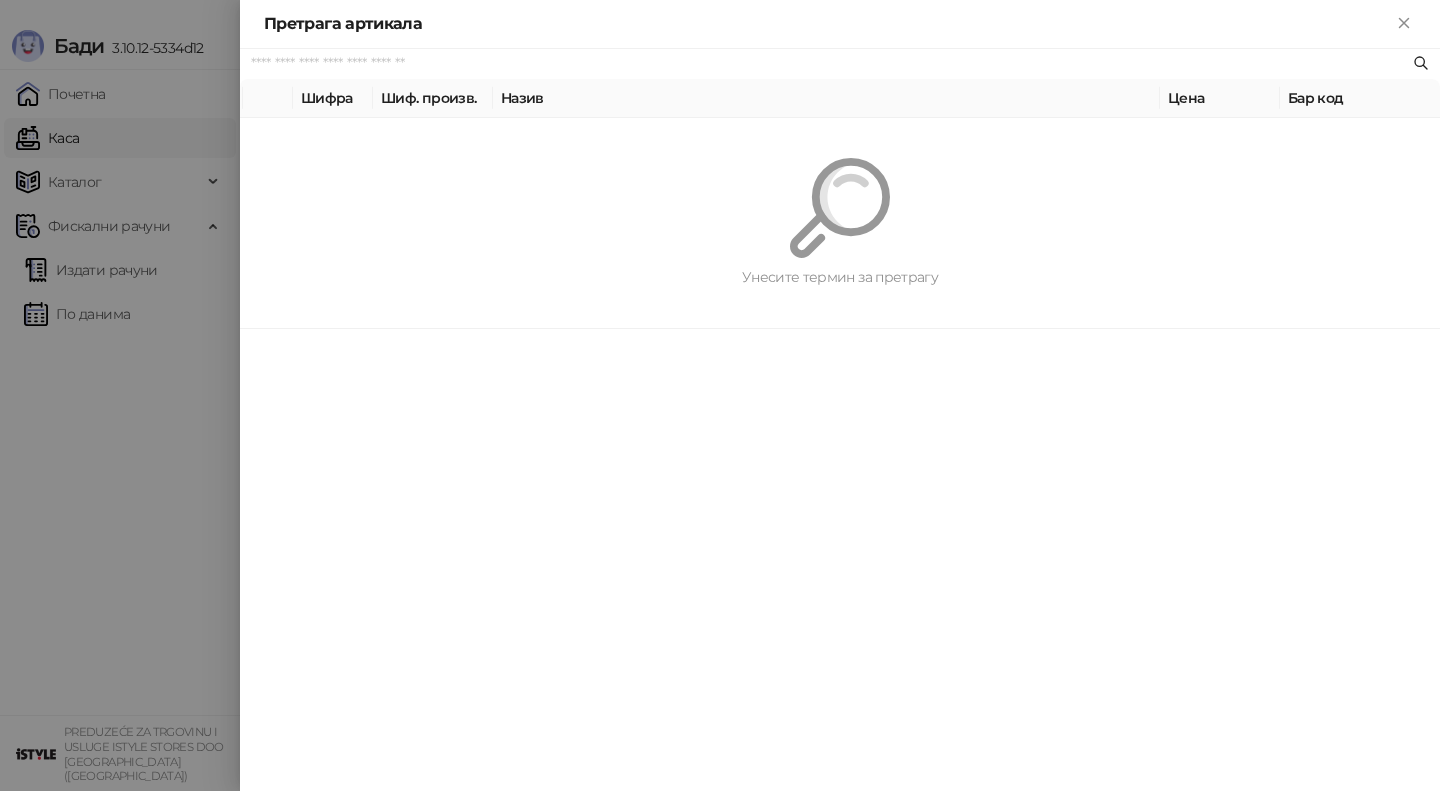 paste on "*********" 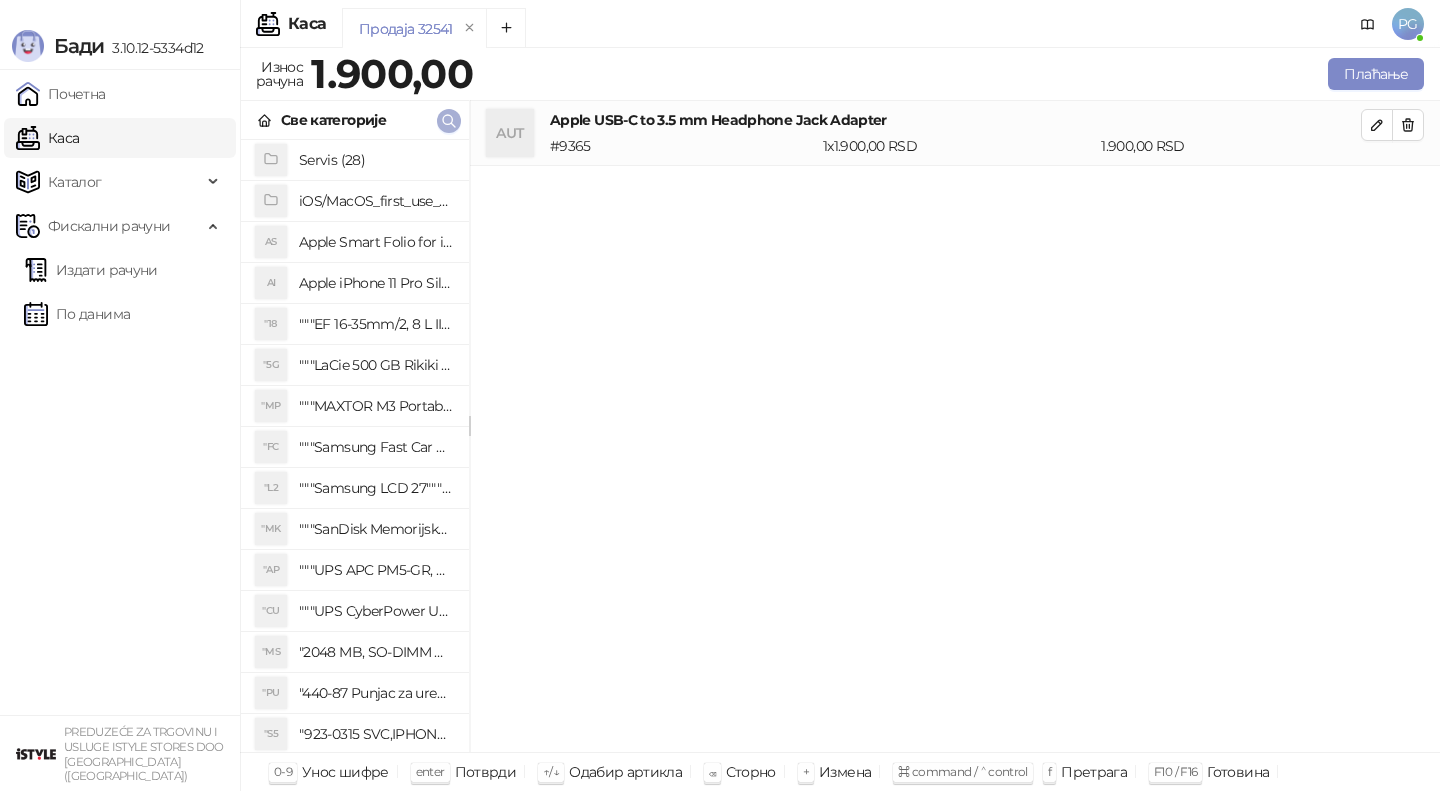 click 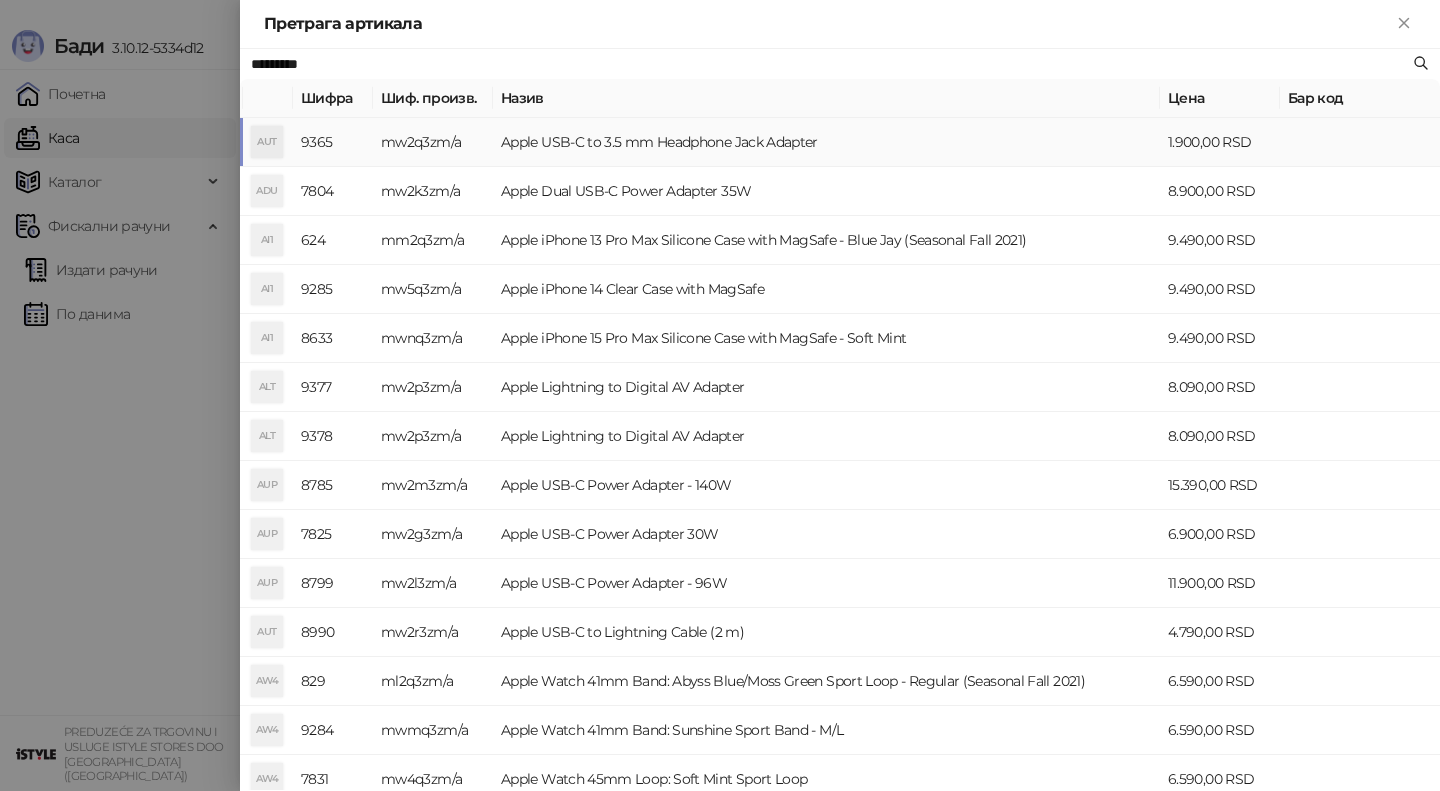 click at bounding box center (720, 395) 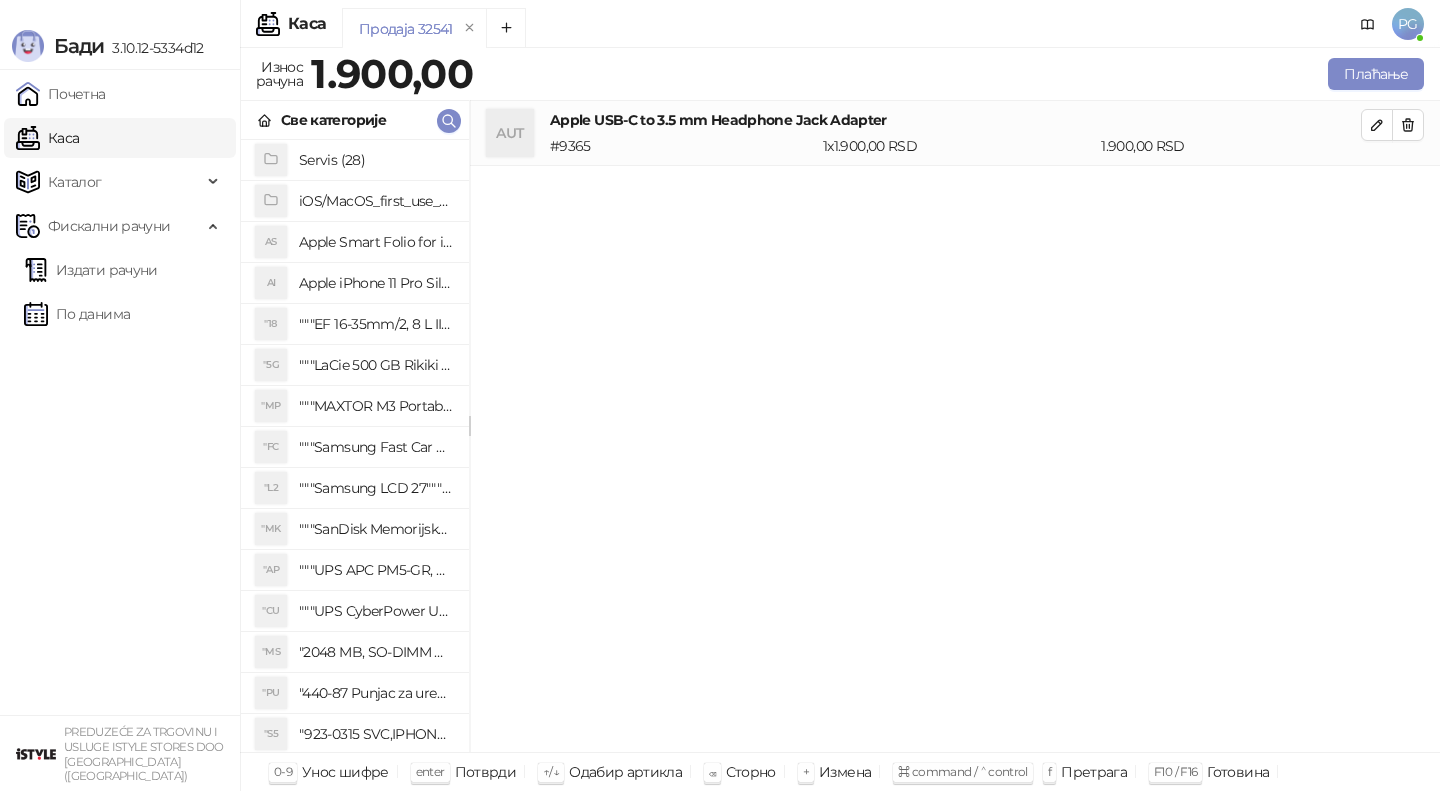 click on "AUT Apple USB-C to 3.5 mm Headphone Jack Adapter    # 9365 1  x  1.900,00 RSD 1.900,00 RSD" at bounding box center (955, 133) 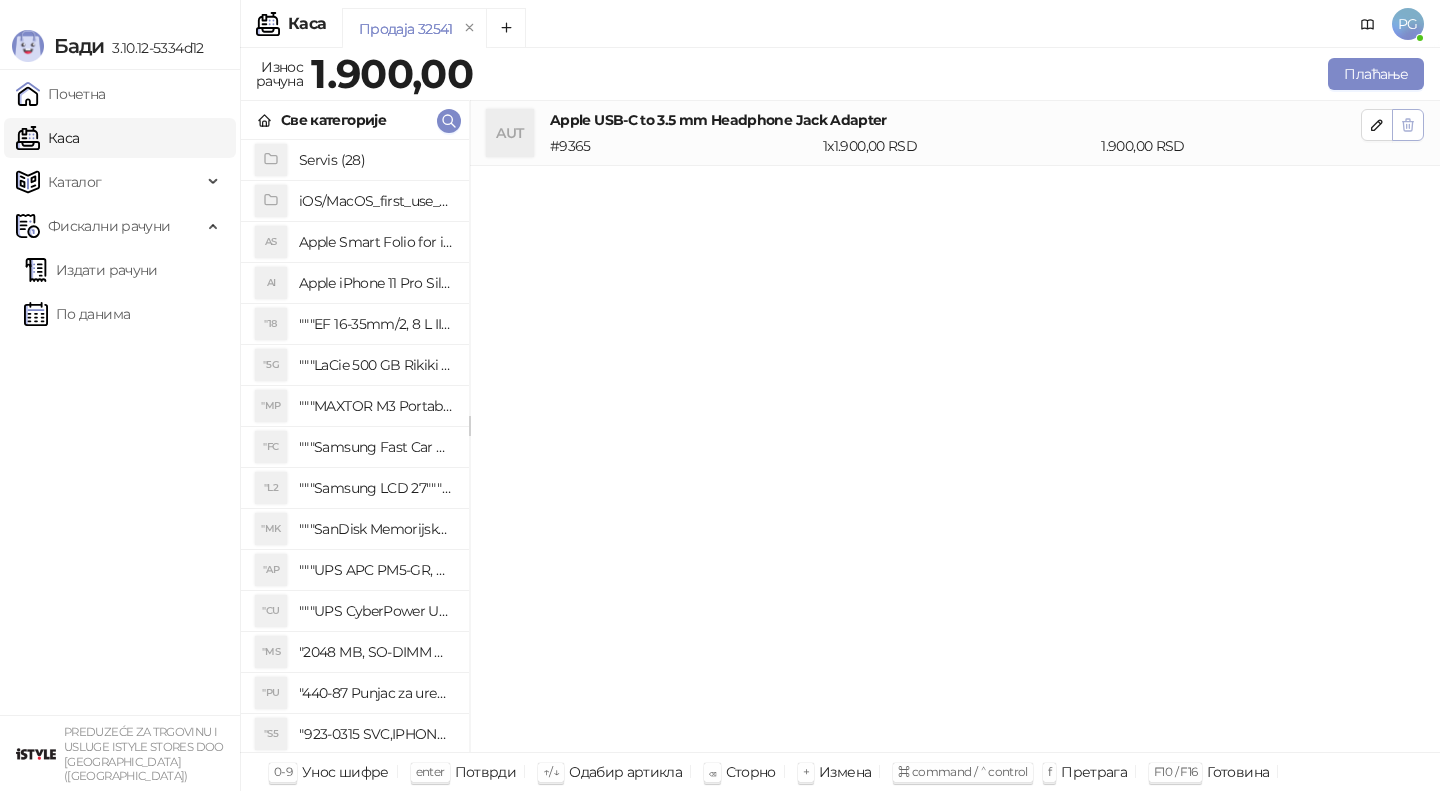 click at bounding box center (1408, 125) 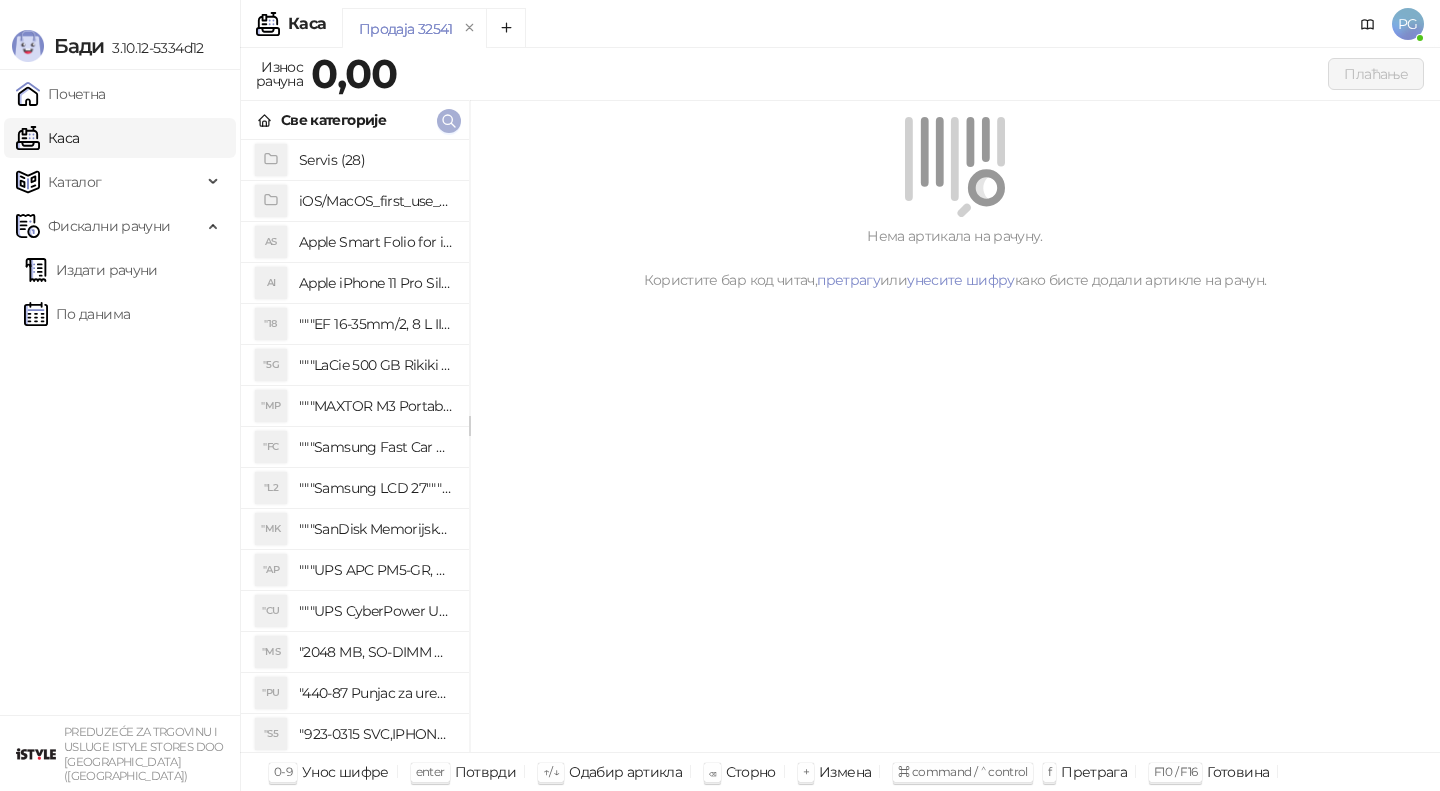 click 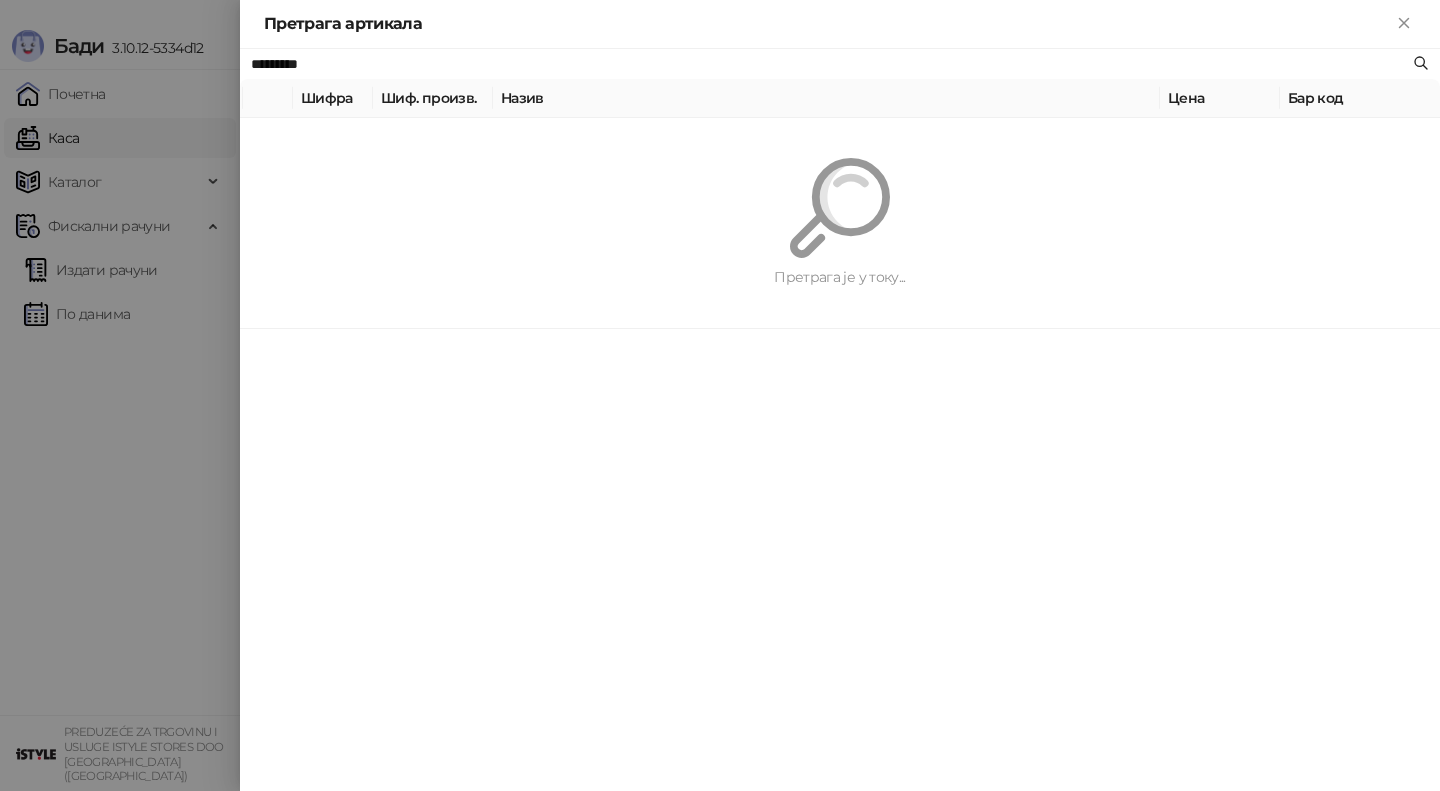 paste 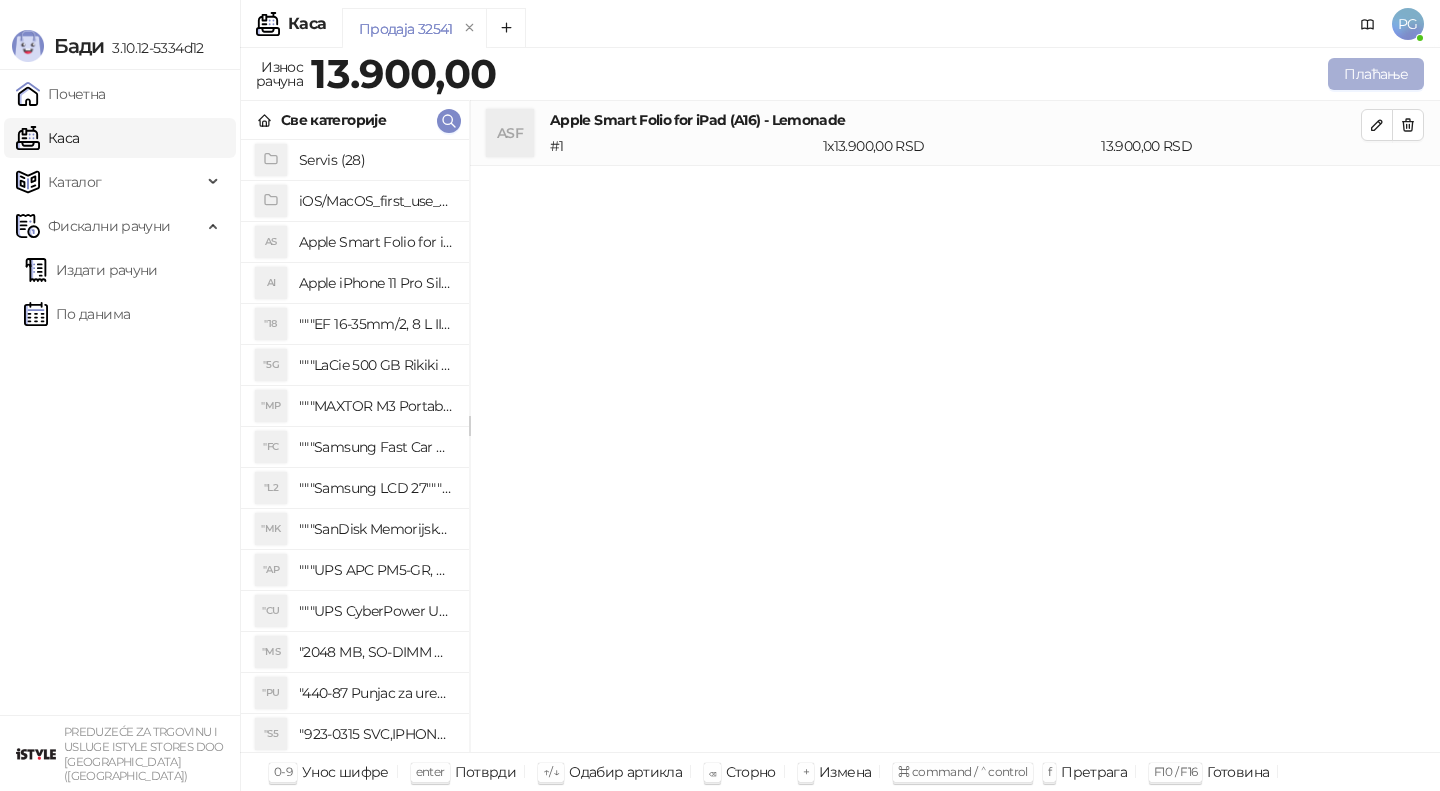 click on "Плаћање" at bounding box center (1376, 74) 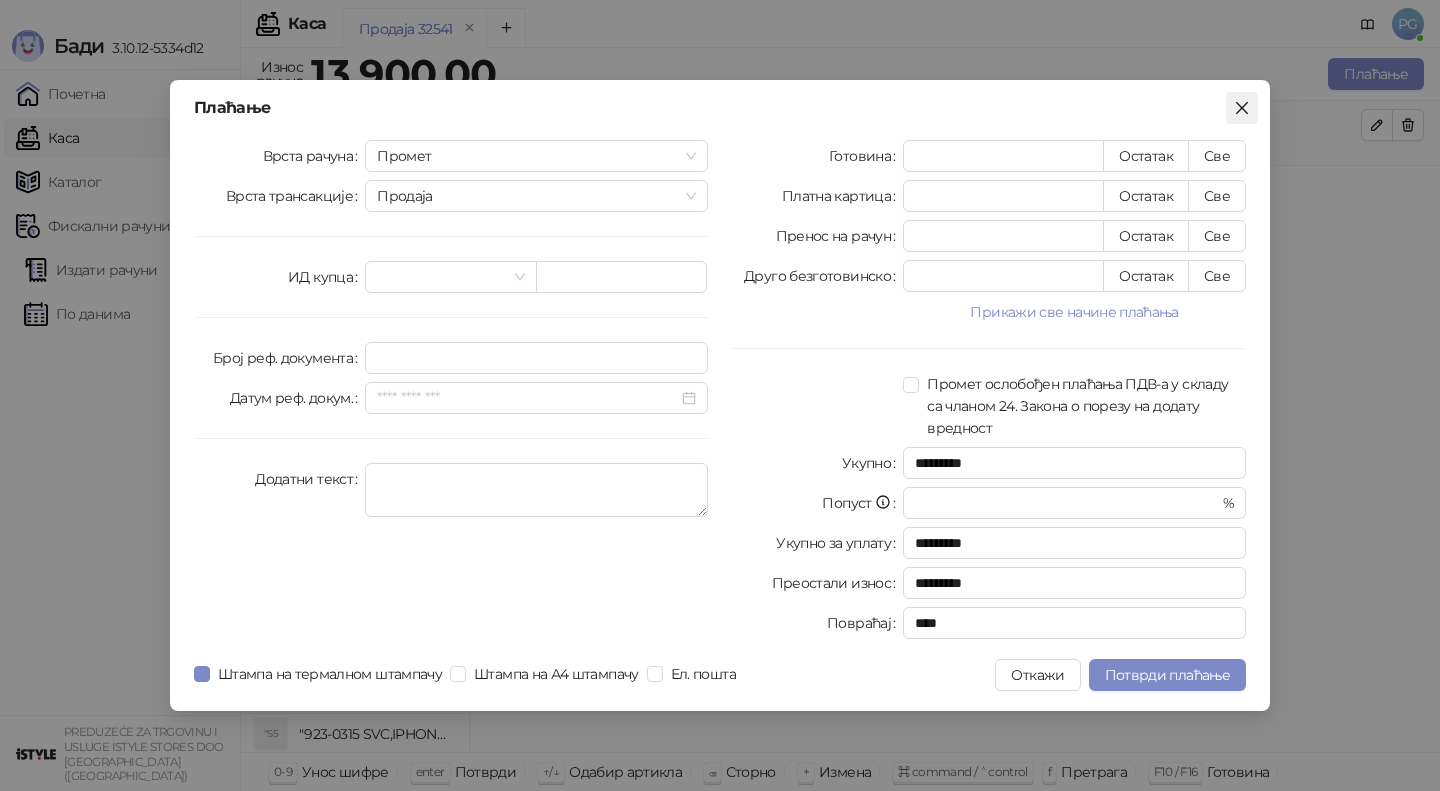 click 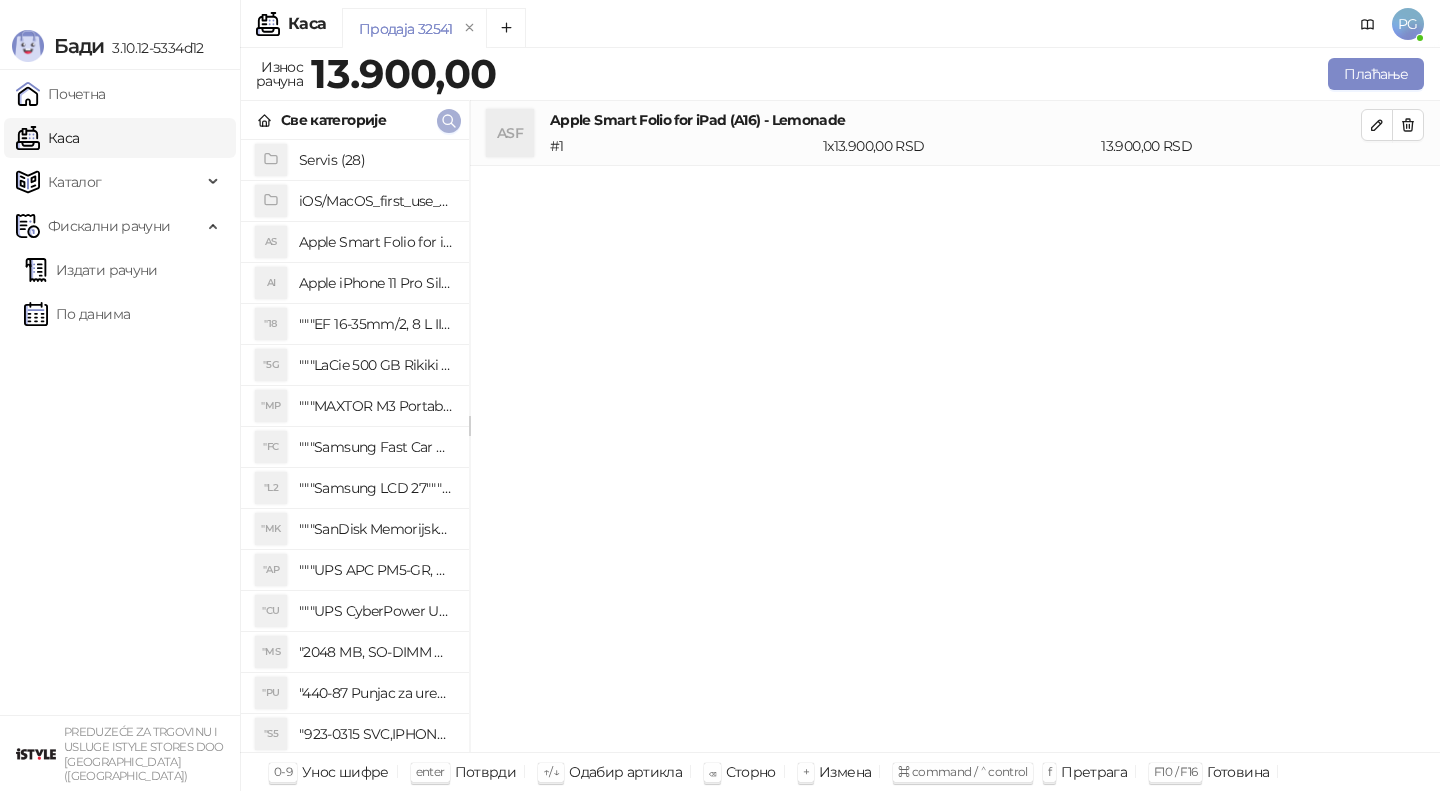click at bounding box center [449, 121] 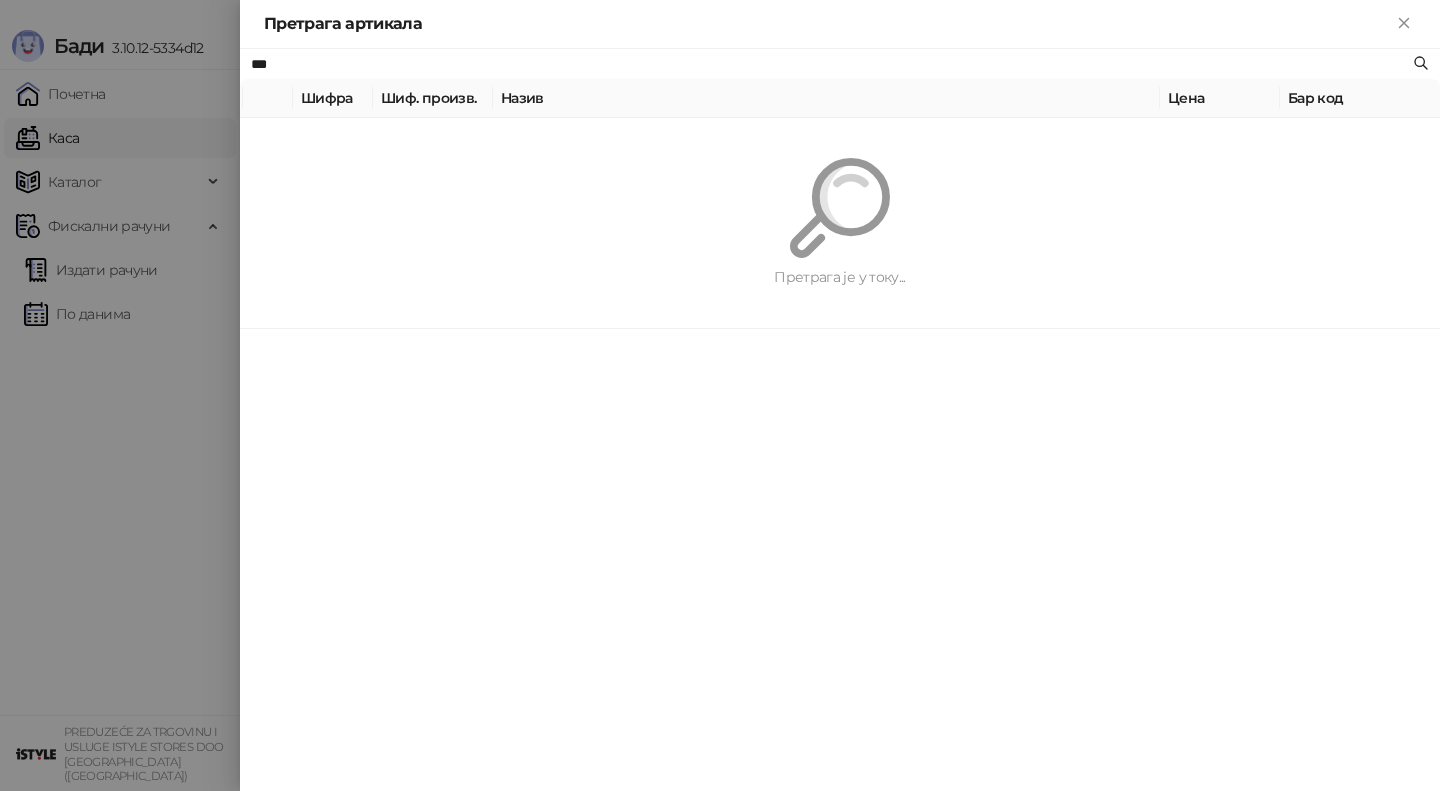 type on "***" 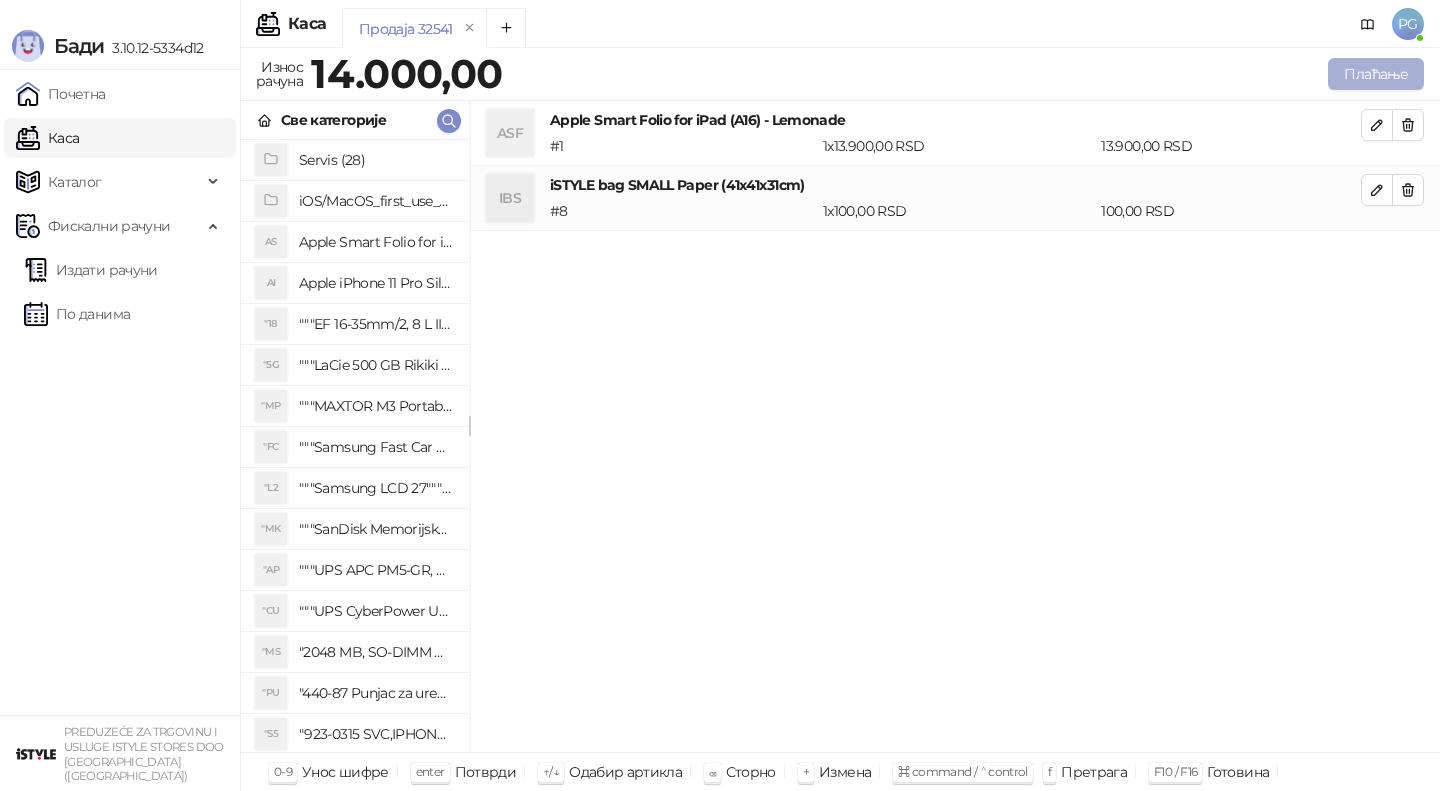 click on "Плаћање" at bounding box center [1376, 74] 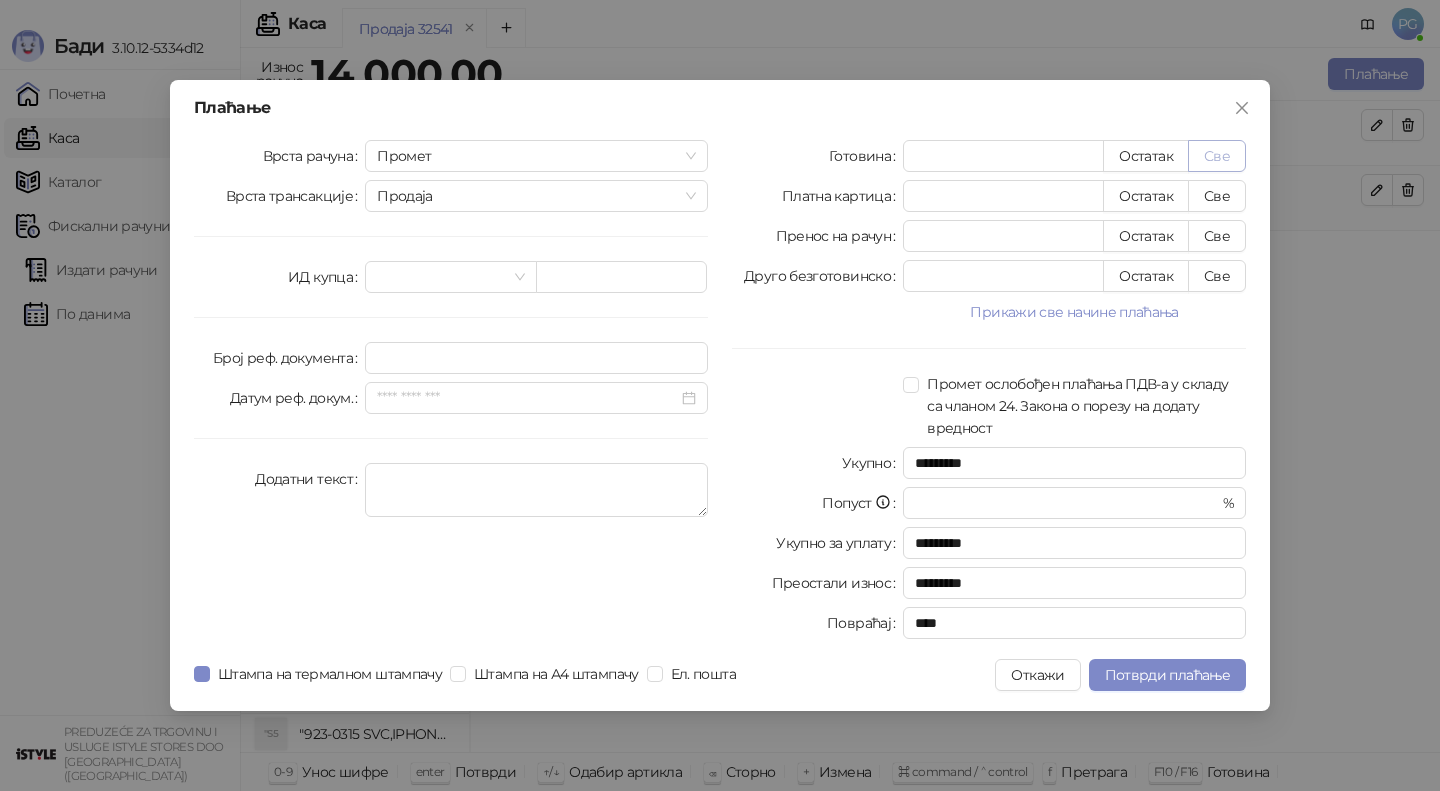 click on "Све" at bounding box center (1217, 156) 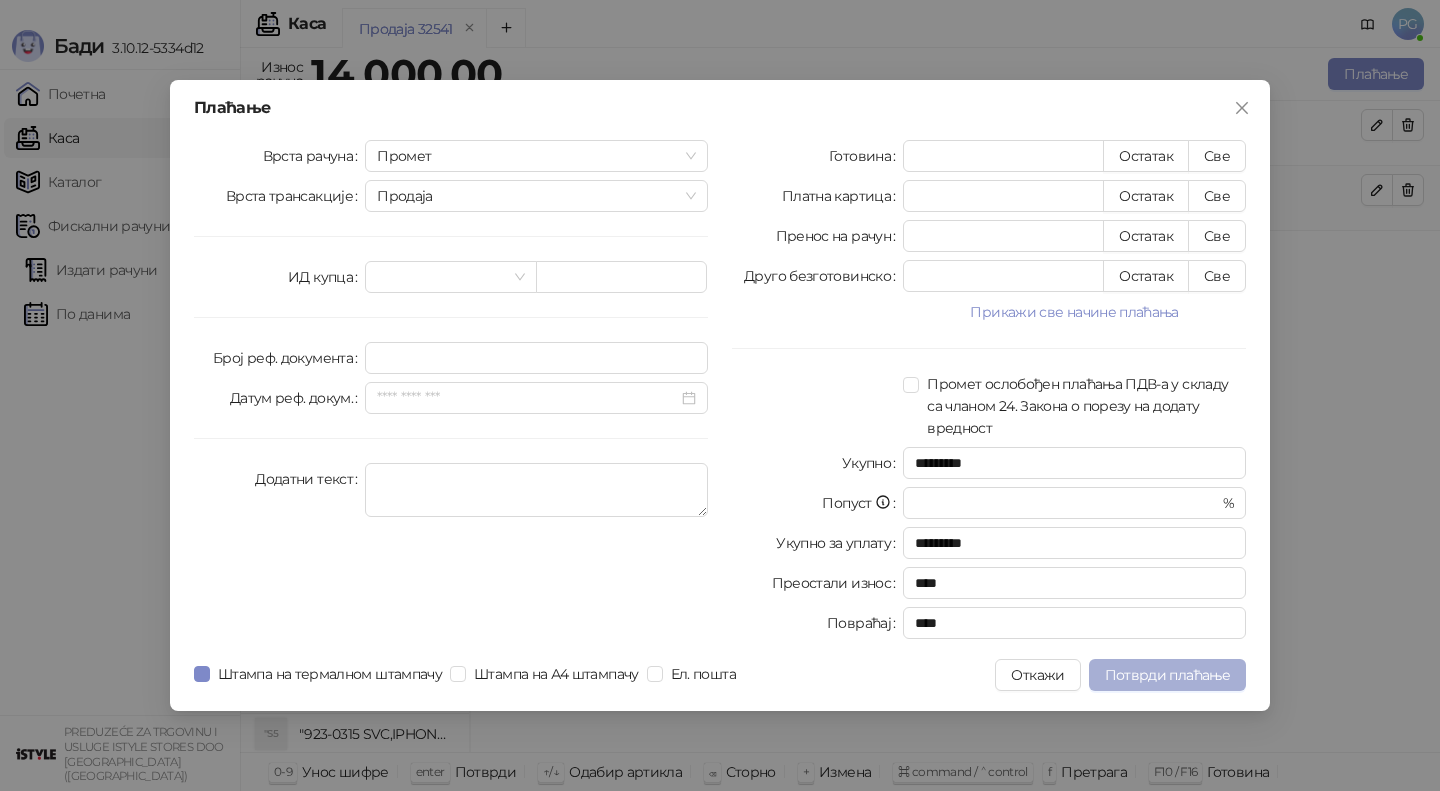 click on "Потврди плаћање" at bounding box center [1167, 675] 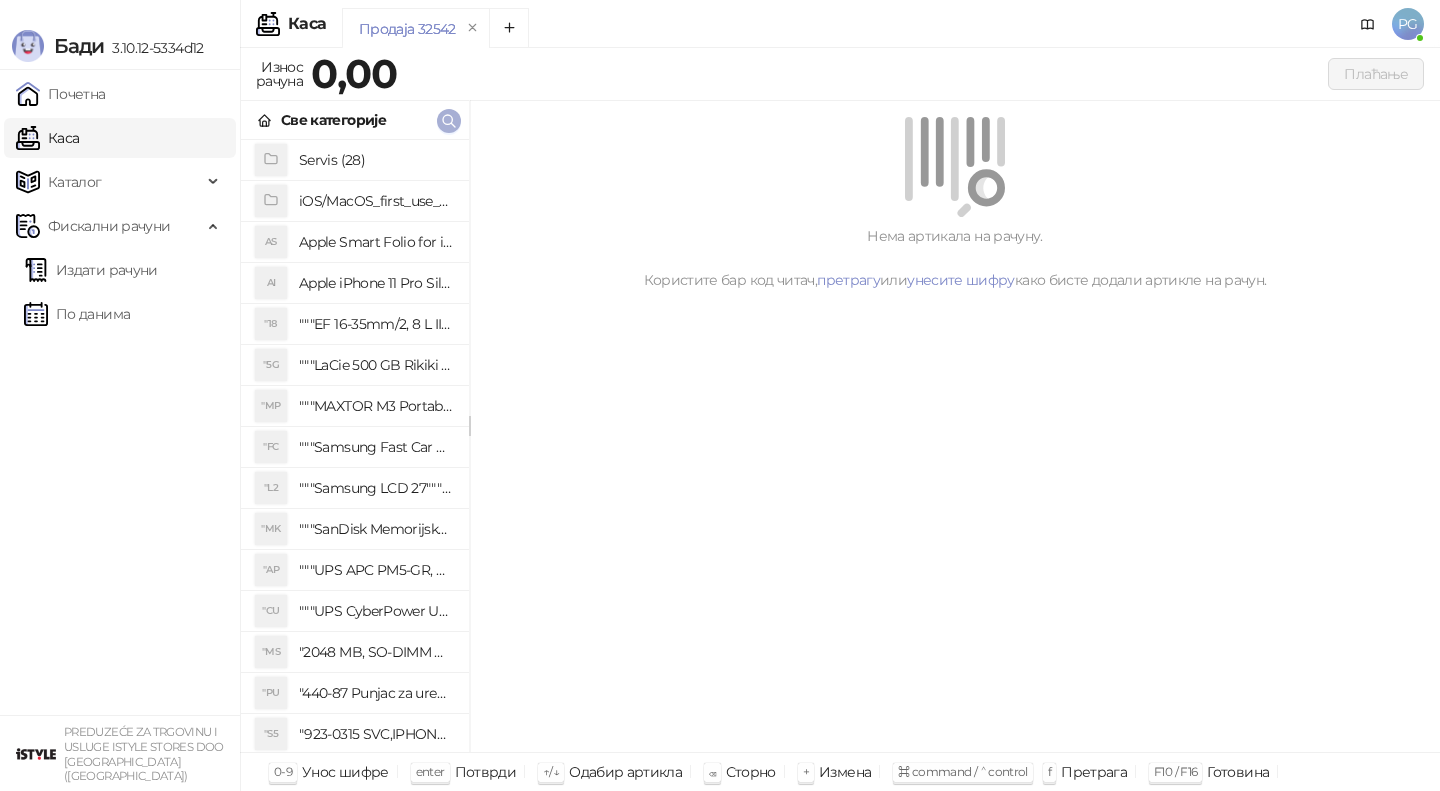click 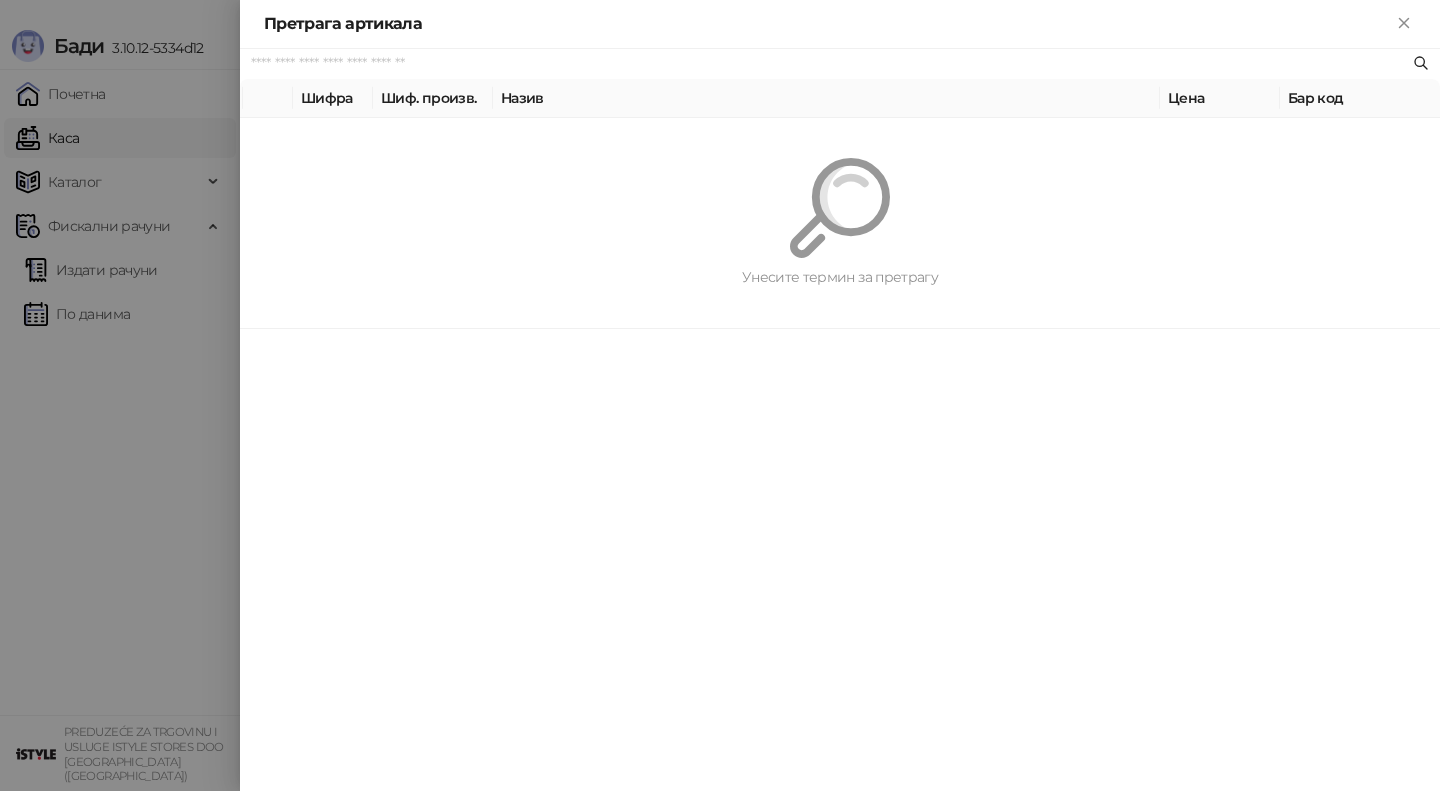 paste on "*********" 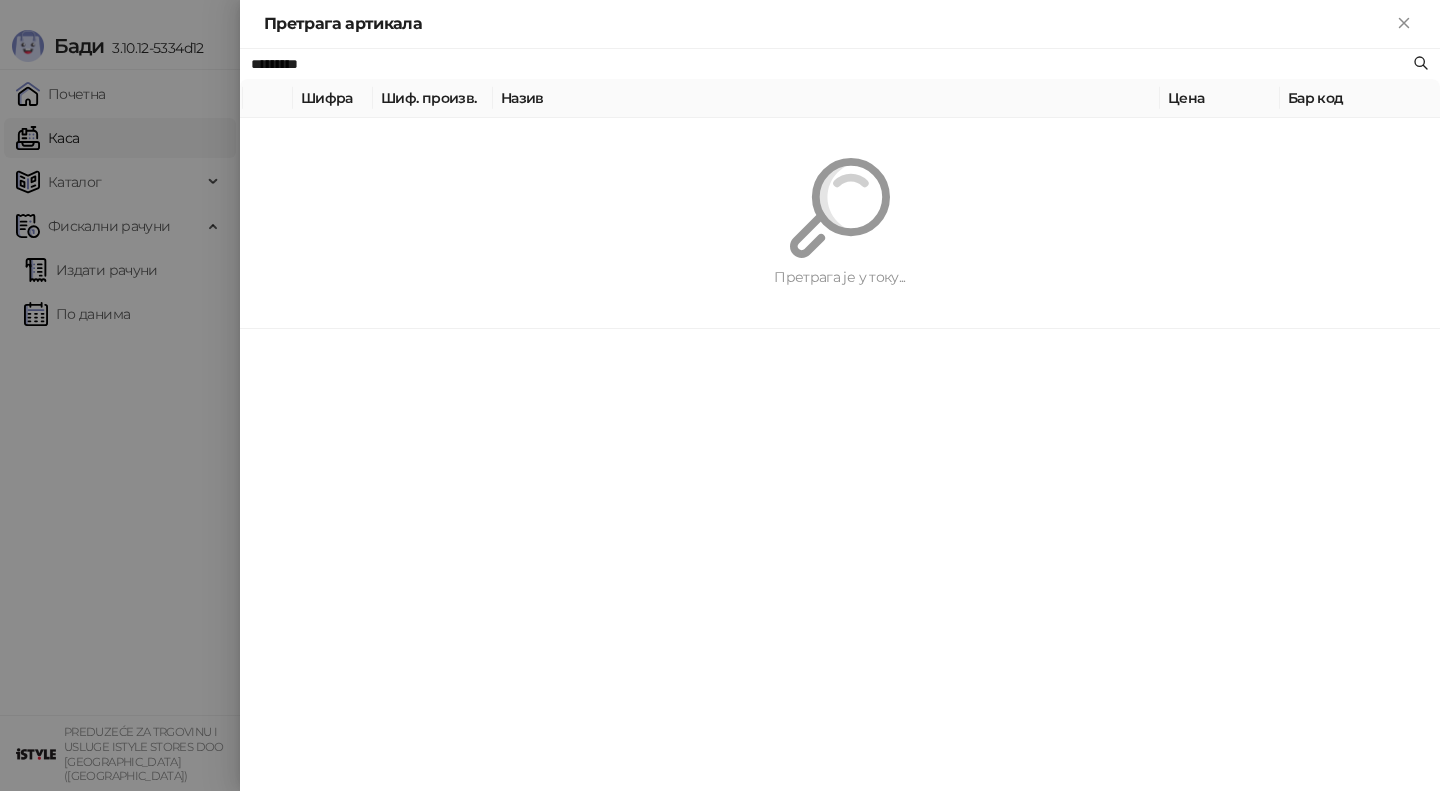 type on "*********" 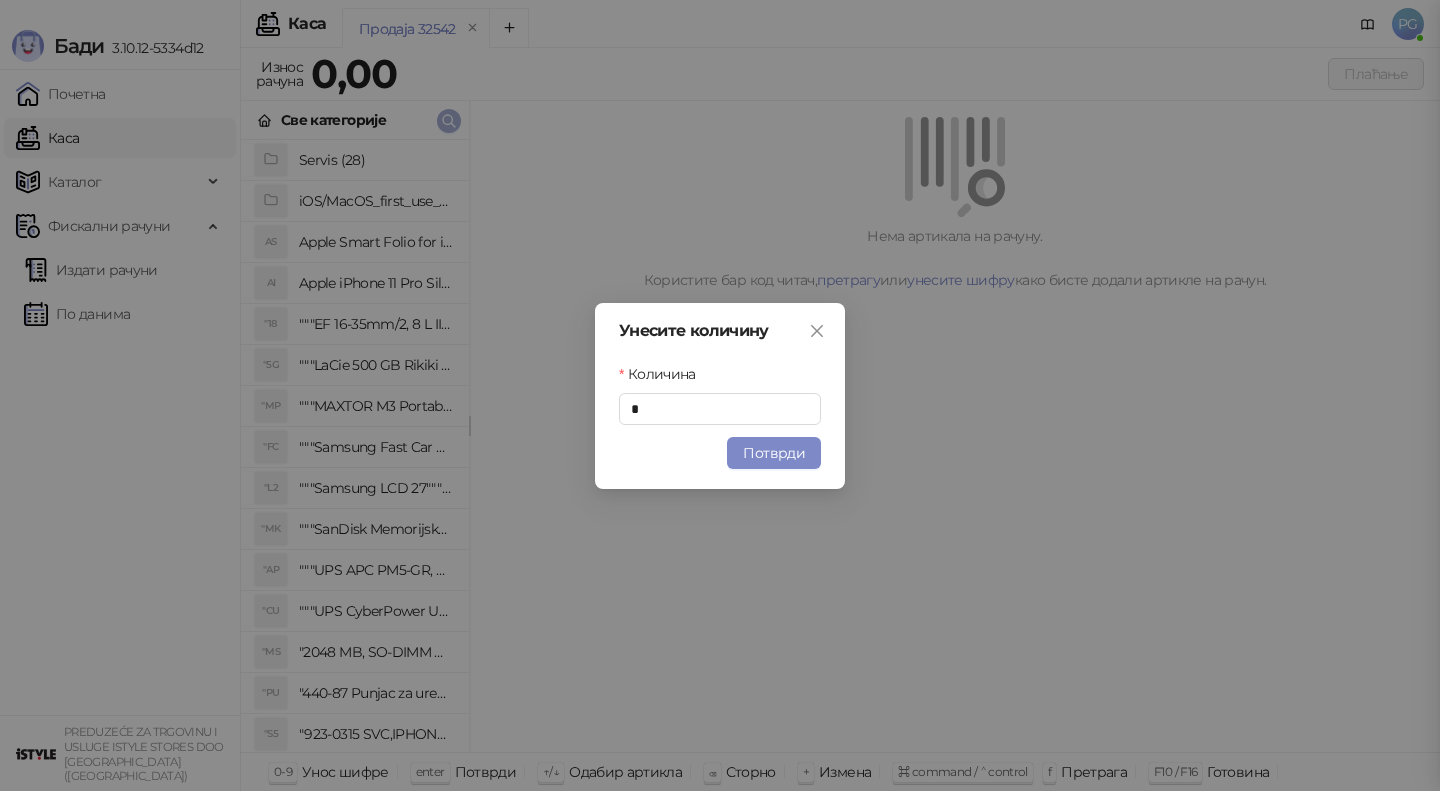 type 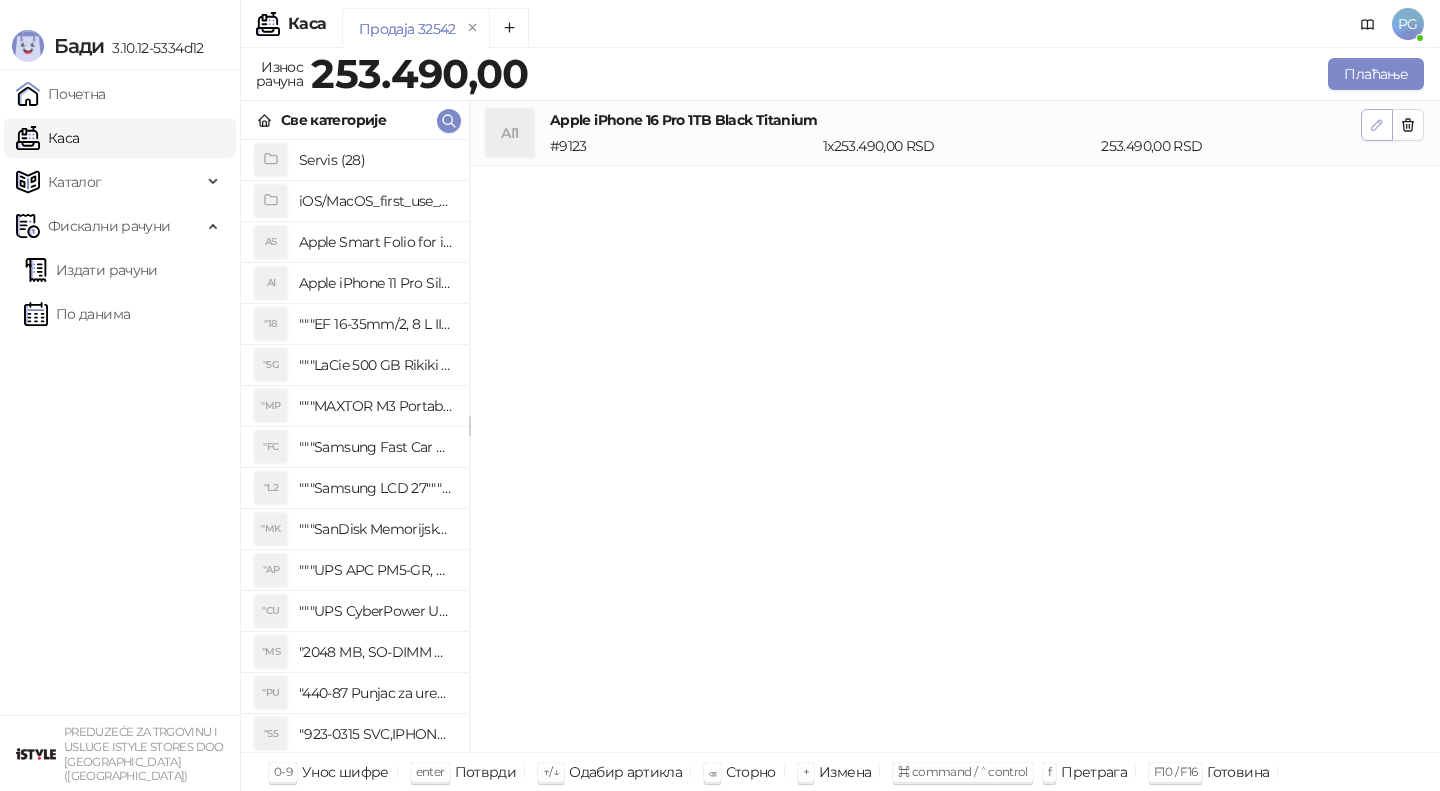 click at bounding box center (1377, 125) 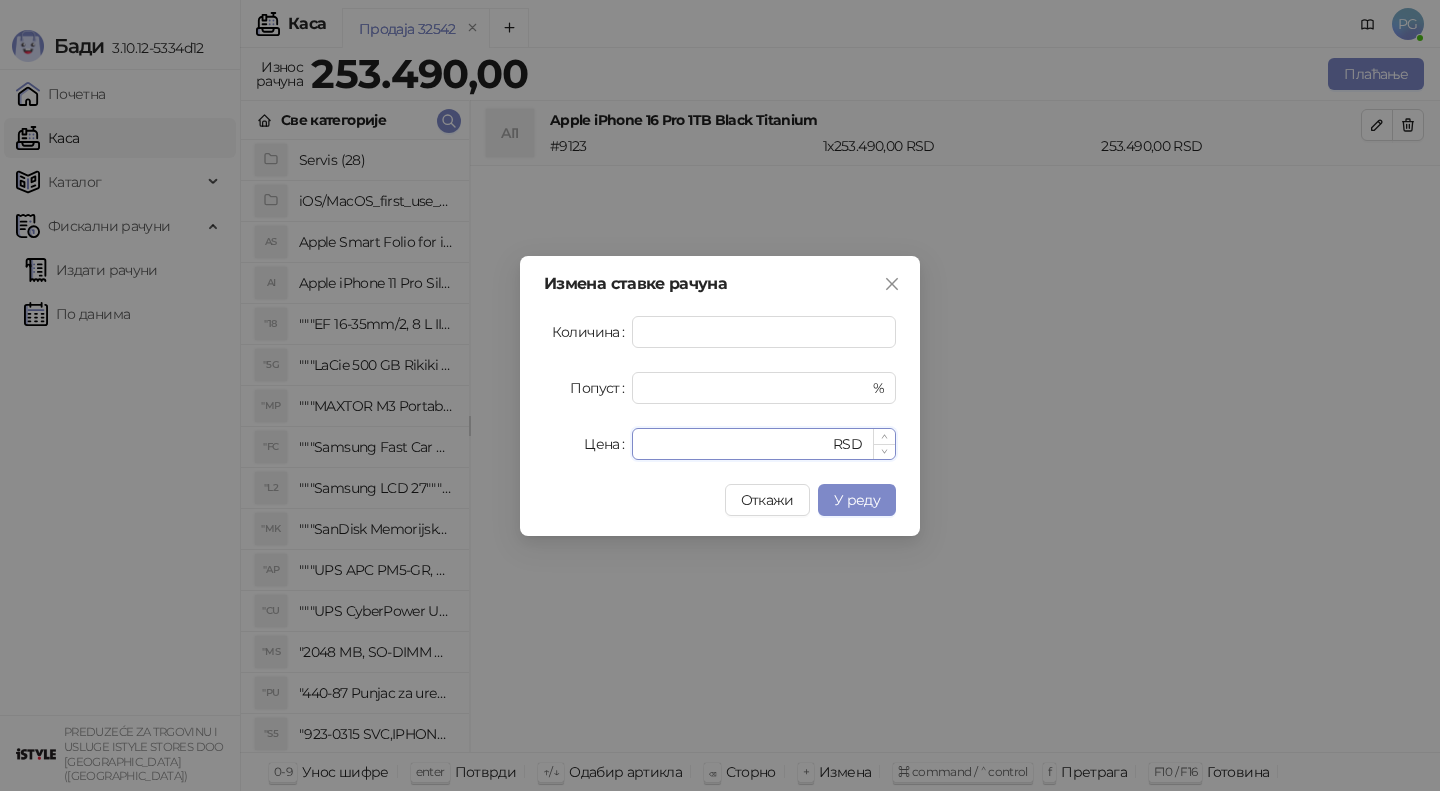 click on "******" at bounding box center (736, 444) 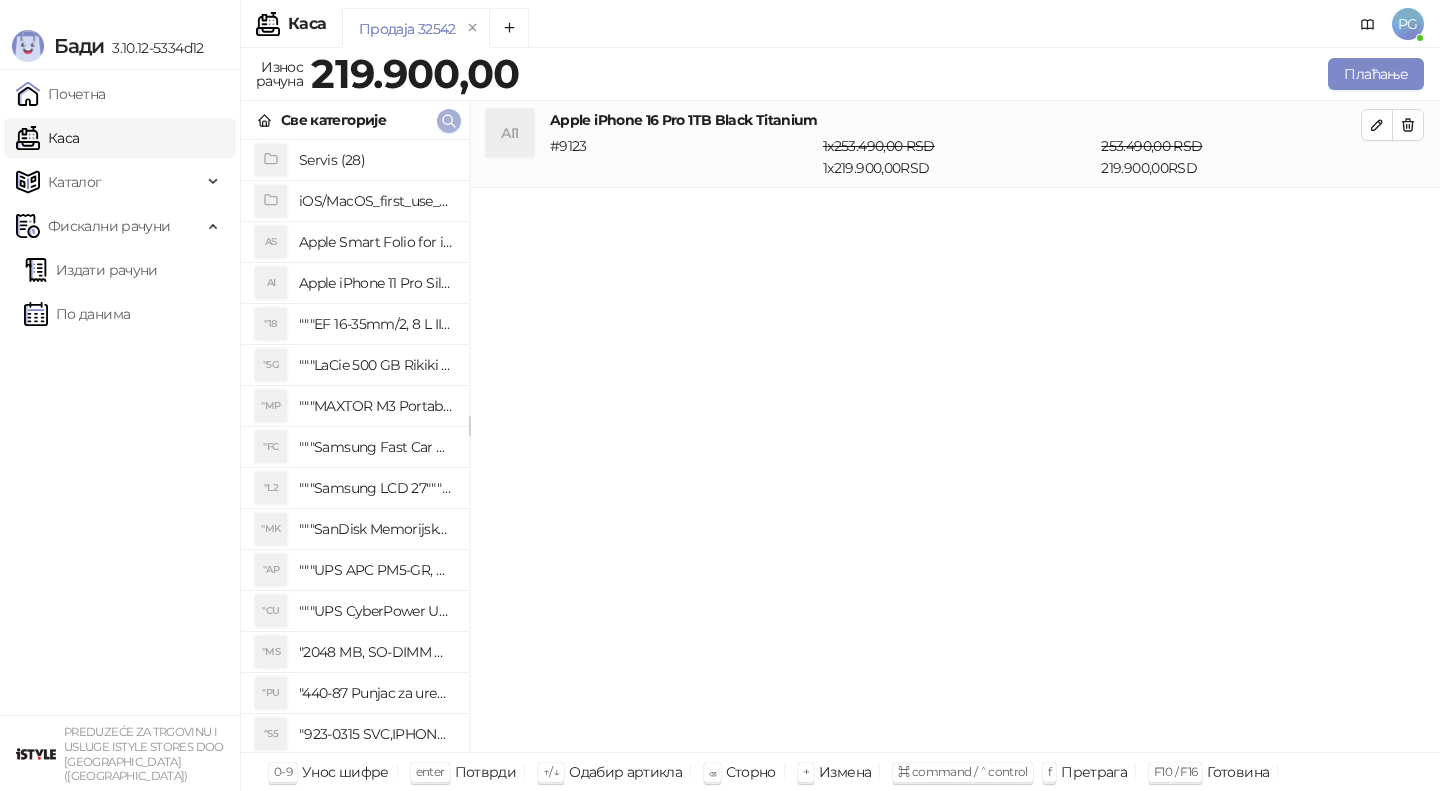 click 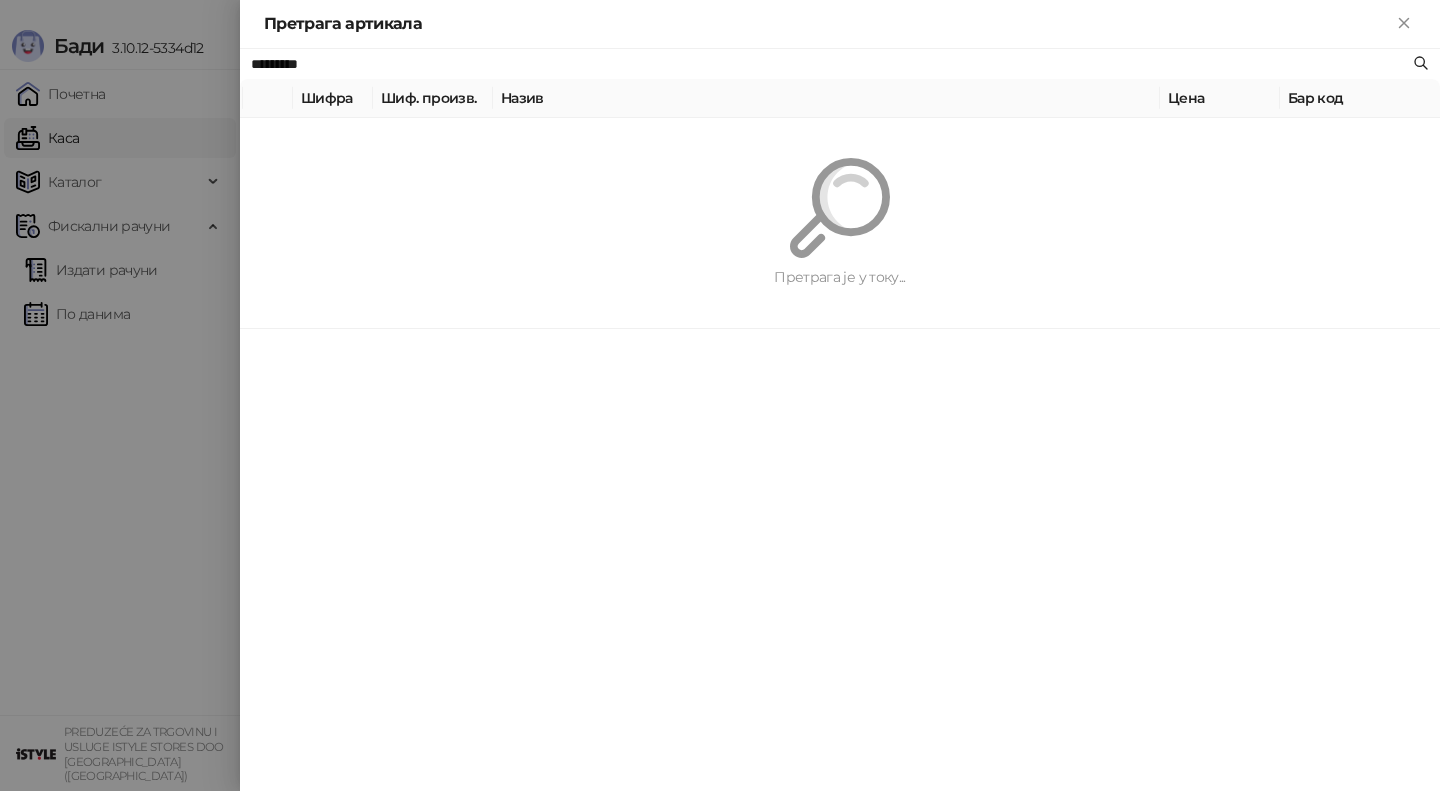 paste on "****" 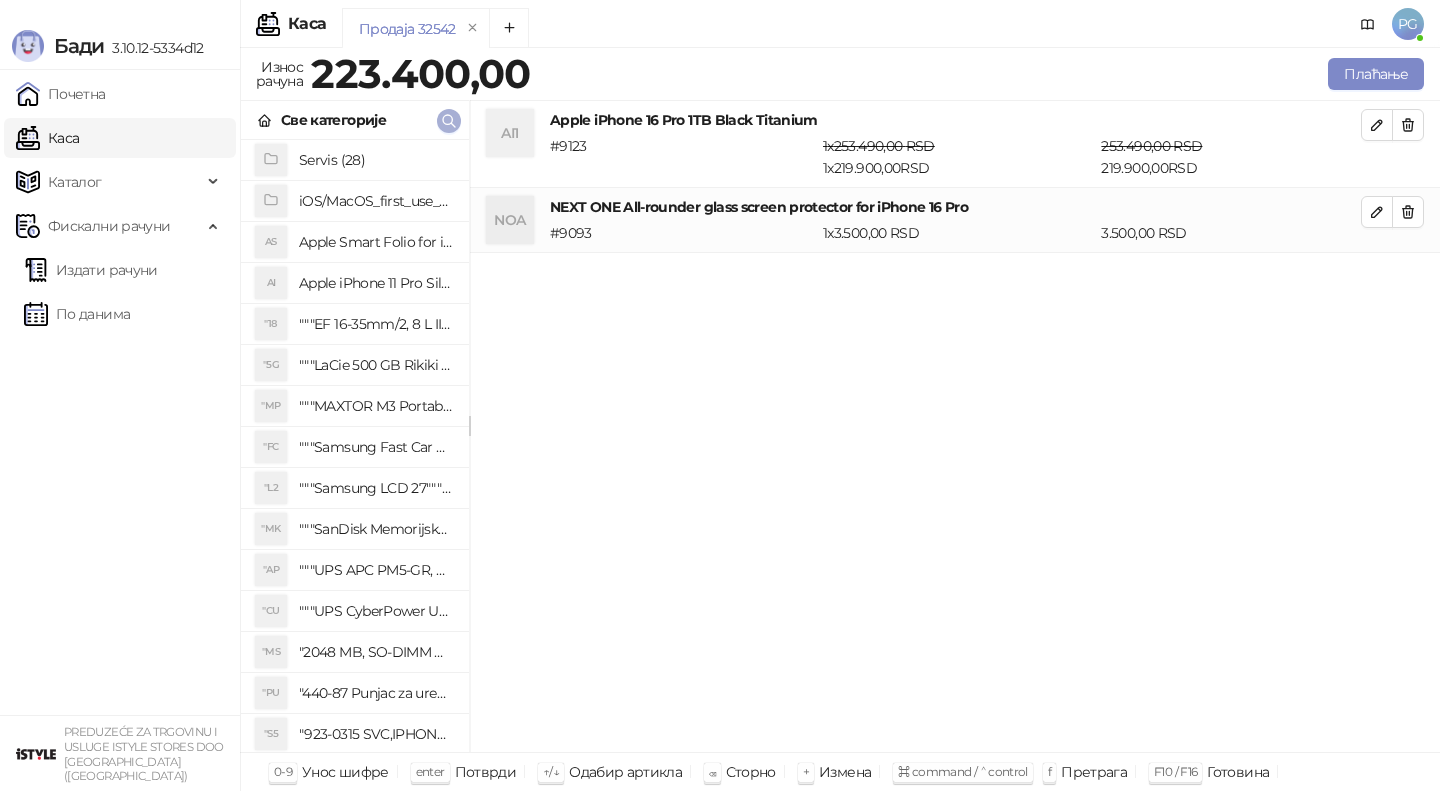 click 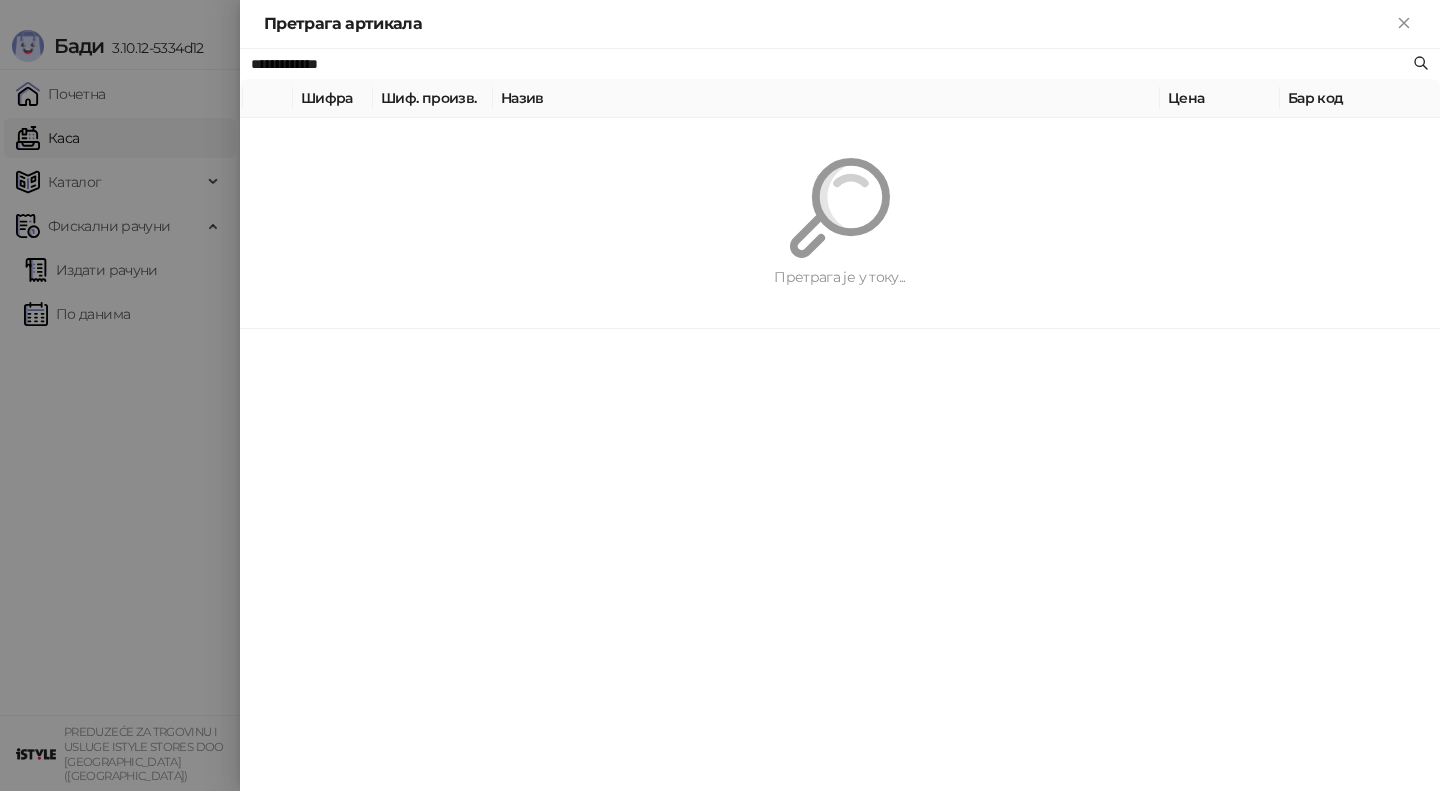 paste on "**********" 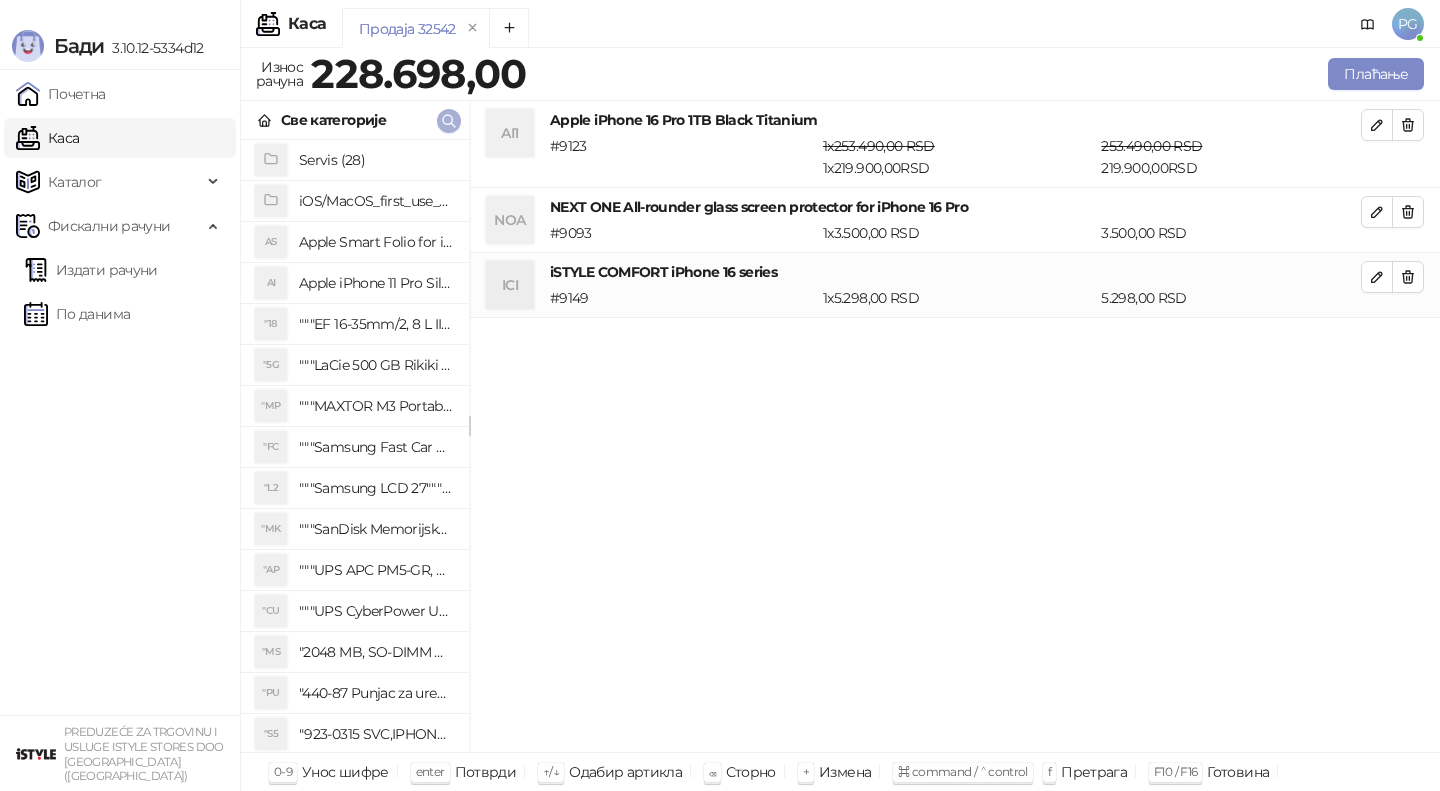 click 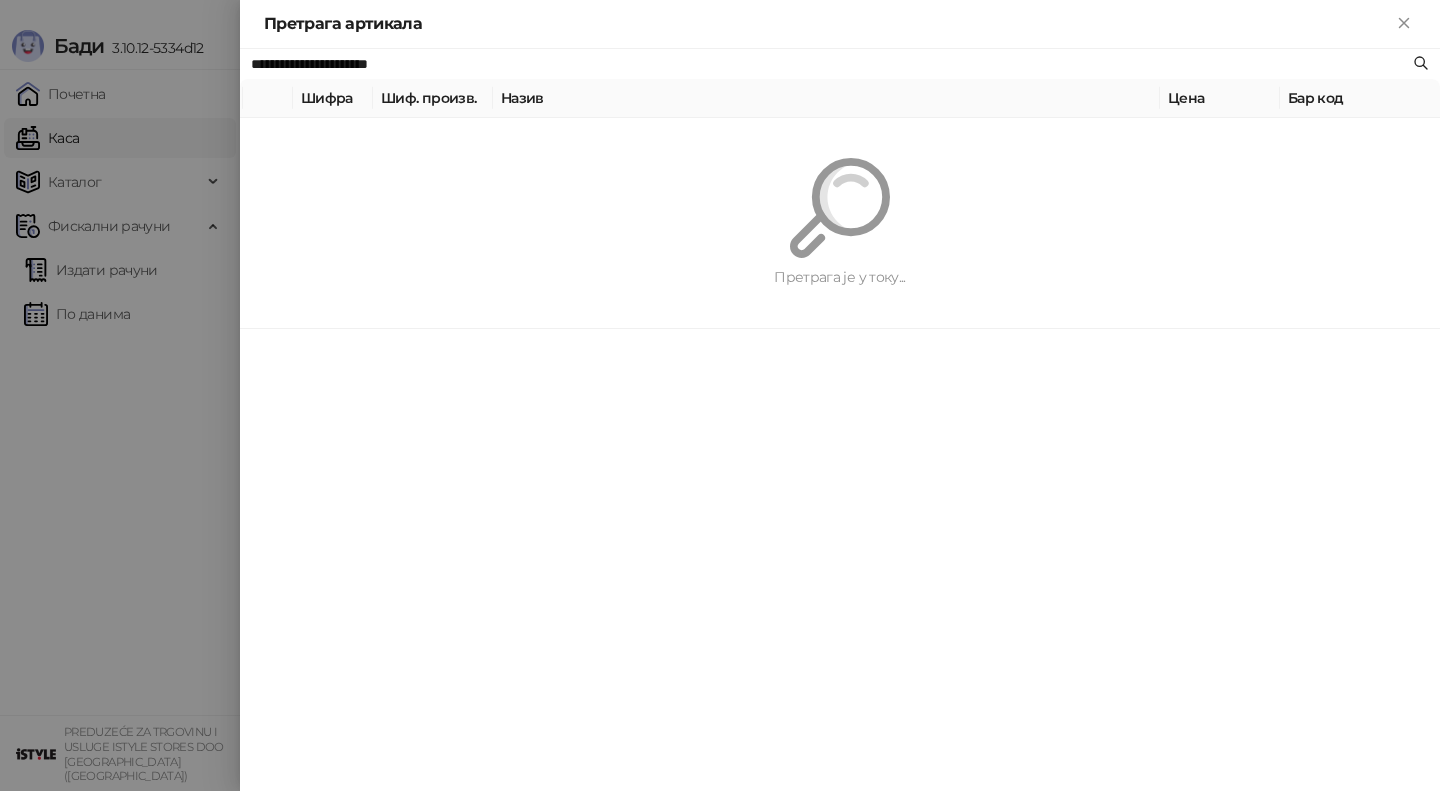 paste 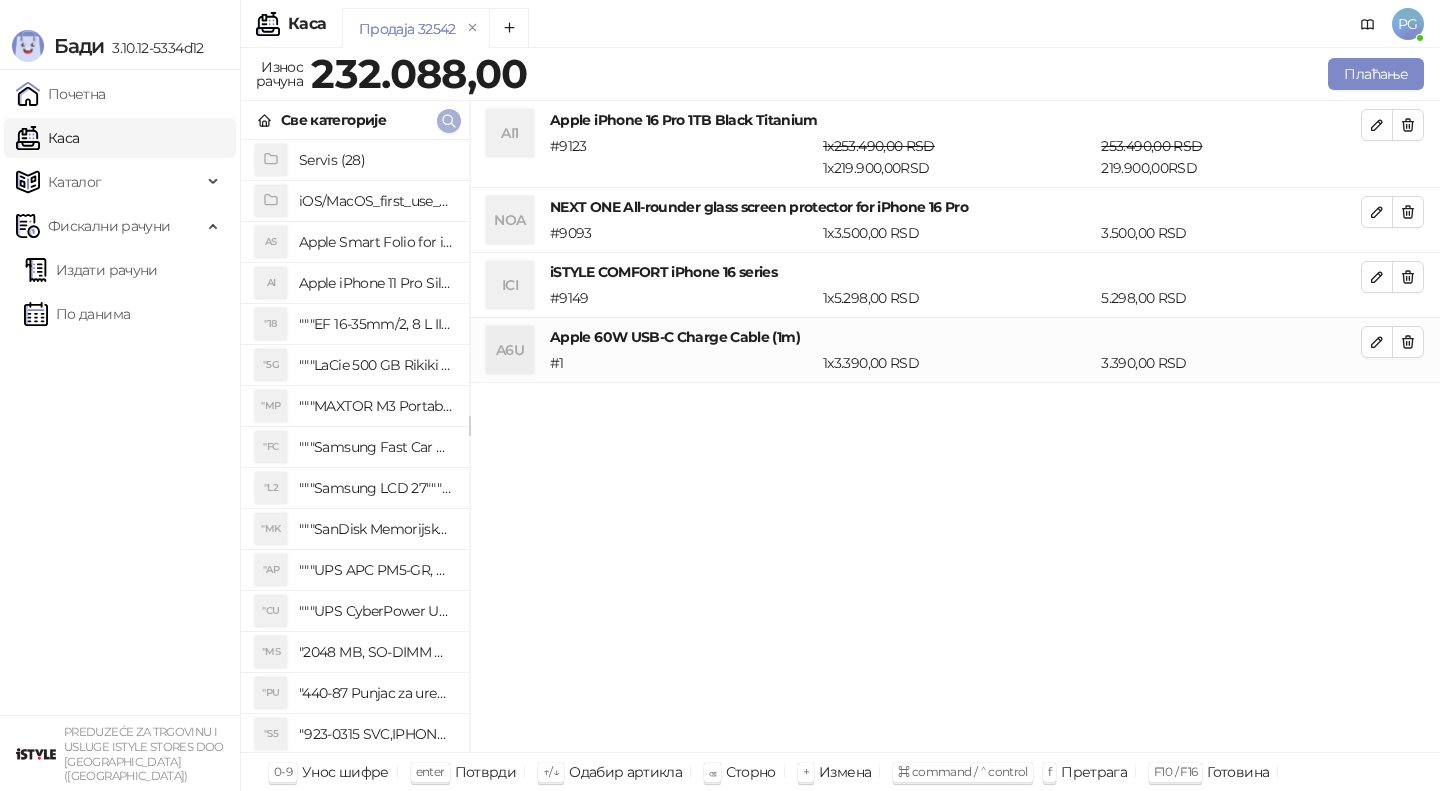 click 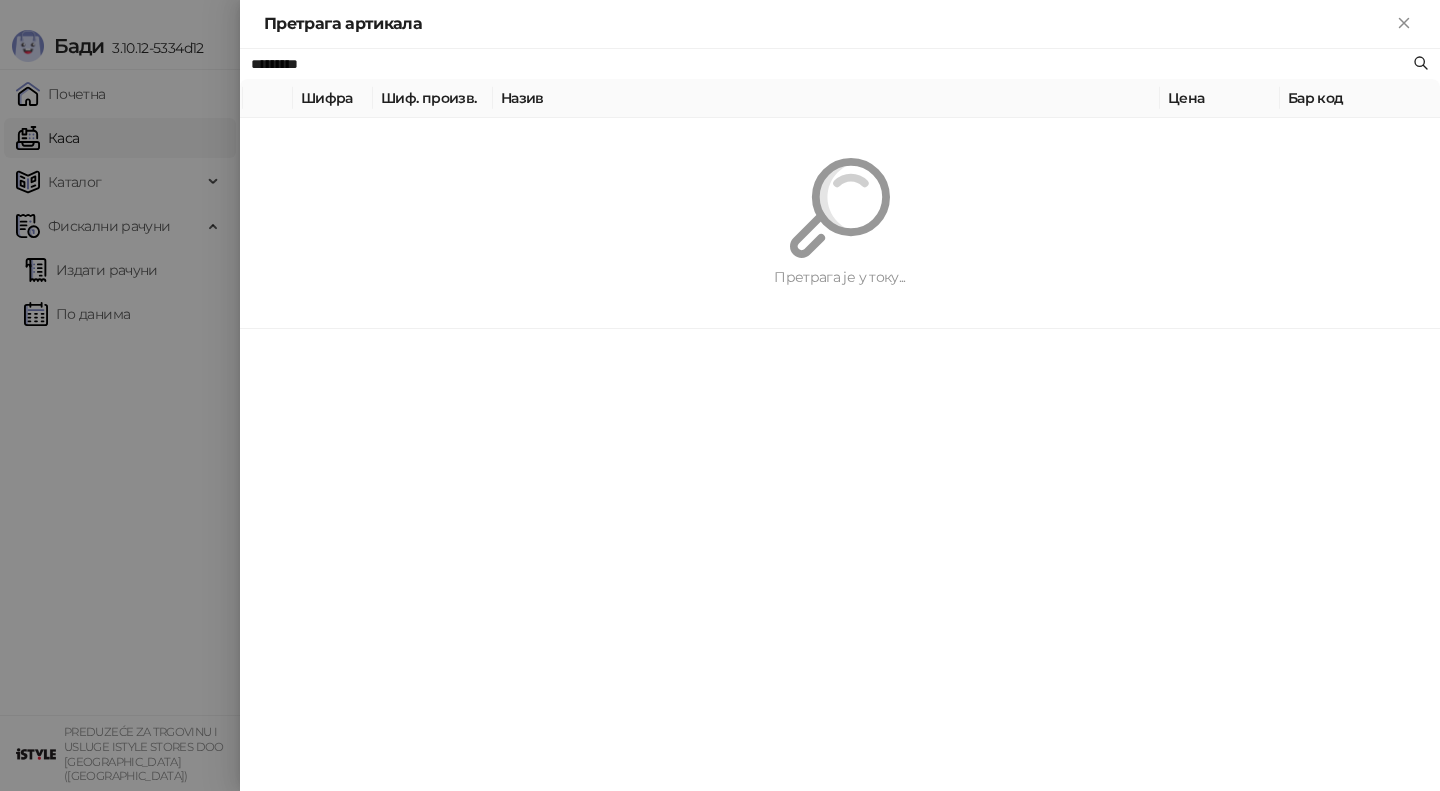 paste 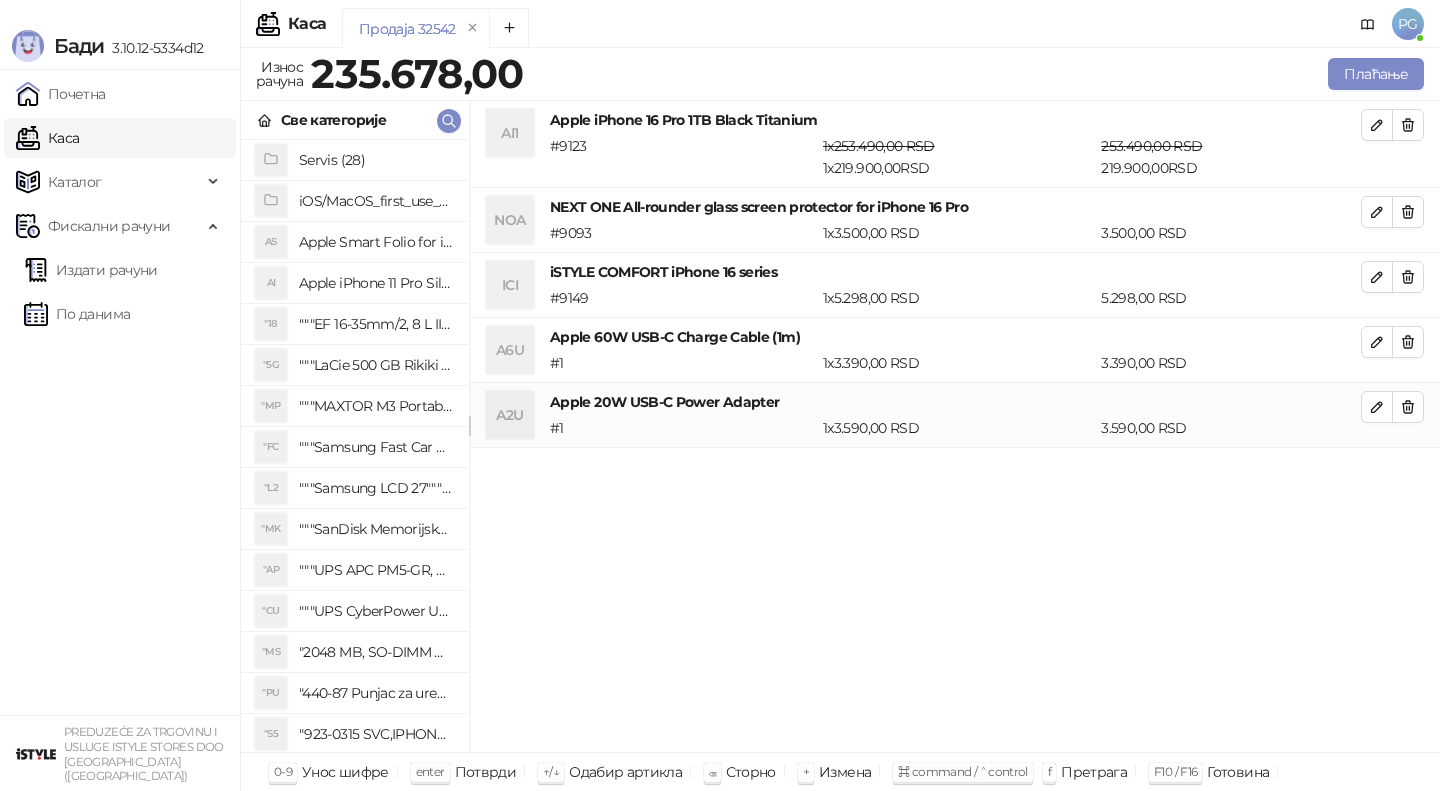 click on "Све категорије" at bounding box center [355, 120] 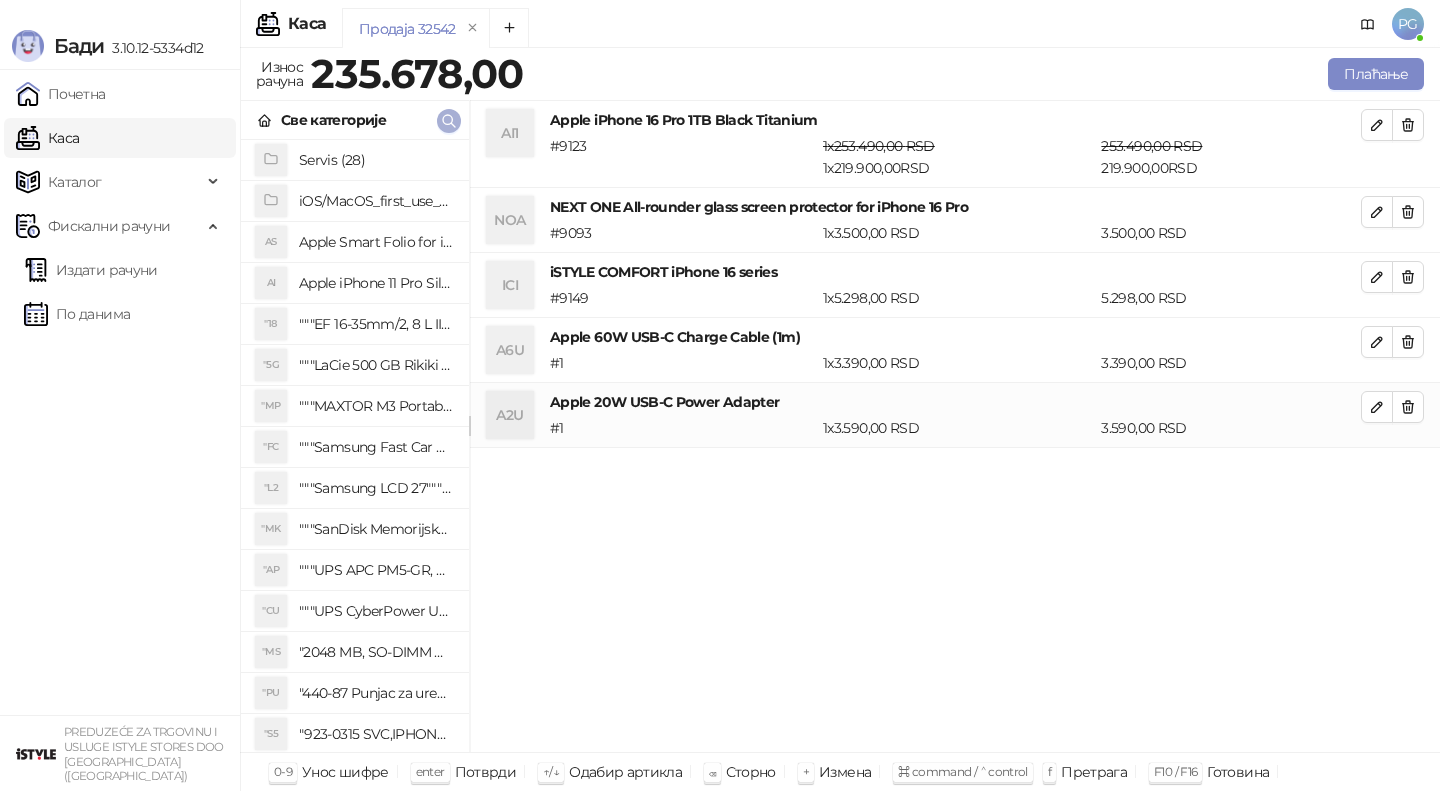 click 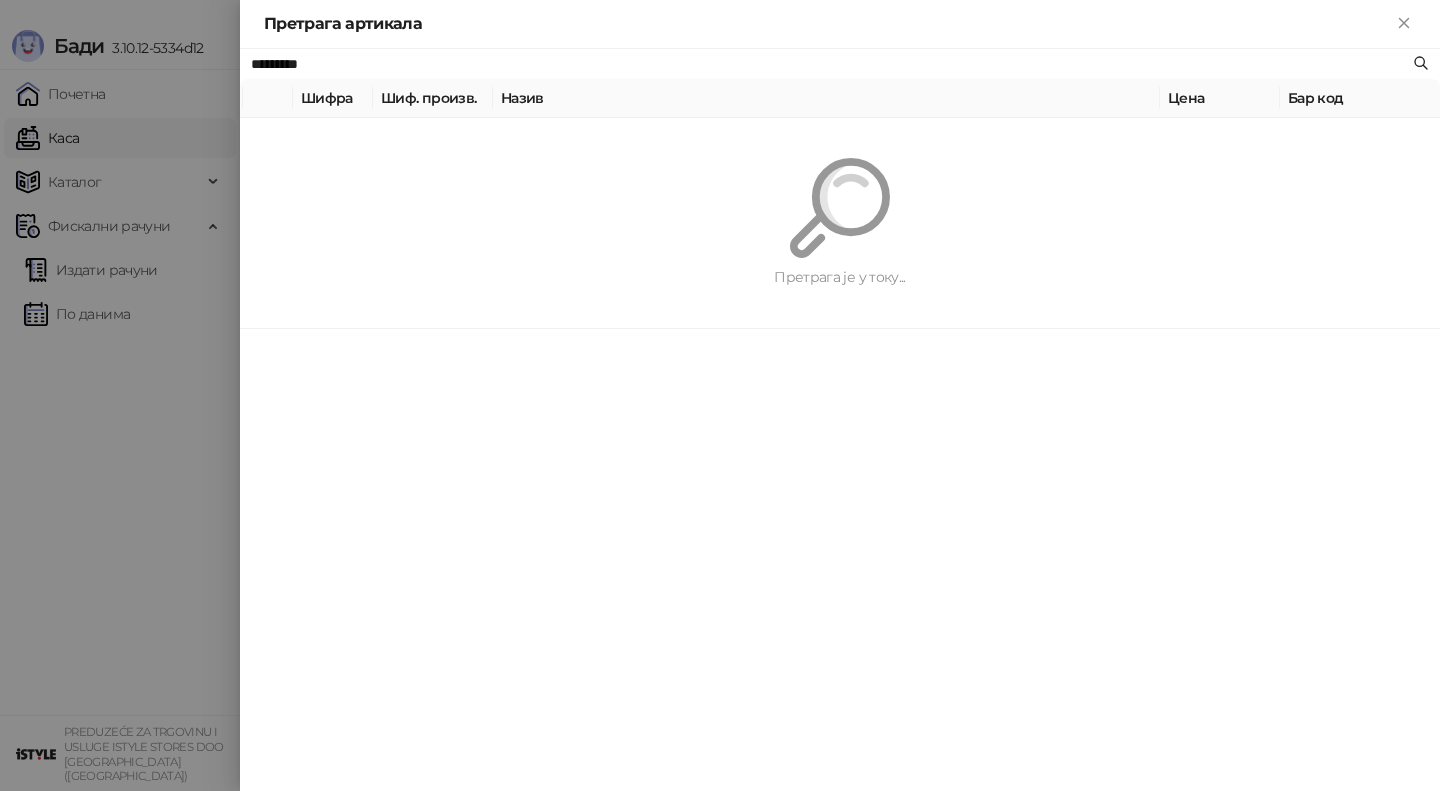 paste on "**********" 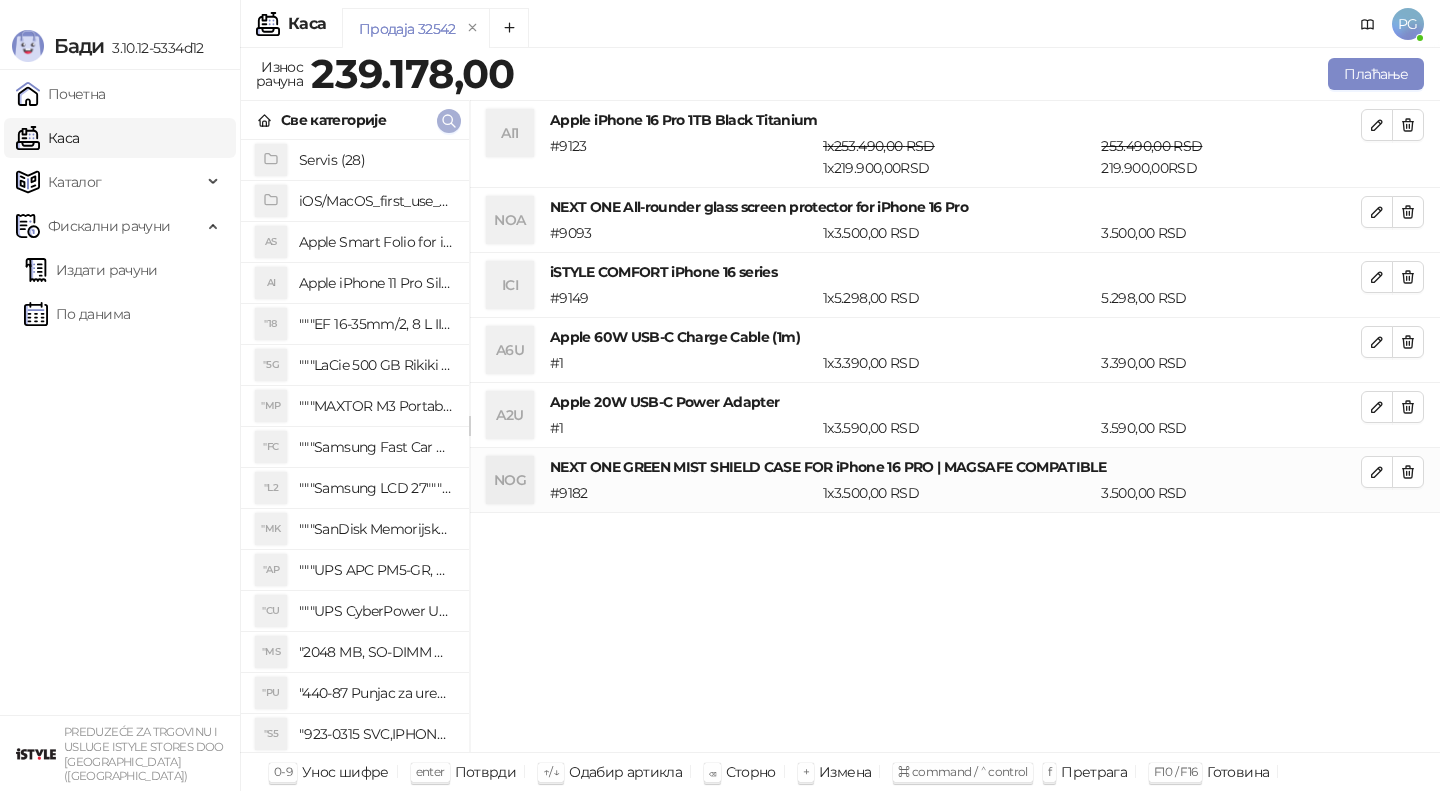 click 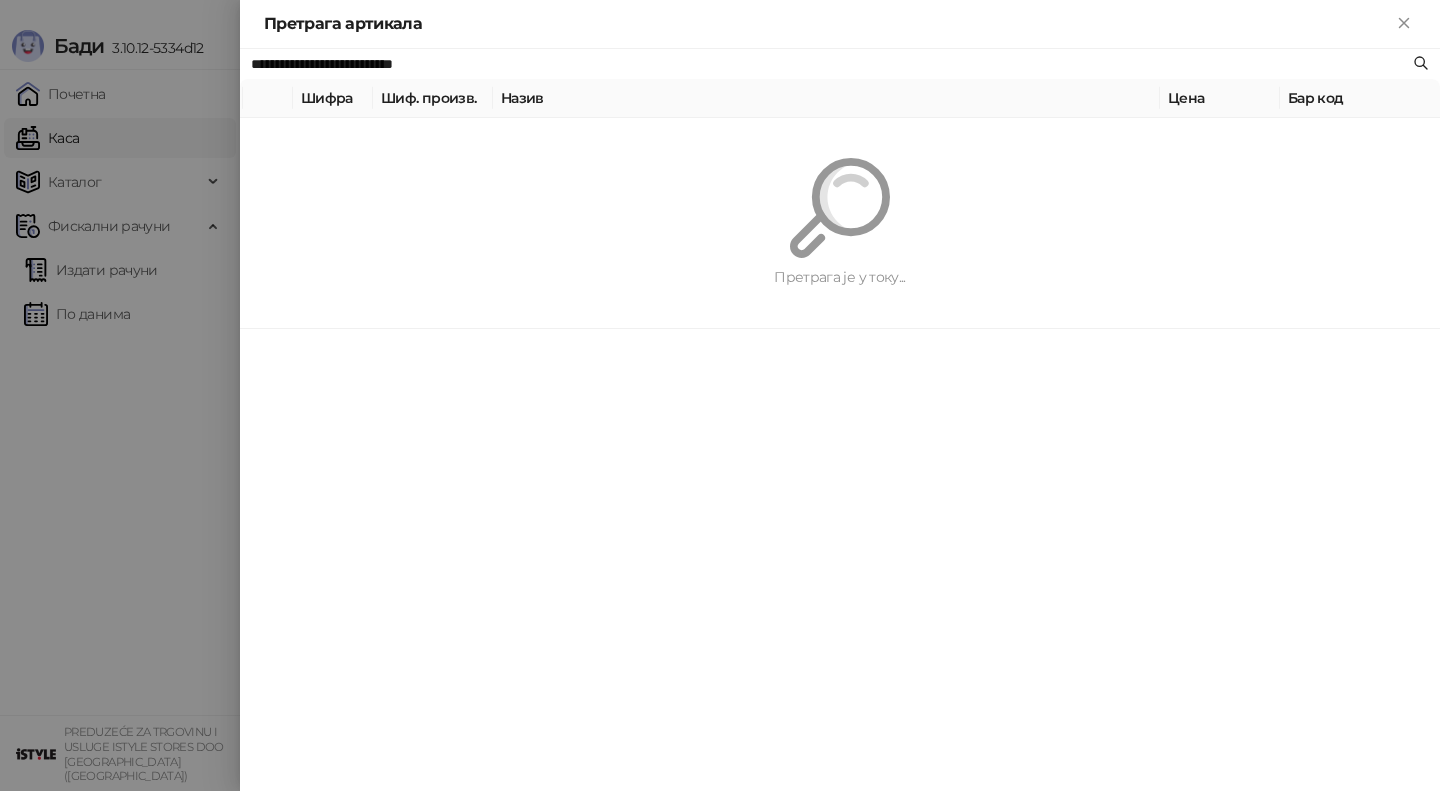 paste 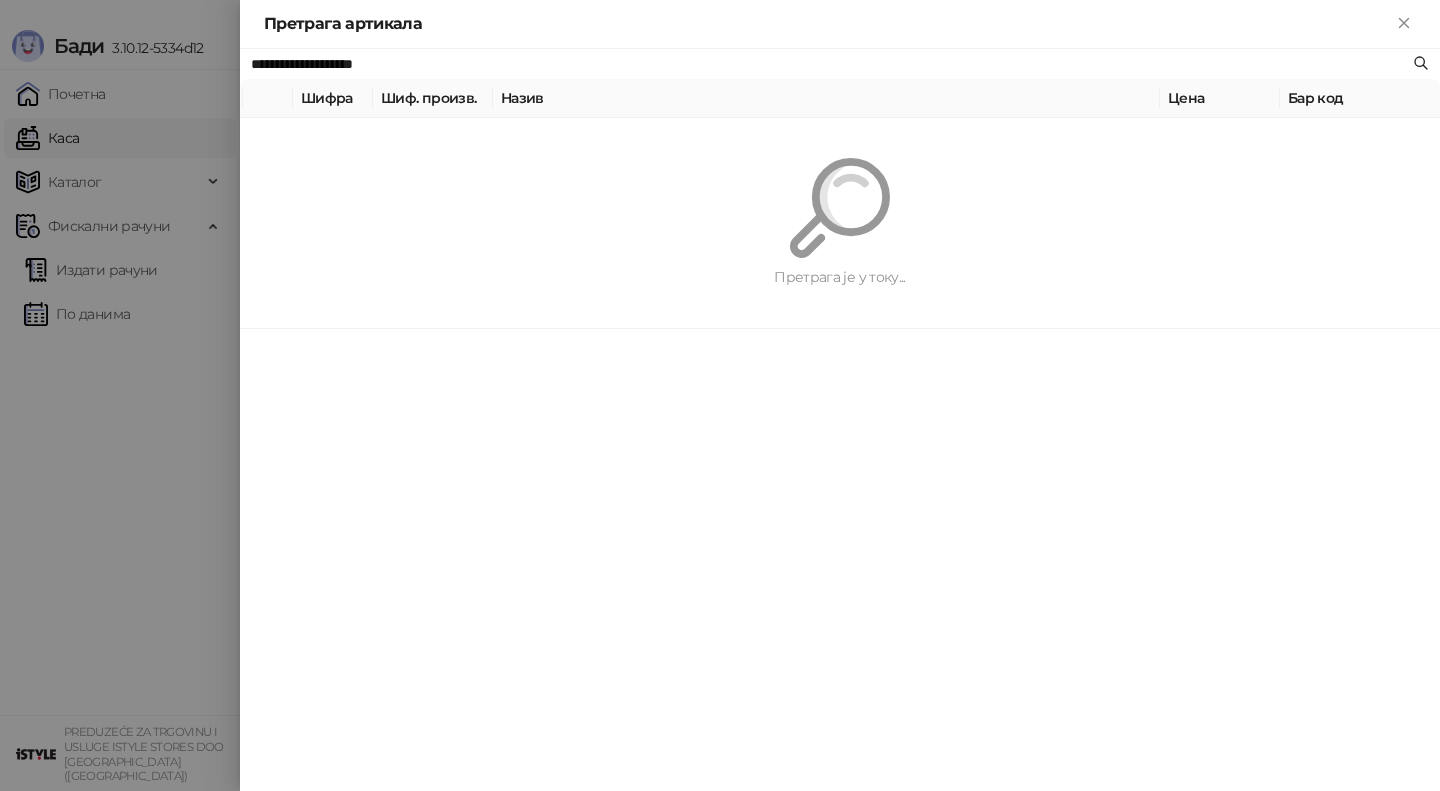 type on "**********" 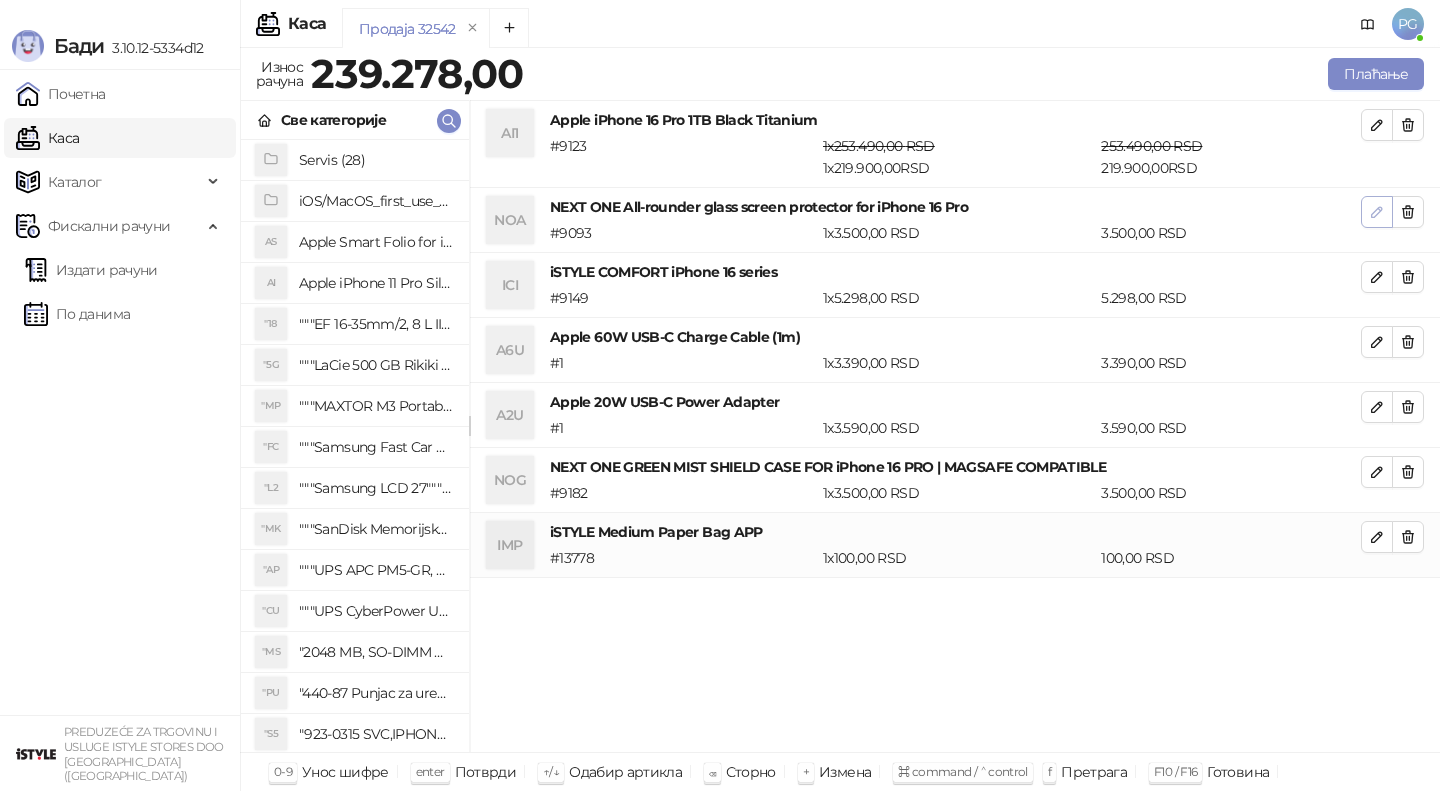 click at bounding box center [1377, 212] 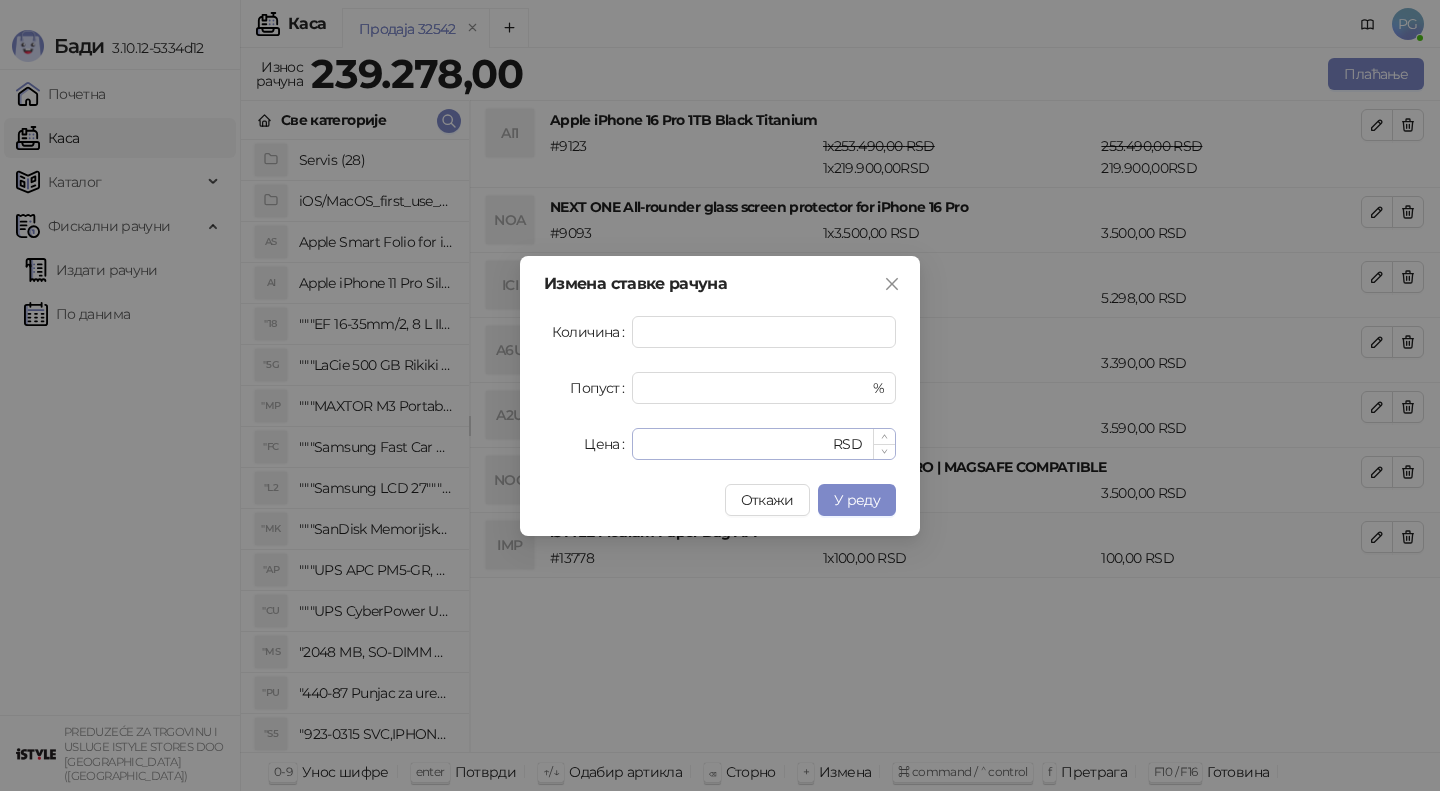 click on "**** RSD" at bounding box center (764, 444) 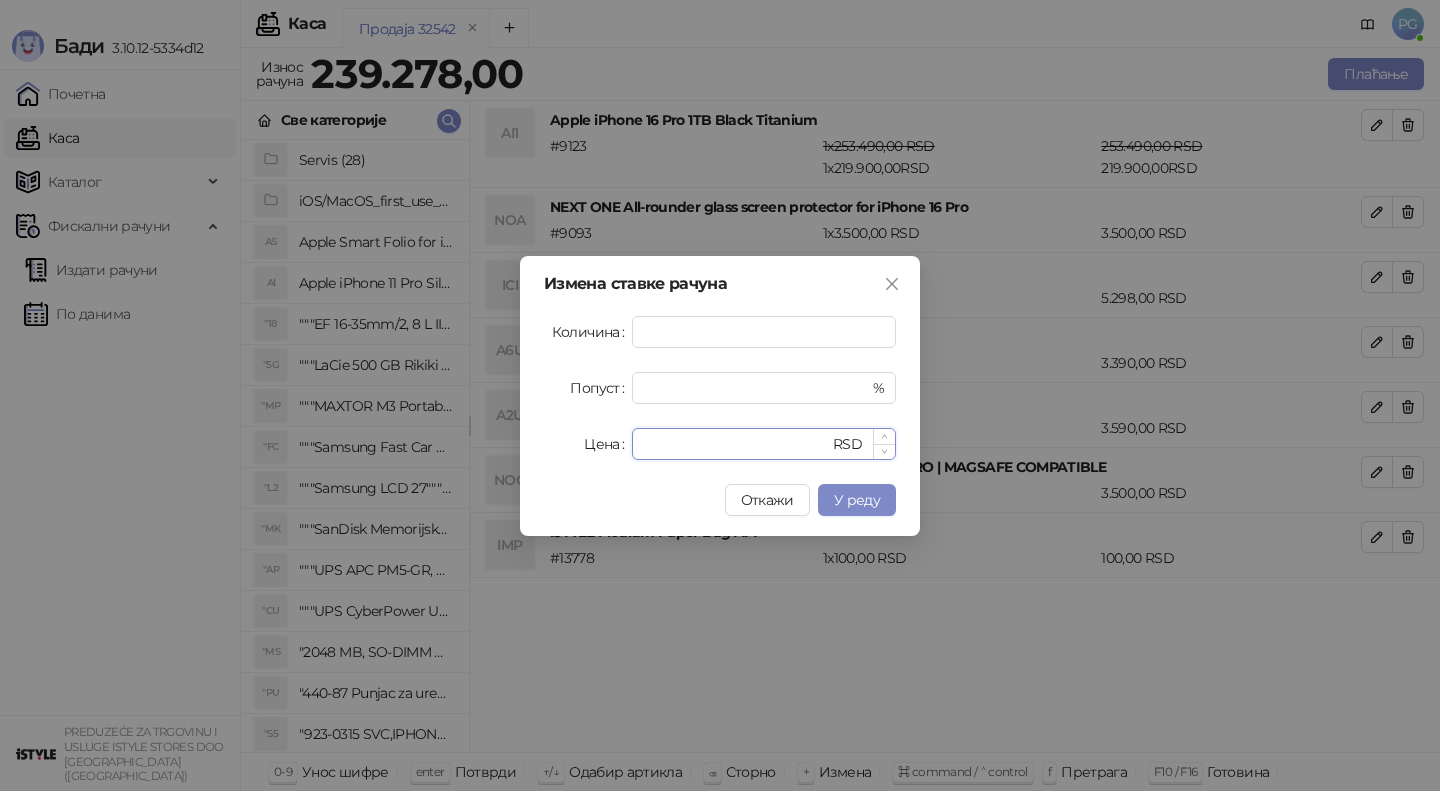 click on "****" at bounding box center [736, 444] 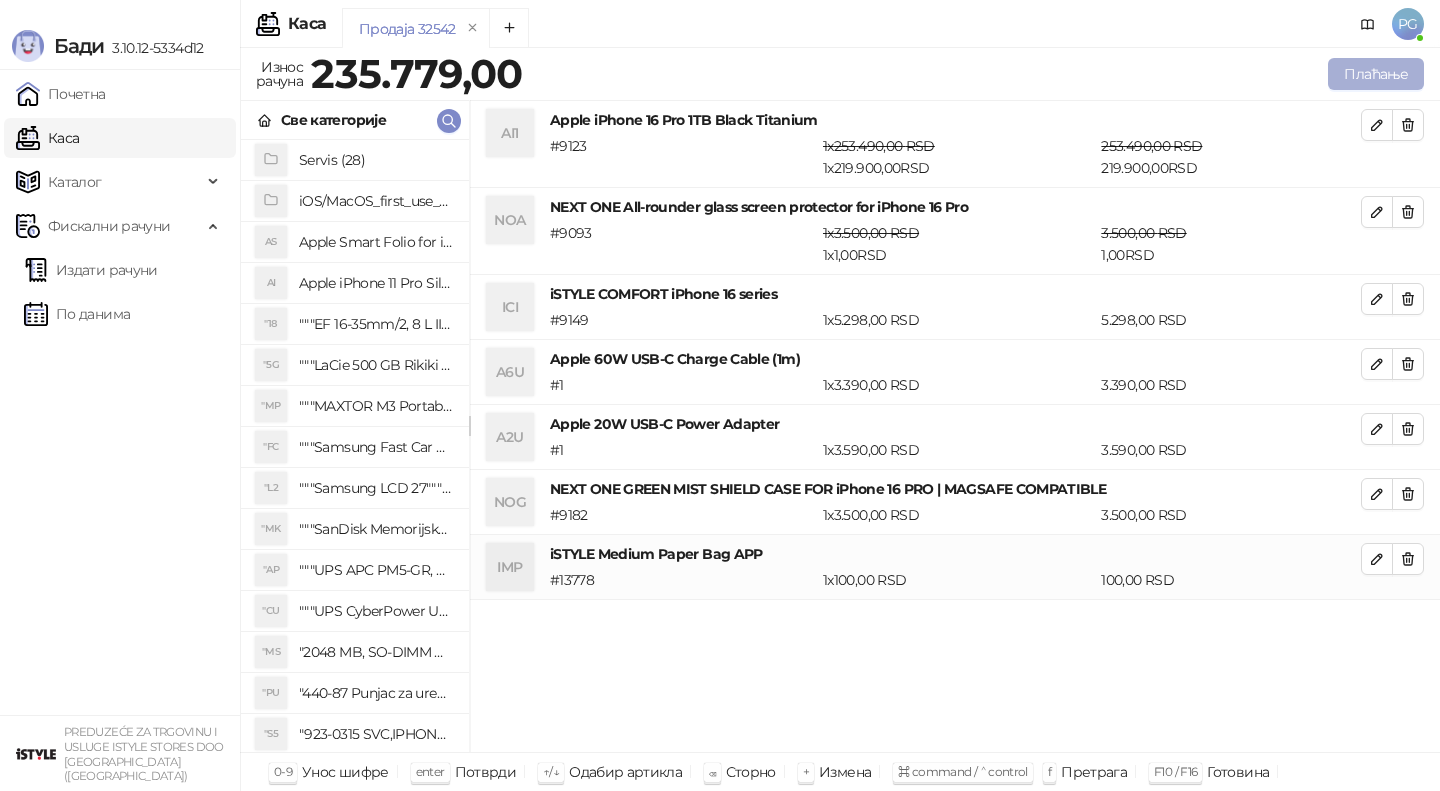 click on "Плаћање" at bounding box center (1376, 74) 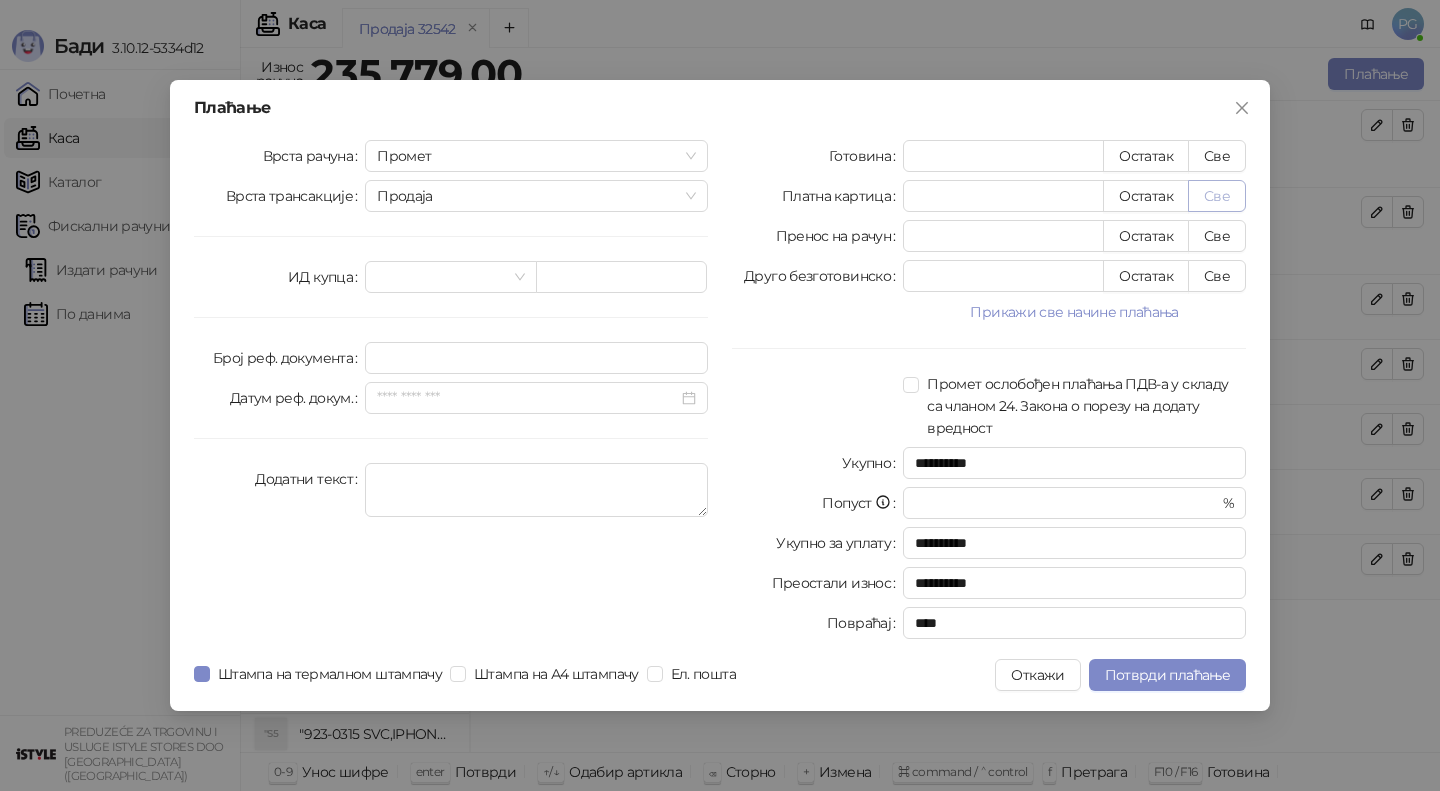 click on "Све" at bounding box center [1217, 196] 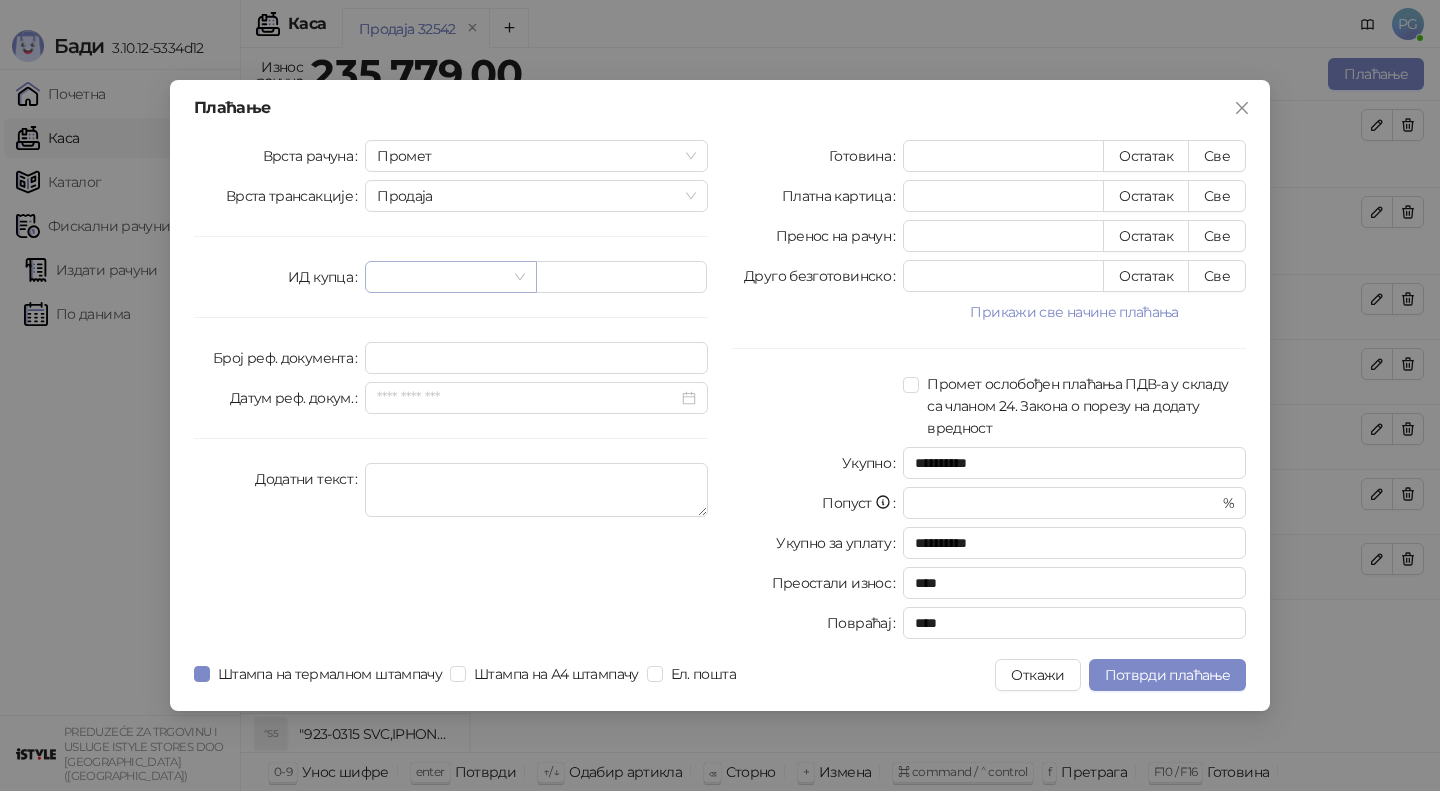 click at bounding box center (450, 277) 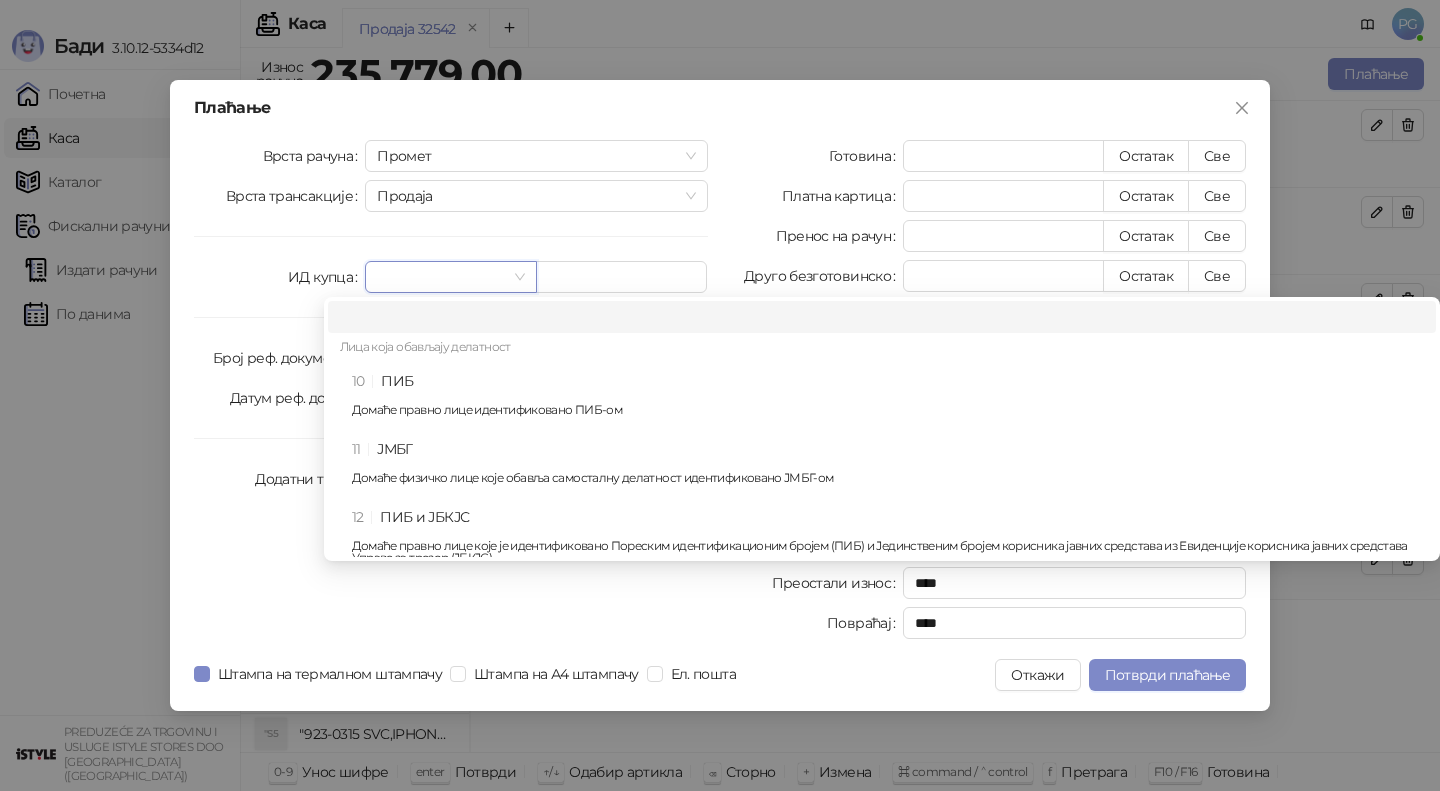 click on "10 ПИБ Домаће правно лице идентификовано ПИБ-ом" at bounding box center [888, 399] 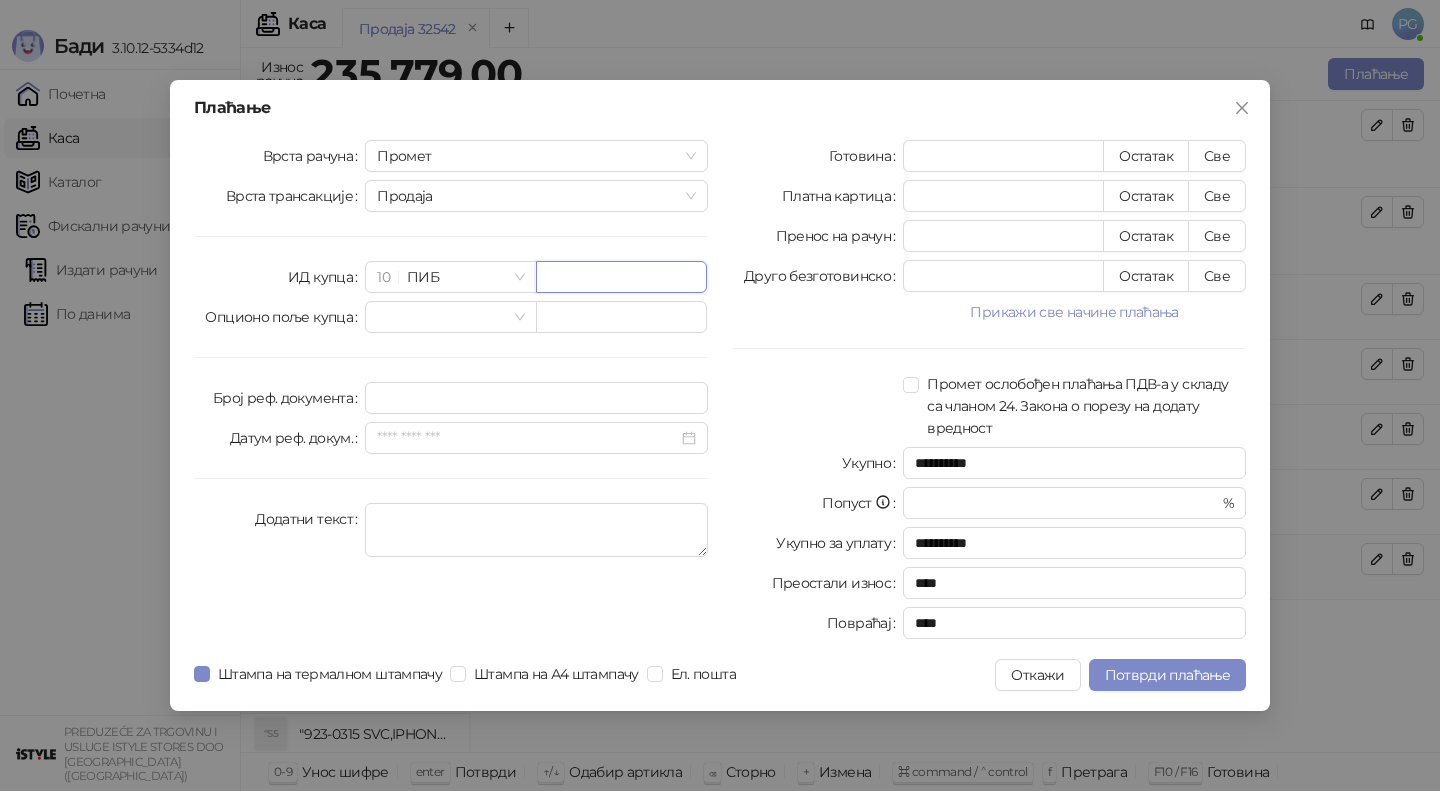 paste on "*********" 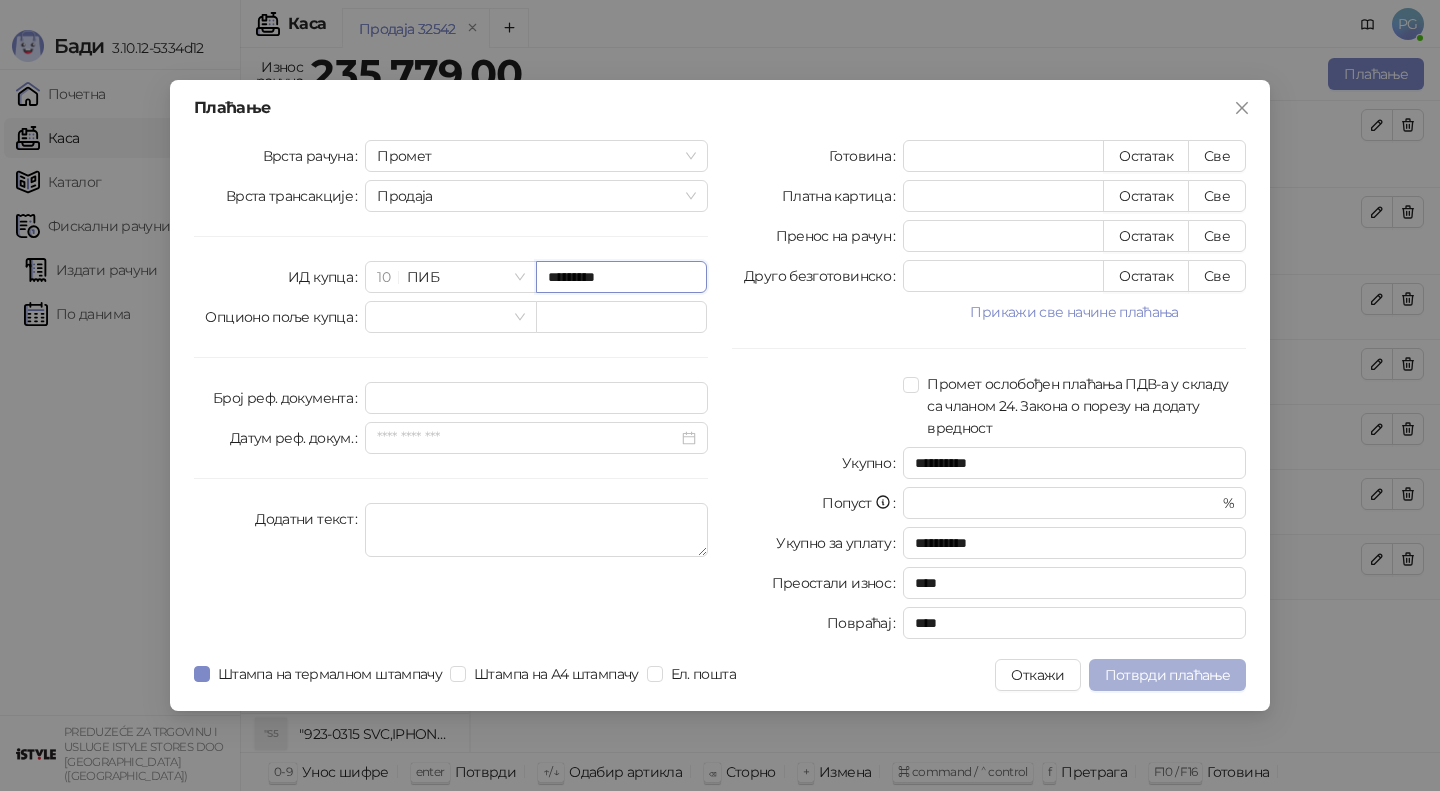 type on "*********" 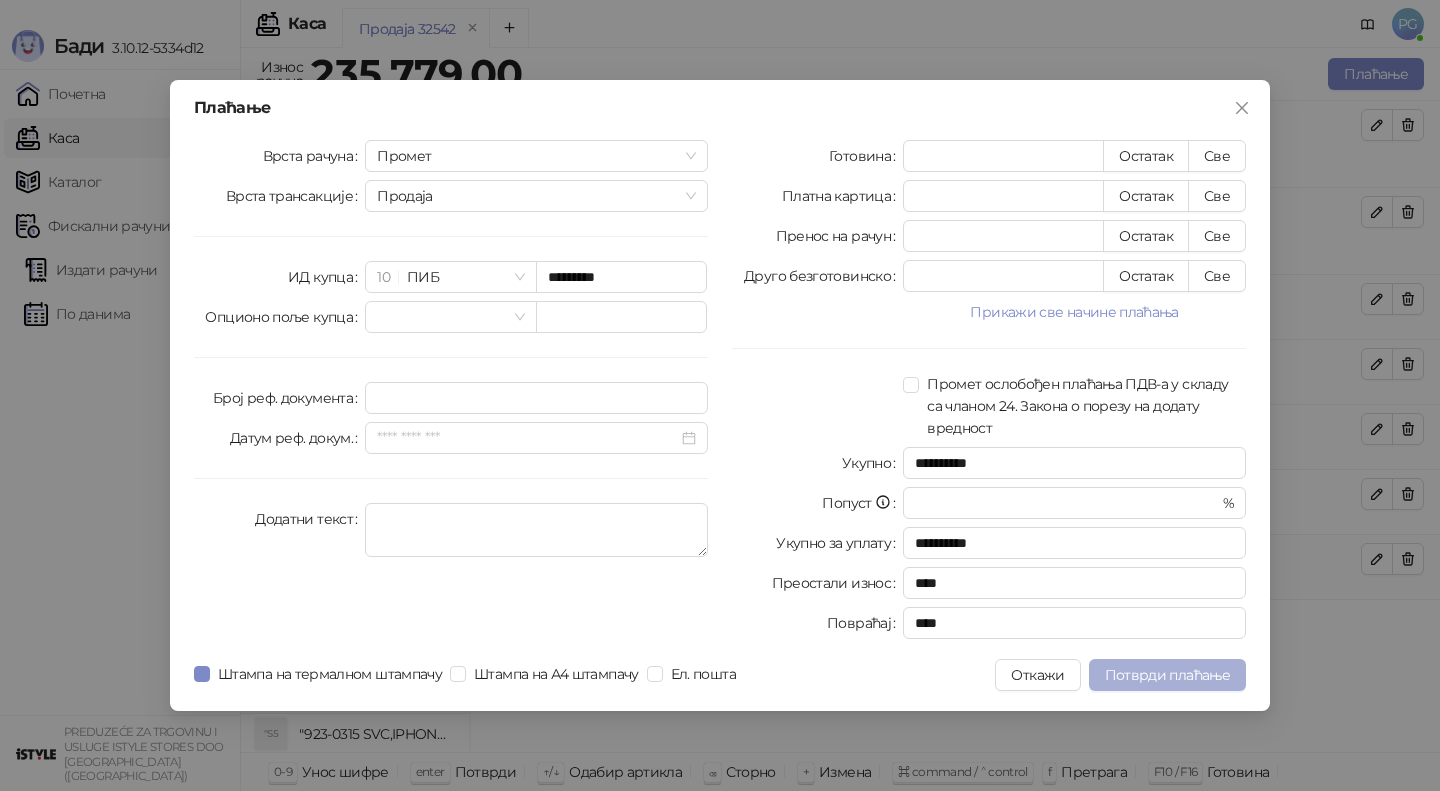 click on "Потврди плаћање" at bounding box center [1167, 675] 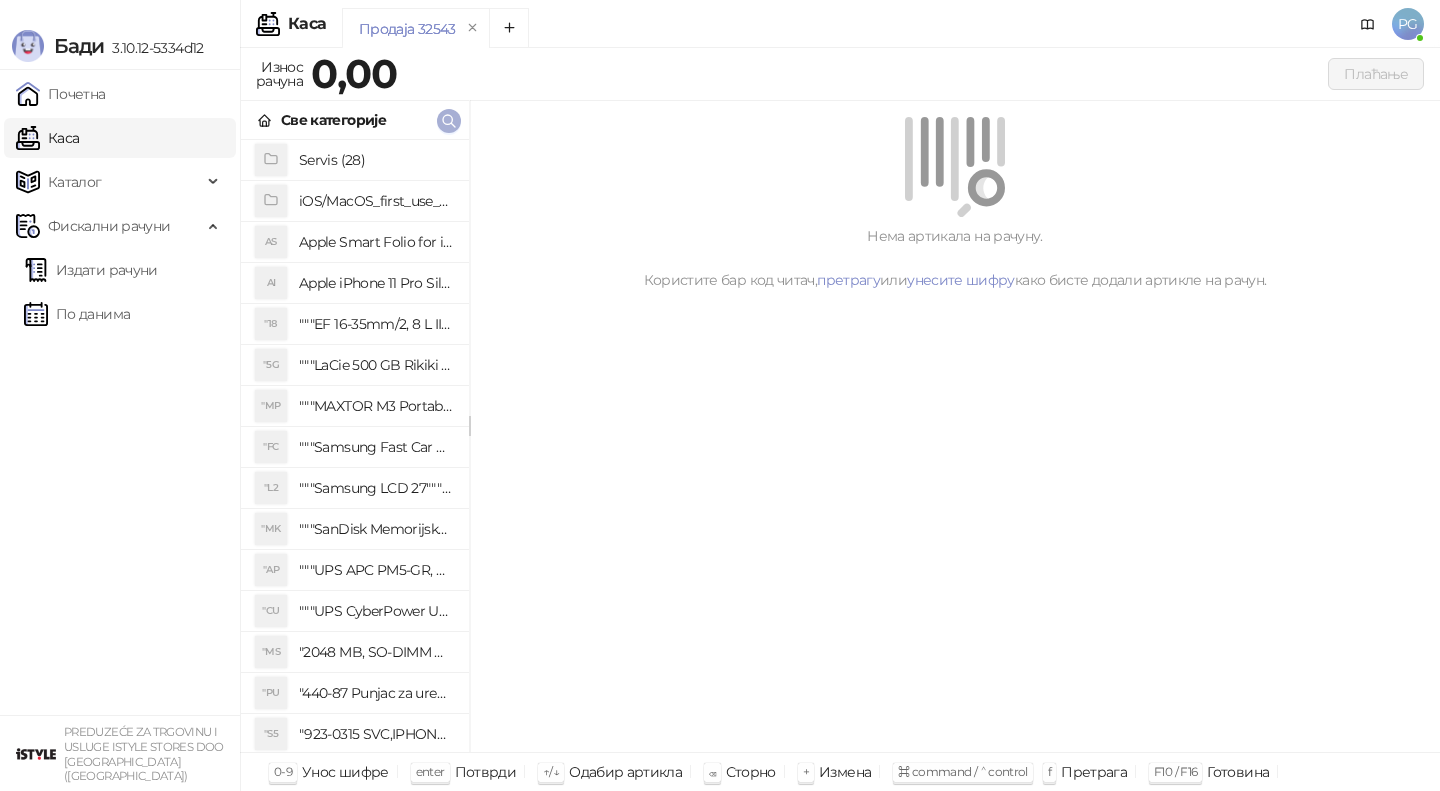 click 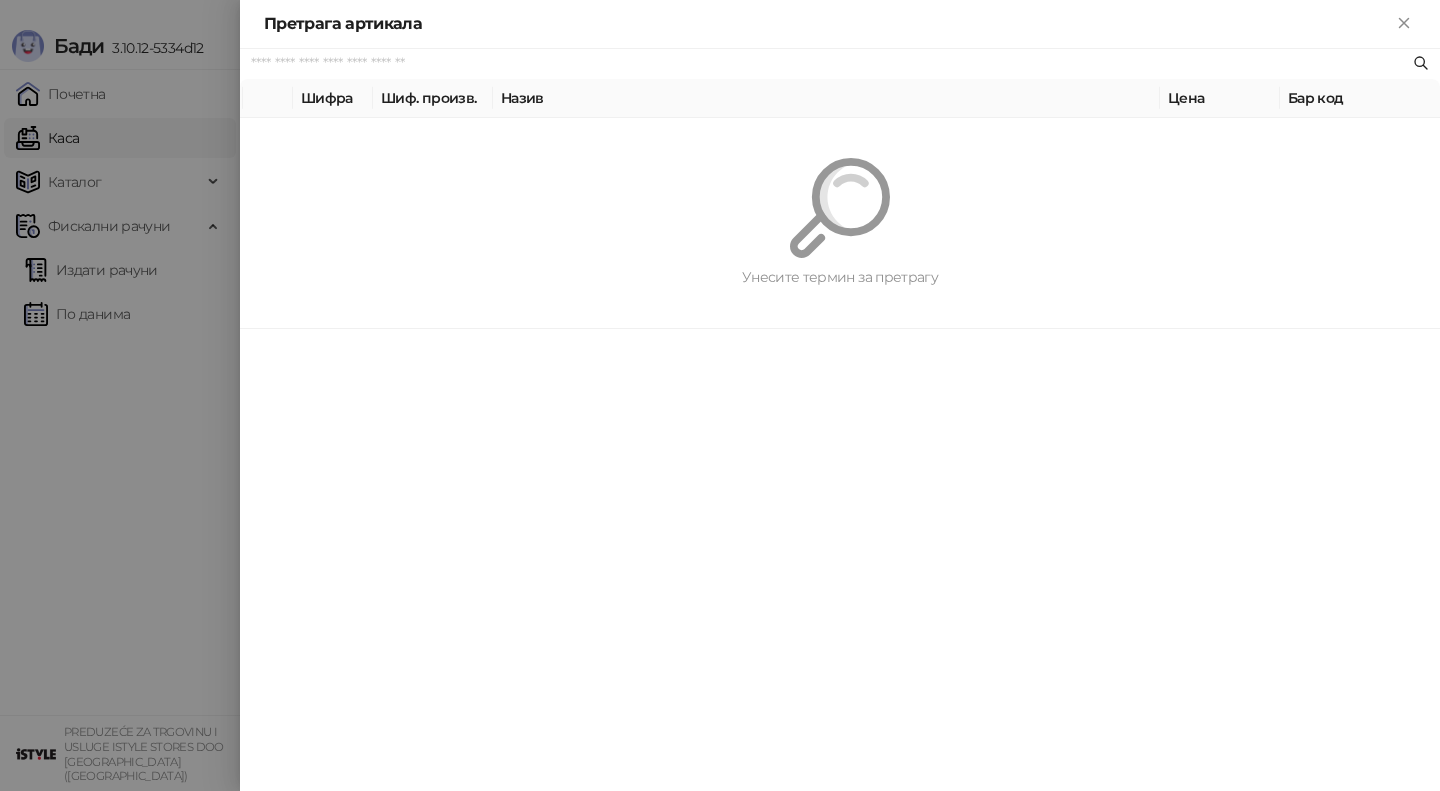 paste on "*********" 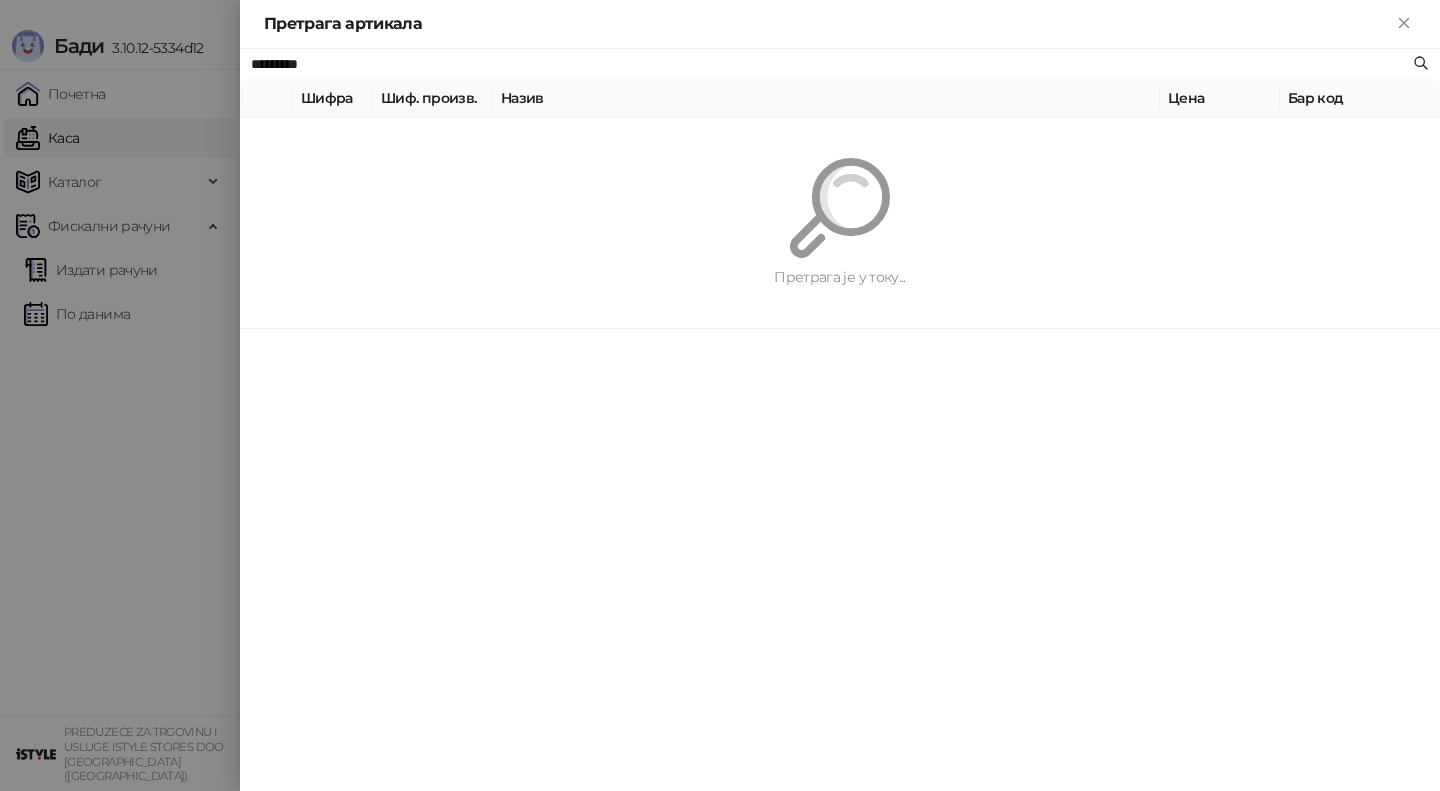 type on "*********" 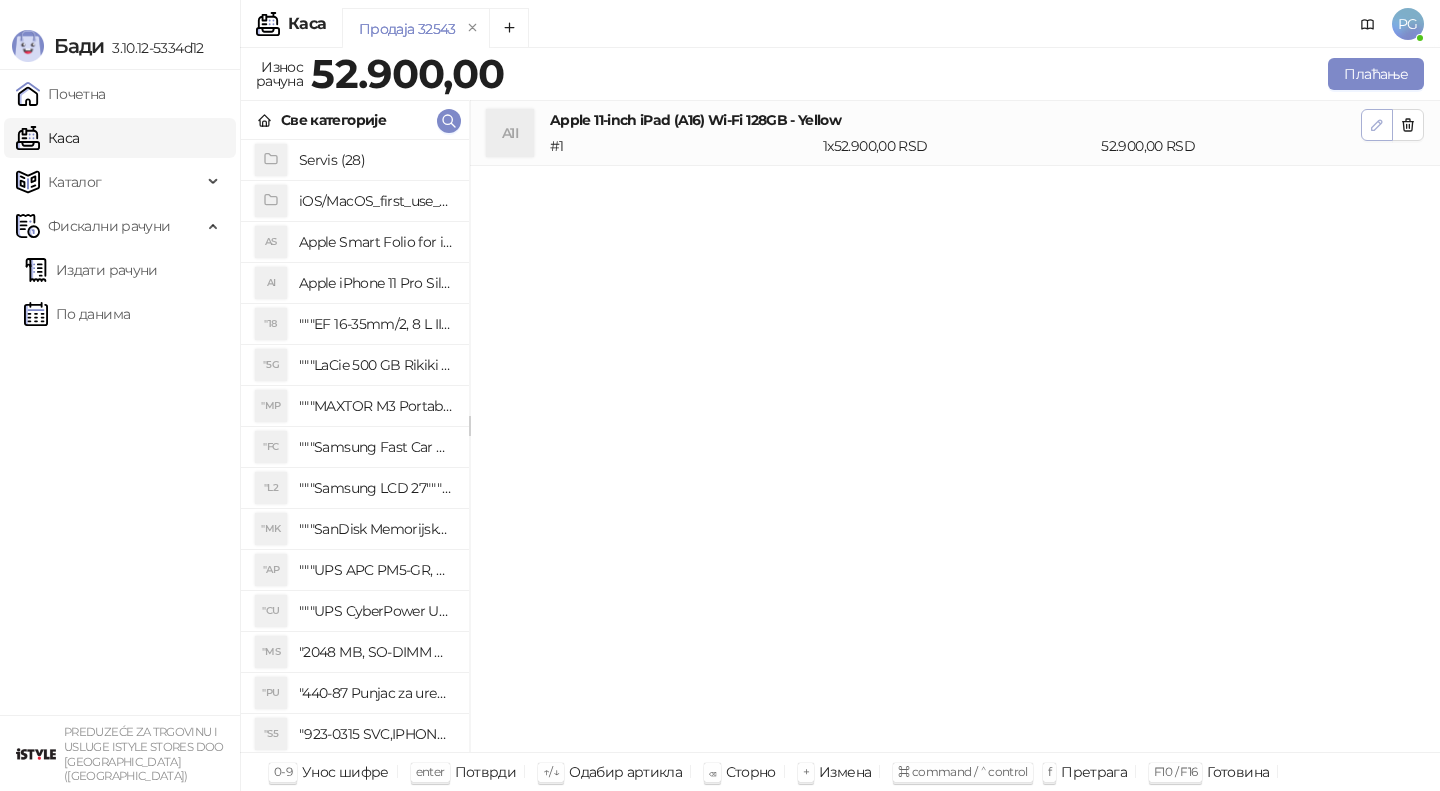 click at bounding box center [1377, 125] 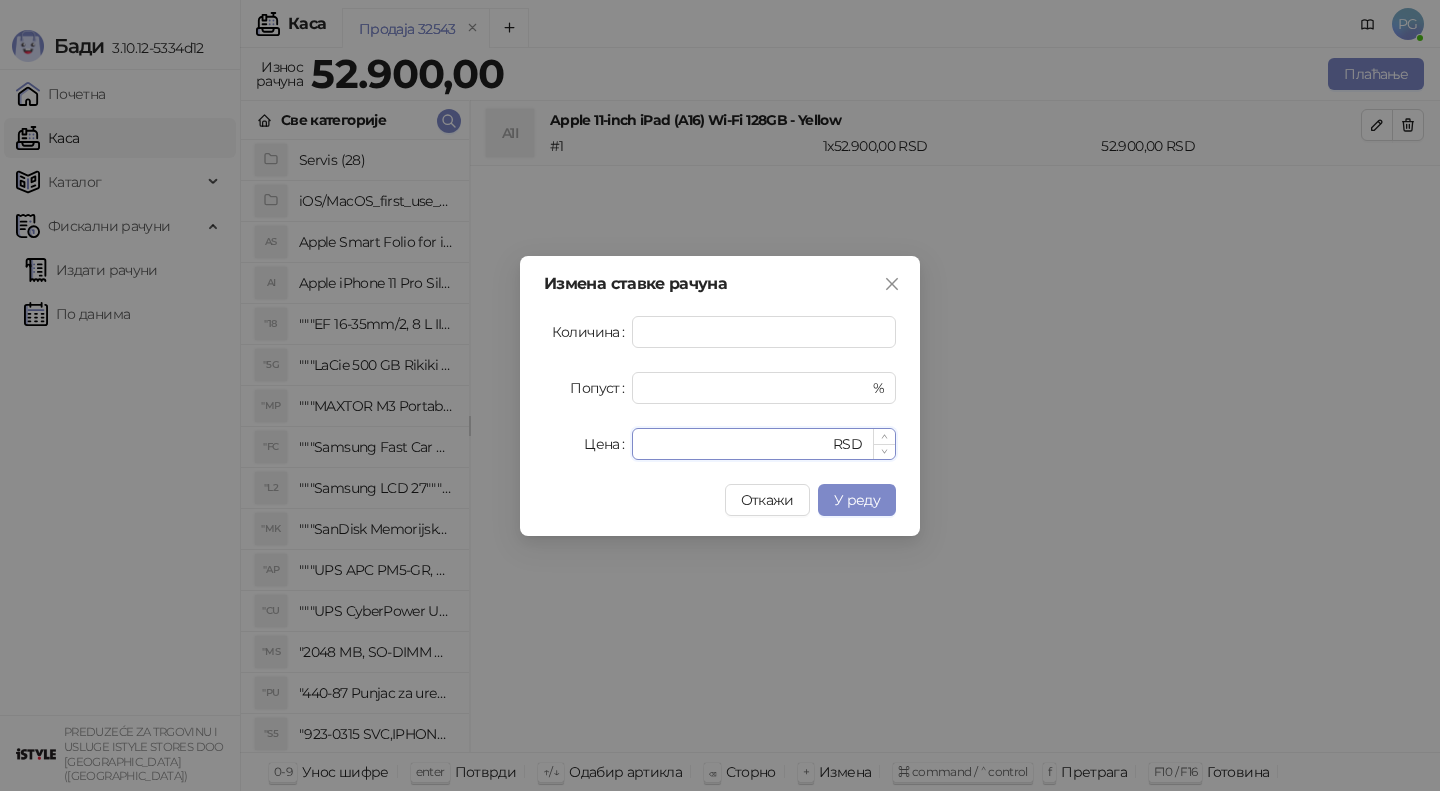 click on "*****" at bounding box center (736, 444) 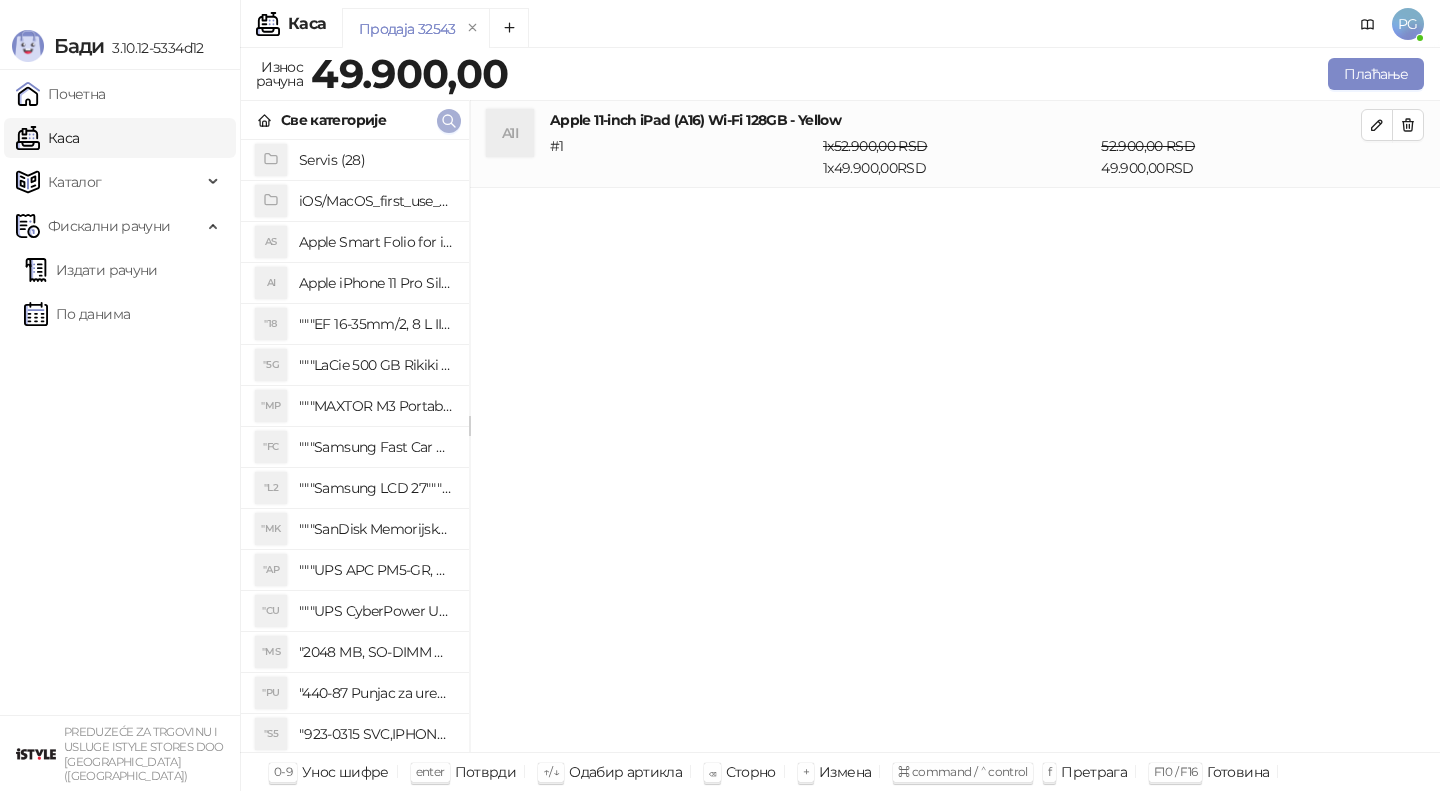 click 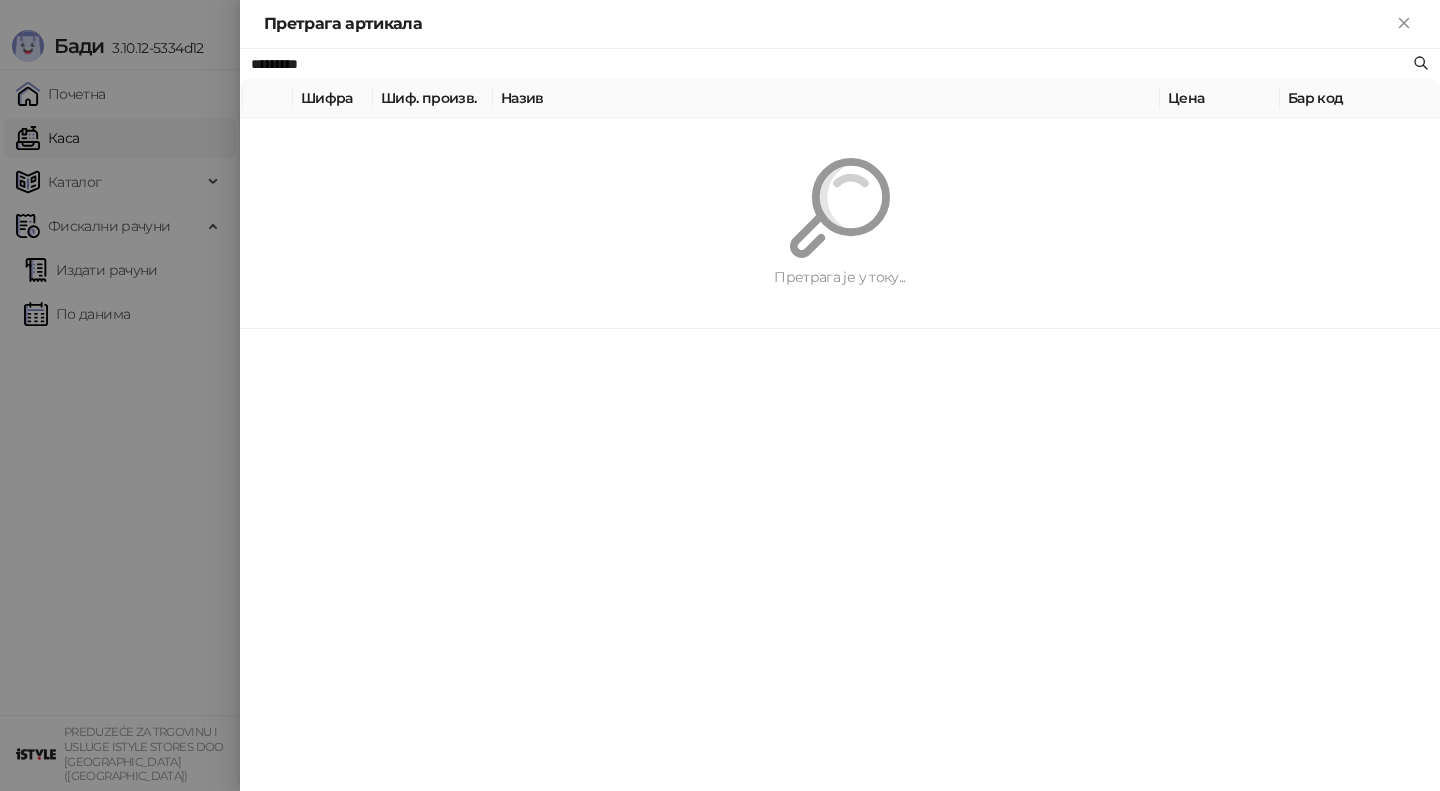 paste 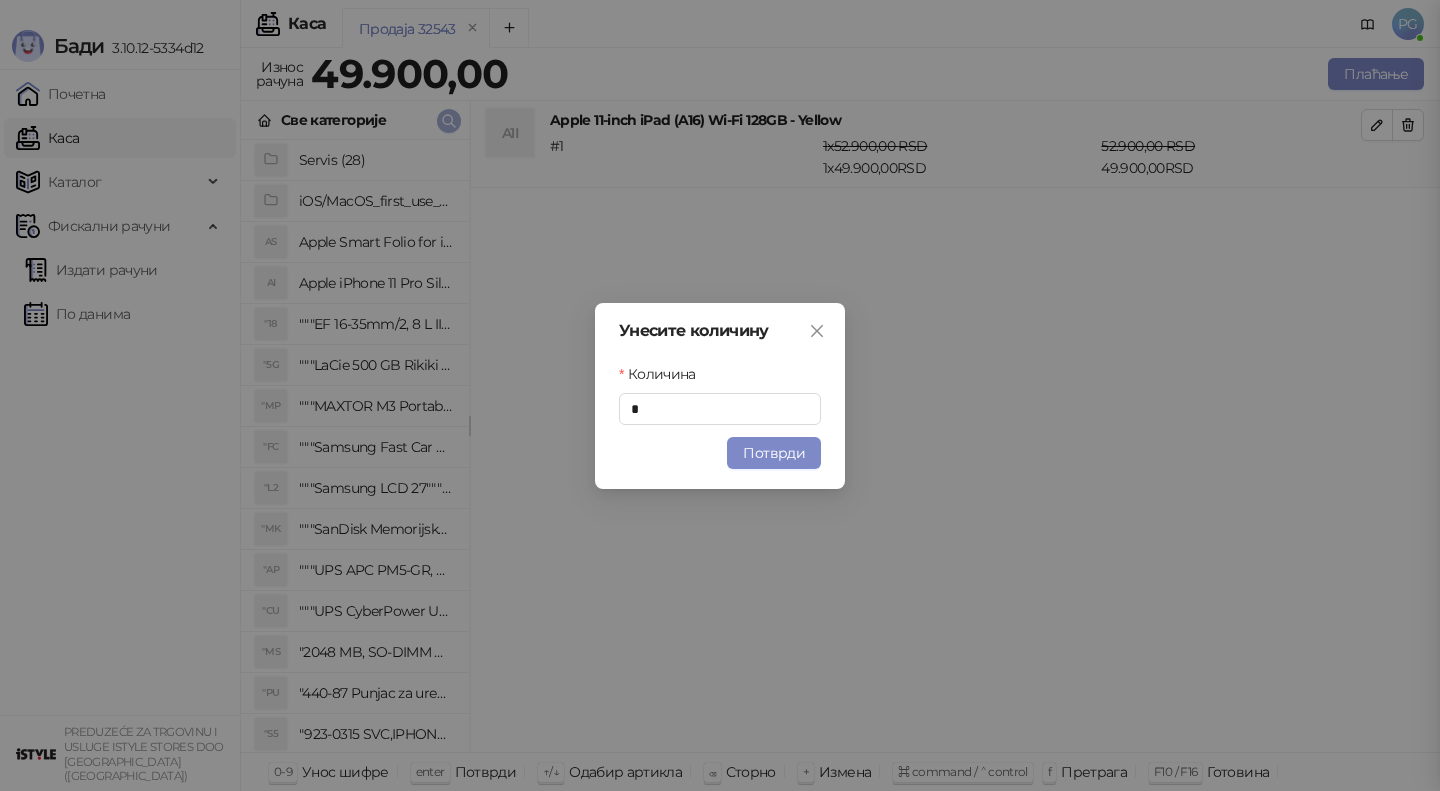 type 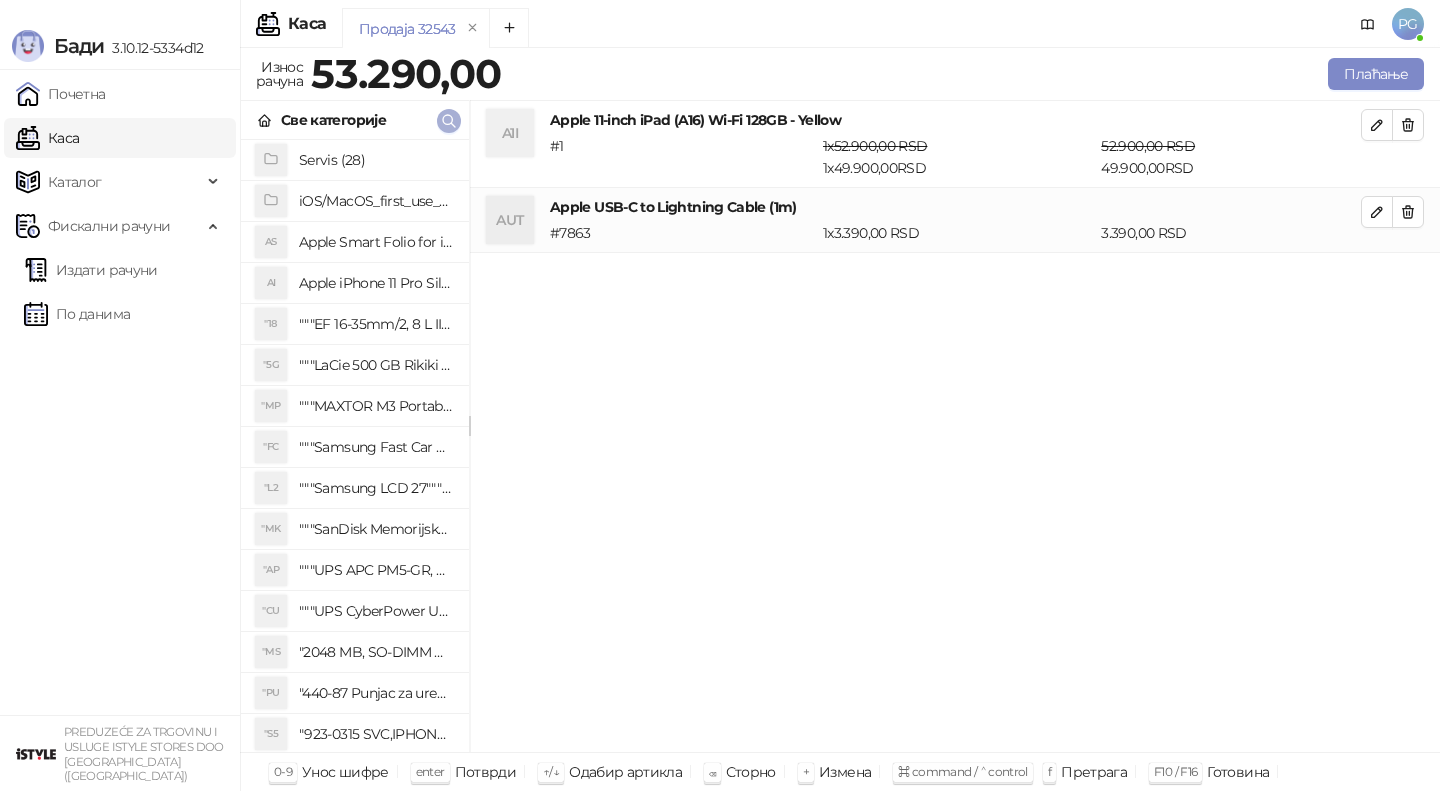 click 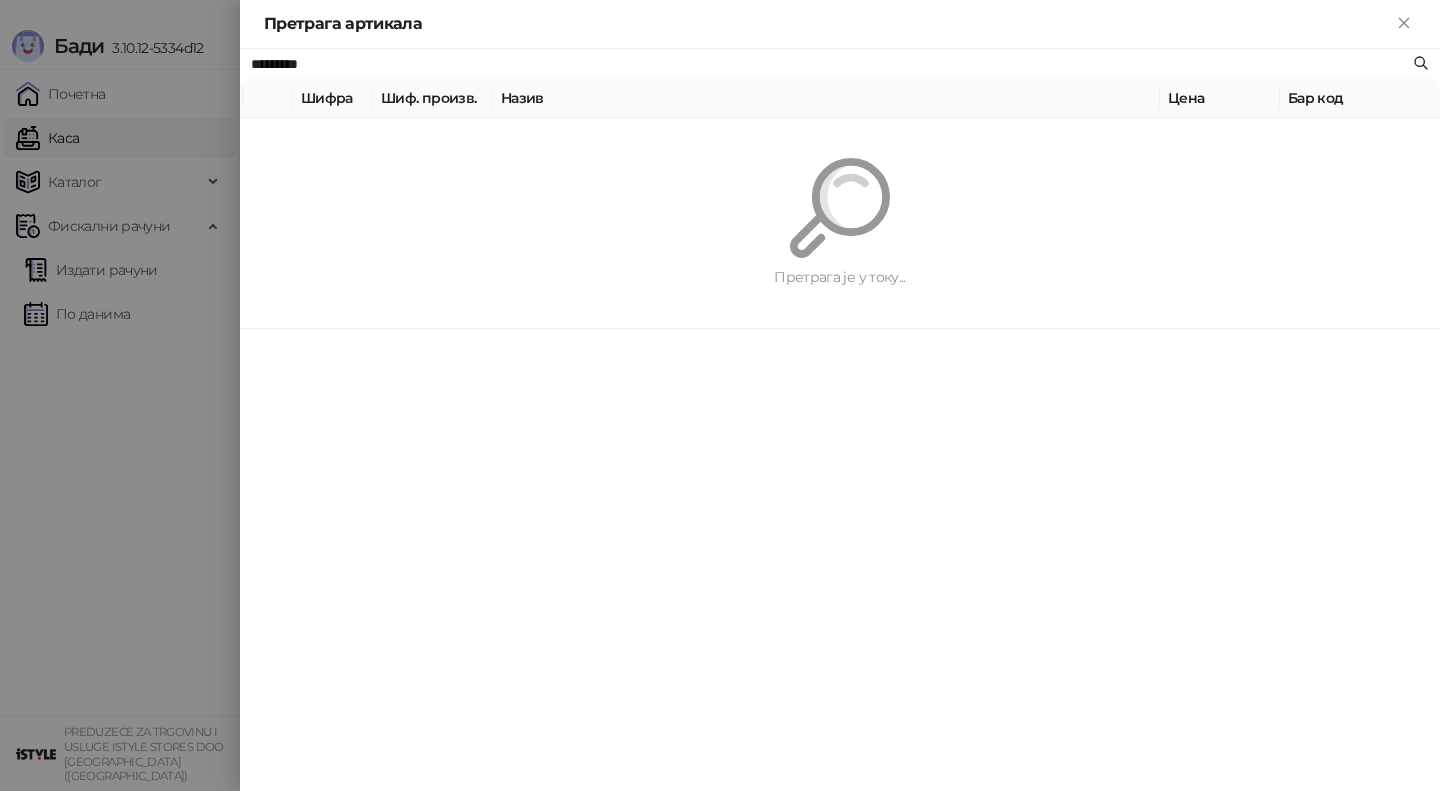paste on "**********" 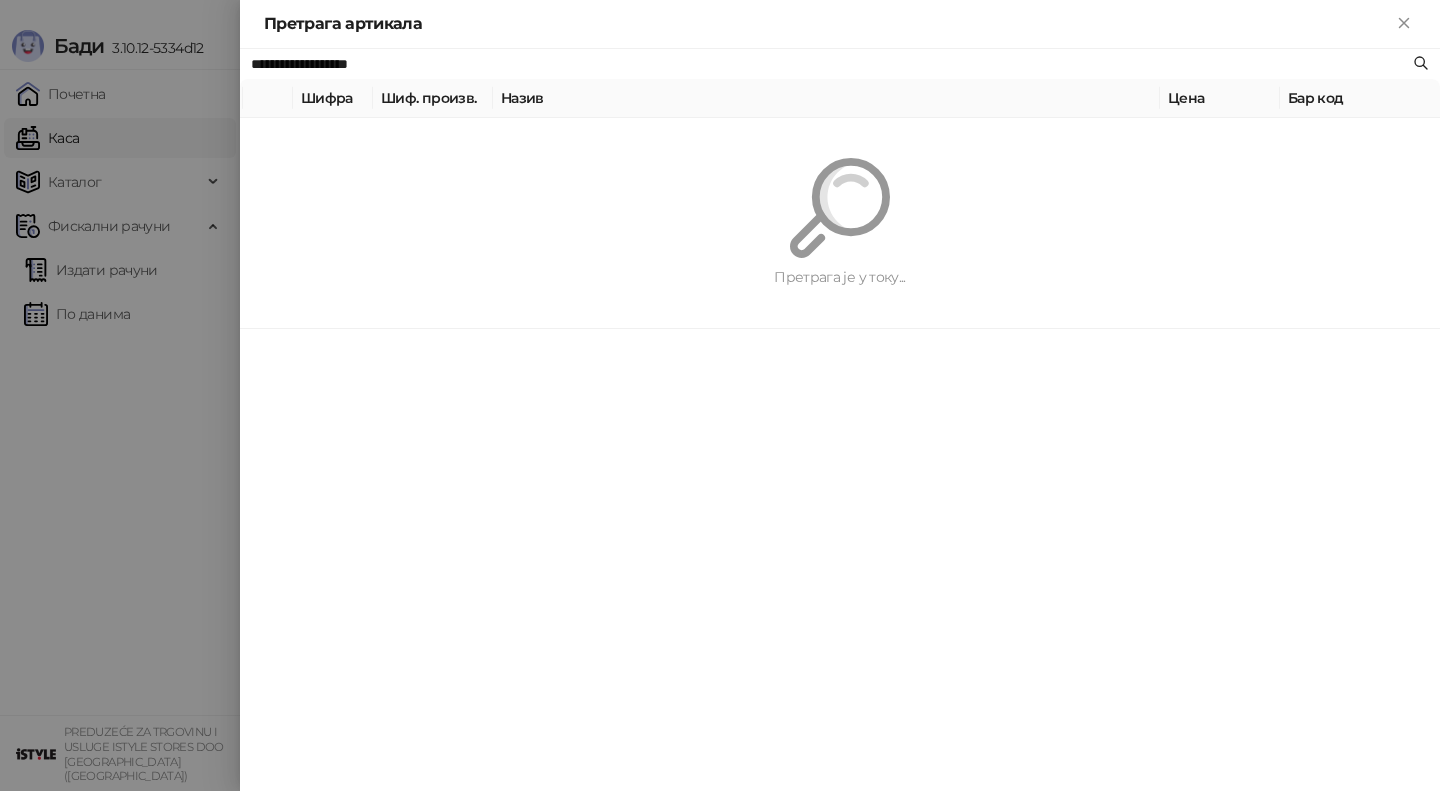 type on "**********" 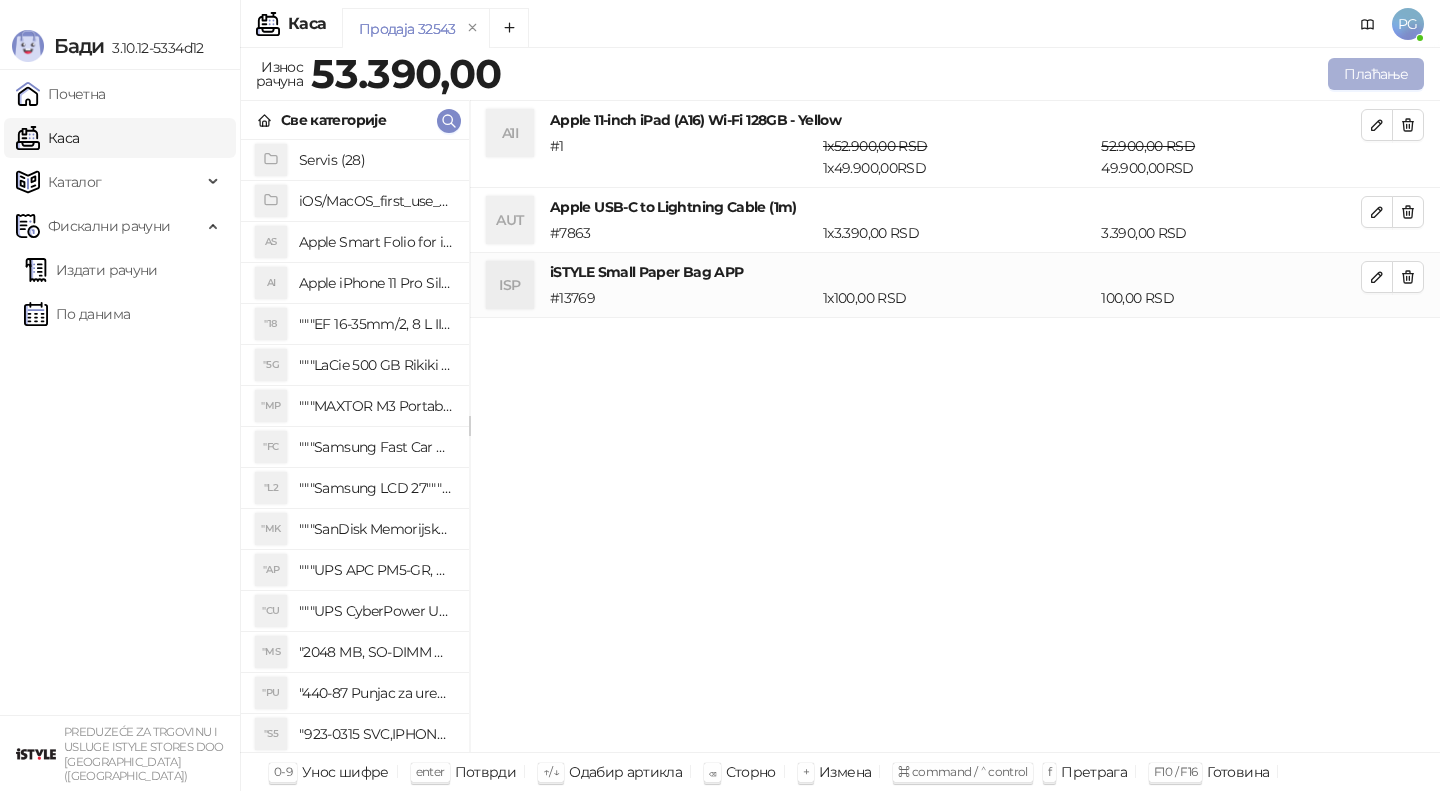 click on "Плаћање" at bounding box center [1376, 74] 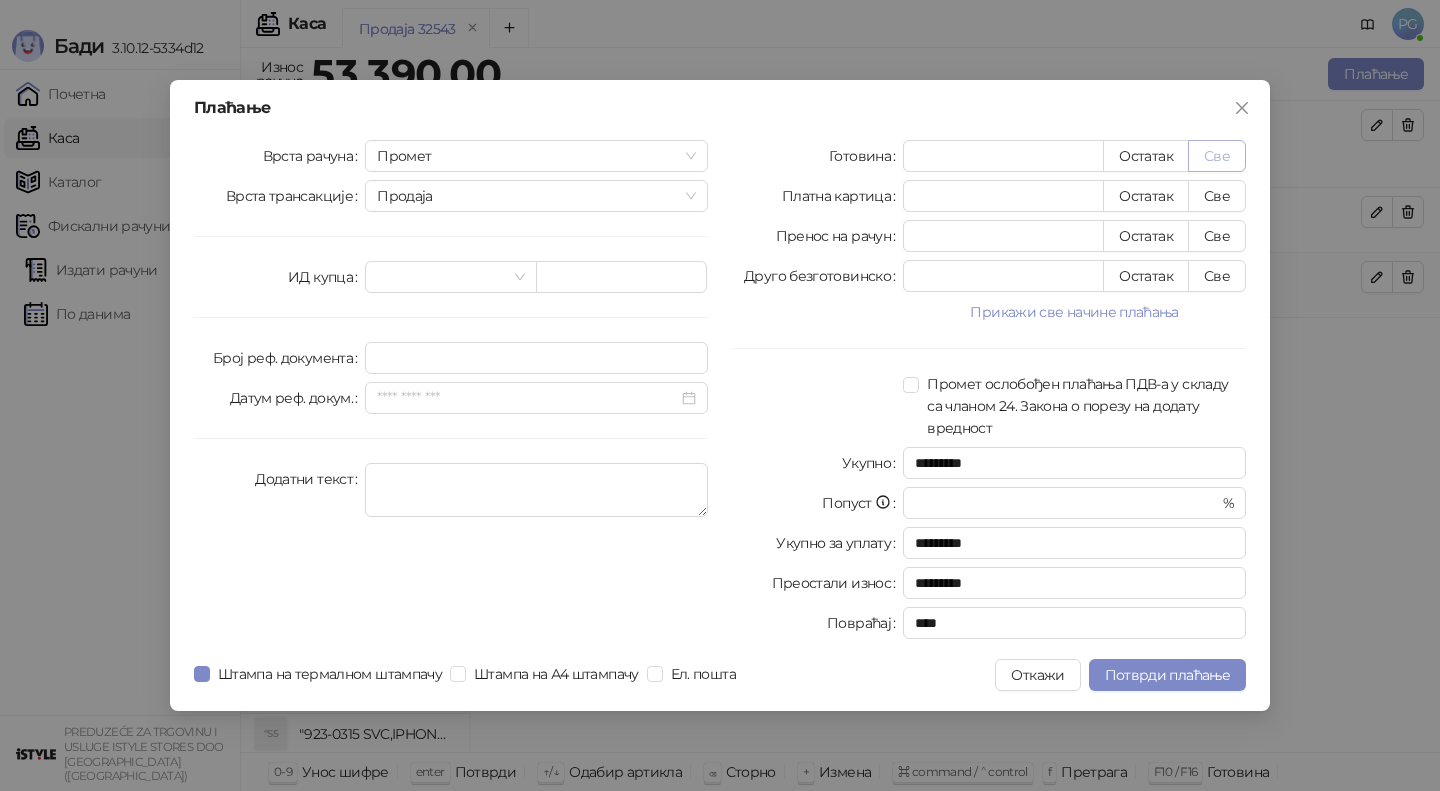 click on "Све" at bounding box center [1217, 156] 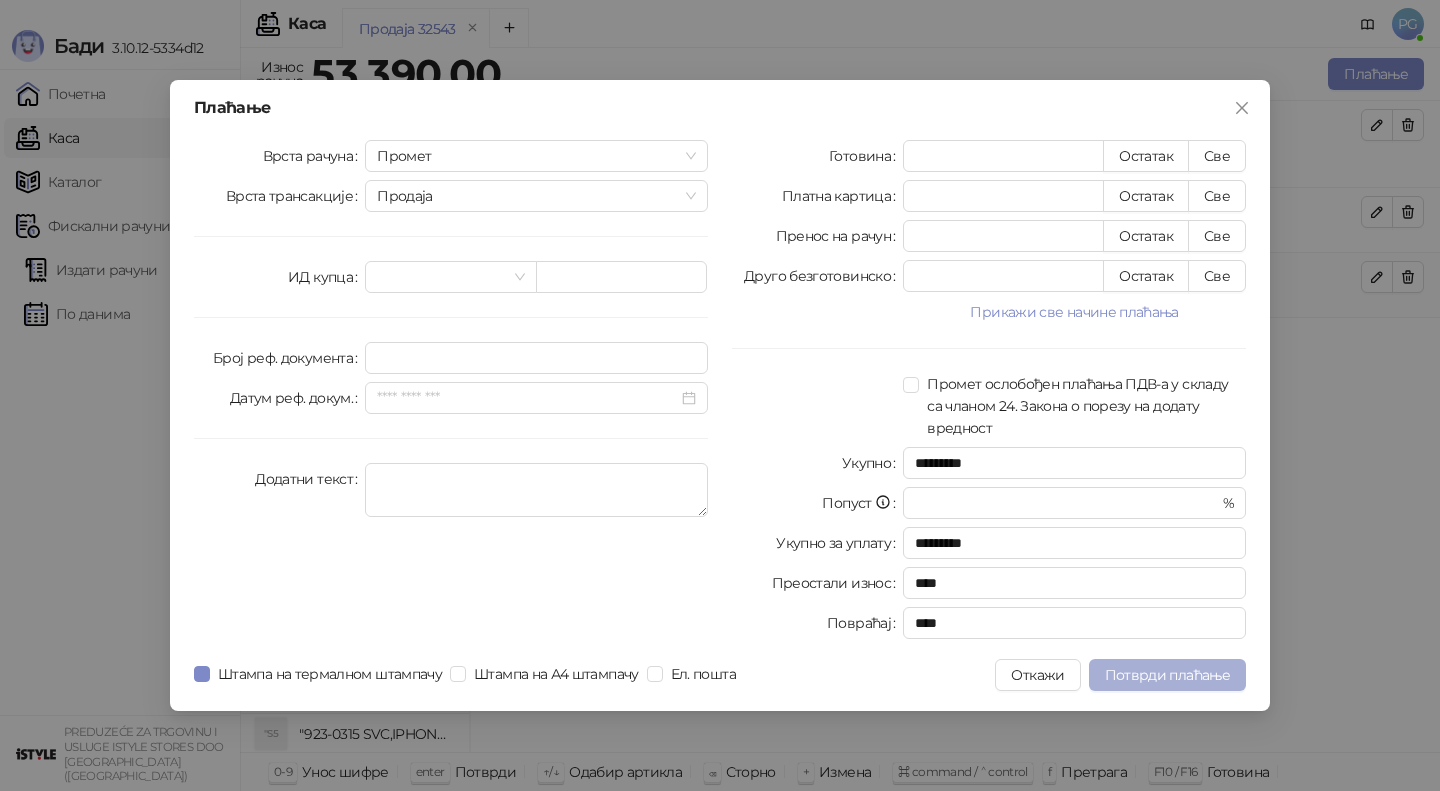 click on "Потврди плаћање" at bounding box center (1167, 675) 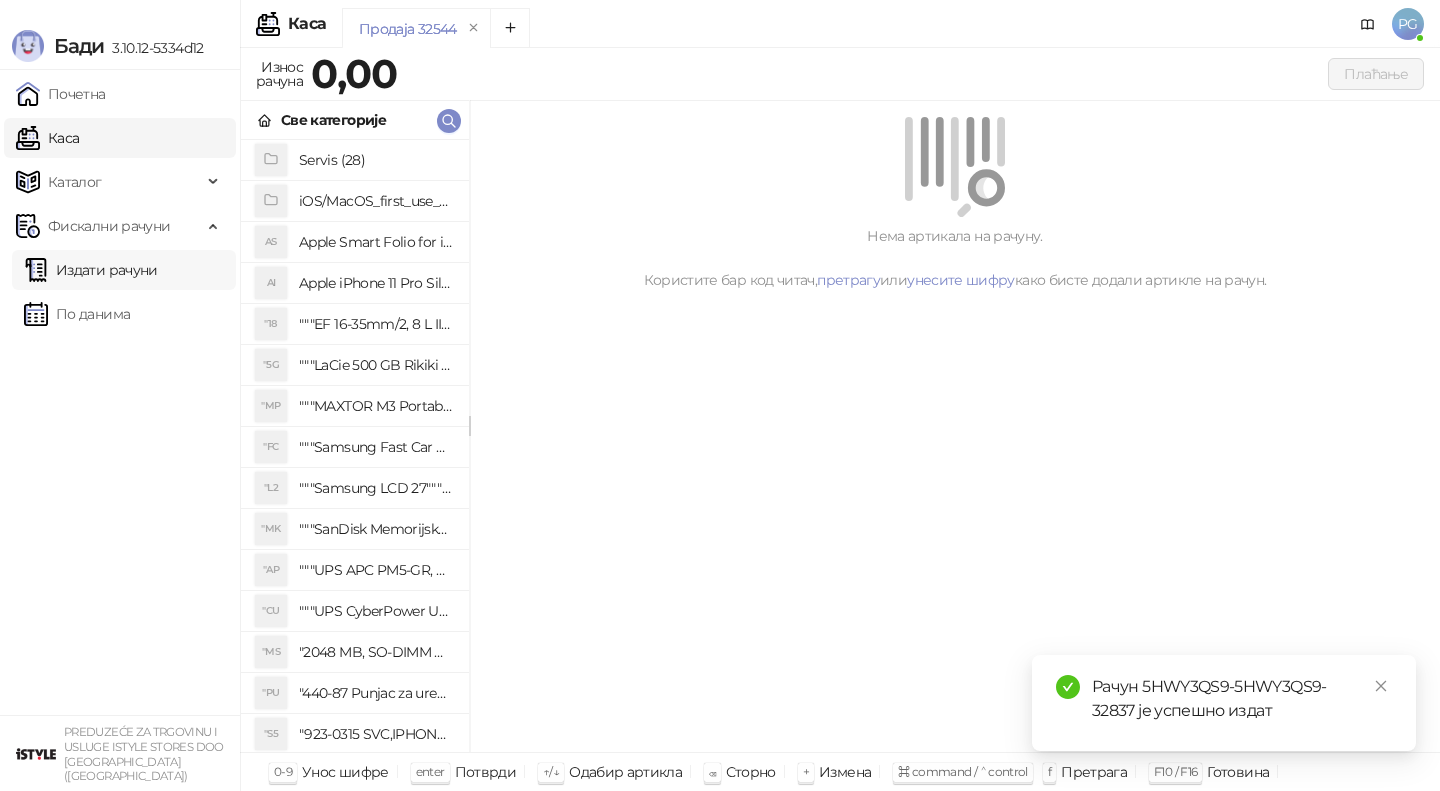 click on "Издати рачуни" at bounding box center (91, 270) 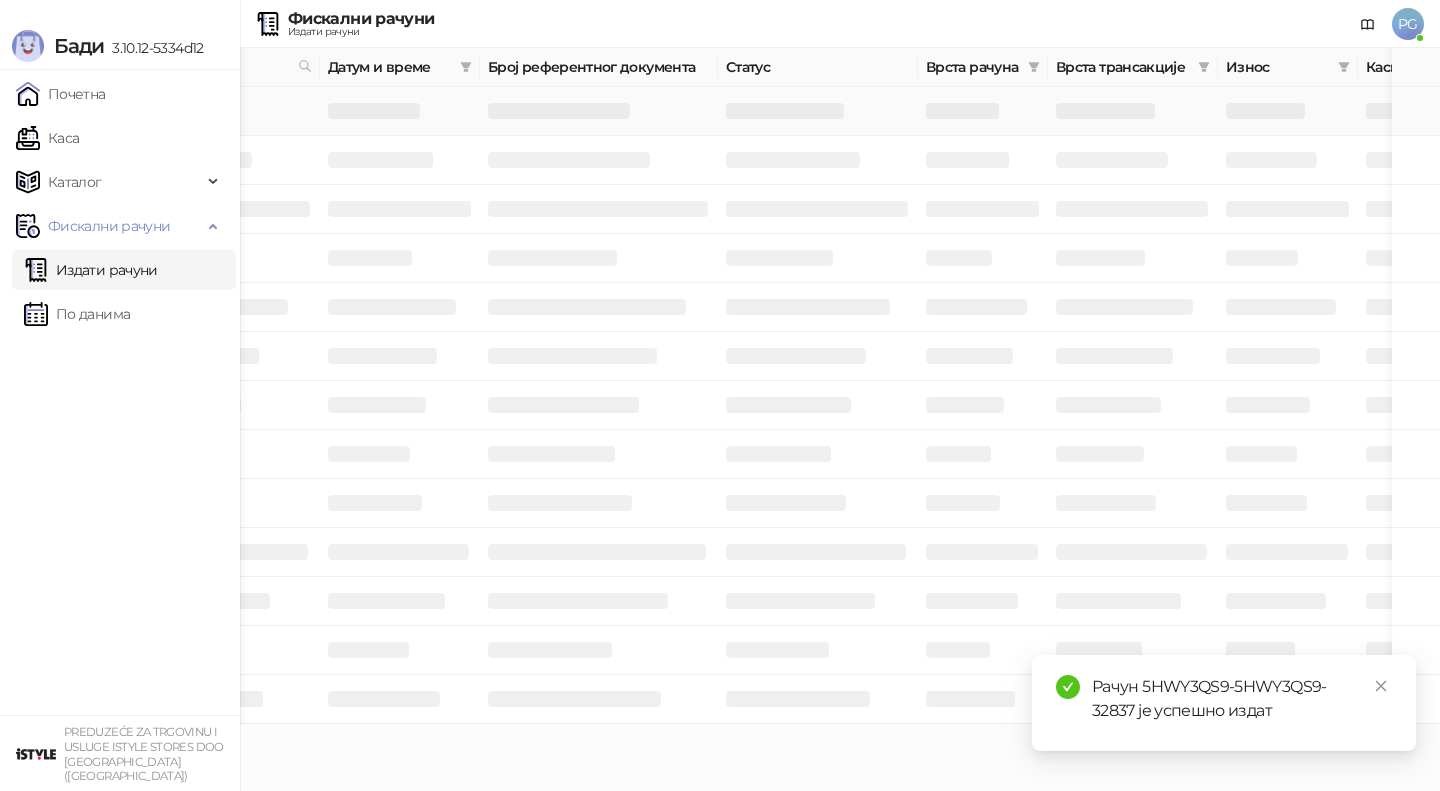 scroll, scrollTop: 0, scrollLeft: 160, axis: horizontal 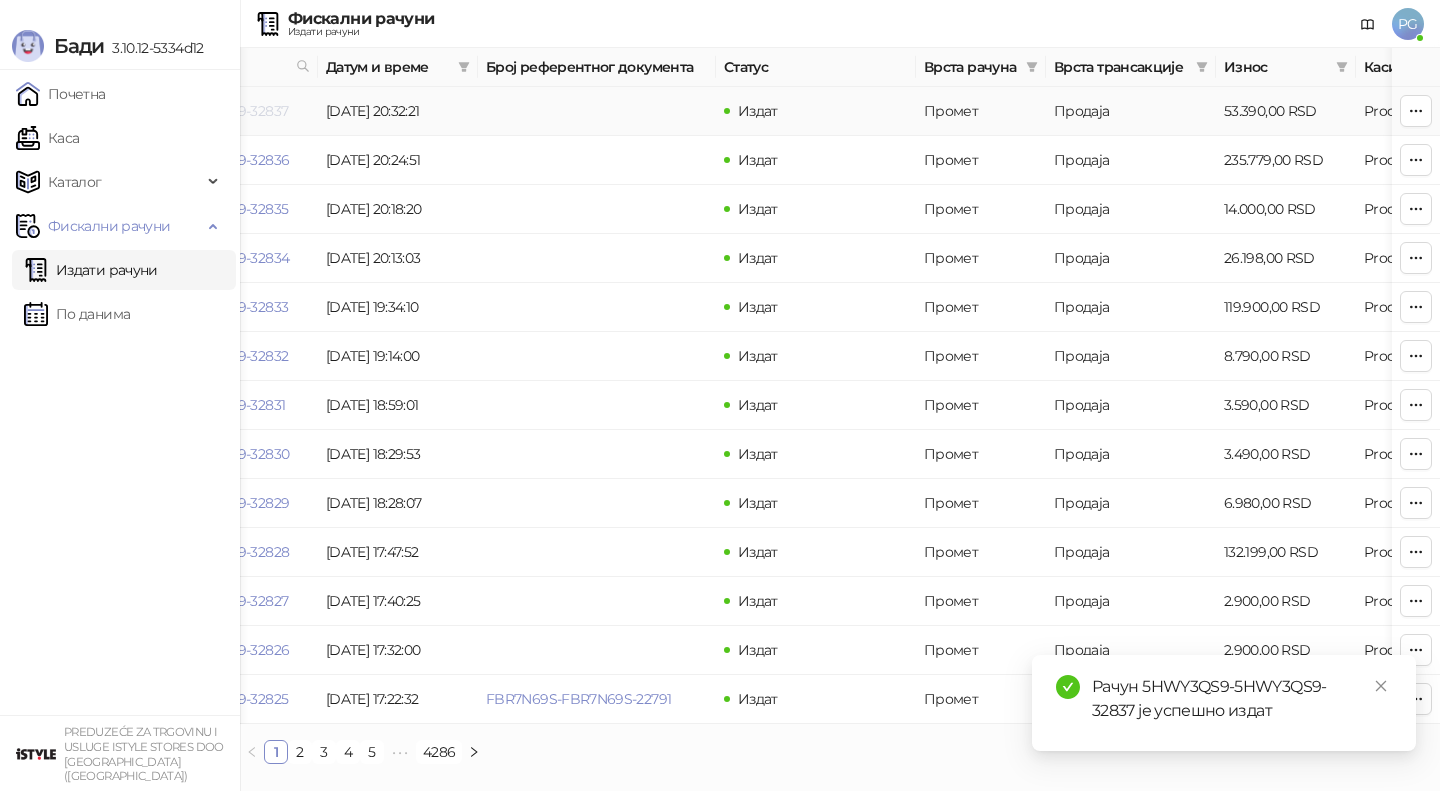 click on "5HWY3QS9-5HWY3QS9-32837" at bounding box center (188, 111) 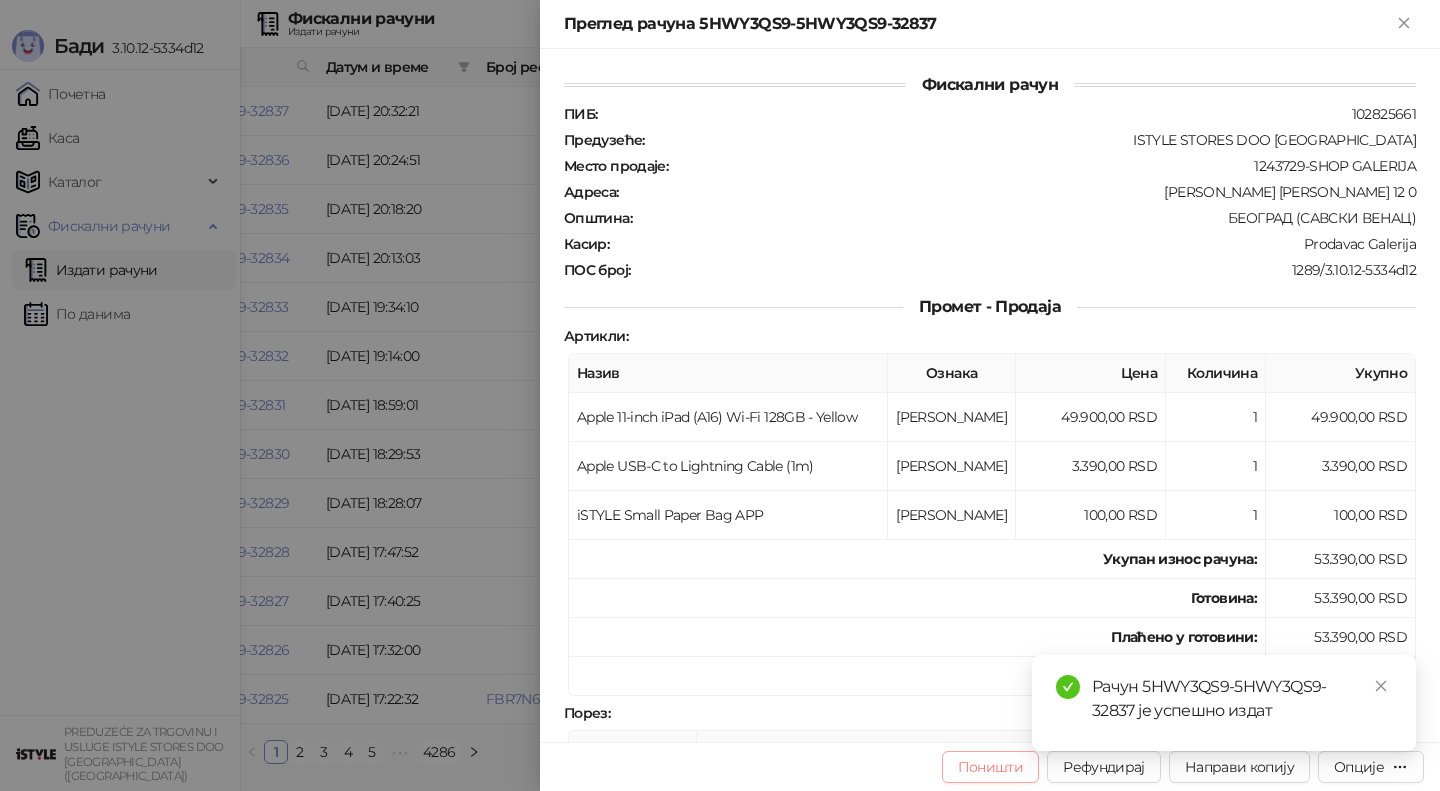click on "Поништи" at bounding box center (991, 767) 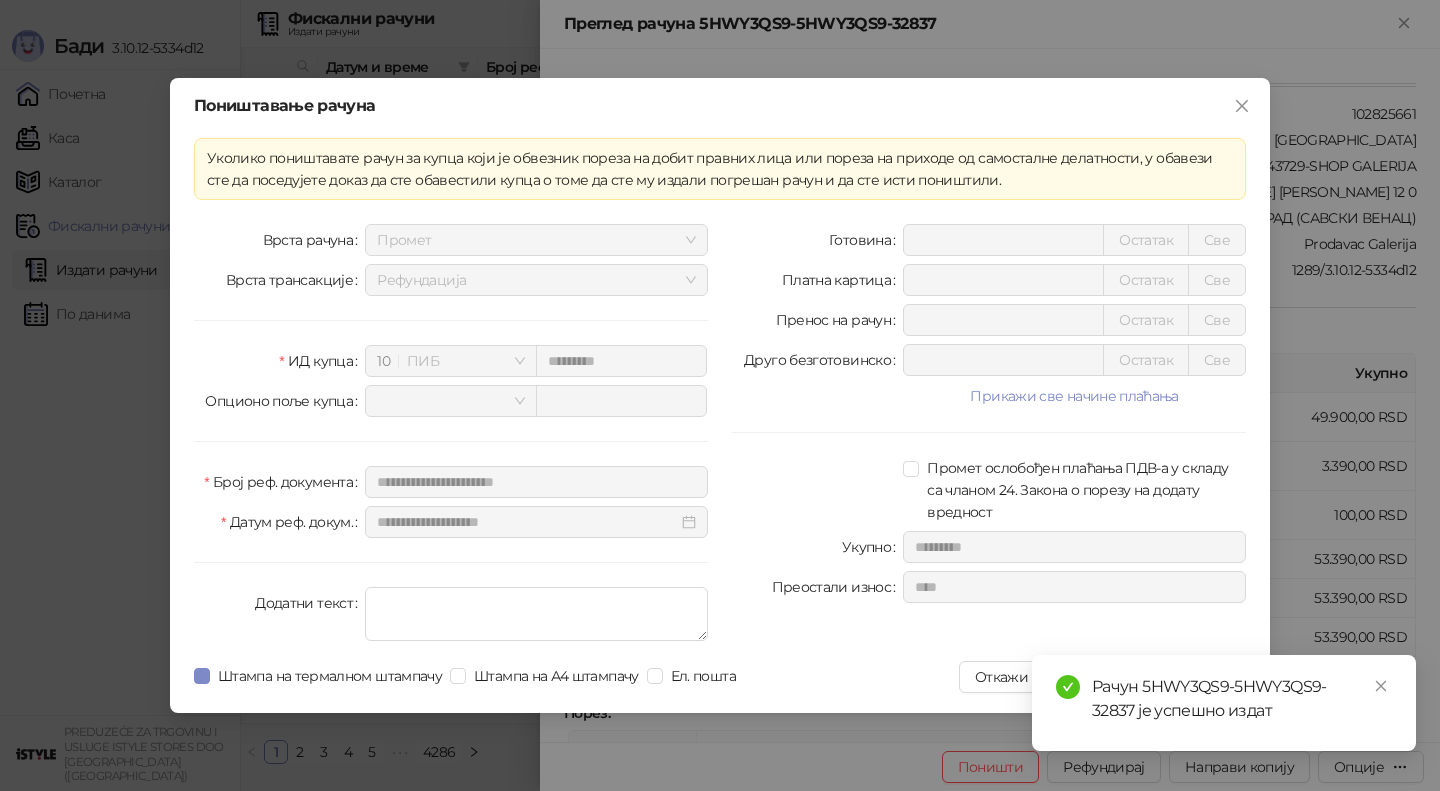 click on "Рачун 5HWY3QS9-5HWY3QS9-32837 је успешно издат" at bounding box center [1224, 703] 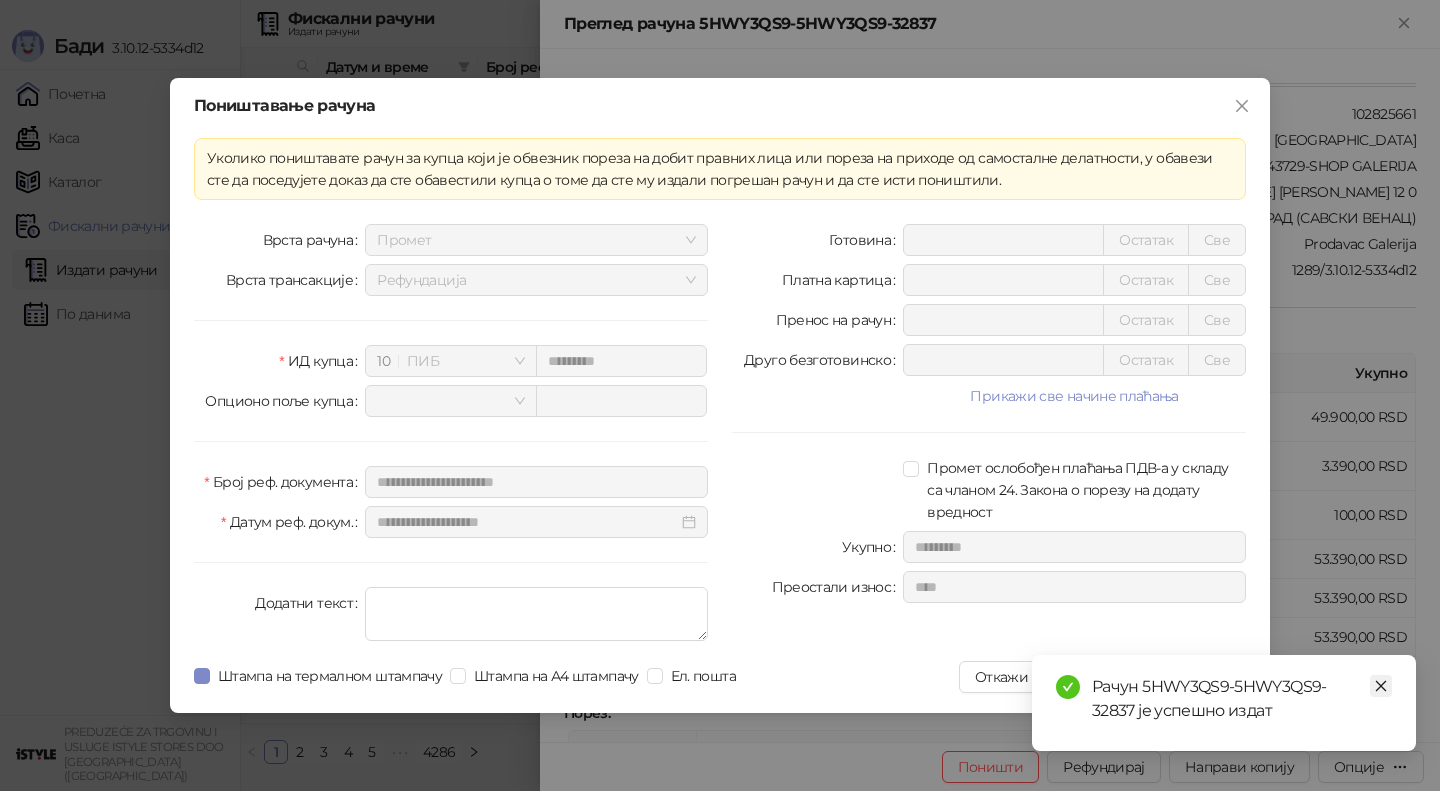 click at bounding box center (1381, 686) 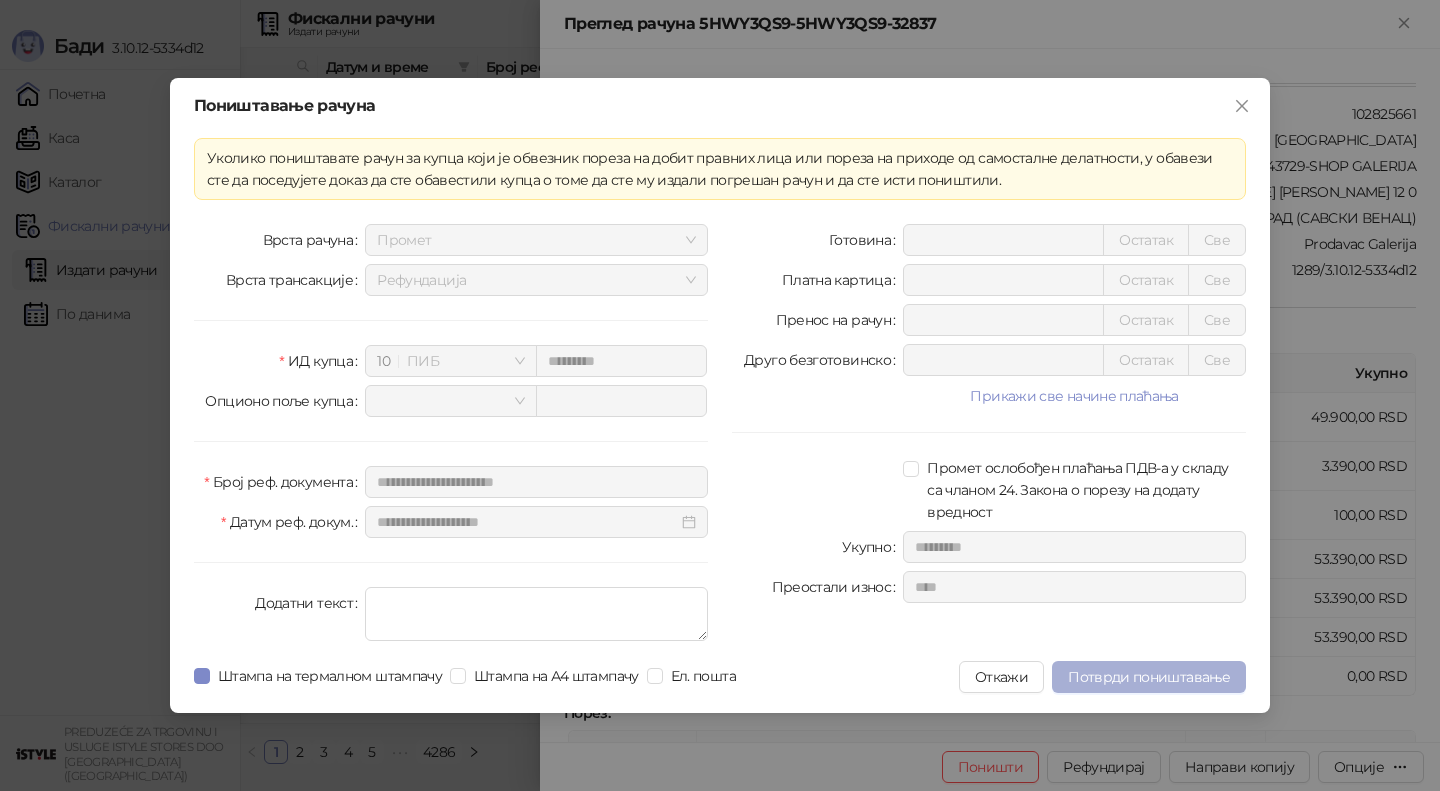 click on "Потврди поништавање" at bounding box center [1149, 677] 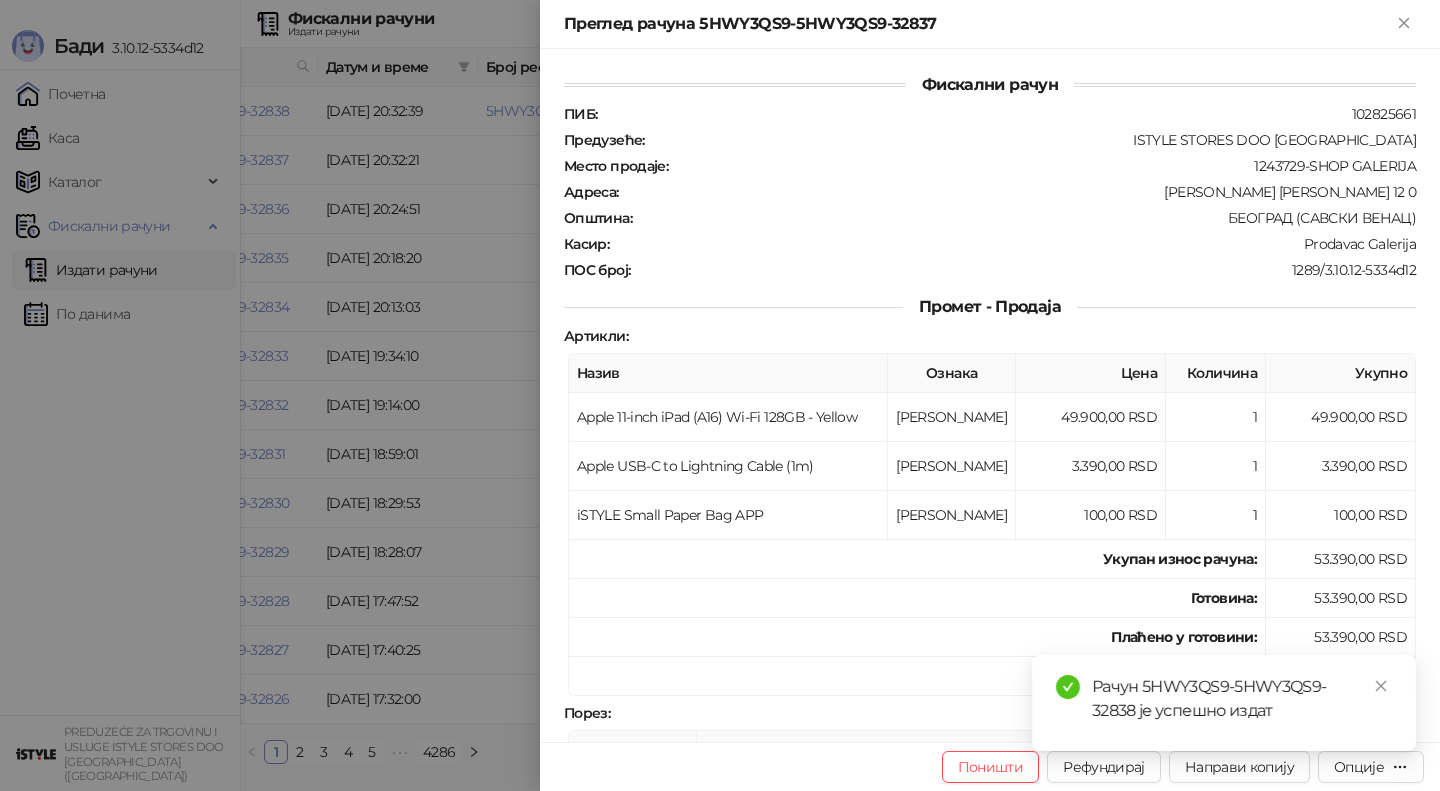 click at bounding box center (720, 395) 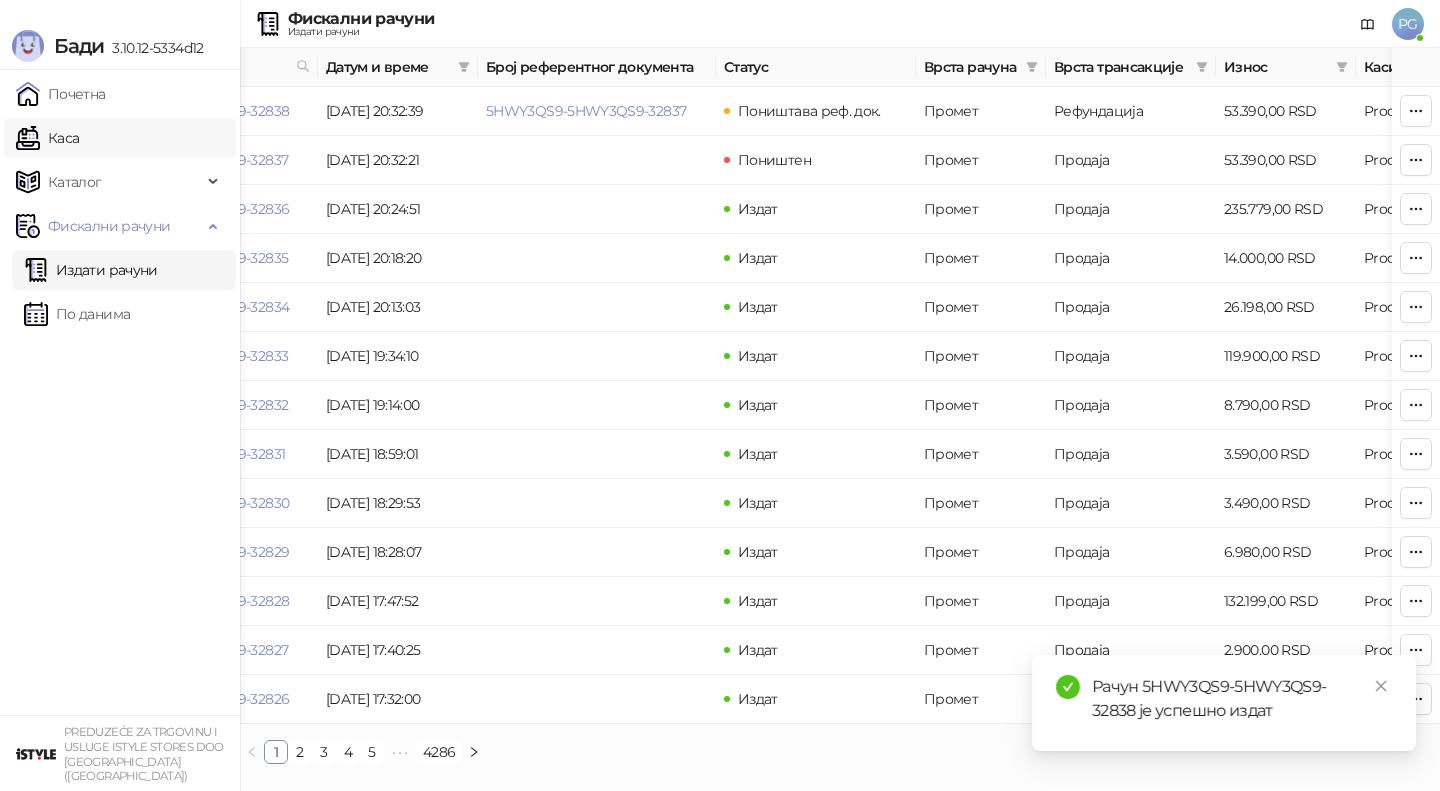 click on "Каса" at bounding box center [47, 138] 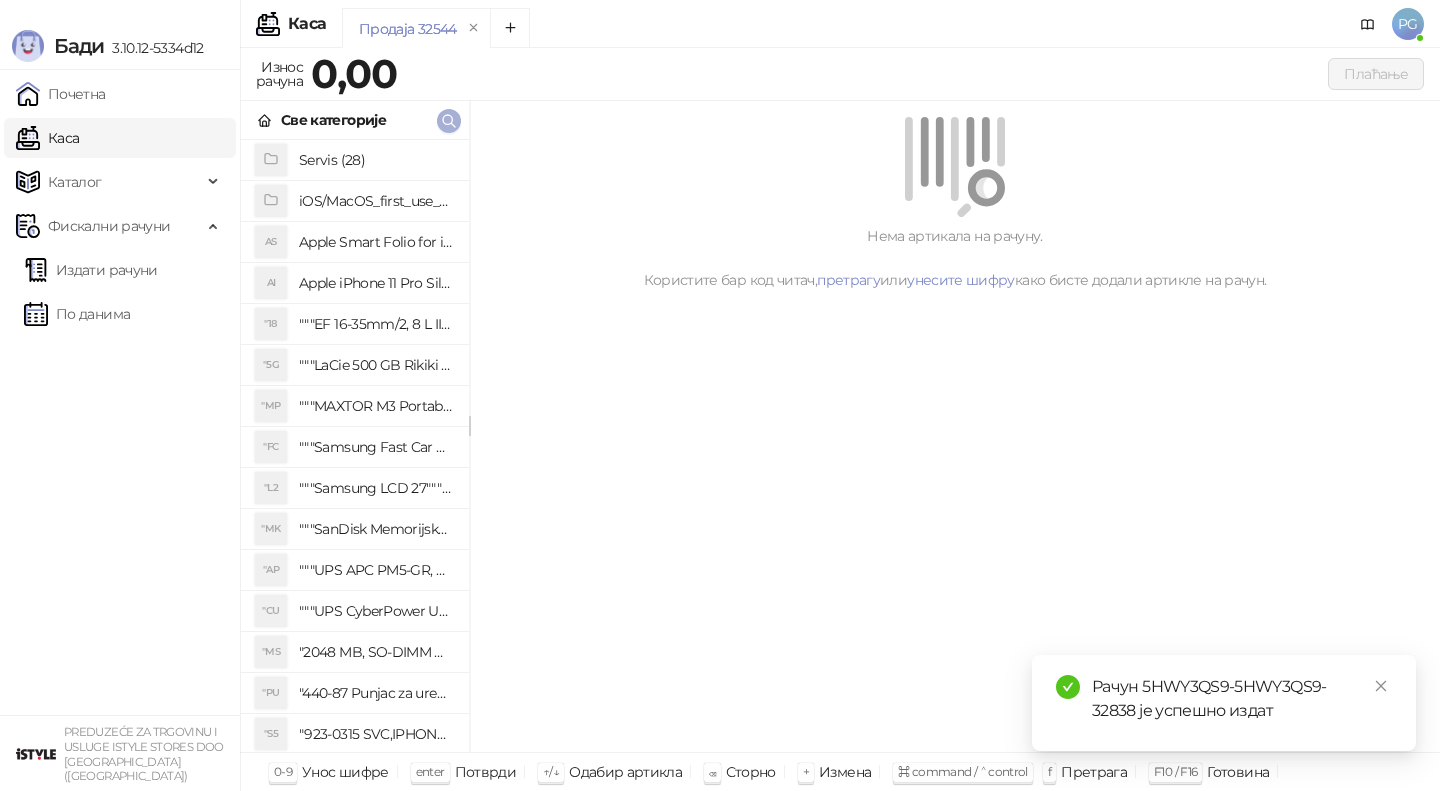 click 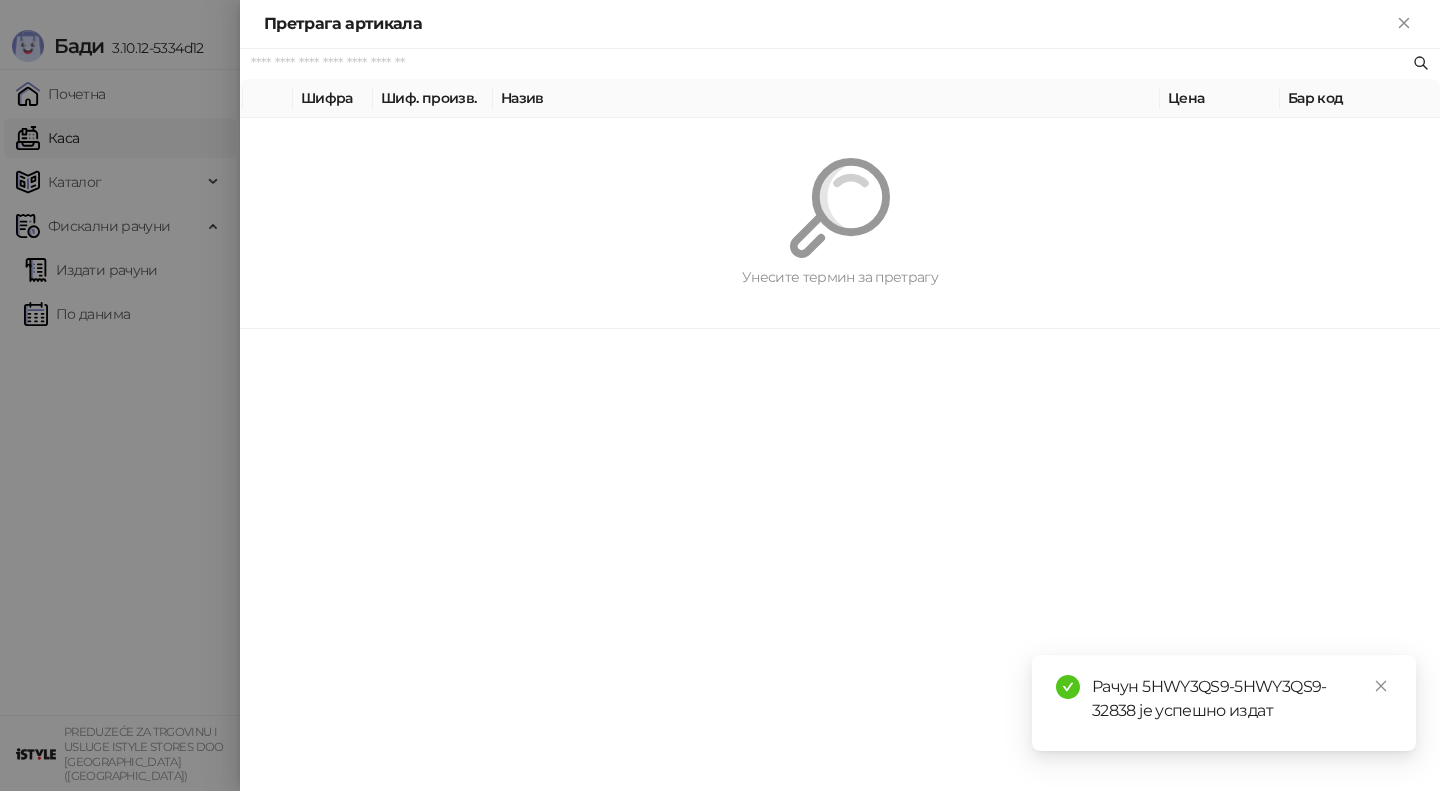 paste on "*********" 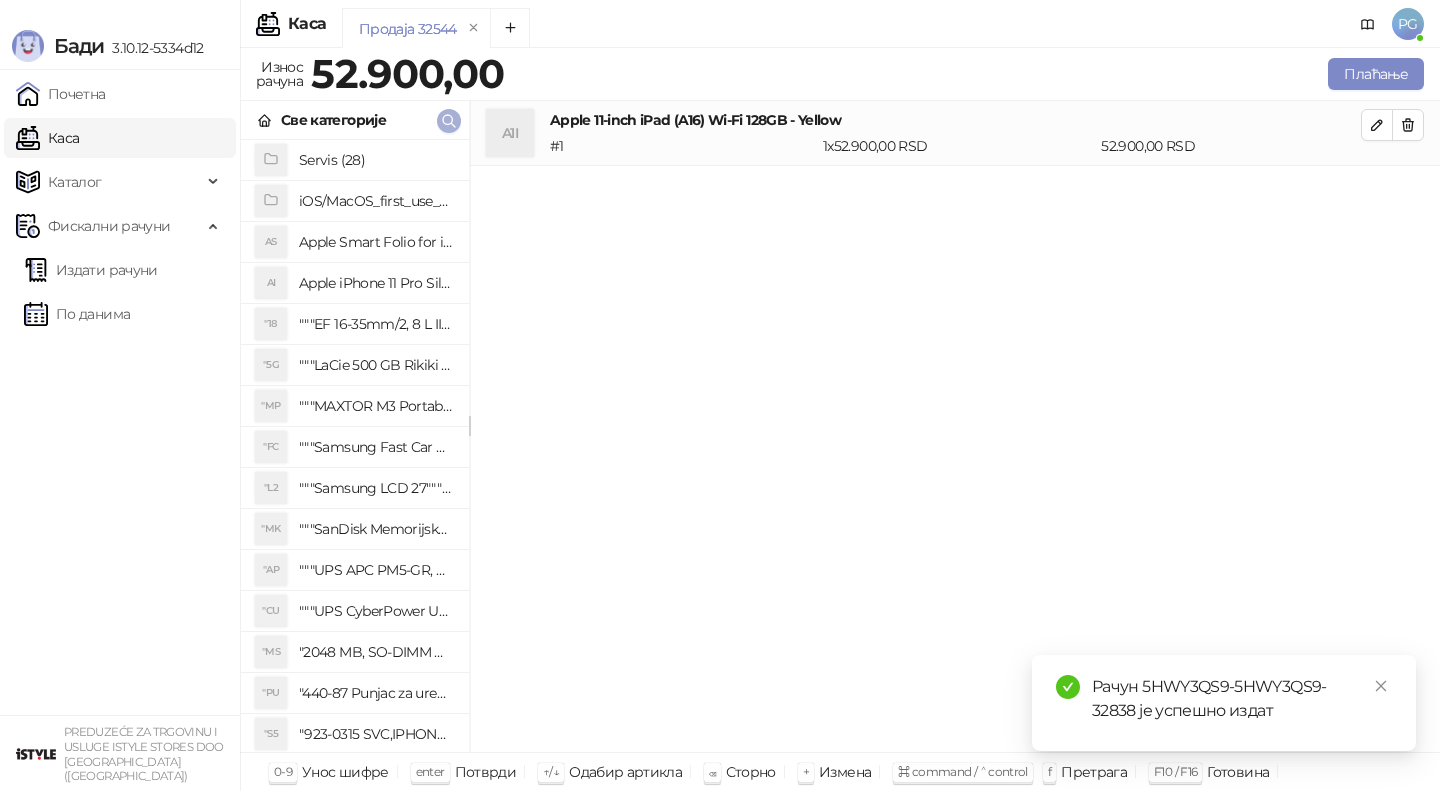 click 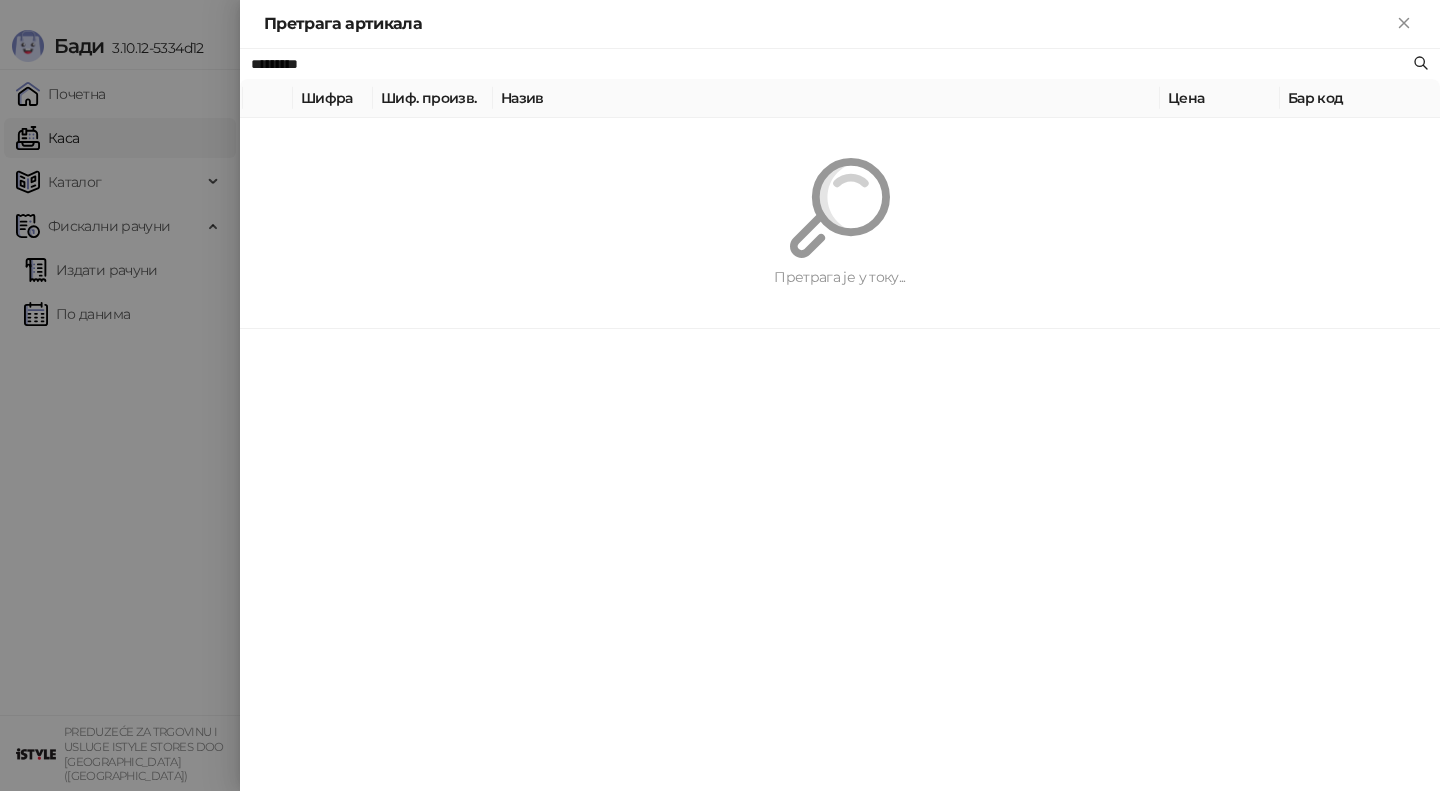 paste 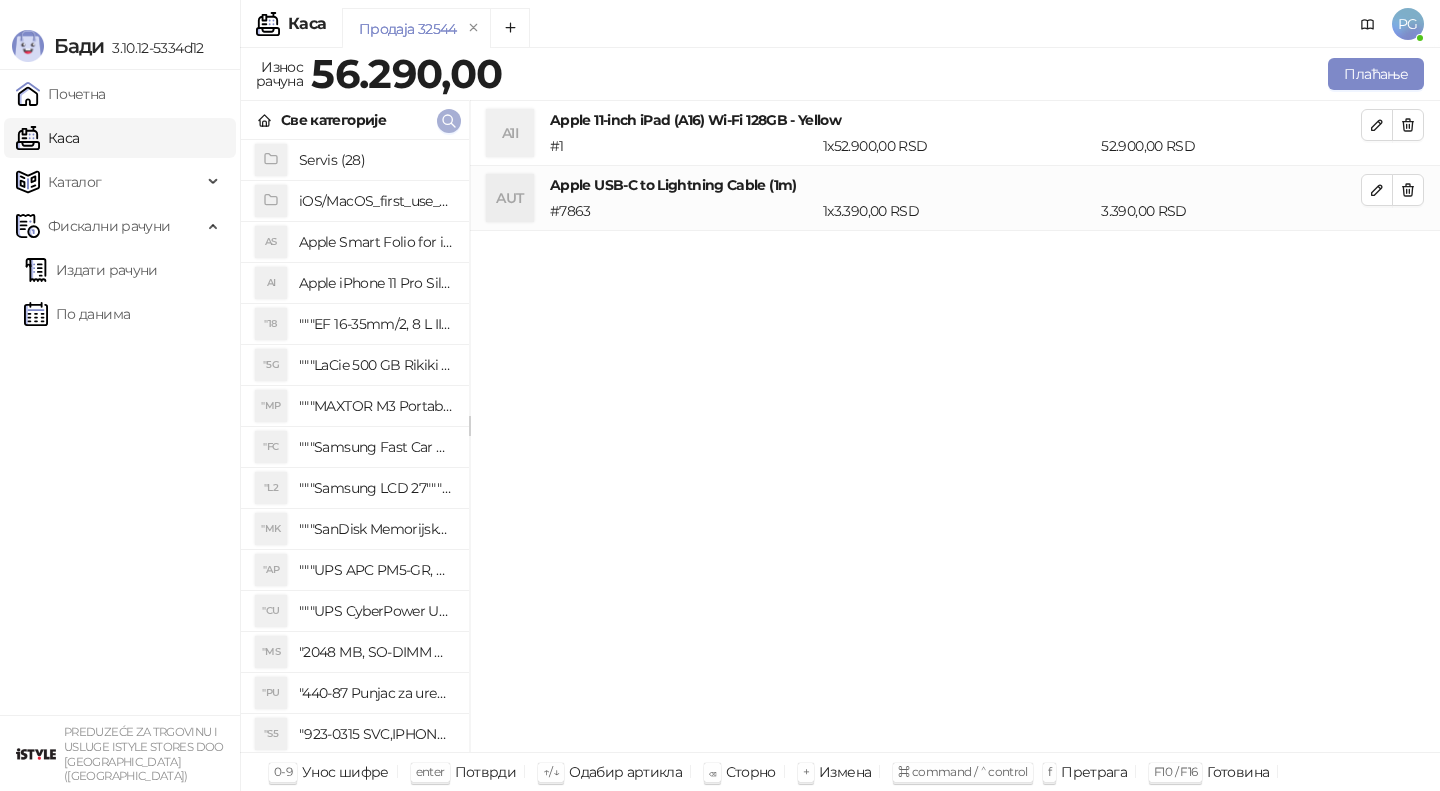 click 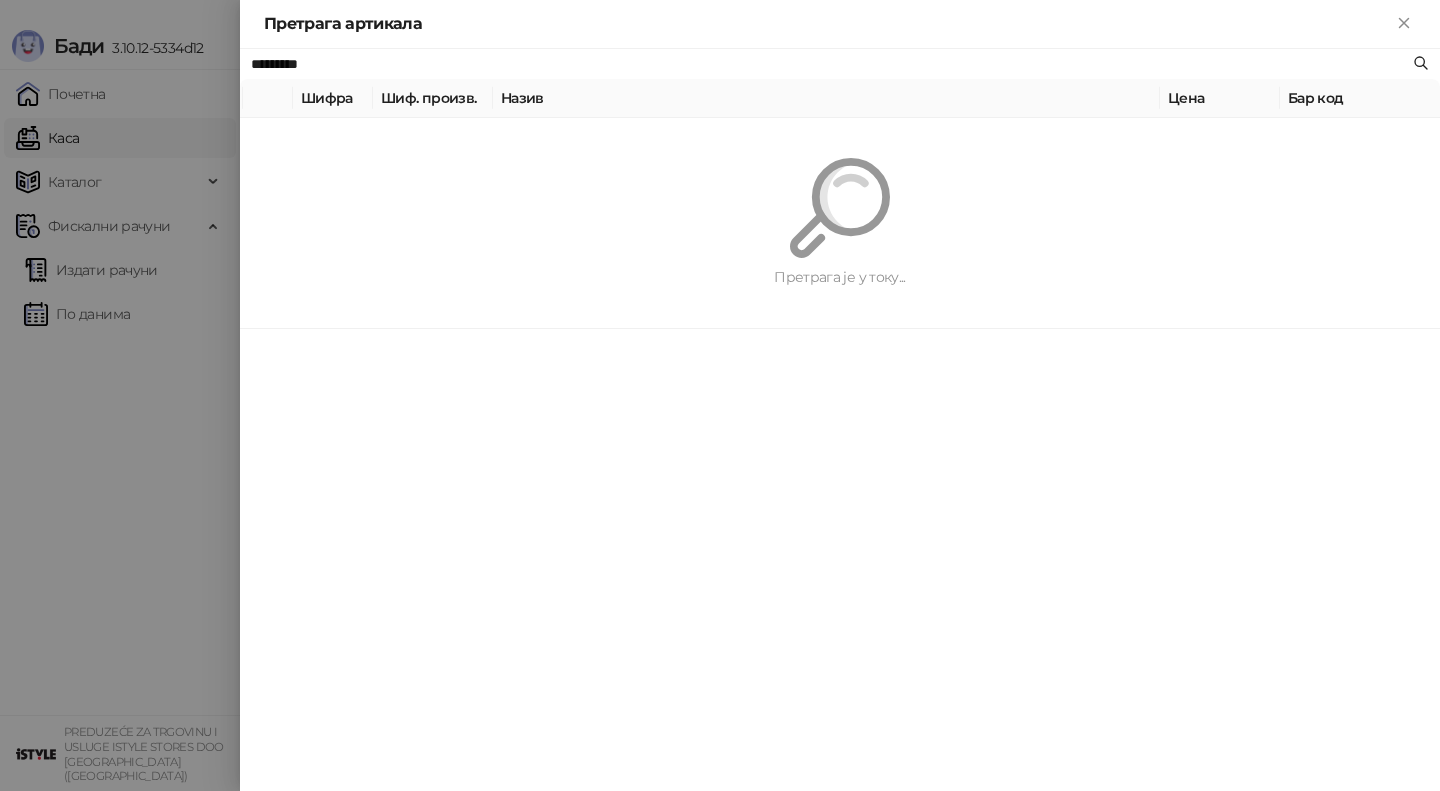 paste on "**********" 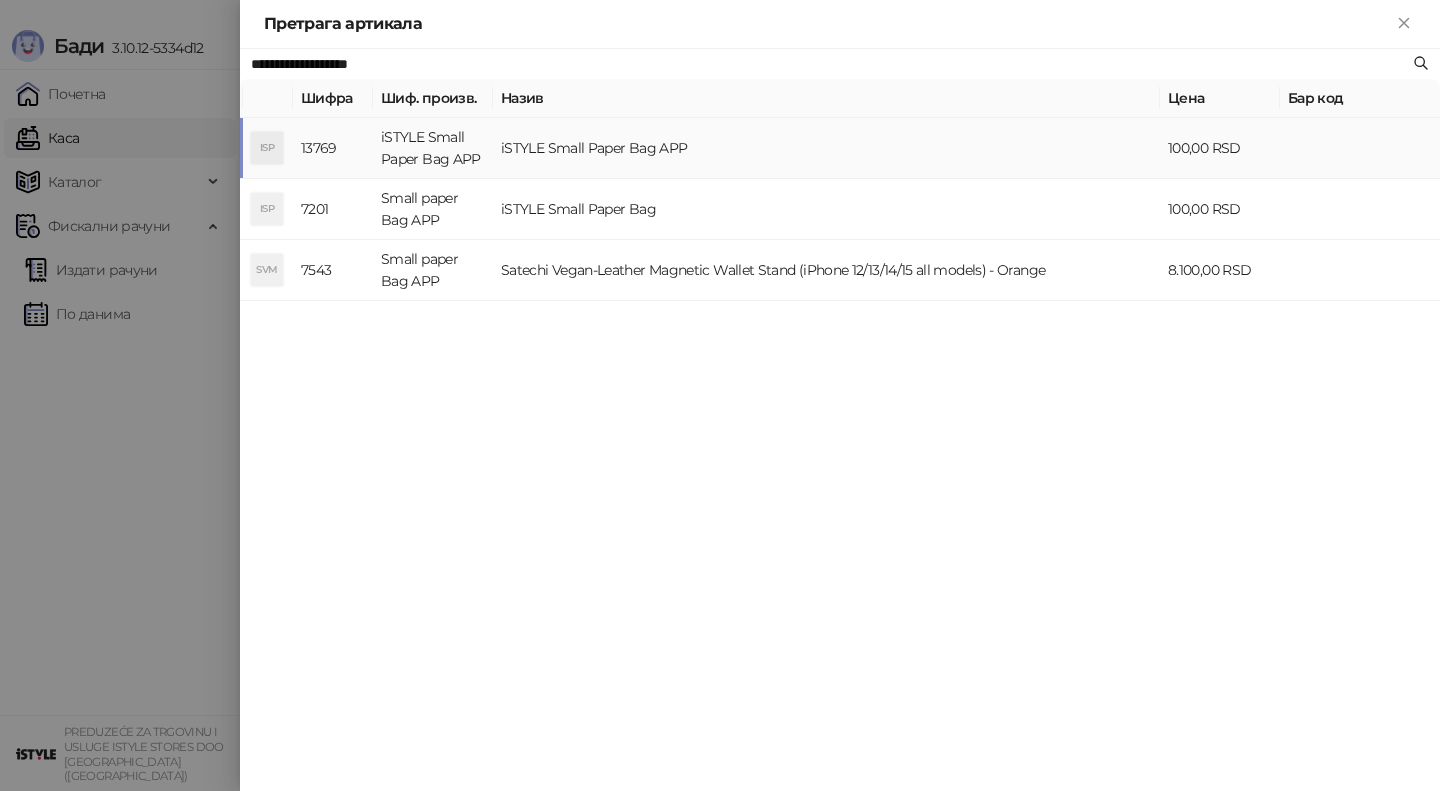 type on "**********" 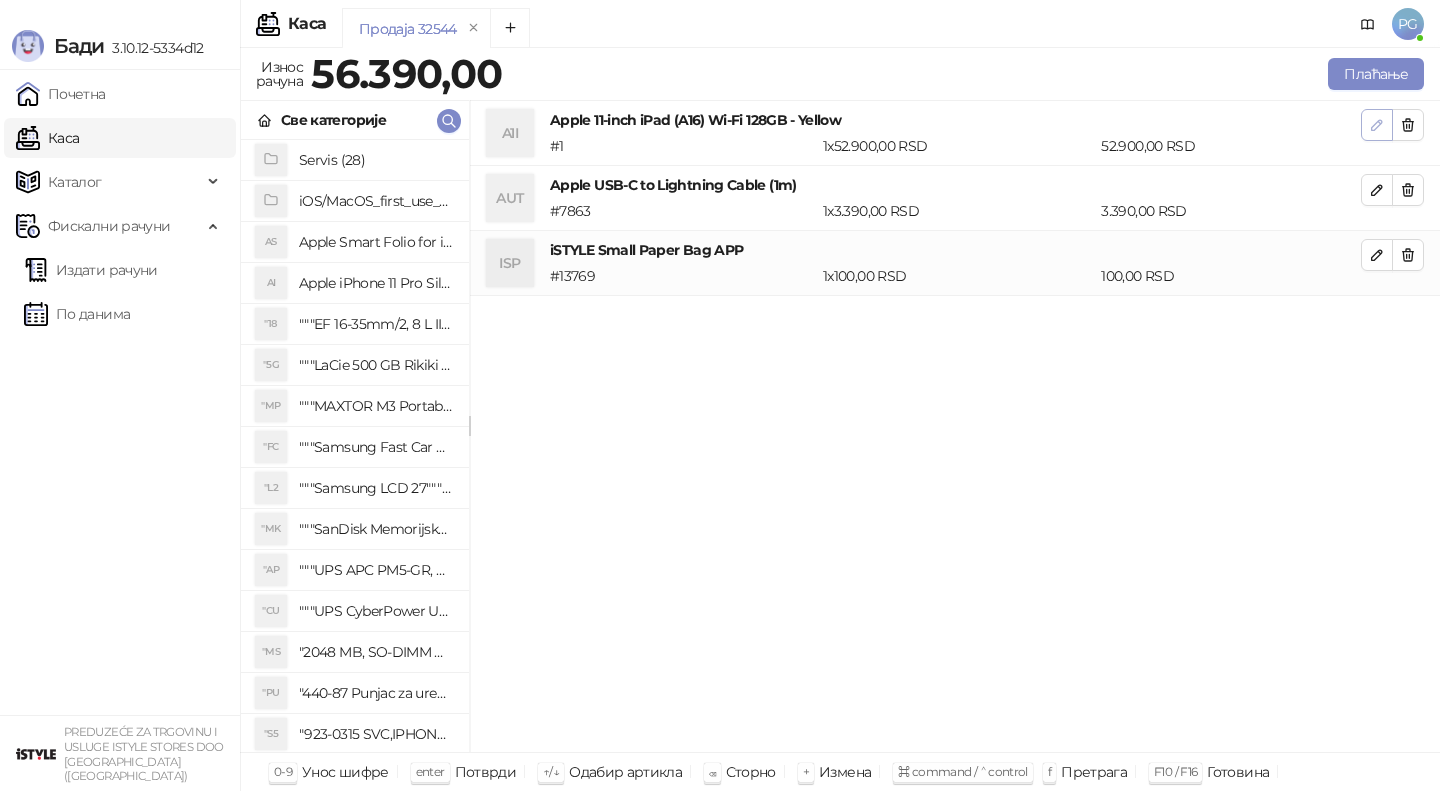 click at bounding box center [1377, 125] 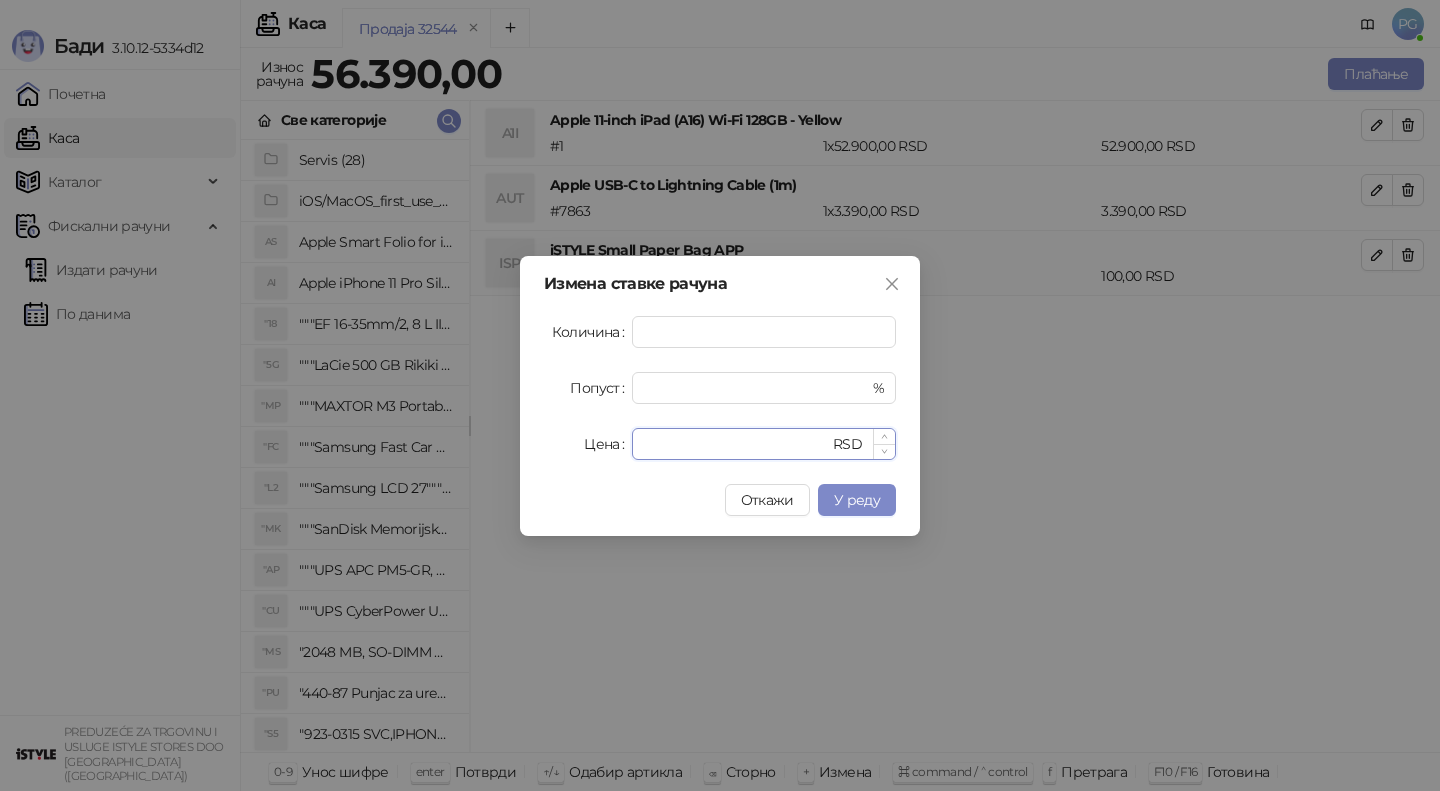 click on "*****" at bounding box center [736, 444] 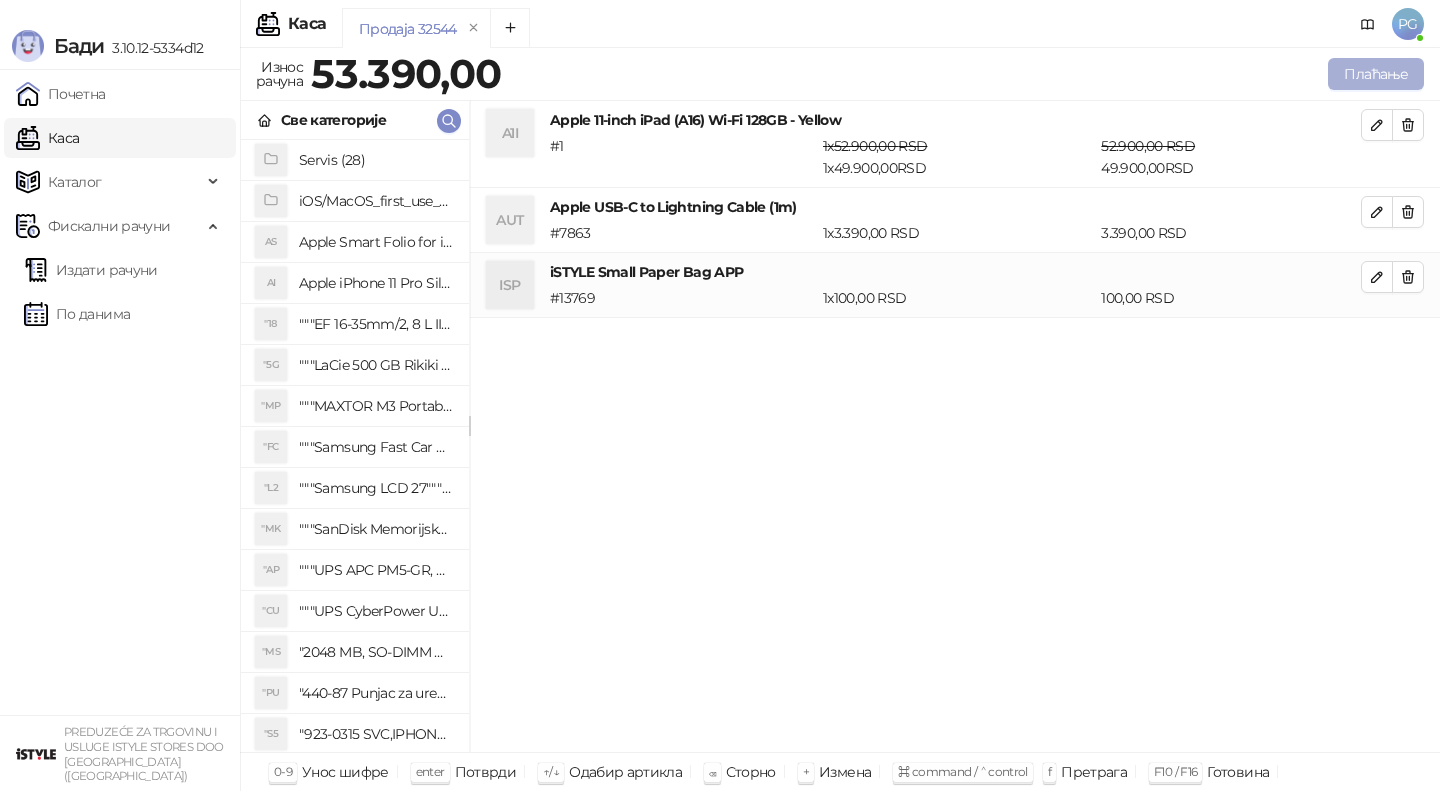 click on "Плаћање" at bounding box center [1376, 74] 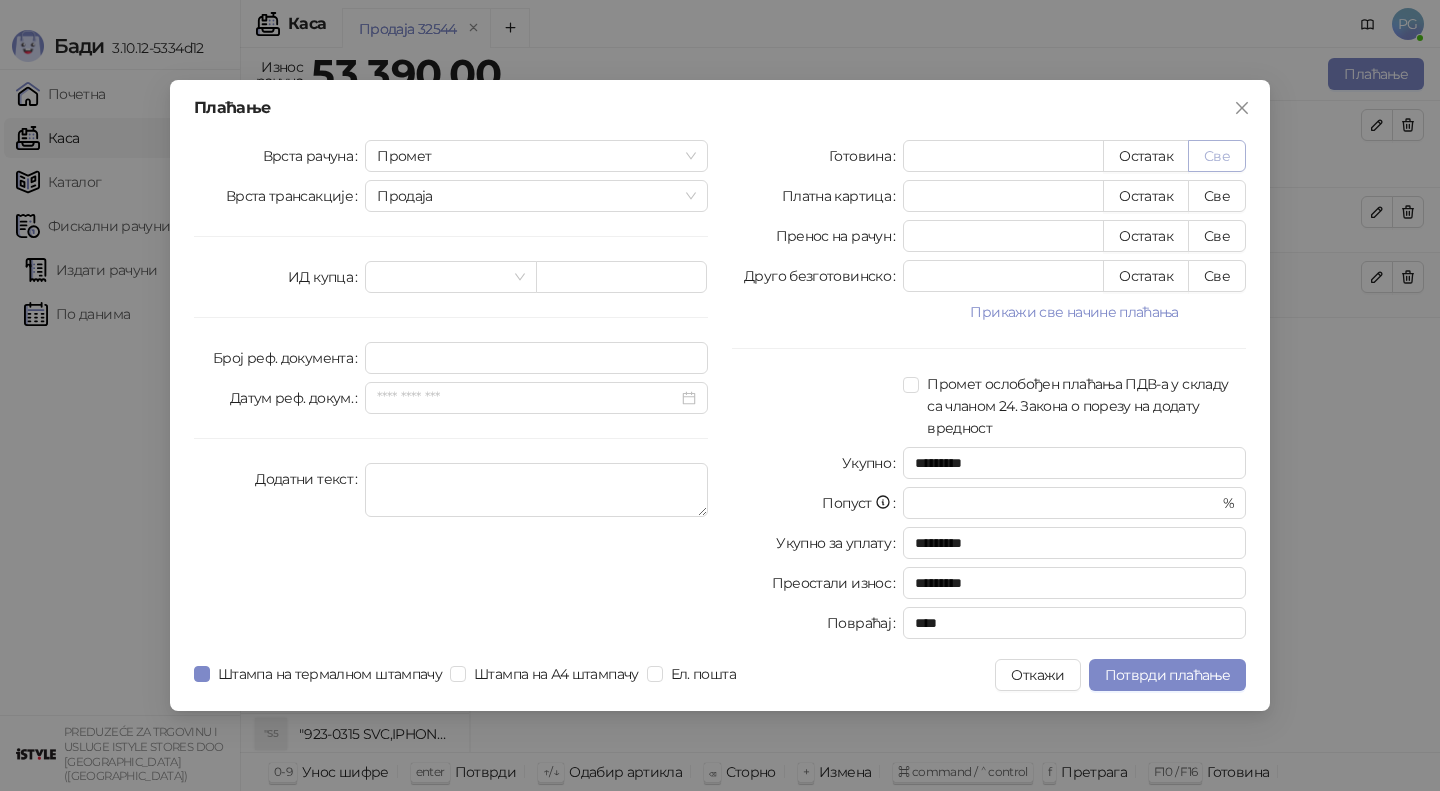 click on "Све" at bounding box center (1217, 156) 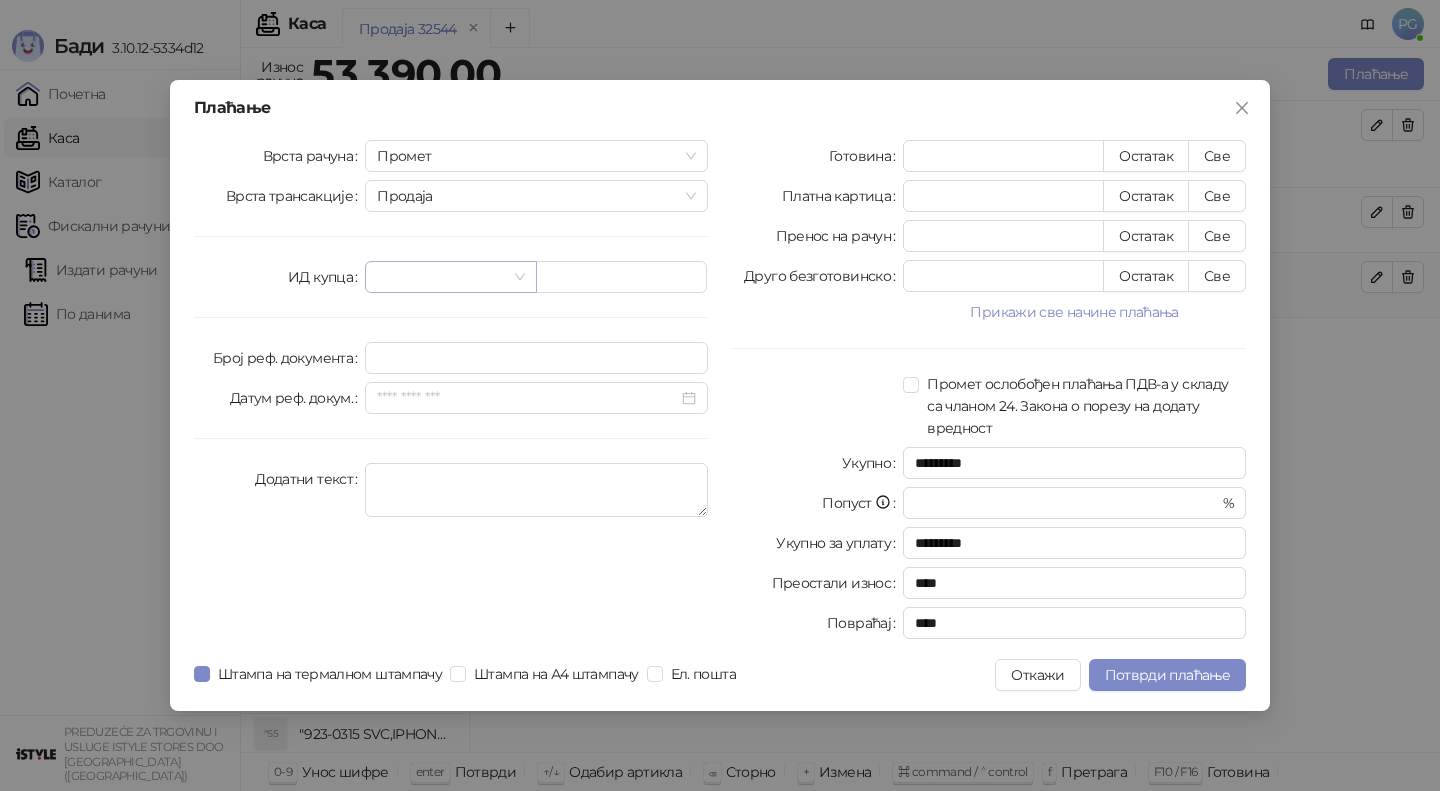 click at bounding box center (441, 277) 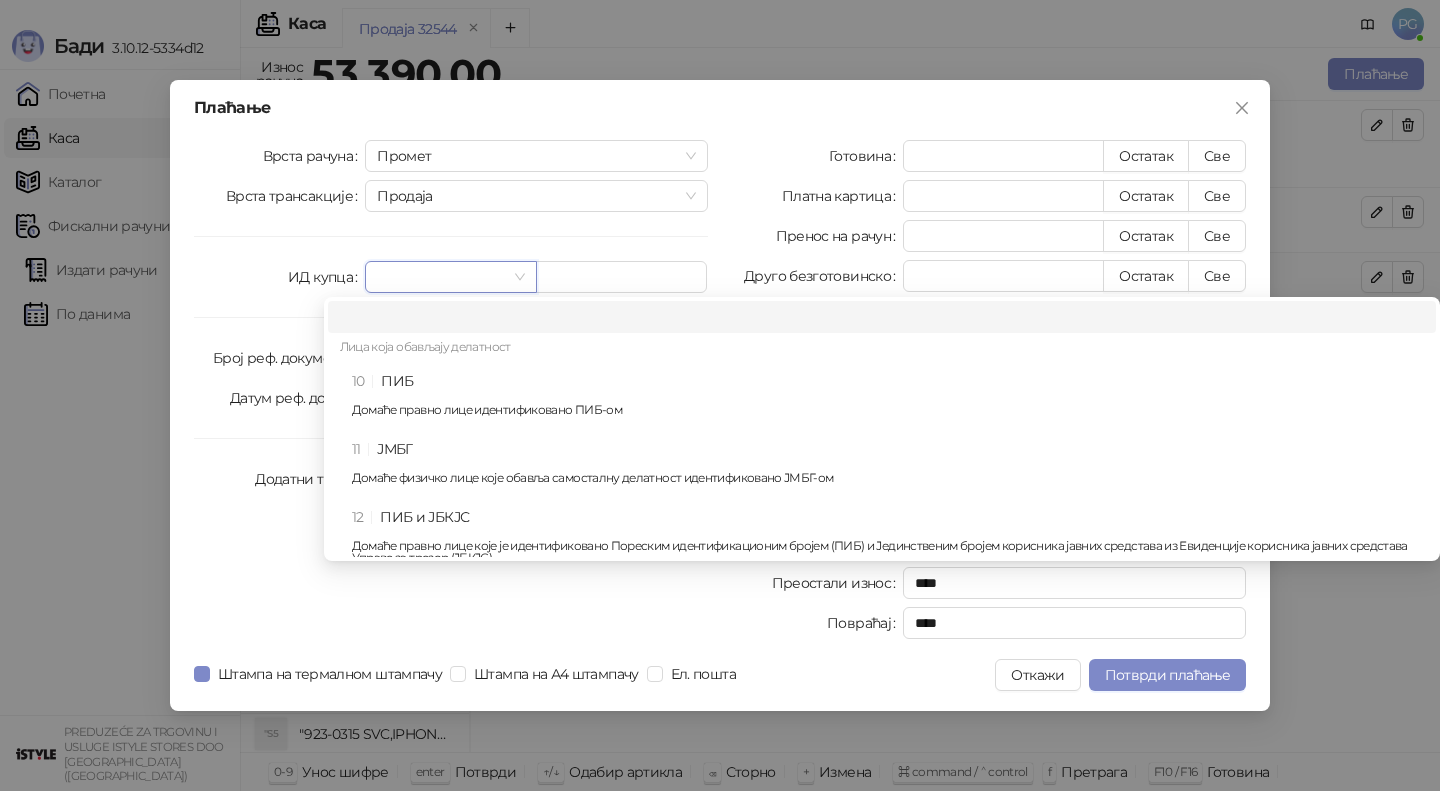 click on "Лица која обављају делатност" at bounding box center [882, 349] 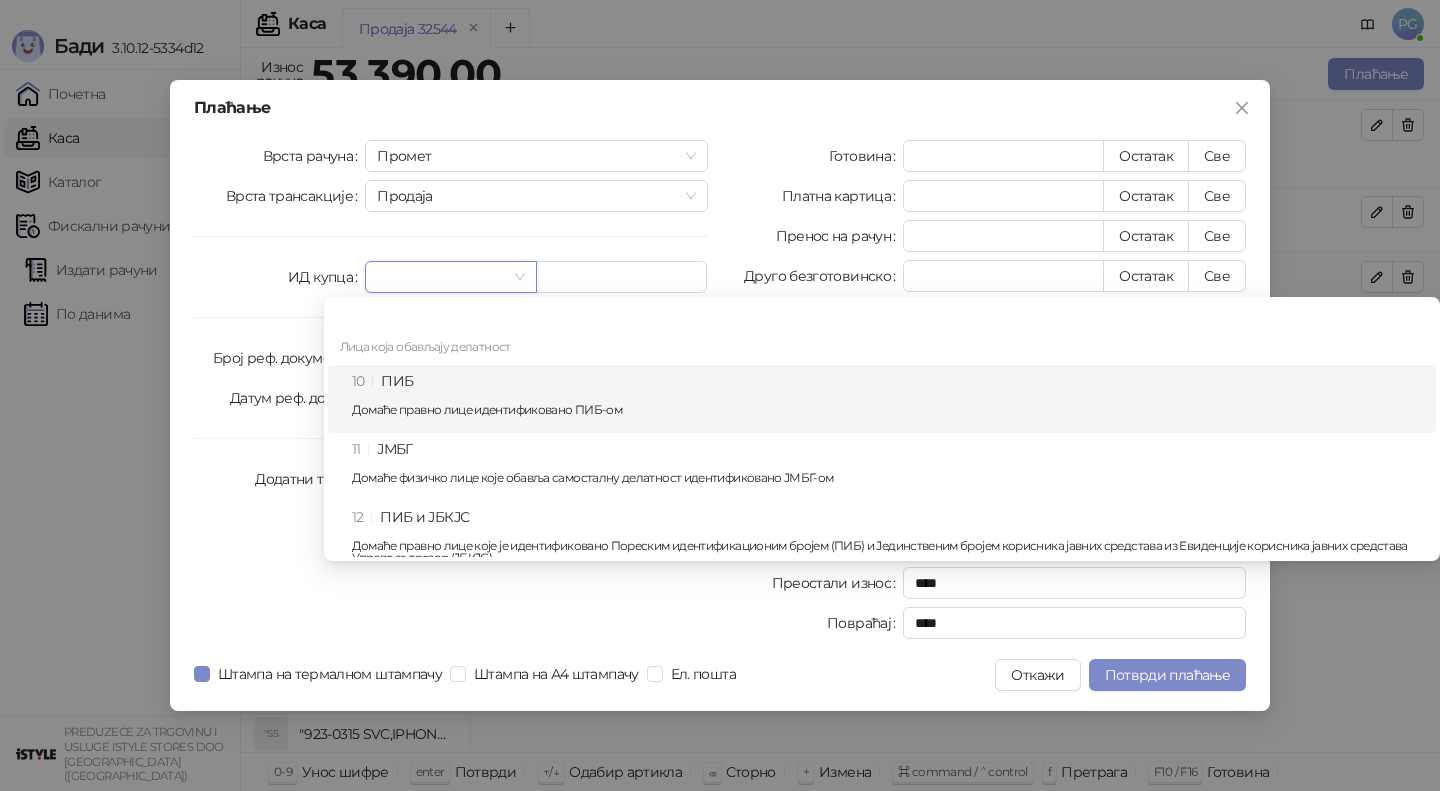 click on "Домаће правно лице идентификовано ПИБ-ом" at bounding box center (888, 410) 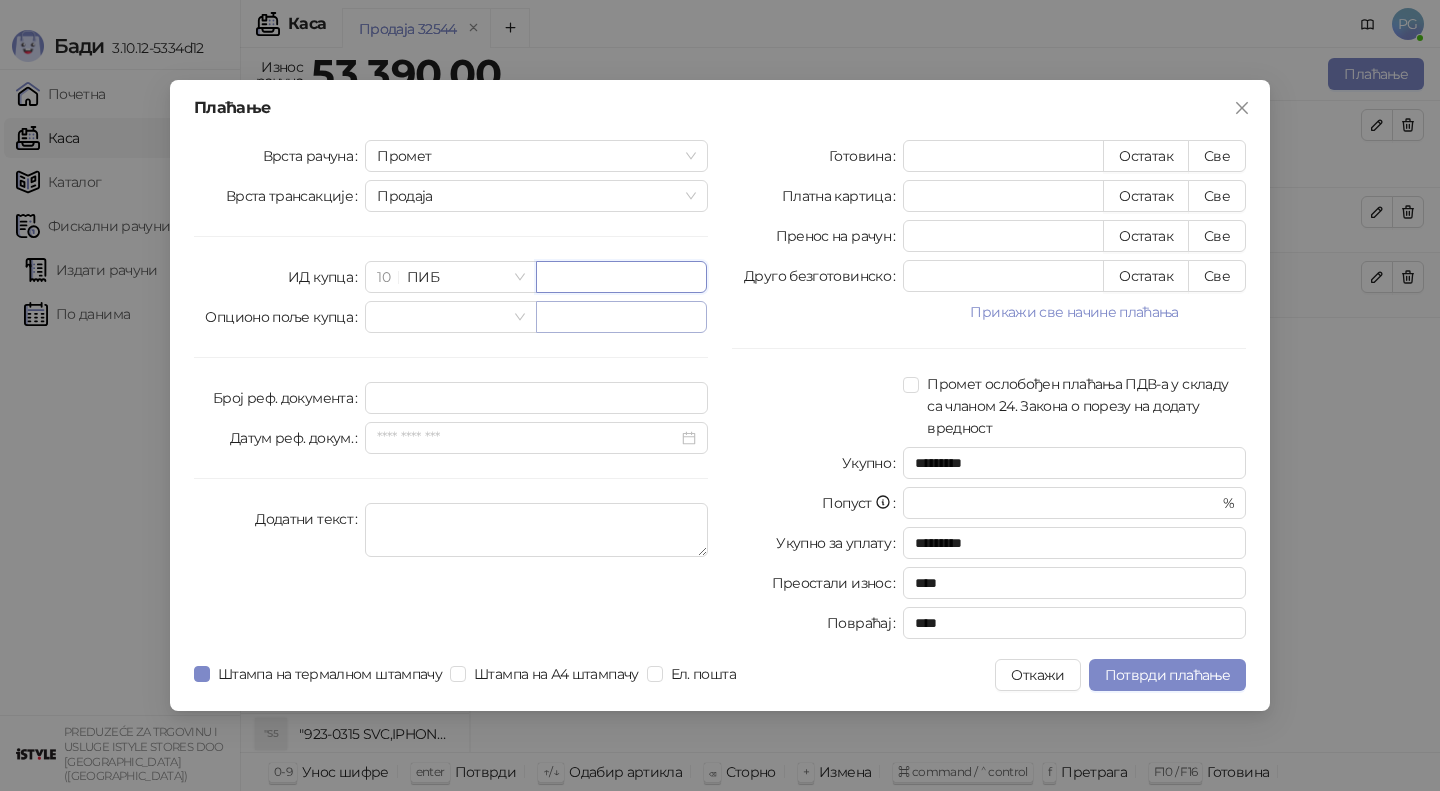 paste on "*********" 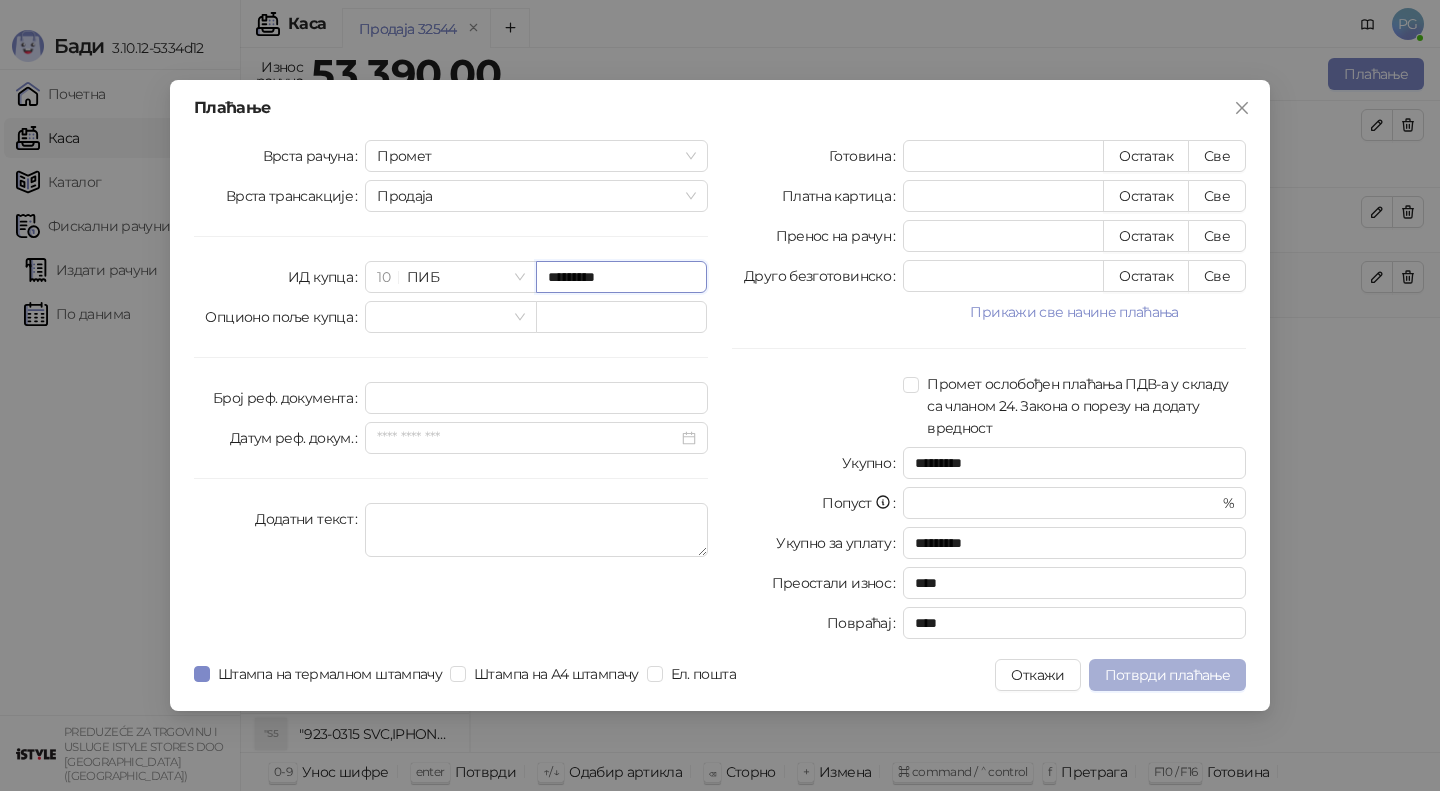type on "*********" 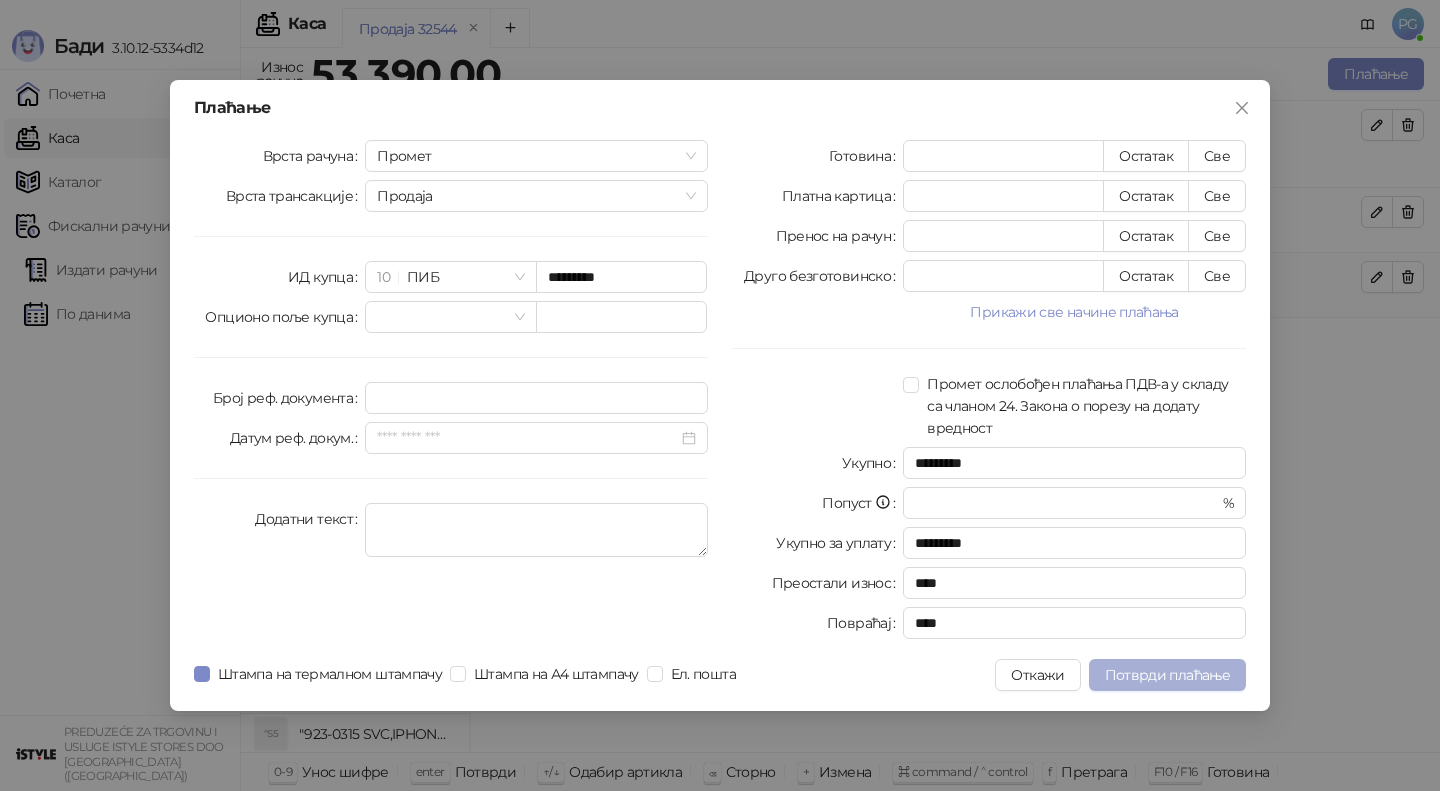 click on "Потврди плаћање" at bounding box center [1167, 675] 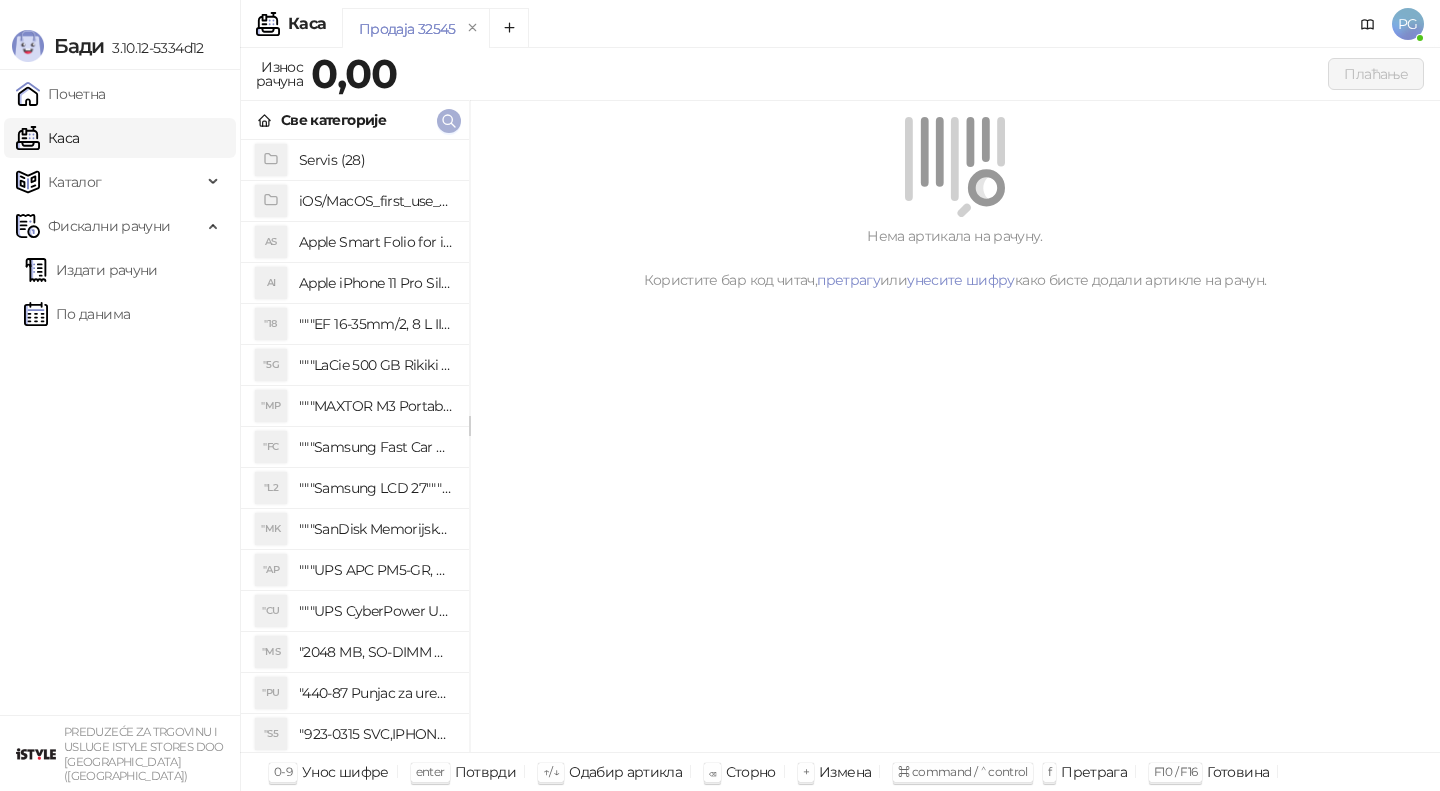 click 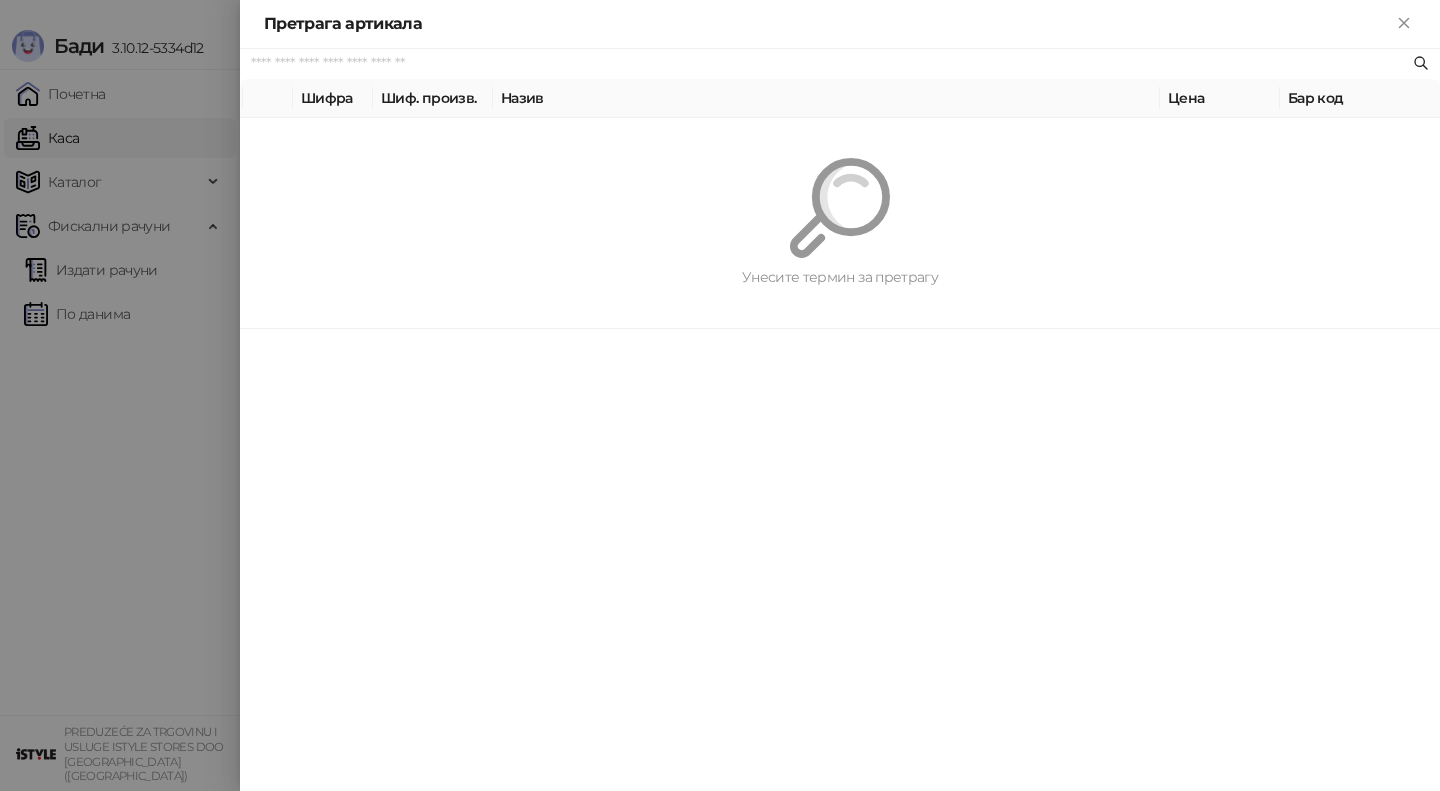 paste on "*********" 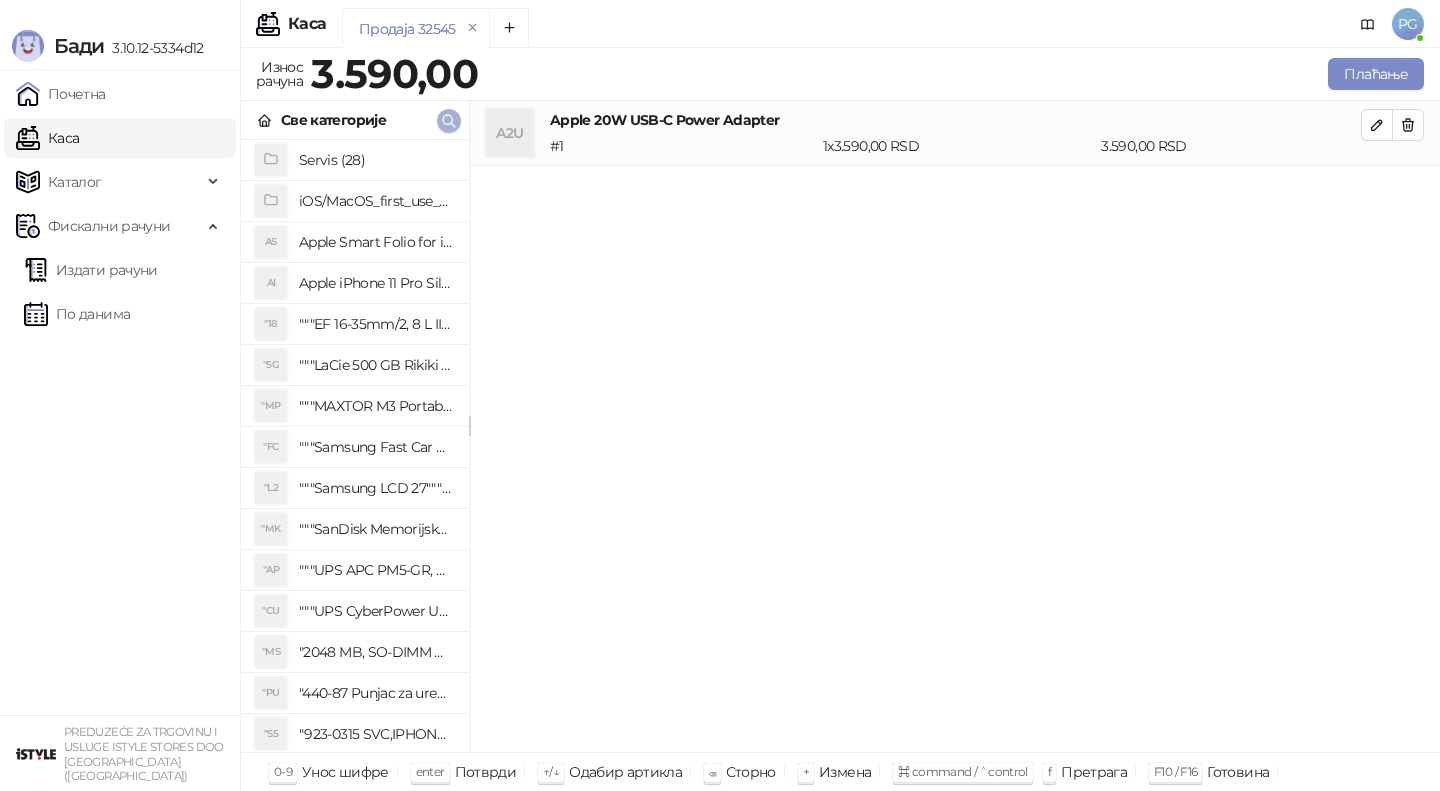 click 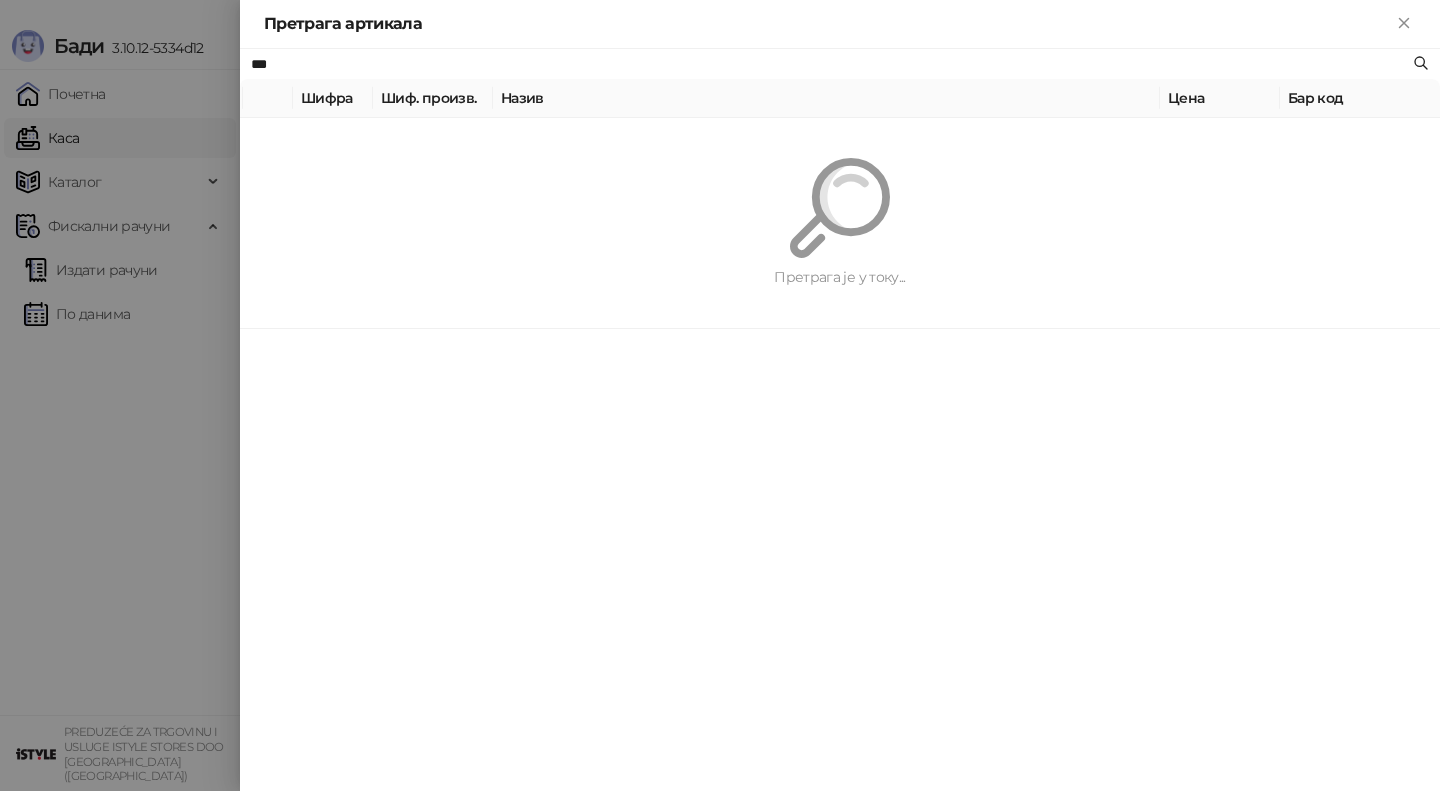 type on "***" 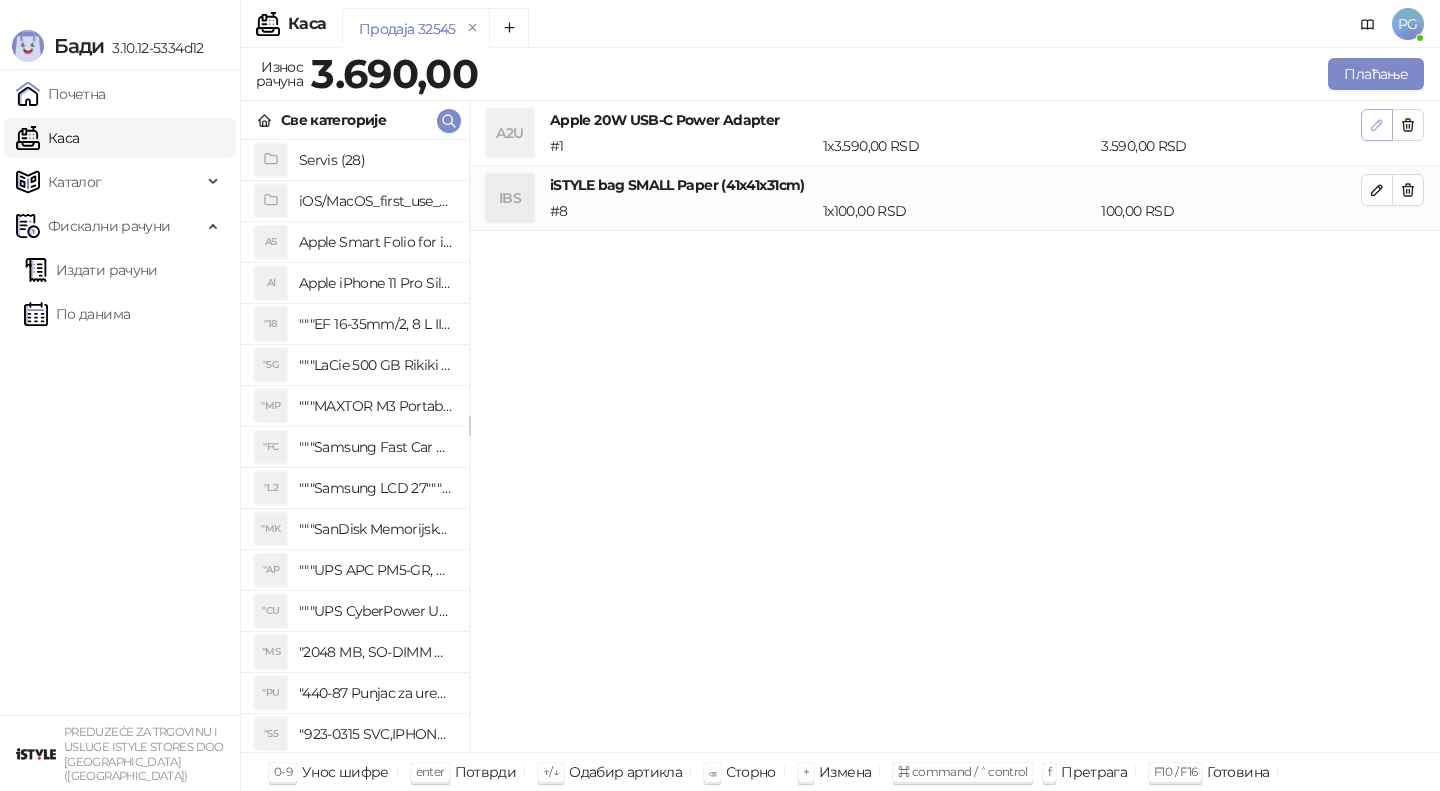 click 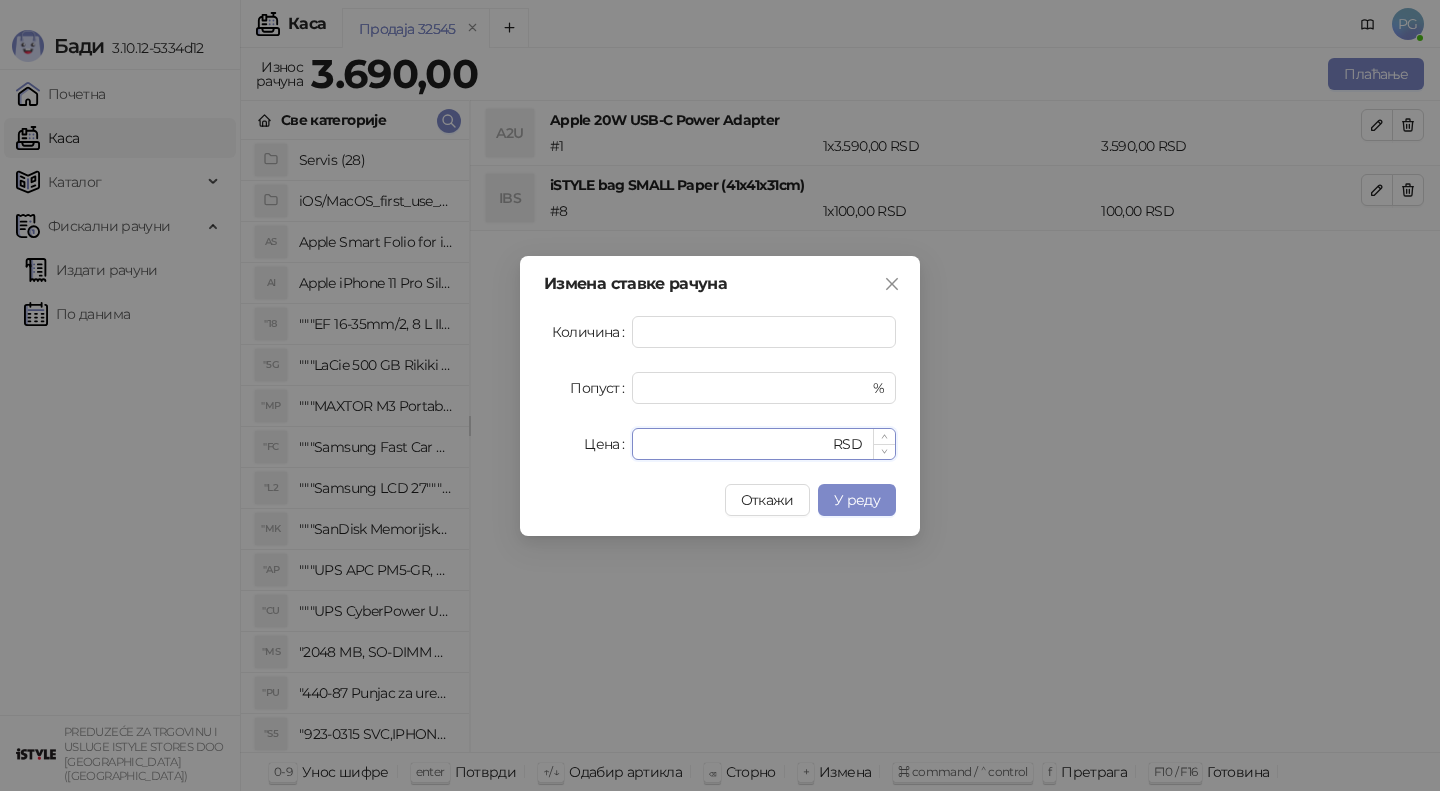 click on "****" at bounding box center [736, 444] 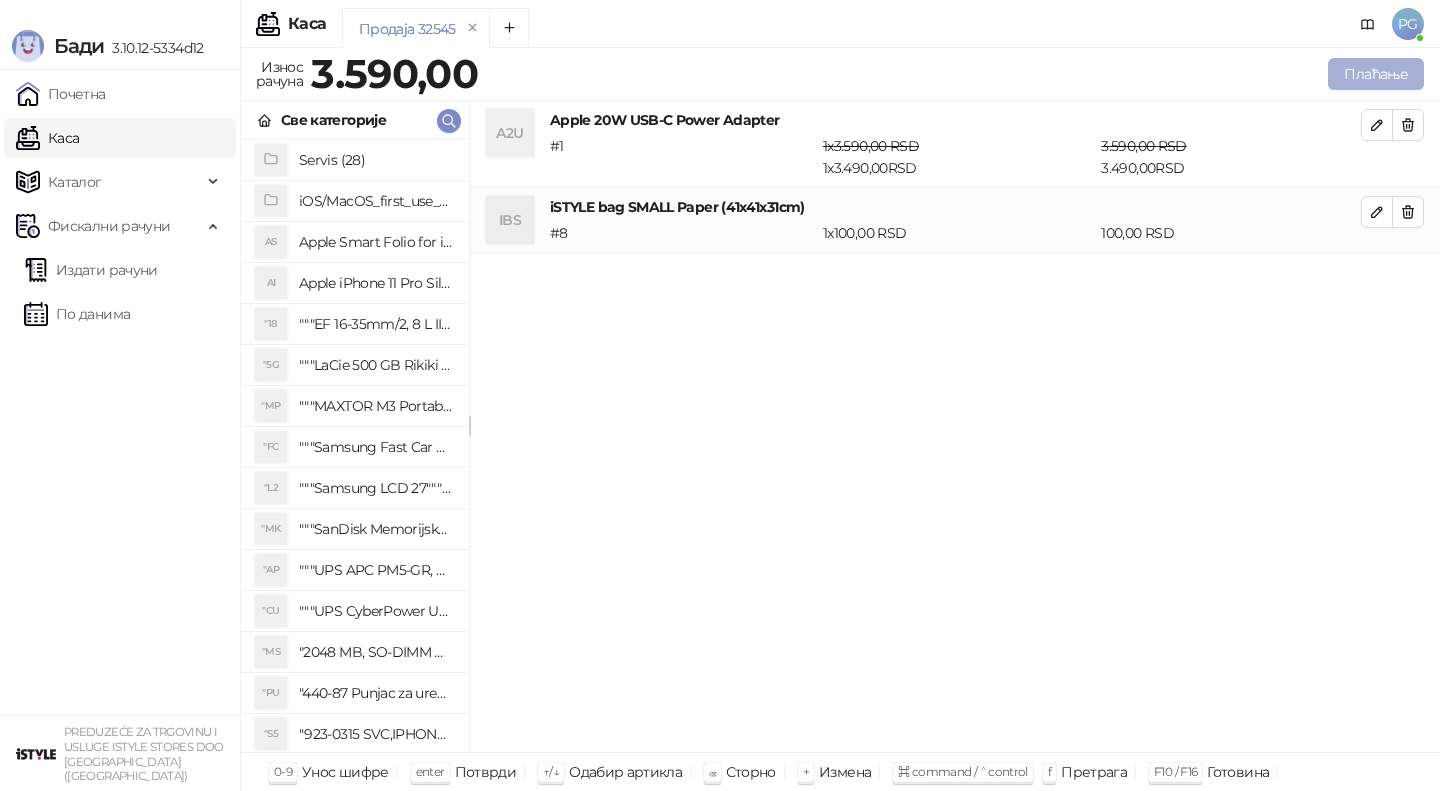 click on "Плаћање" at bounding box center [1376, 74] 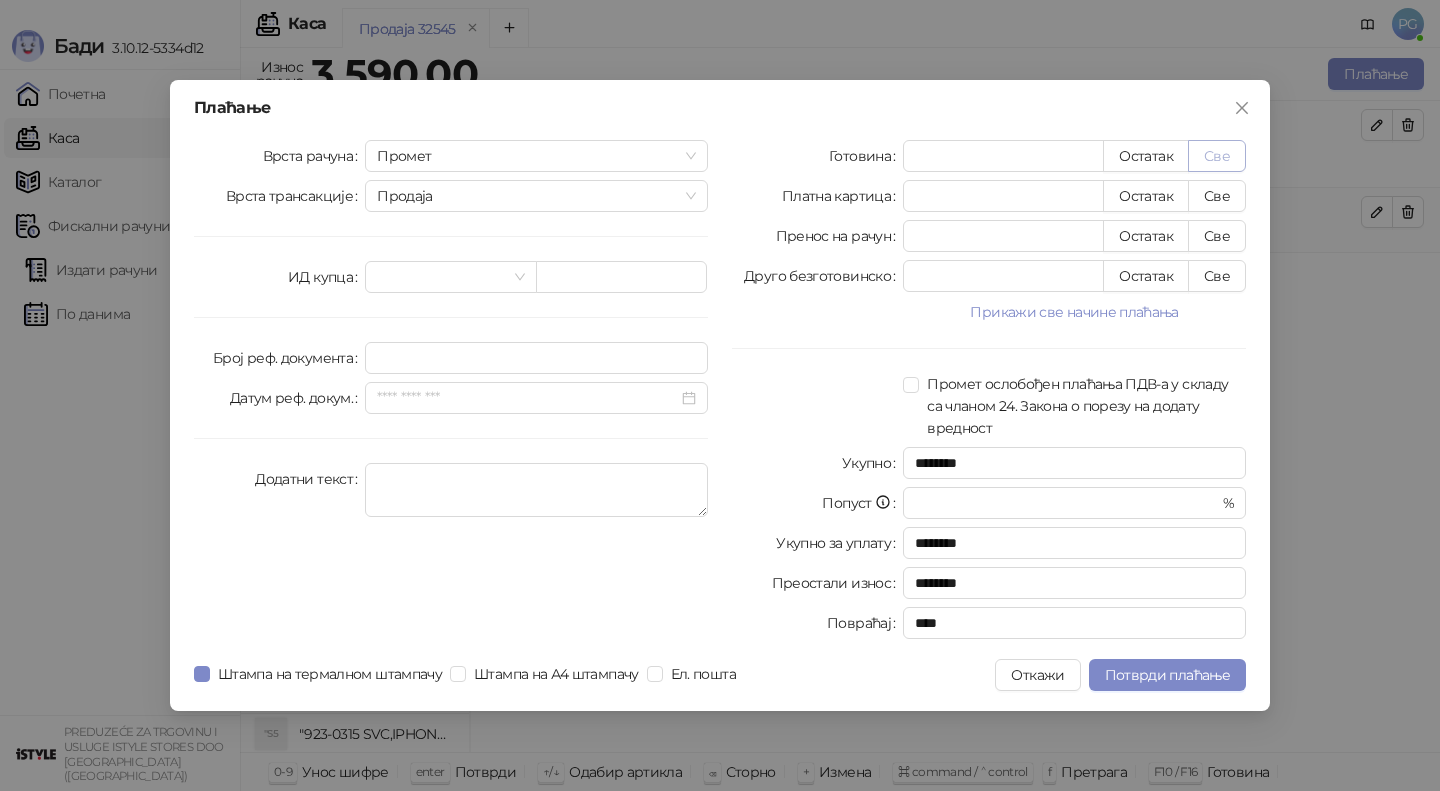 click on "Све" at bounding box center (1217, 156) 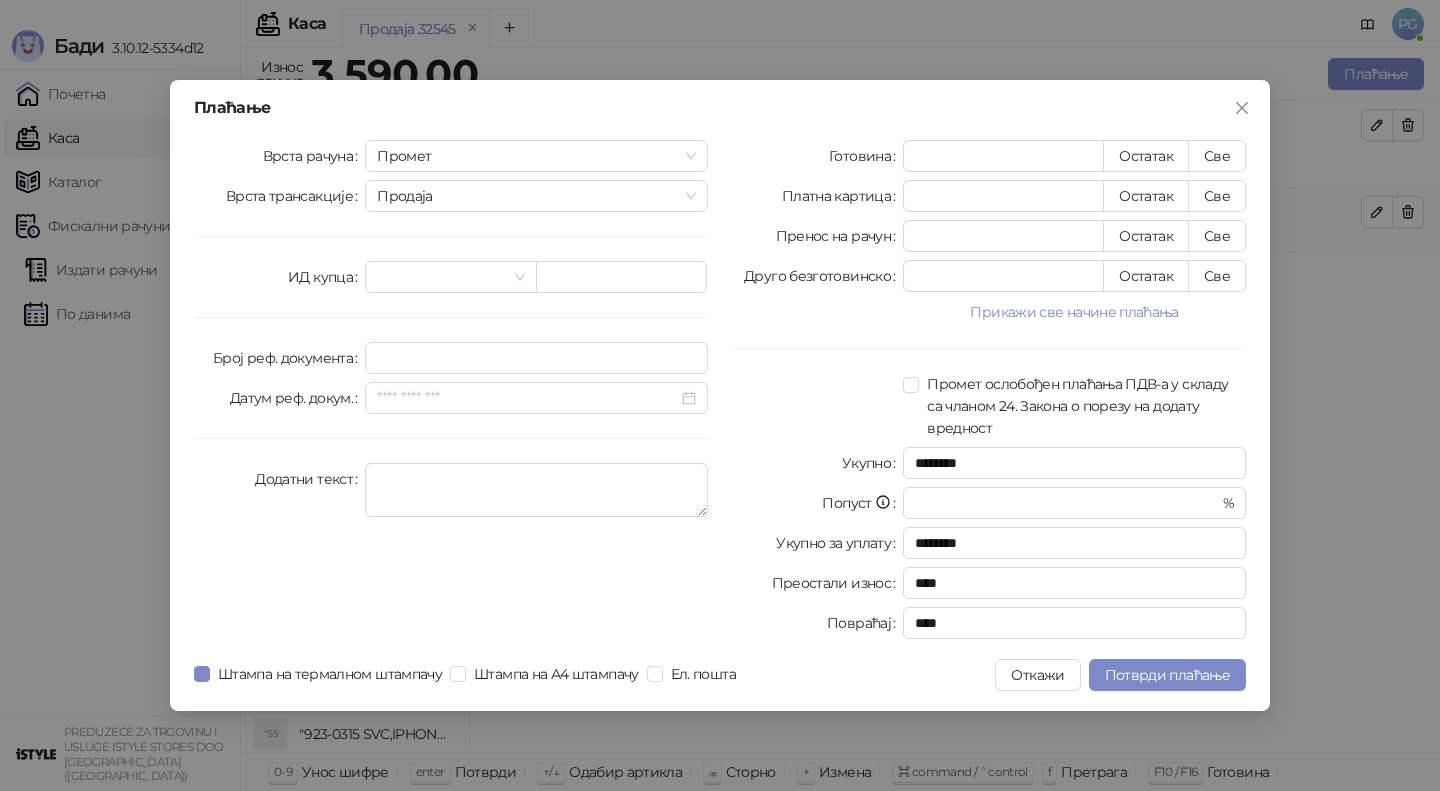 click on "Плаћање Врста рачуна Промет Врста трансакције Продаја ИД купца Број реф. документа Датум реф. докум. Додатни текст Готовина **** Остатак Све Платна картица * Остатак Све Пренос на рачун * Остатак Све Друго безготовинско * Остатак Све Прикажи све начине плаћања Чек * Остатак Све Ваучер * Остатак Све Инстант плаћање * Остатак Све   Промет ослобођен плаћања ПДВ-а у складу са чланом 24. Закона о порезу на додату вредност Укупно ******** Попуст   * % Укупно за уплату ******** Преостали износ **** Повраћај **** Штампа на термалном штампачу Штампа на А4 штампачу Ел. пошта Откажи" at bounding box center (720, 395) 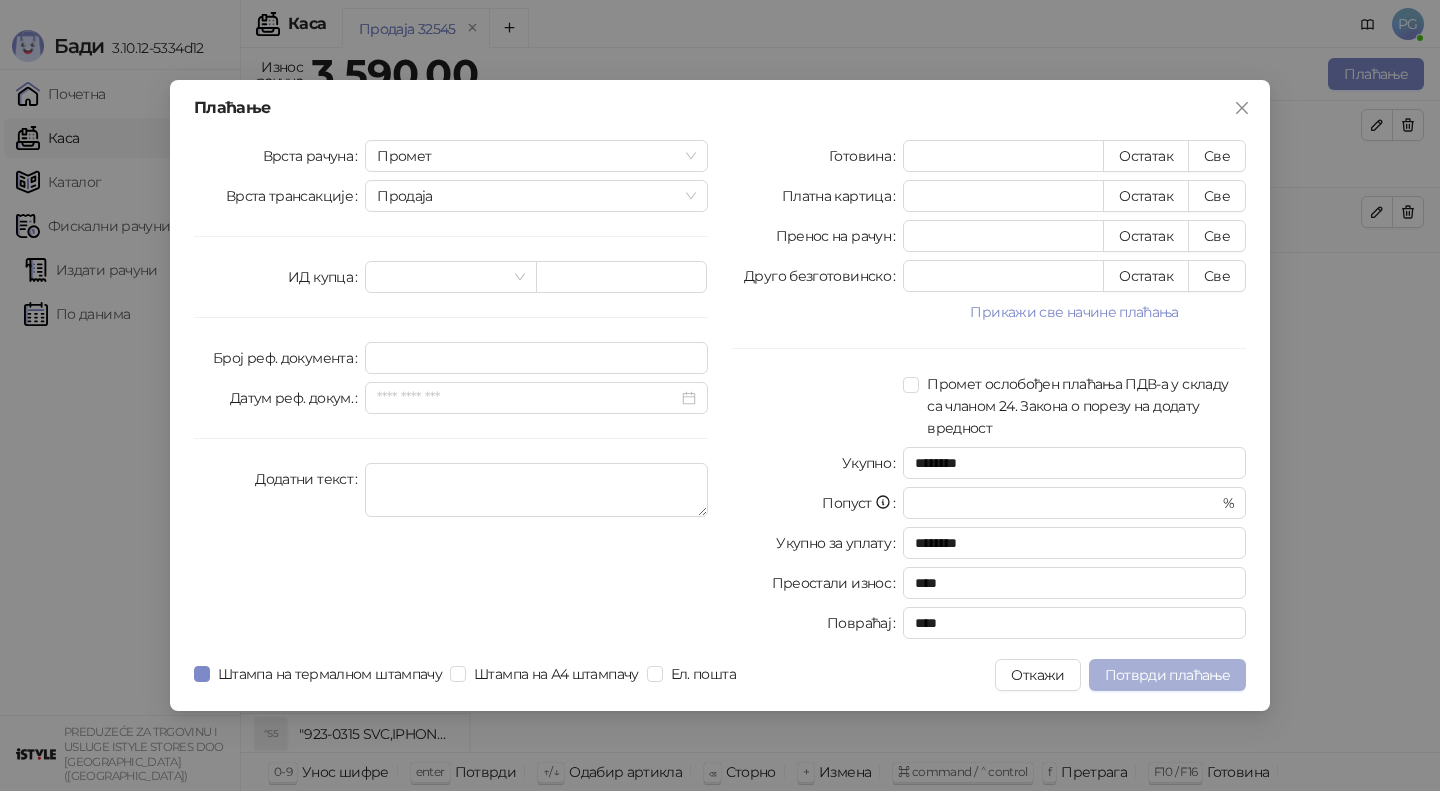 click on "Потврди плаћање" at bounding box center (1167, 675) 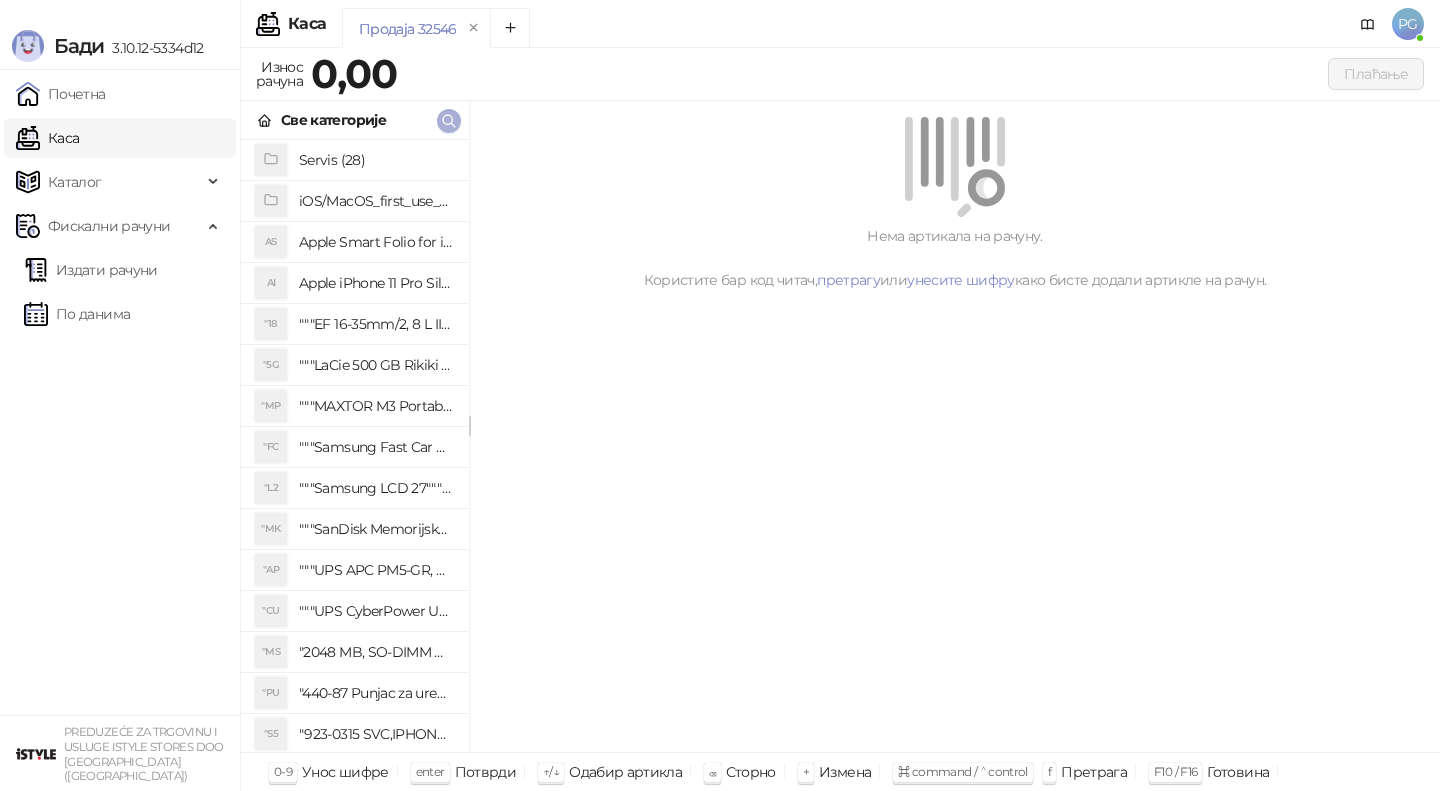 click 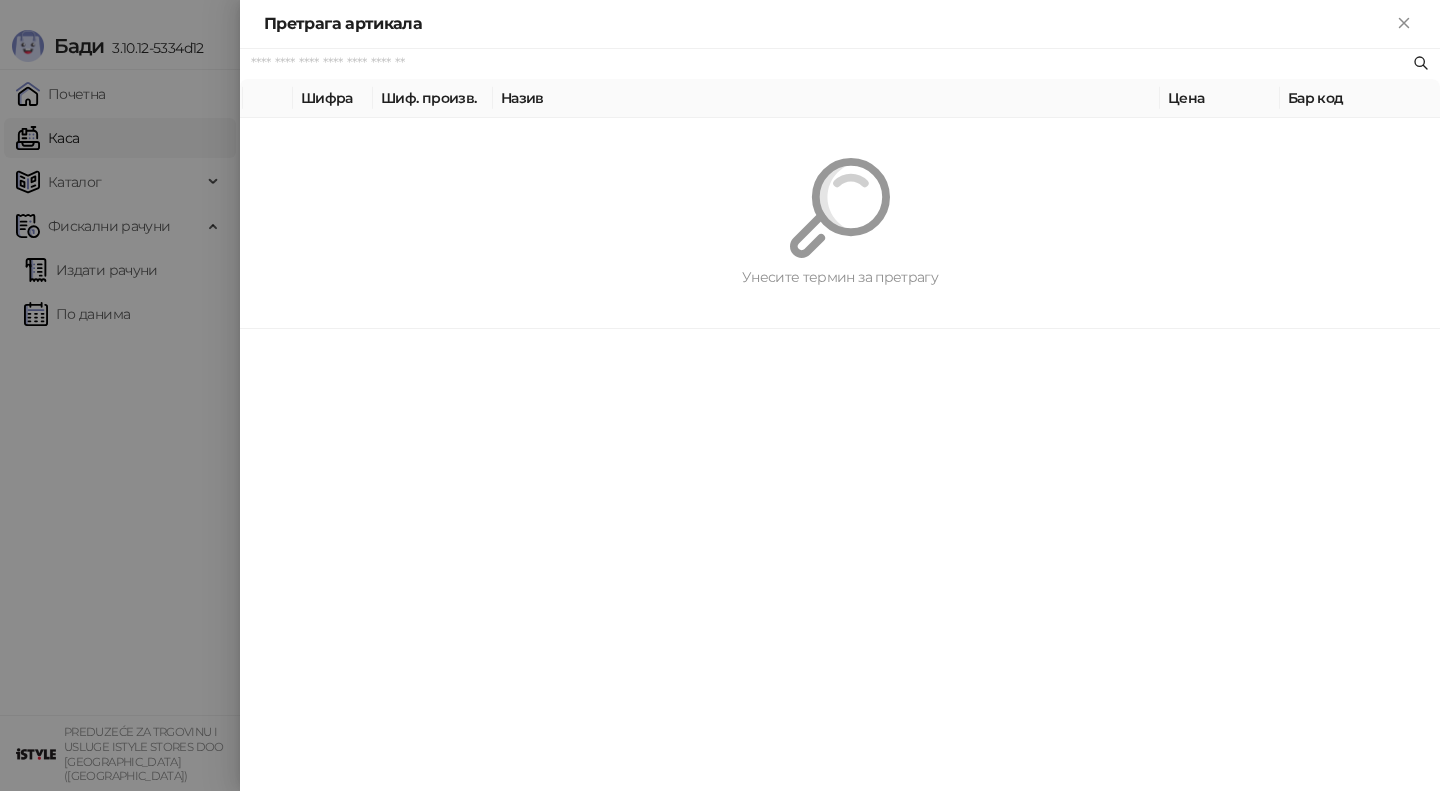 paste on "*********" 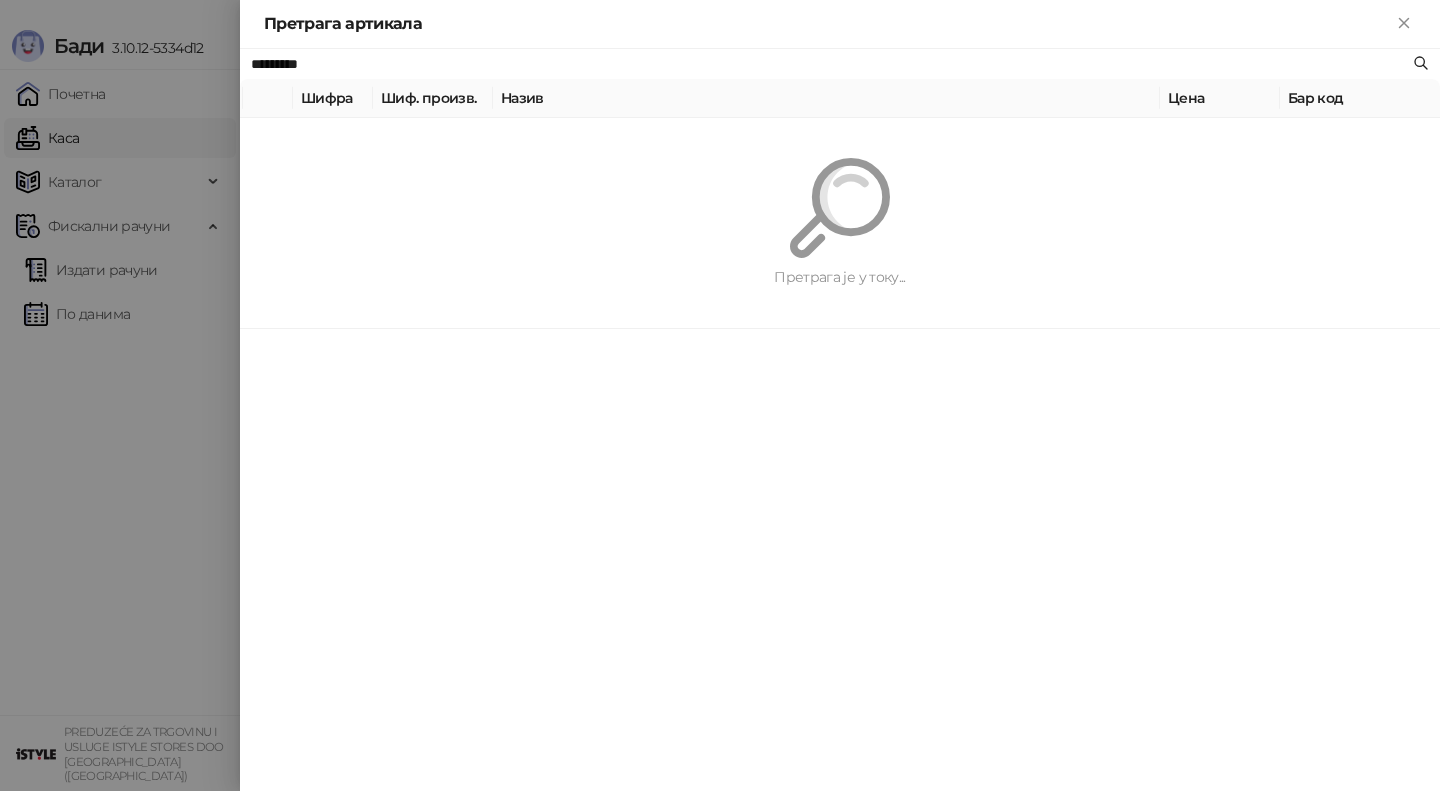 type on "*********" 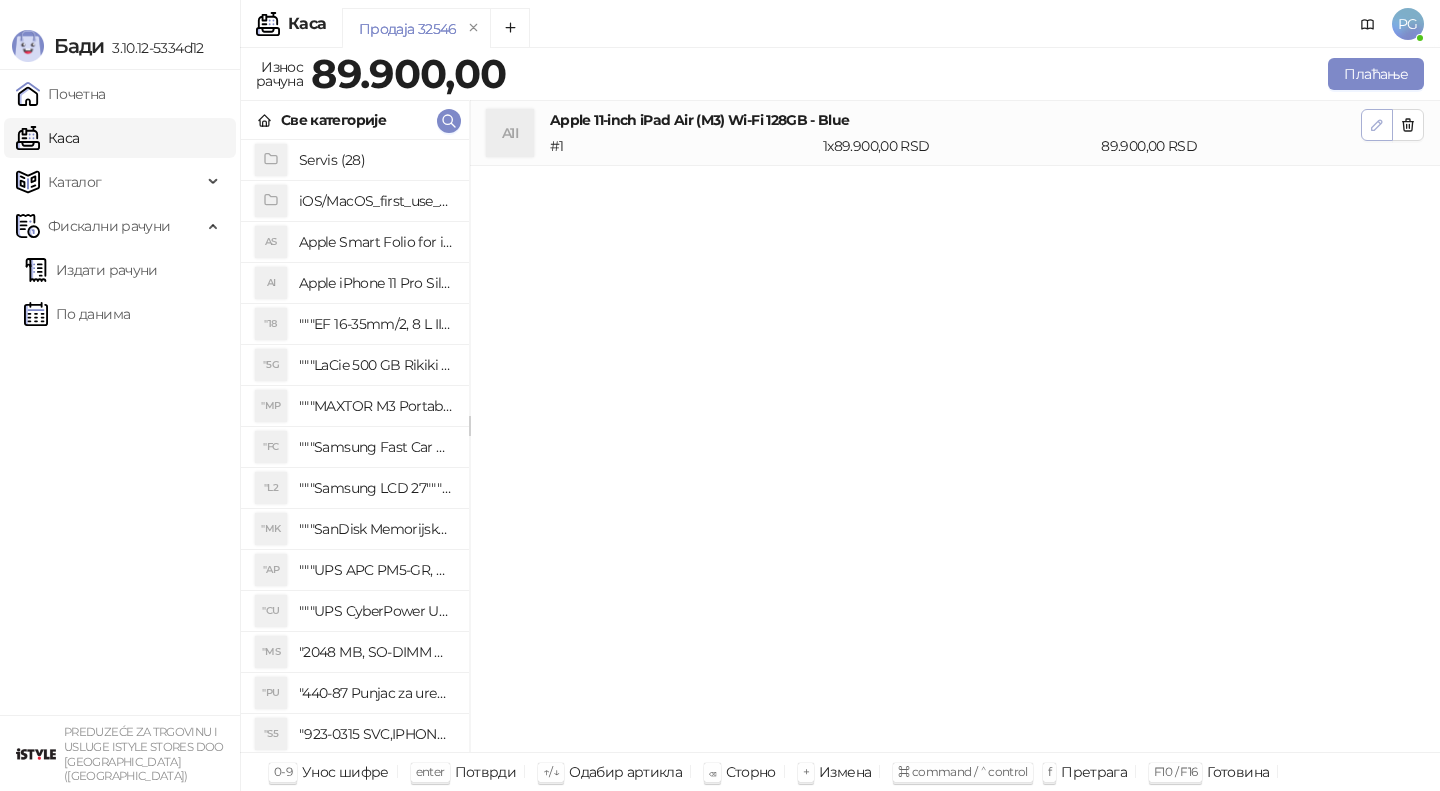 click 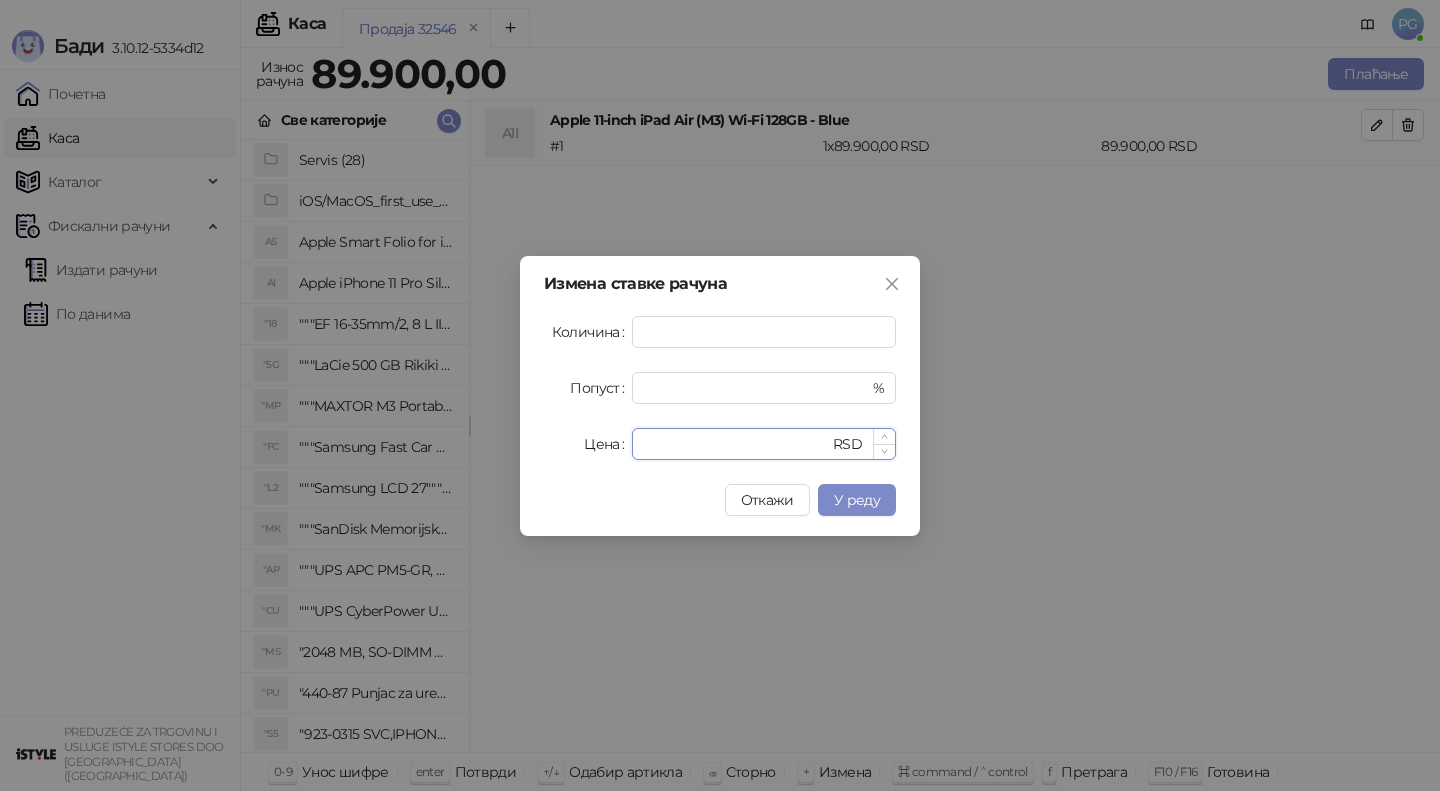 click on "*****" at bounding box center [736, 444] 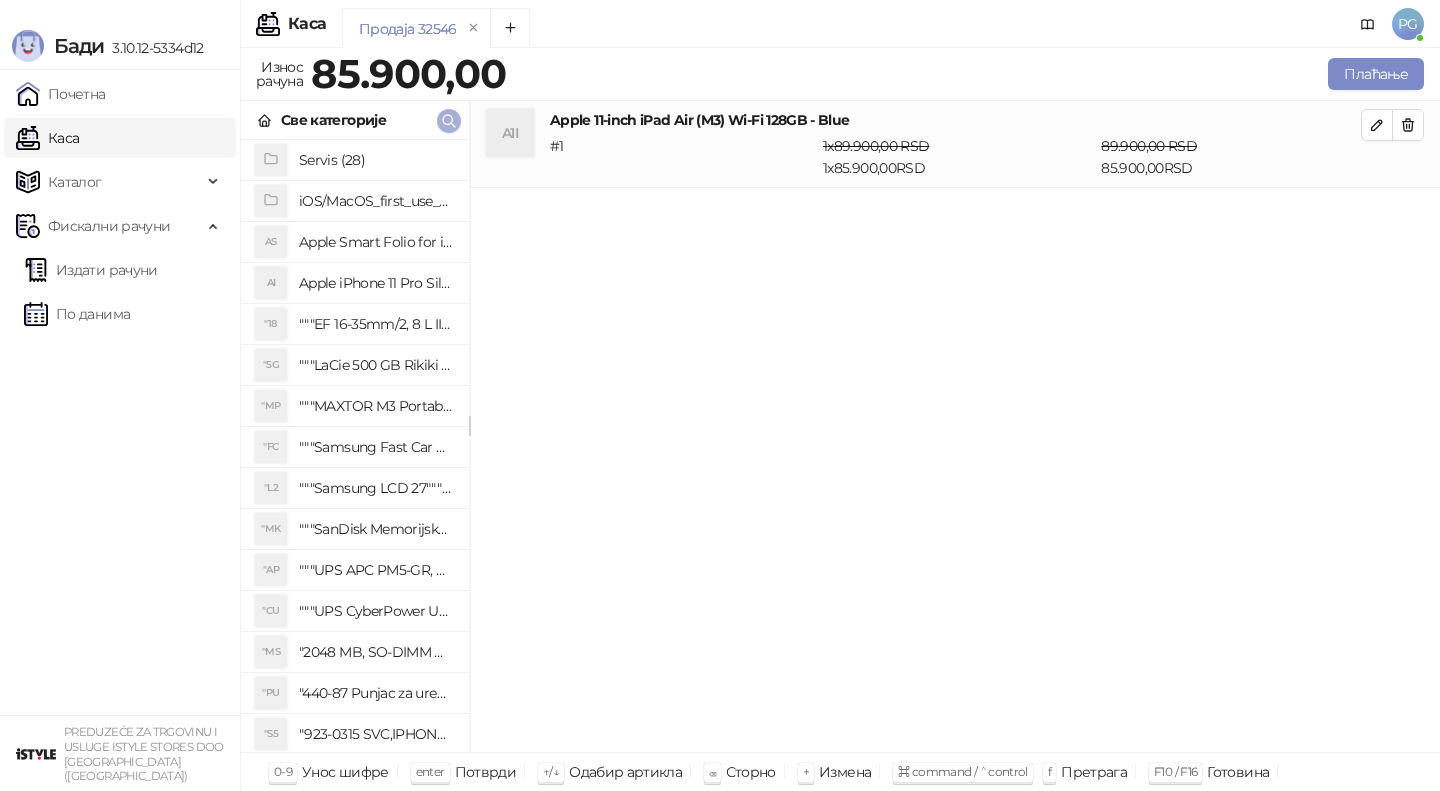 click on "Све категорије" at bounding box center (355, 120) 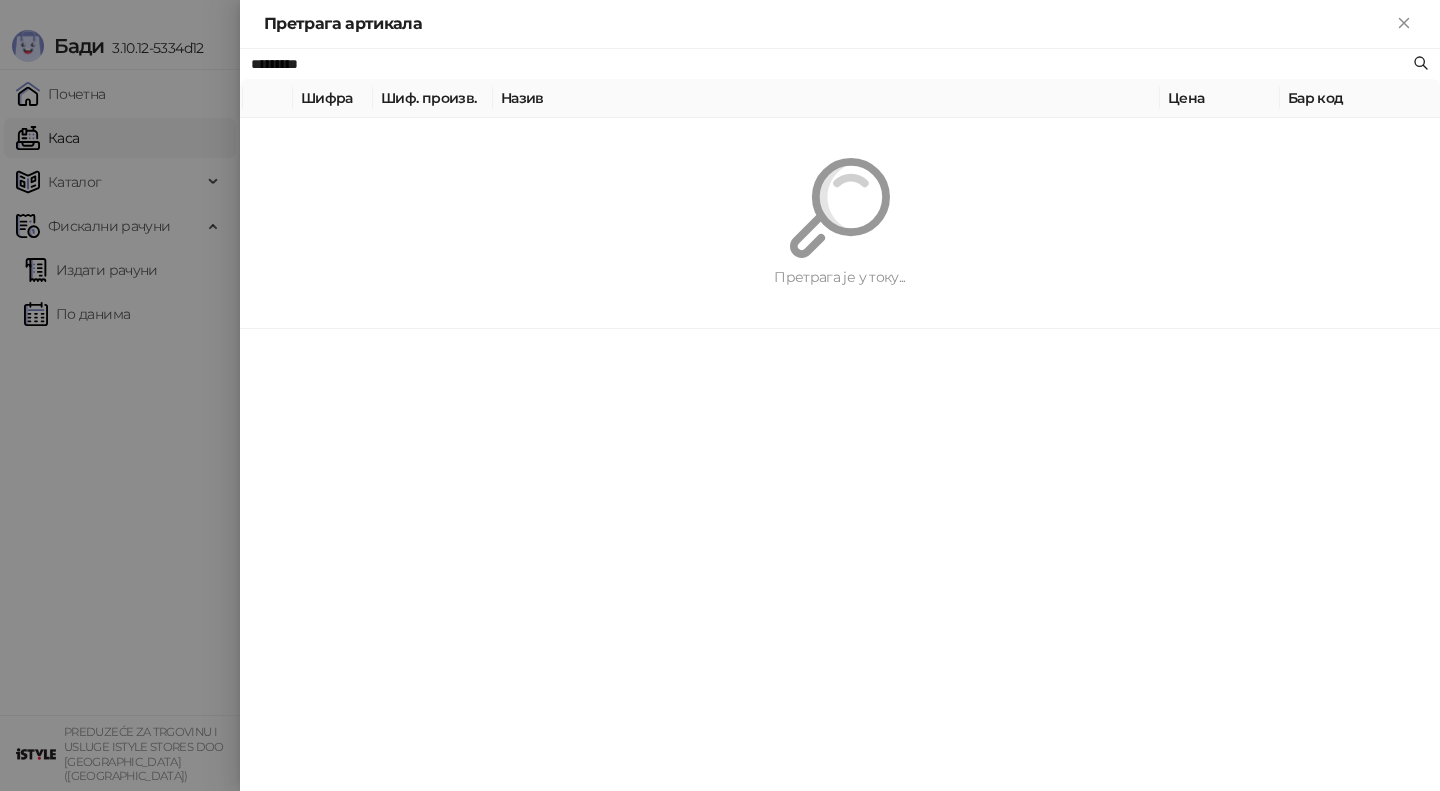 paste 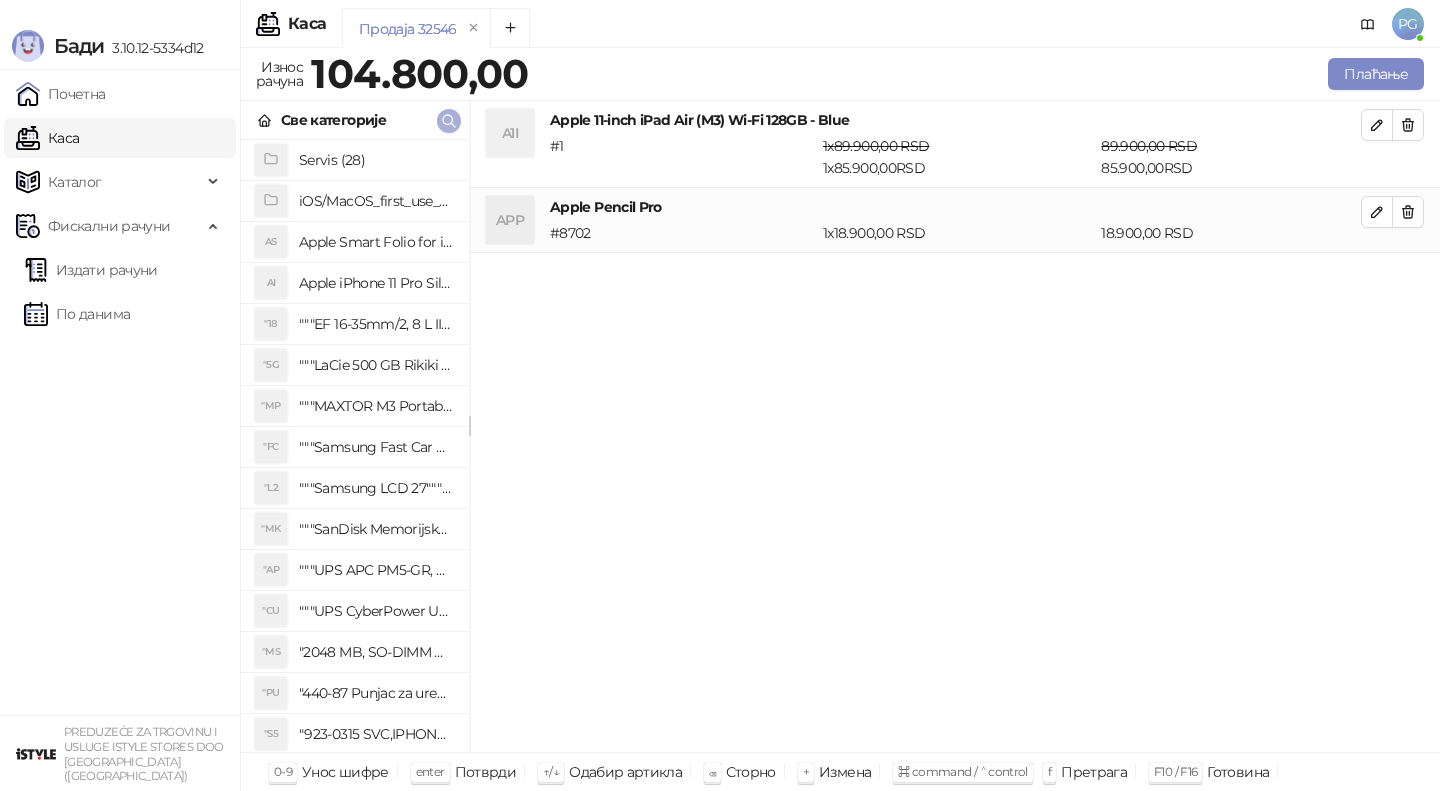 click 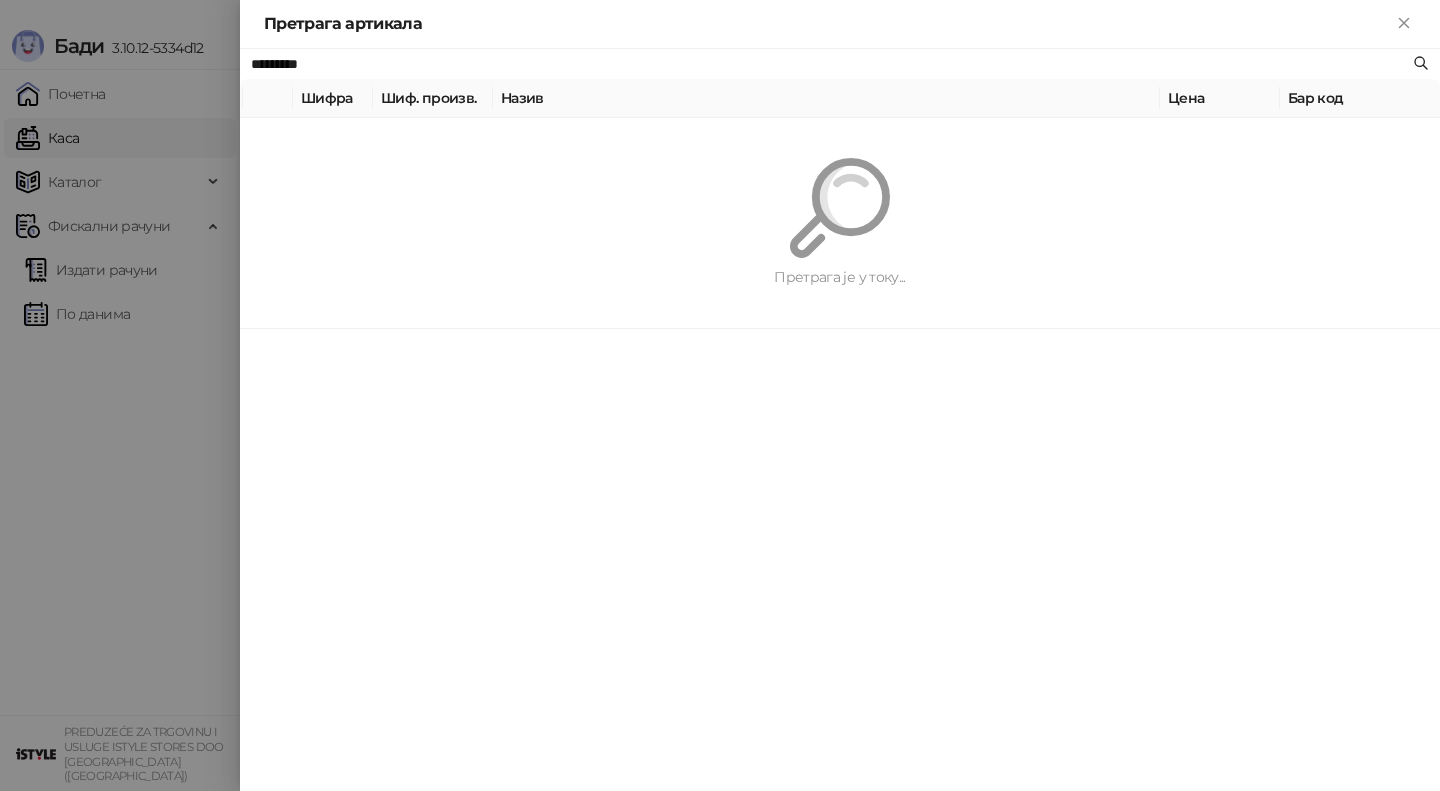 paste 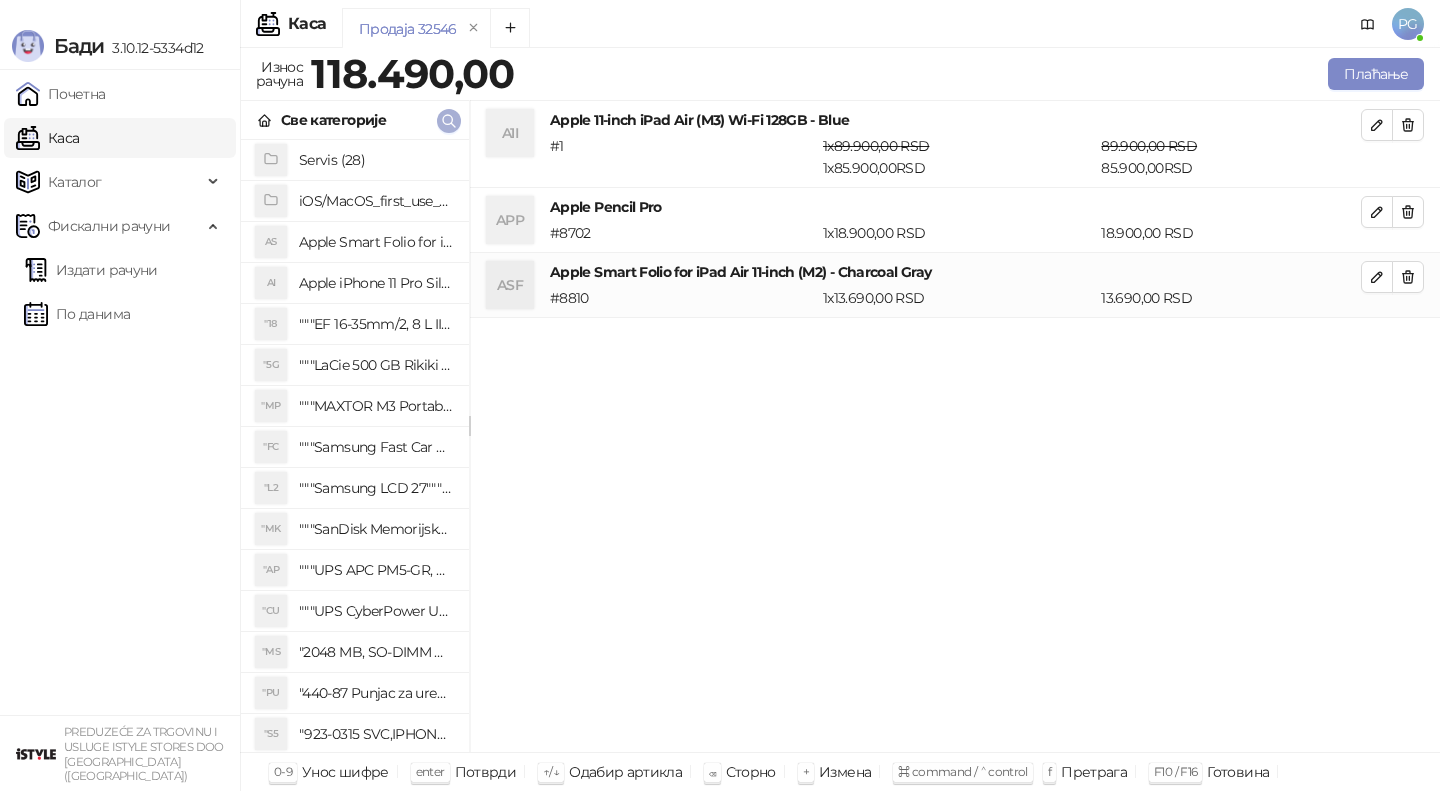 click 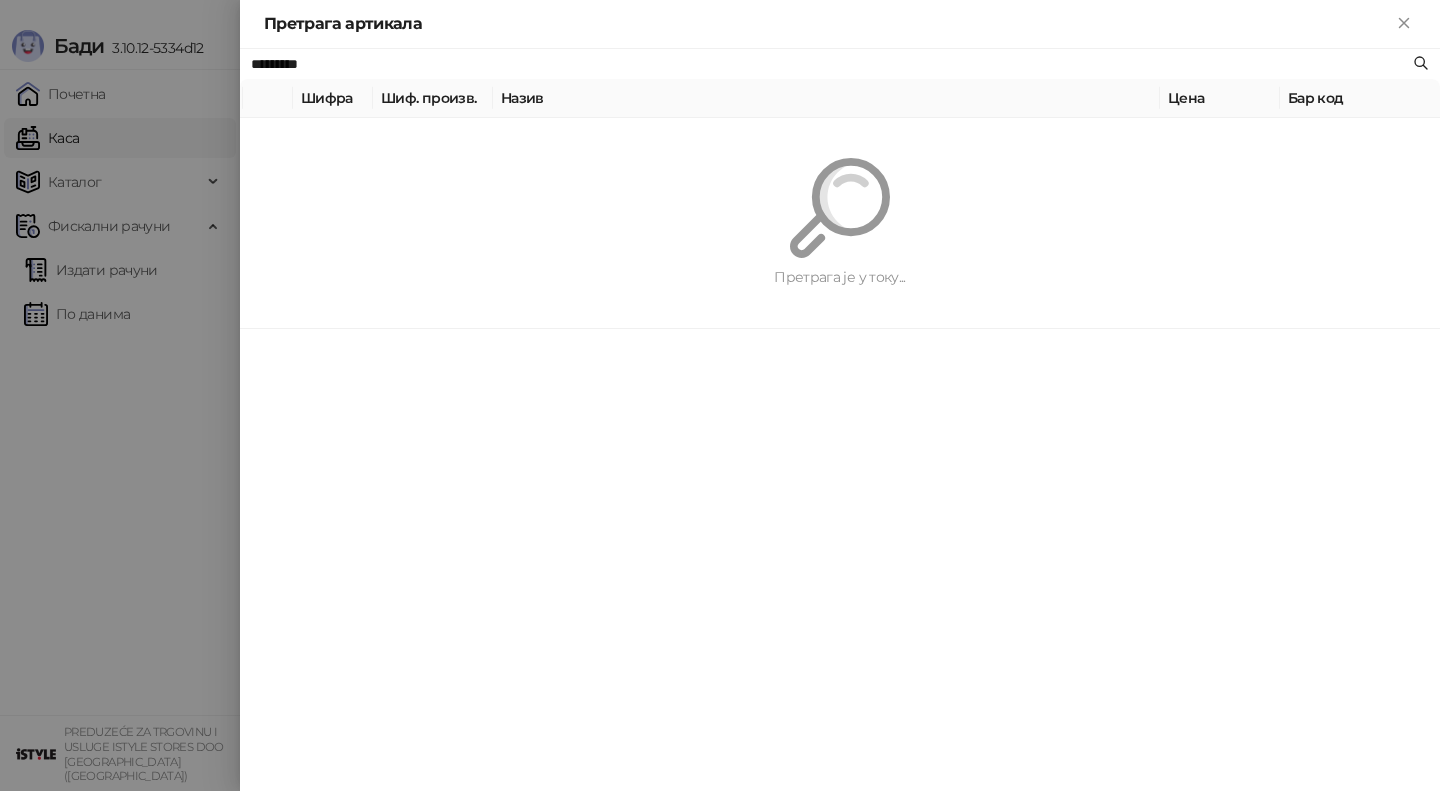 paste on "**********" 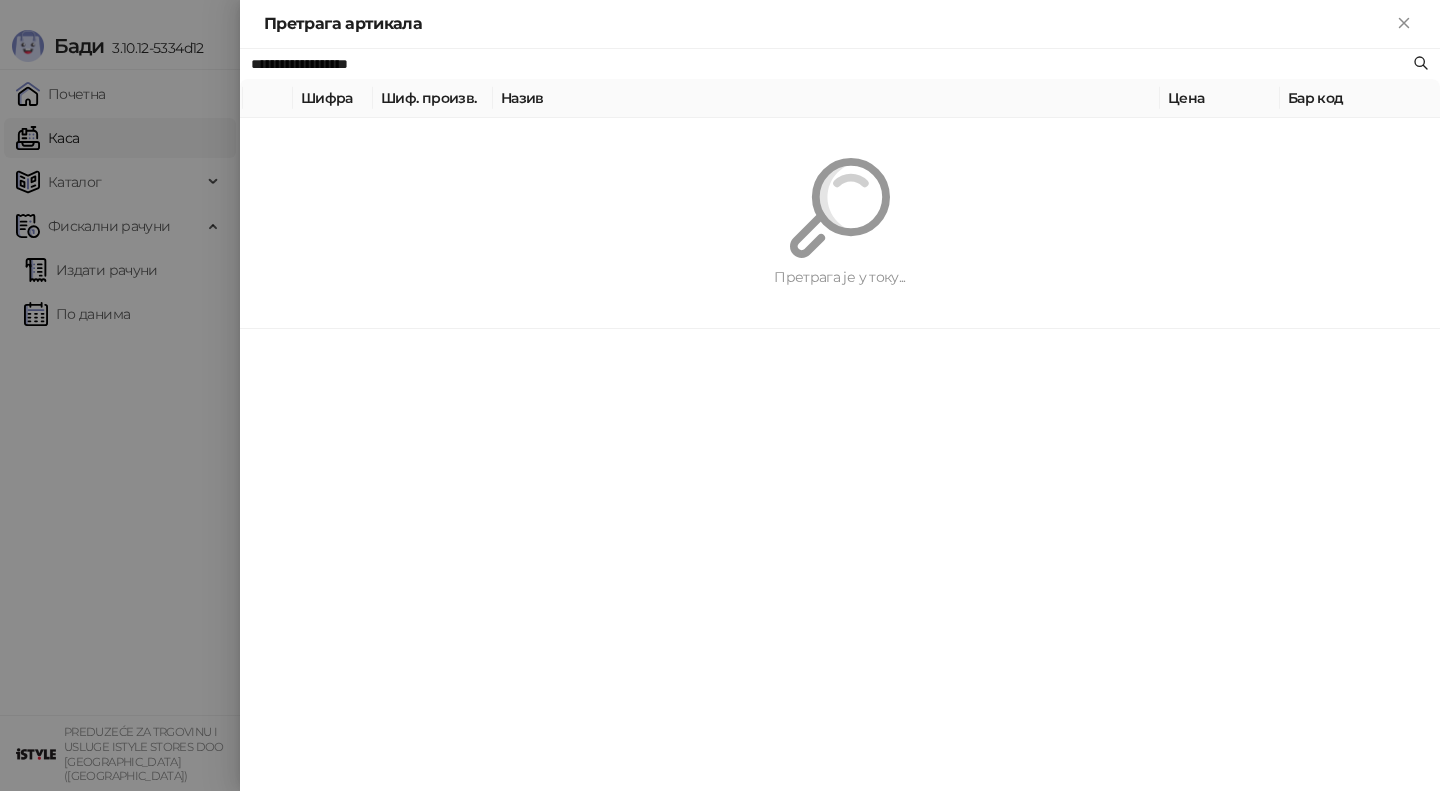 type on "**********" 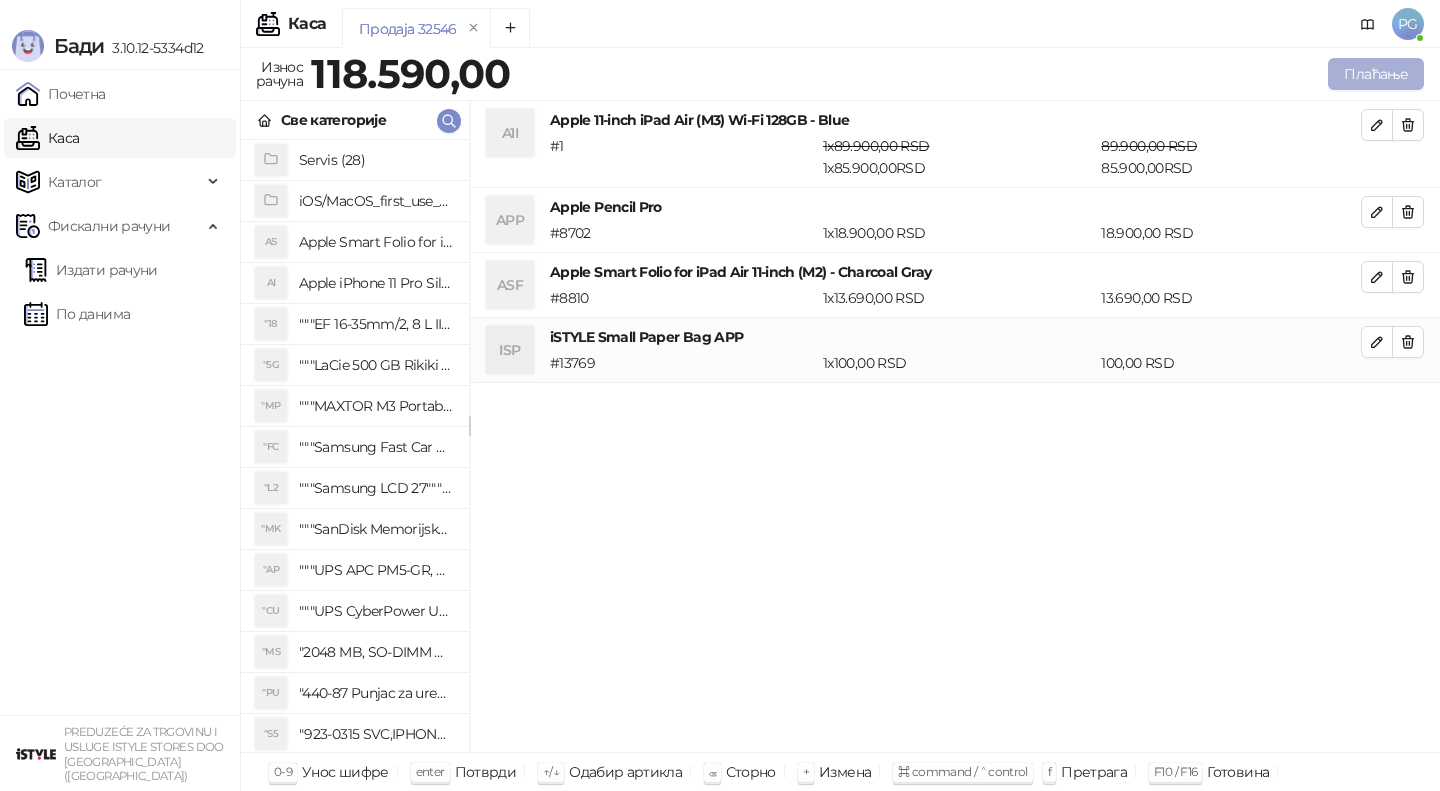 click on "Плаћање" at bounding box center [1376, 74] 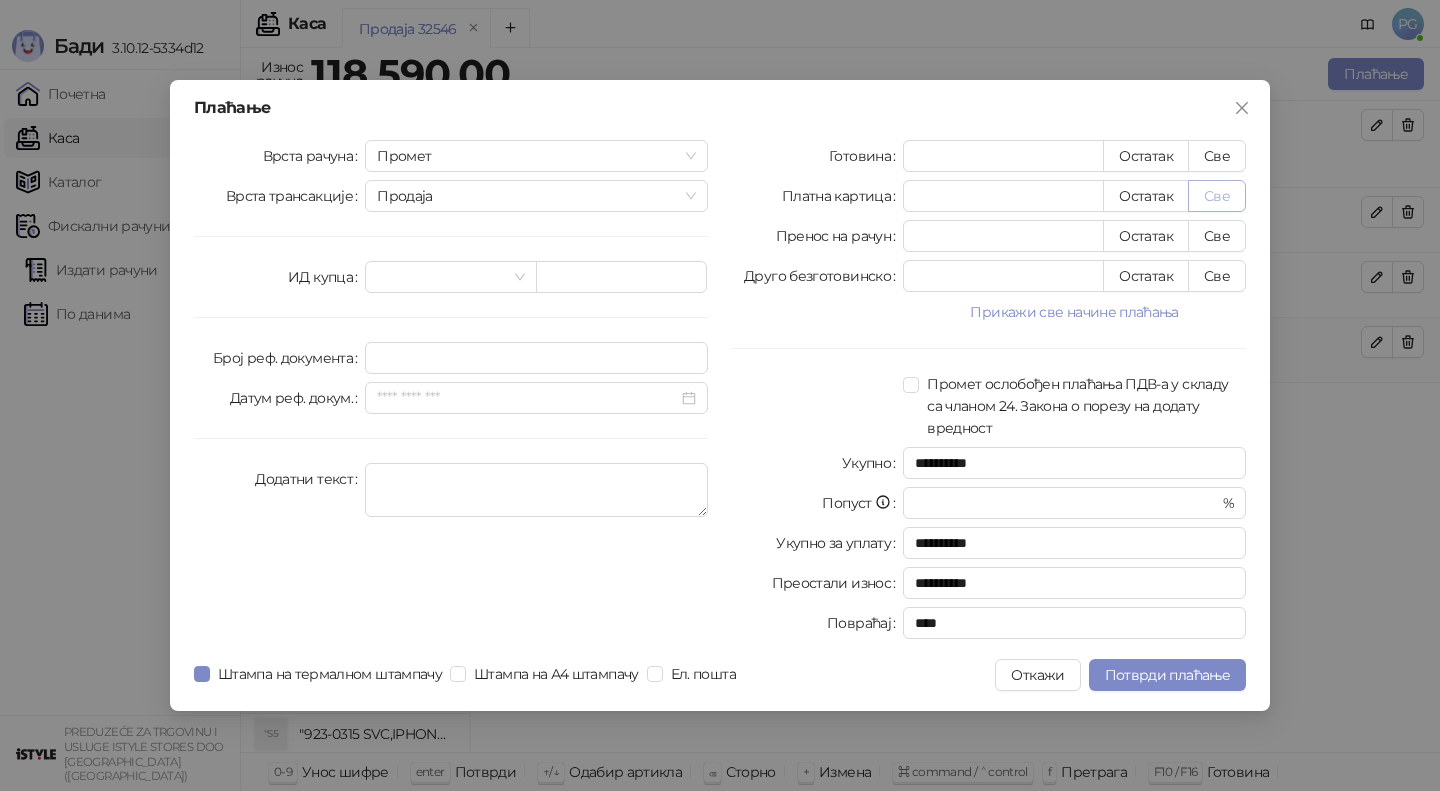 click on "Све" at bounding box center (1217, 196) 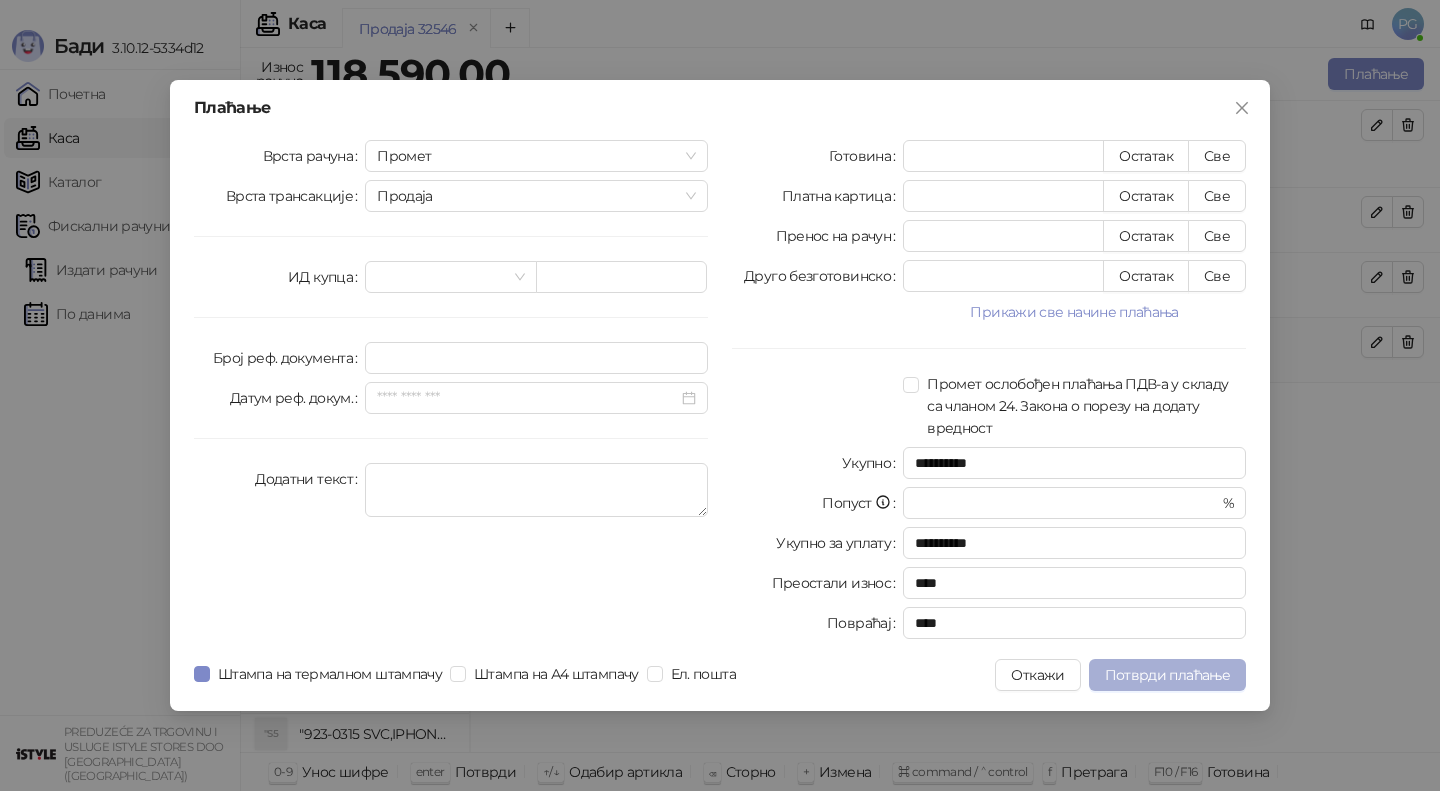 click on "Потврди плаћање" at bounding box center [1167, 675] 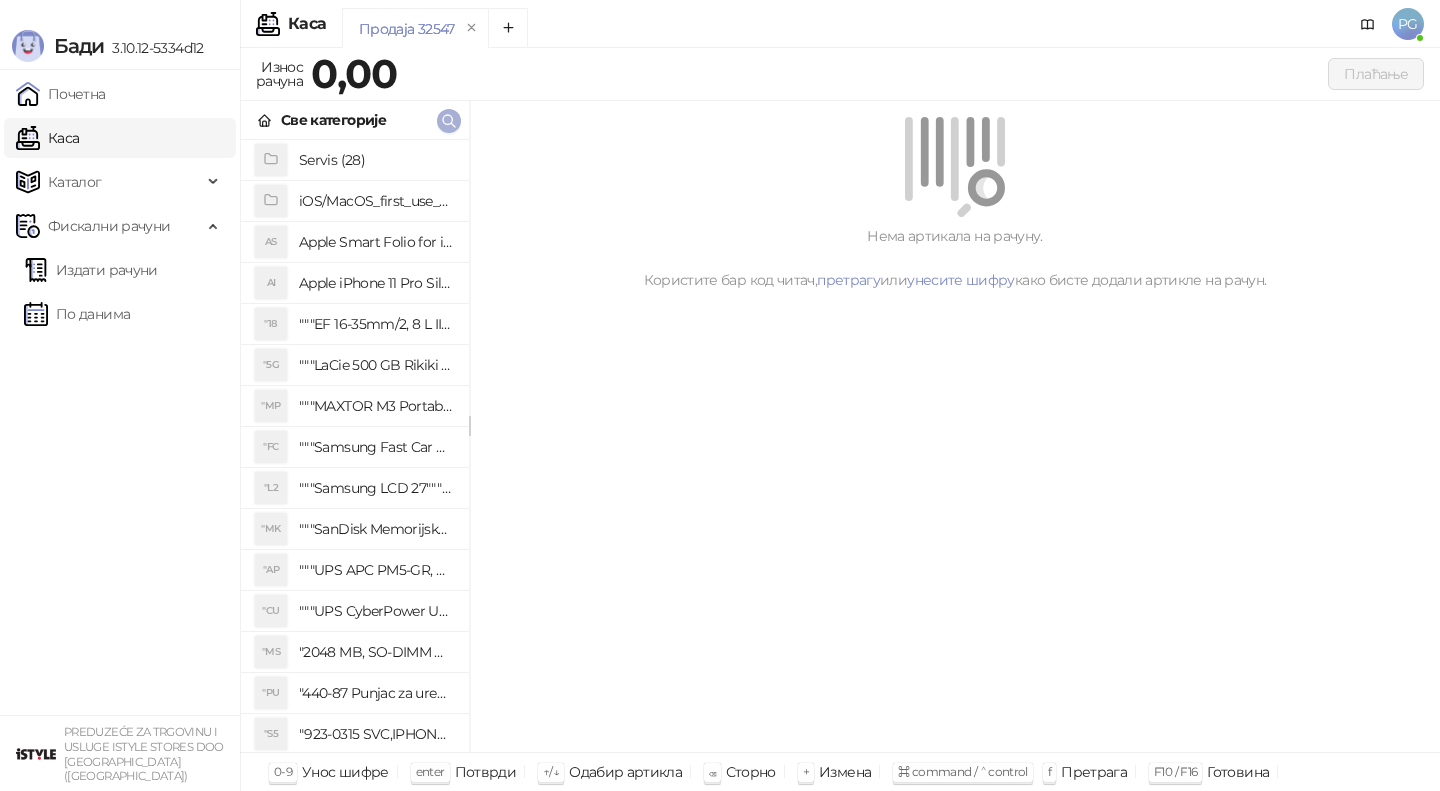 click 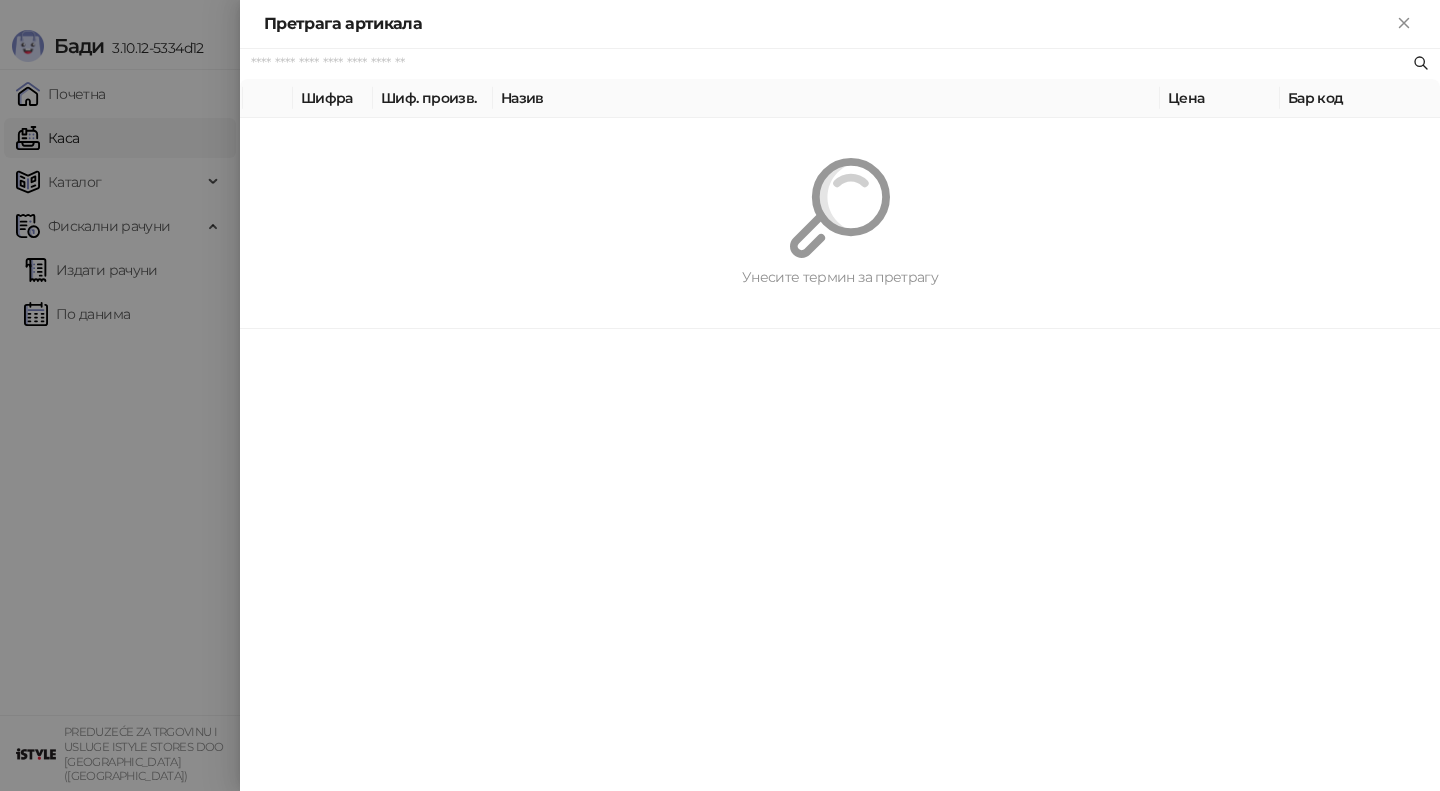 paste on "*********" 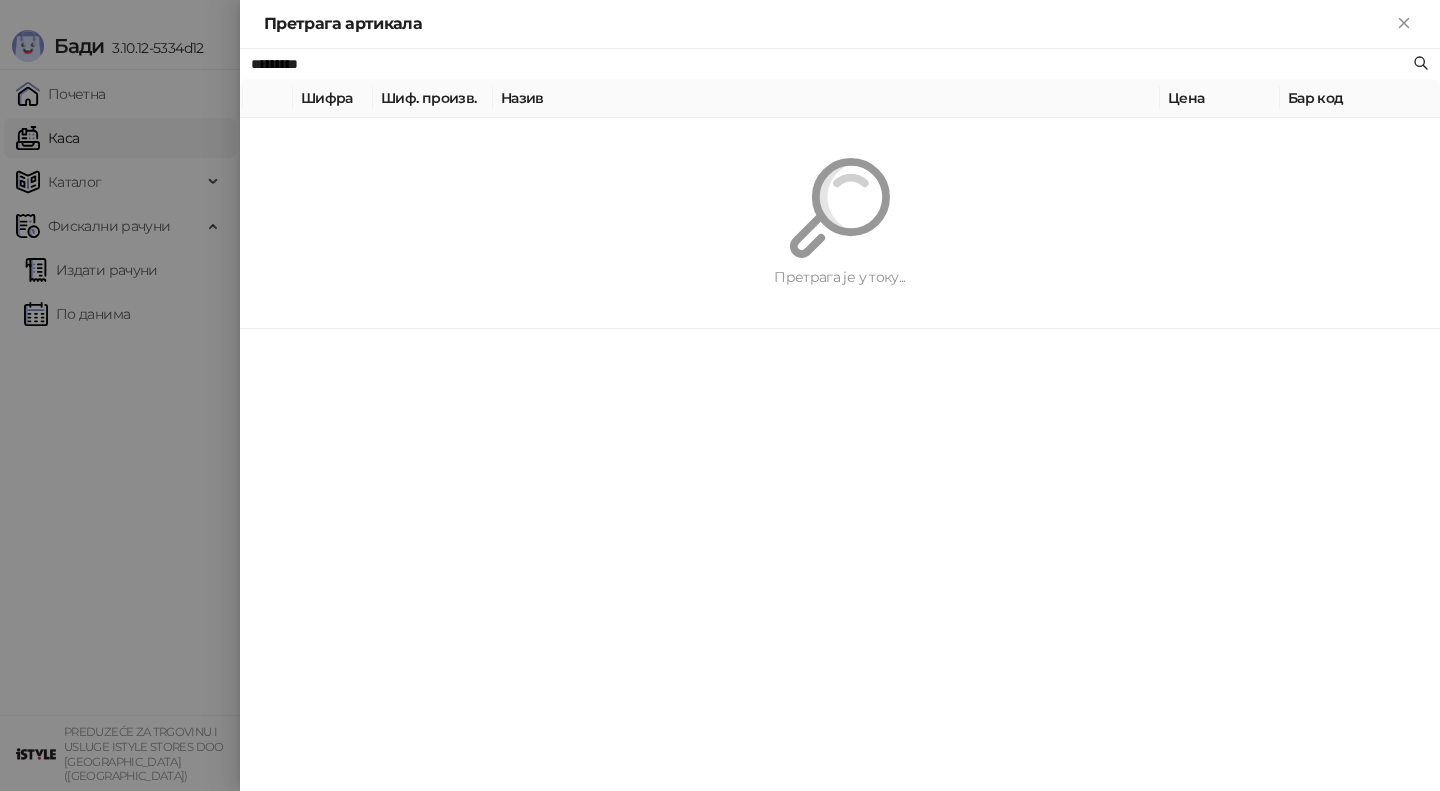 type on "*********" 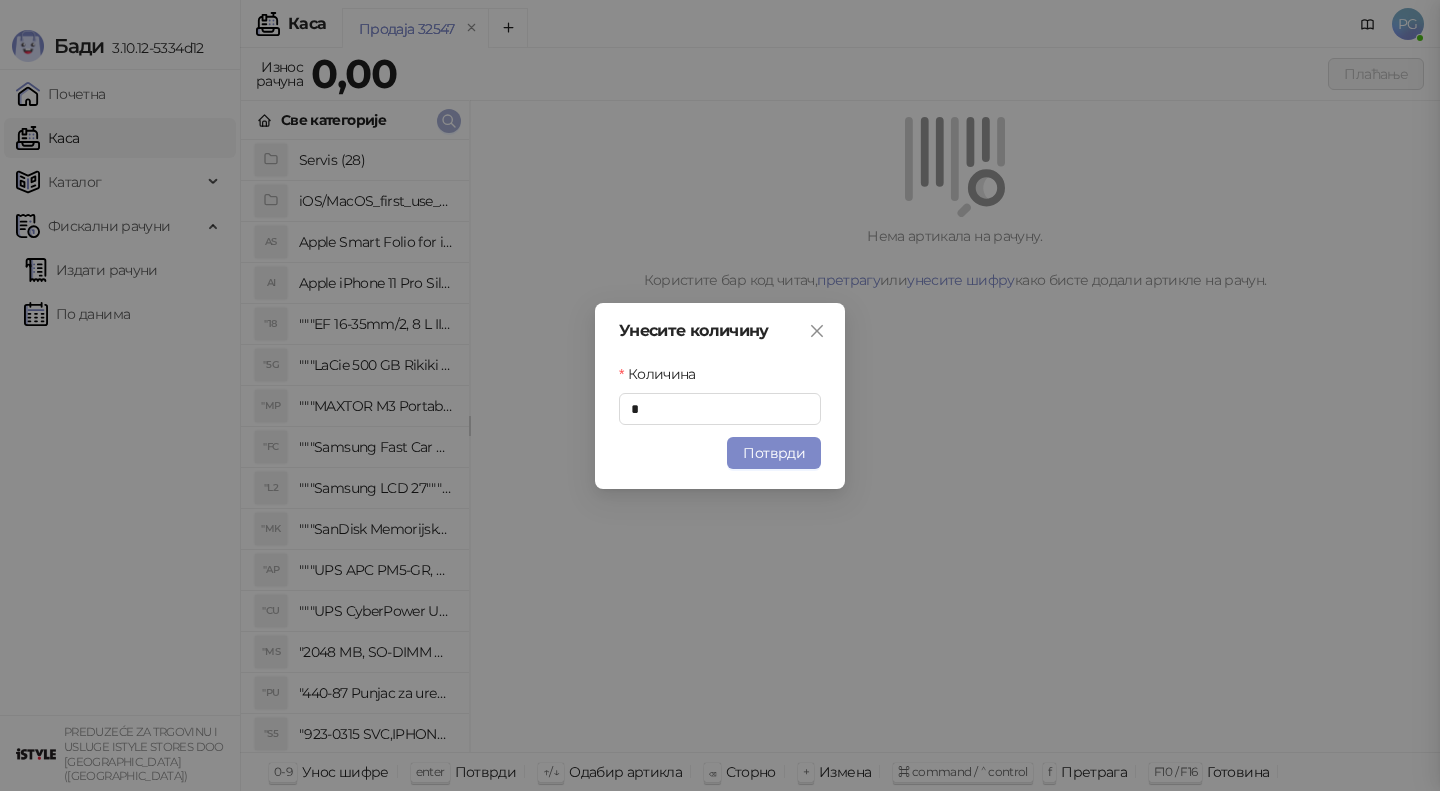type 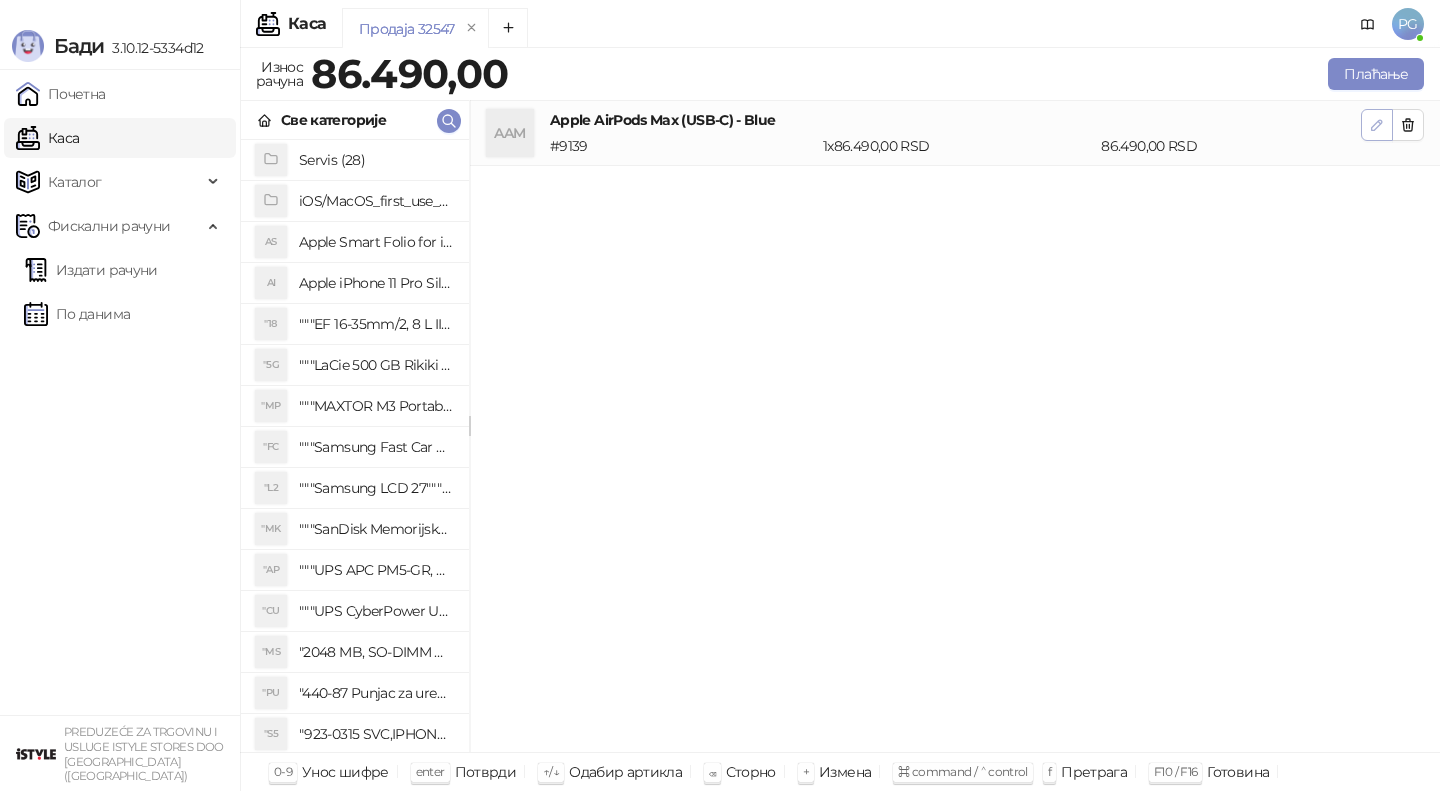 click 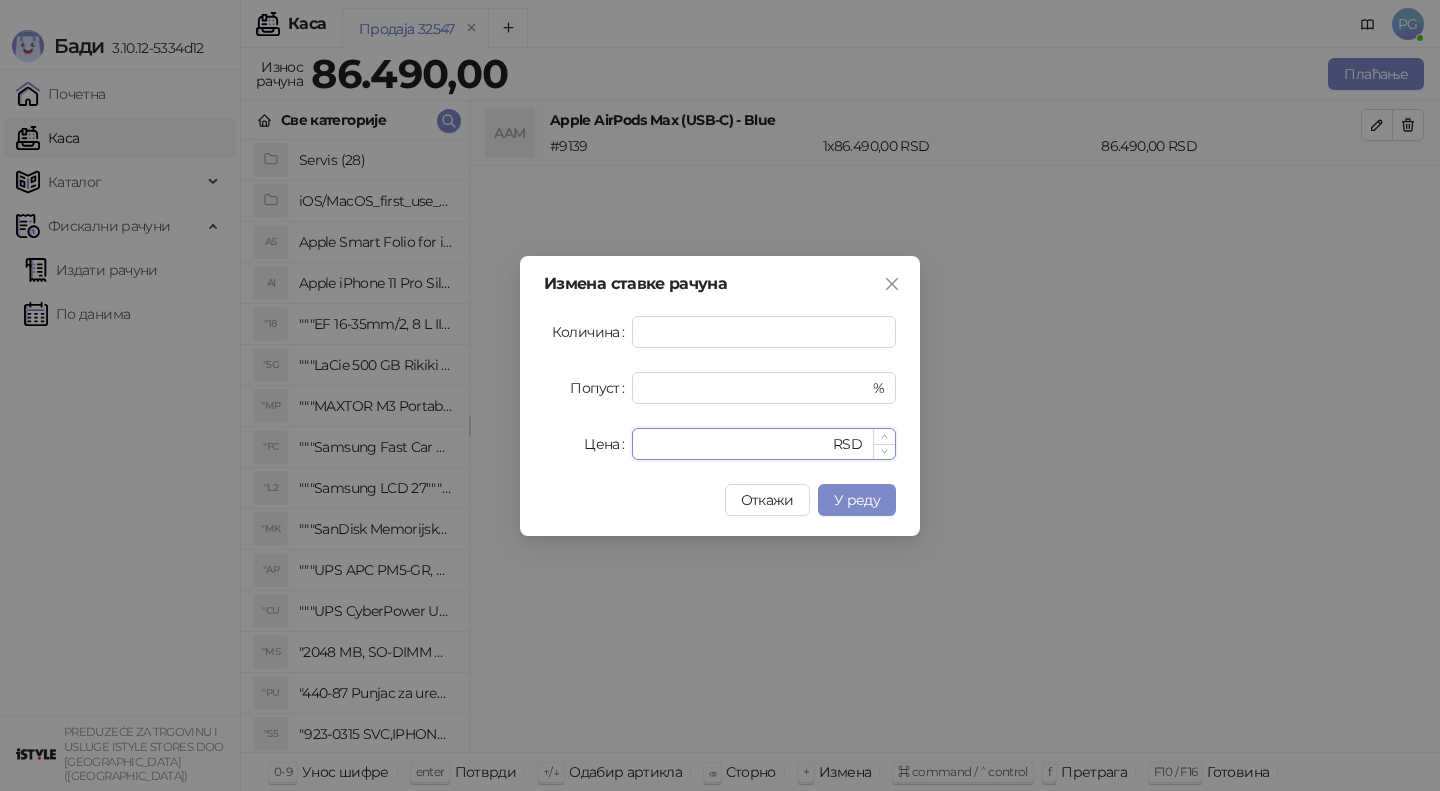 click on "*****" at bounding box center [736, 444] 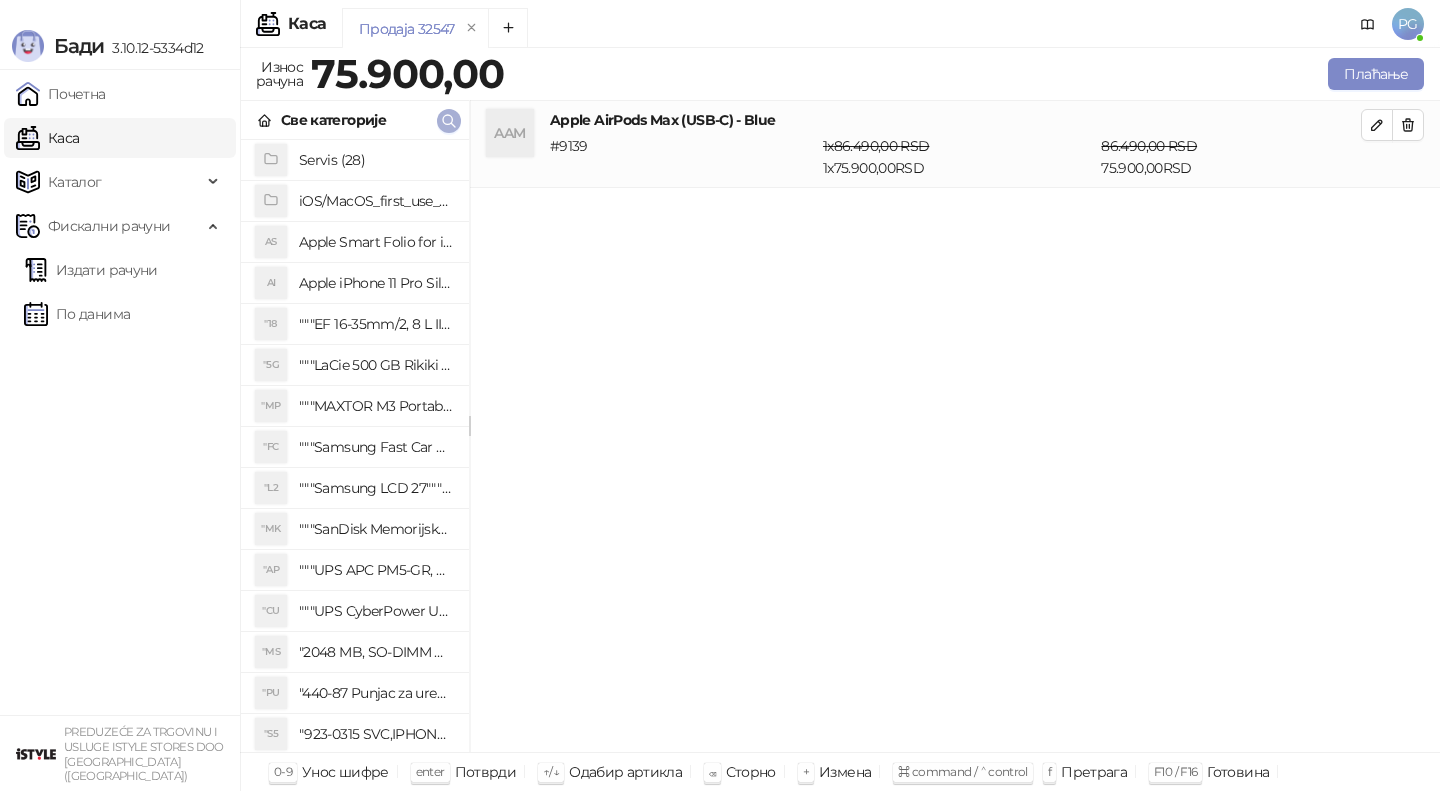 click 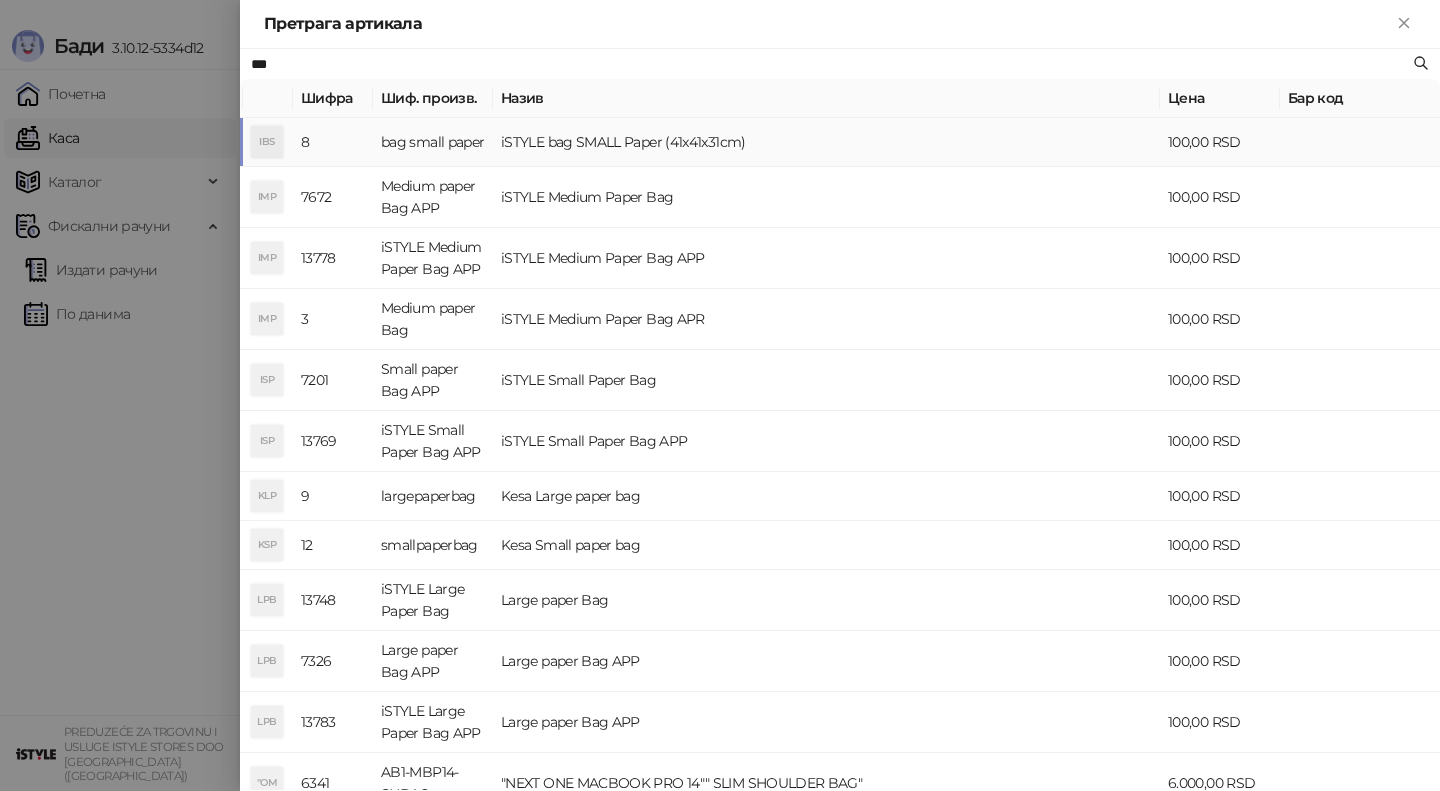 type on "***" 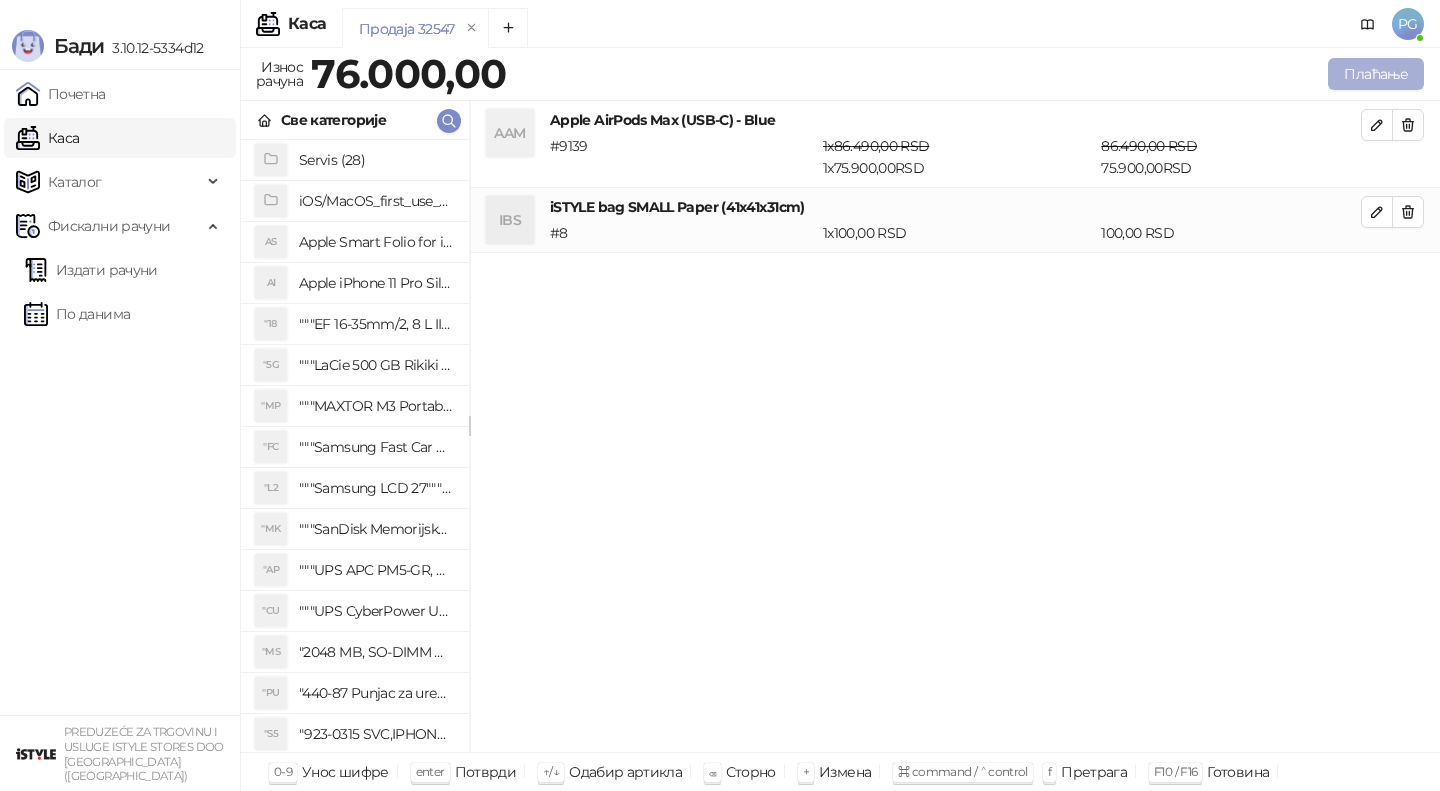 click on "Плаћање" at bounding box center [1376, 74] 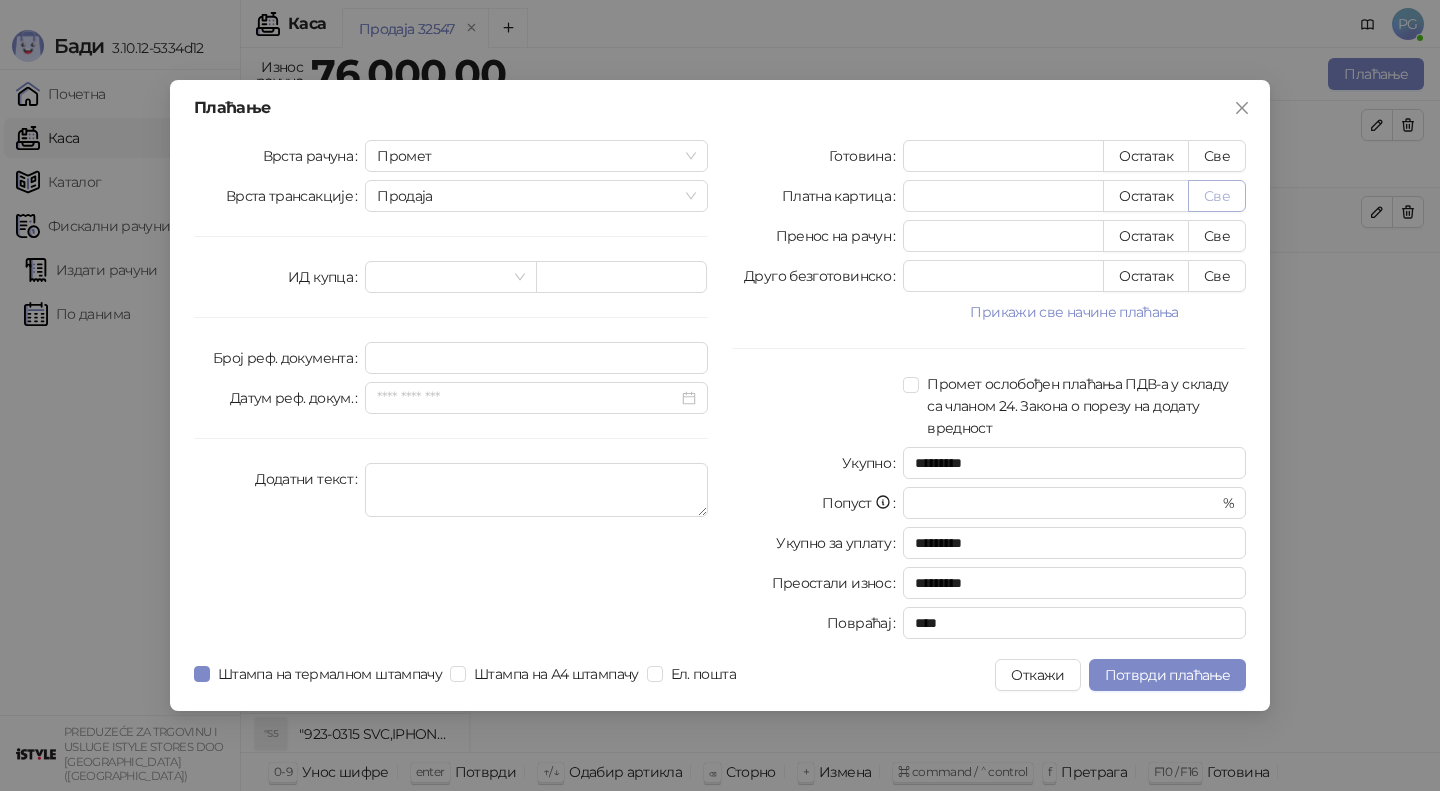 click on "Све" at bounding box center [1217, 196] 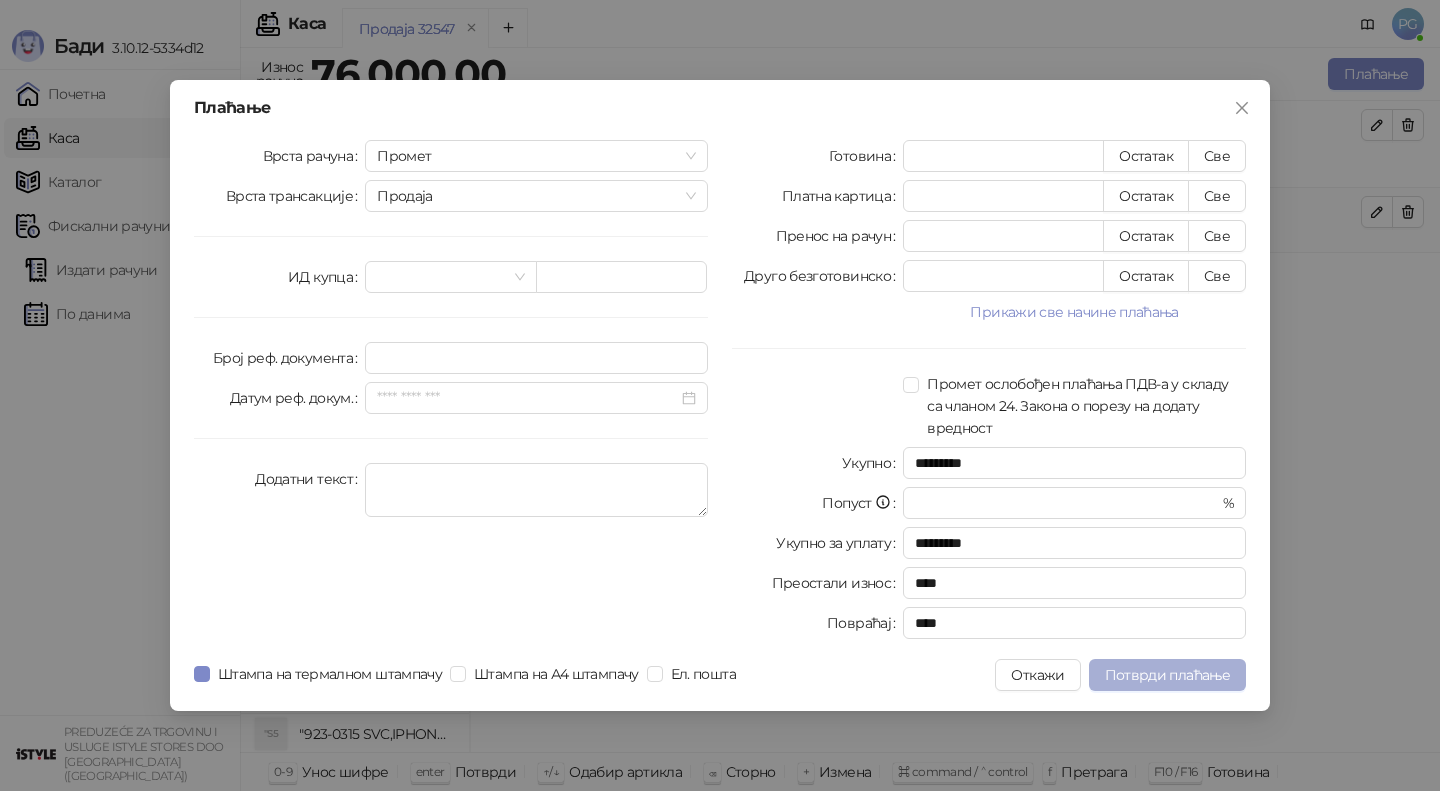 click on "Потврди плаћање" at bounding box center [1167, 675] 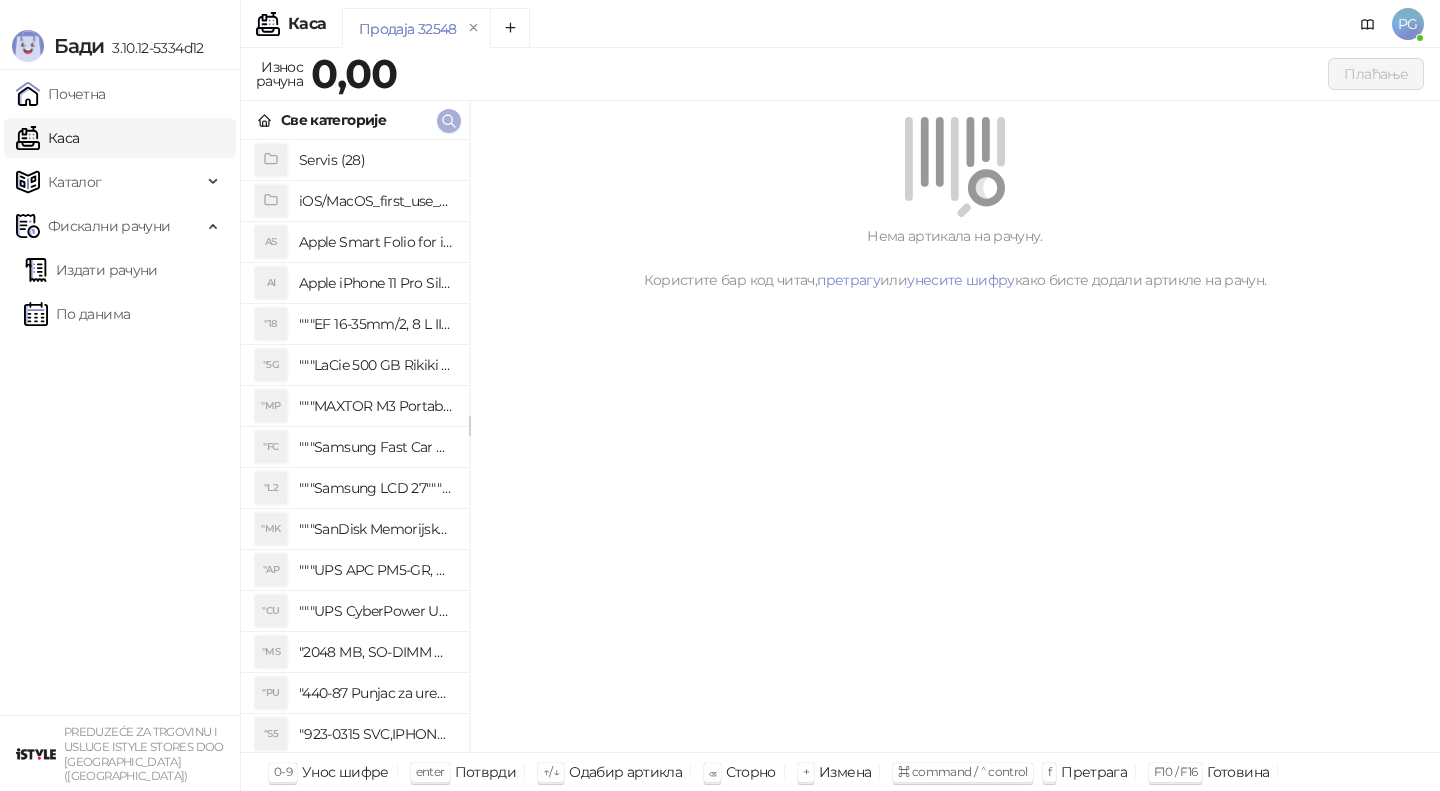 click at bounding box center (449, 121) 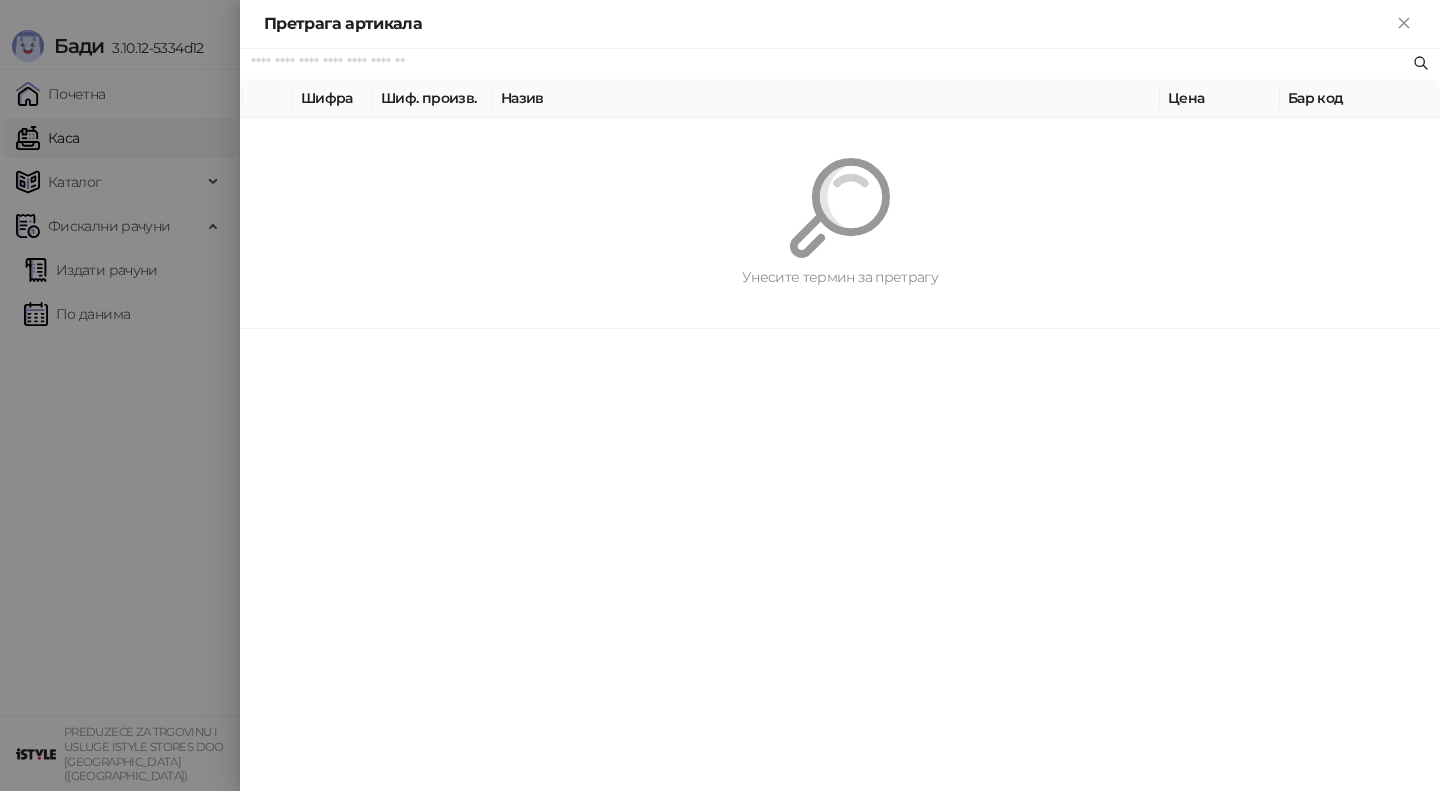paste on "**********" 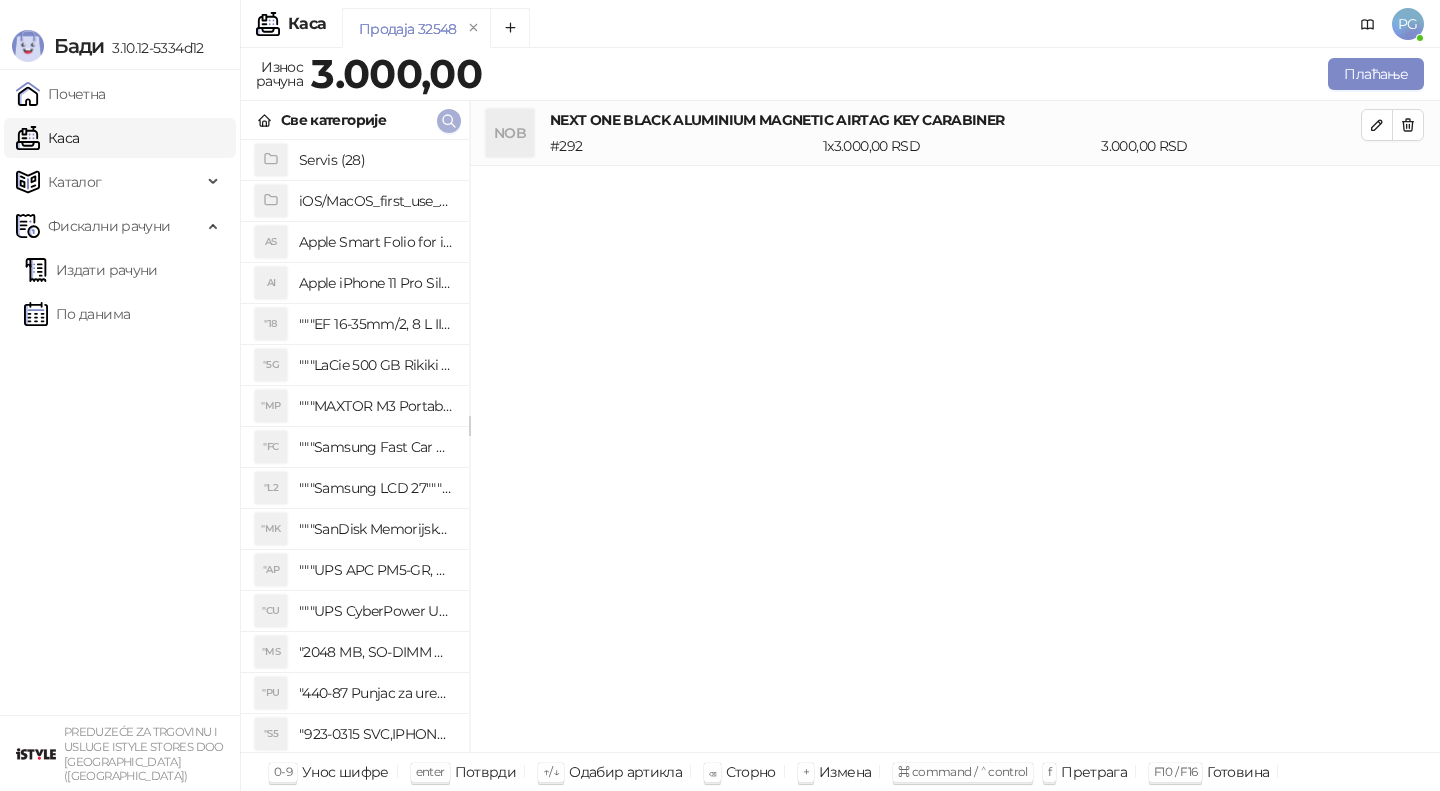 click 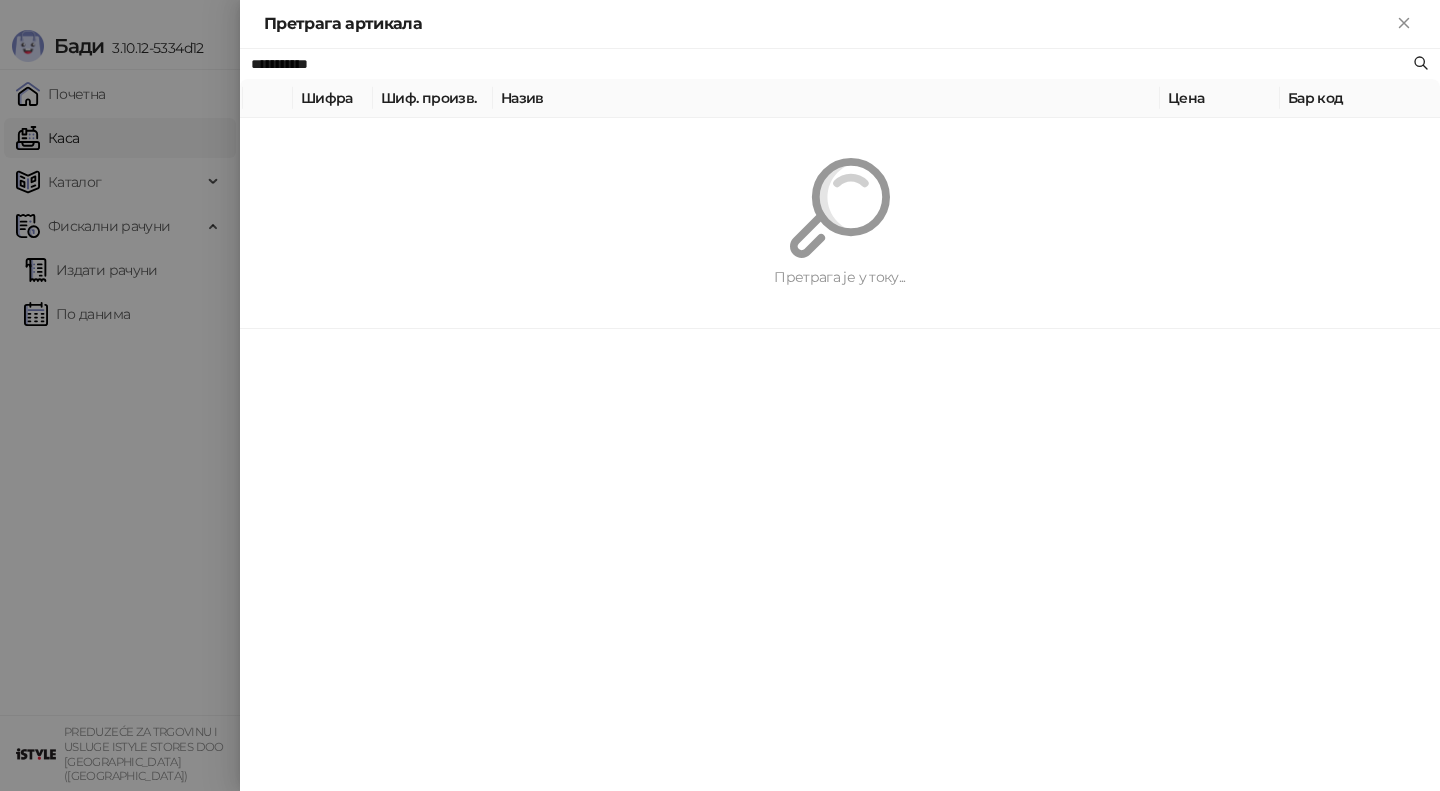 paste 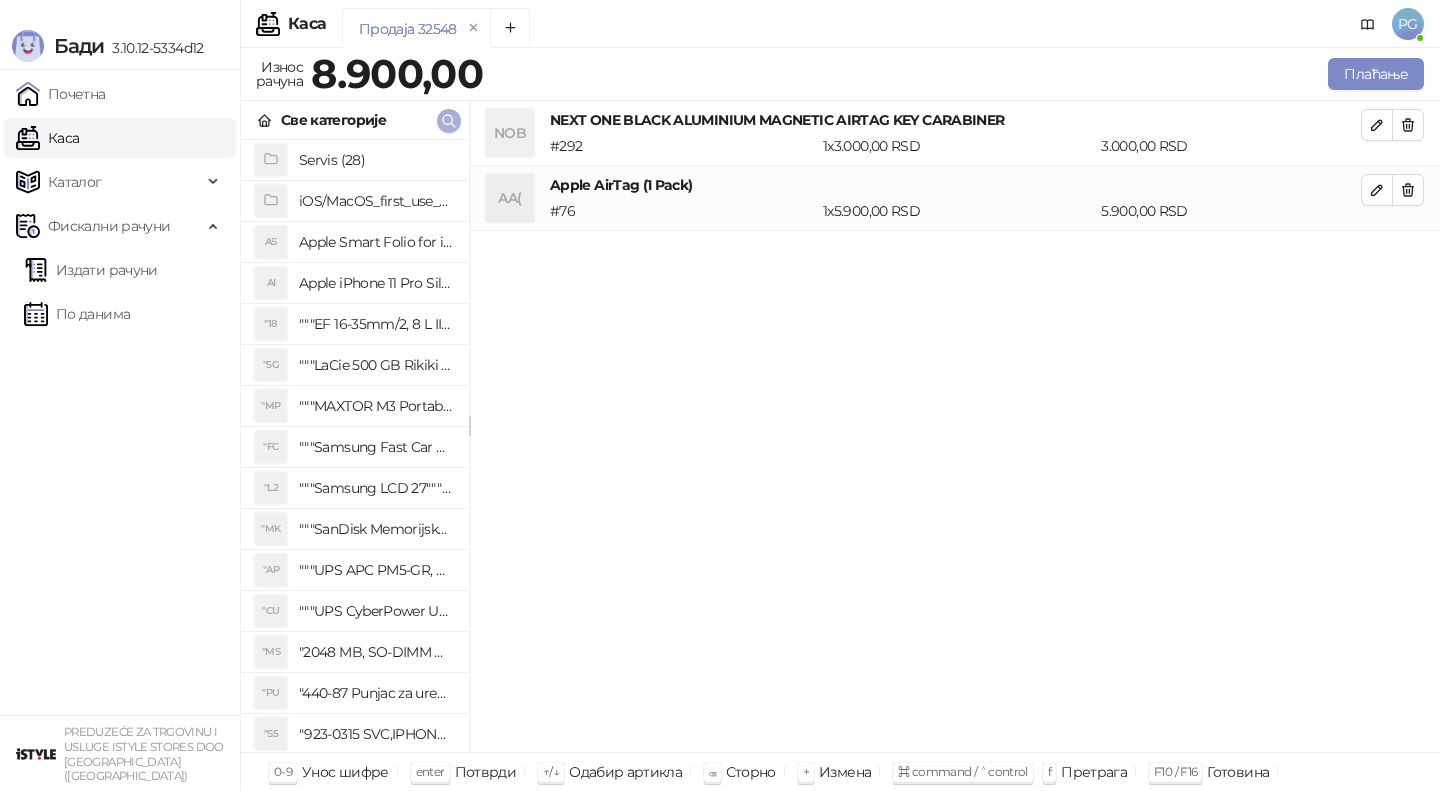 click at bounding box center (449, 120) 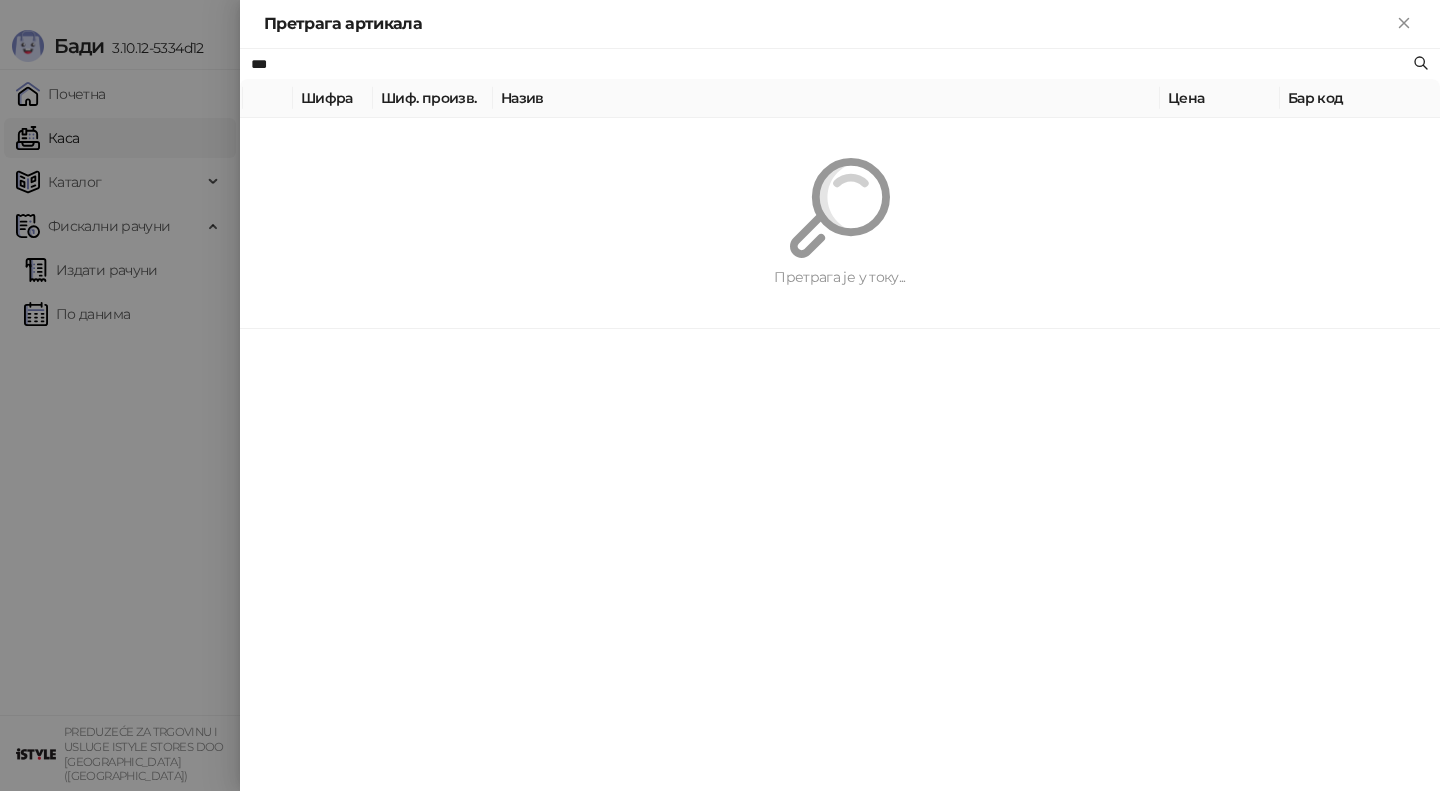type on "***" 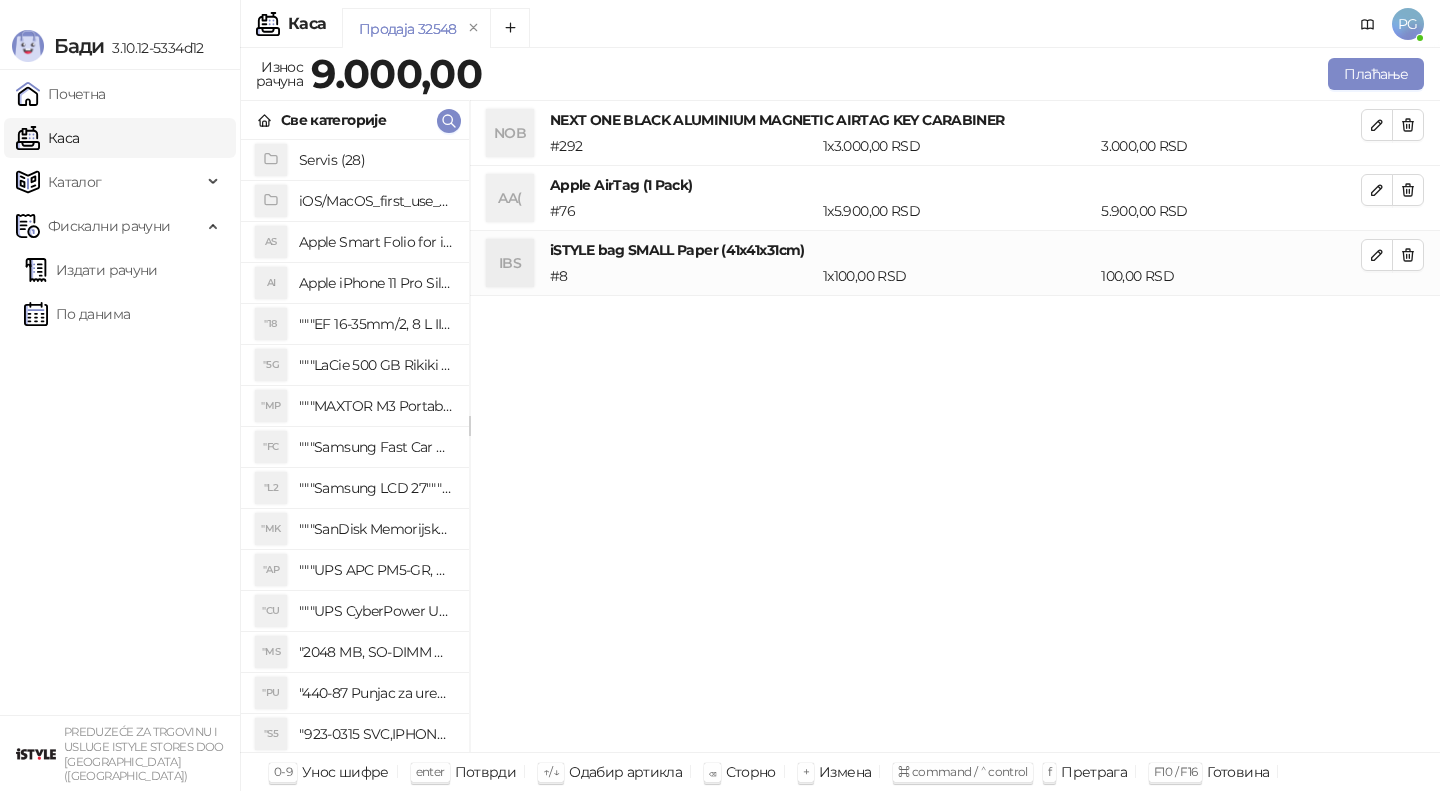 click on "Плаћање" at bounding box center [957, 74] 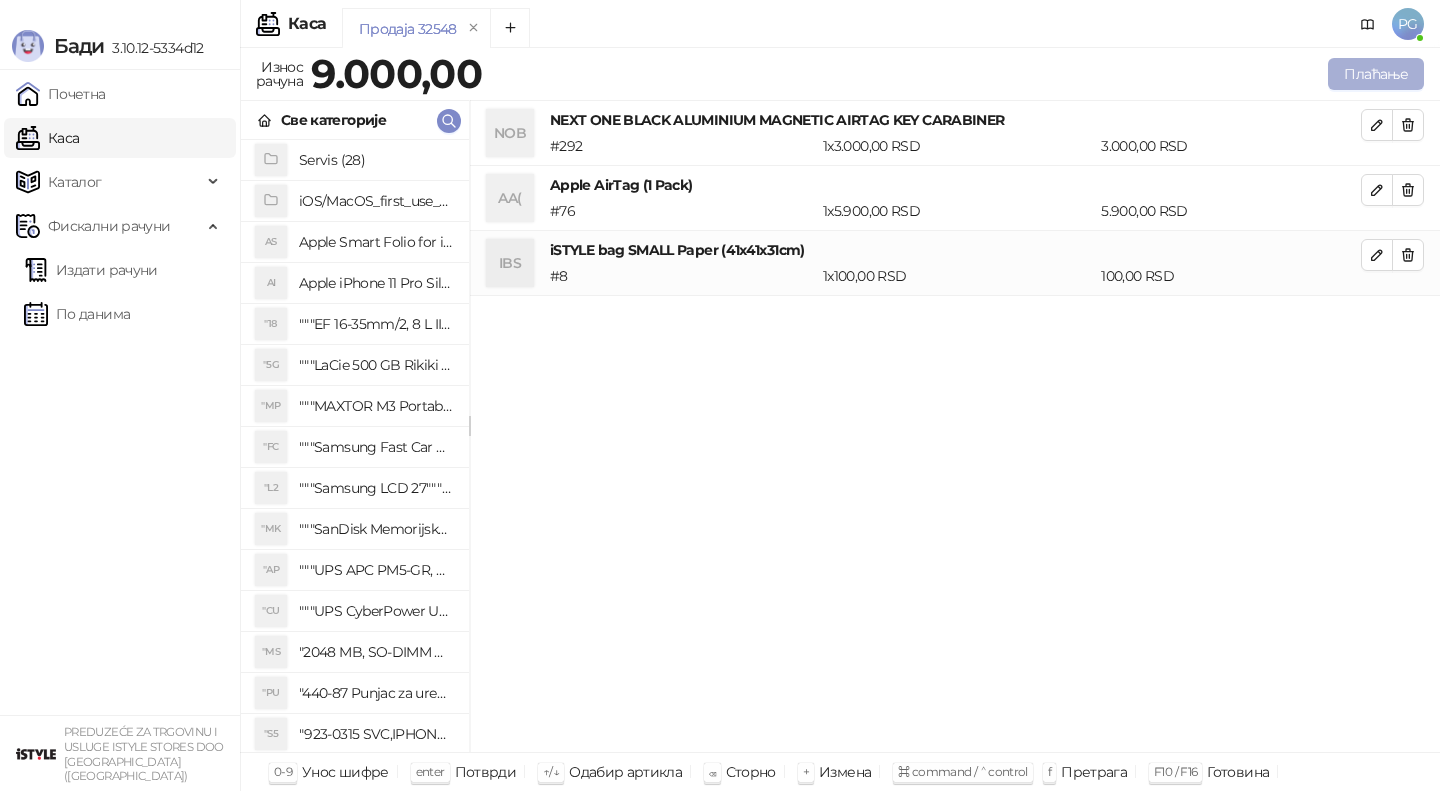 click on "Плаћање" at bounding box center [1376, 74] 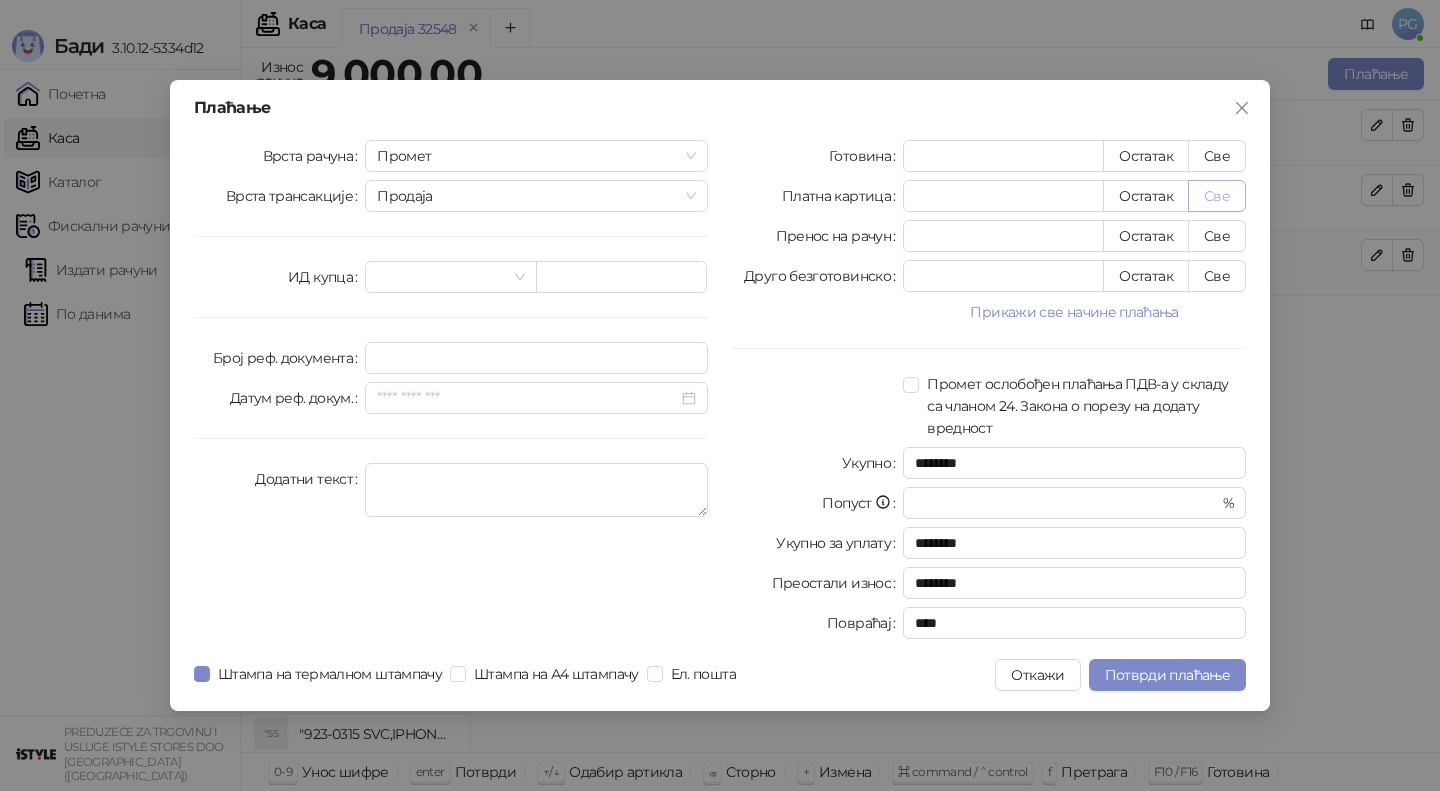 click on "Све" at bounding box center [1217, 196] 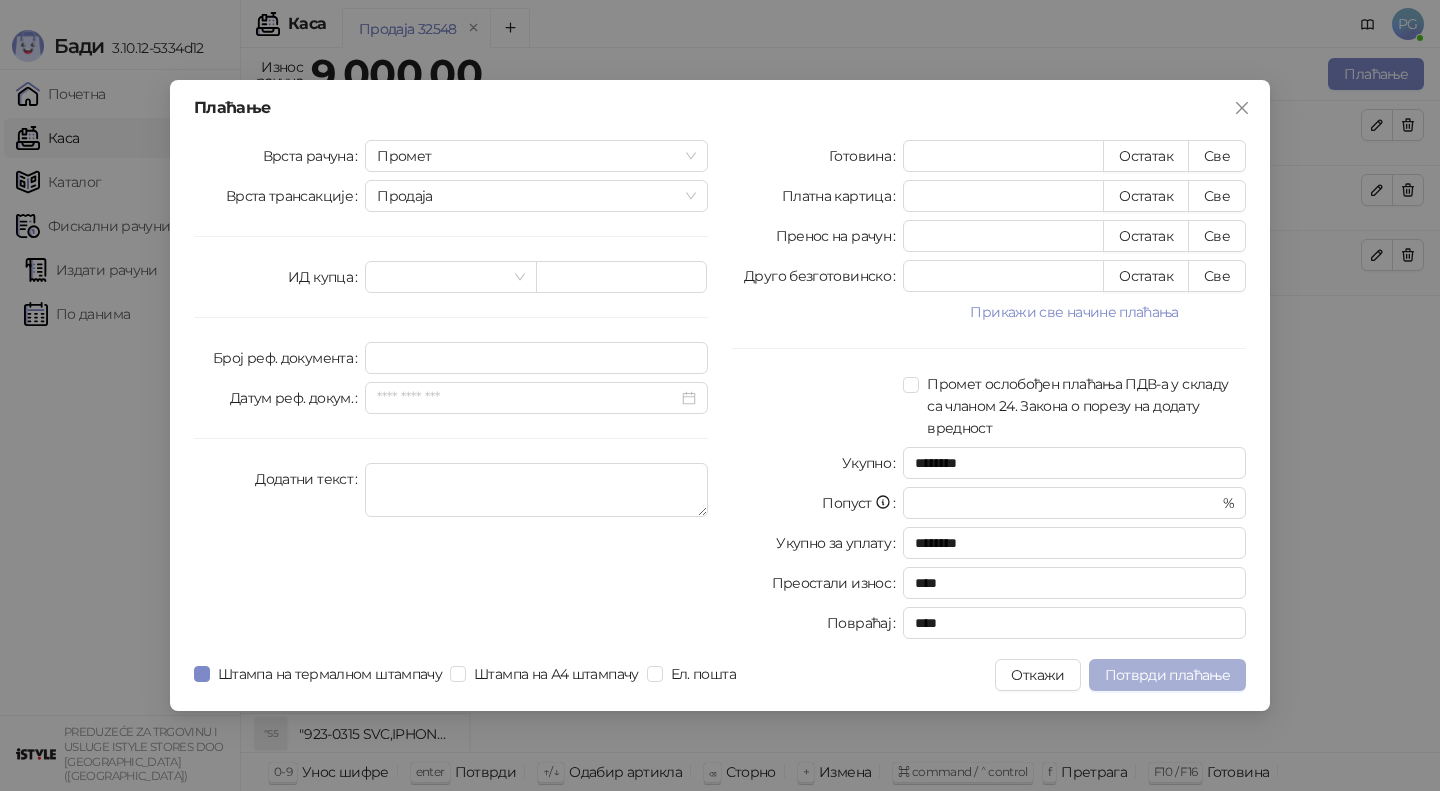 click on "Потврди плаћање" at bounding box center [1167, 675] 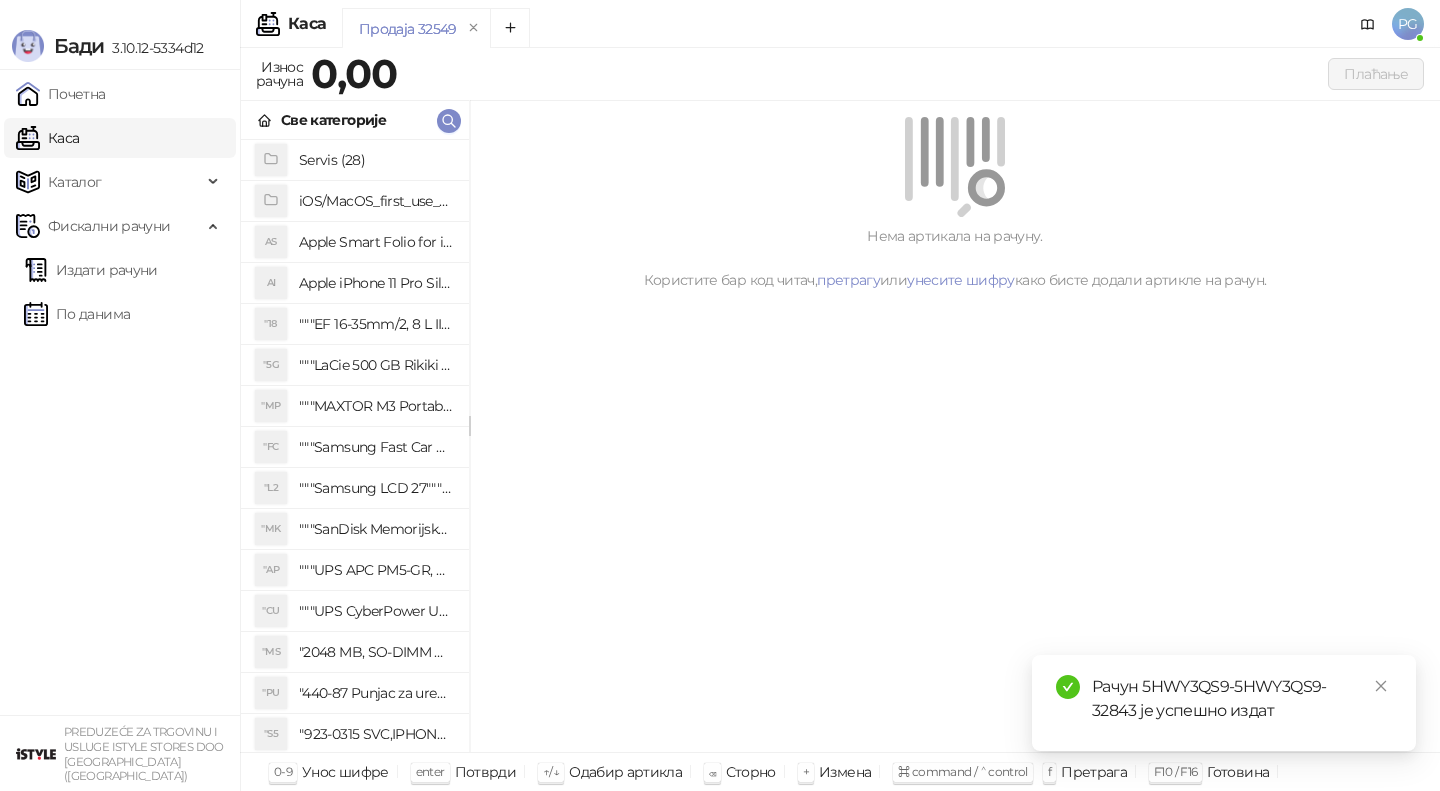 click on "Рачун 5HWY3QS9-5HWY3QS9-32843 је успешно издат" at bounding box center [1224, 703] 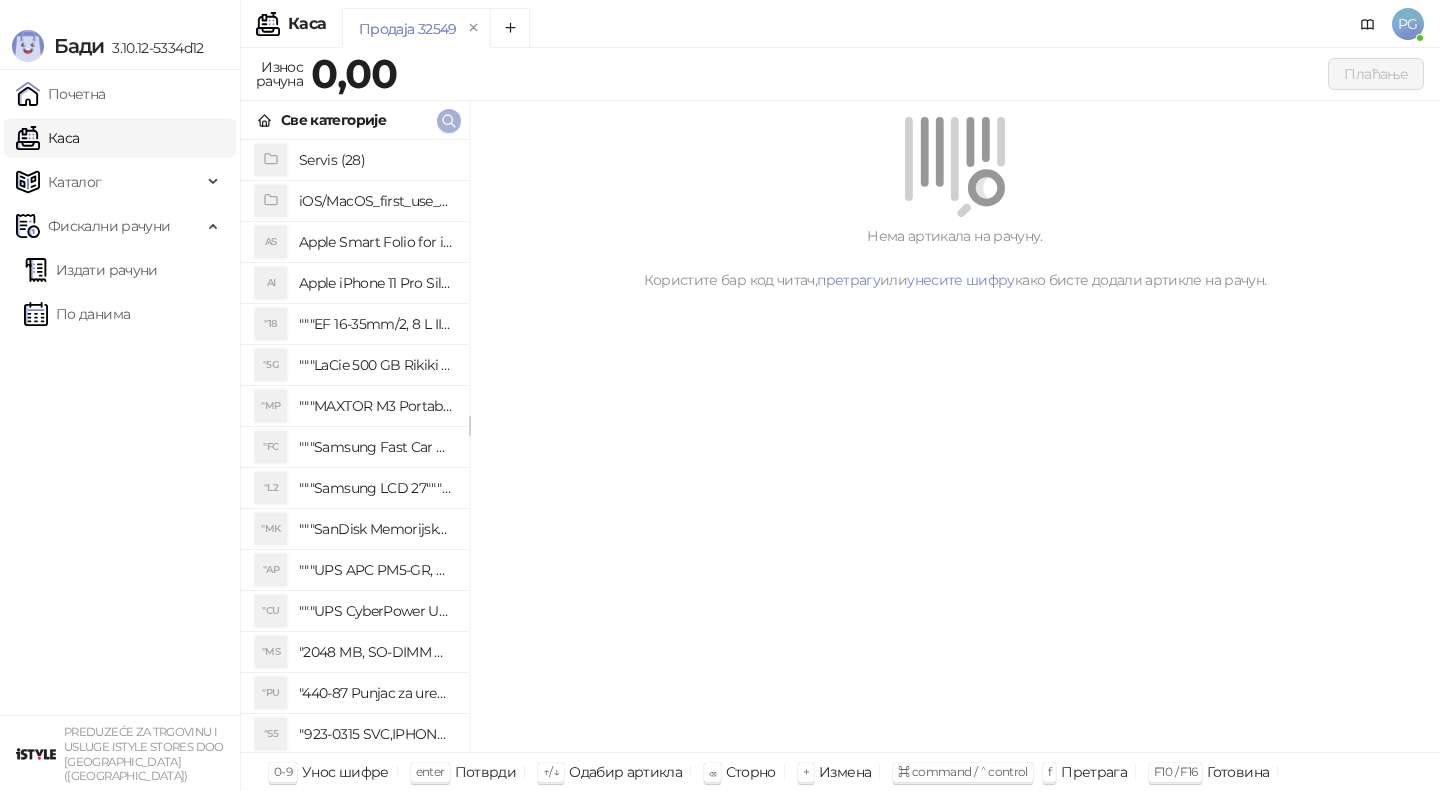 click at bounding box center [449, 121] 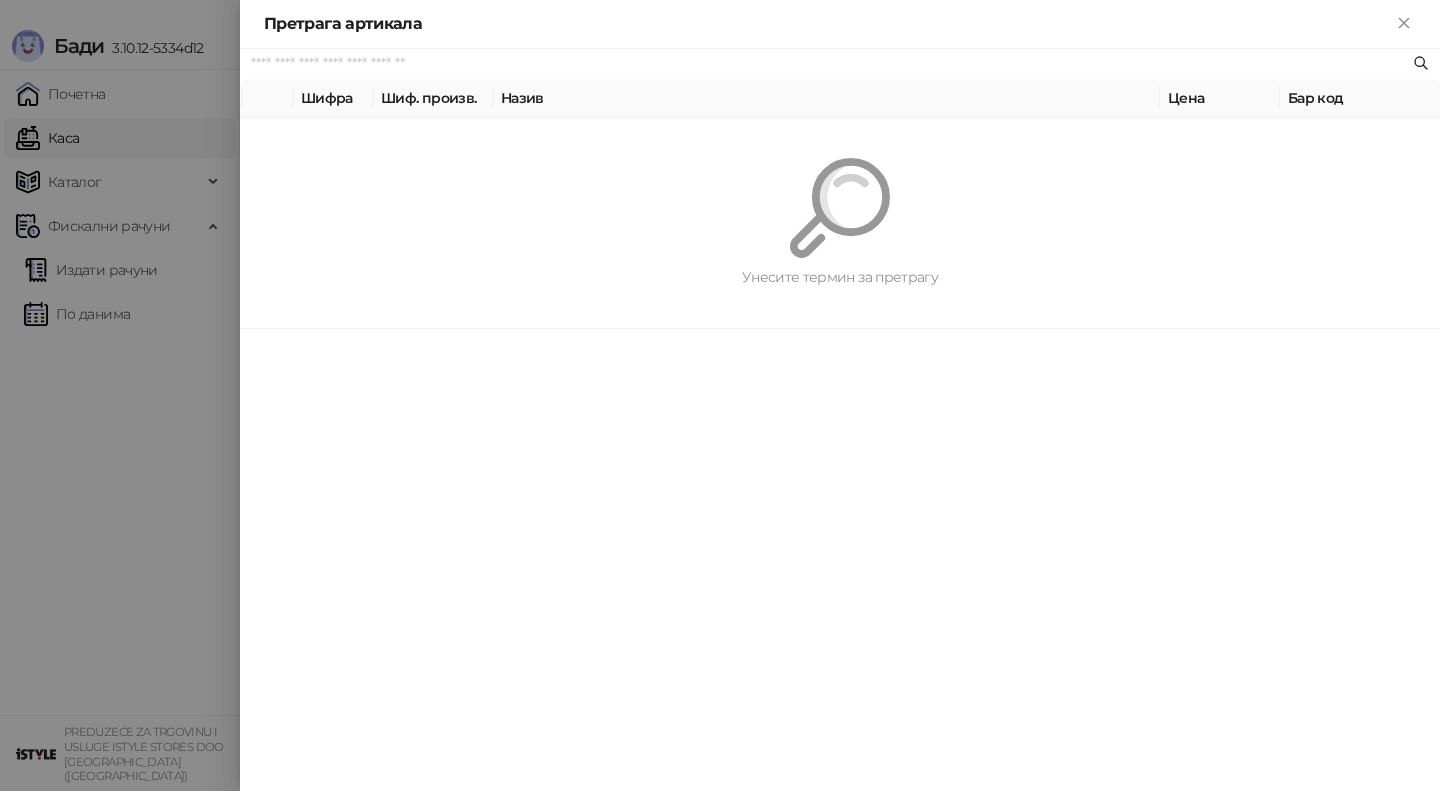 paste on "********" 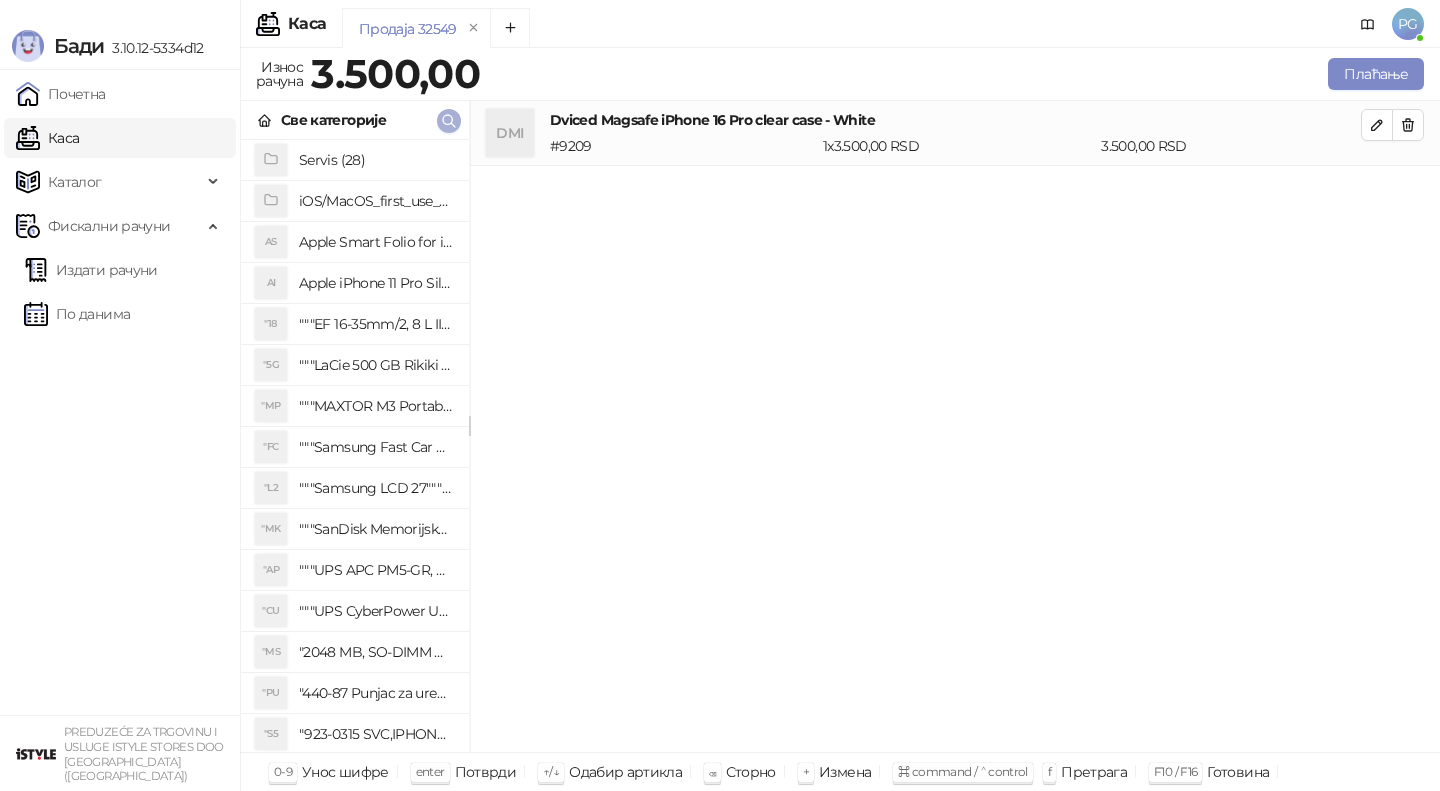 click at bounding box center (449, 121) 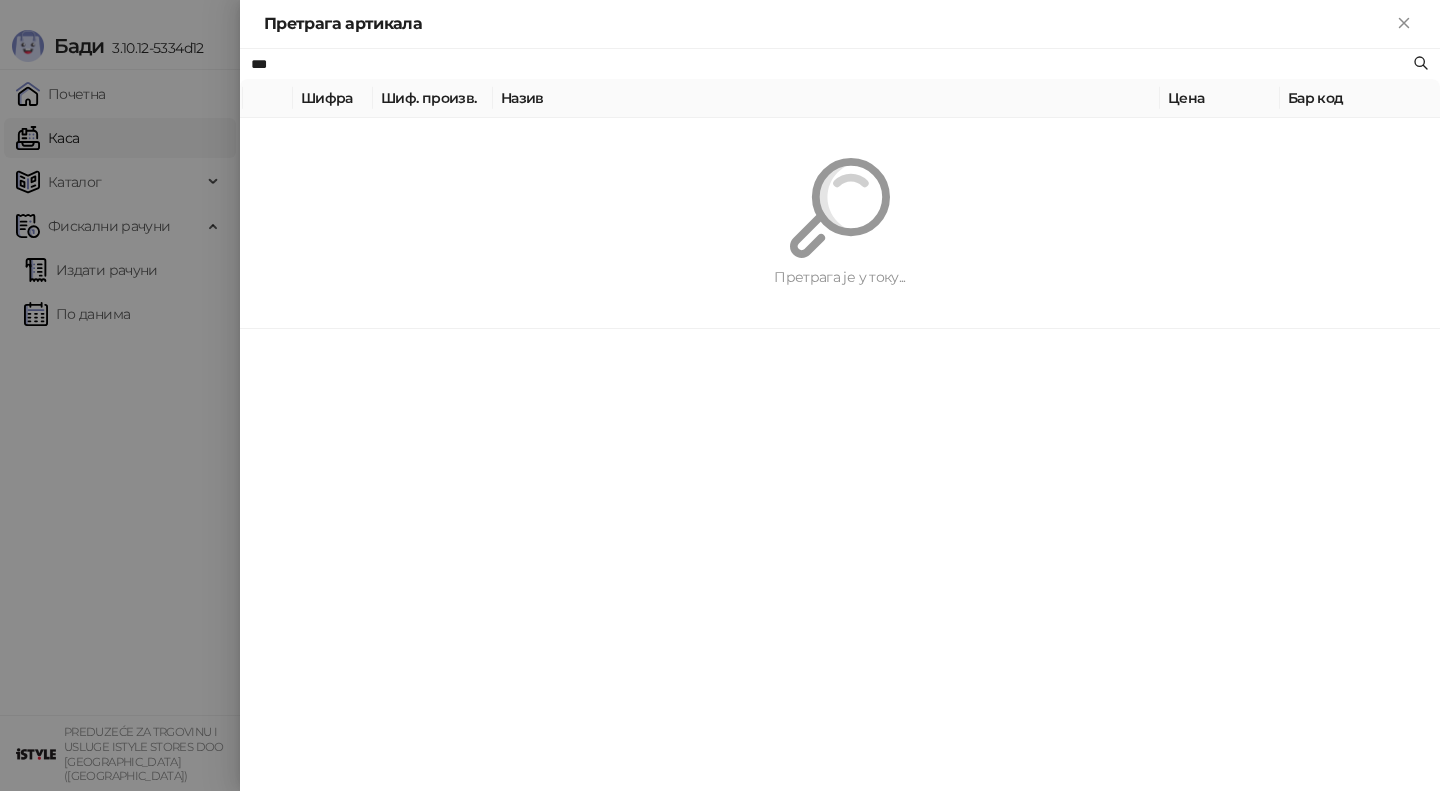 type on "***" 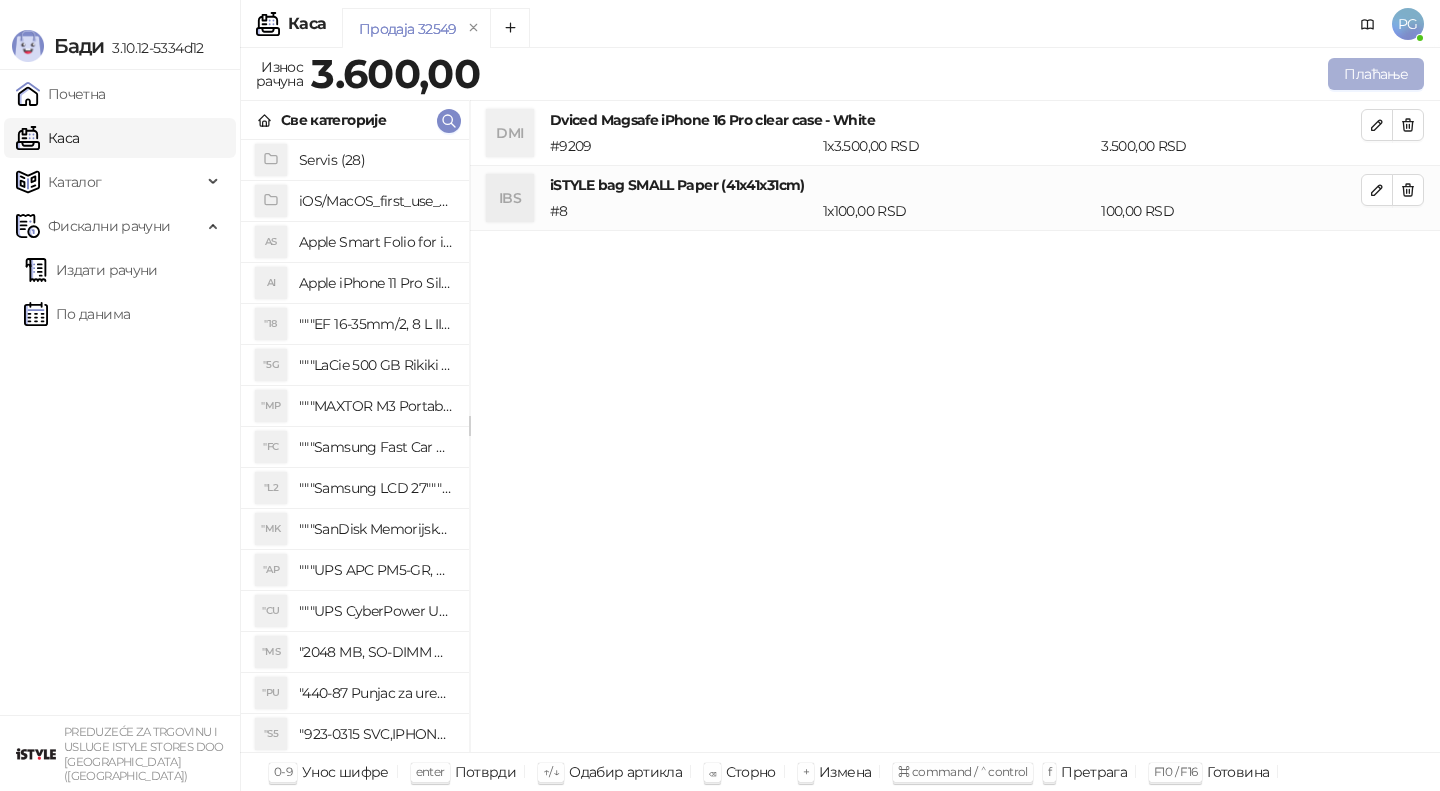 click on "Плаћање" at bounding box center (1376, 74) 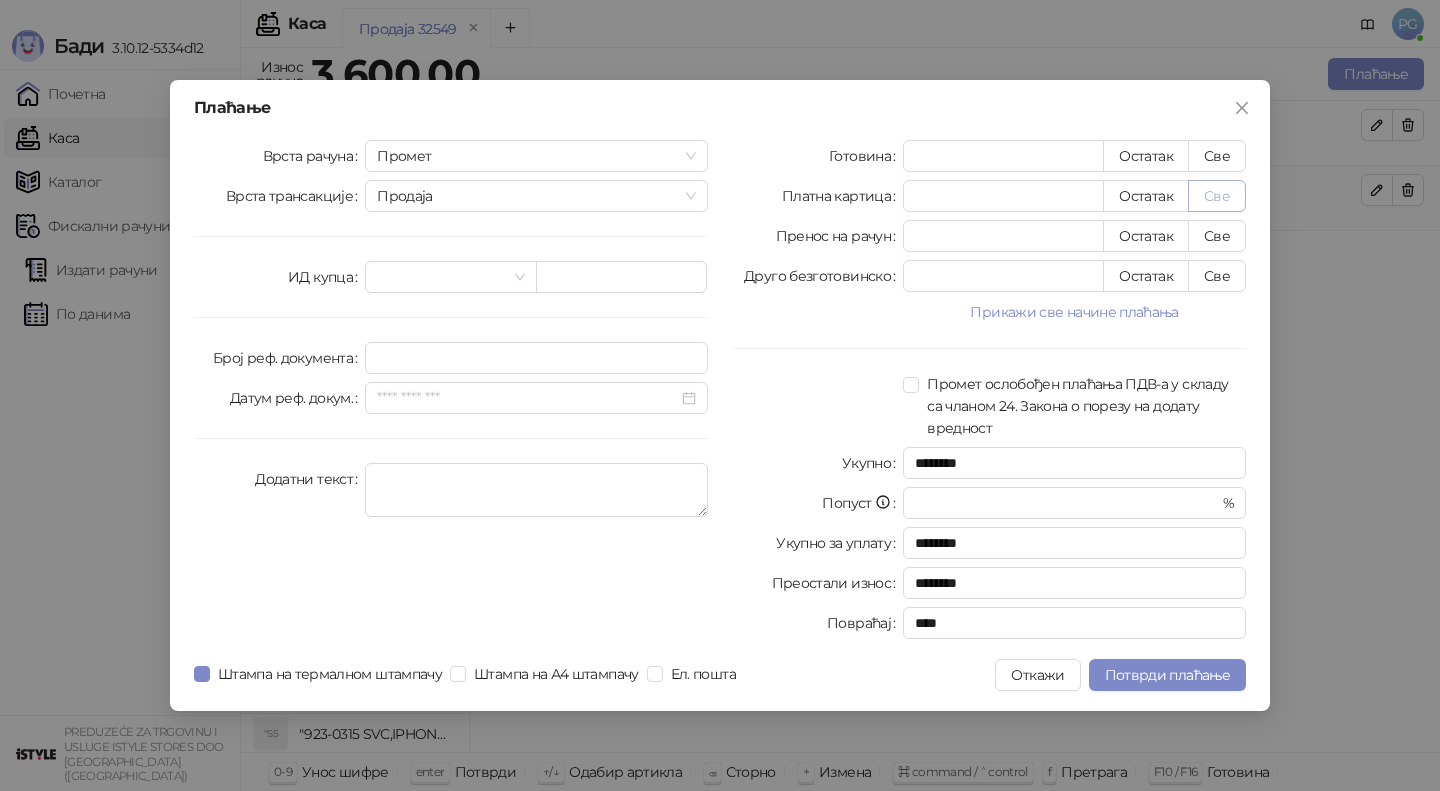 click on "Све" at bounding box center (1217, 196) 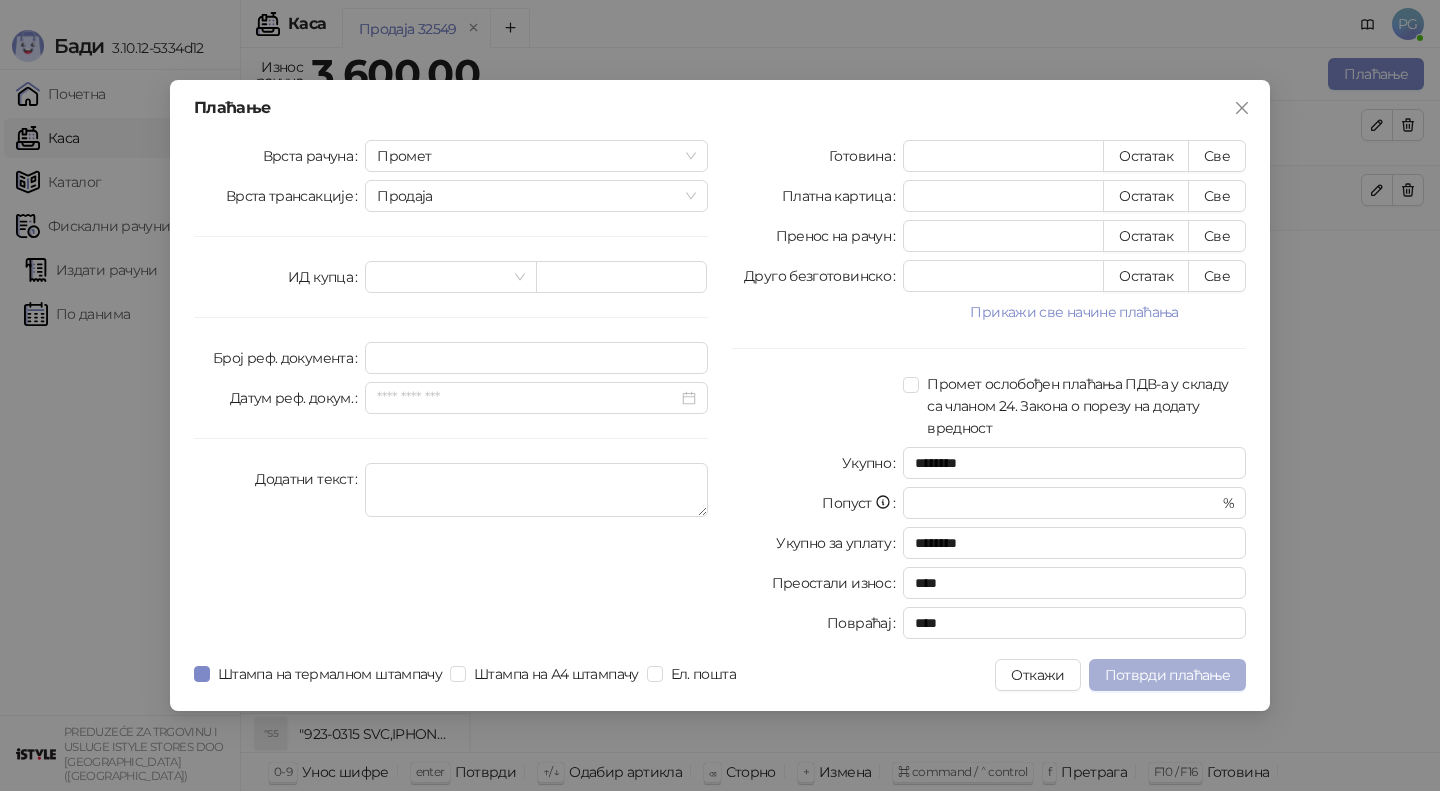 click on "Потврди плаћање" at bounding box center [1167, 675] 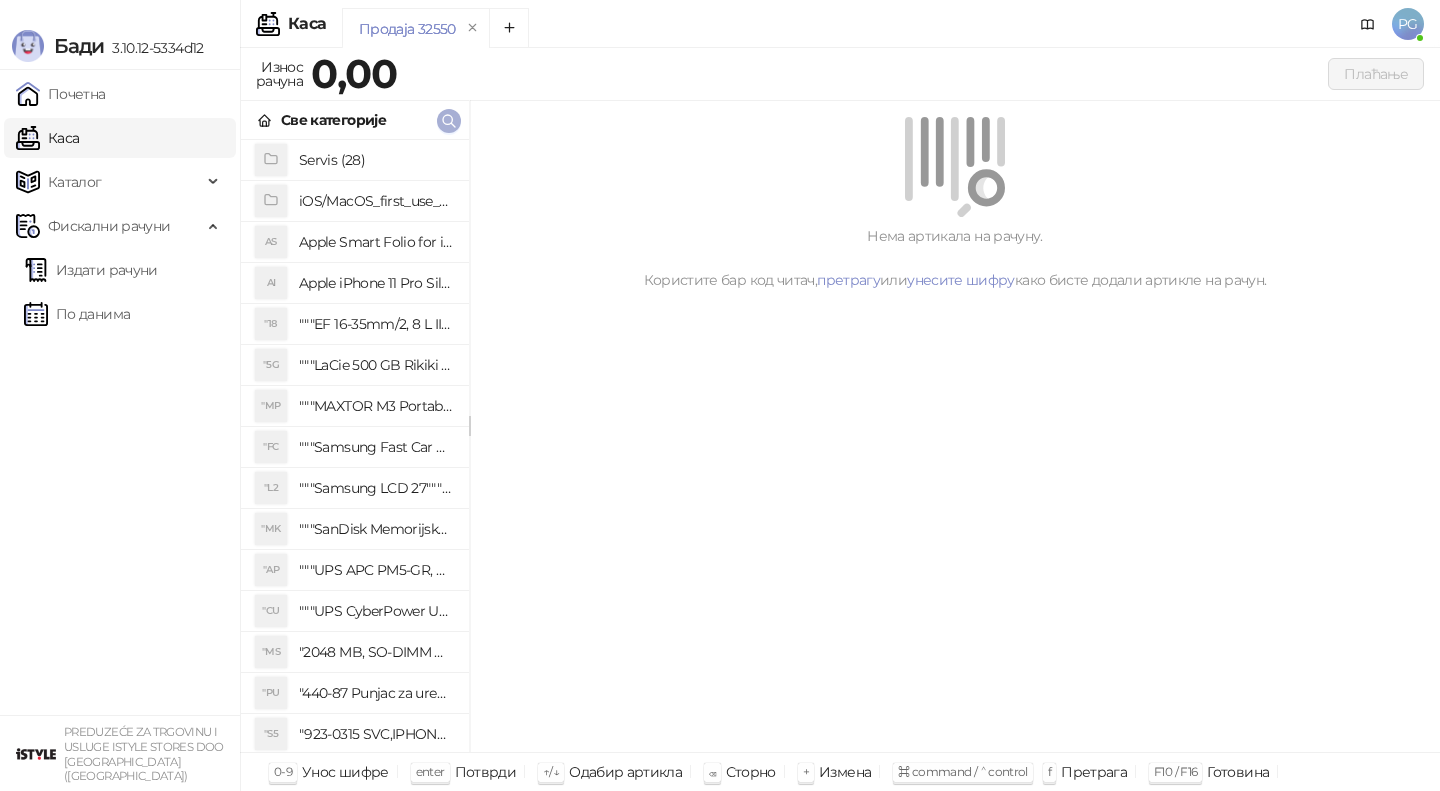 click 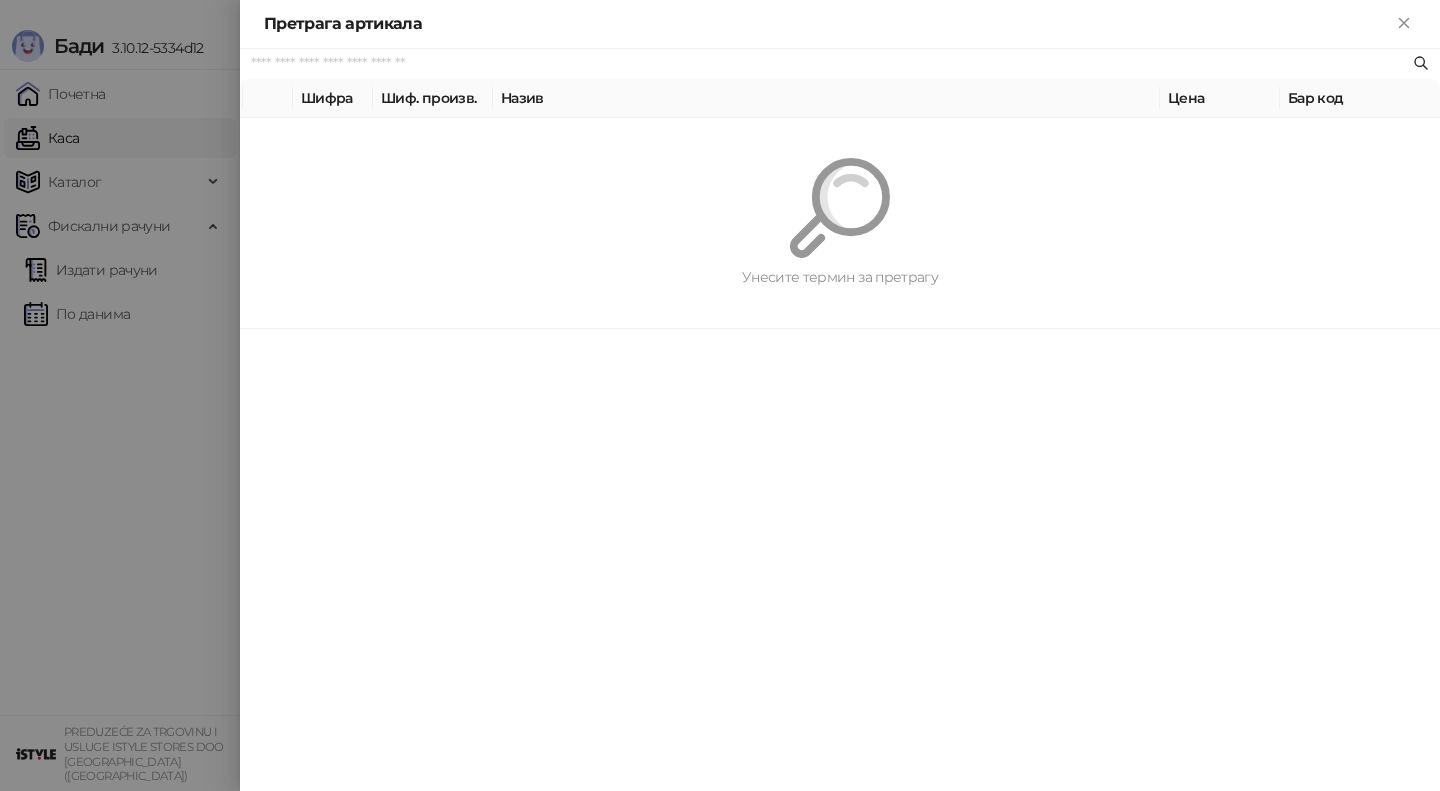 paste on "*********" 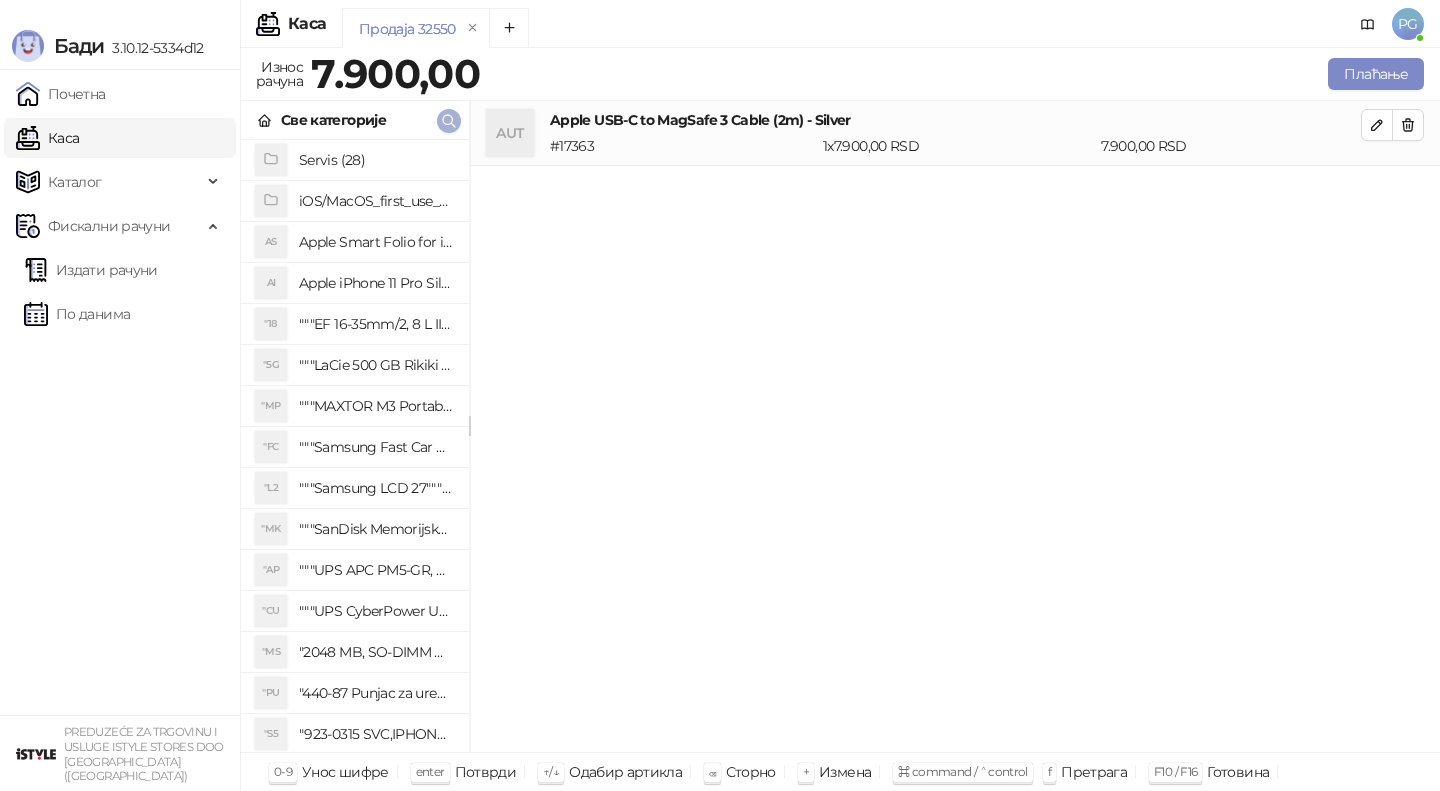 click 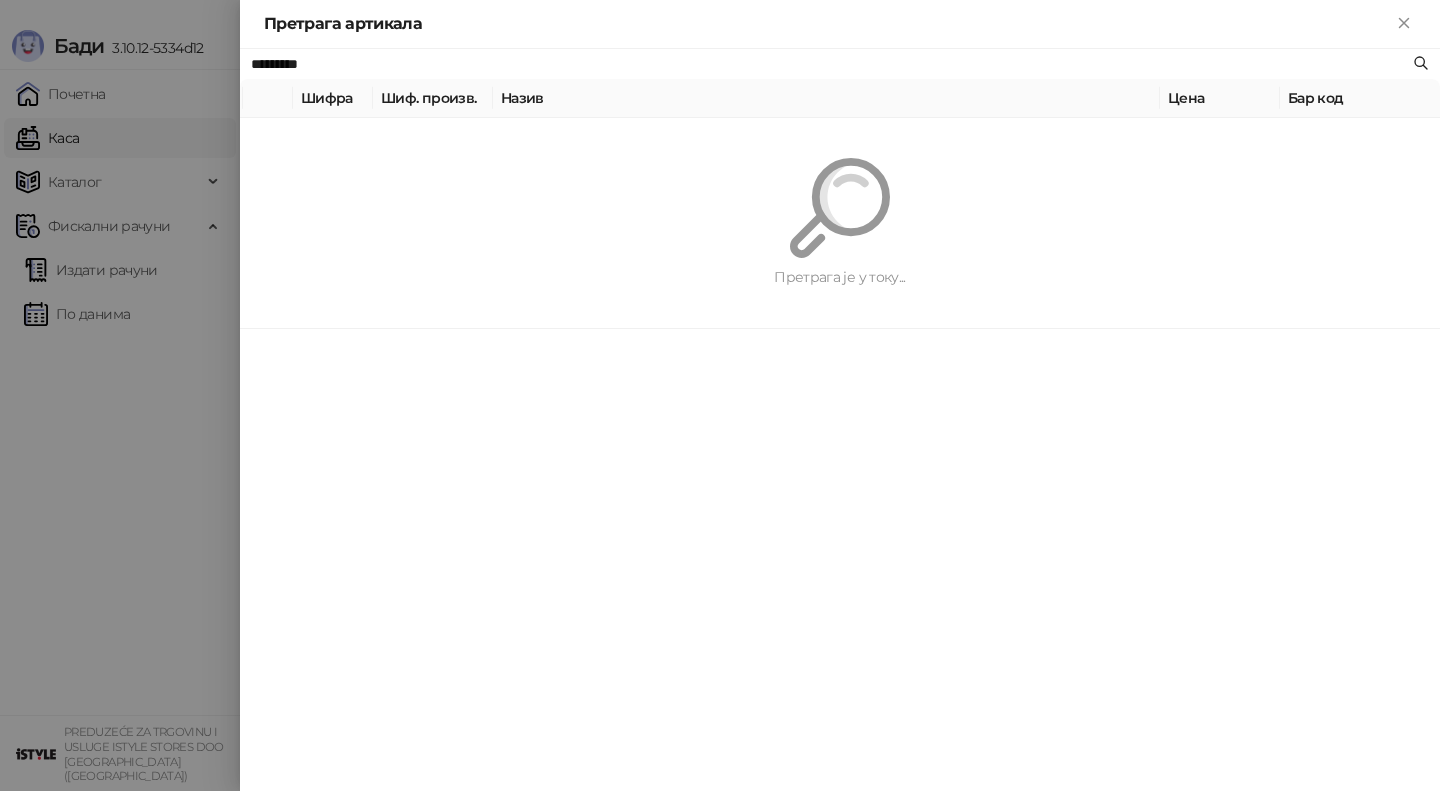 paste 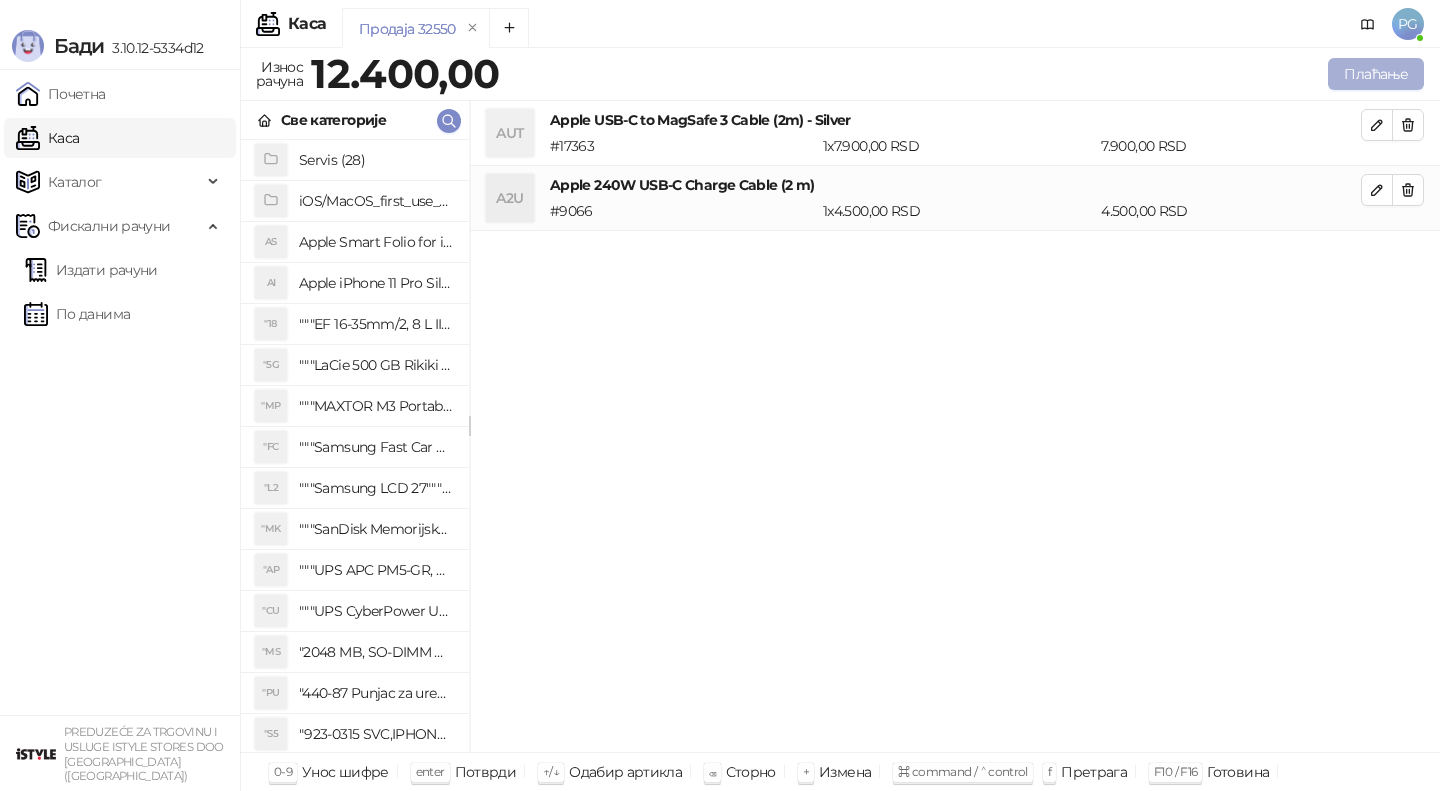 click on "Плаћање" at bounding box center (1376, 74) 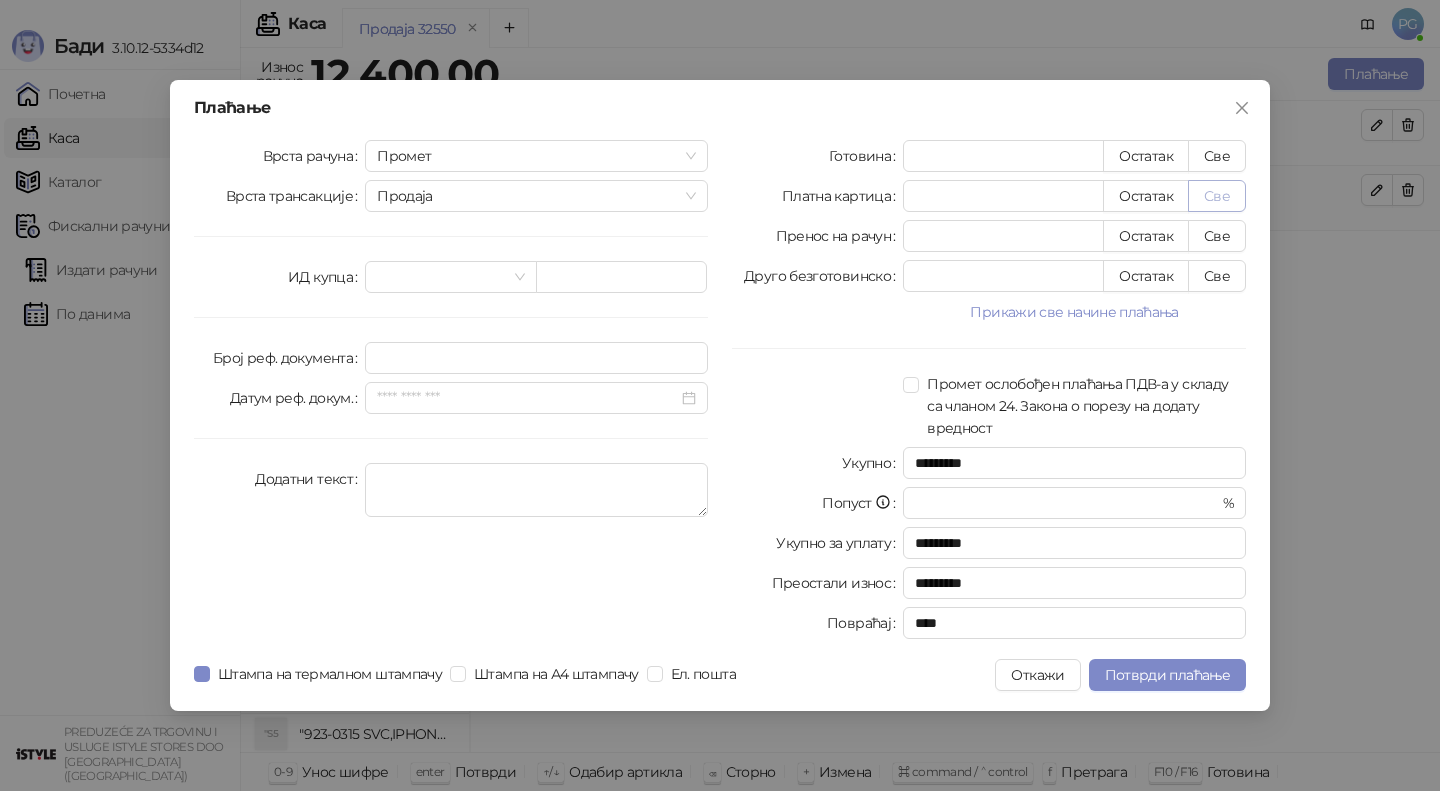 click on "Све" at bounding box center (1217, 196) 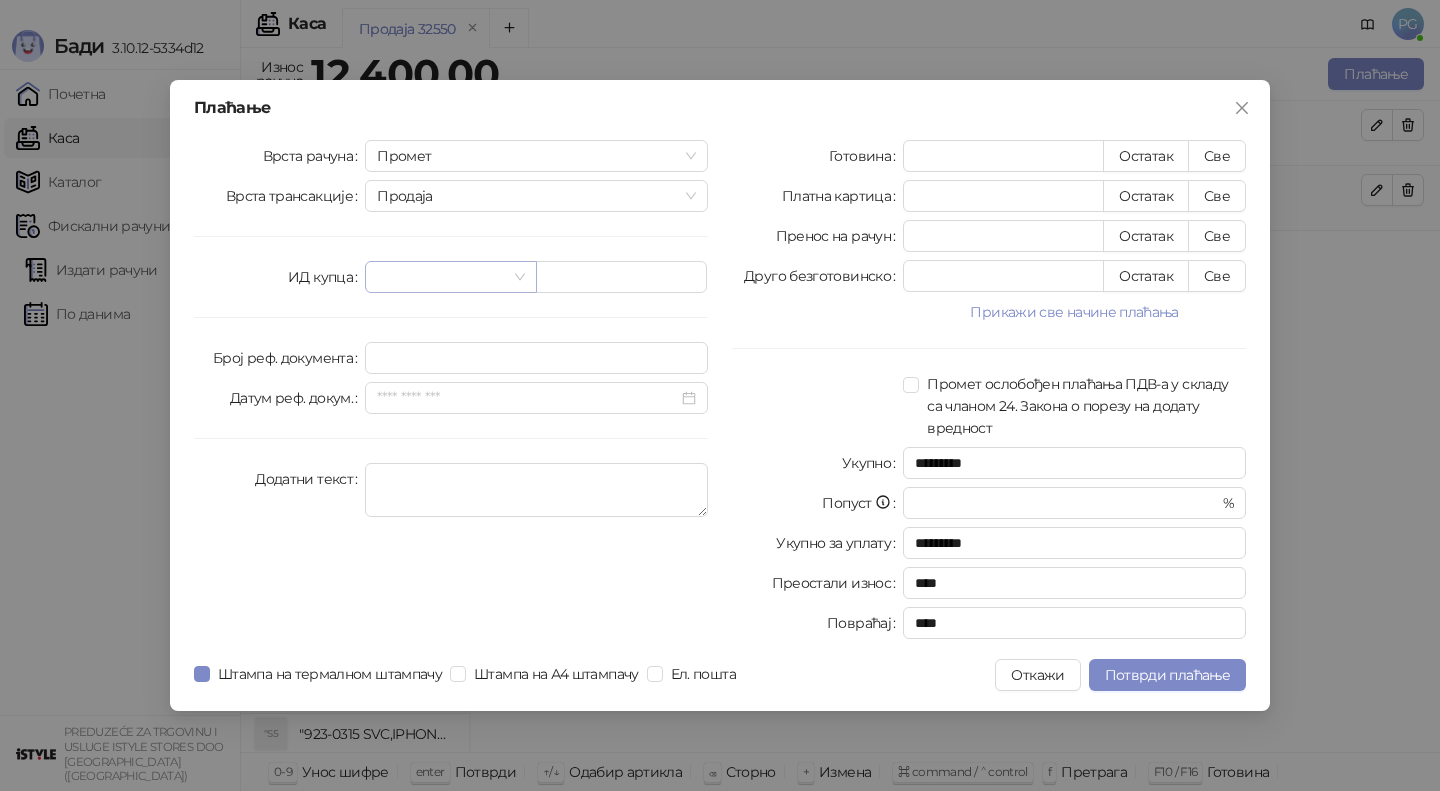 click at bounding box center [441, 277] 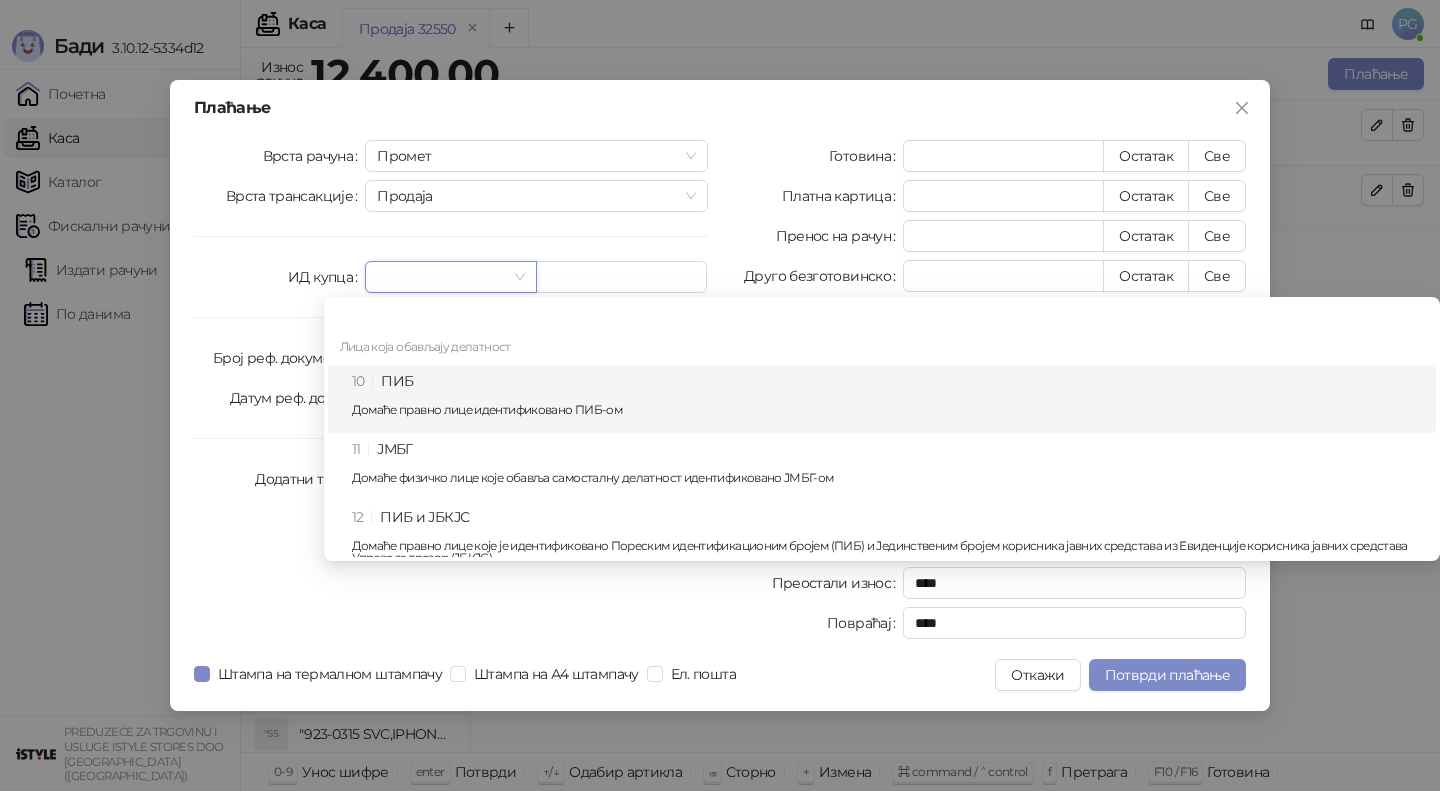 click on "10 ПИБ Домаће правно лице идентификовано ПИБ-ом" at bounding box center [888, 399] 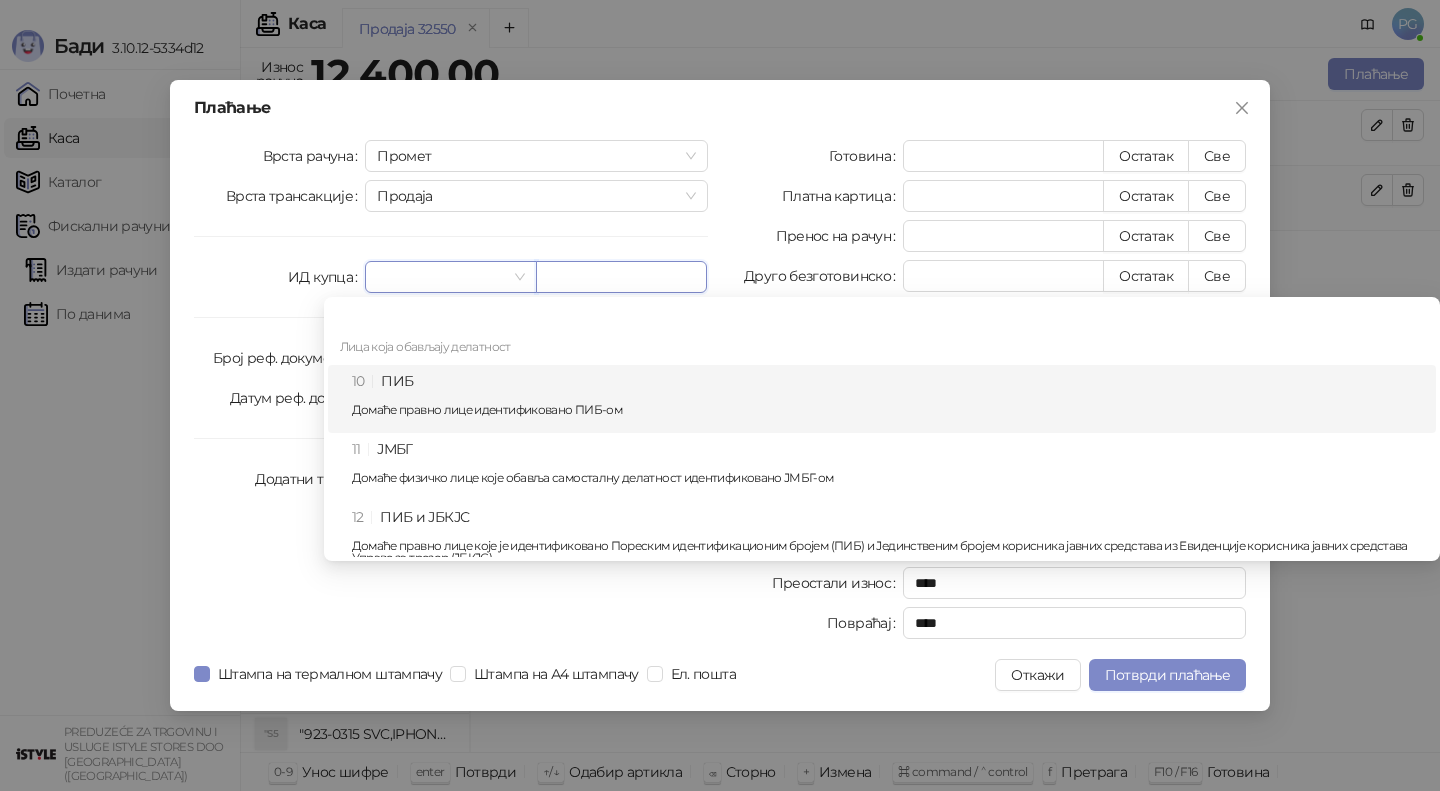paste on "*********" 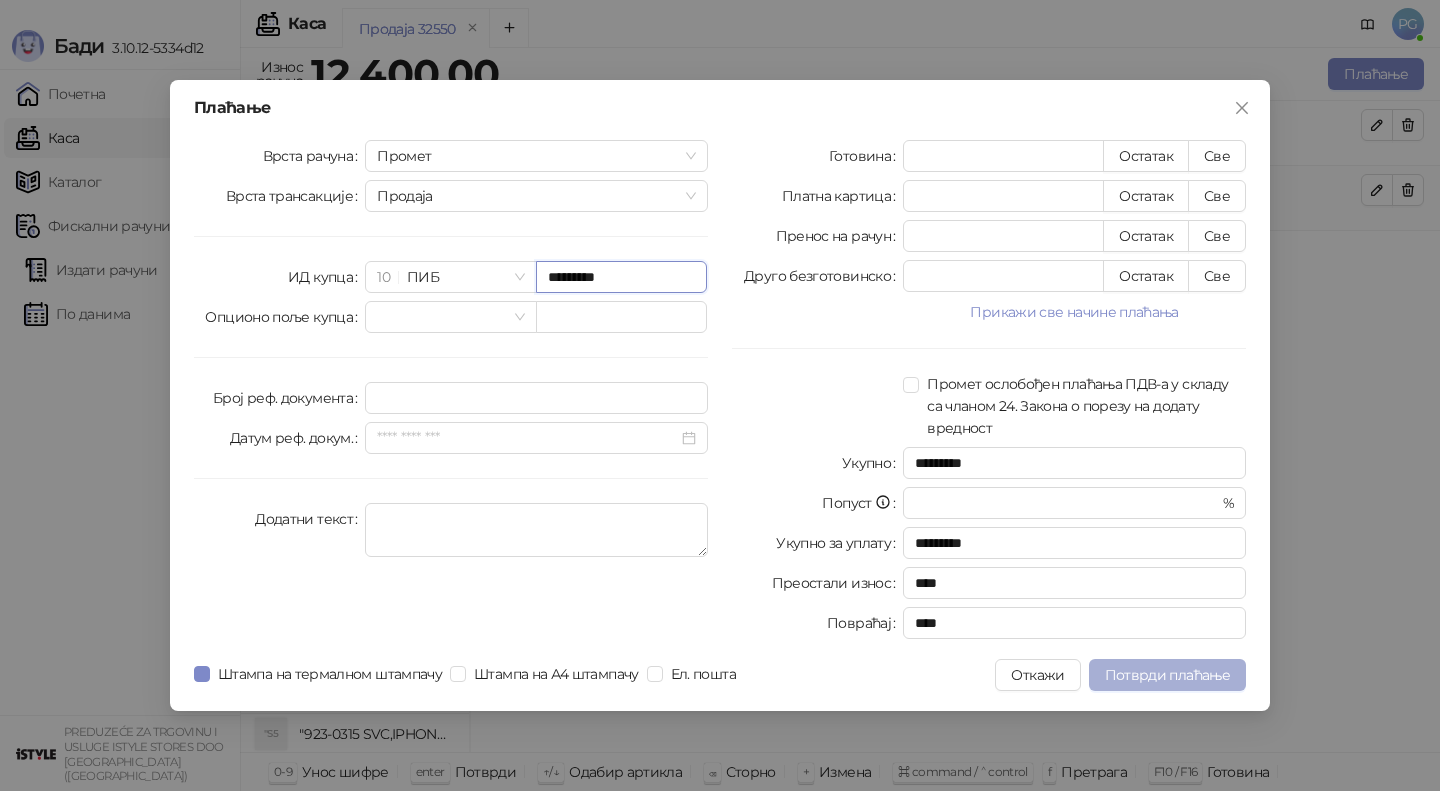 type on "*********" 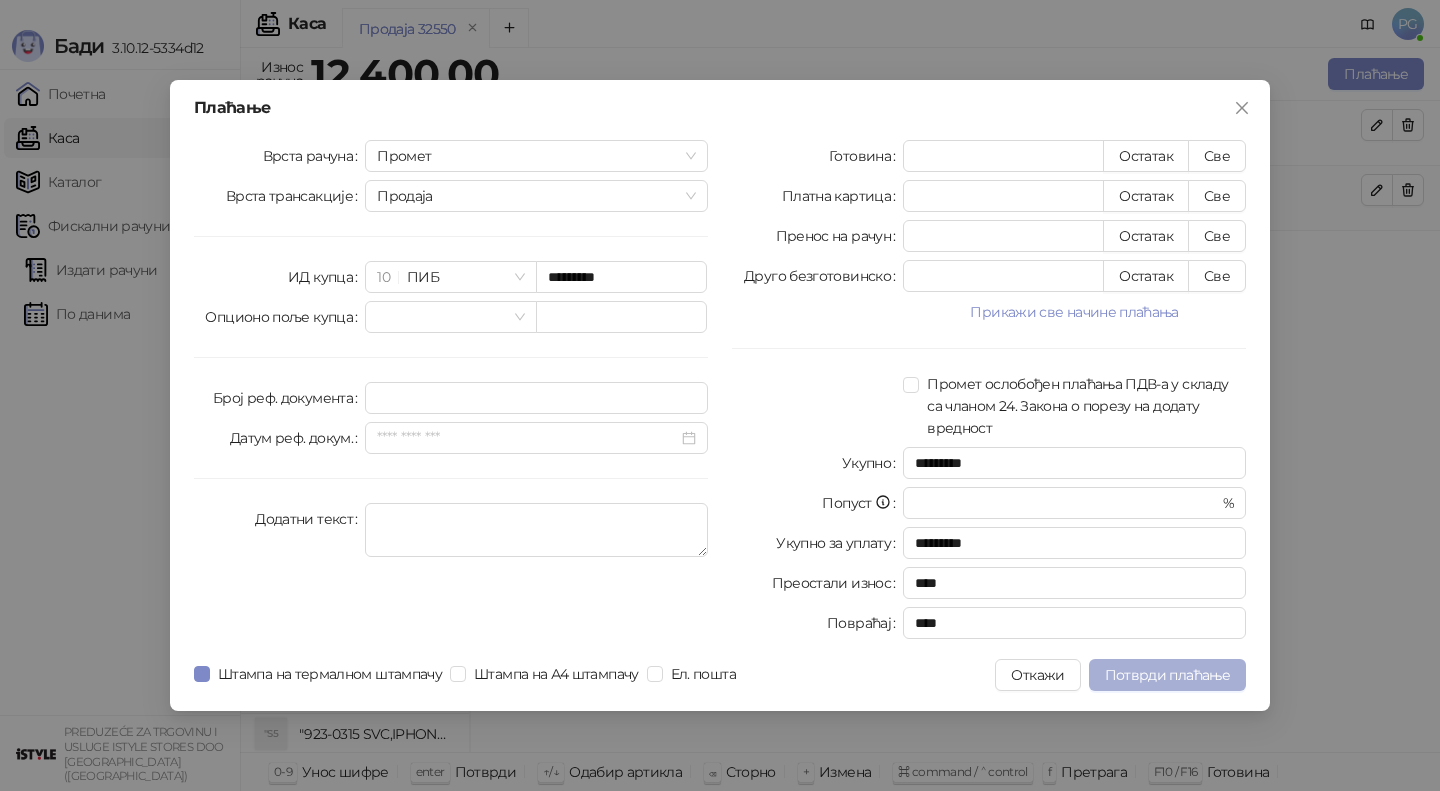 click on "Потврди плаћање" at bounding box center (1167, 675) 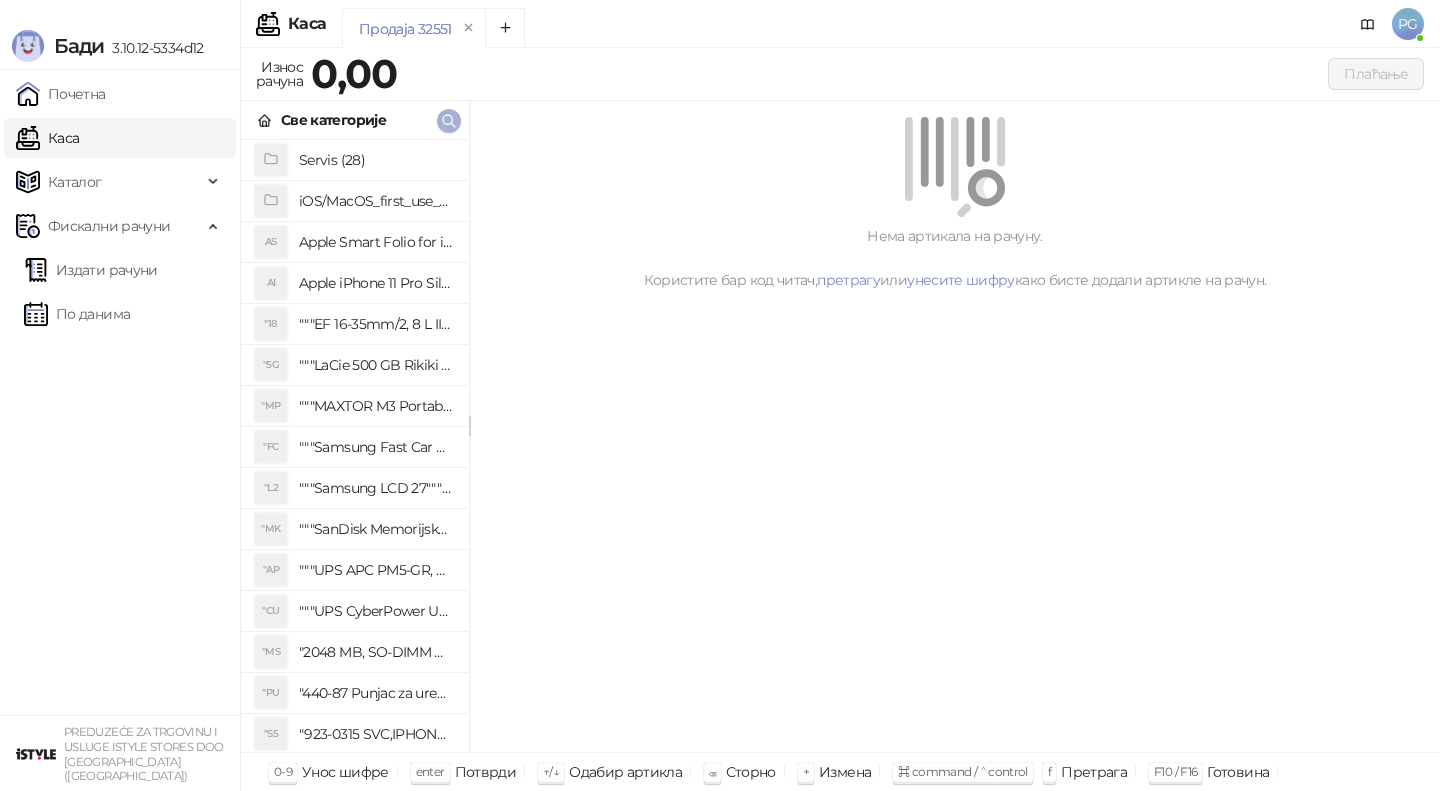 click 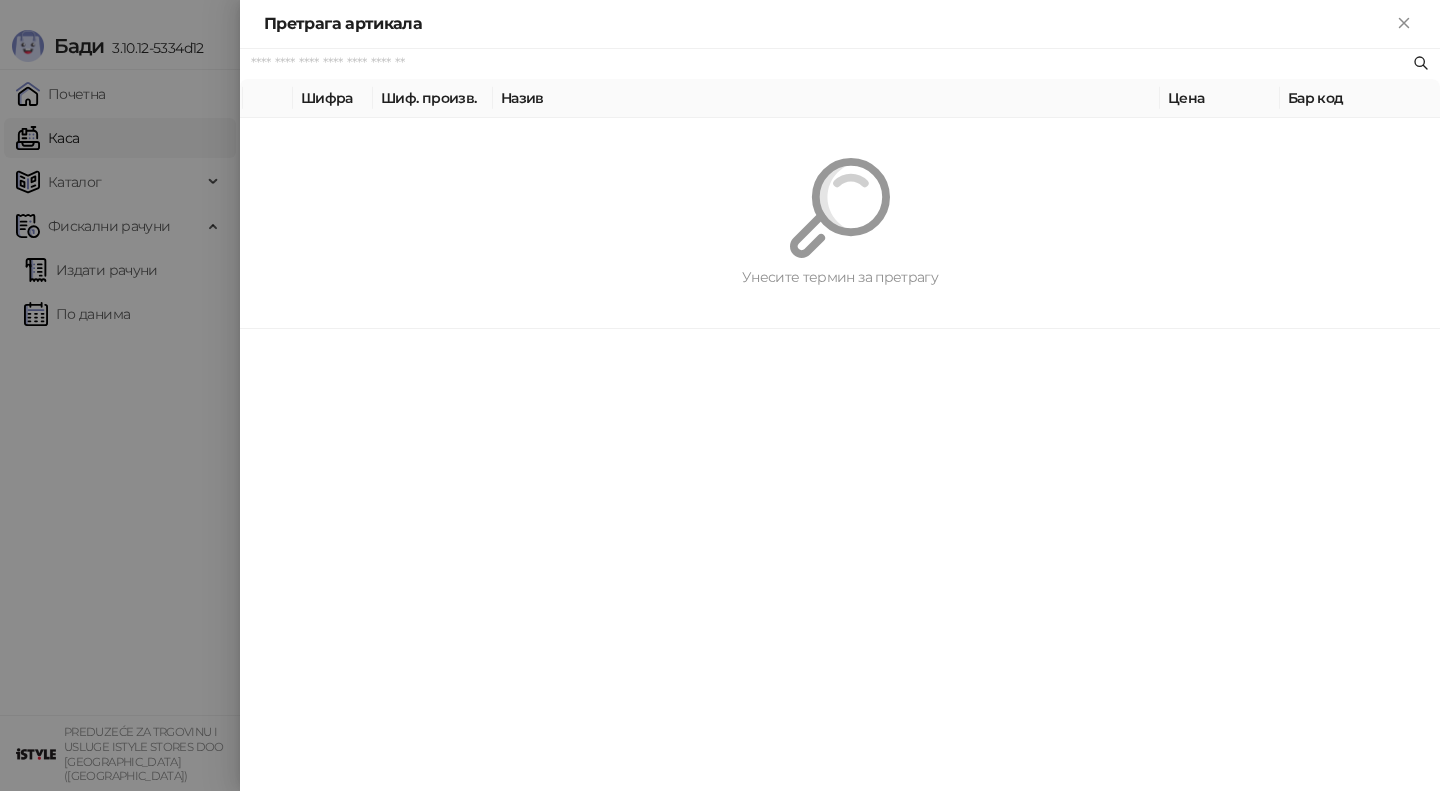 paste on "*********" 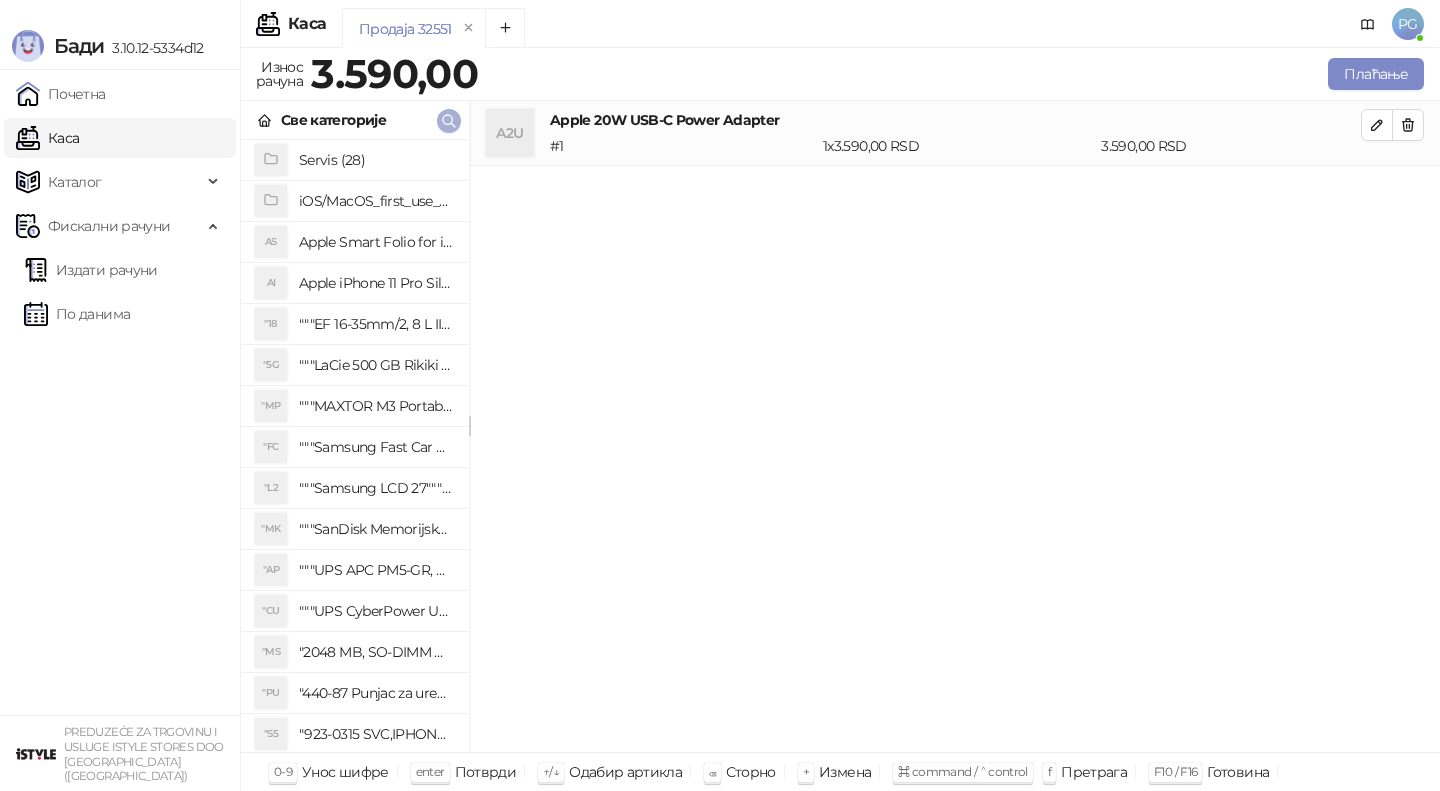 click 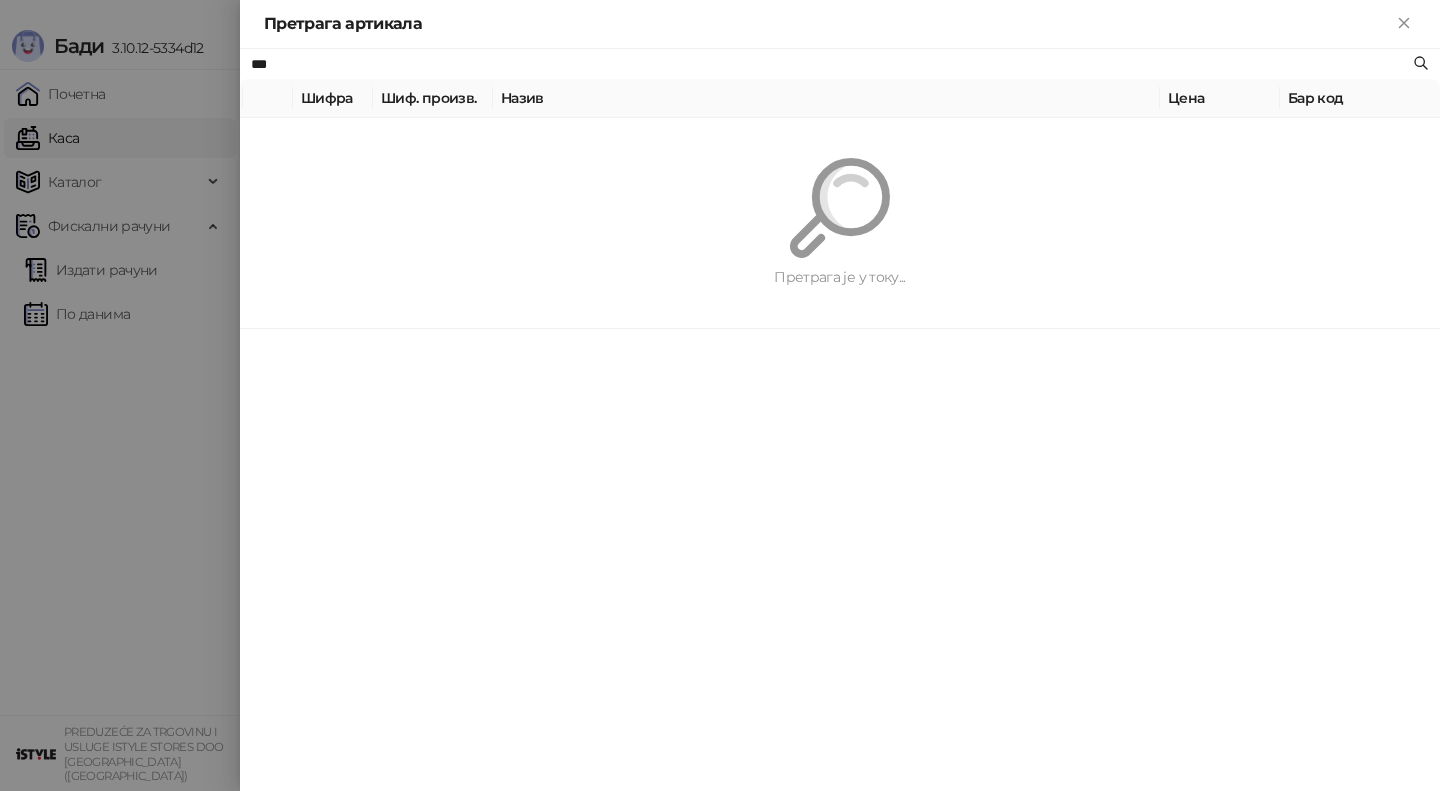 type on "***" 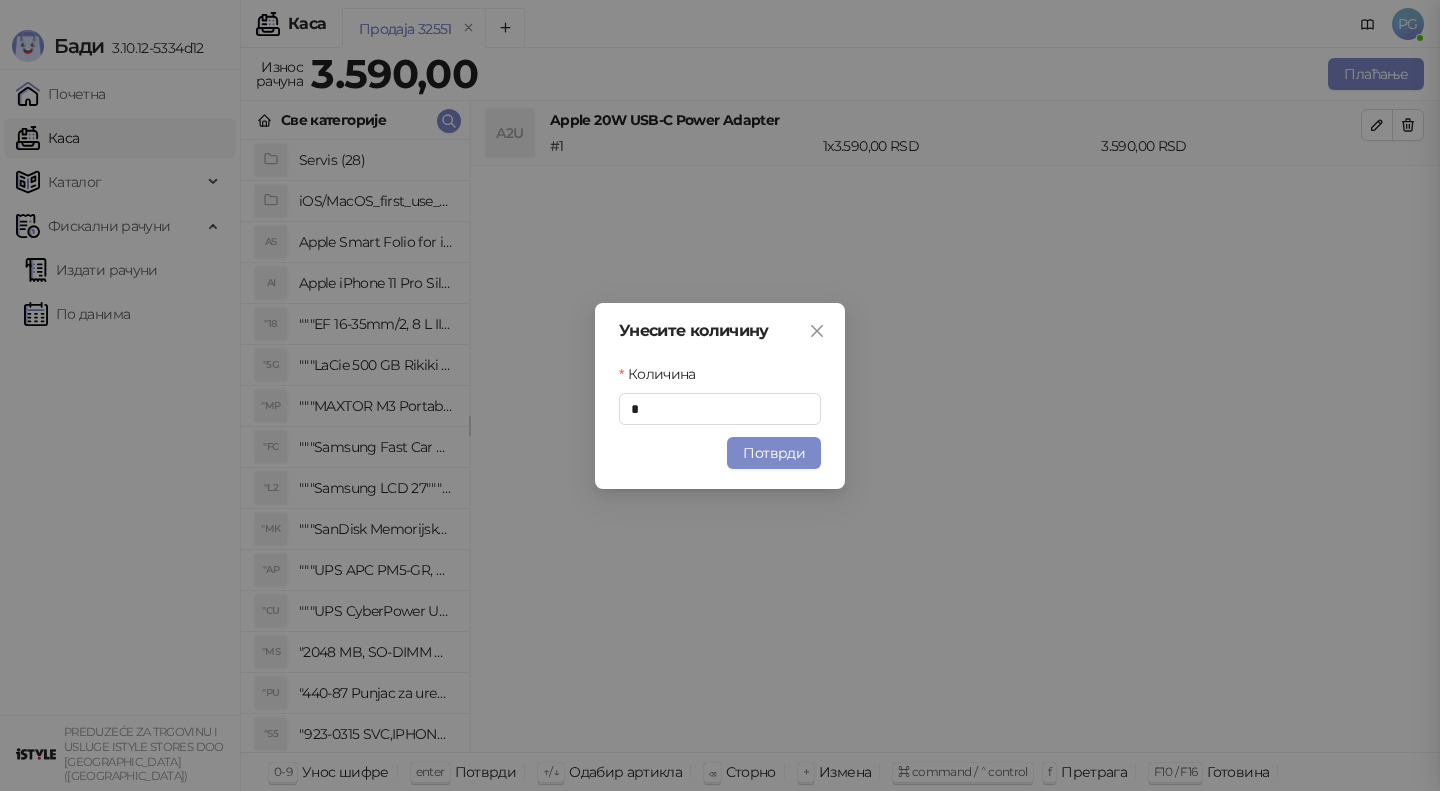 type 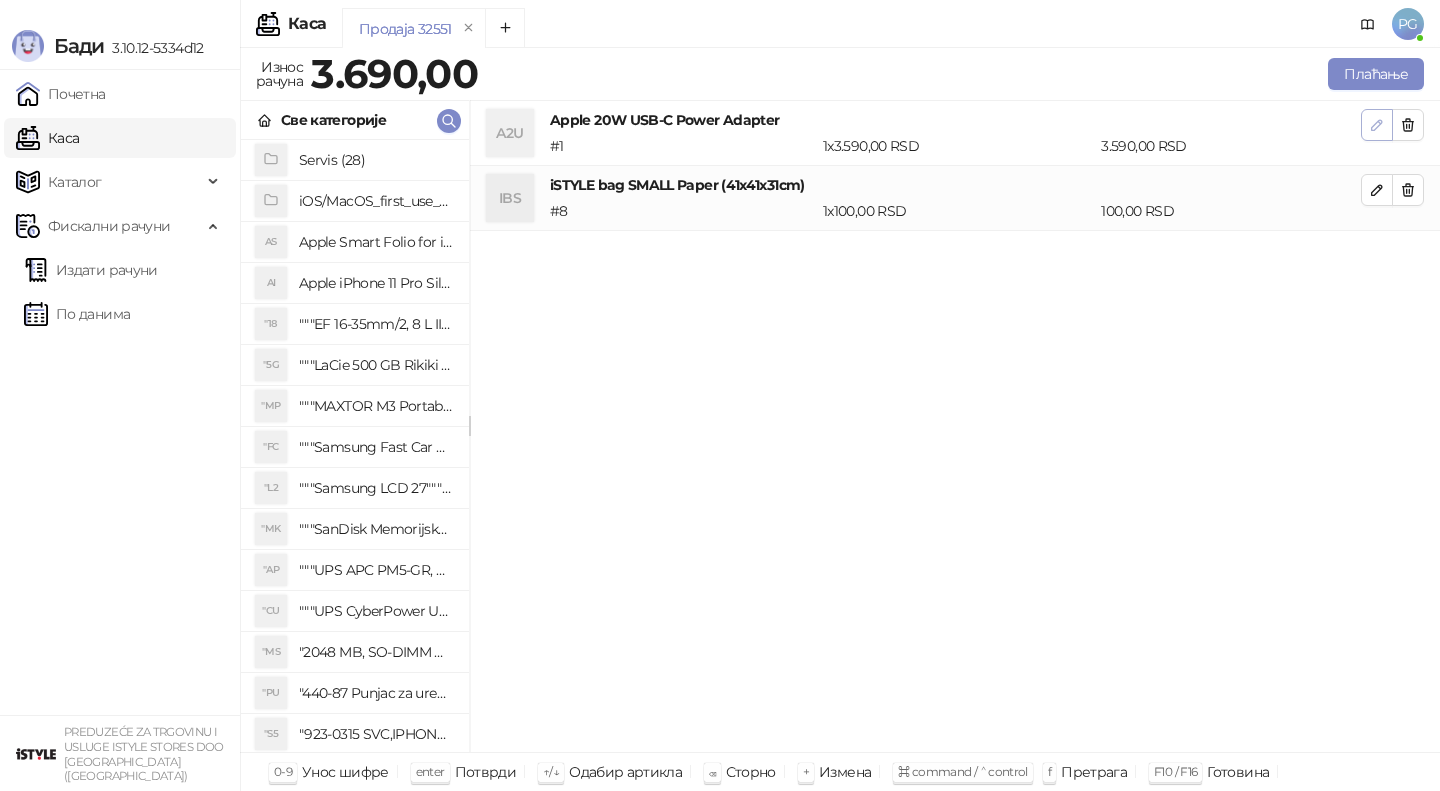 click at bounding box center (1377, 125) 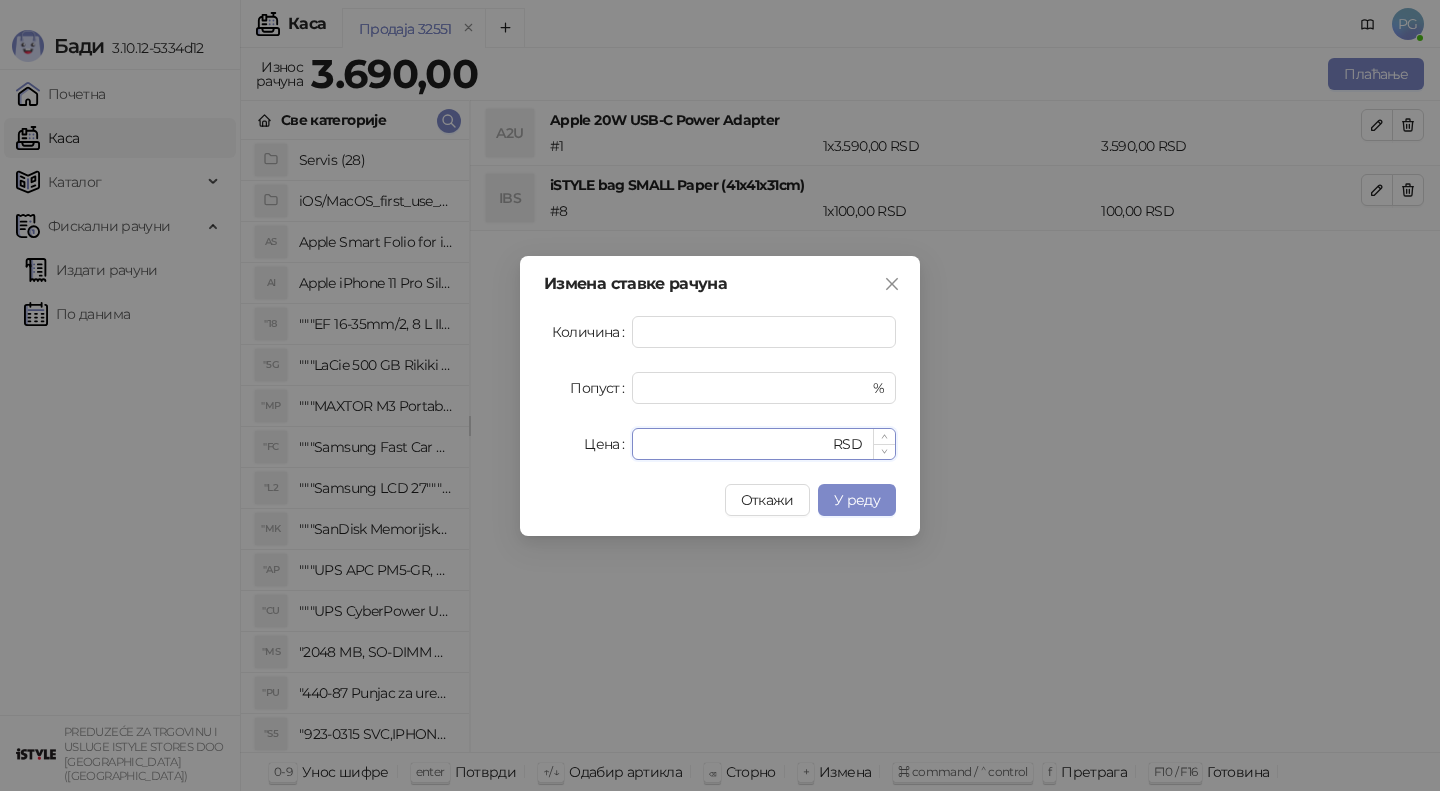 click on "****" at bounding box center [736, 444] 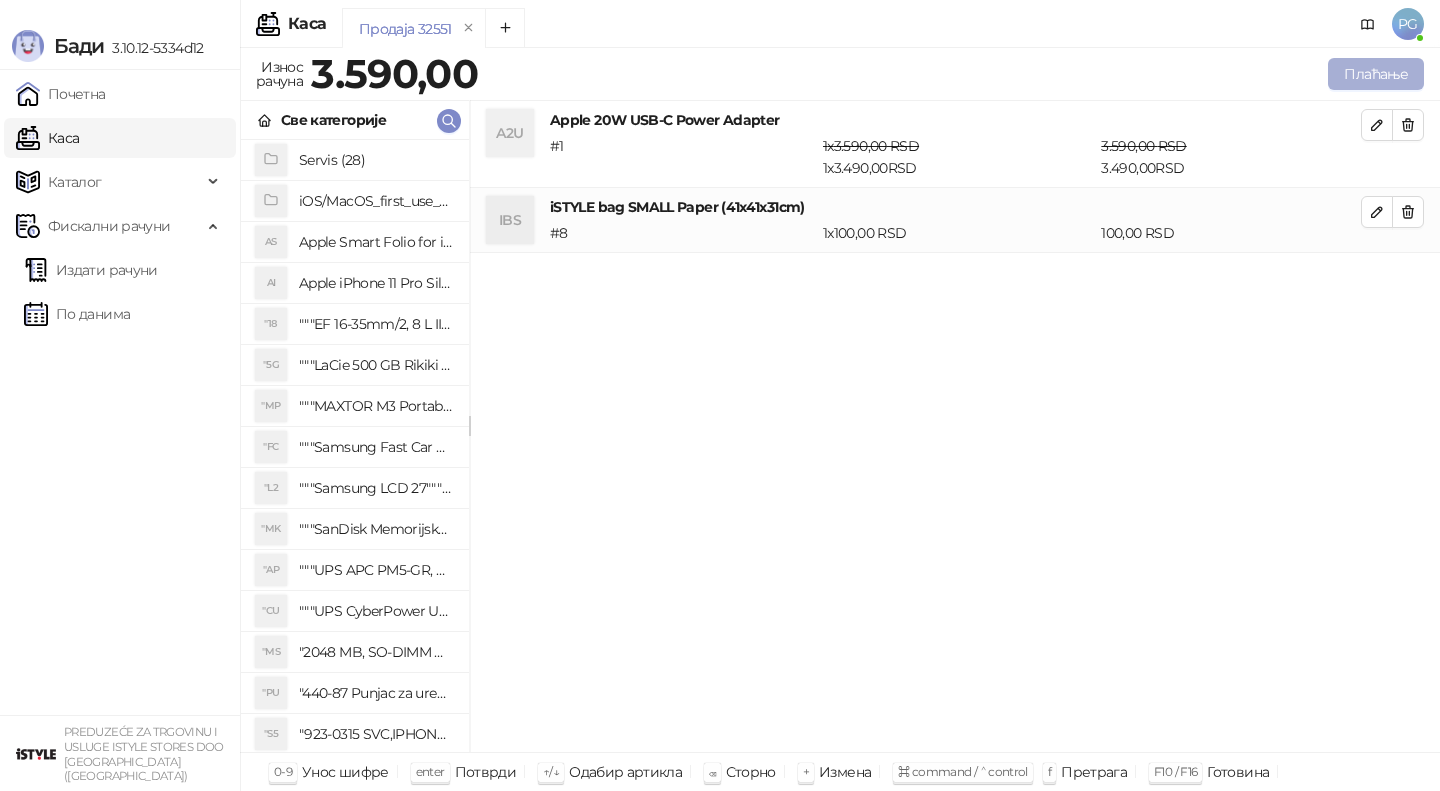 click on "Плаћање" at bounding box center [1376, 74] 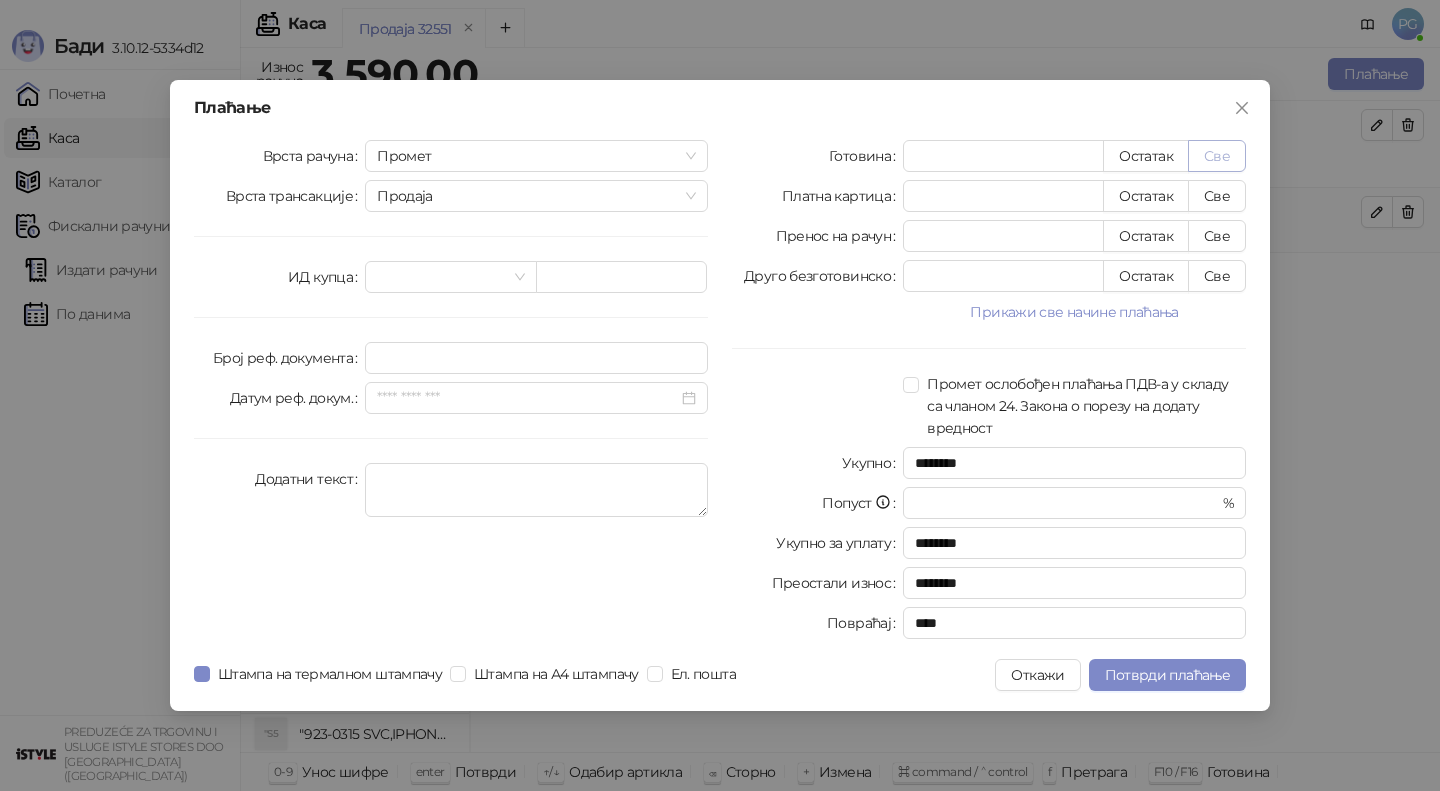 click on "Све" at bounding box center (1217, 156) 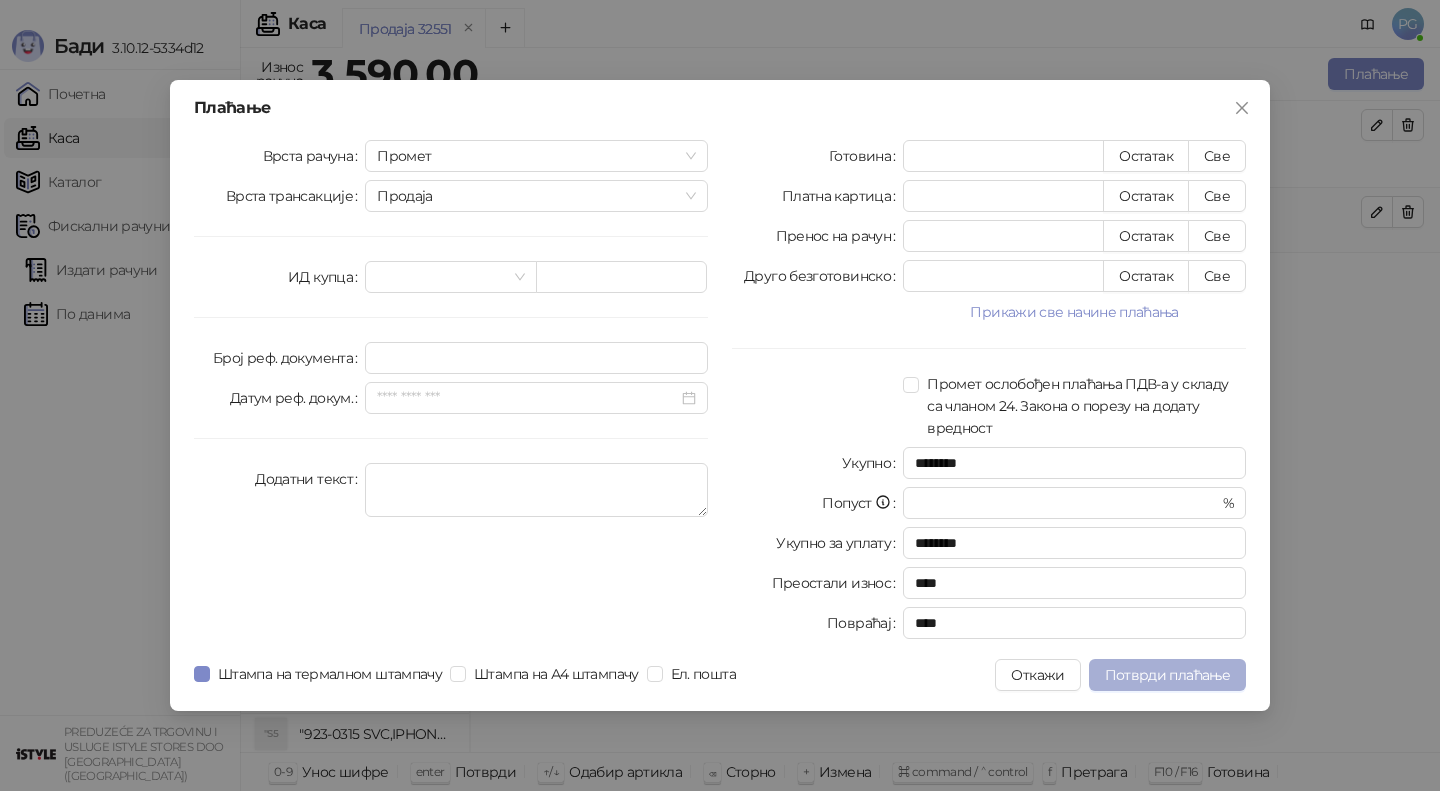 click on "Потврди плаћање" at bounding box center (1167, 675) 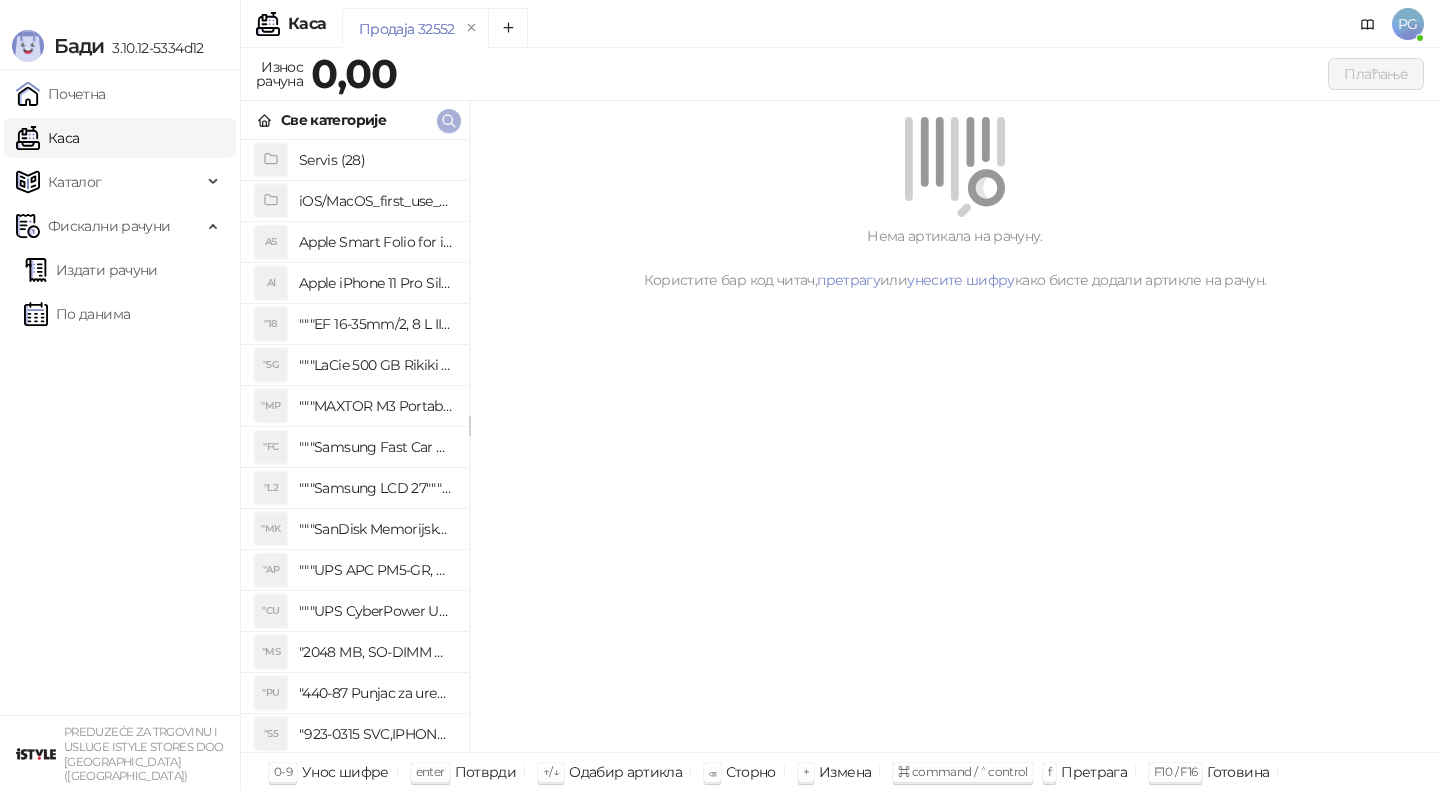 click 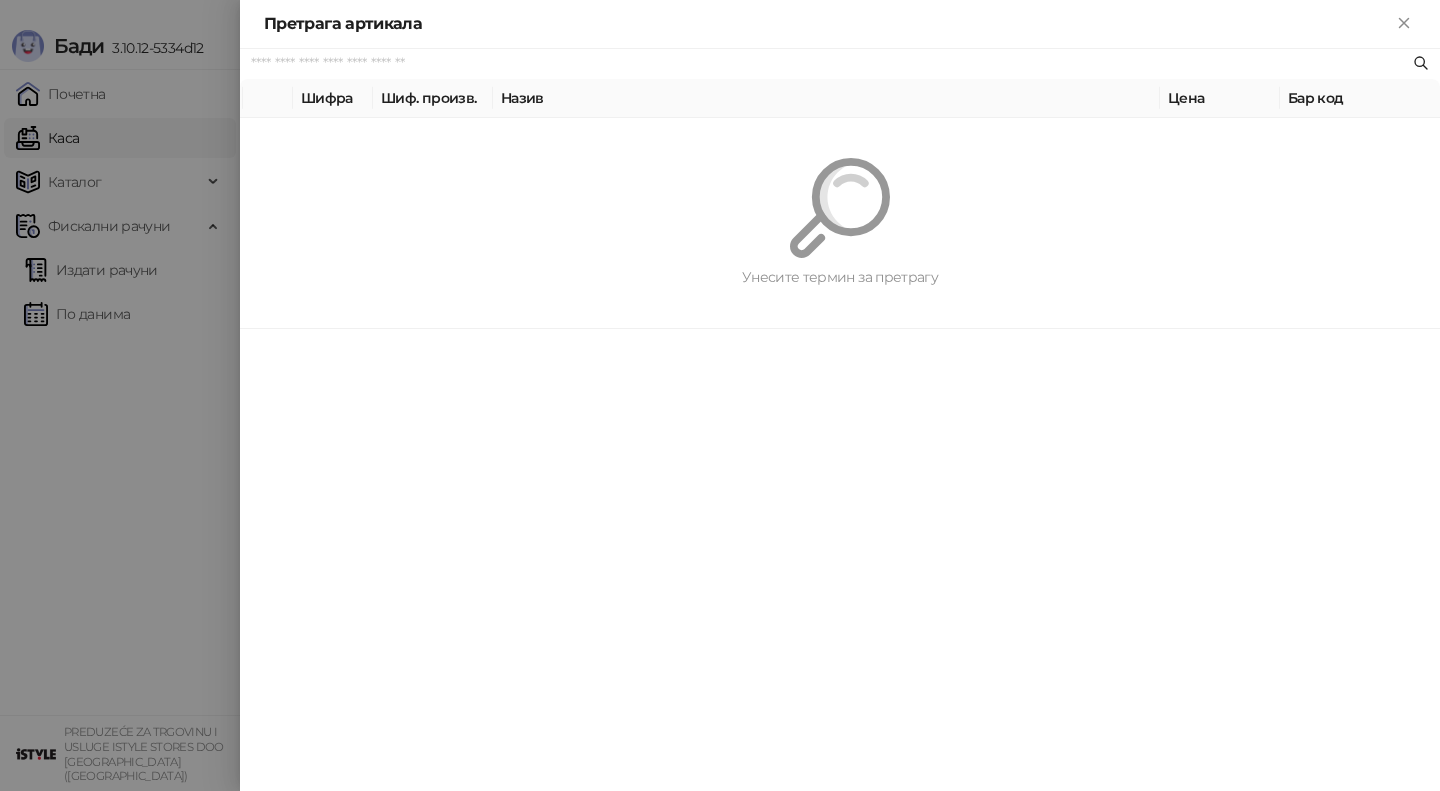 paste on "*********" 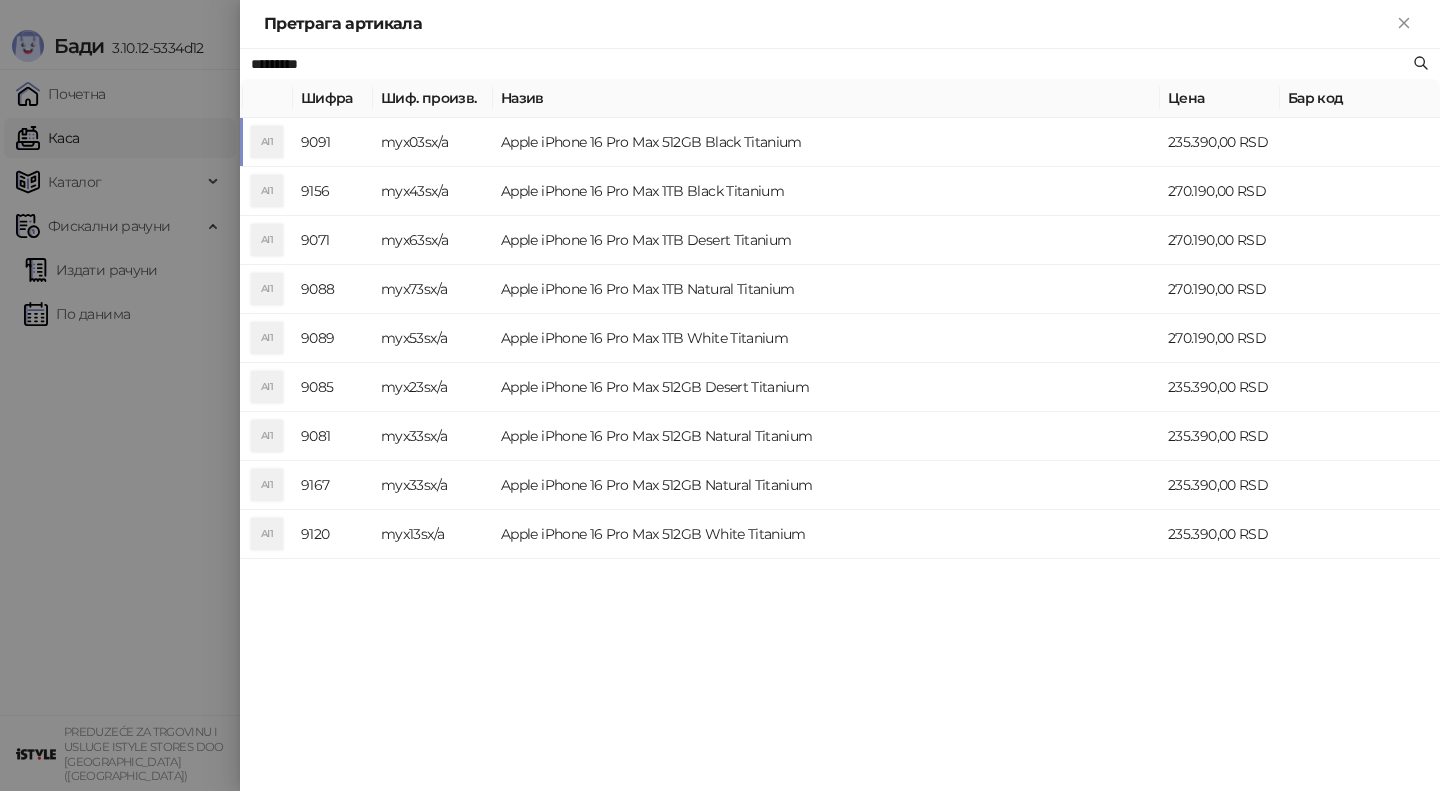 click on "*********" at bounding box center [830, 64] 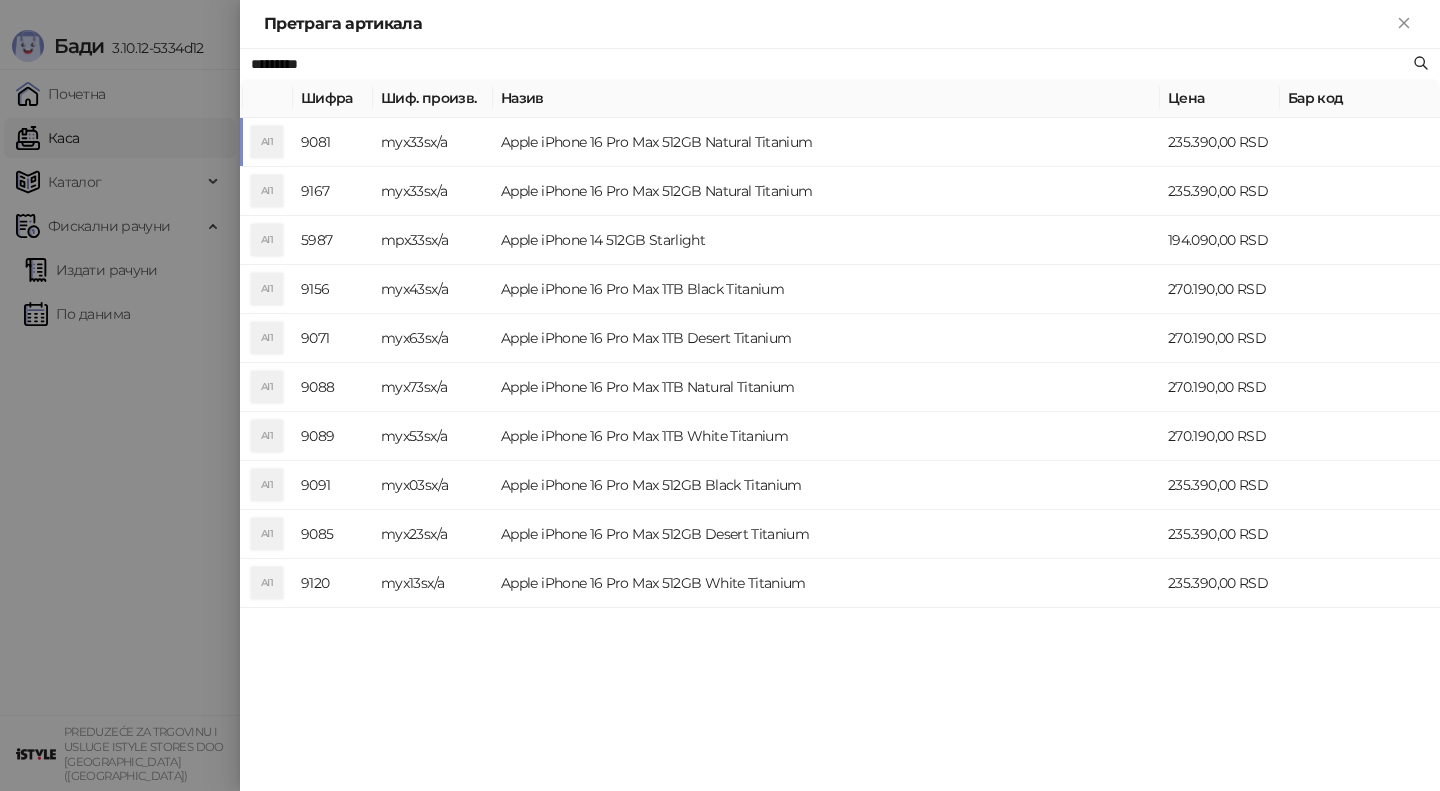 type on "*********" 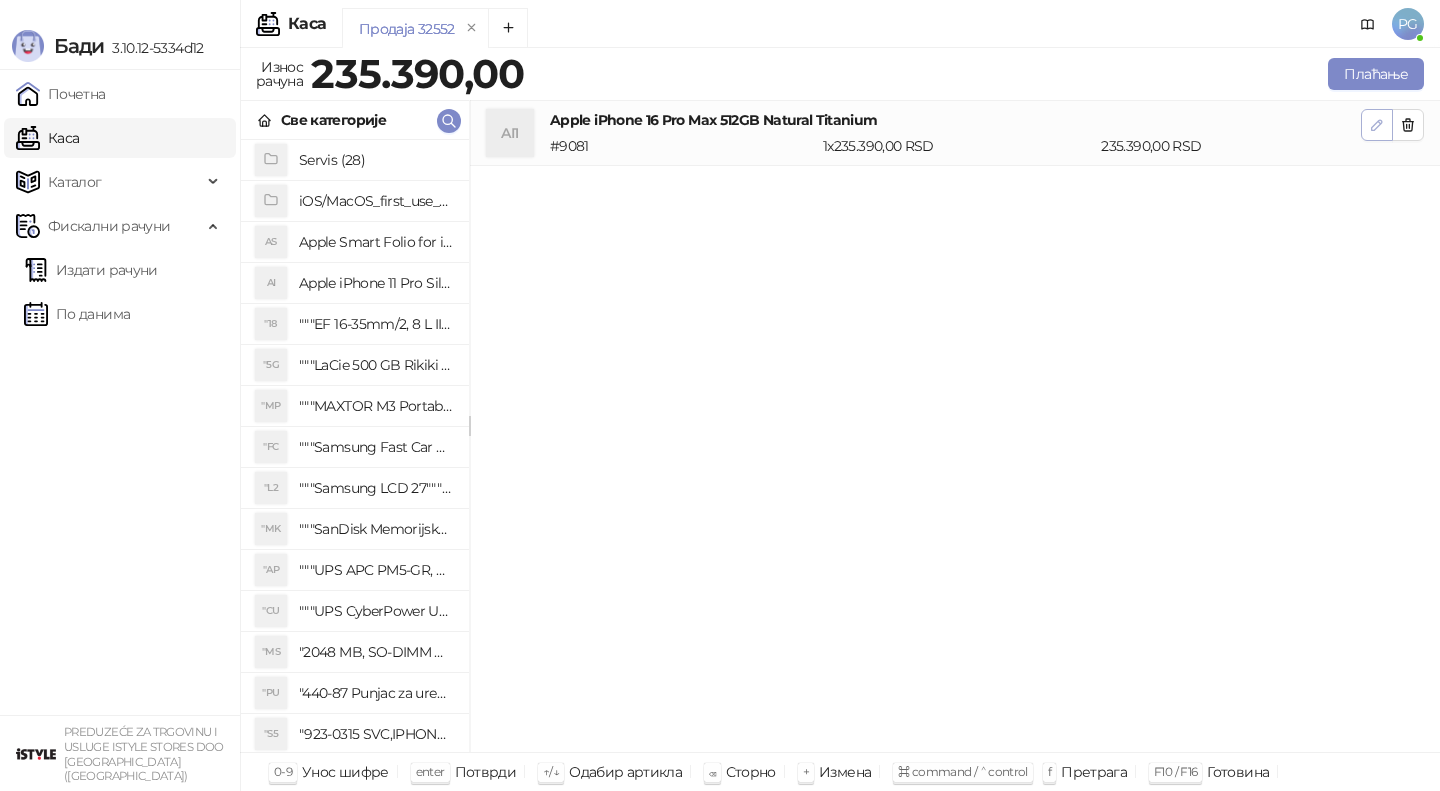 click 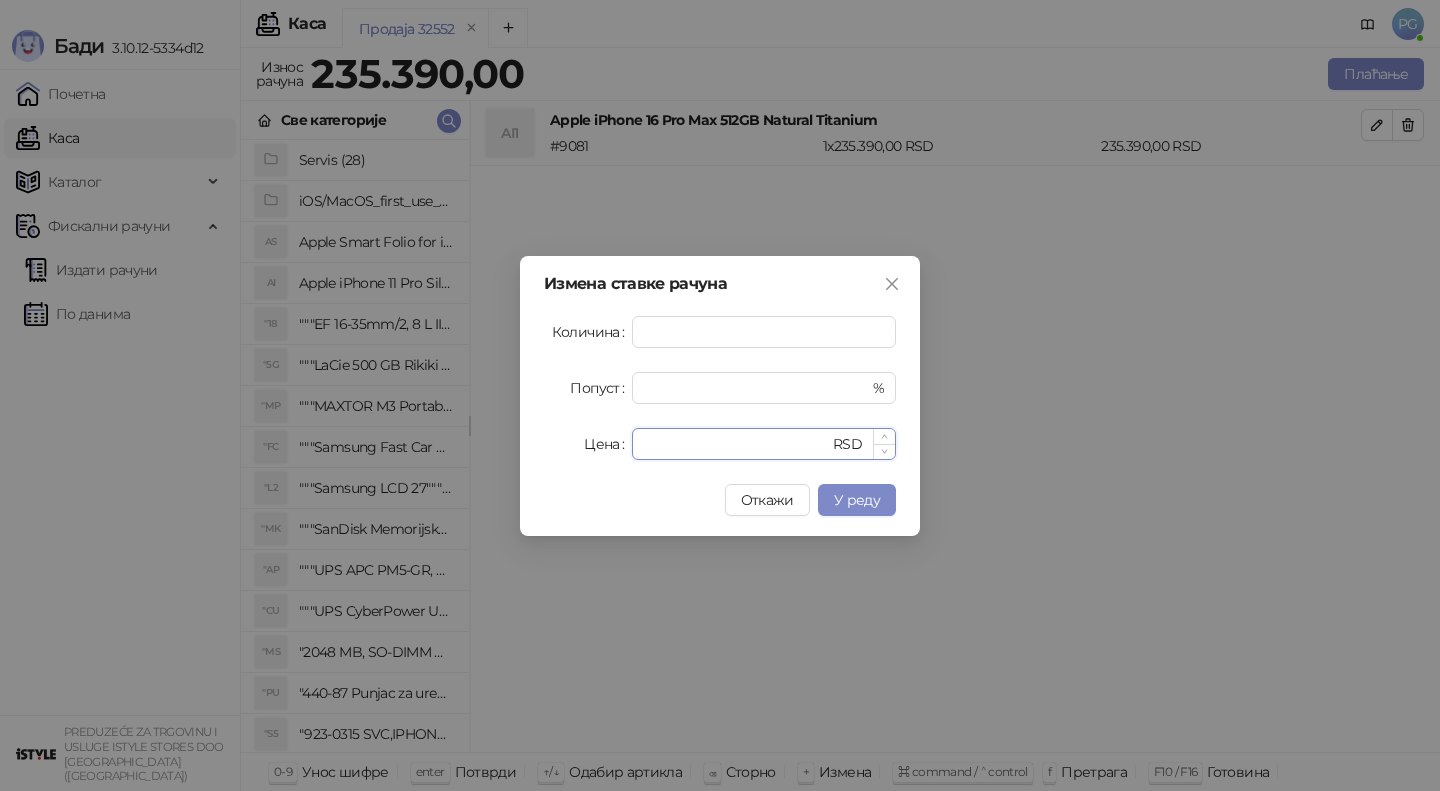 click on "******" at bounding box center [736, 444] 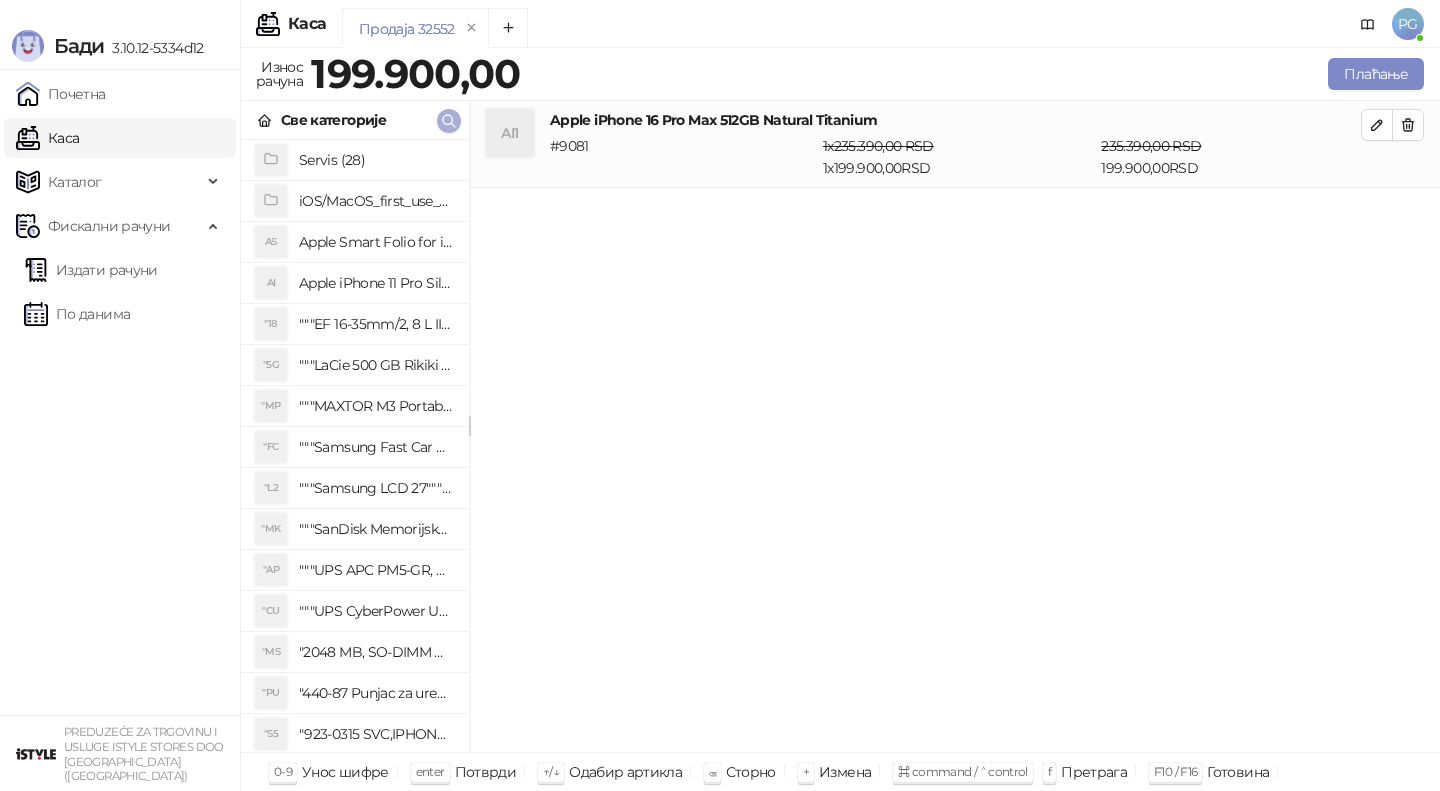 click 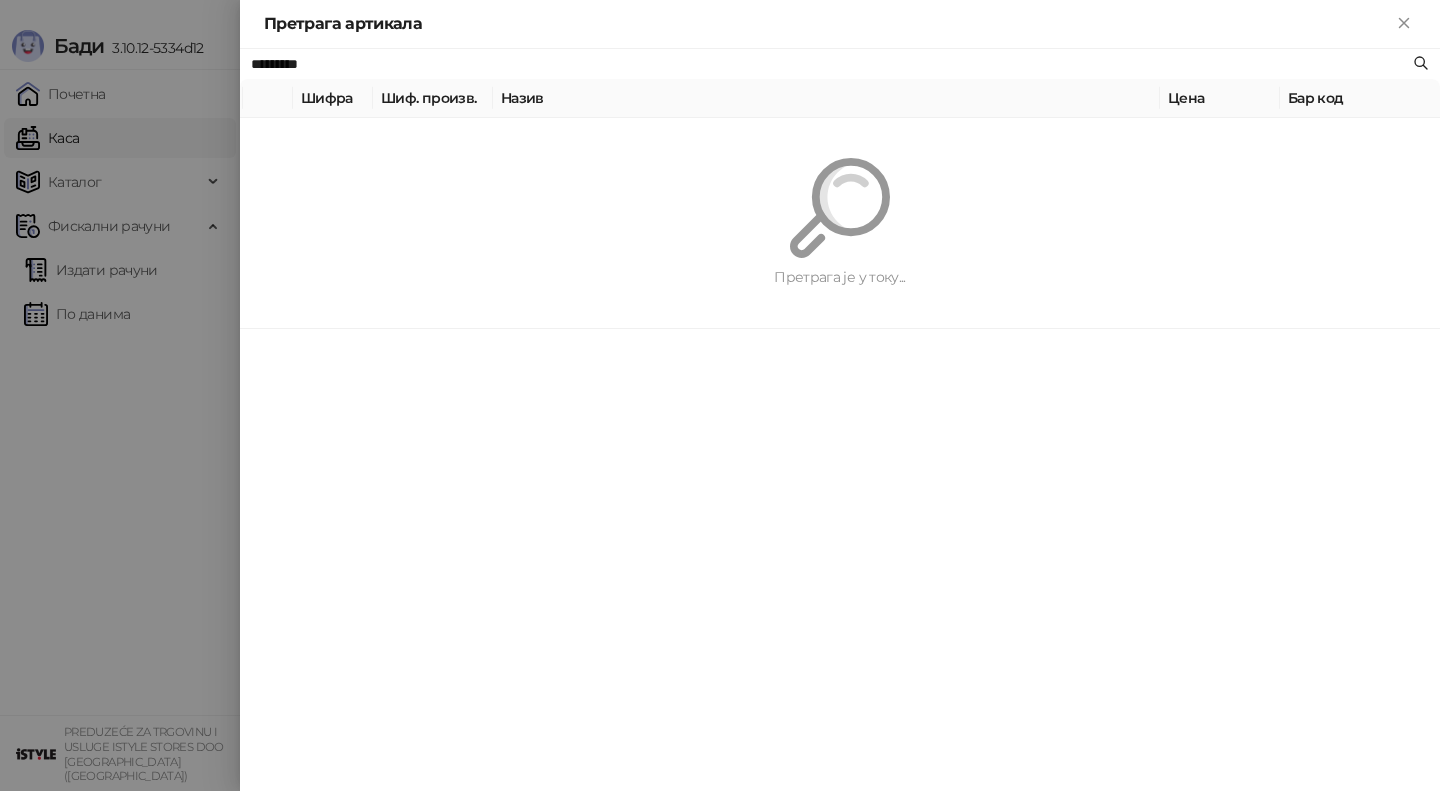 paste 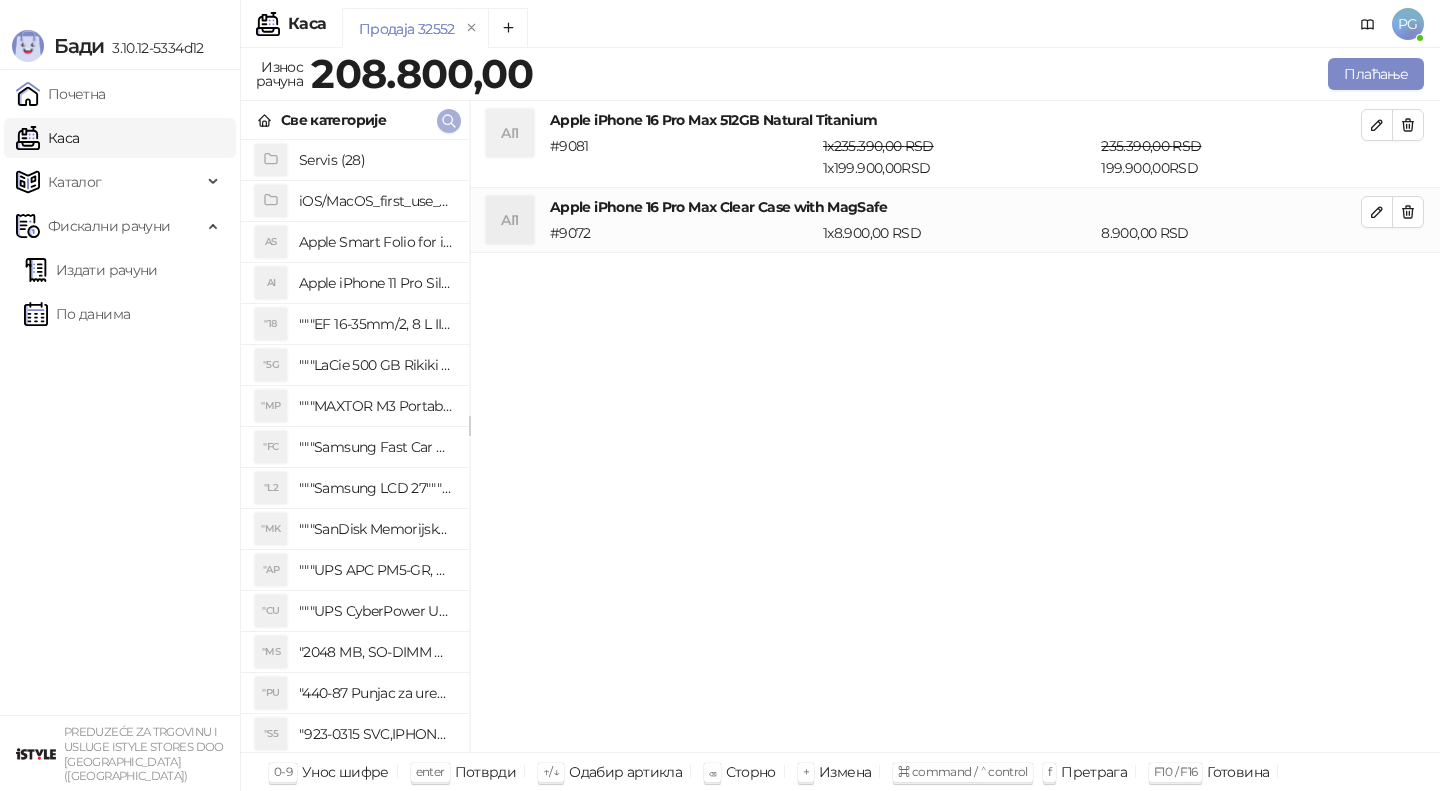 click 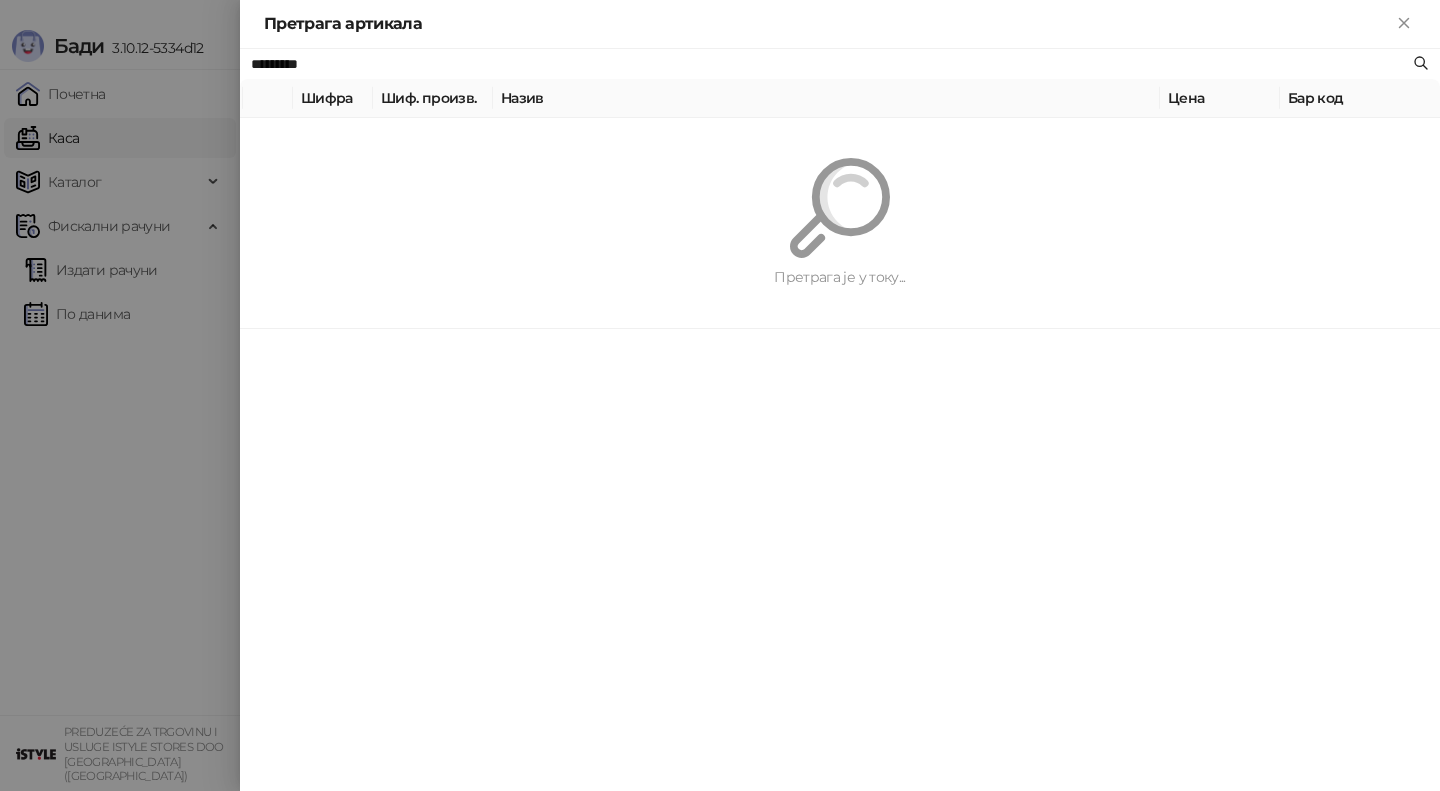 paste on "**********" 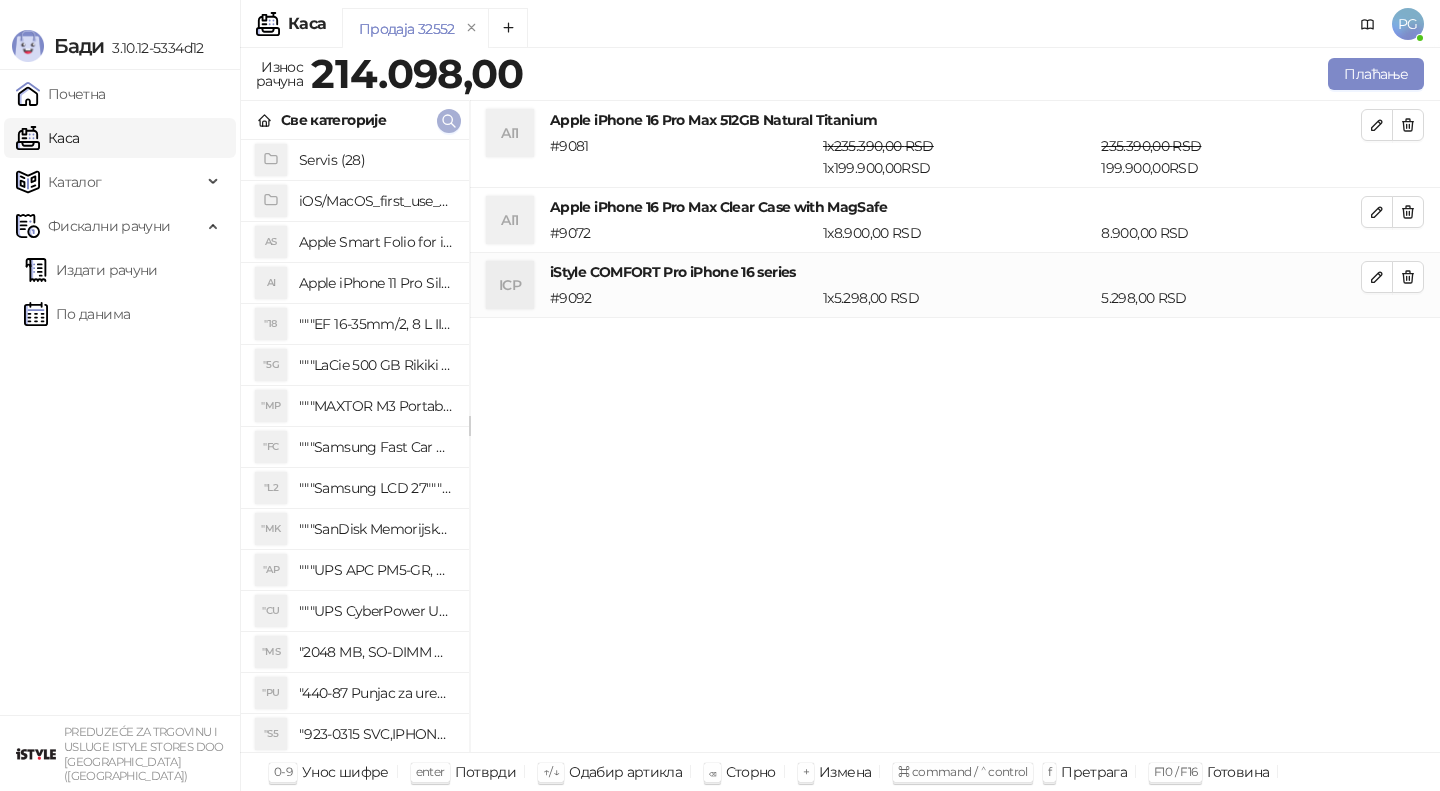 click at bounding box center [449, 121] 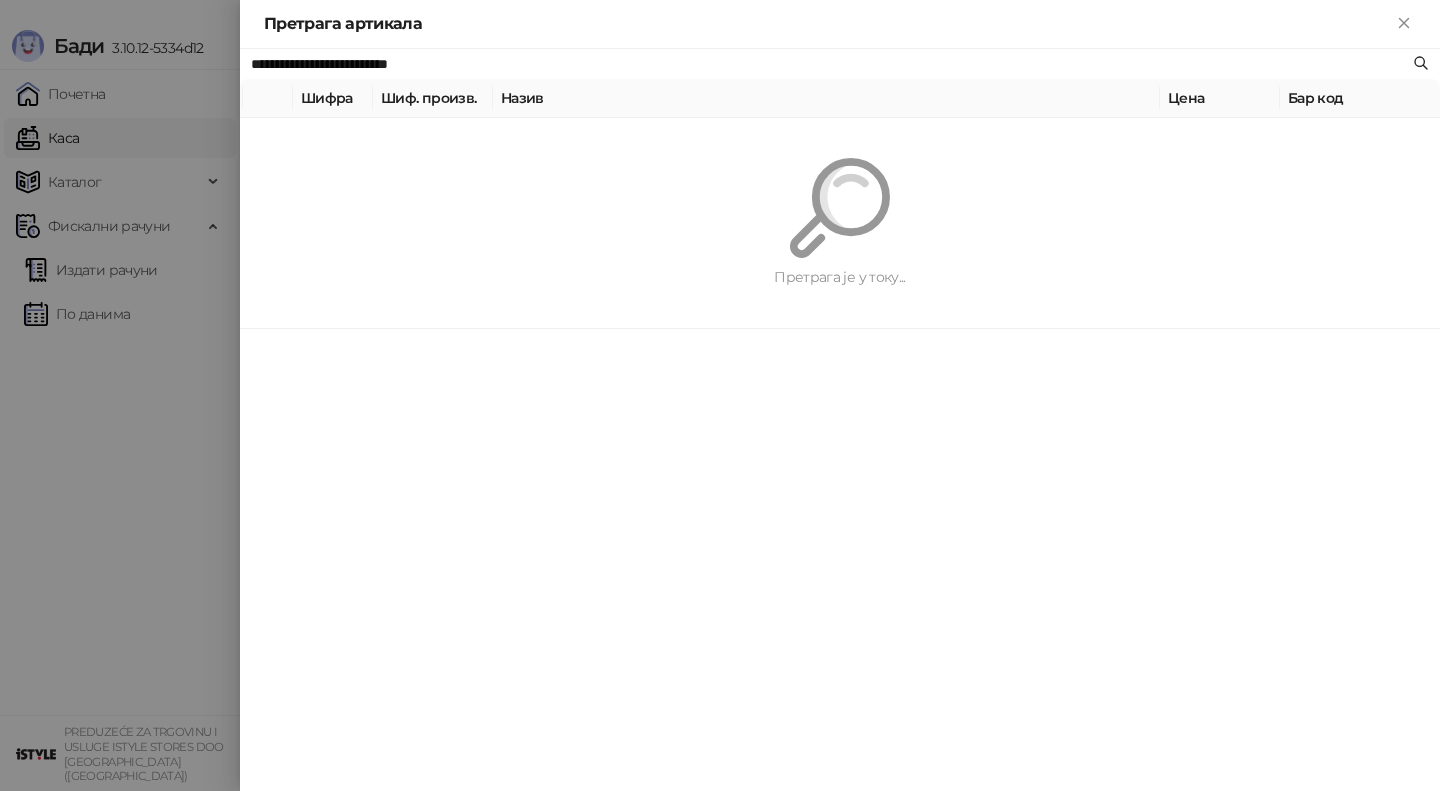 paste 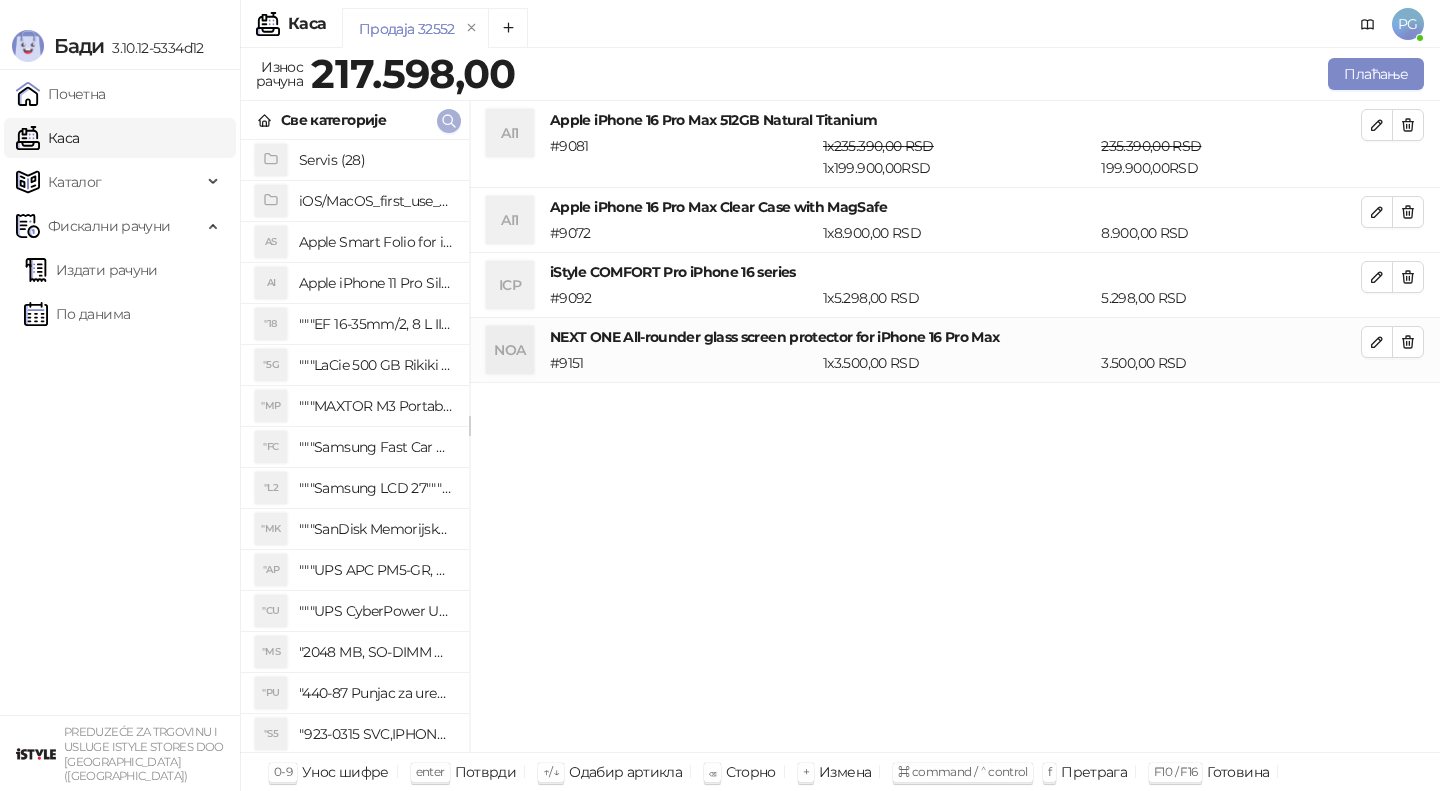 click 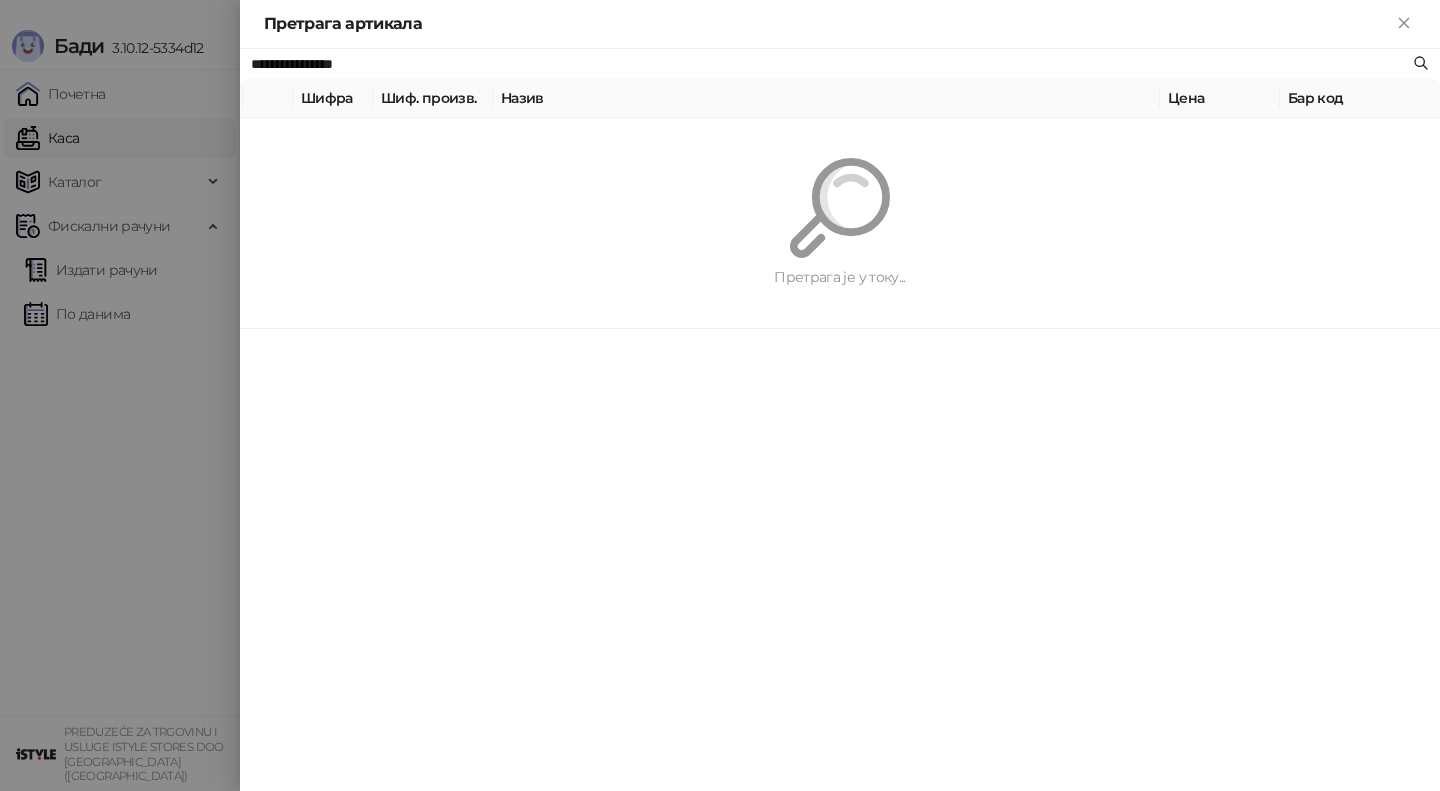 paste 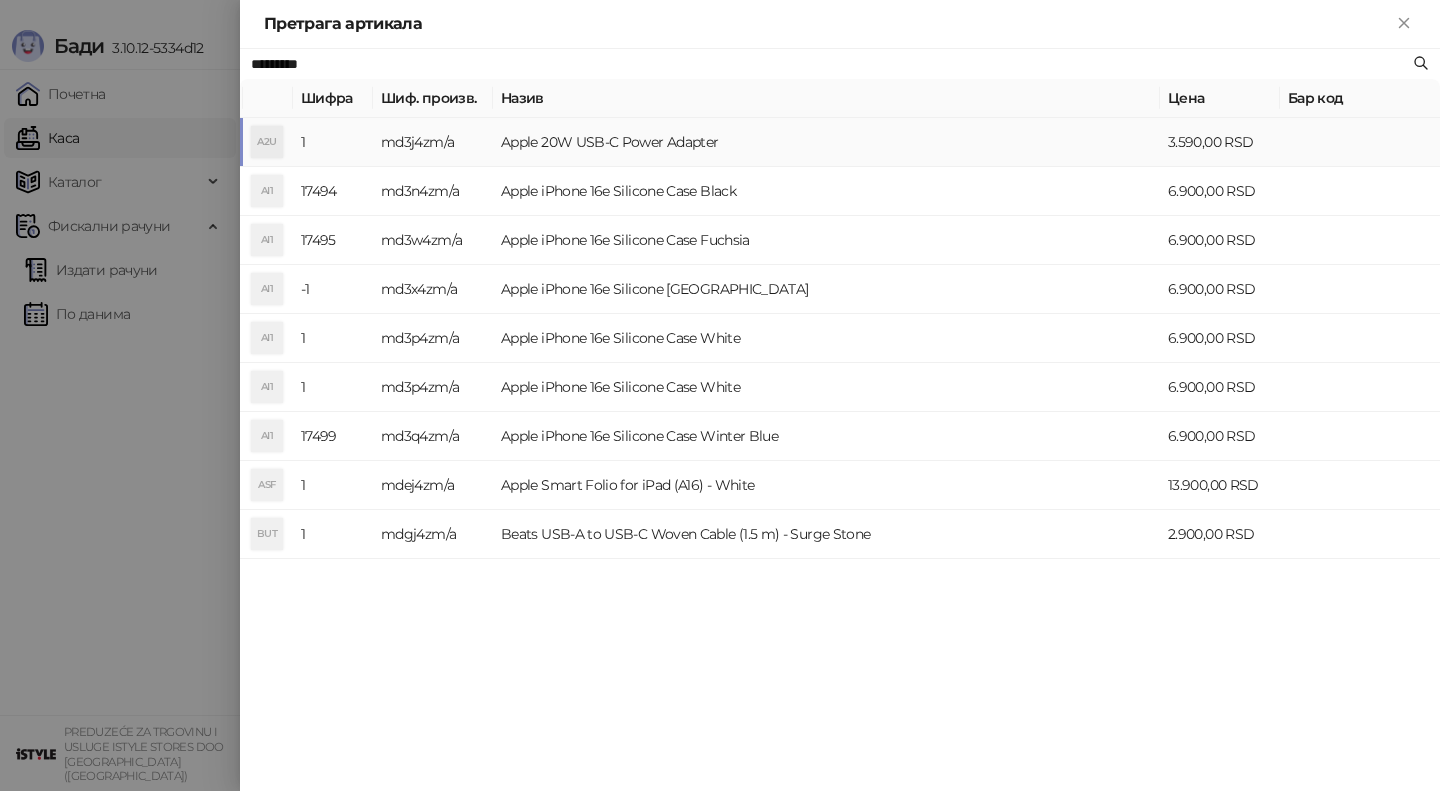 type on "*********" 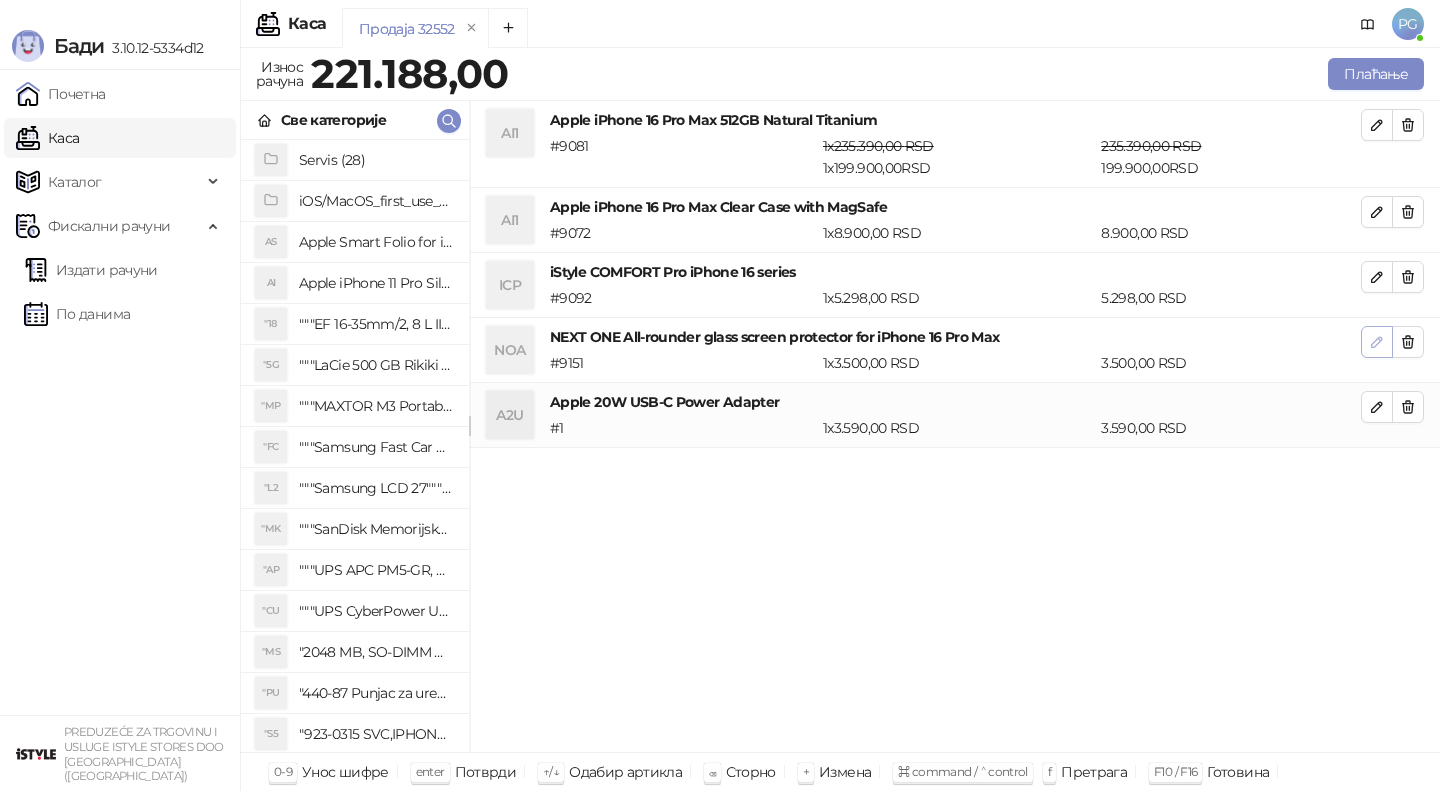 click at bounding box center (1377, 342) 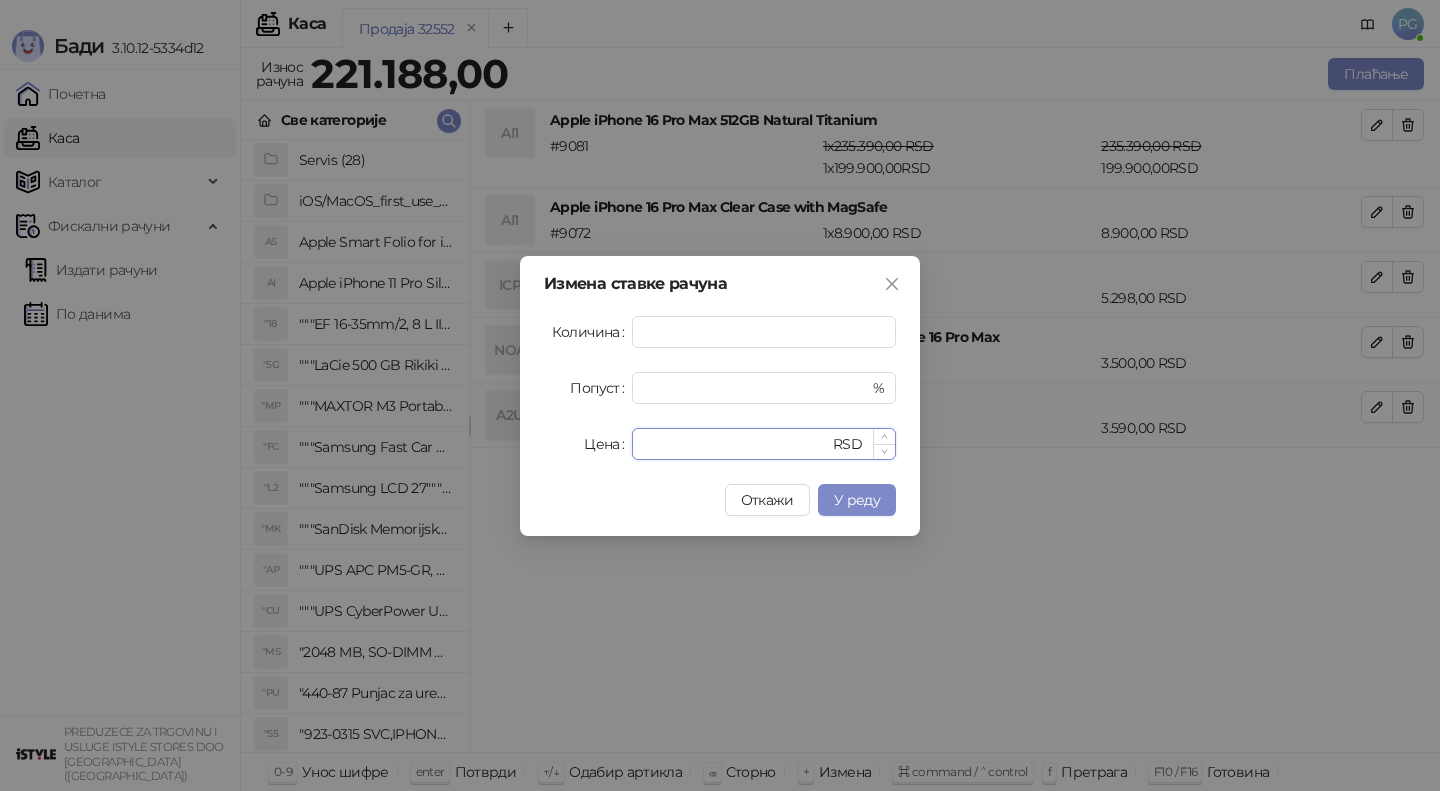 click on "****" at bounding box center (736, 444) 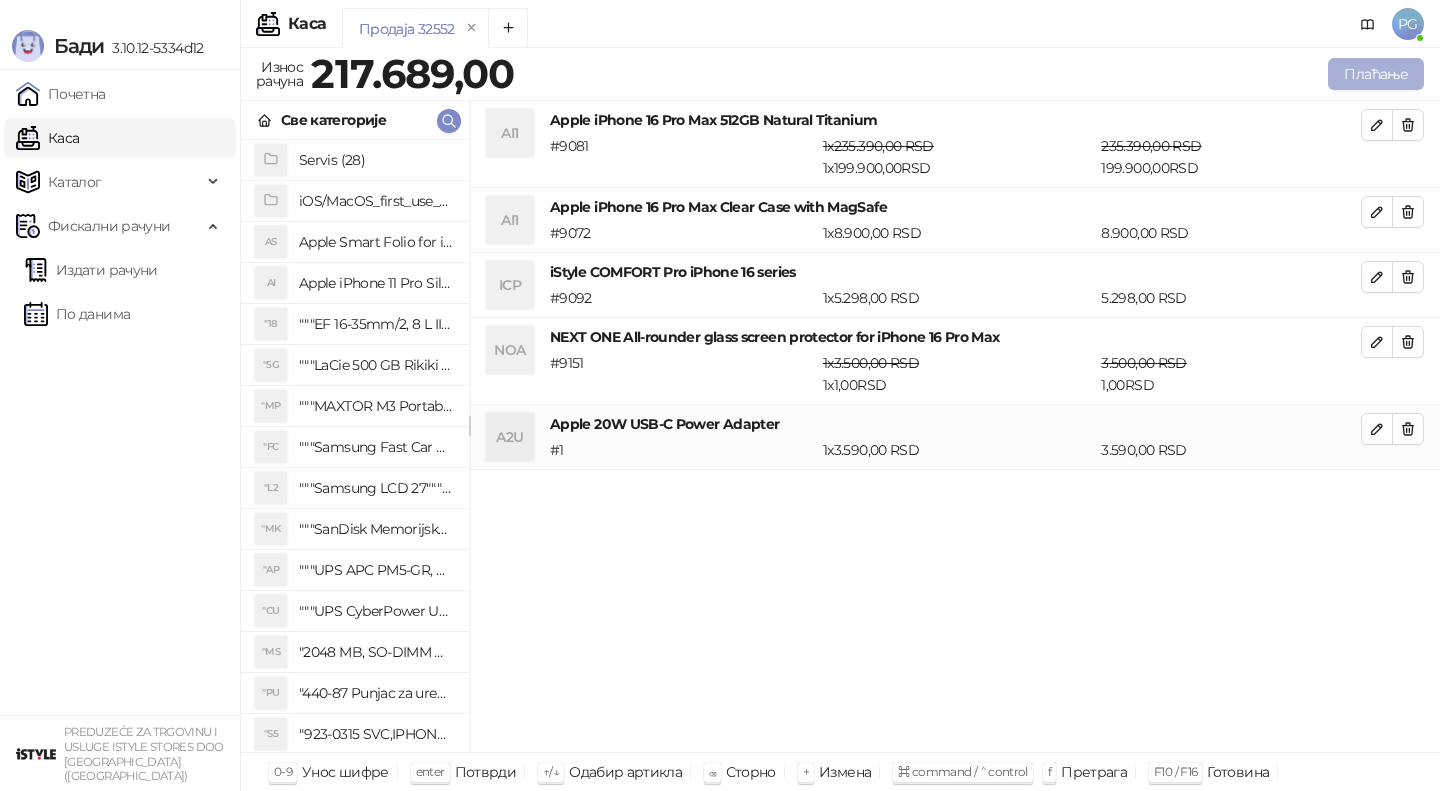 click on "Плаћање" at bounding box center (1376, 74) 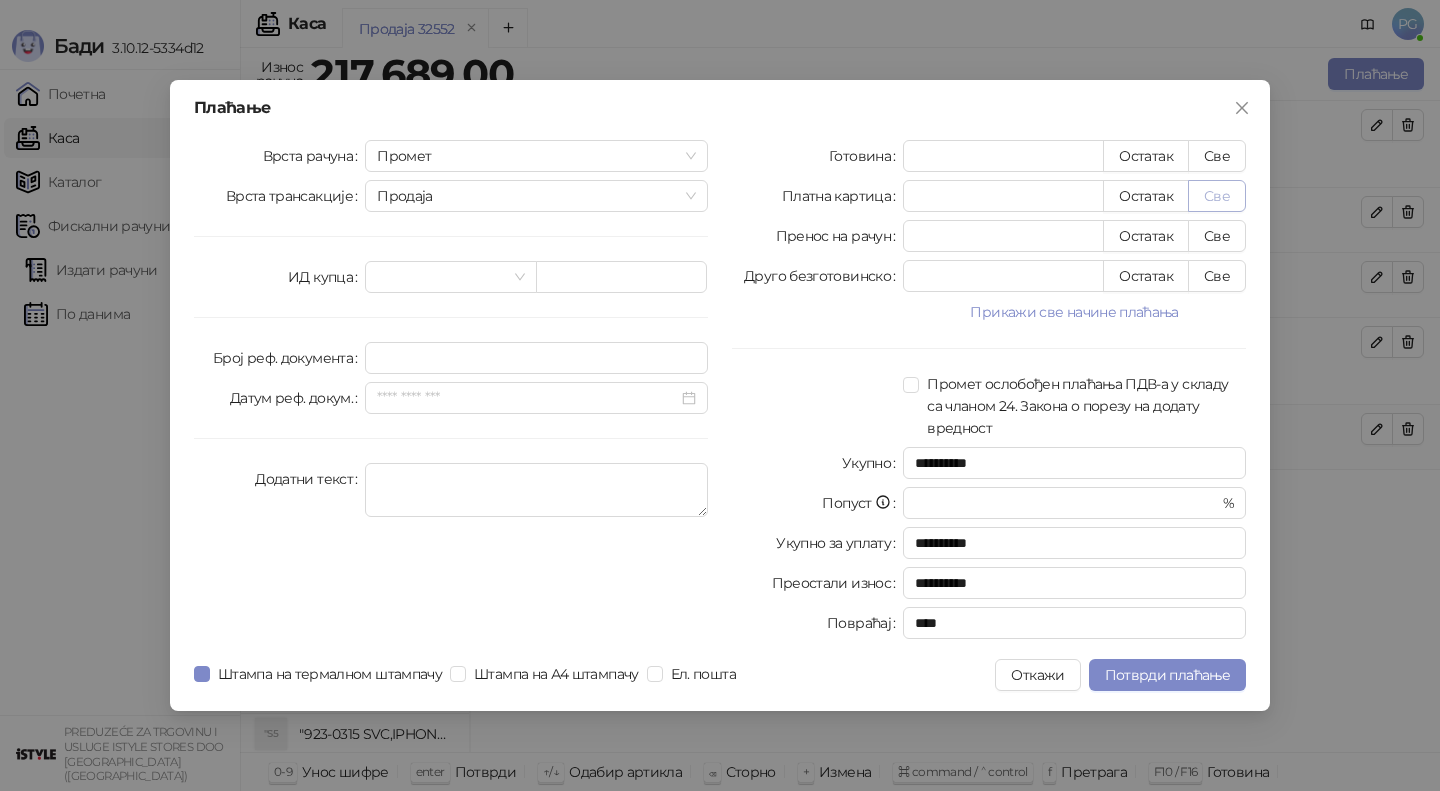 click on "Све" at bounding box center [1217, 196] 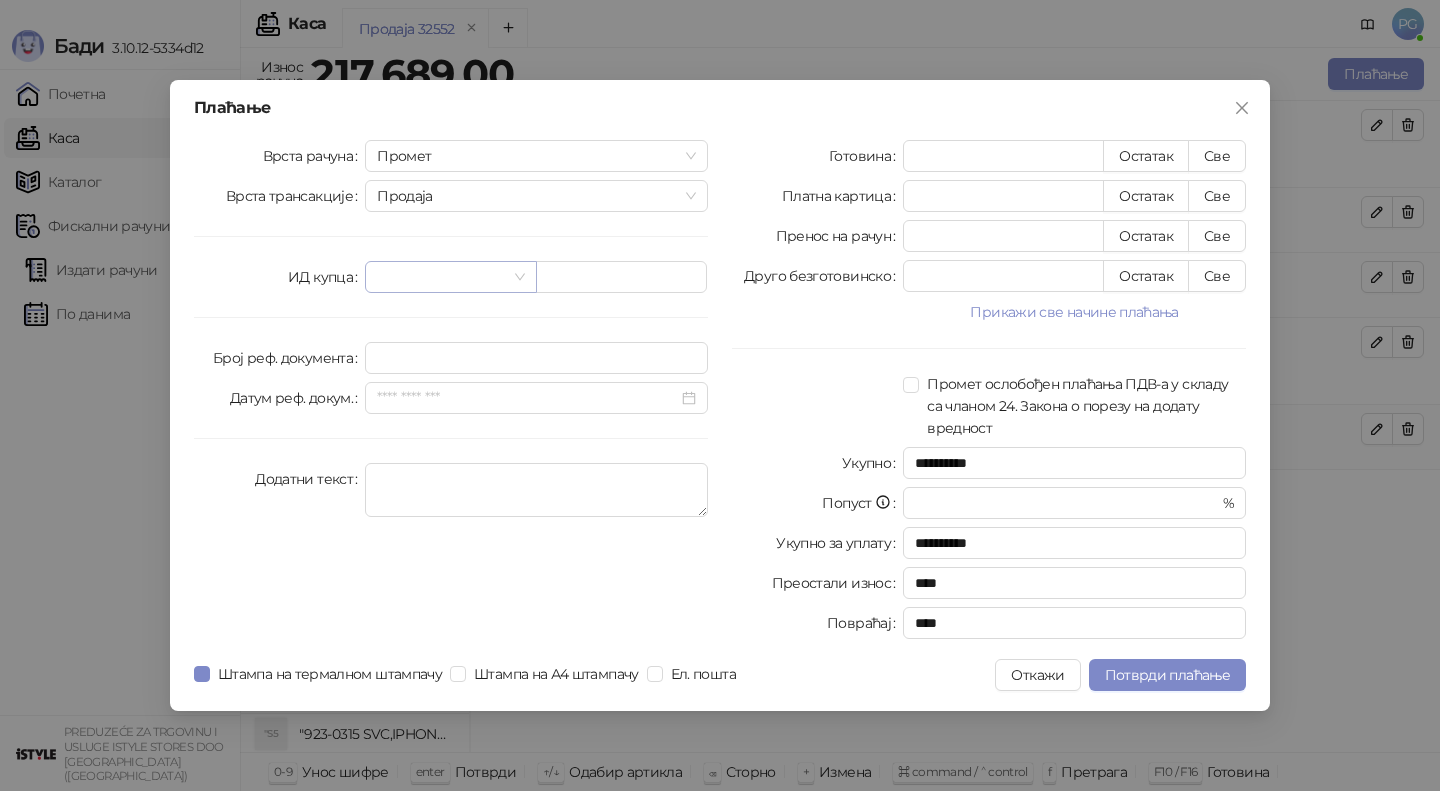 click at bounding box center [441, 277] 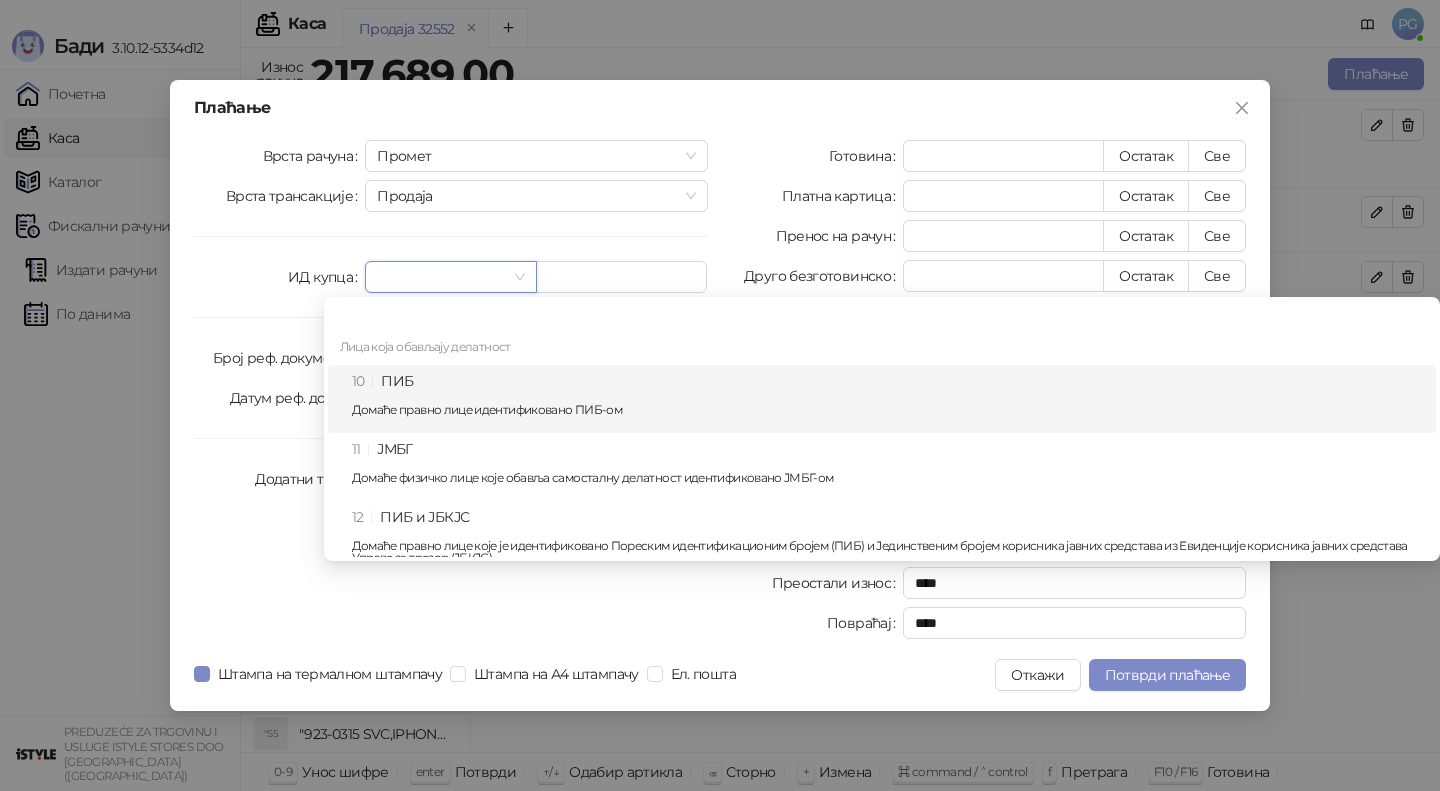 click on "10 ПИБ Домаће правно лице идентификовано ПИБ-ом" at bounding box center (888, 399) 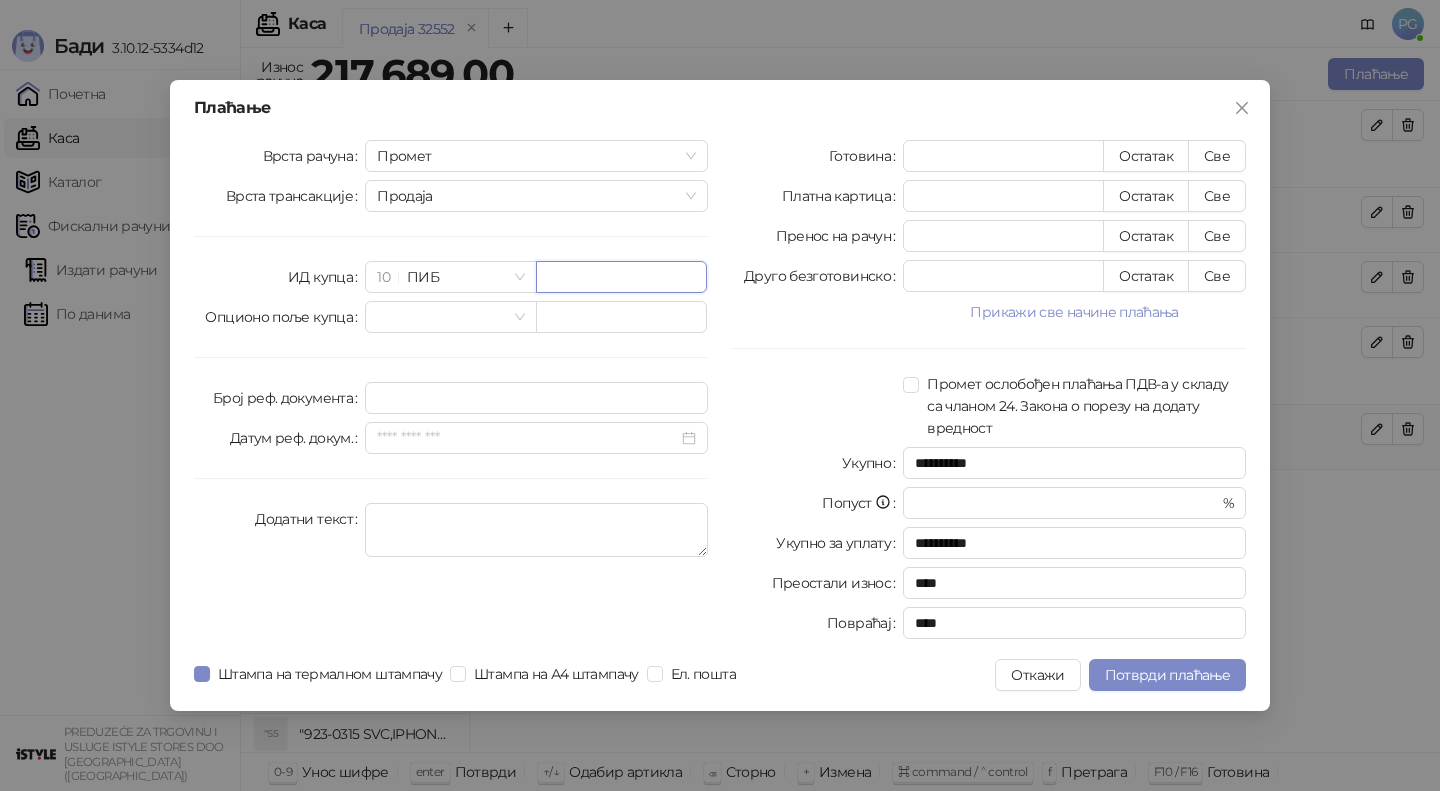 paste on "*********" 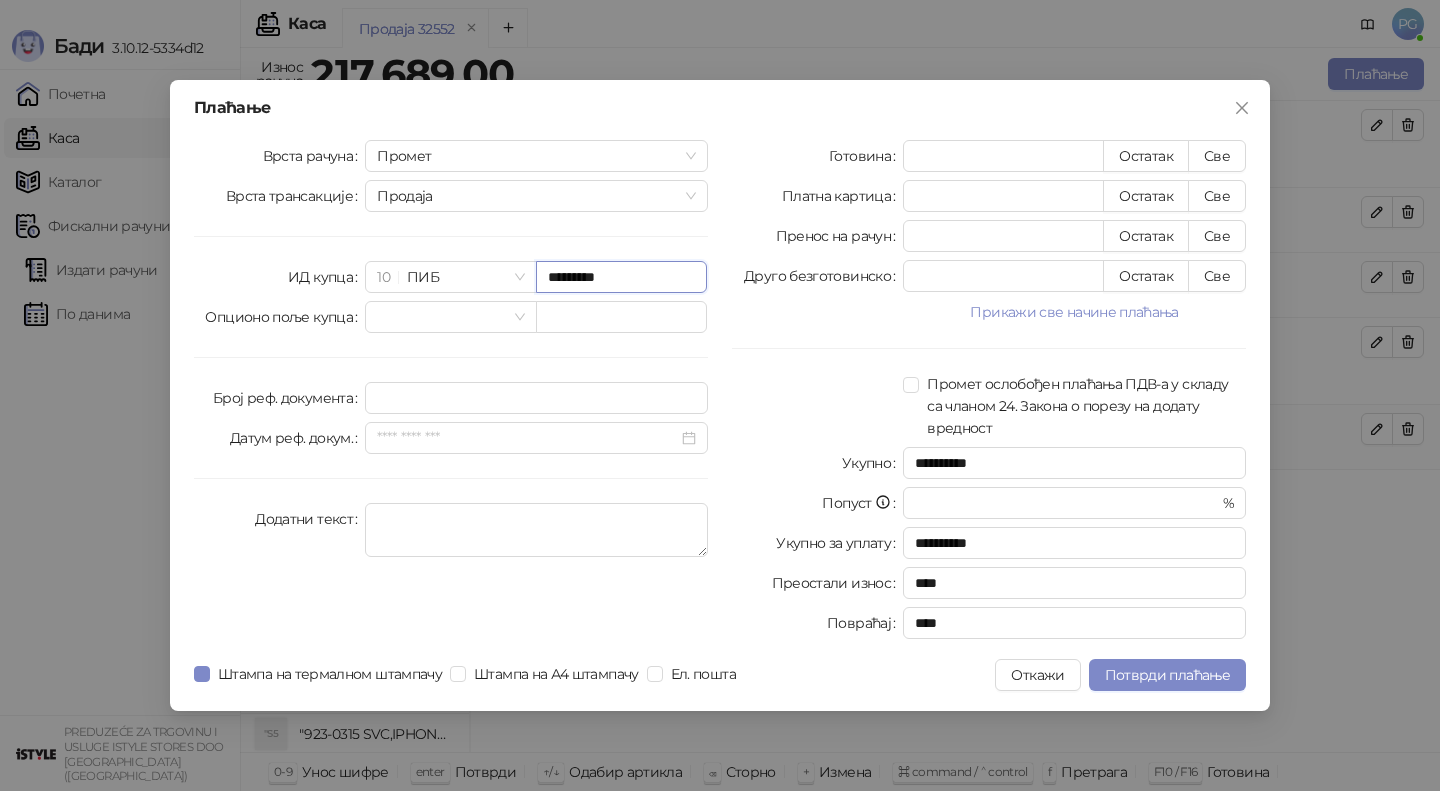 type on "*********" 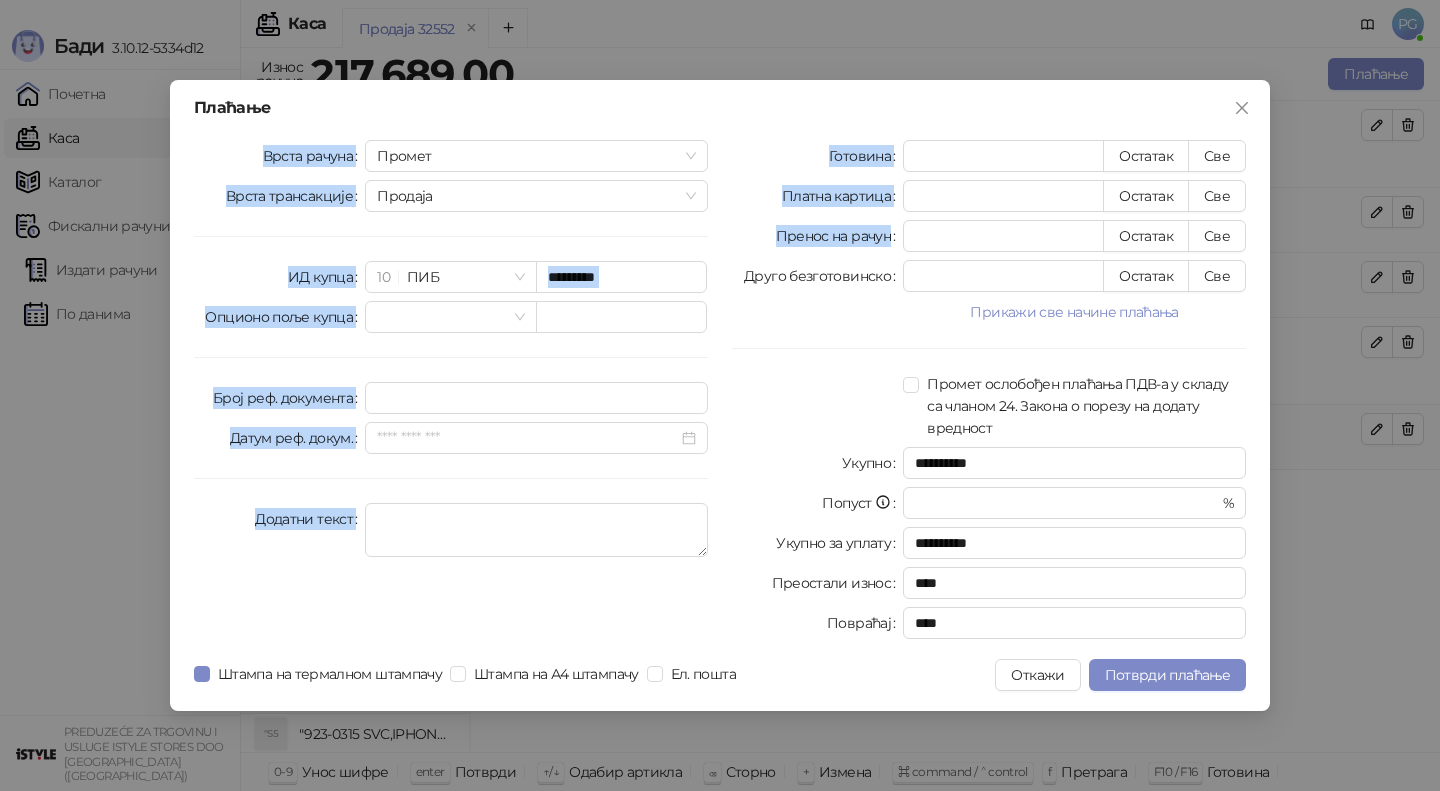 drag, startPoint x: 1133, startPoint y: 109, endPoint x: 1089, endPoint y: 218, distance: 117.54574 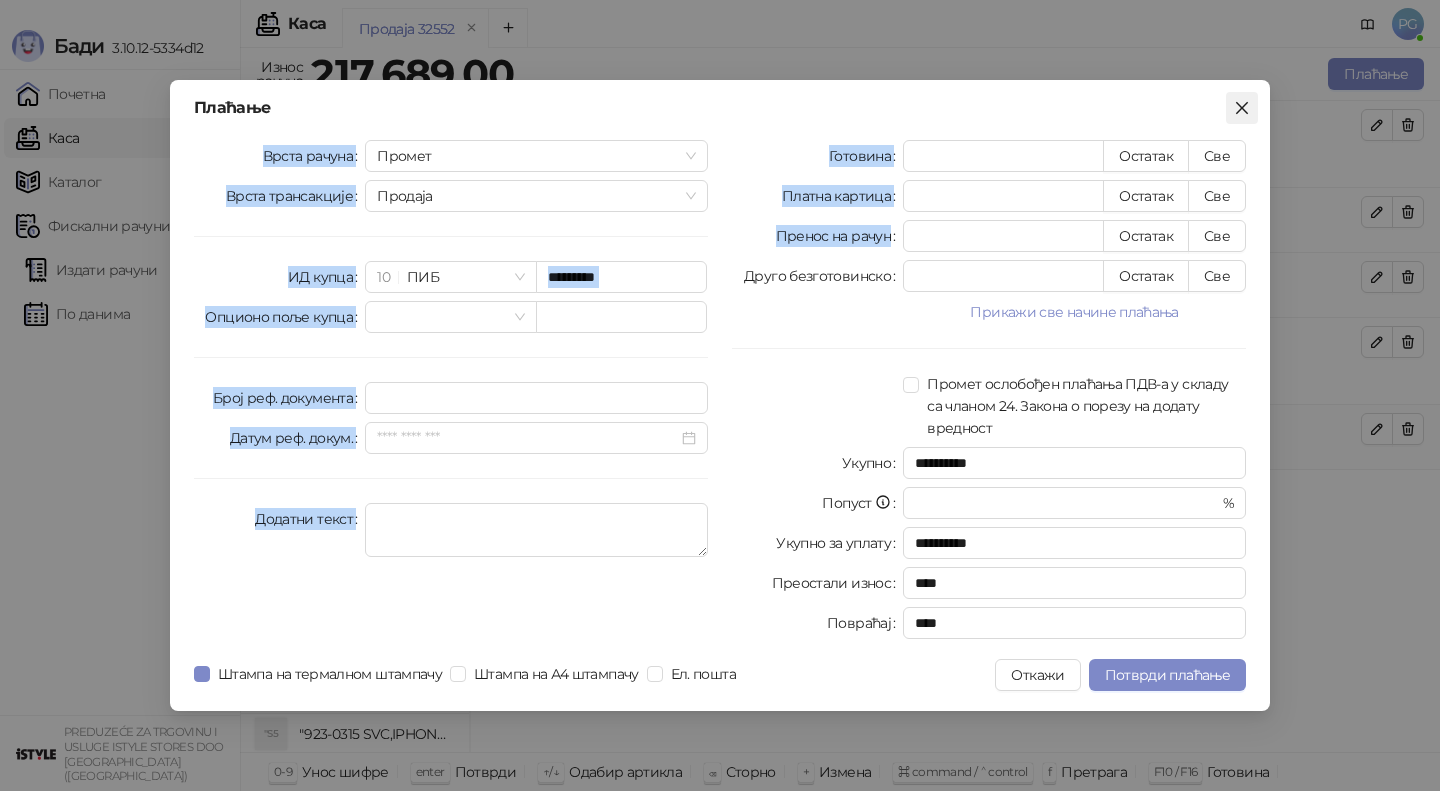 click 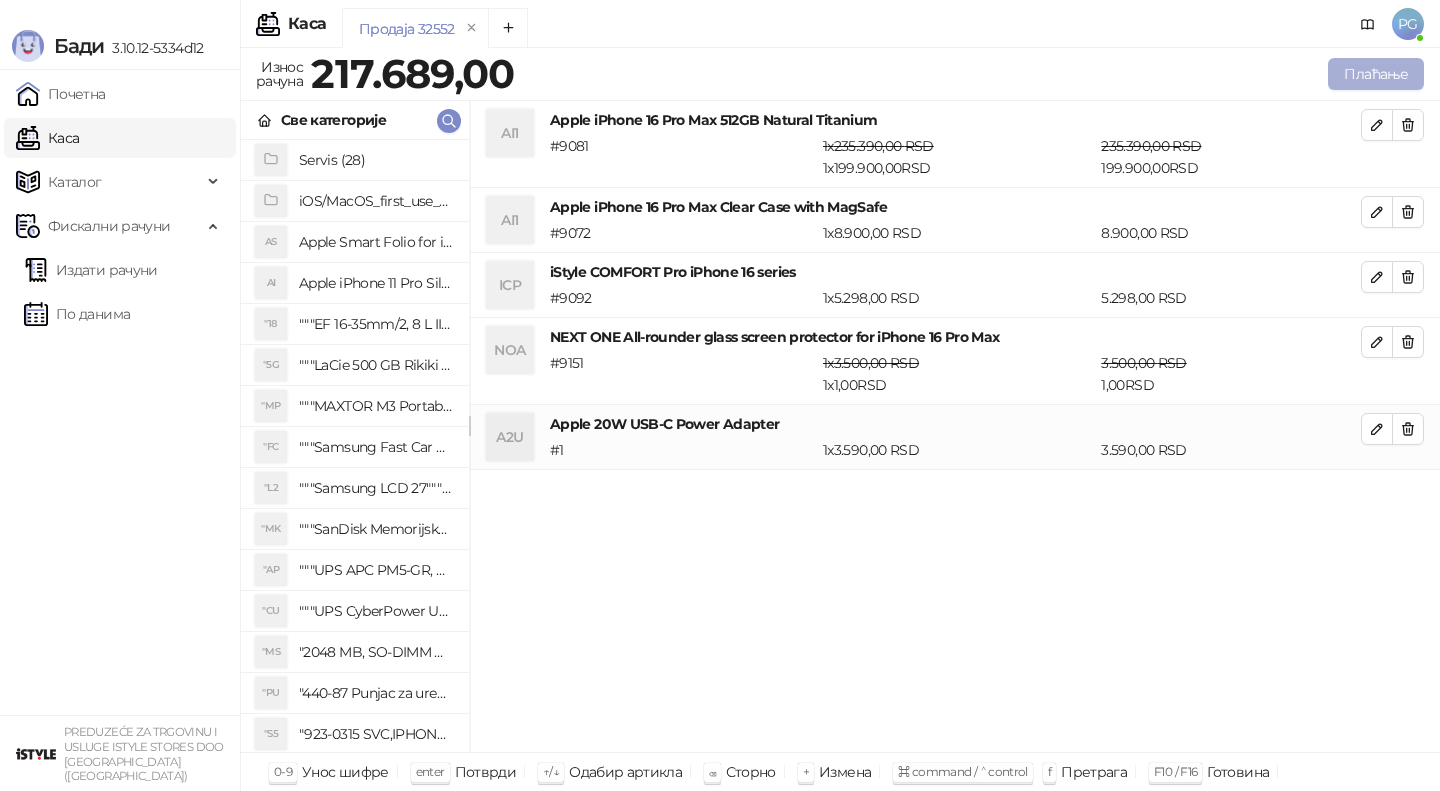 click on "Плаћање" at bounding box center [1376, 74] 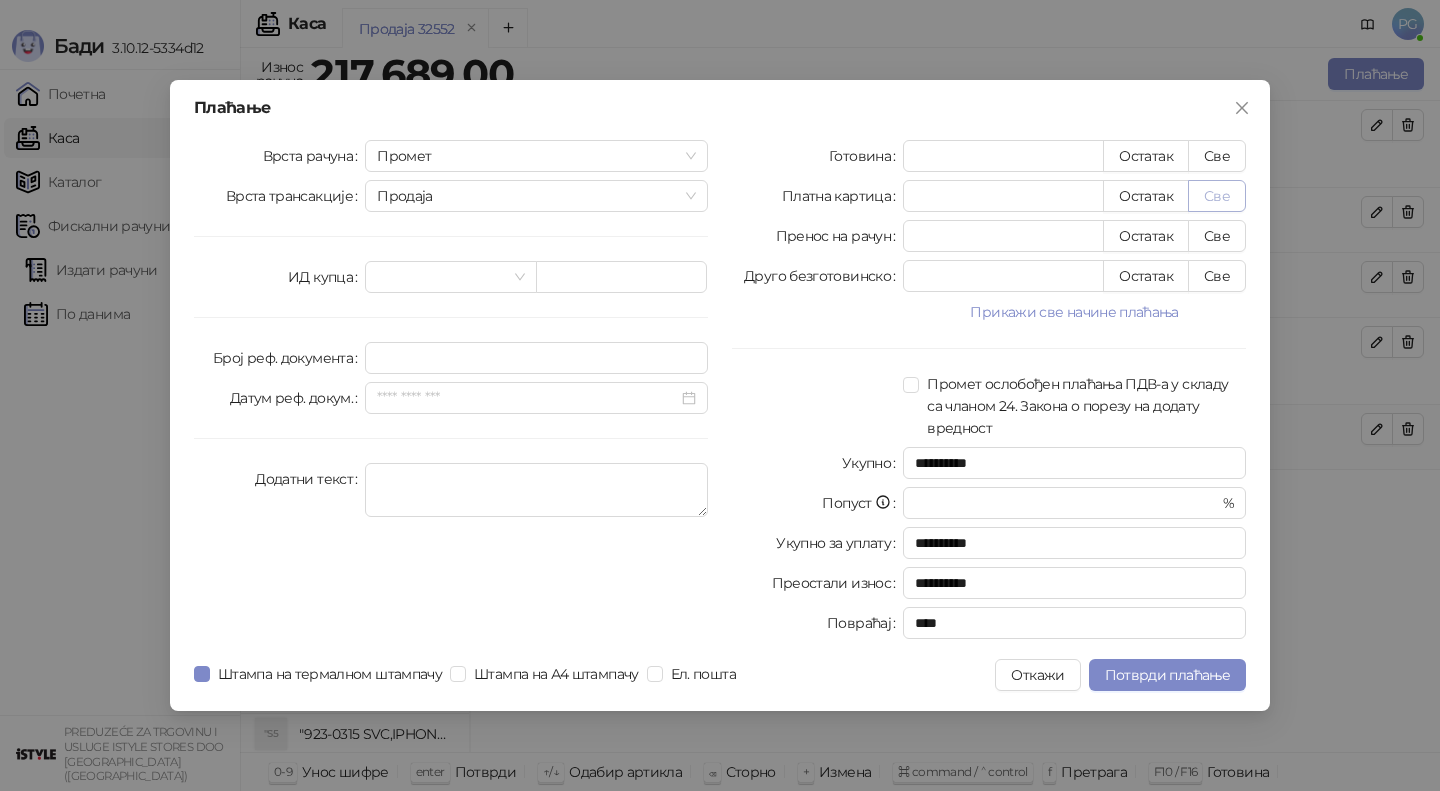 click on "Све" at bounding box center (1217, 196) 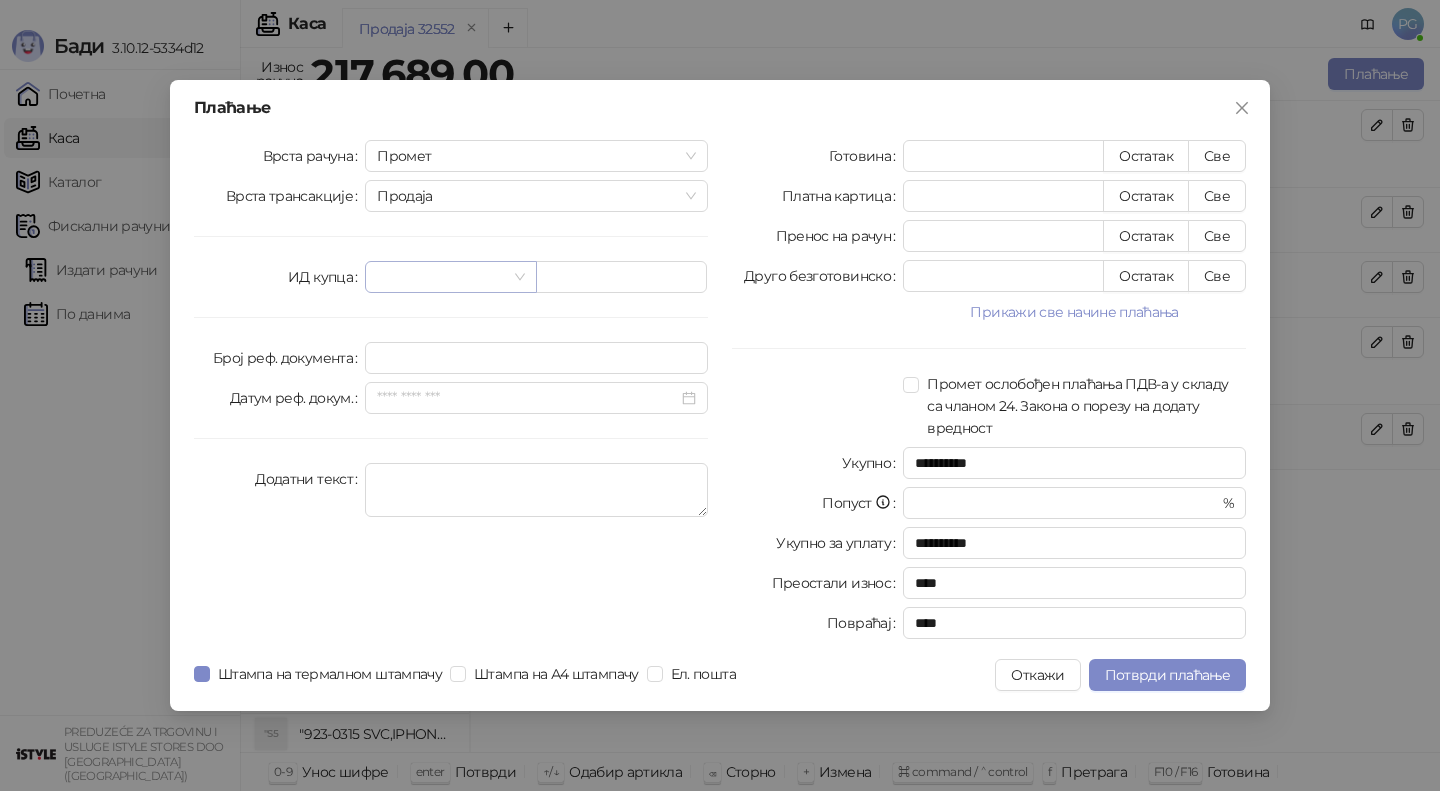 click at bounding box center [450, 277] 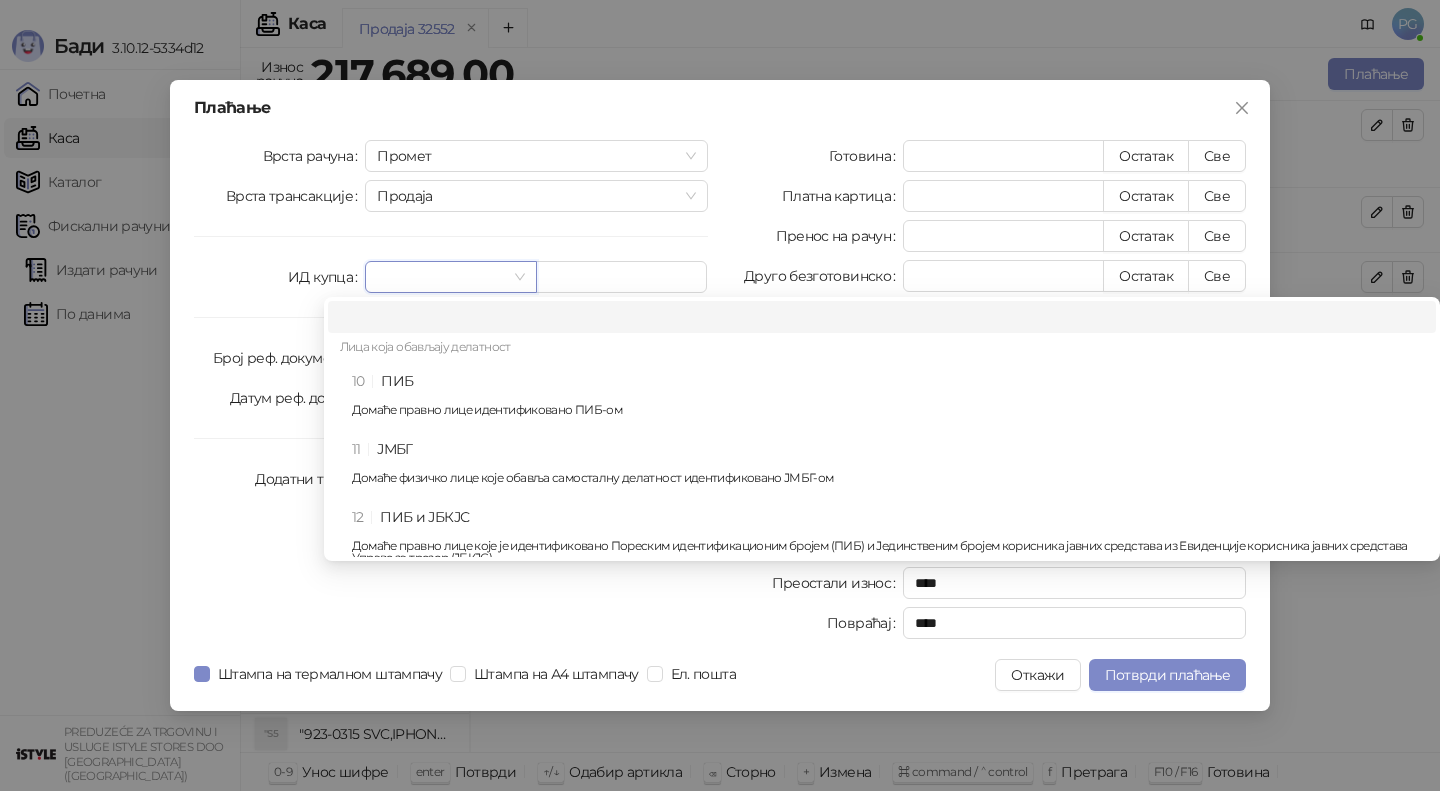 click on "10 ПИБ Домаће правно лице идентификовано ПИБ-ом" at bounding box center [888, 399] 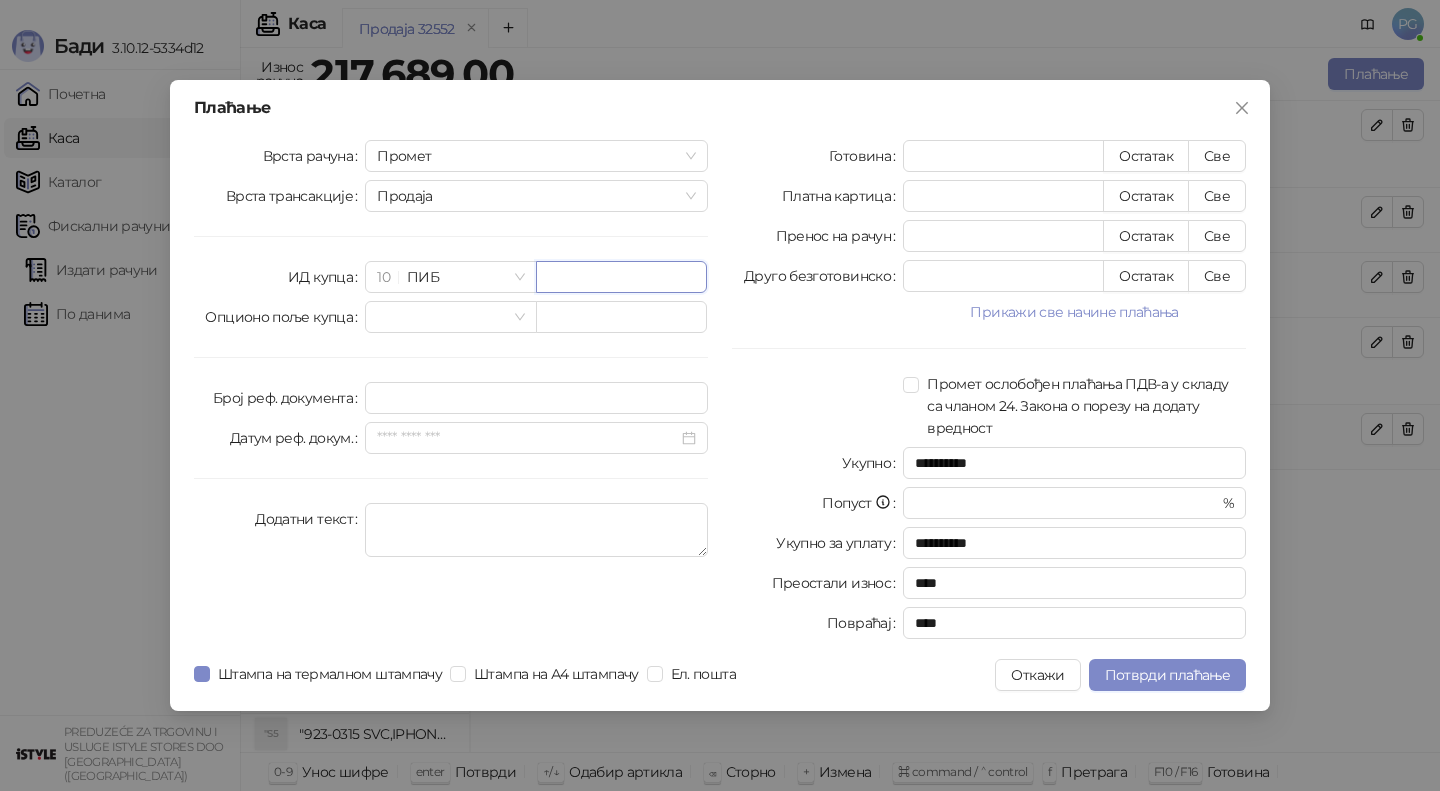 paste on "*********" 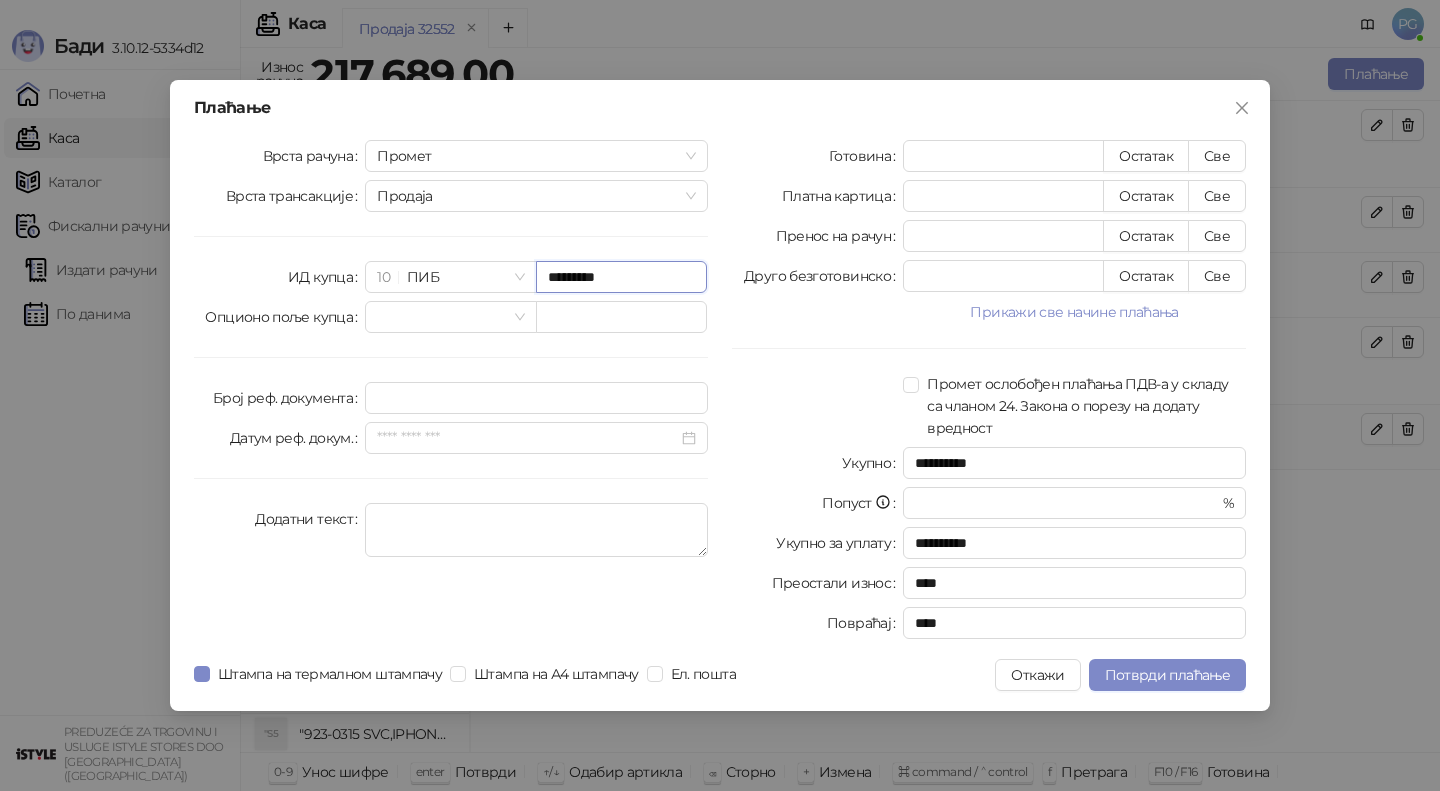 type on "*********" 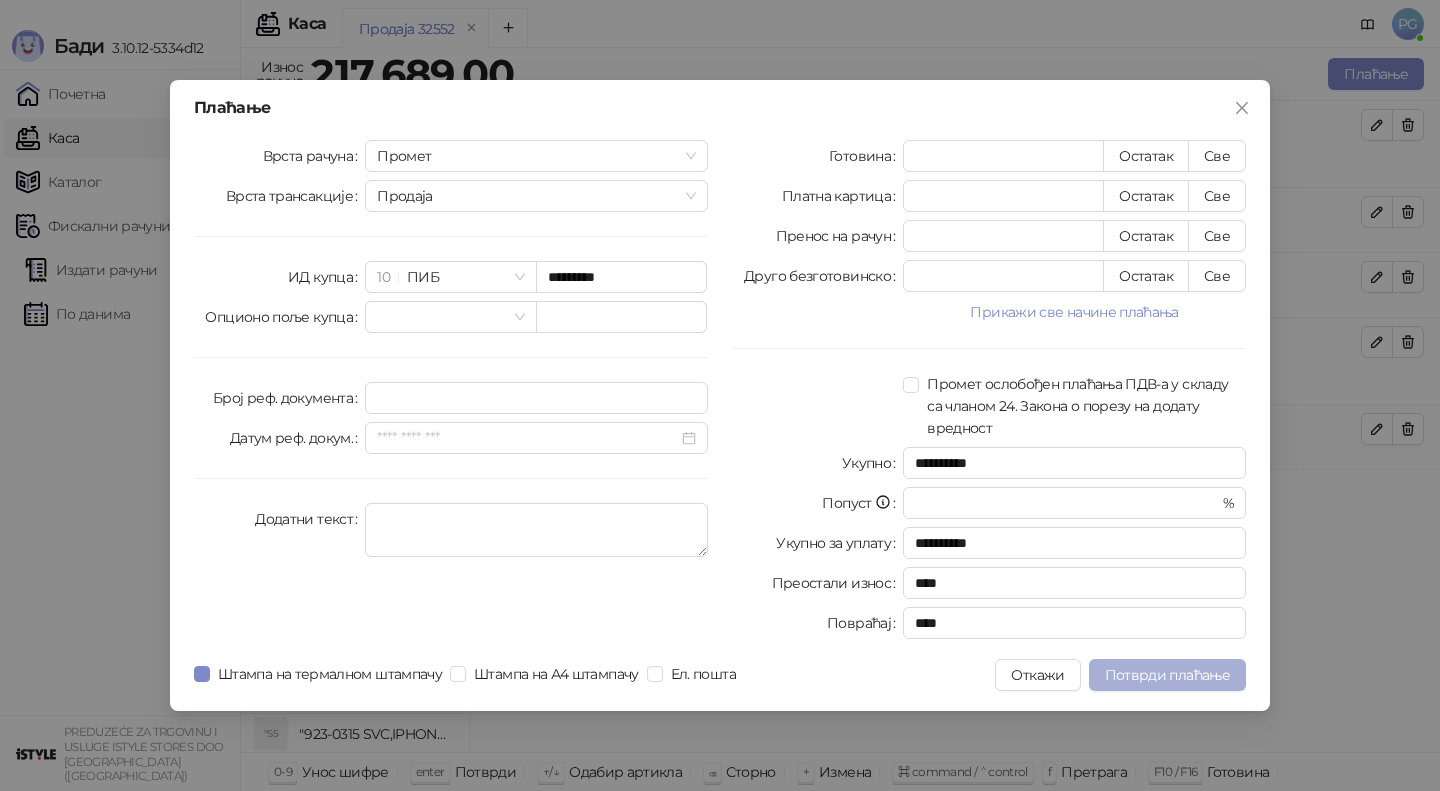 click on "Потврди плаћање" at bounding box center [1167, 675] 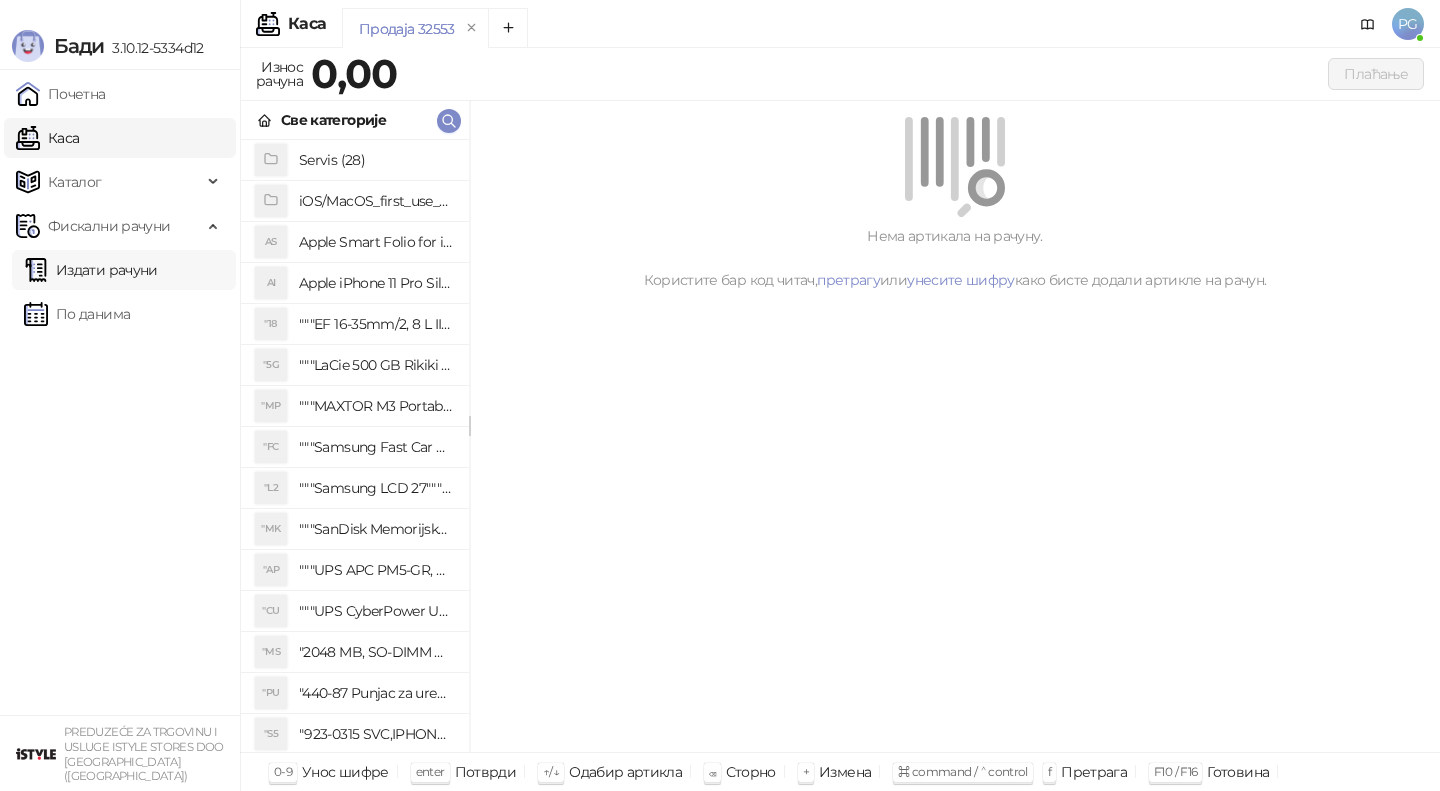 click on "Издати рачуни" at bounding box center [91, 270] 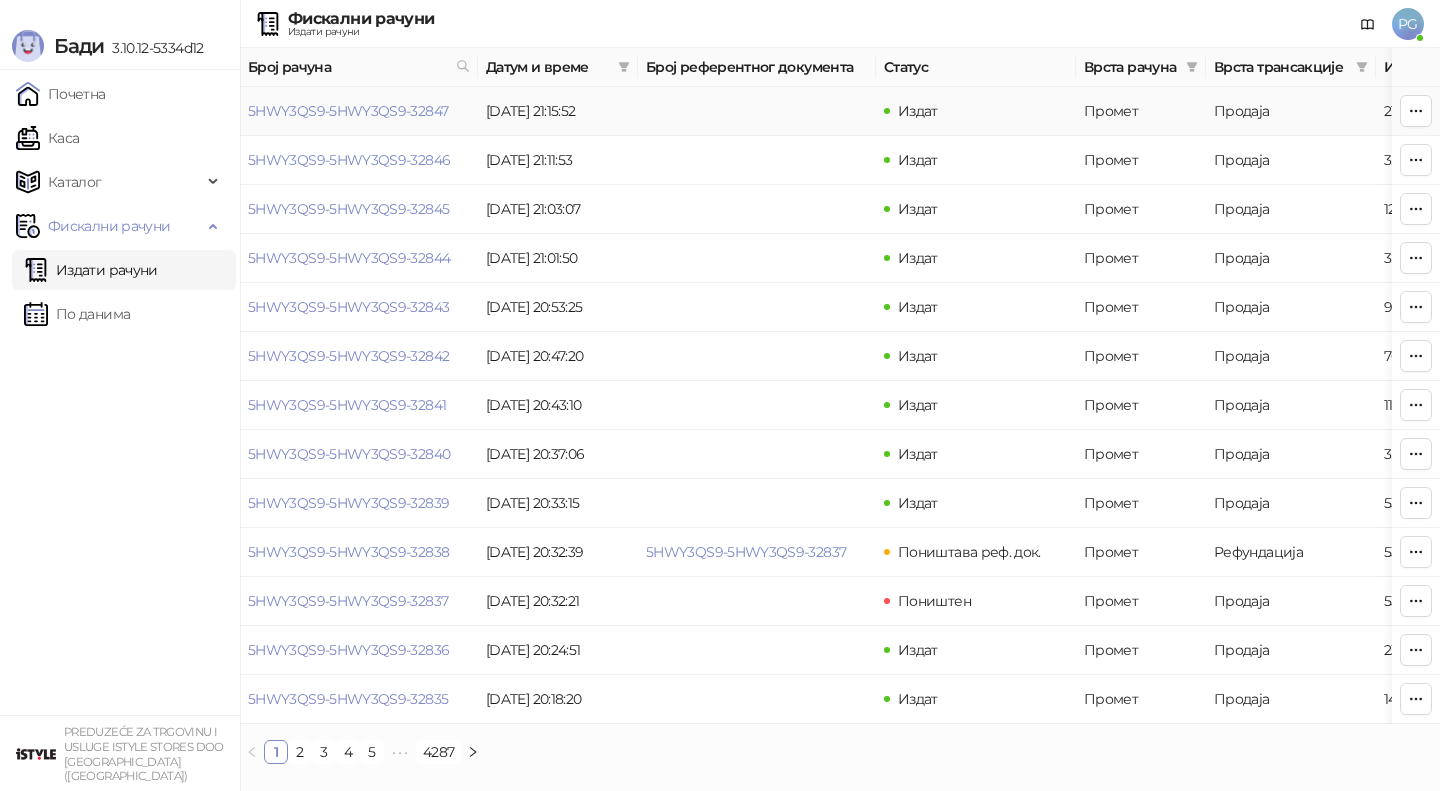 click on "5HWY3QS9-5HWY3QS9-32847" at bounding box center [348, 111] 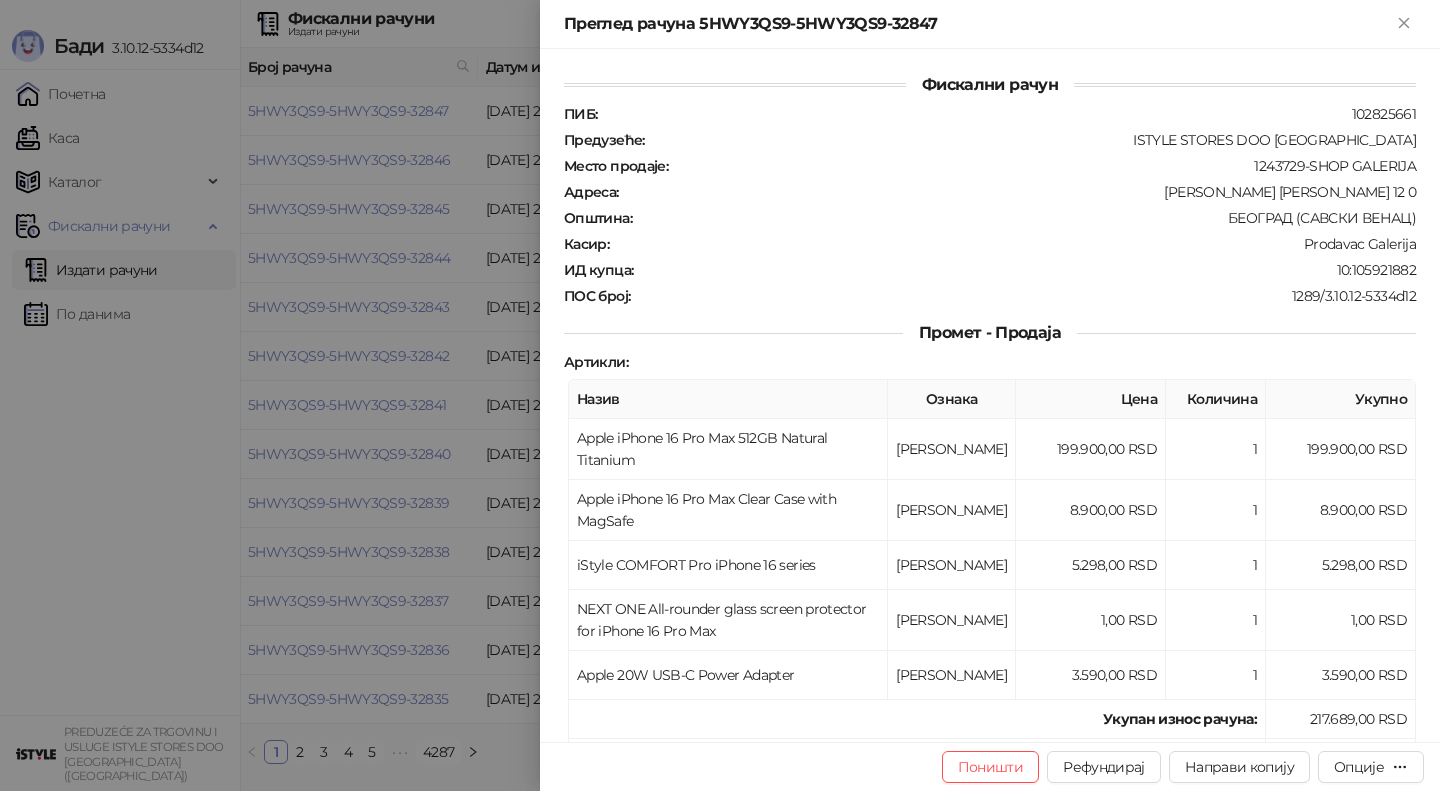 click at bounding box center [720, 395] 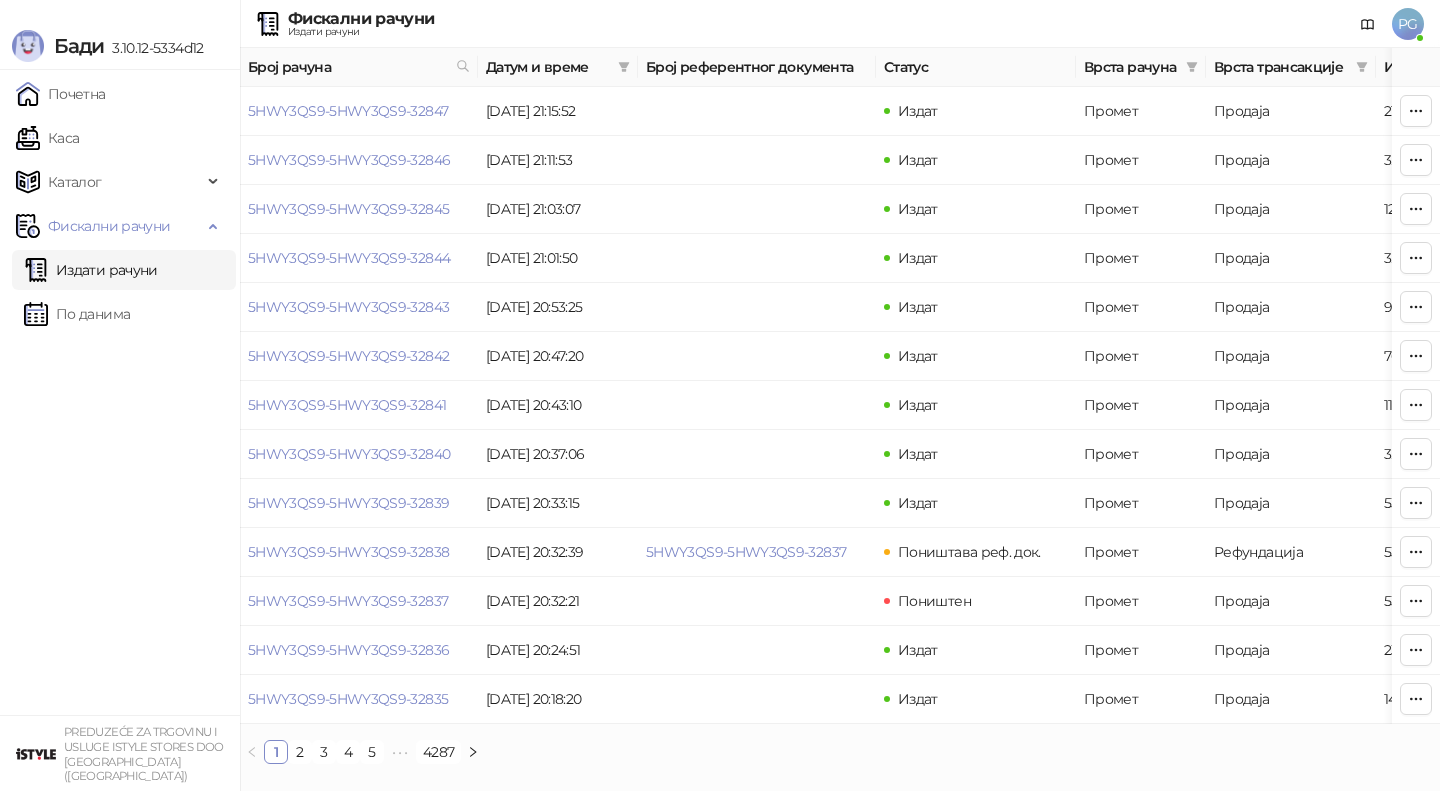 click on "Каса" at bounding box center [47, 138] 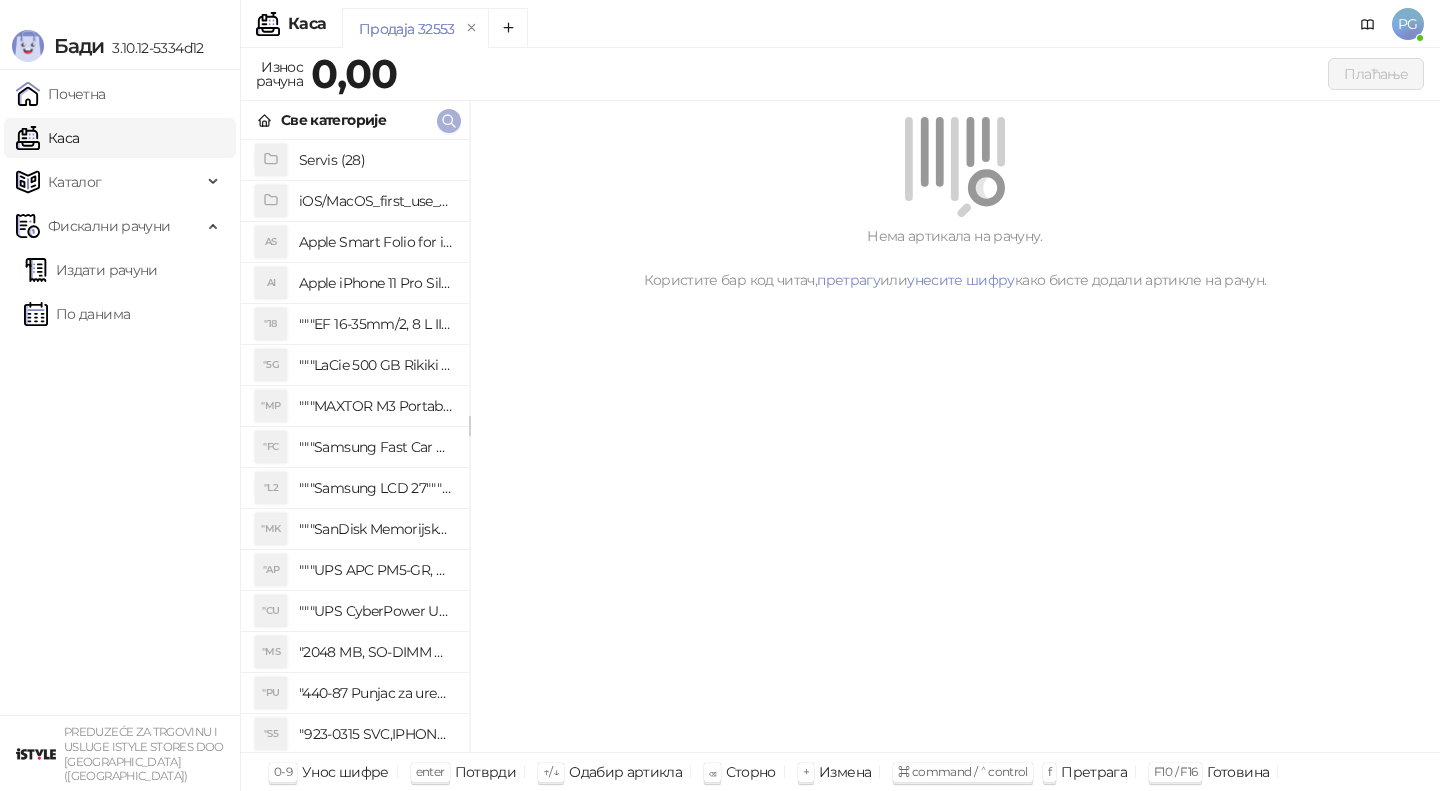 click 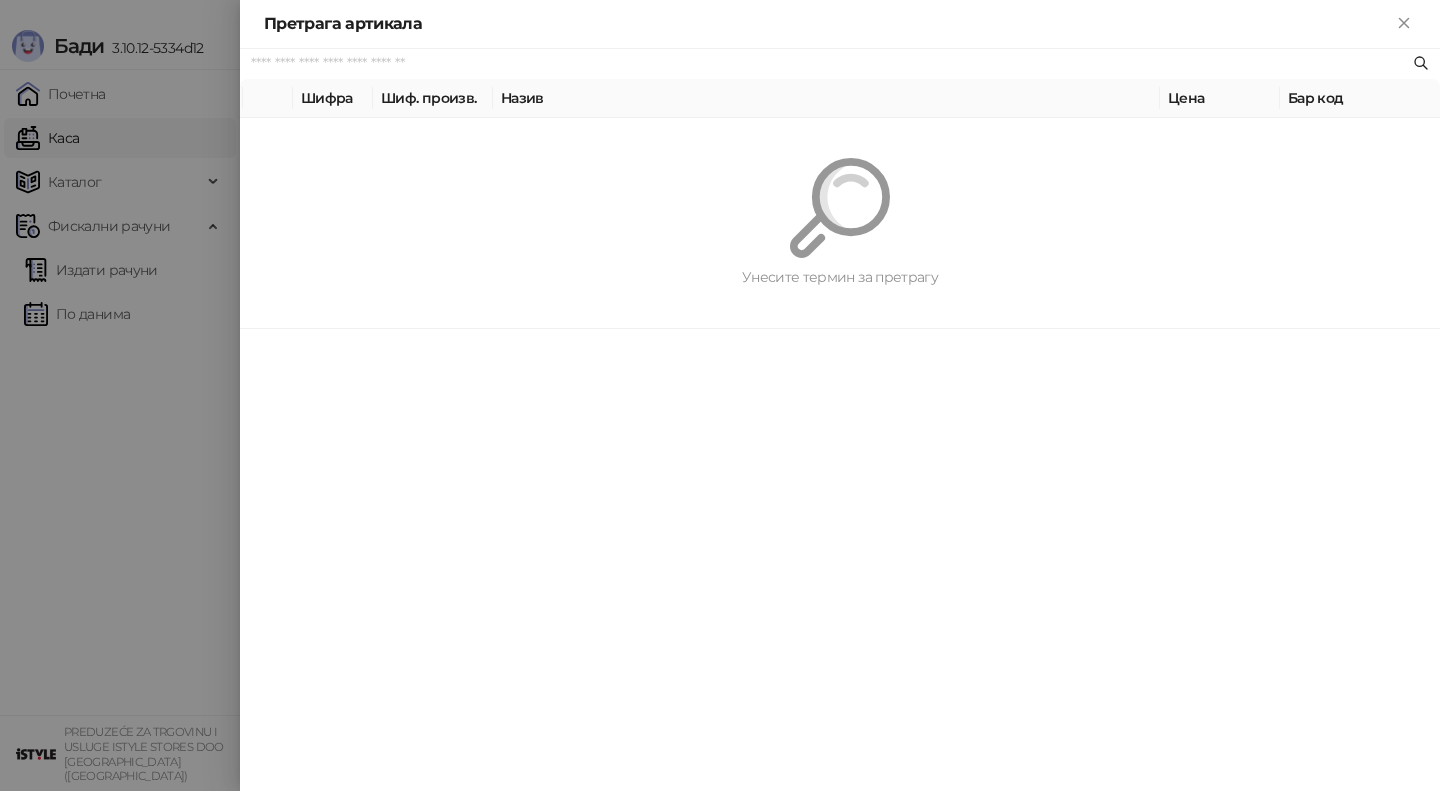 paste on "*********" 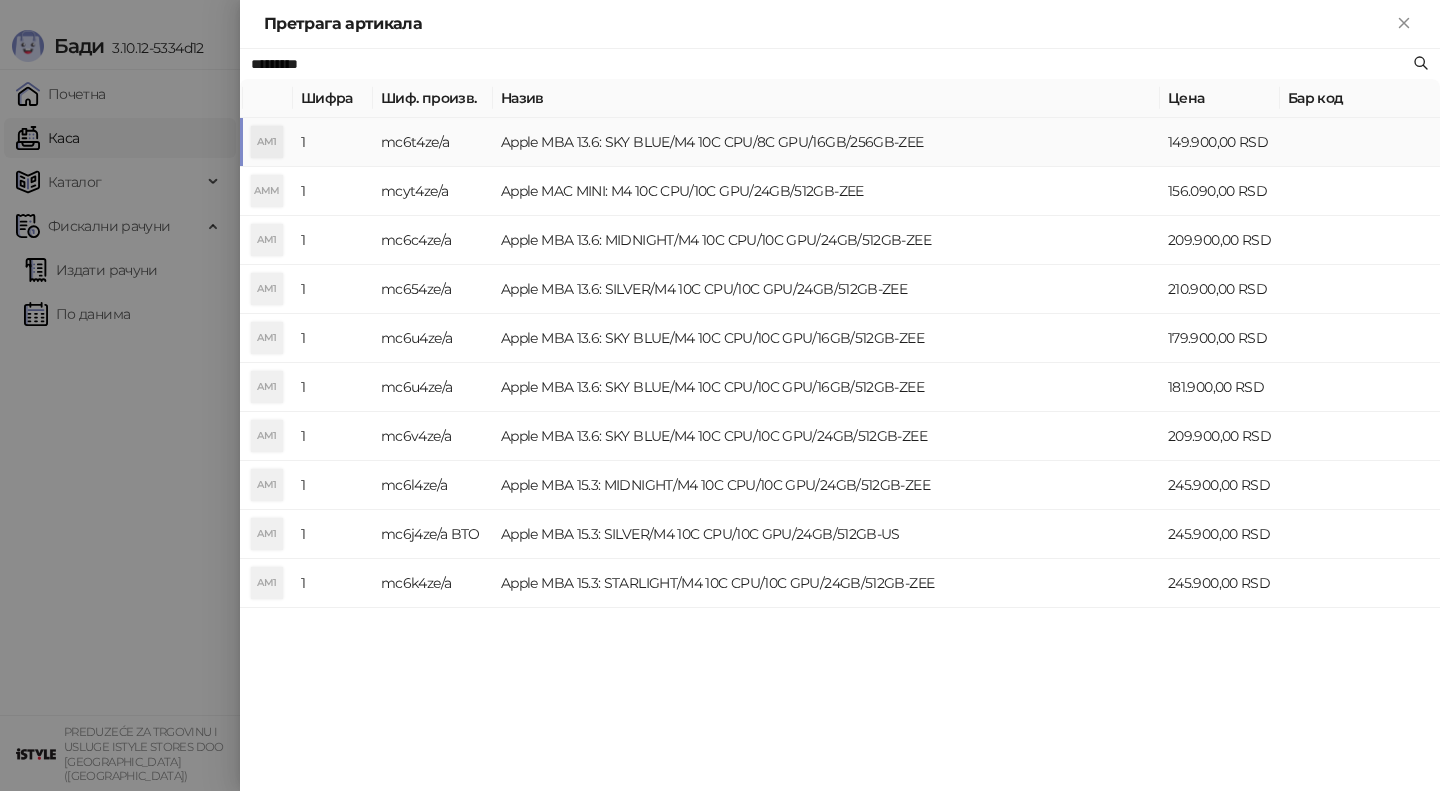 type on "*********" 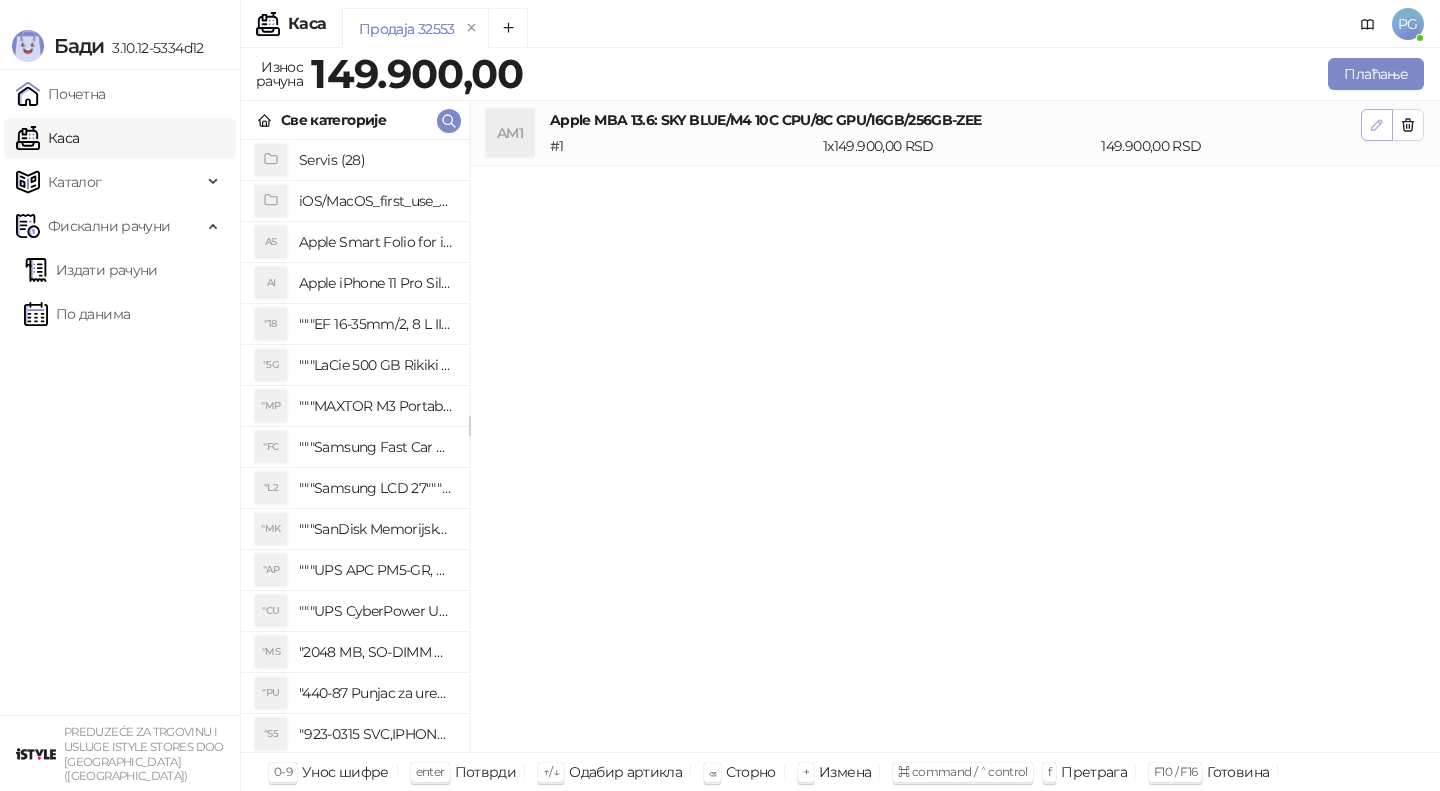 click 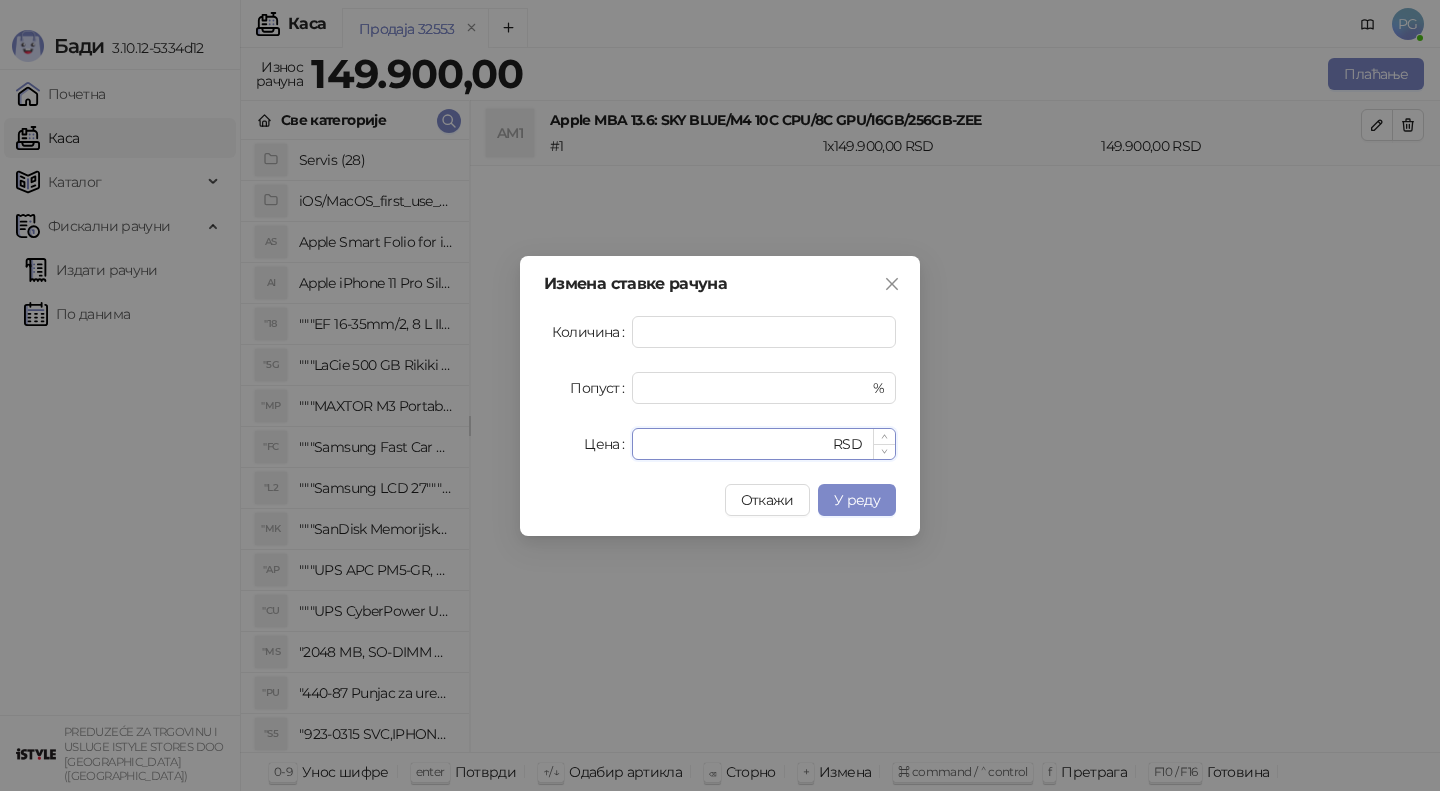 click on "******" at bounding box center (736, 444) 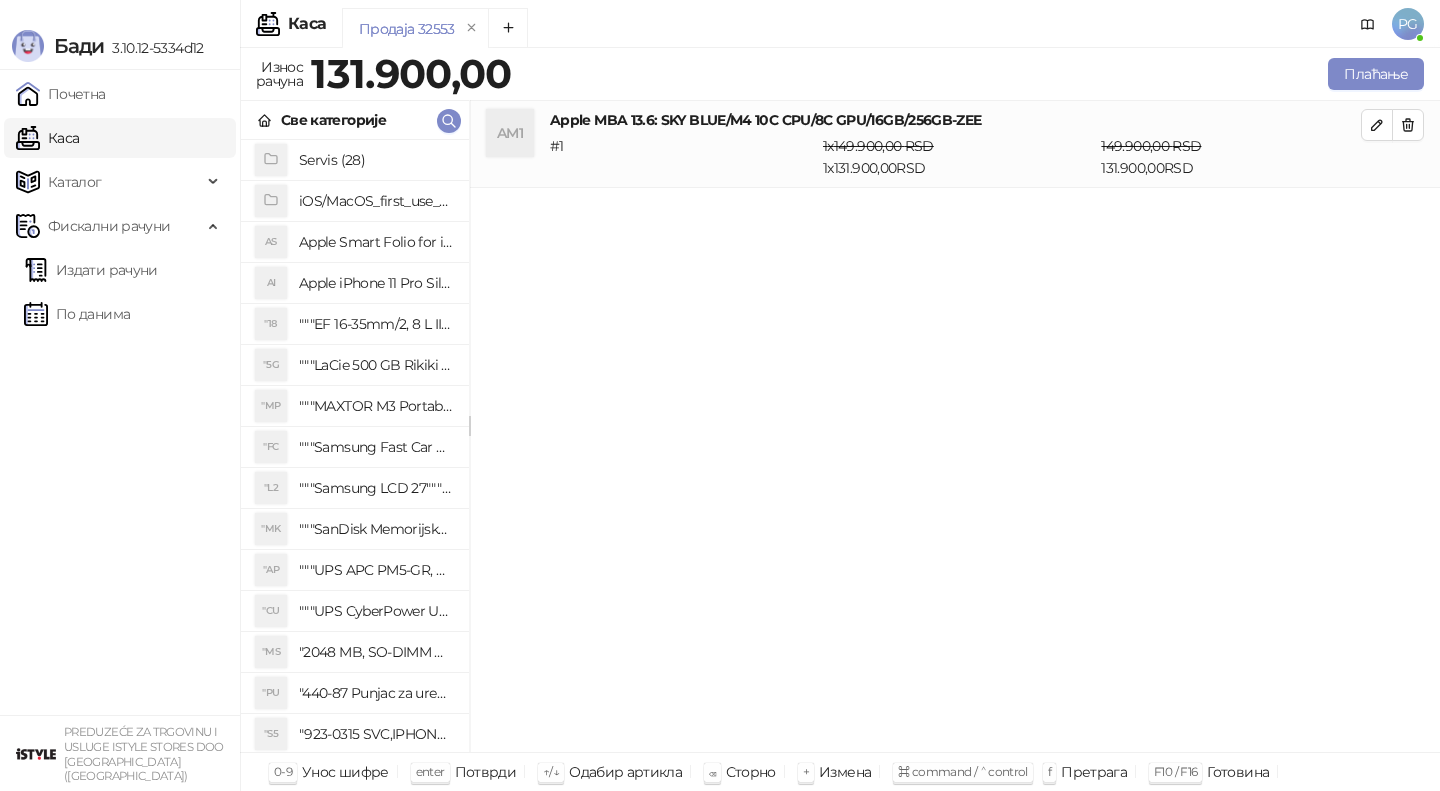 click on "Servis (28)" at bounding box center (376, 160) 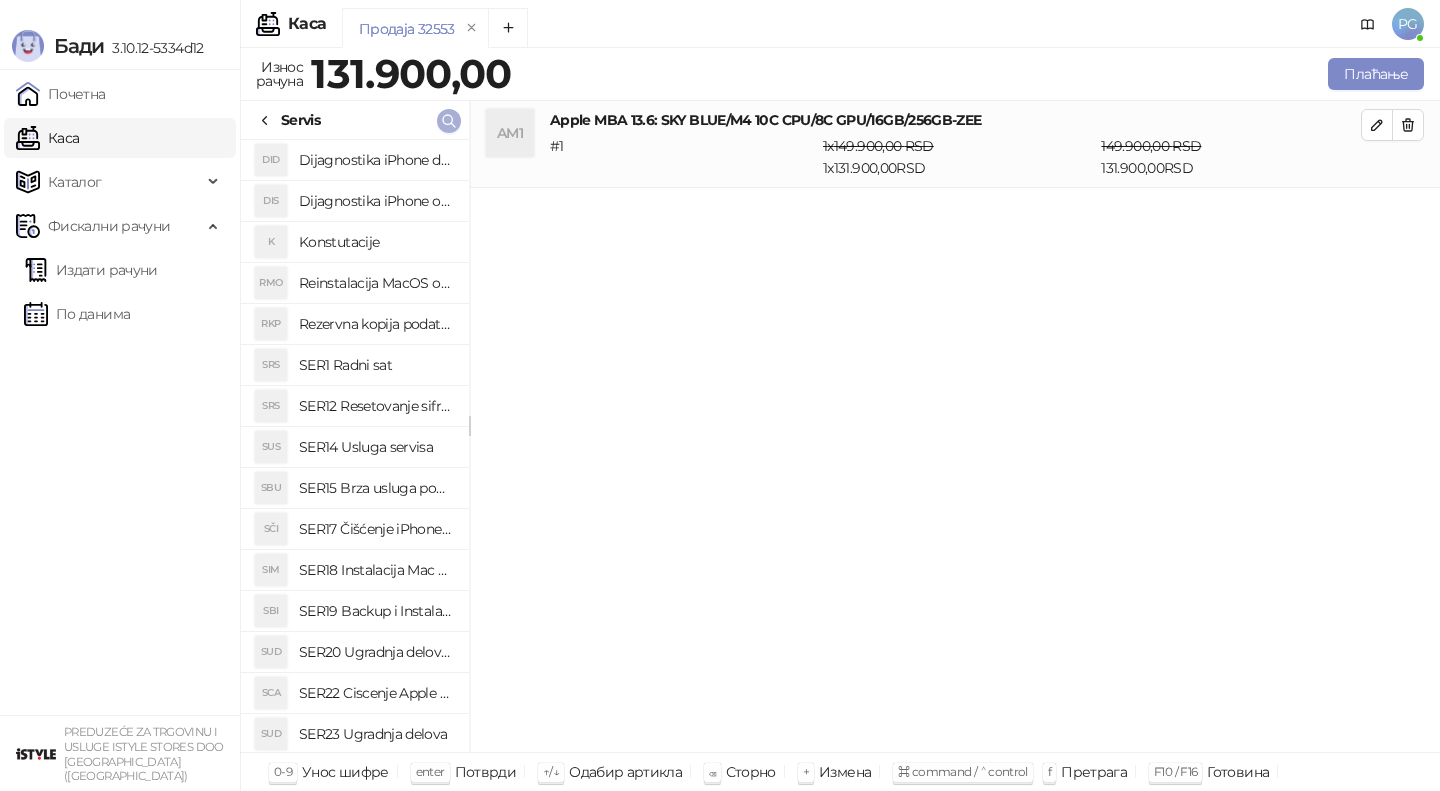 click 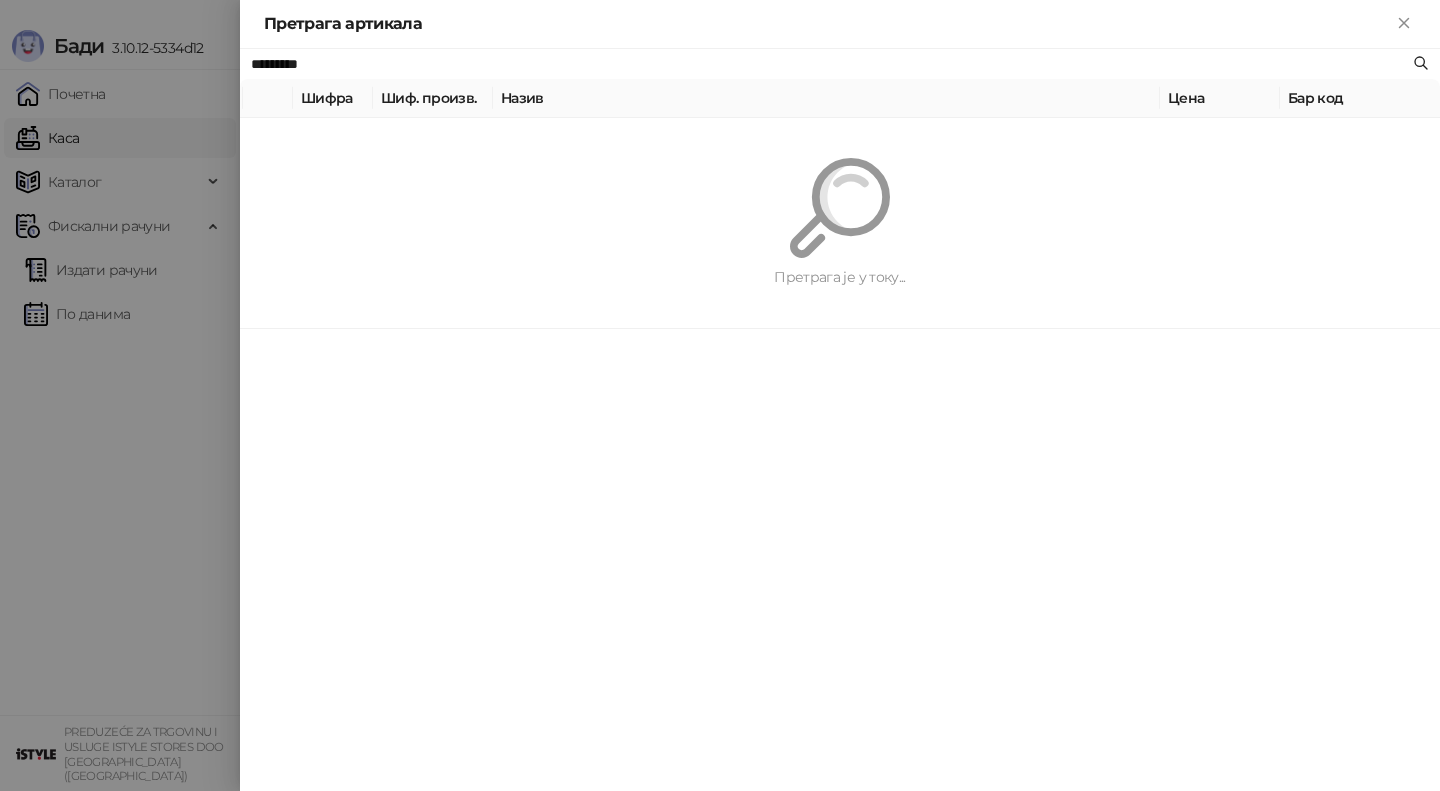 paste 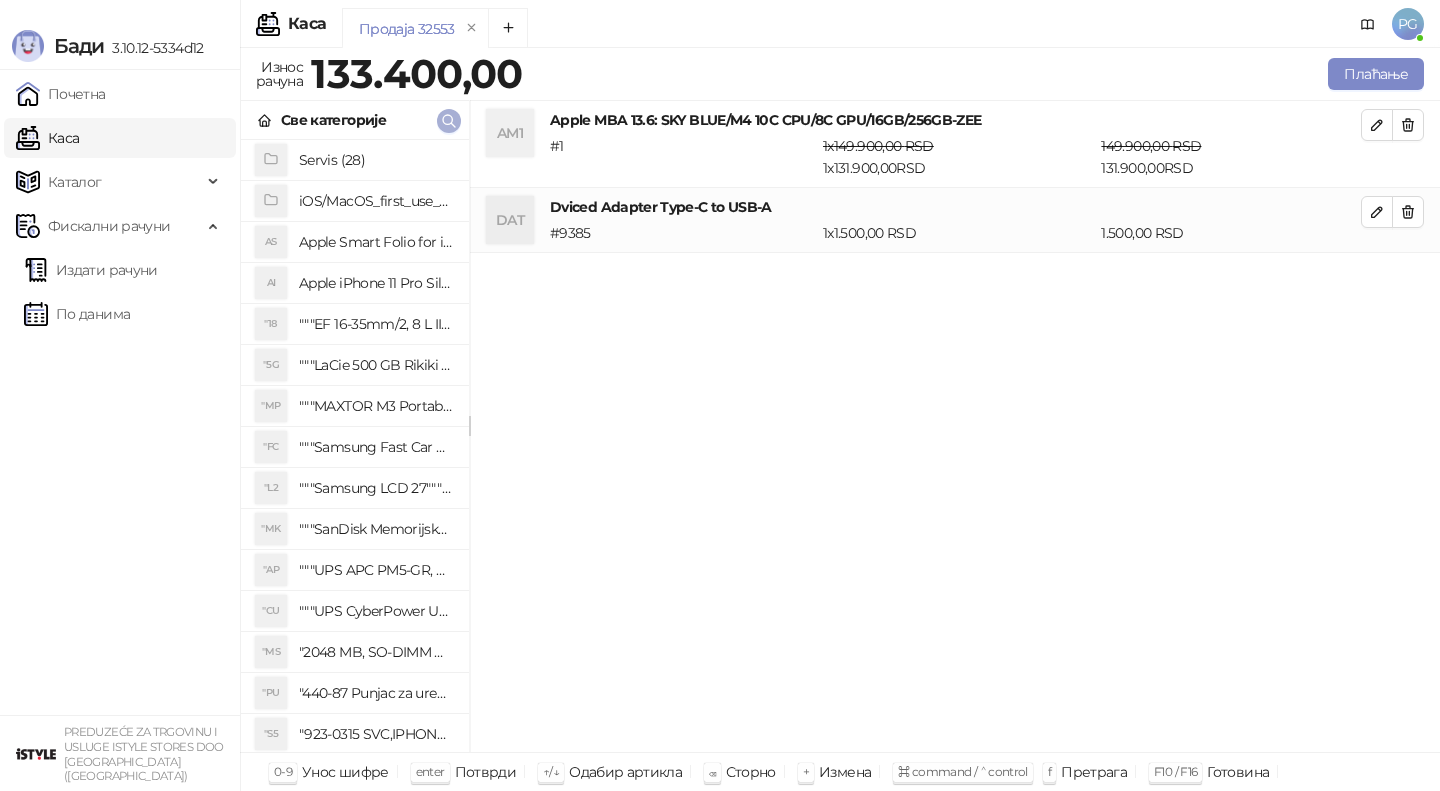 click at bounding box center (449, 120) 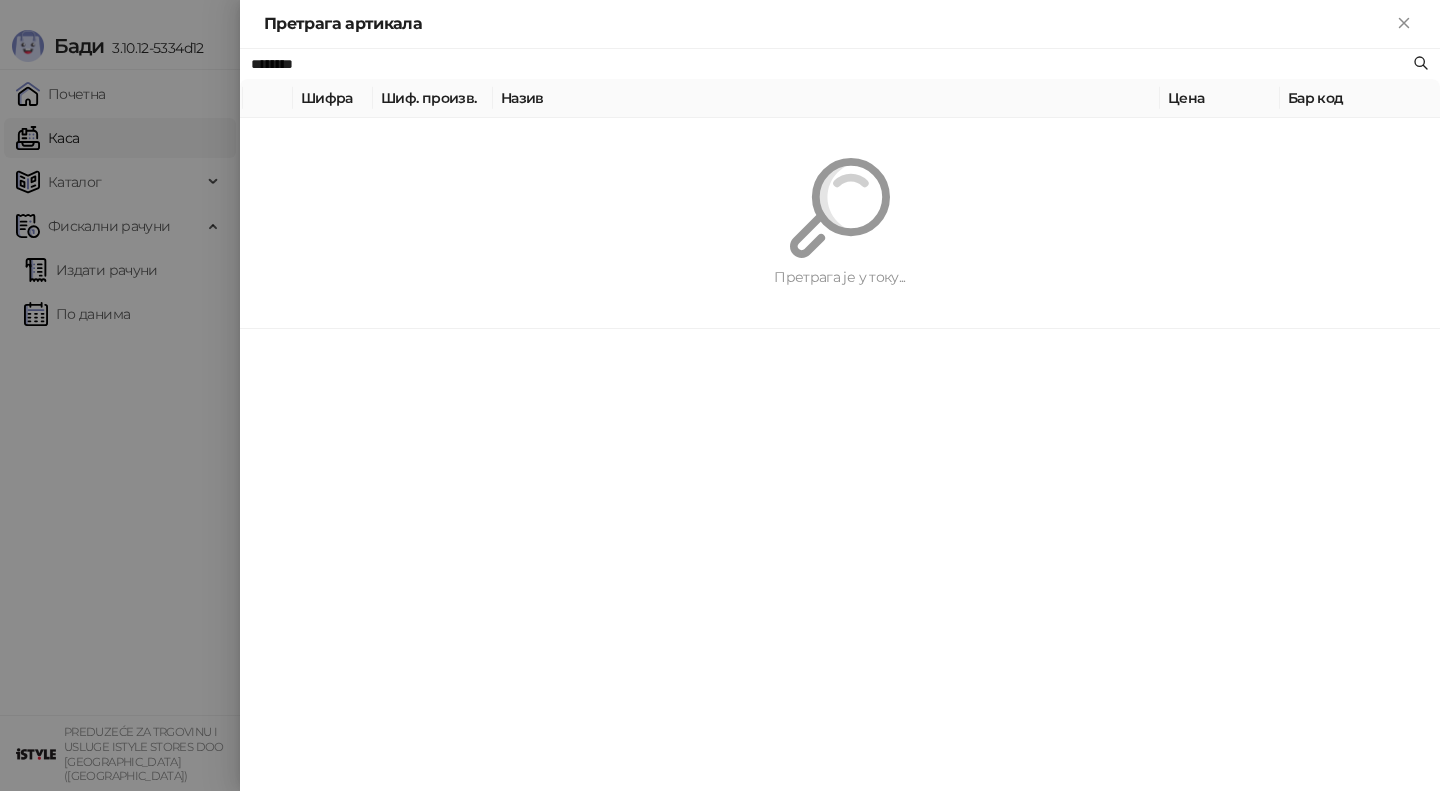 paste on "**********" 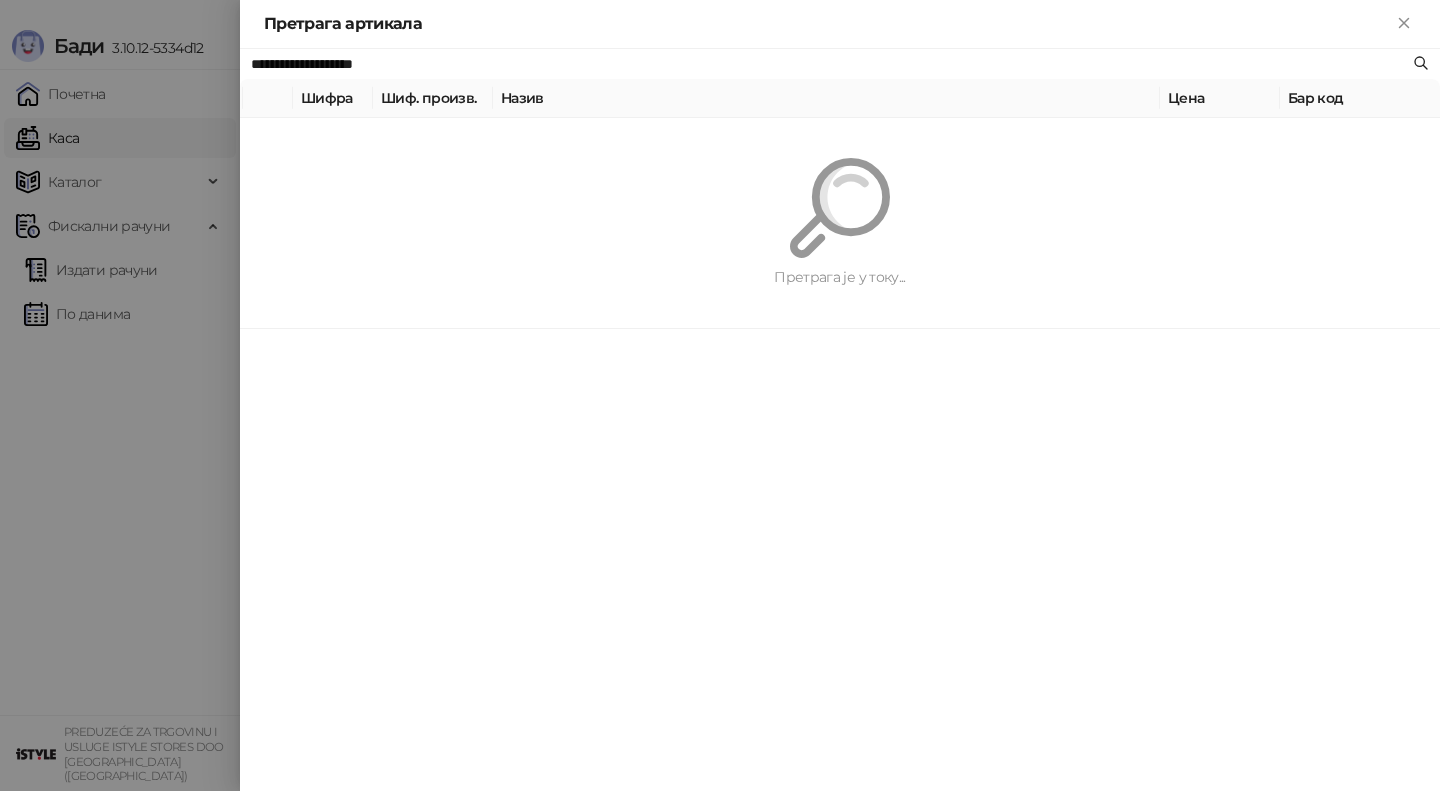 type on "**********" 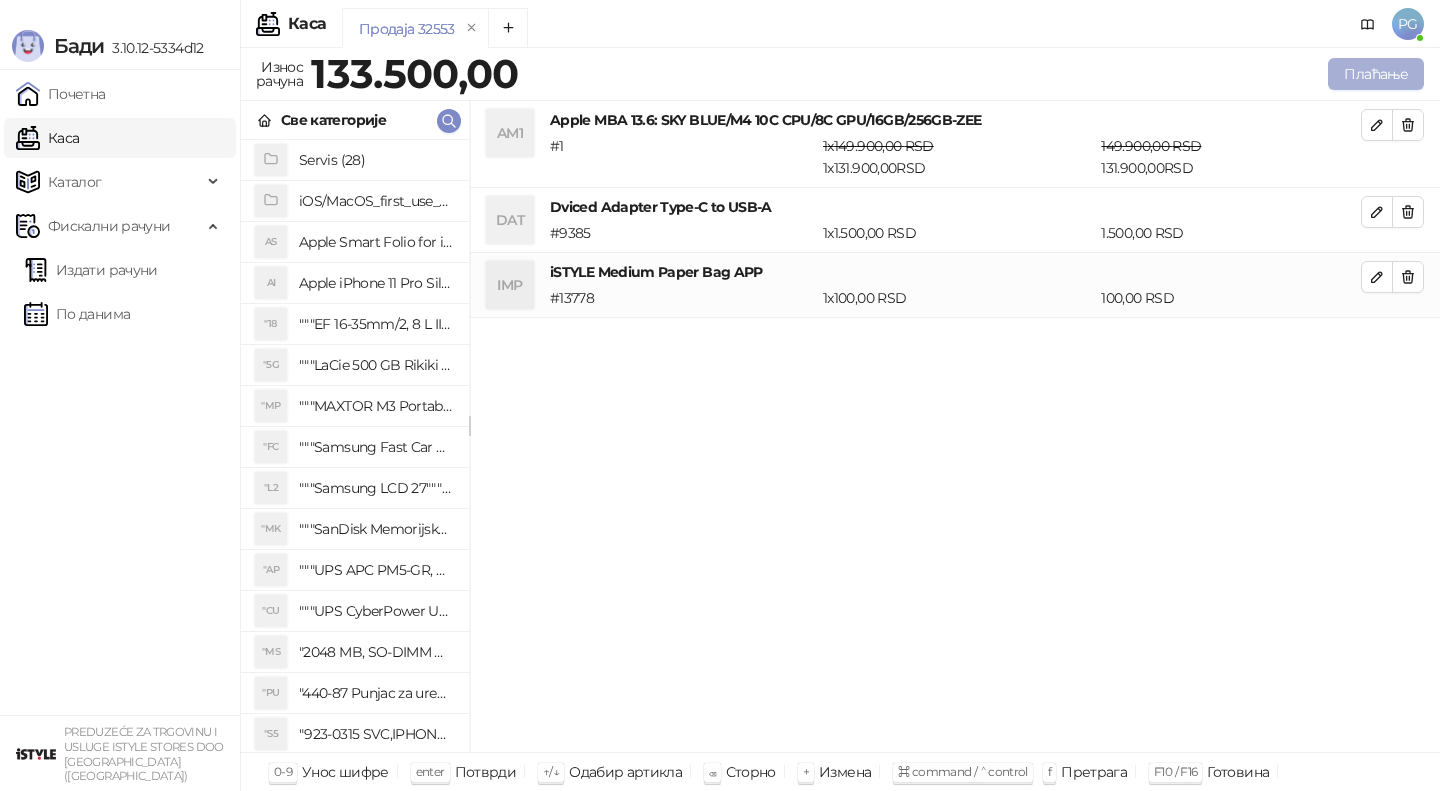 click on "Плаћање" at bounding box center (1376, 74) 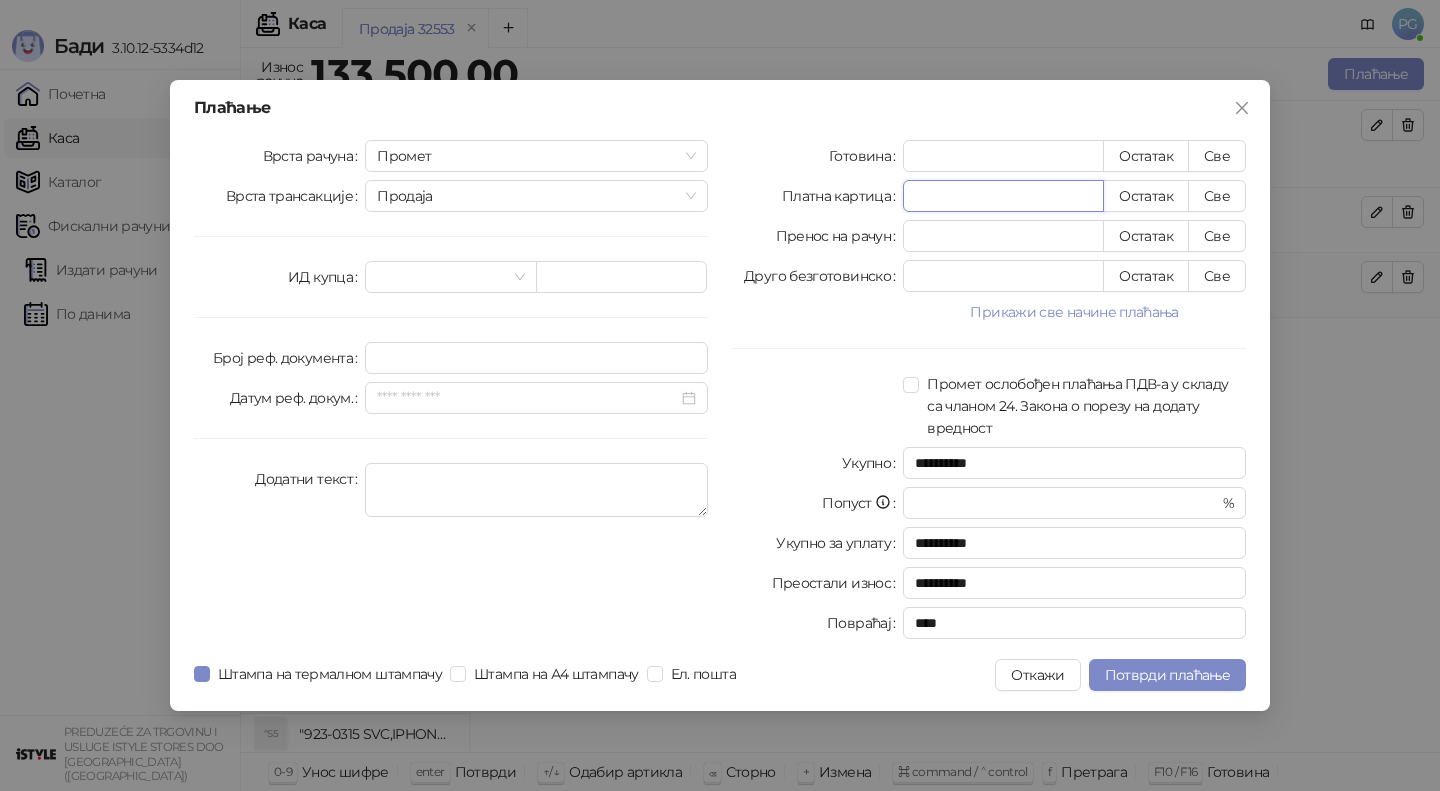 click on "*" at bounding box center [1003, 196] 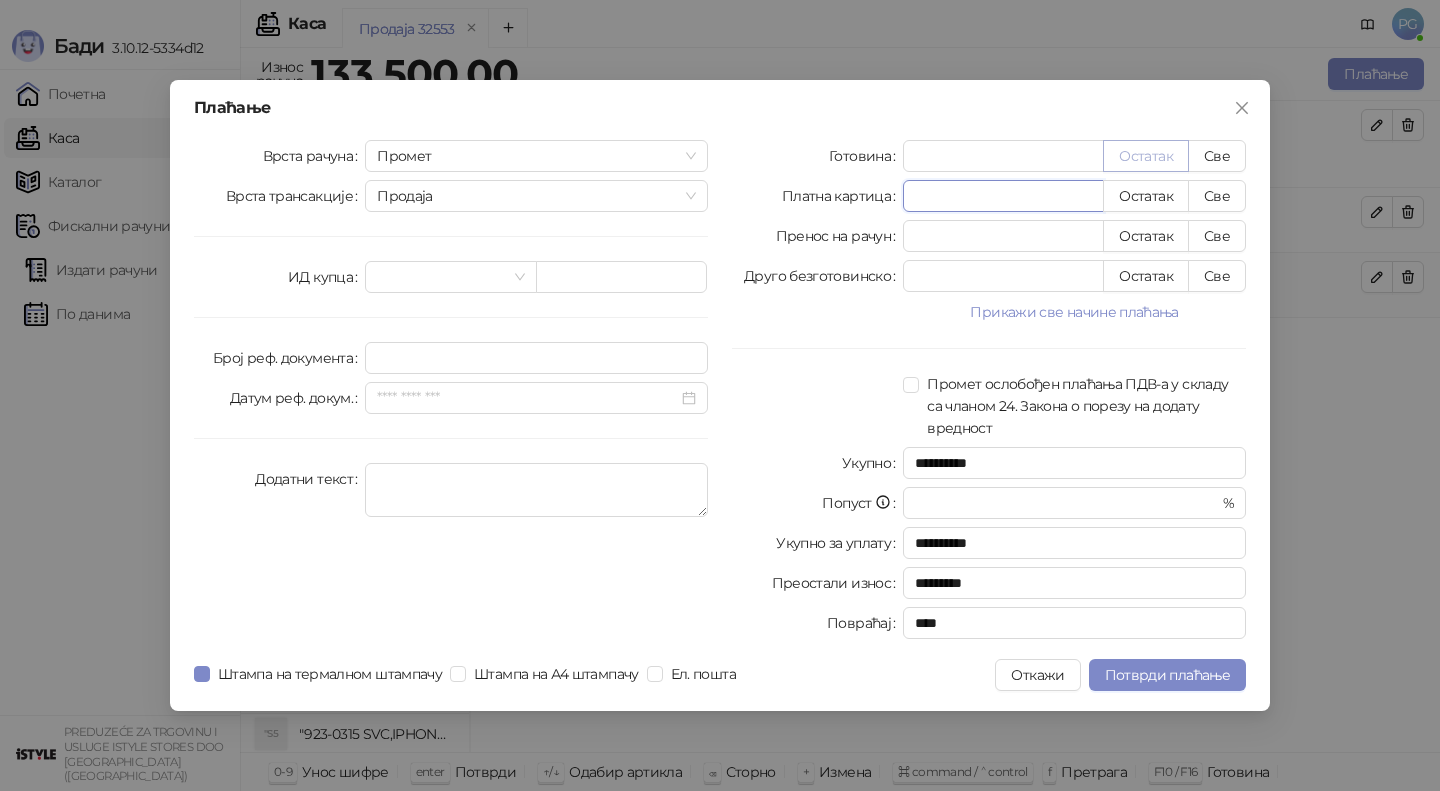 type on "******" 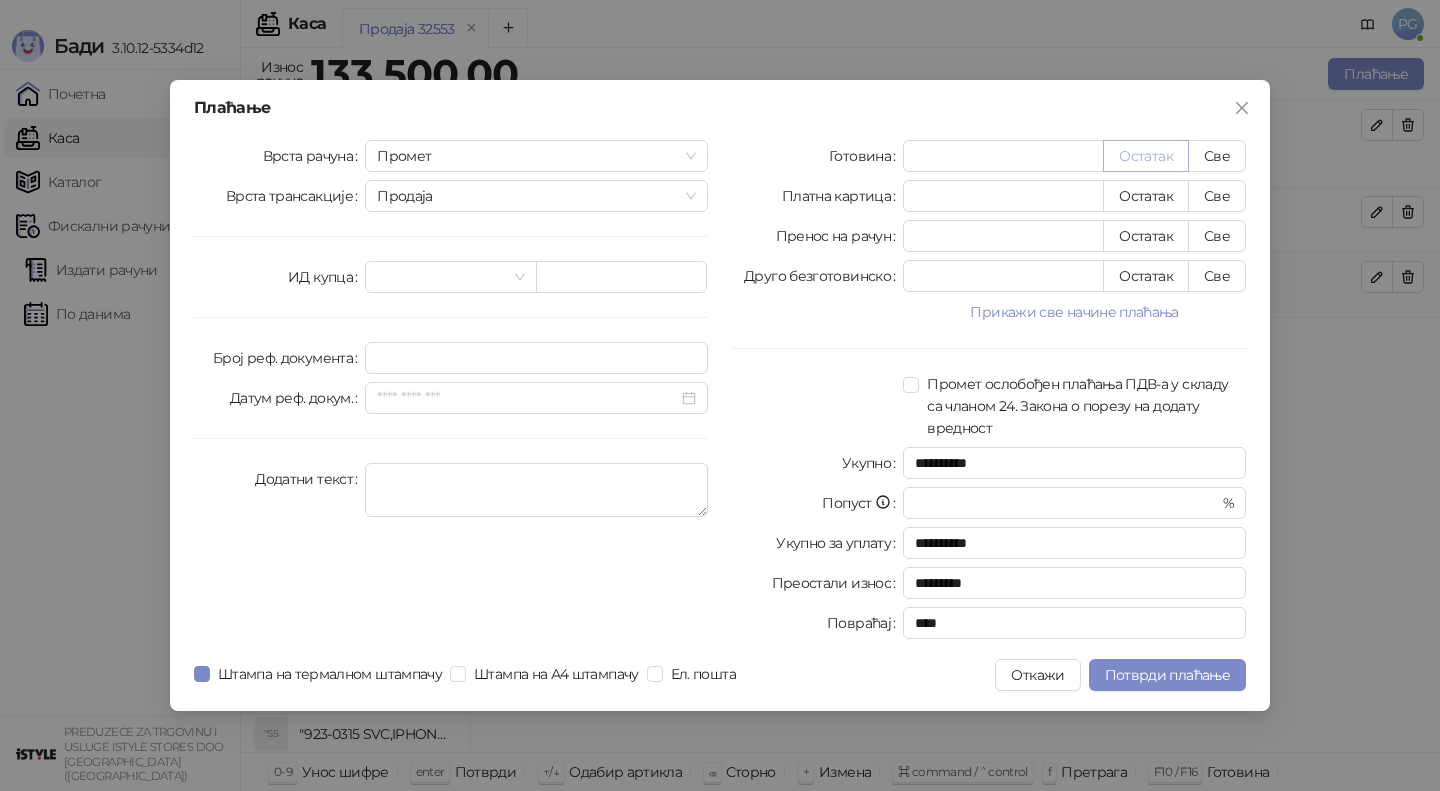 click on "Остатак" at bounding box center [1146, 156] 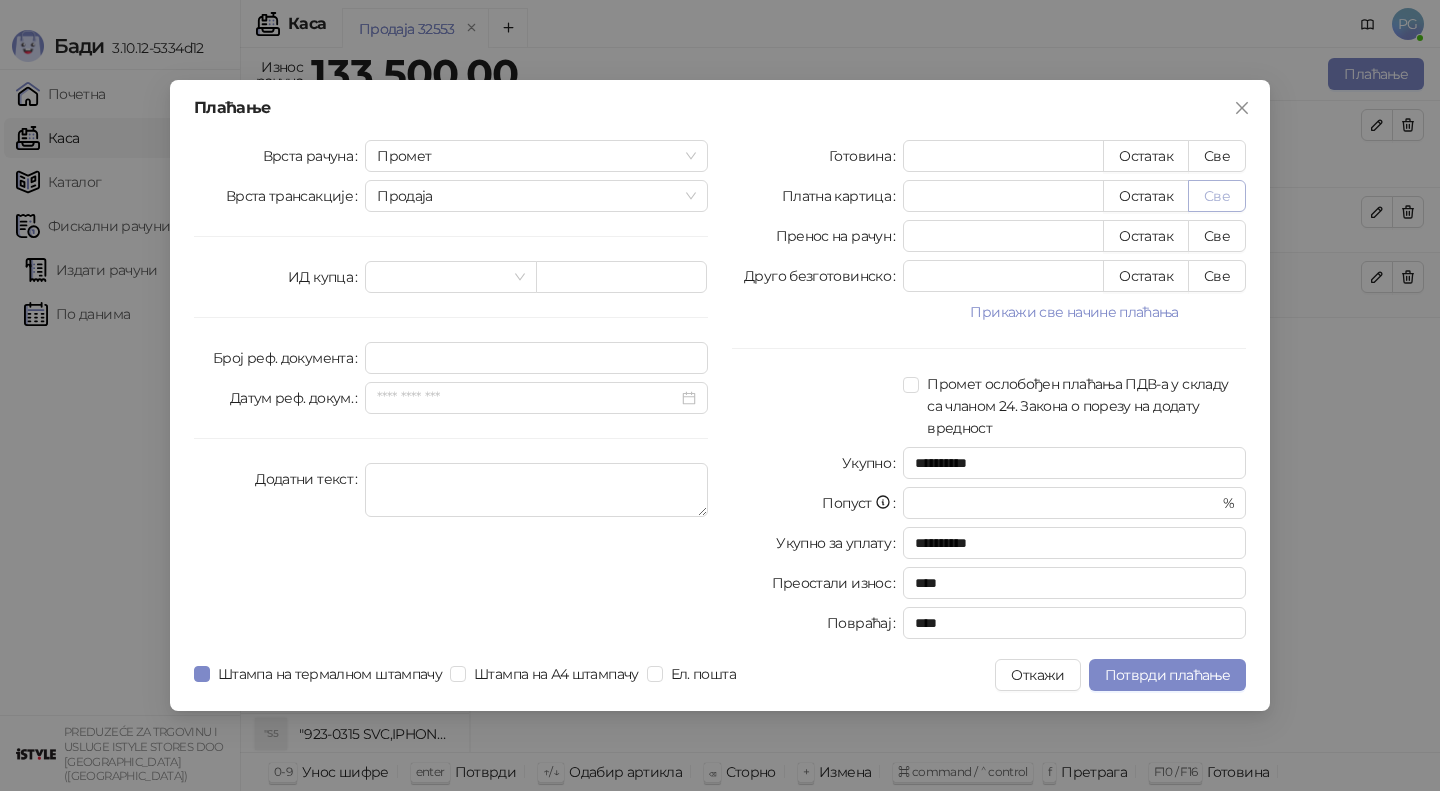 click on "Све" at bounding box center [1217, 196] 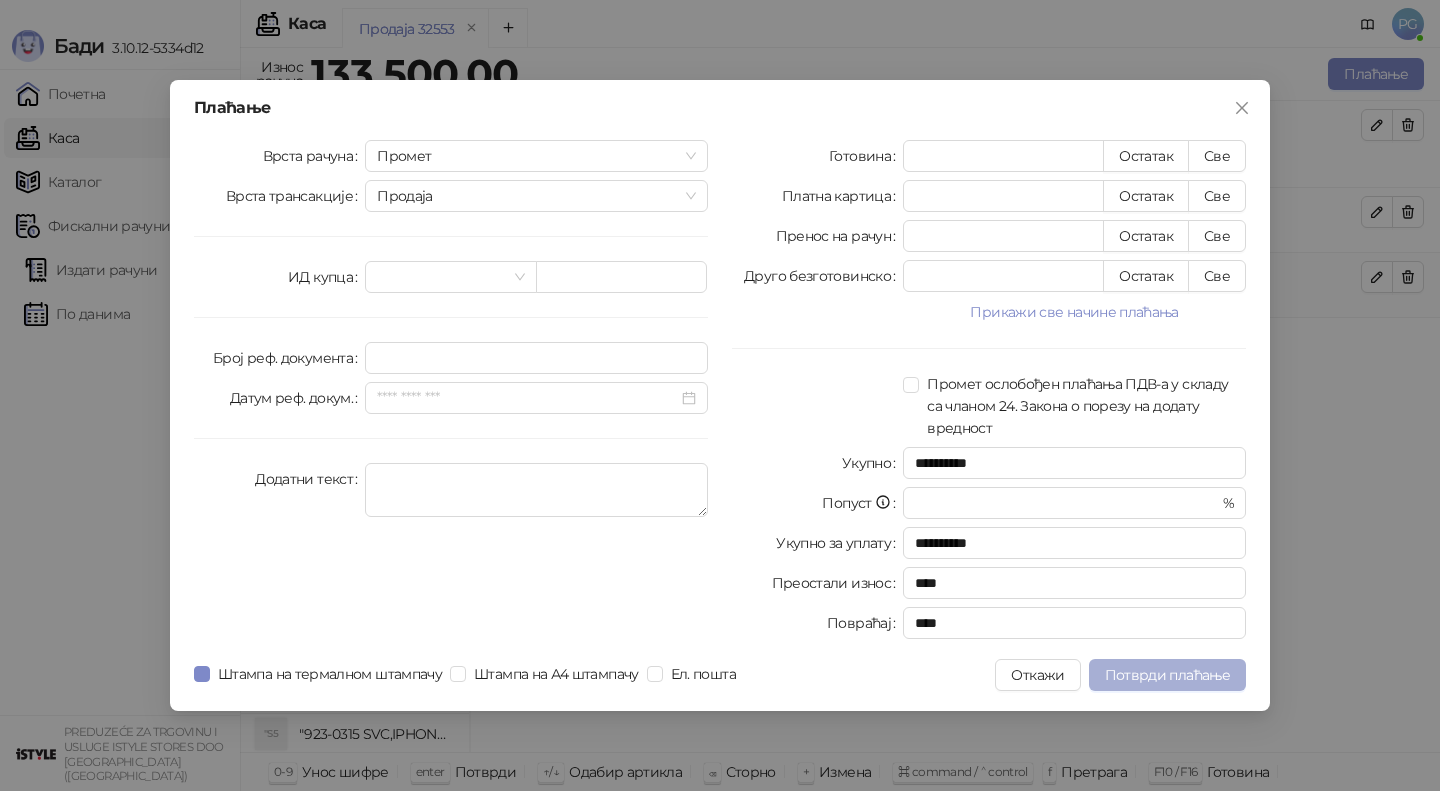 click on "Потврди плаћање" at bounding box center (1167, 675) 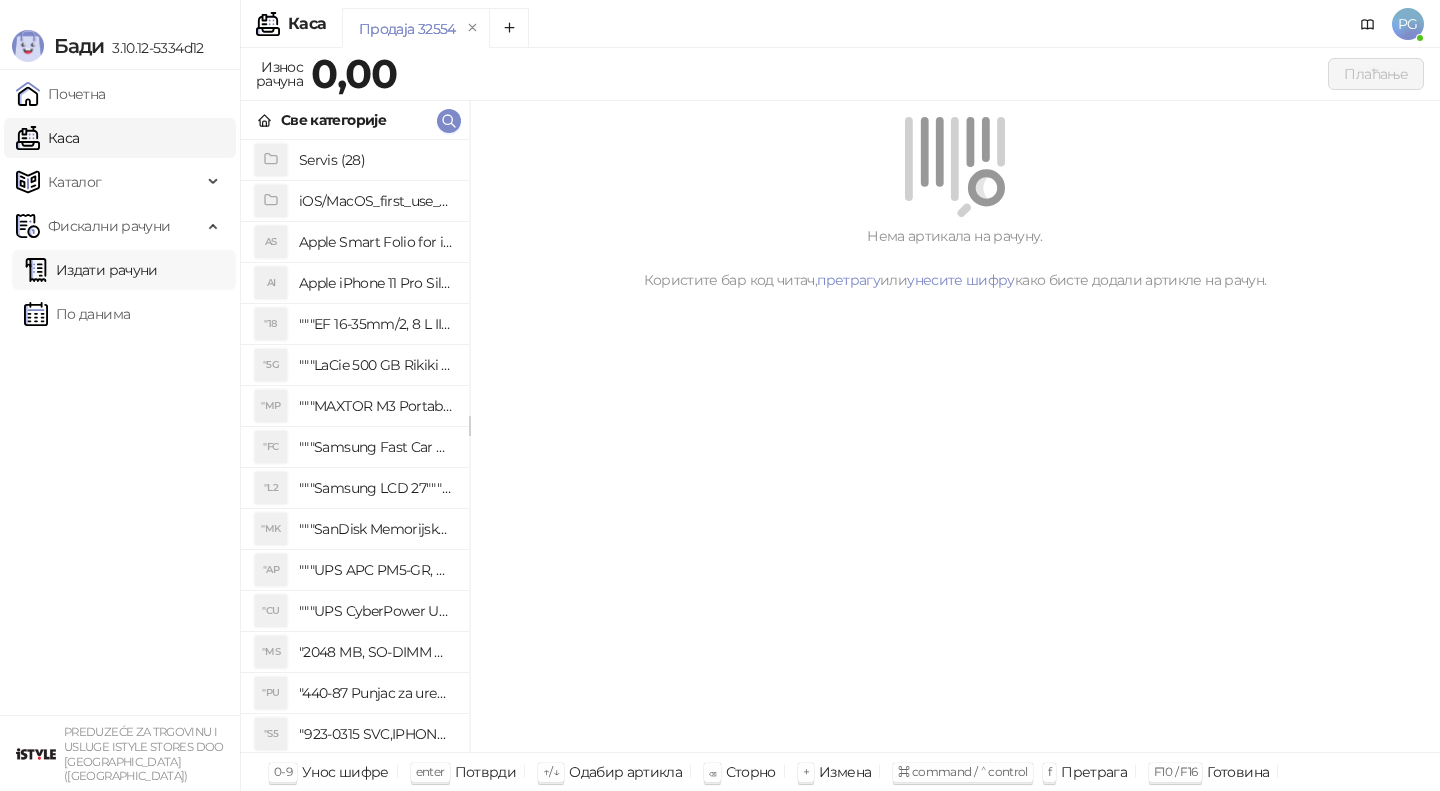 click on "Издати рачуни" at bounding box center [91, 270] 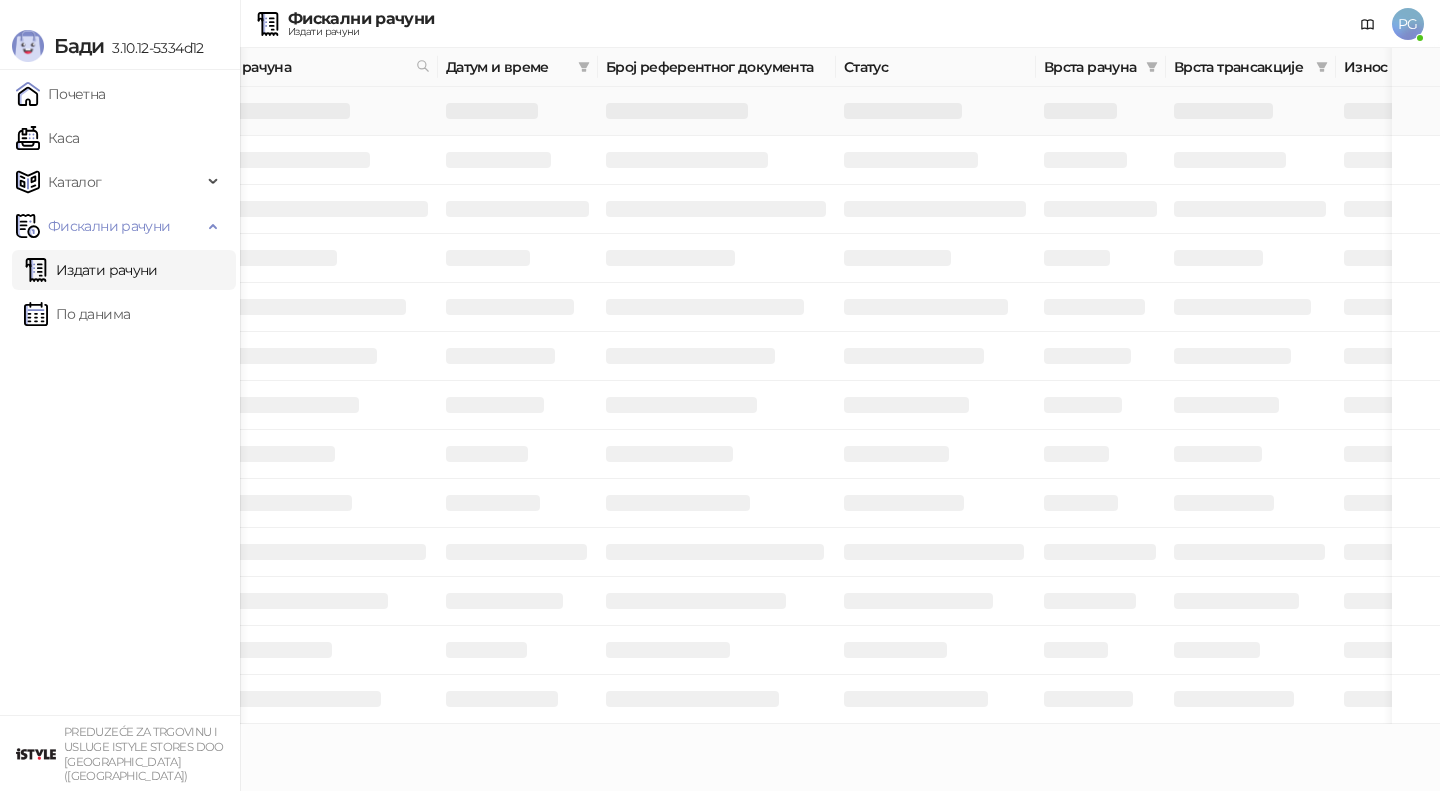scroll, scrollTop: 0, scrollLeft: 41, axis: horizontal 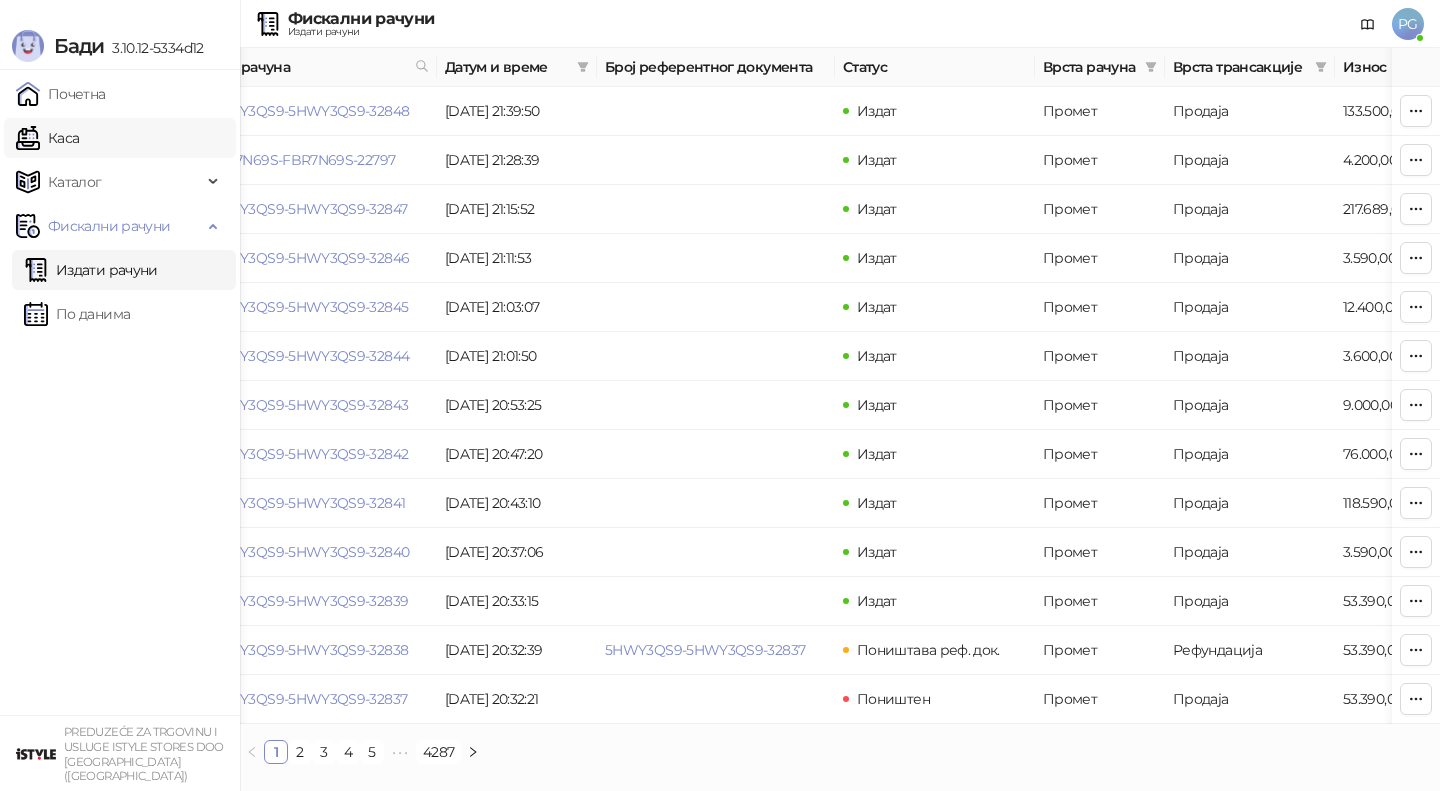 click on "Каса" at bounding box center [47, 138] 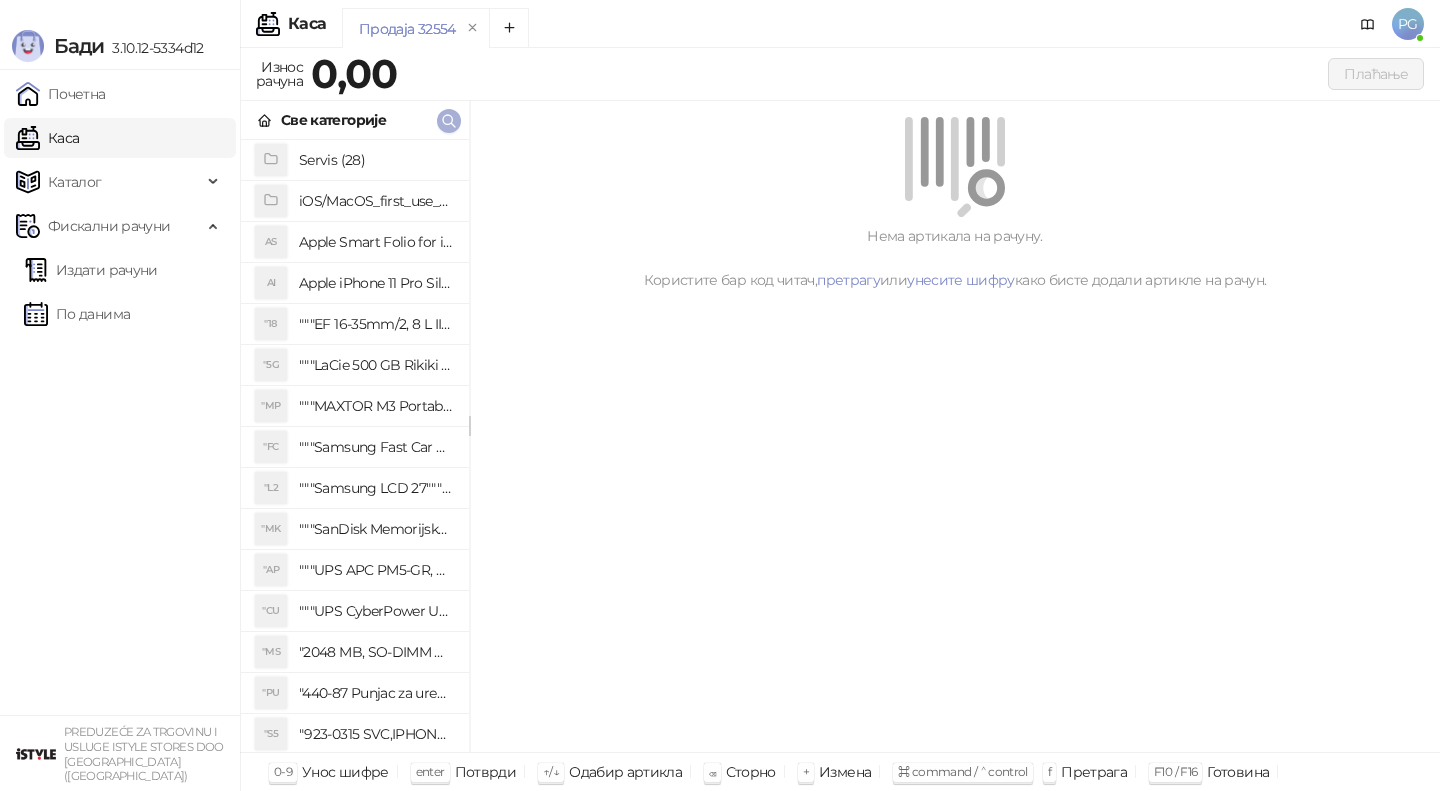 click 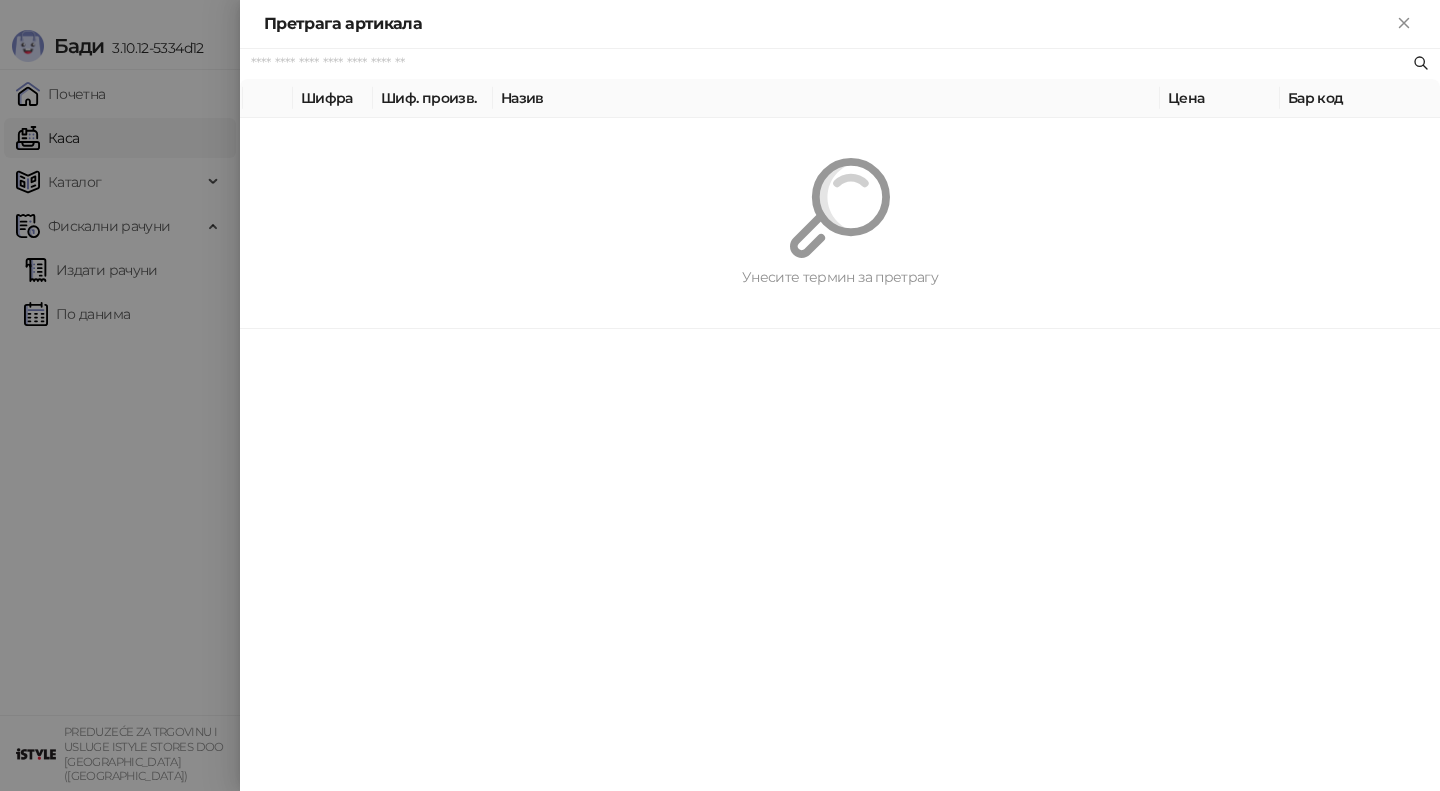 paste on "**********" 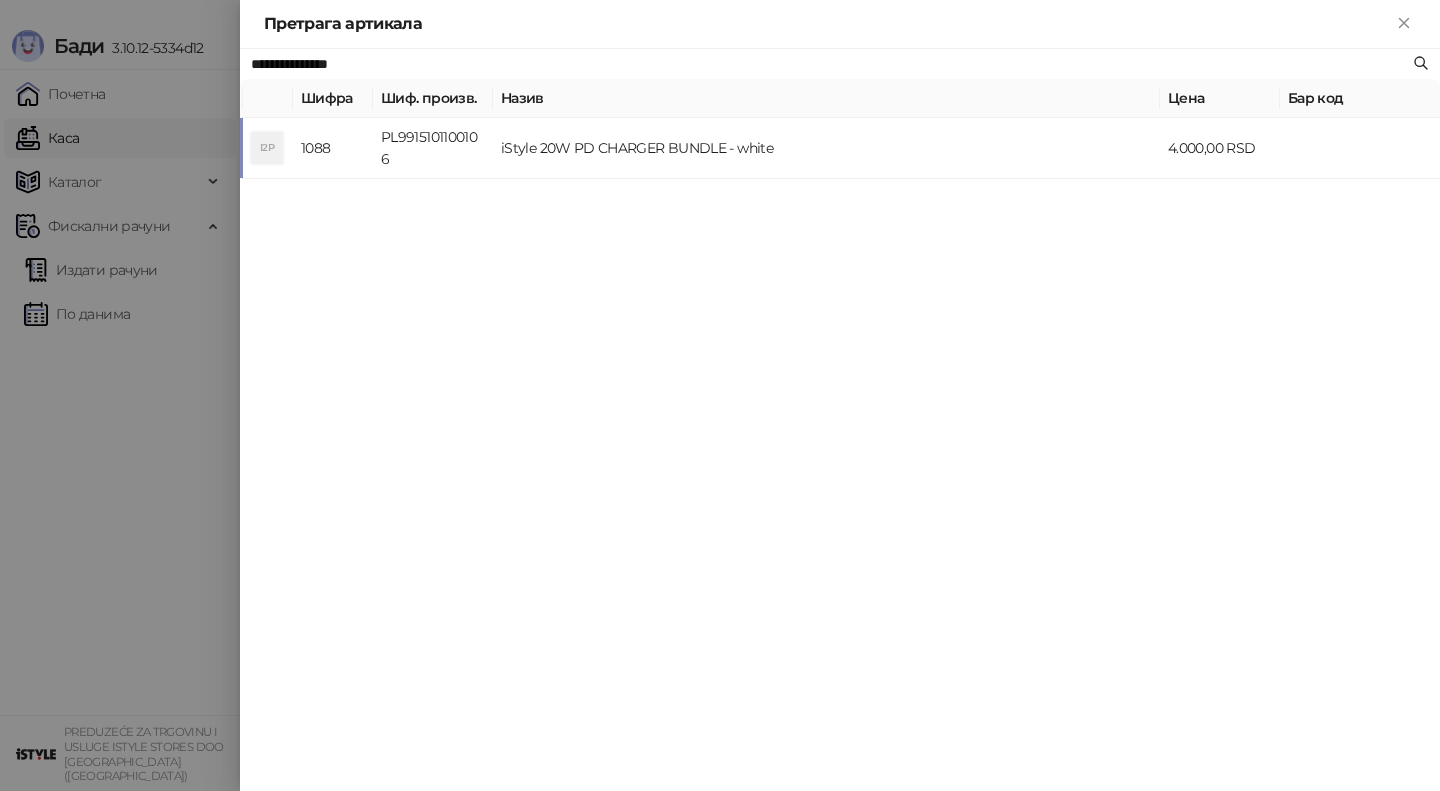 type on "**********" 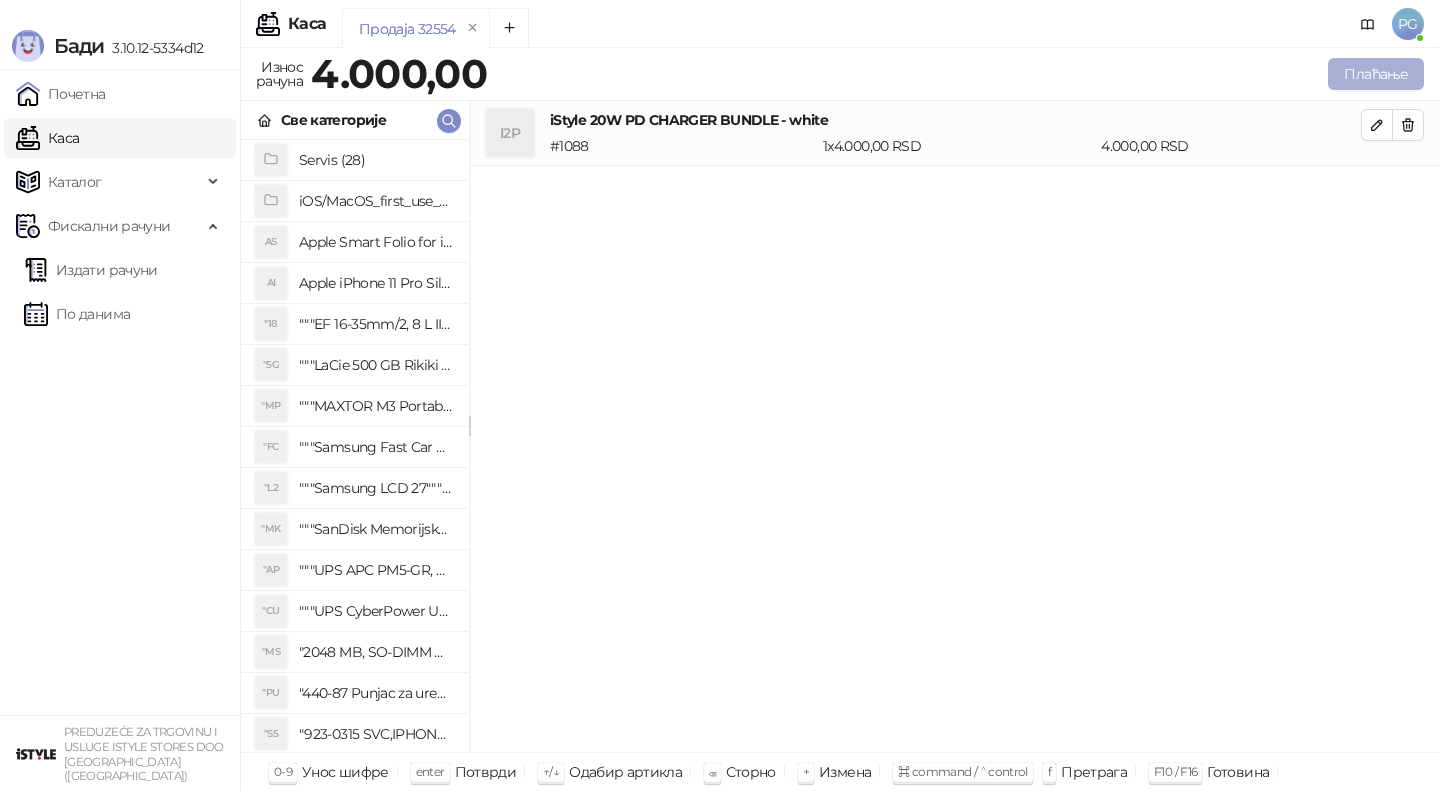 click on "Плаћање" at bounding box center (1376, 74) 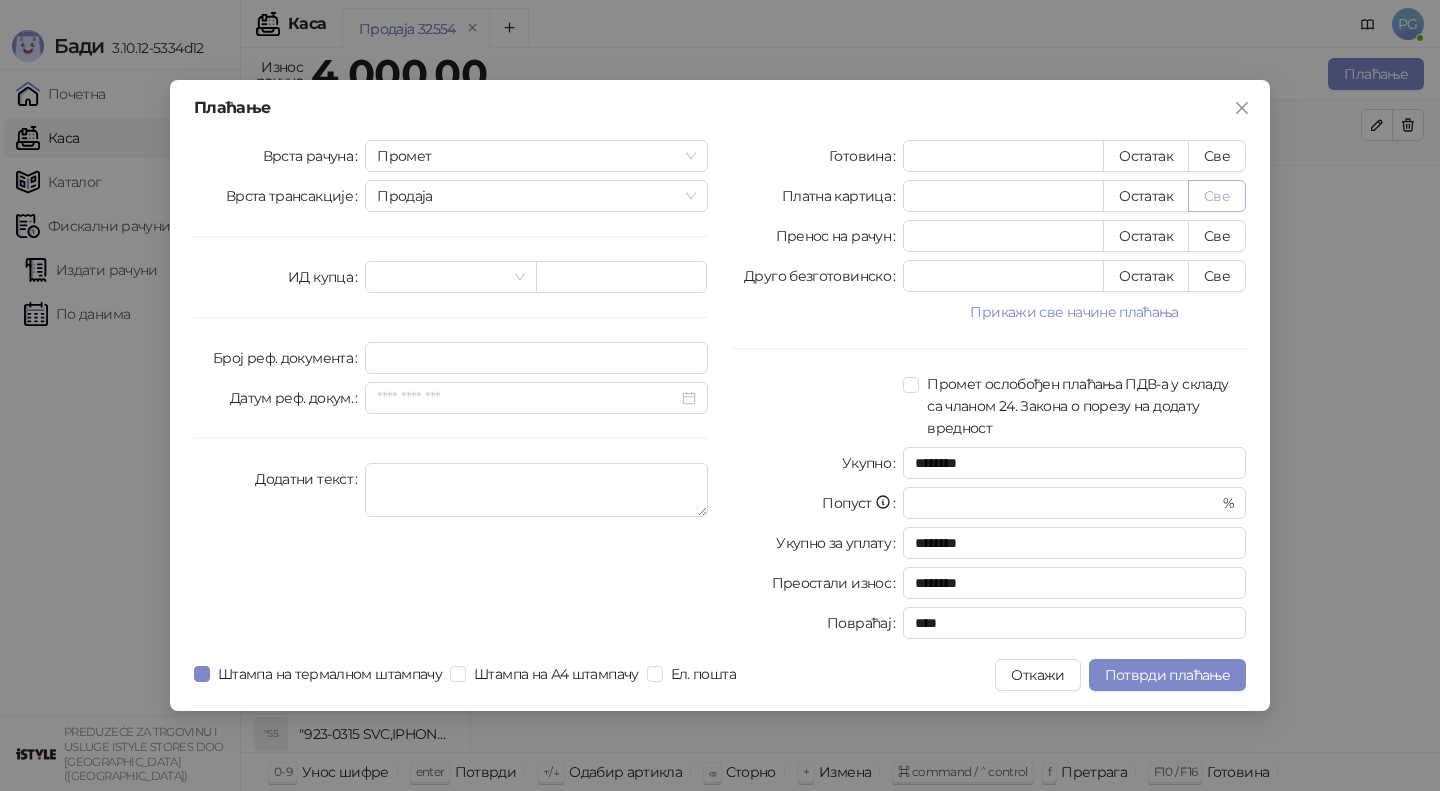 click on "Све" at bounding box center (1217, 196) 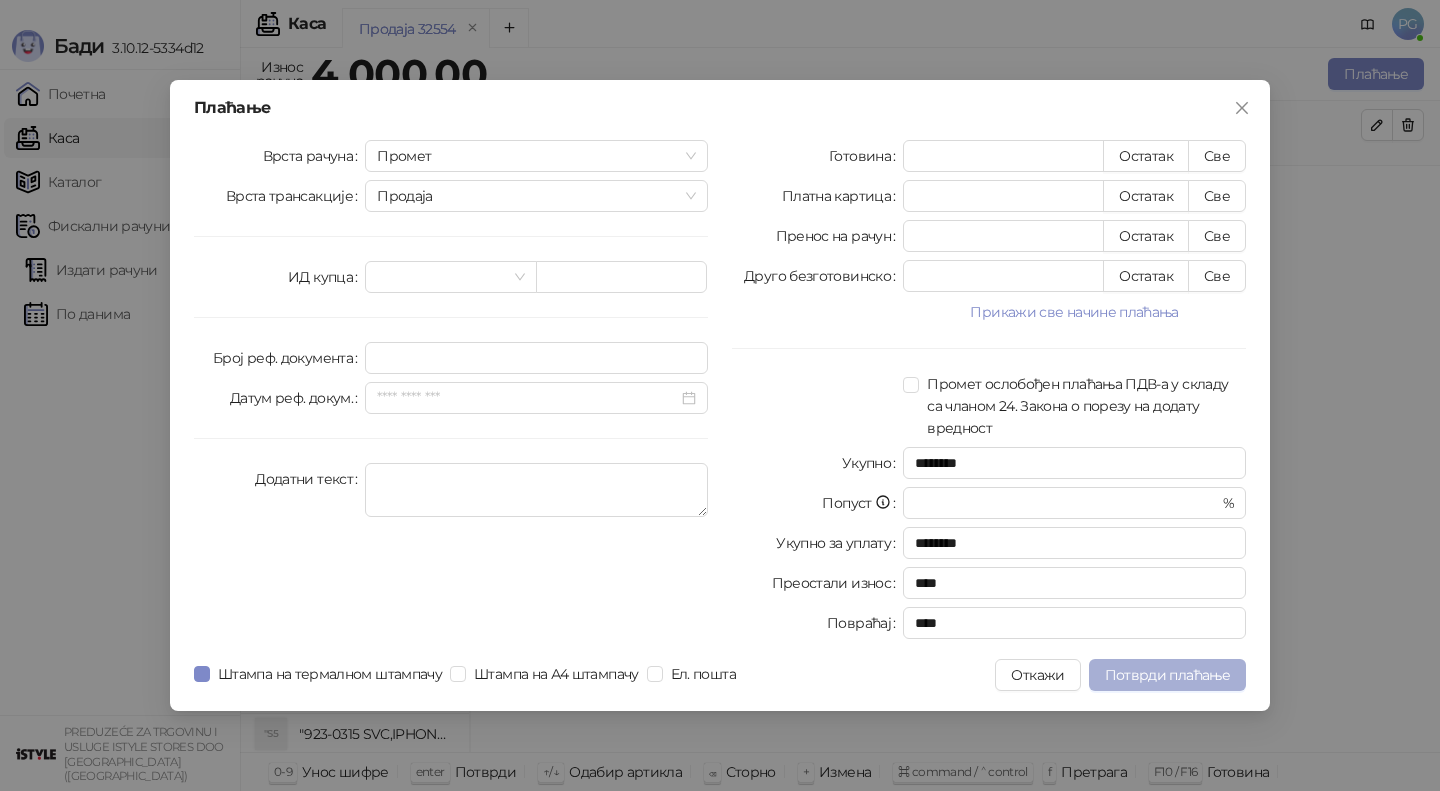 click on "Потврди плаћање" at bounding box center (1167, 675) 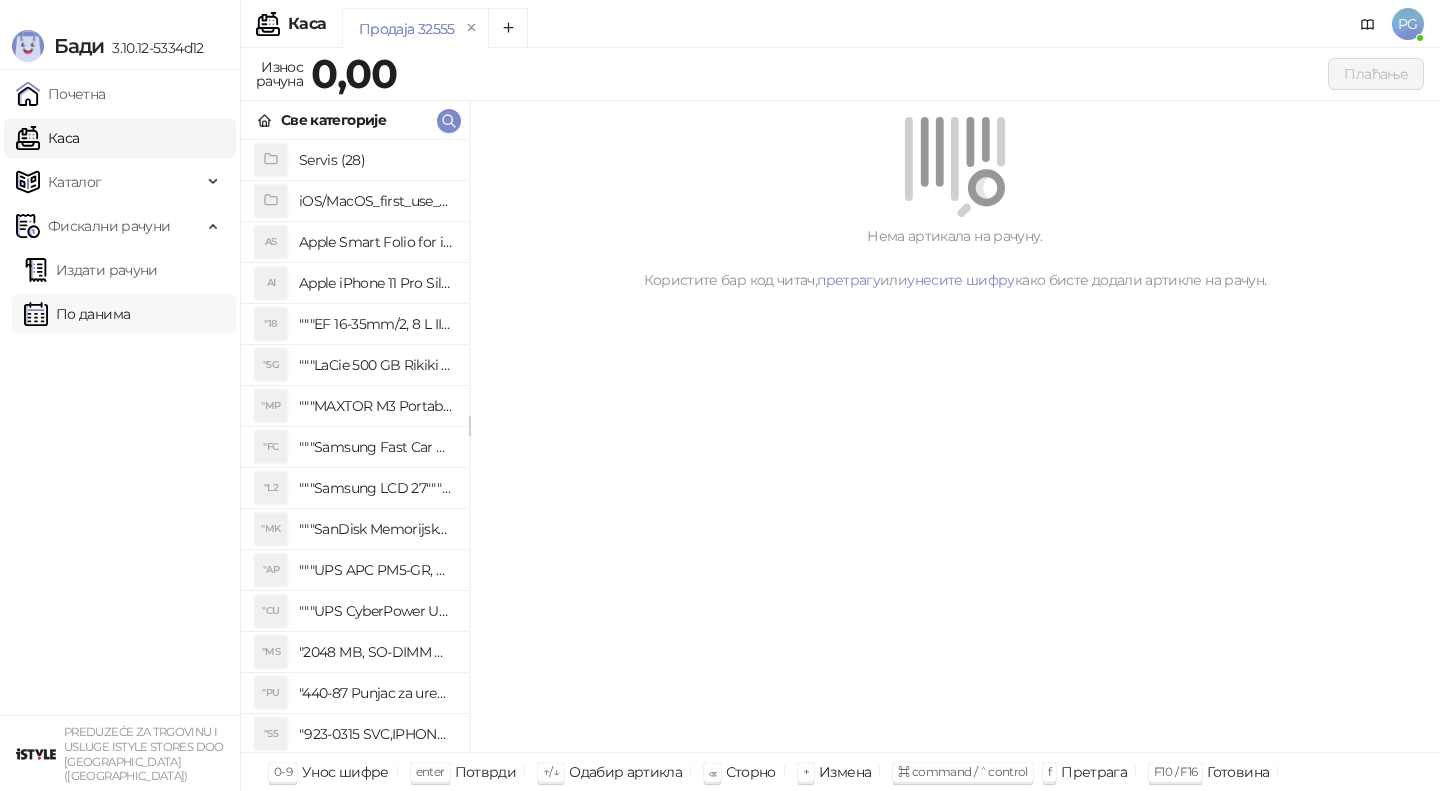 click on "По данима" at bounding box center [77, 314] 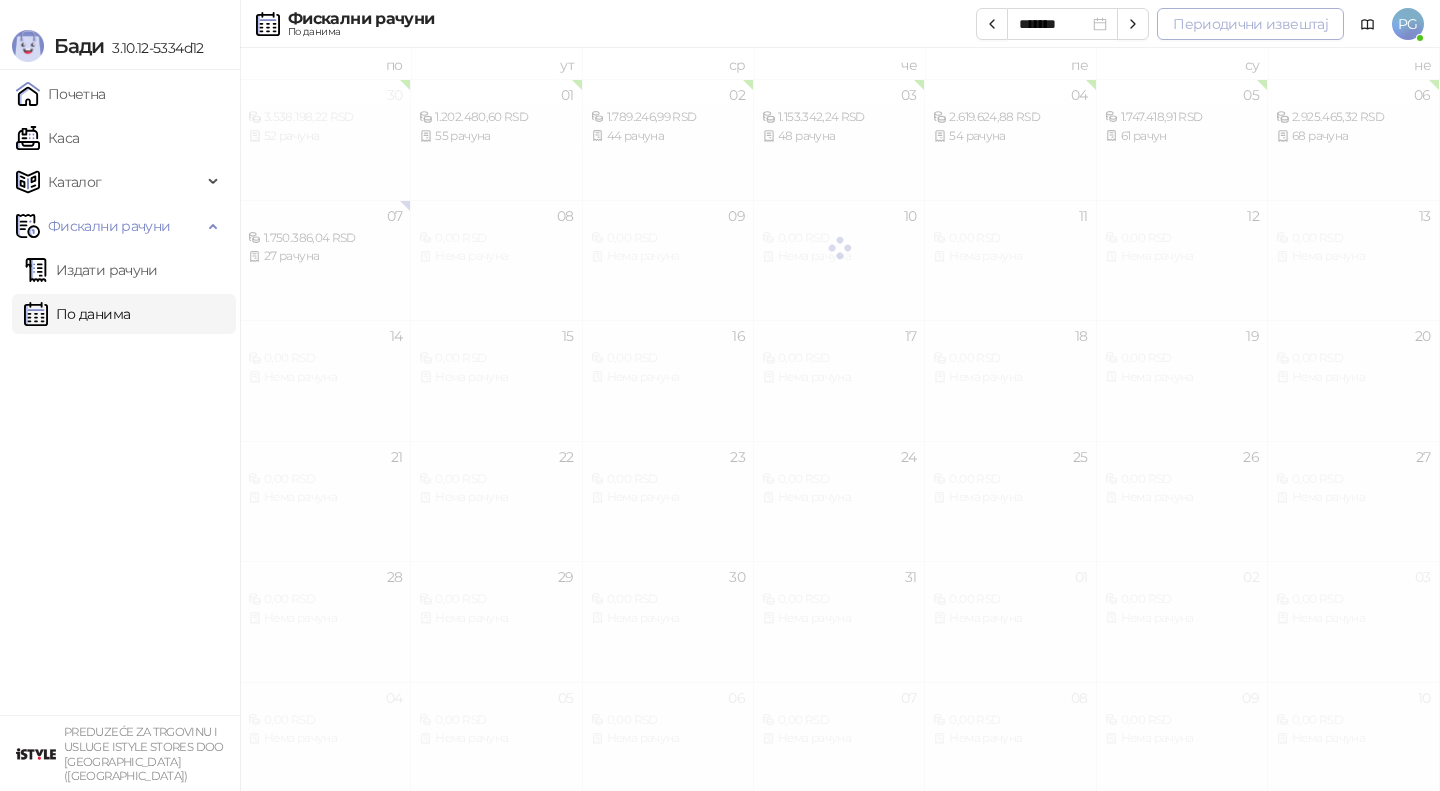 click on "Периодични извештај" at bounding box center [1250, 24] 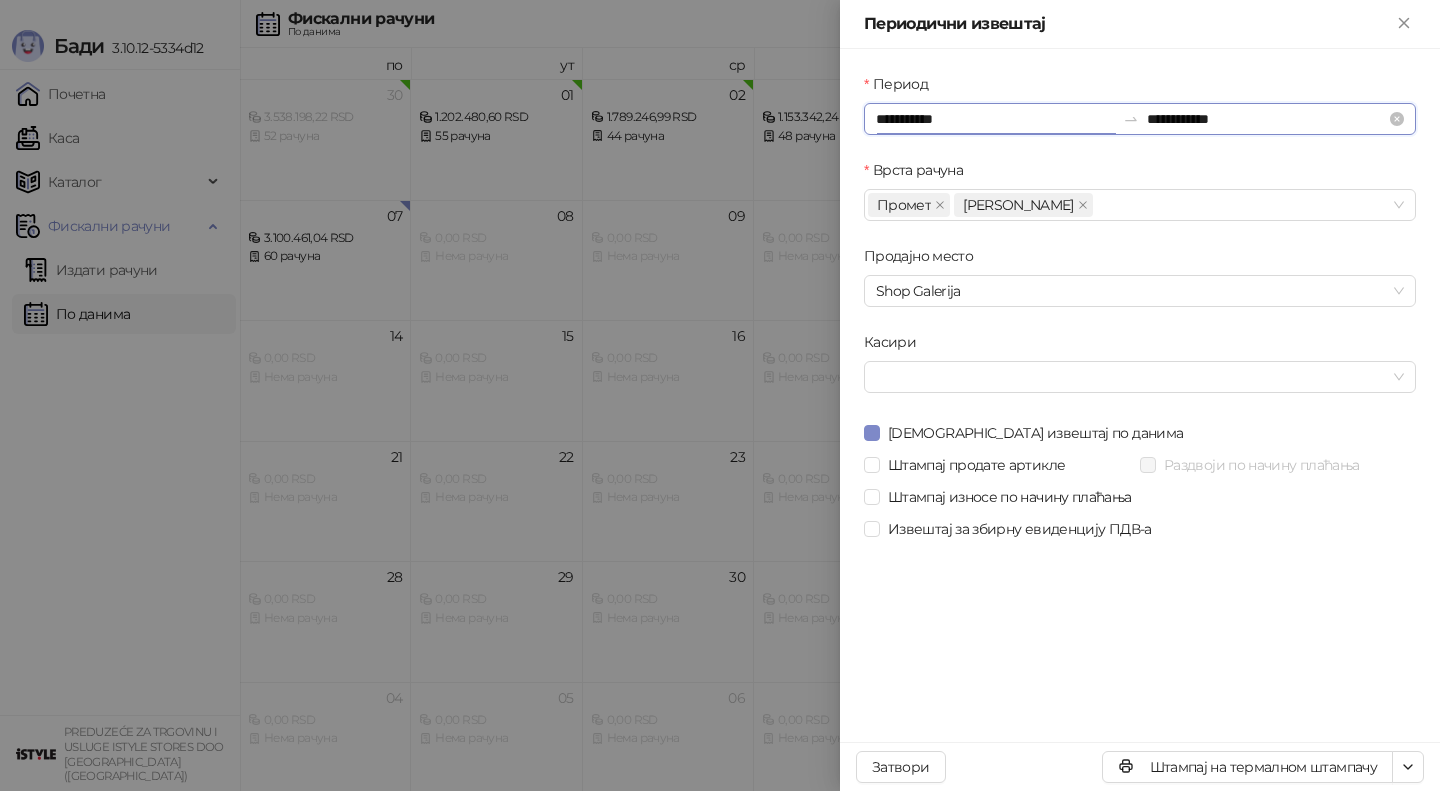click on "**********" at bounding box center (995, 119) 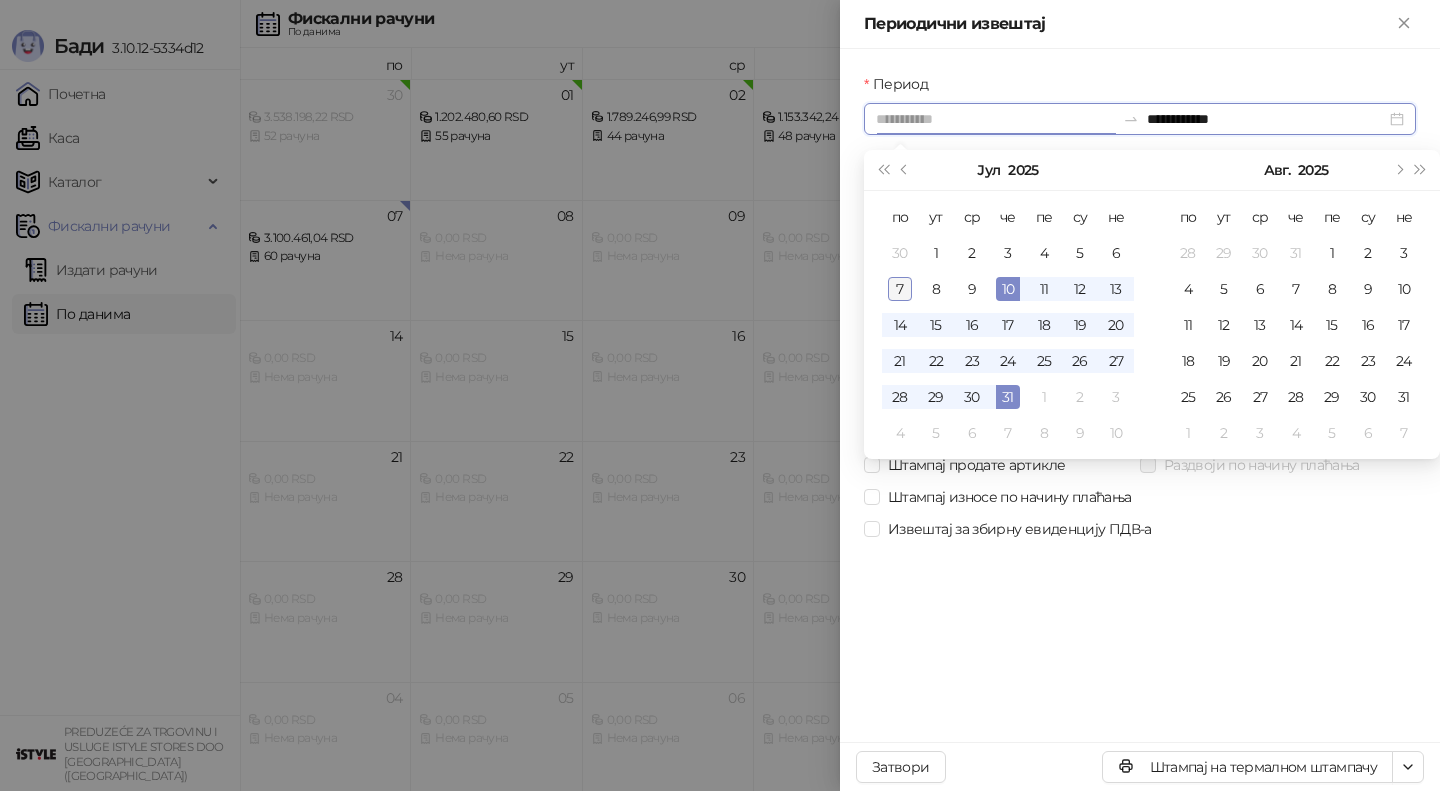 type on "**********" 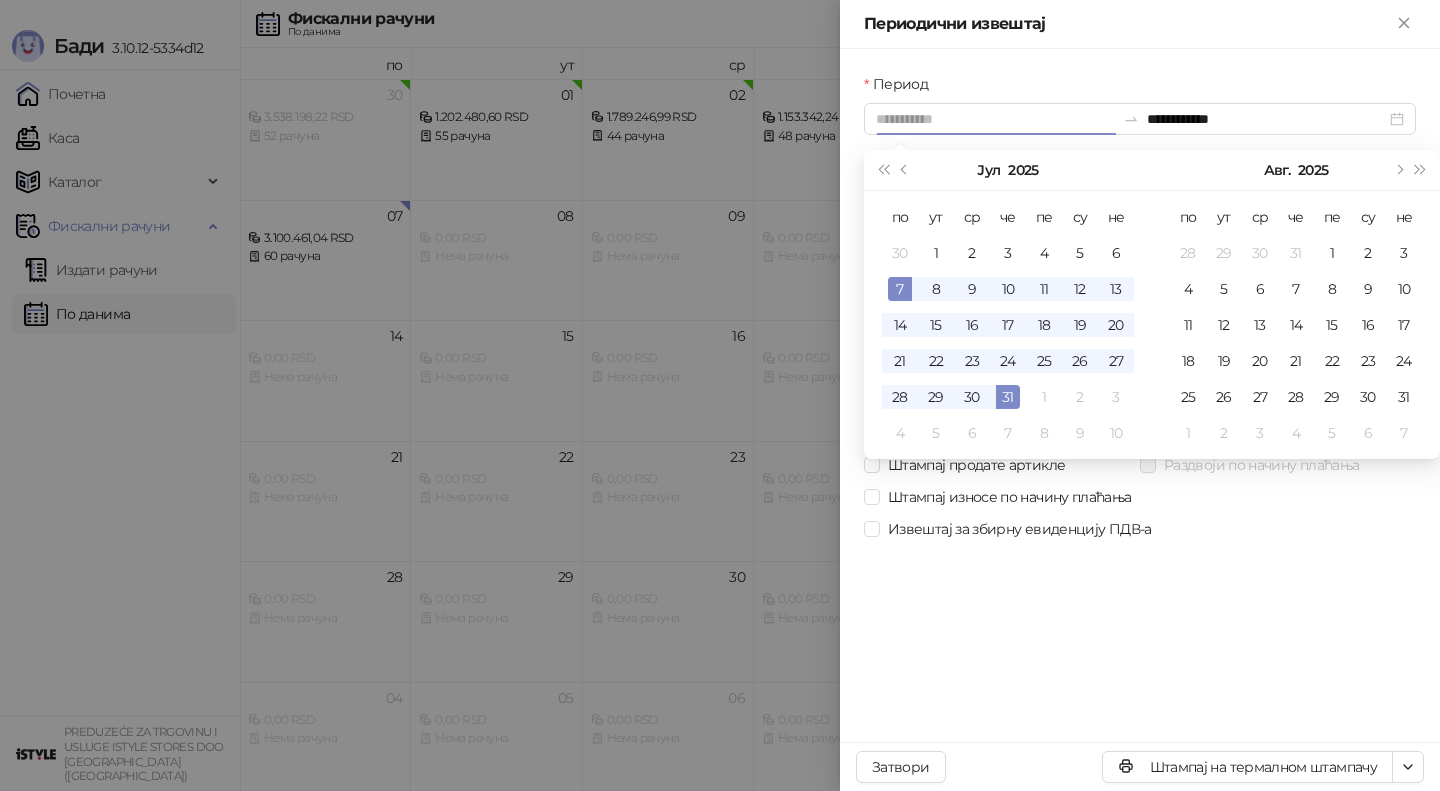 click on "7" at bounding box center (900, 289) 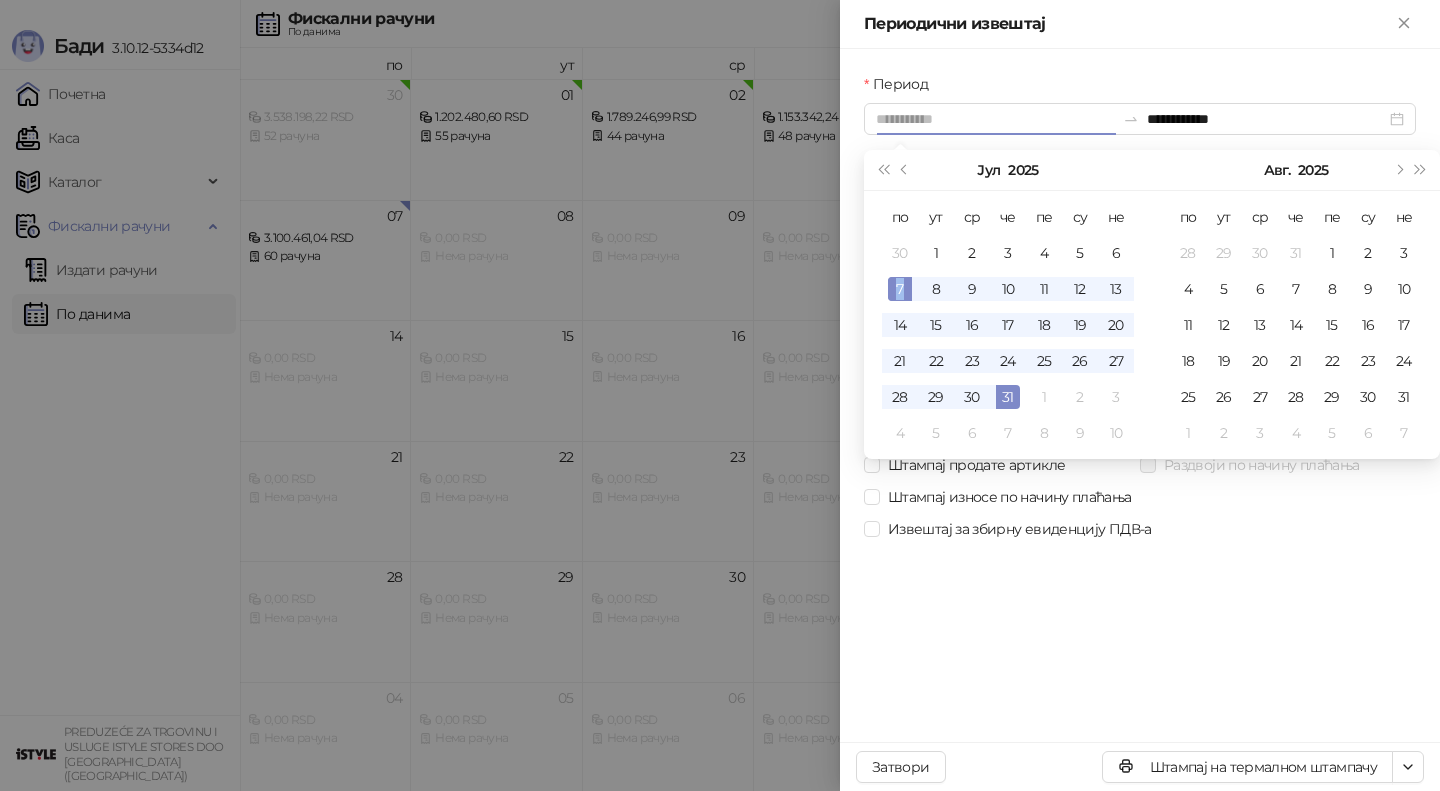 click on "7" at bounding box center (900, 289) 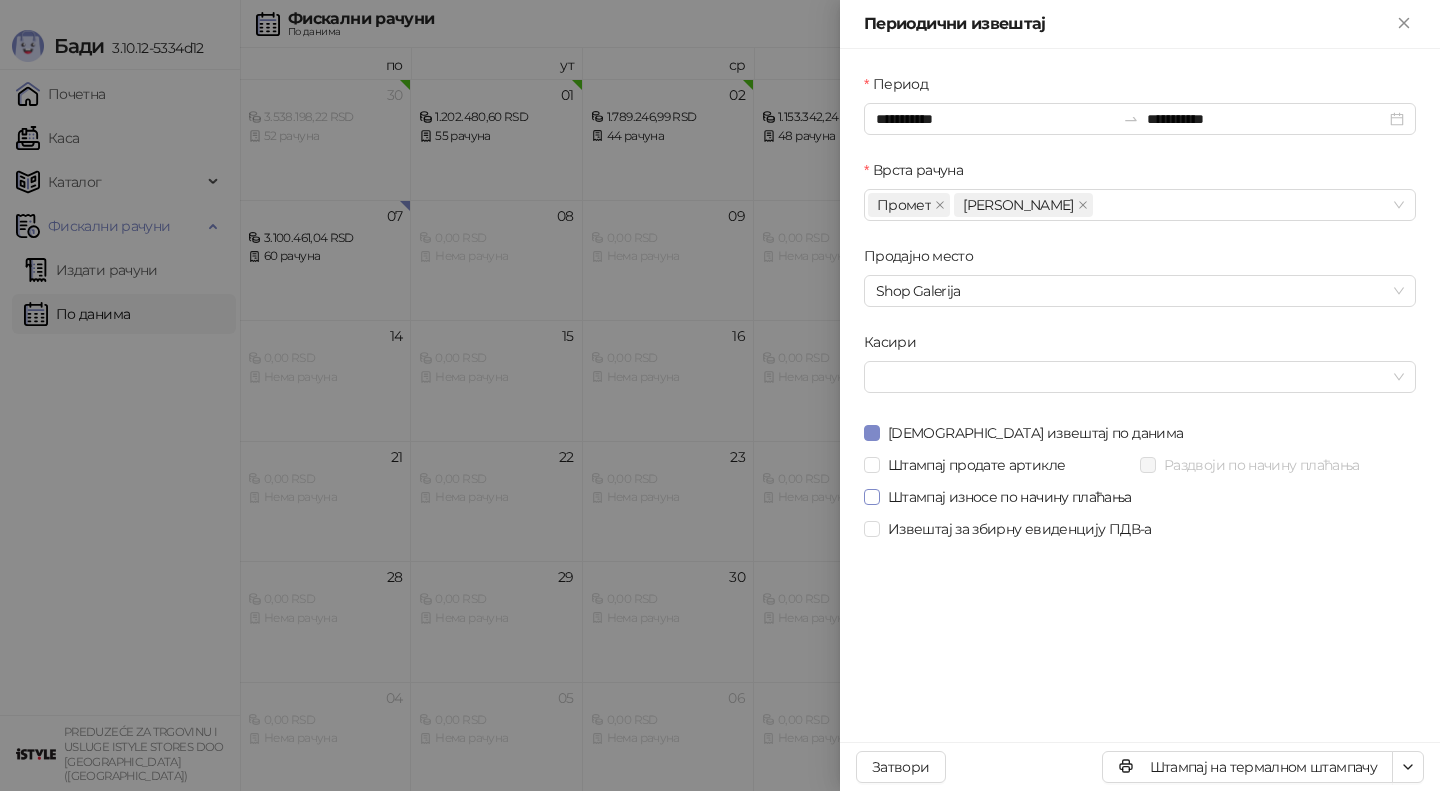 click on "Штампај износе по начину плаћања" at bounding box center (1010, 497) 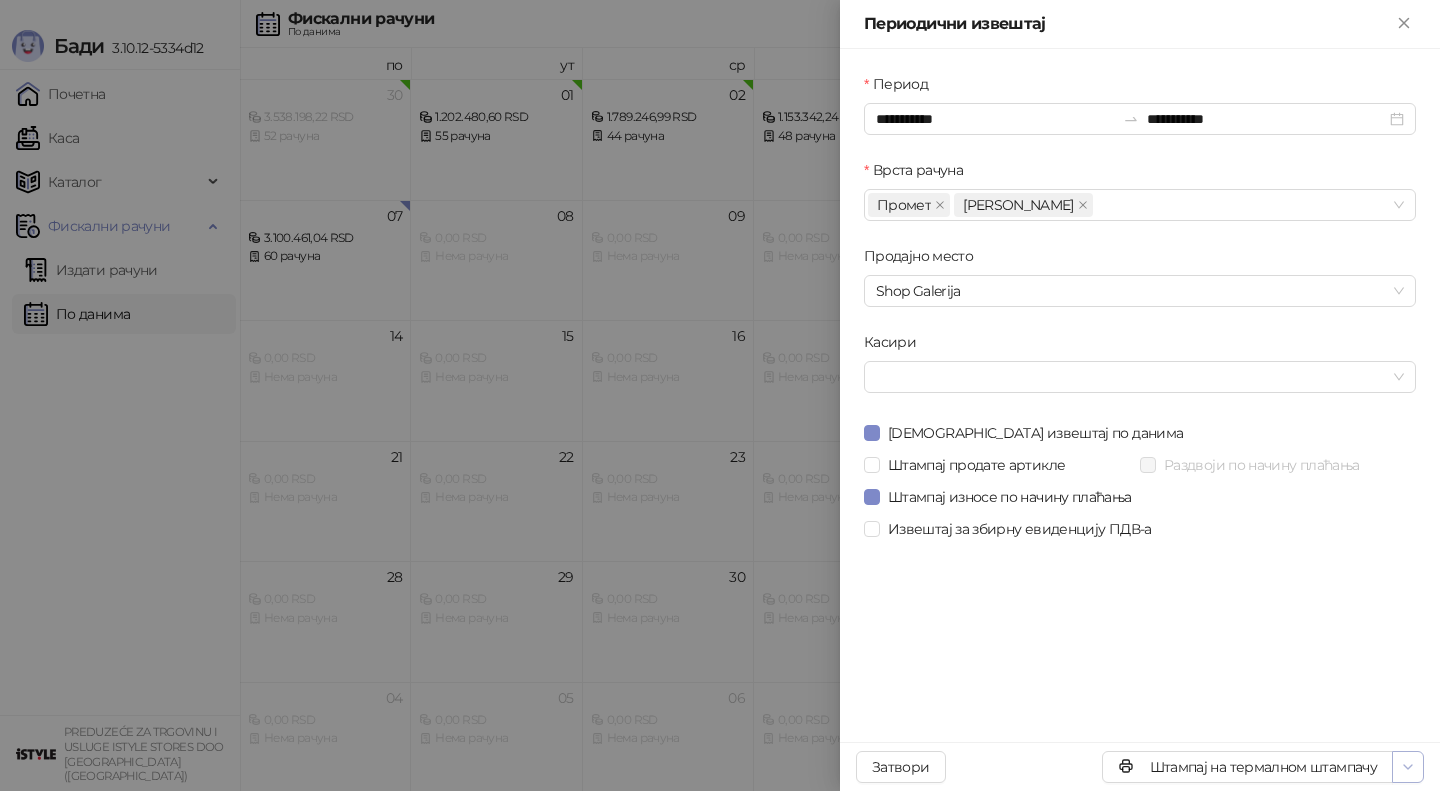 click 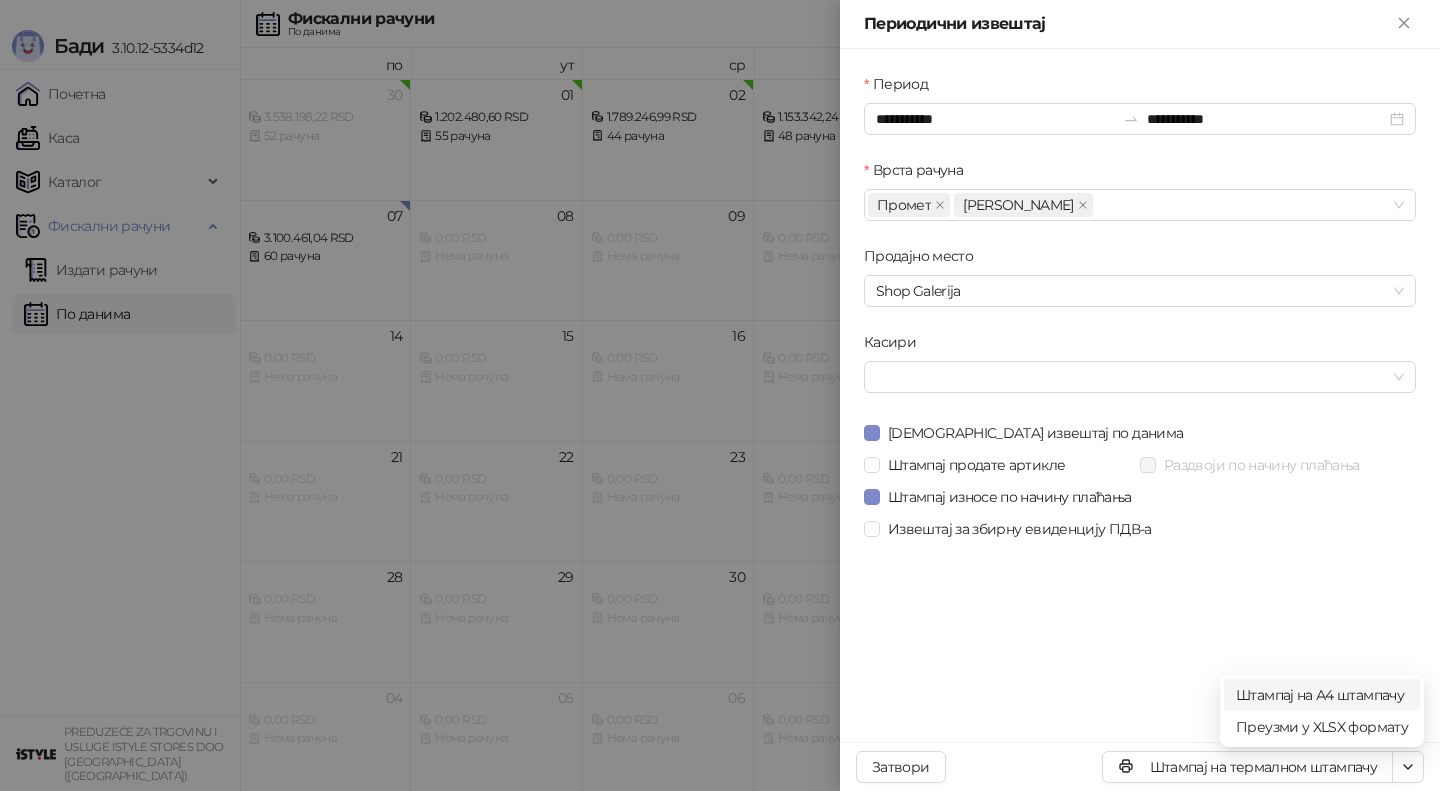 click on "Штампај на А4 штампачу" at bounding box center (1322, 695) 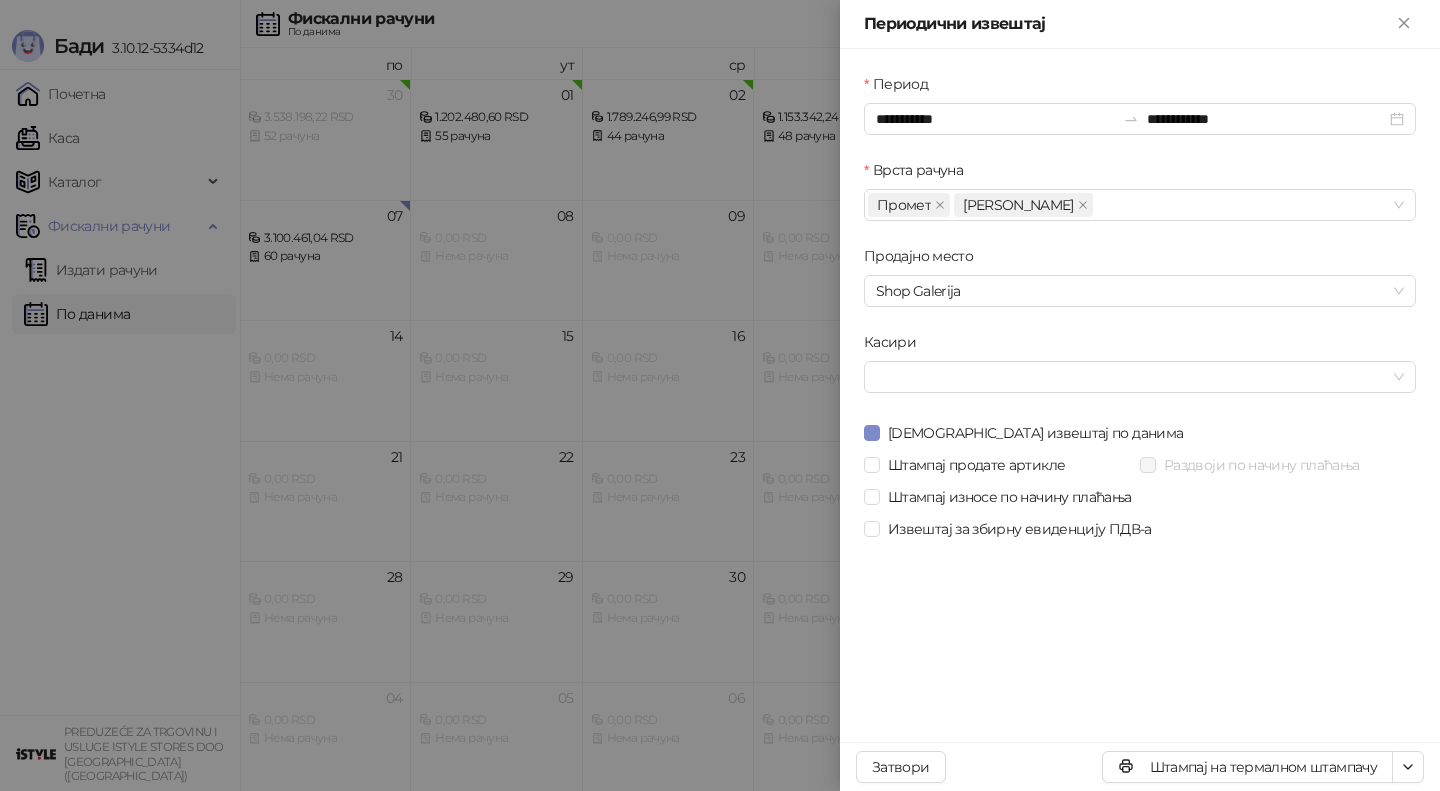 click at bounding box center [720, 395] 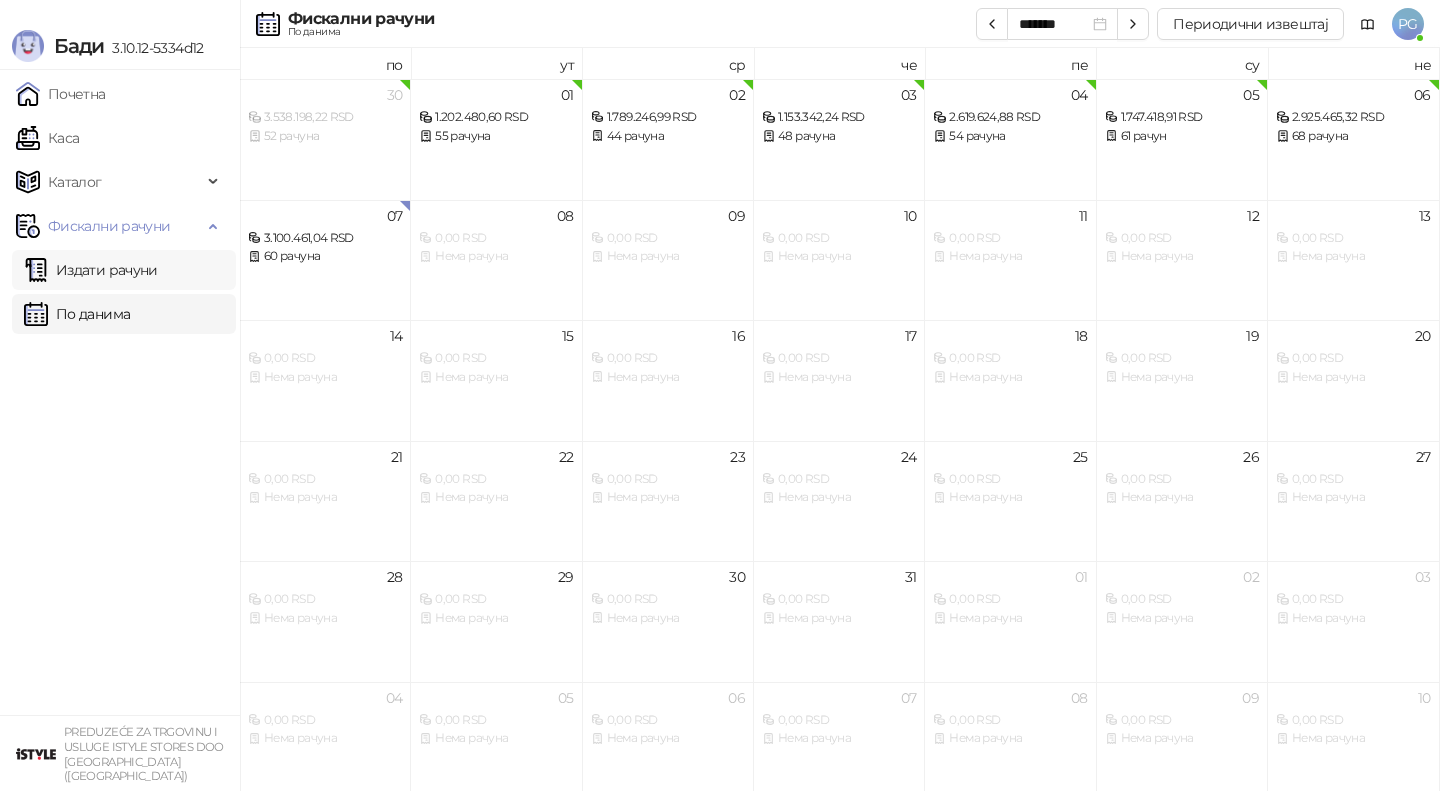 click on "Издати рачуни" at bounding box center [91, 270] 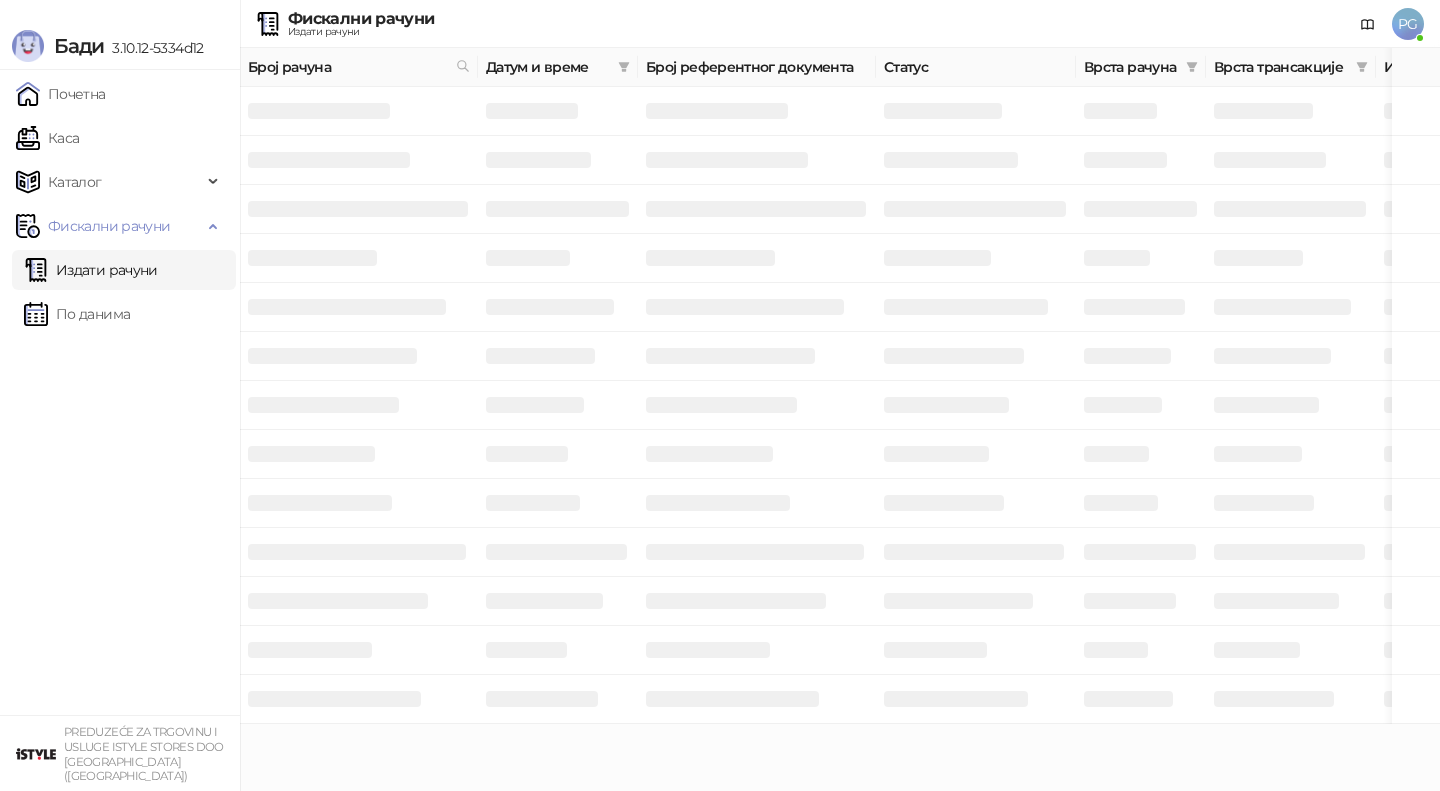 click at bounding box center [624, 67] 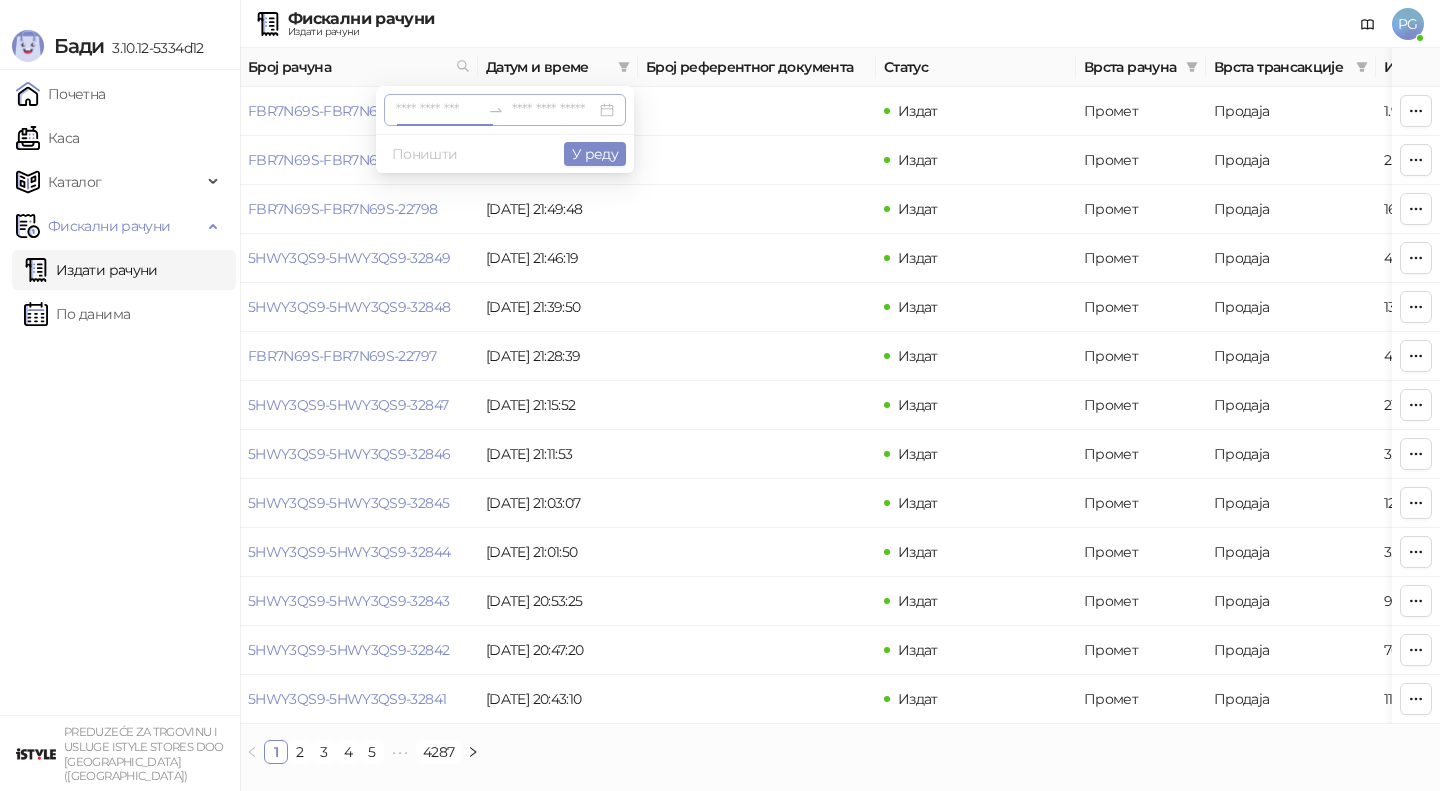 click at bounding box center (438, 110) 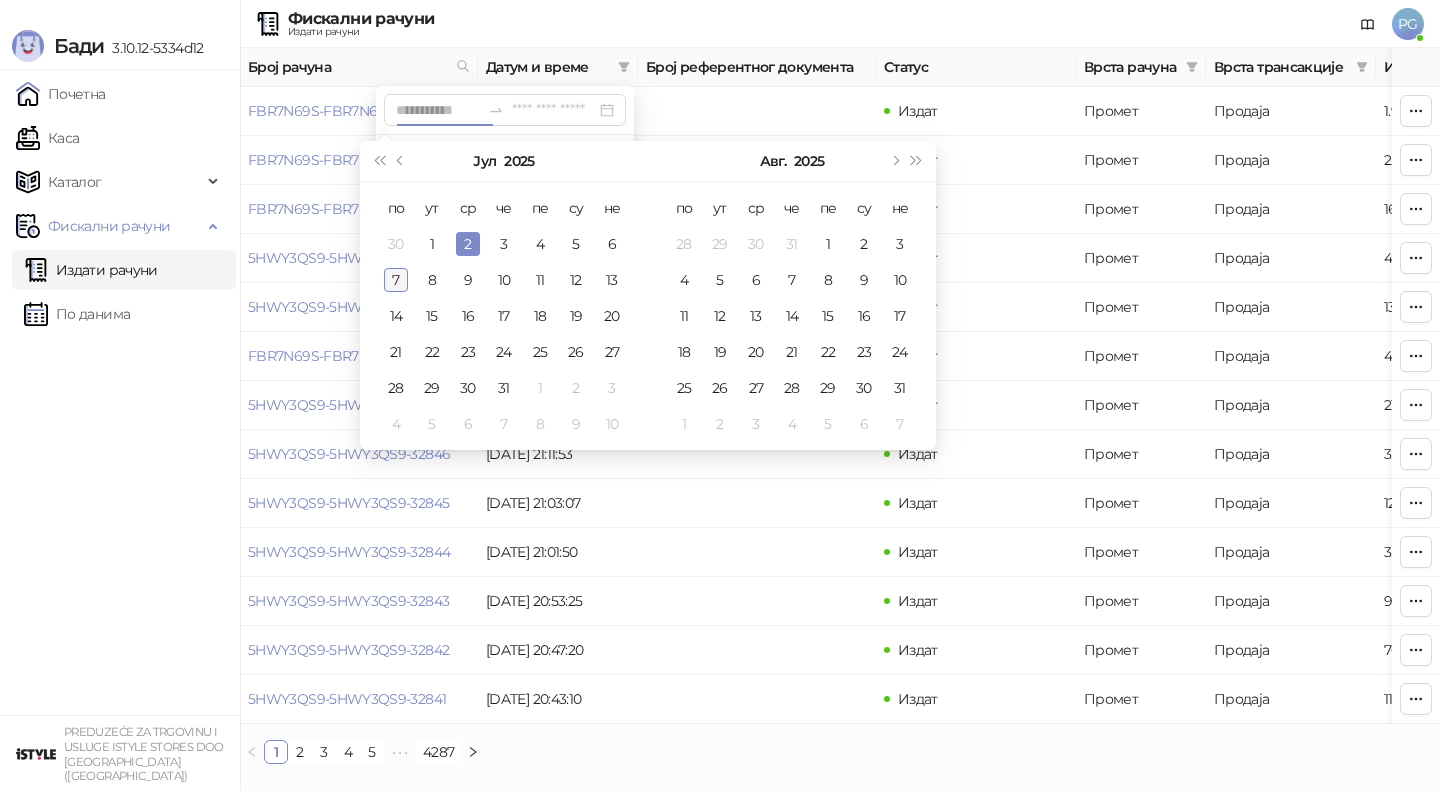 type on "**********" 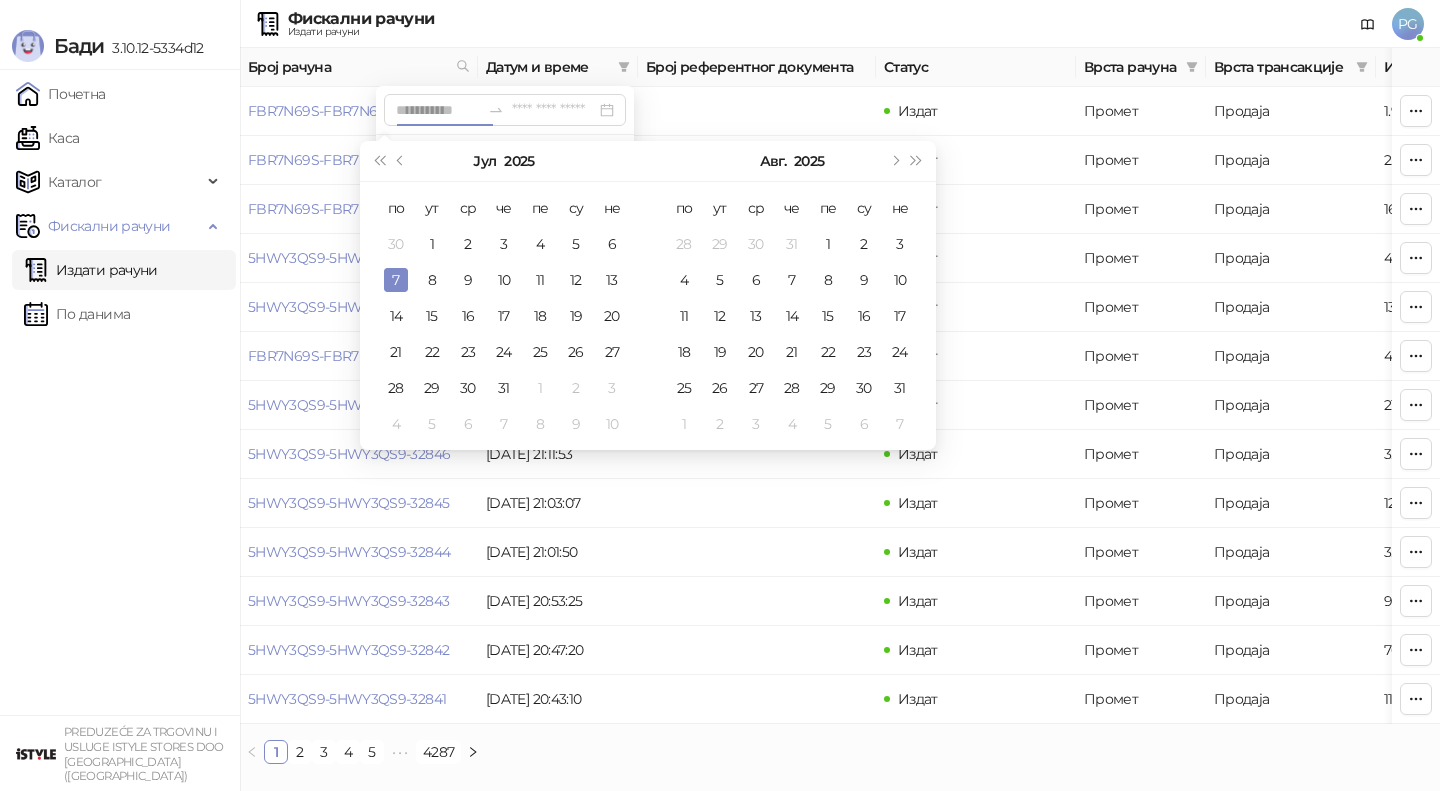 click on "7" at bounding box center [396, 280] 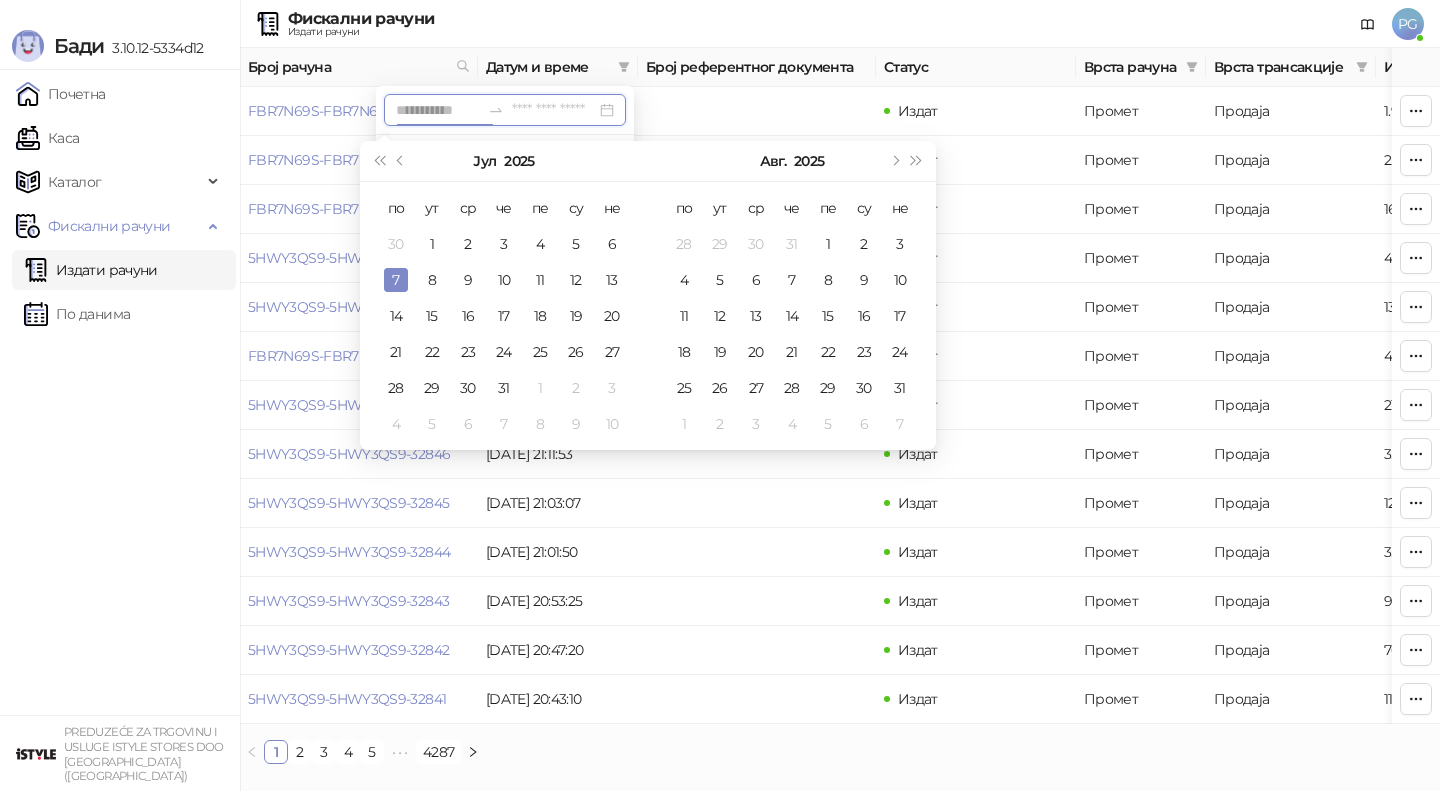 type on "**********" 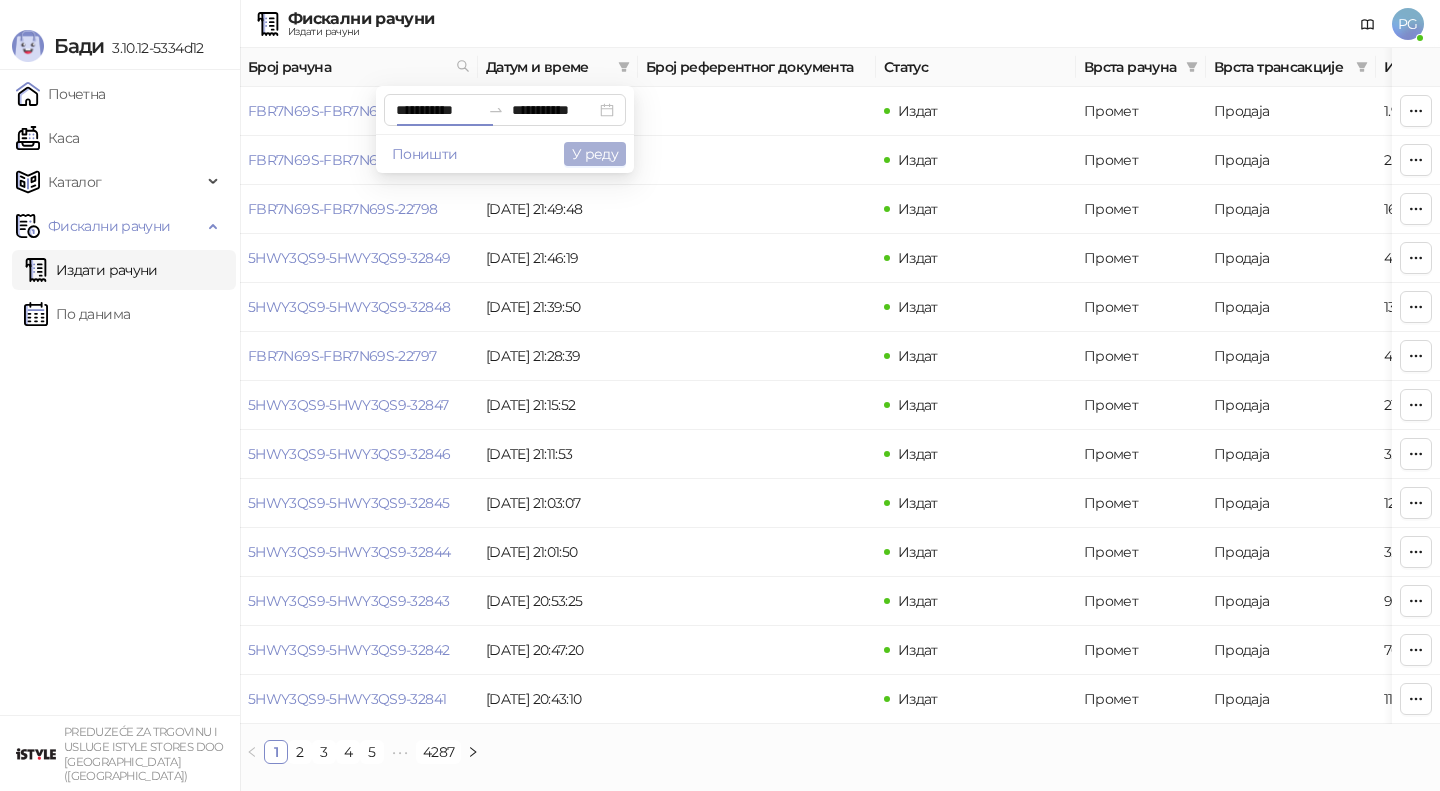 click on "У реду" at bounding box center [595, 154] 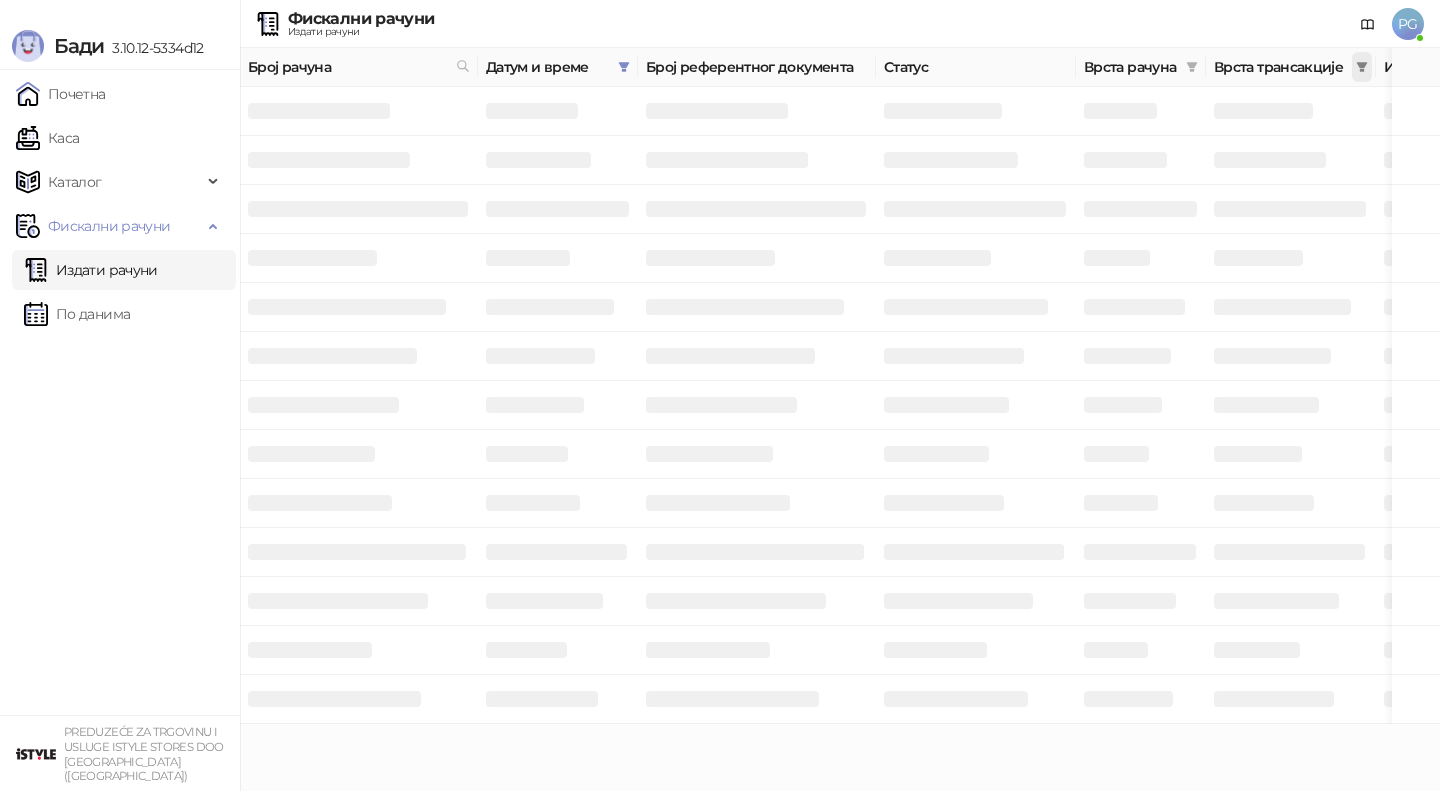 click at bounding box center [1362, 67] 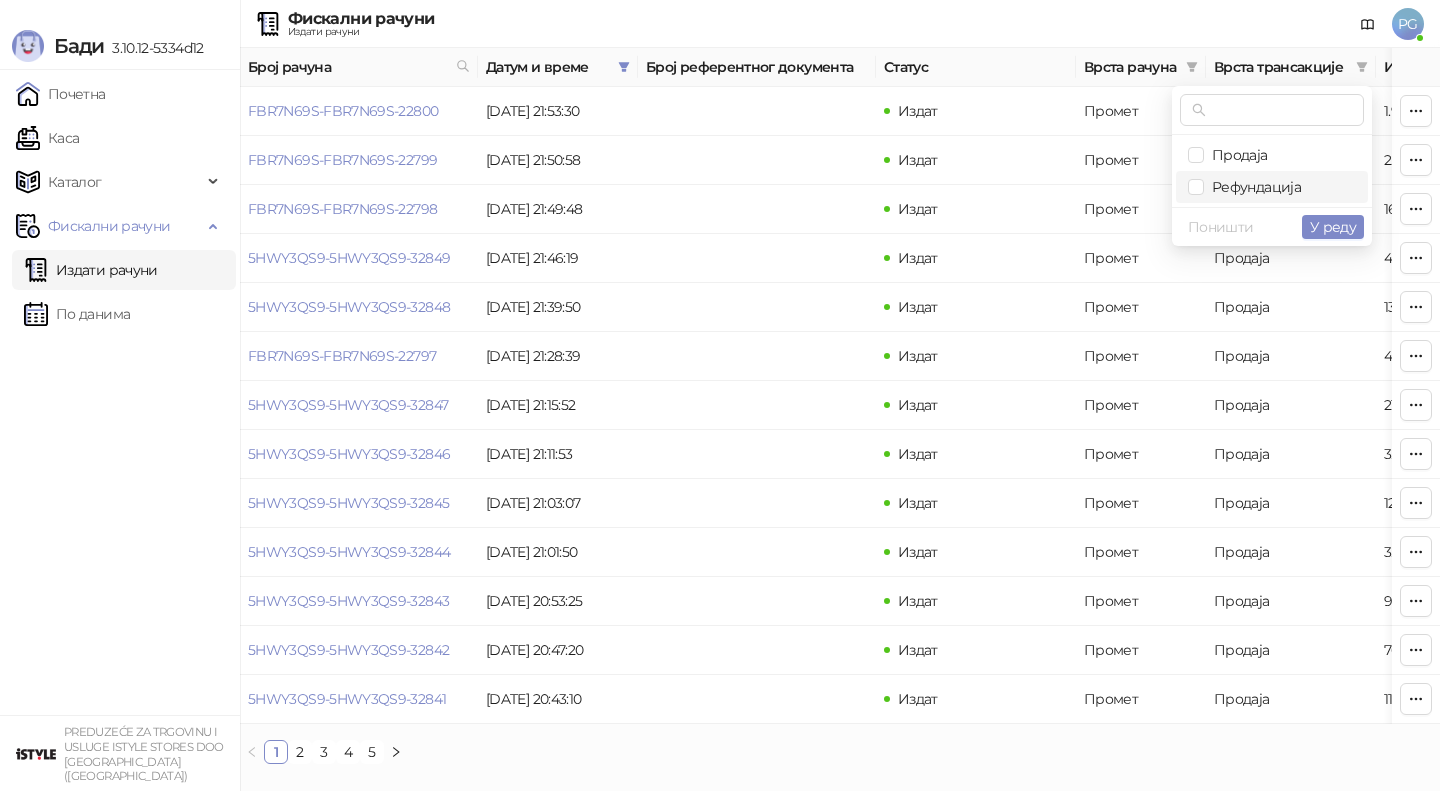 click on "Рефундација" at bounding box center [1252, 187] 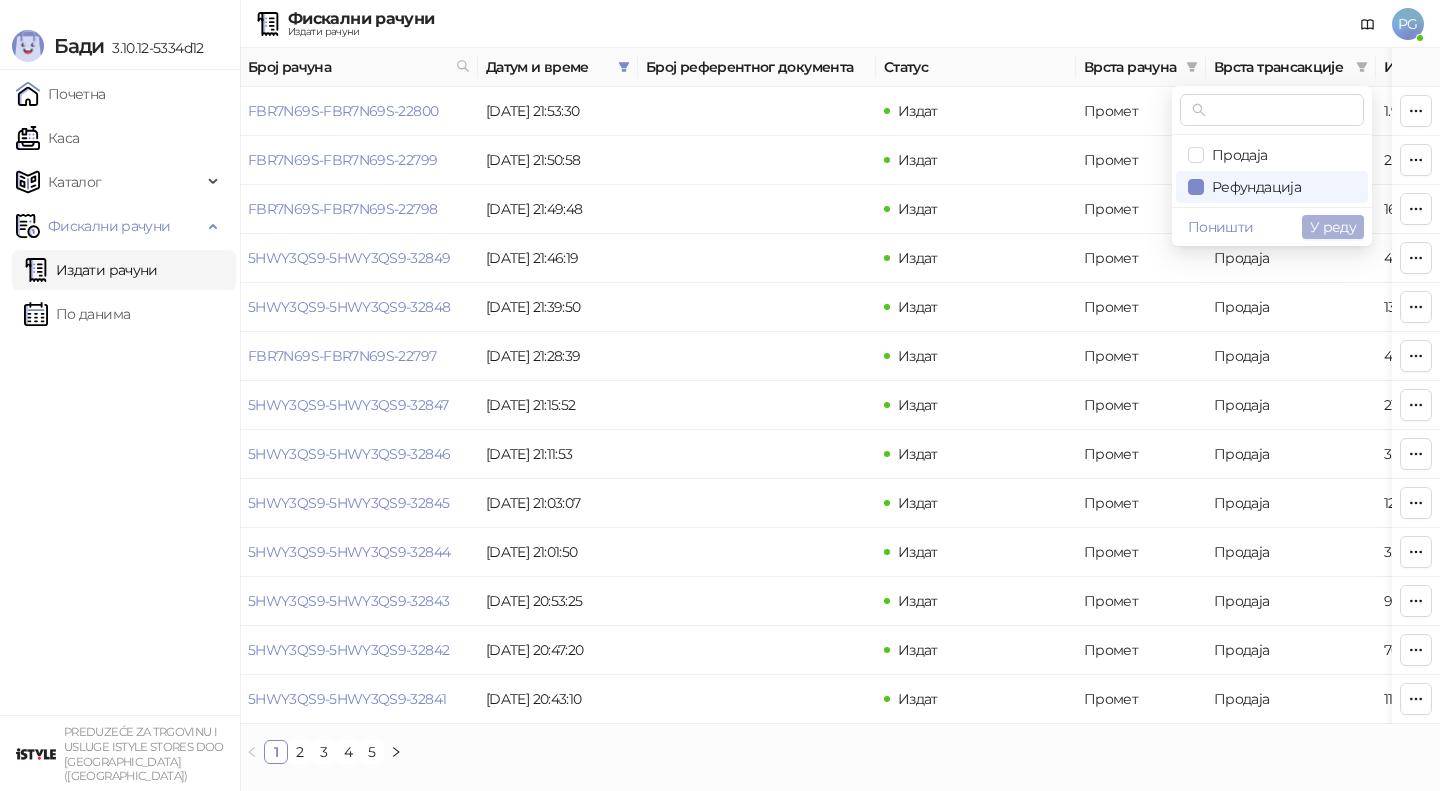 click on "У реду" at bounding box center (1333, 227) 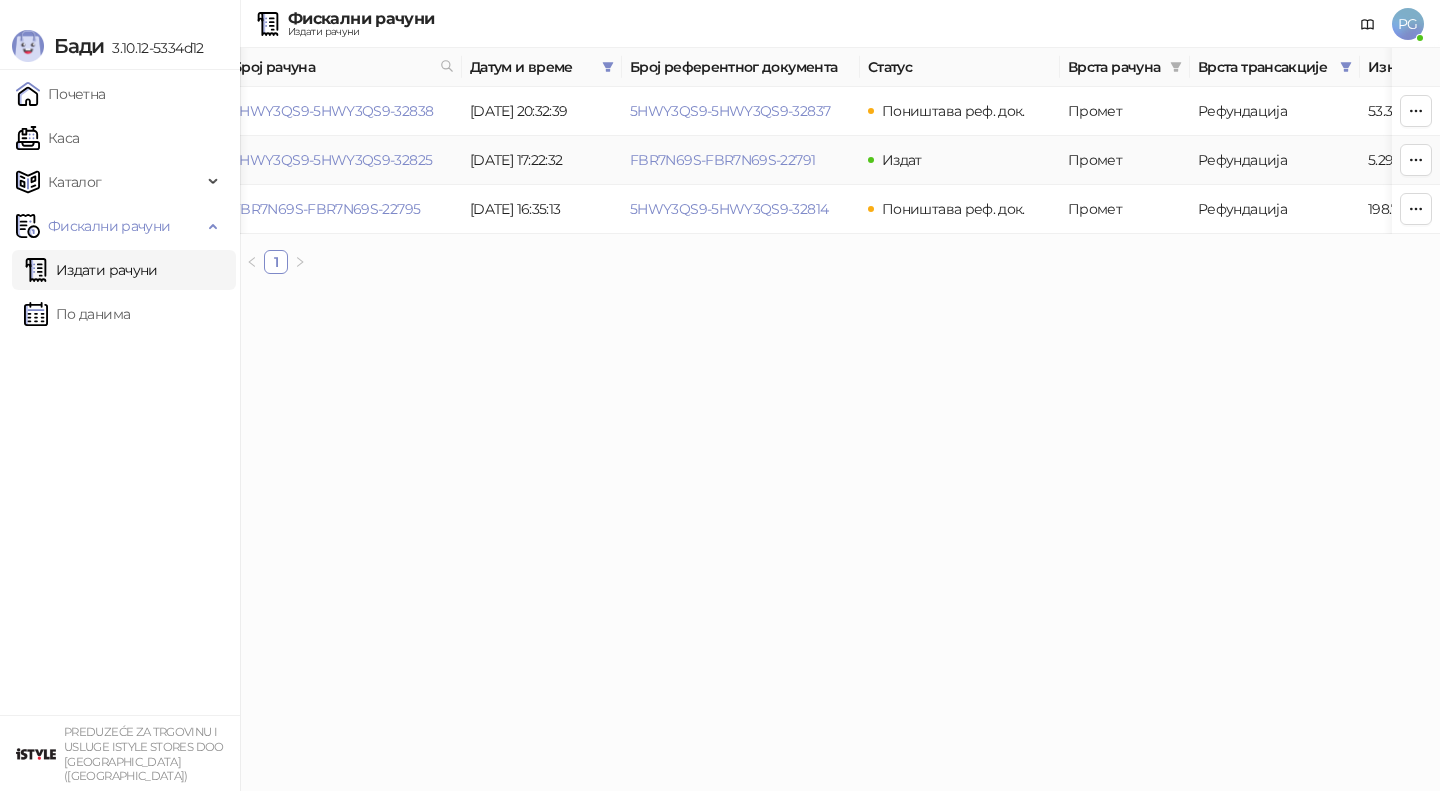 scroll, scrollTop: 0, scrollLeft: 0, axis: both 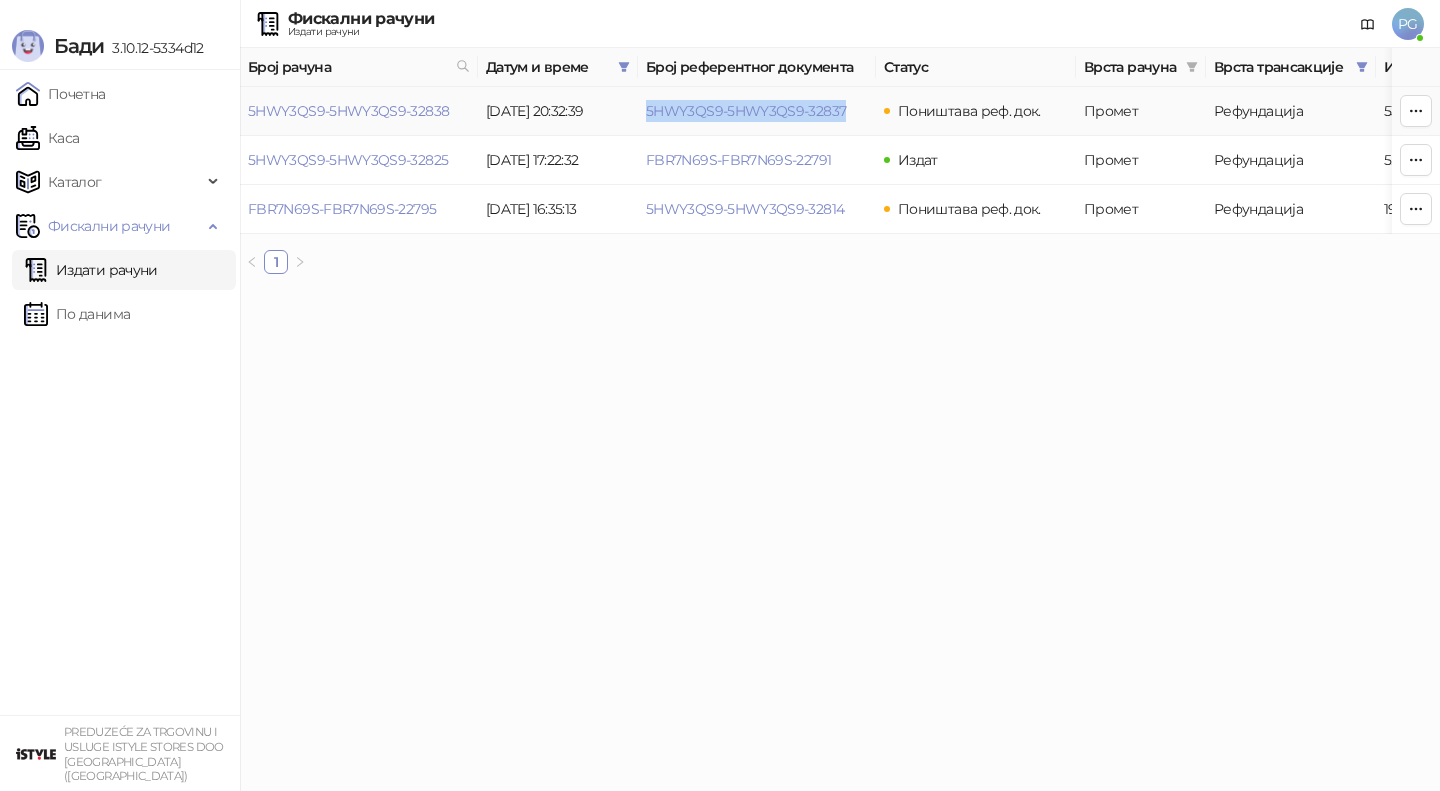 drag, startPoint x: 640, startPoint y: 111, endPoint x: 852, endPoint y: 111, distance: 212 